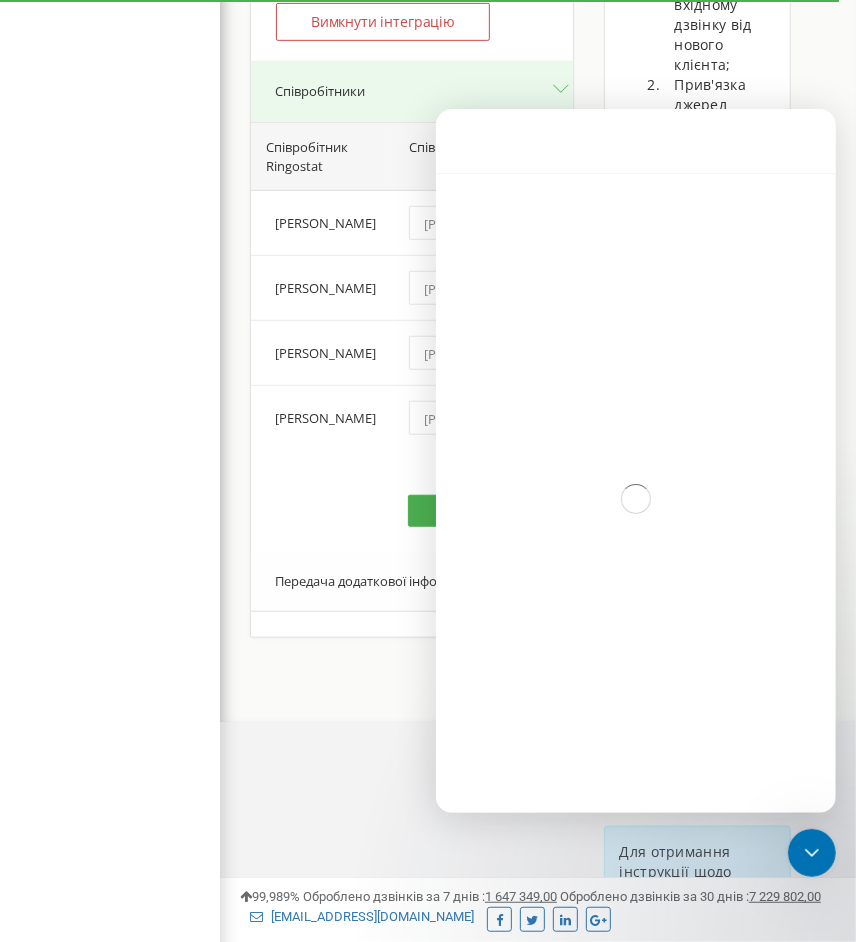 scroll, scrollTop: 0, scrollLeft: 0, axis: both 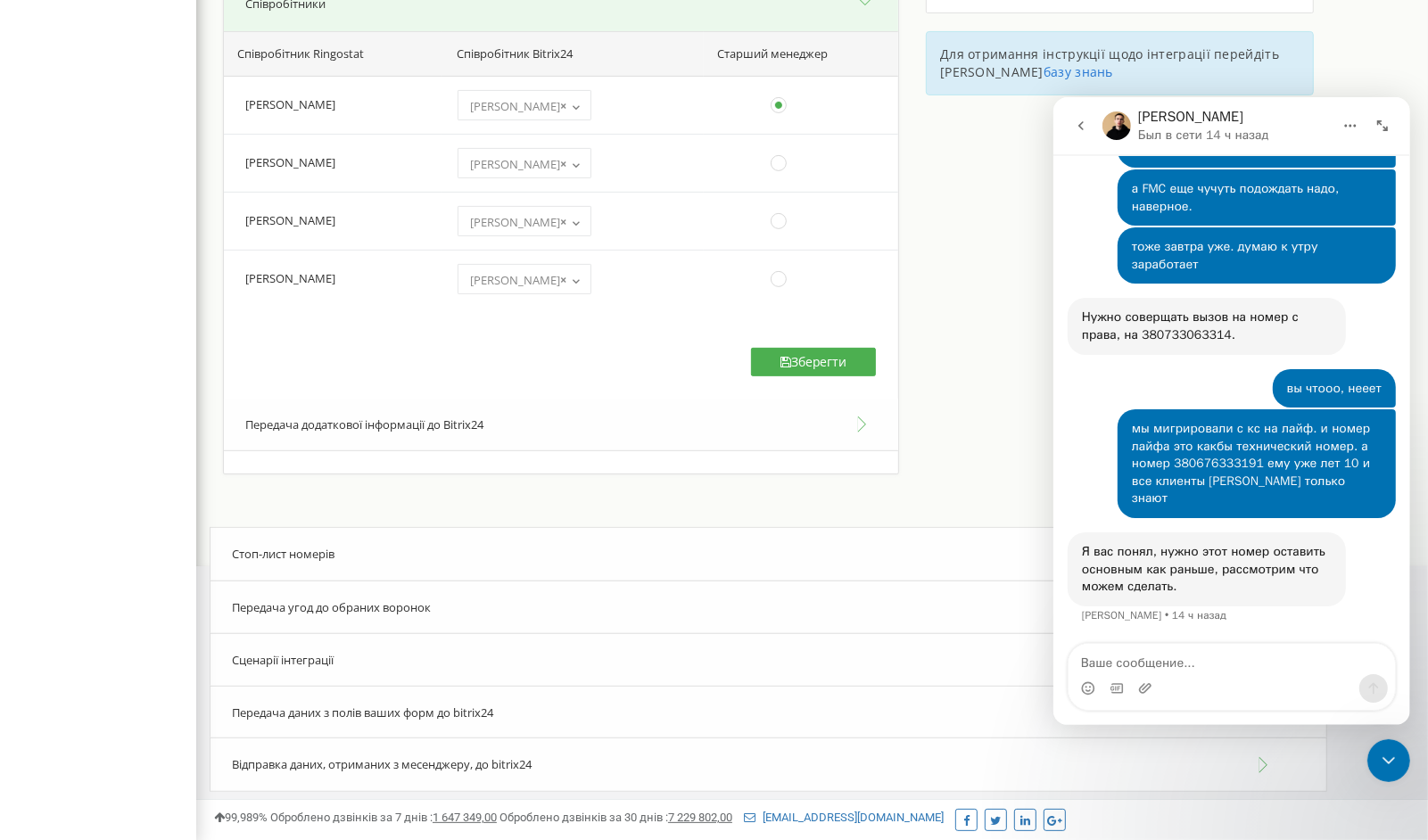 click on "Інтеграція з Bitrix24
Для активації інтеграції з Bitrix24:
181" at bounding box center [812, 62] 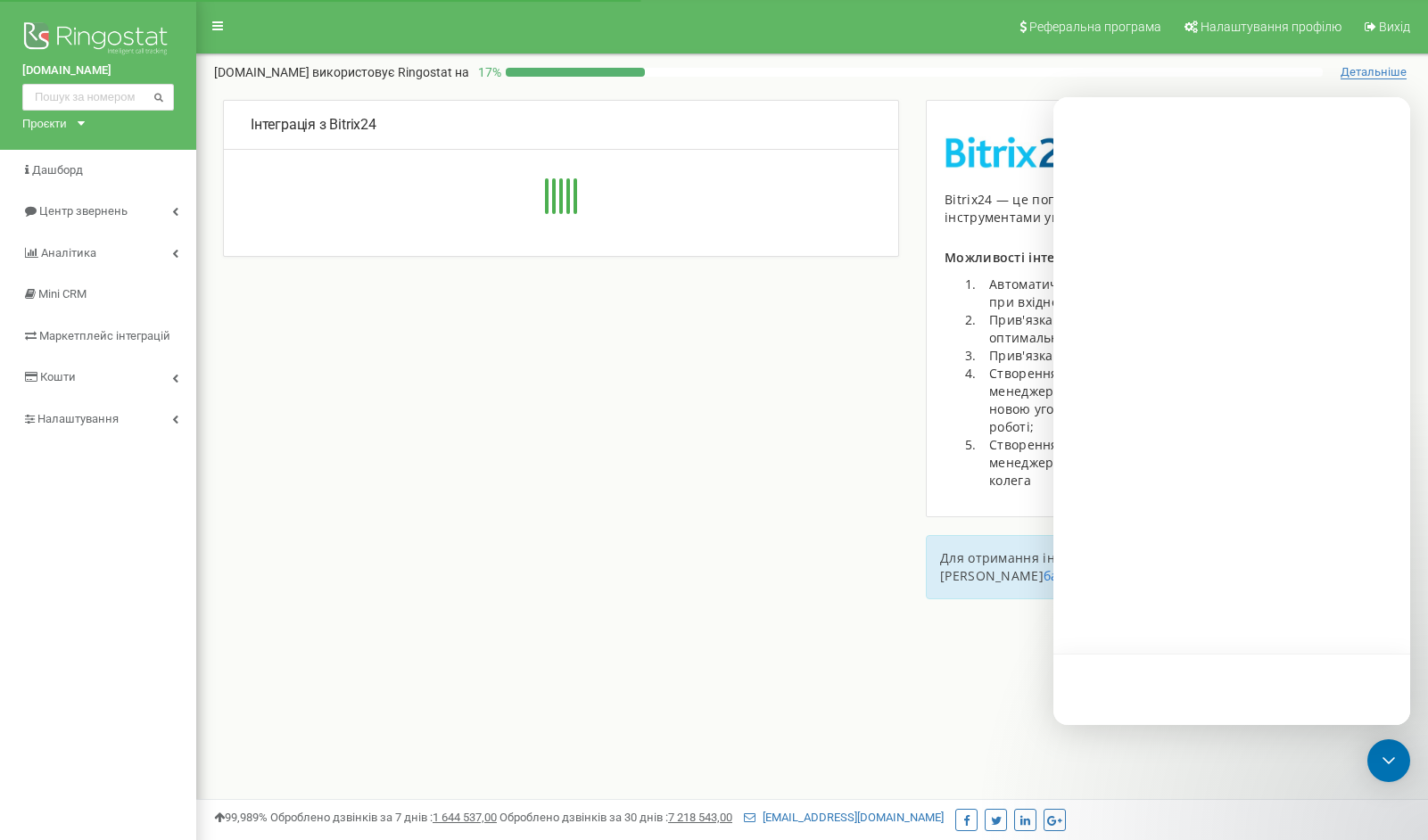 scroll, scrollTop: 136, scrollLeft: 0, axis: vertical 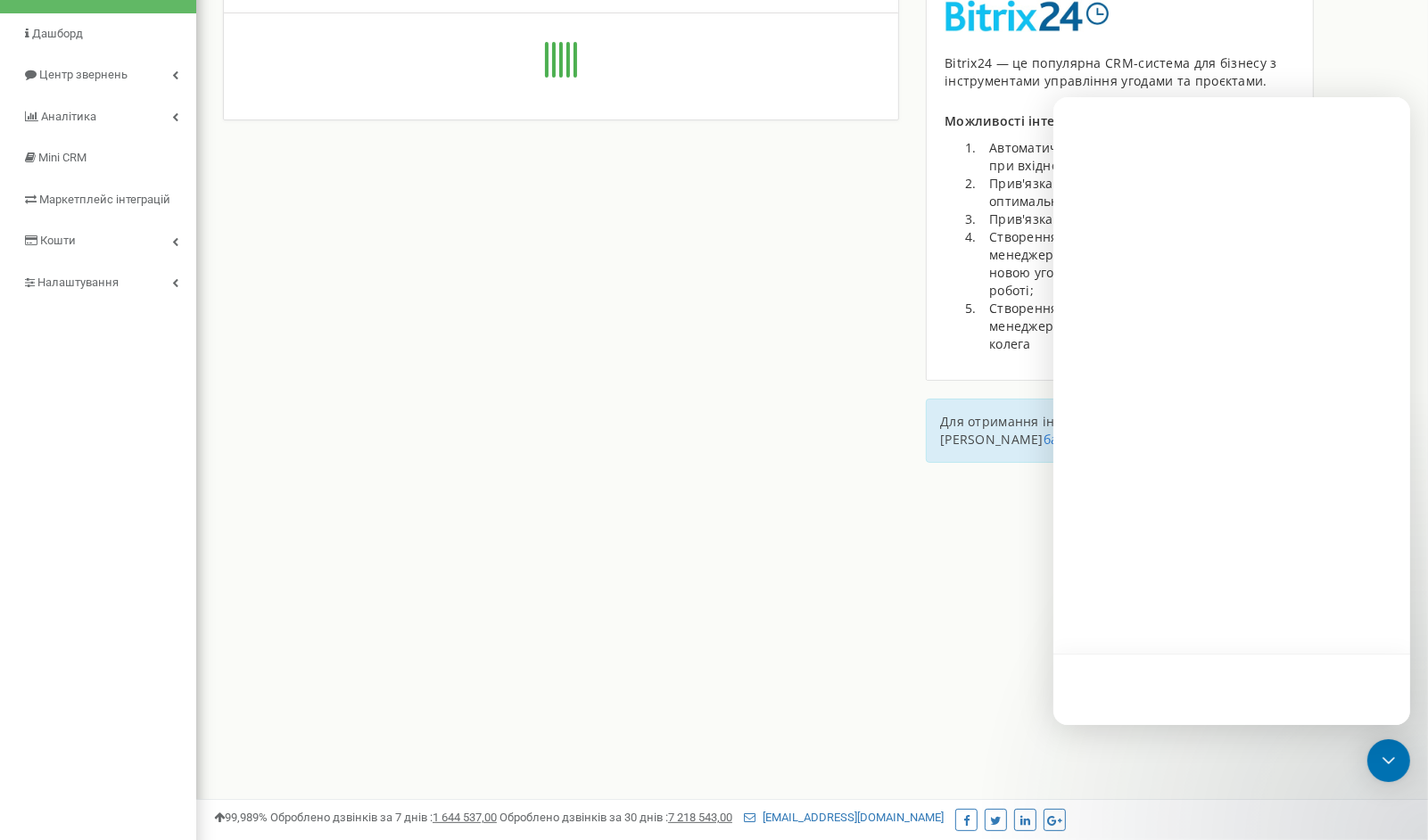 type on "[URL][DOMAIN_NAME]" 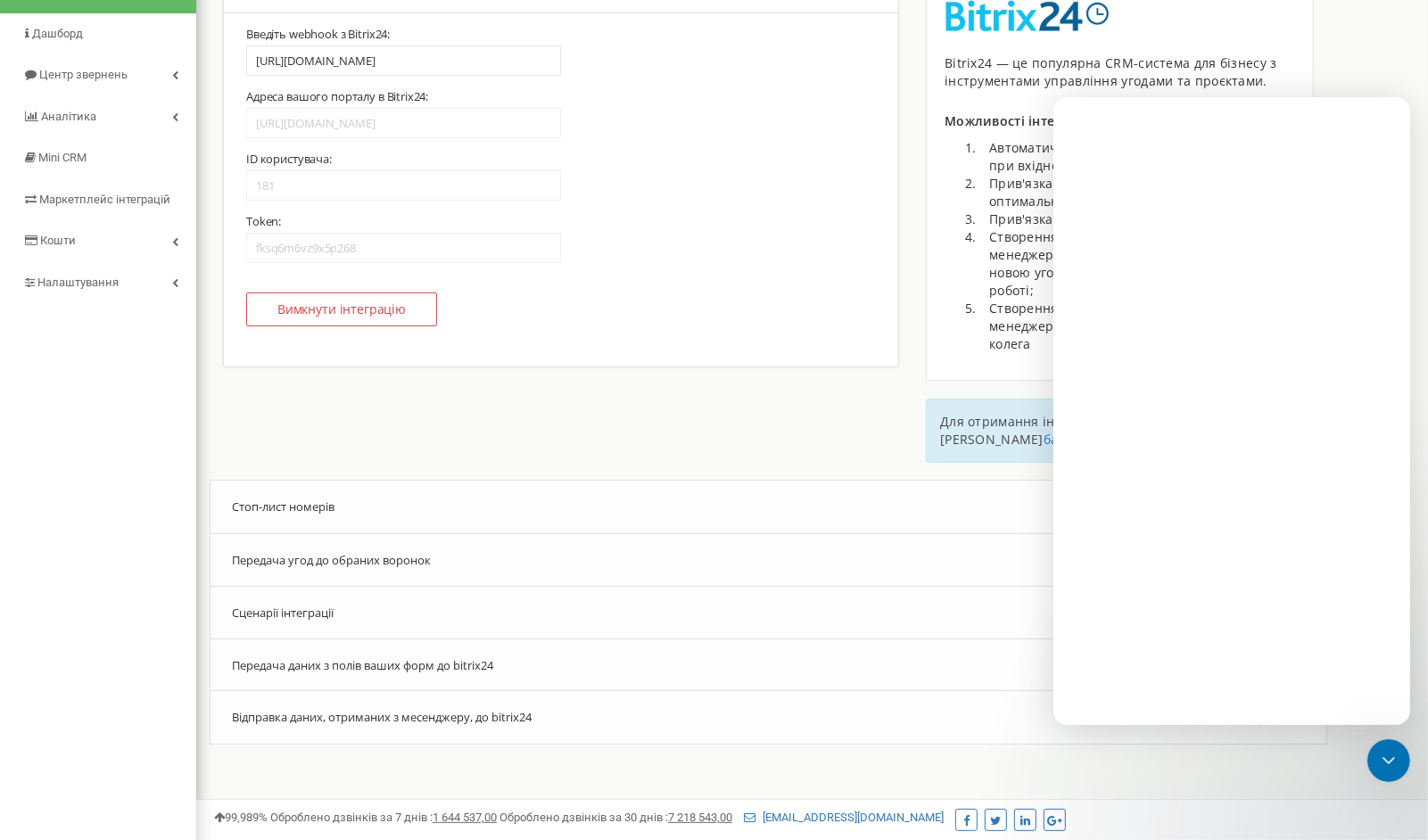 scroll, scrollTop: 0, scrollLeft: 0, axis: both 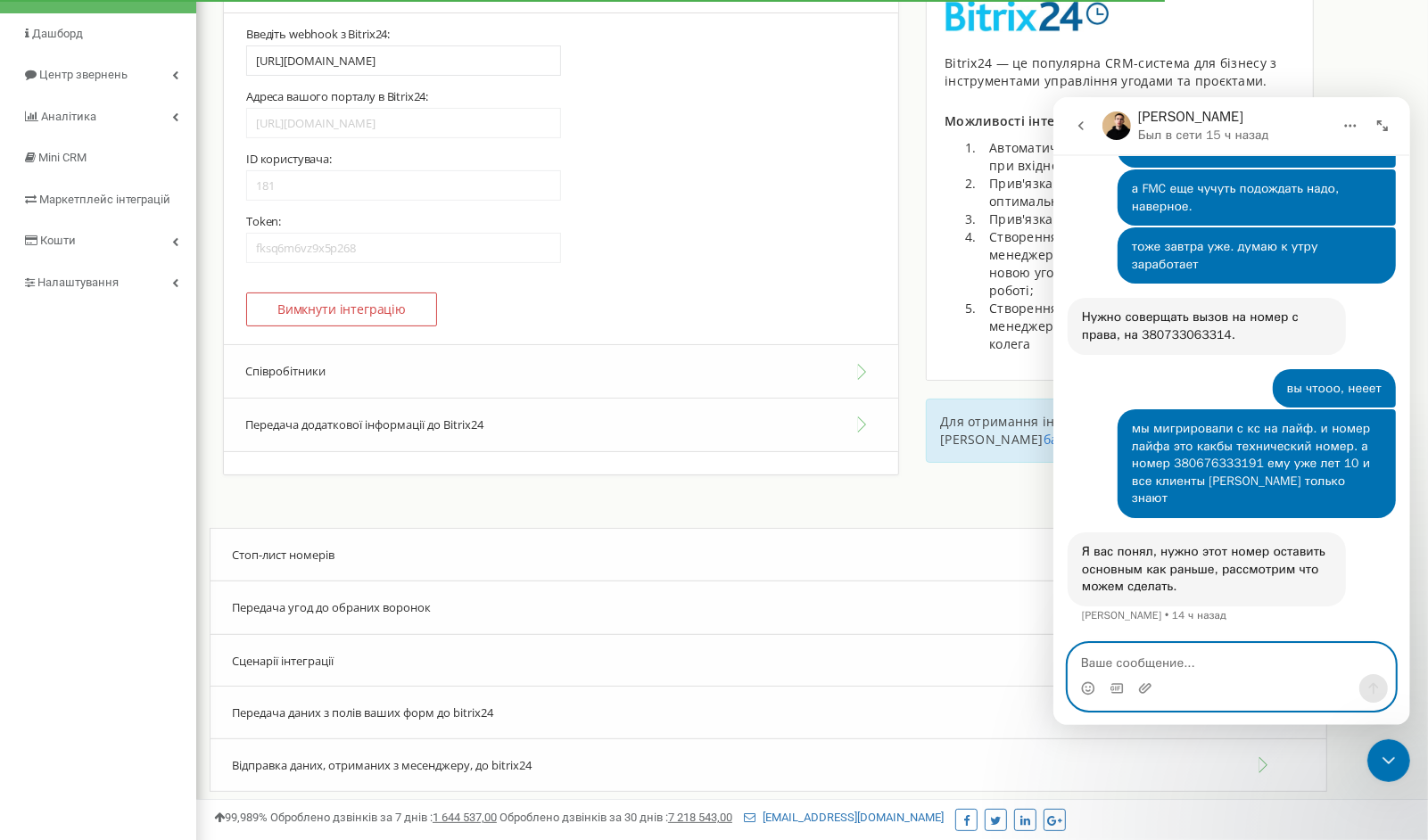 click at bounding box center (1231, 658) 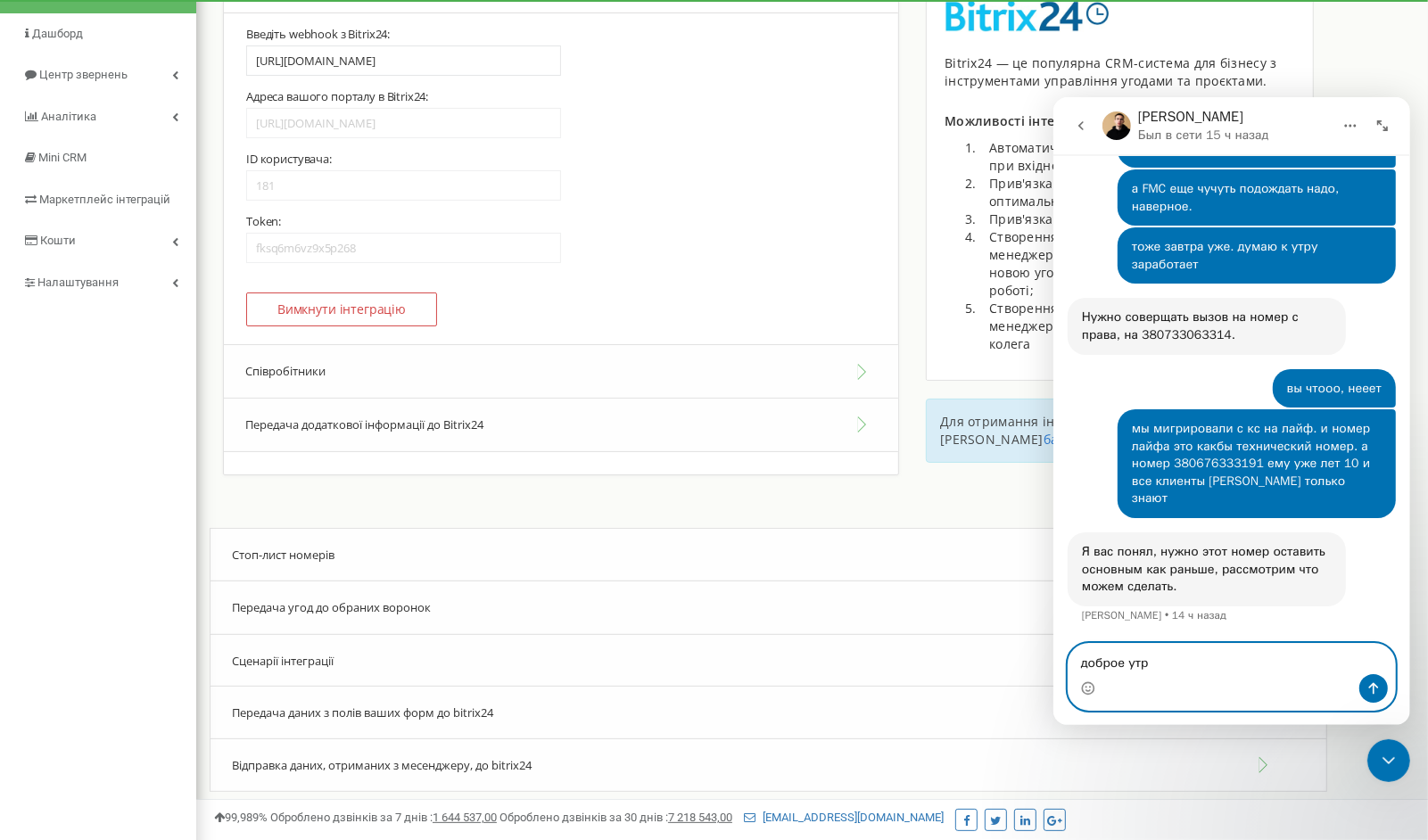 type on "доброе утро" 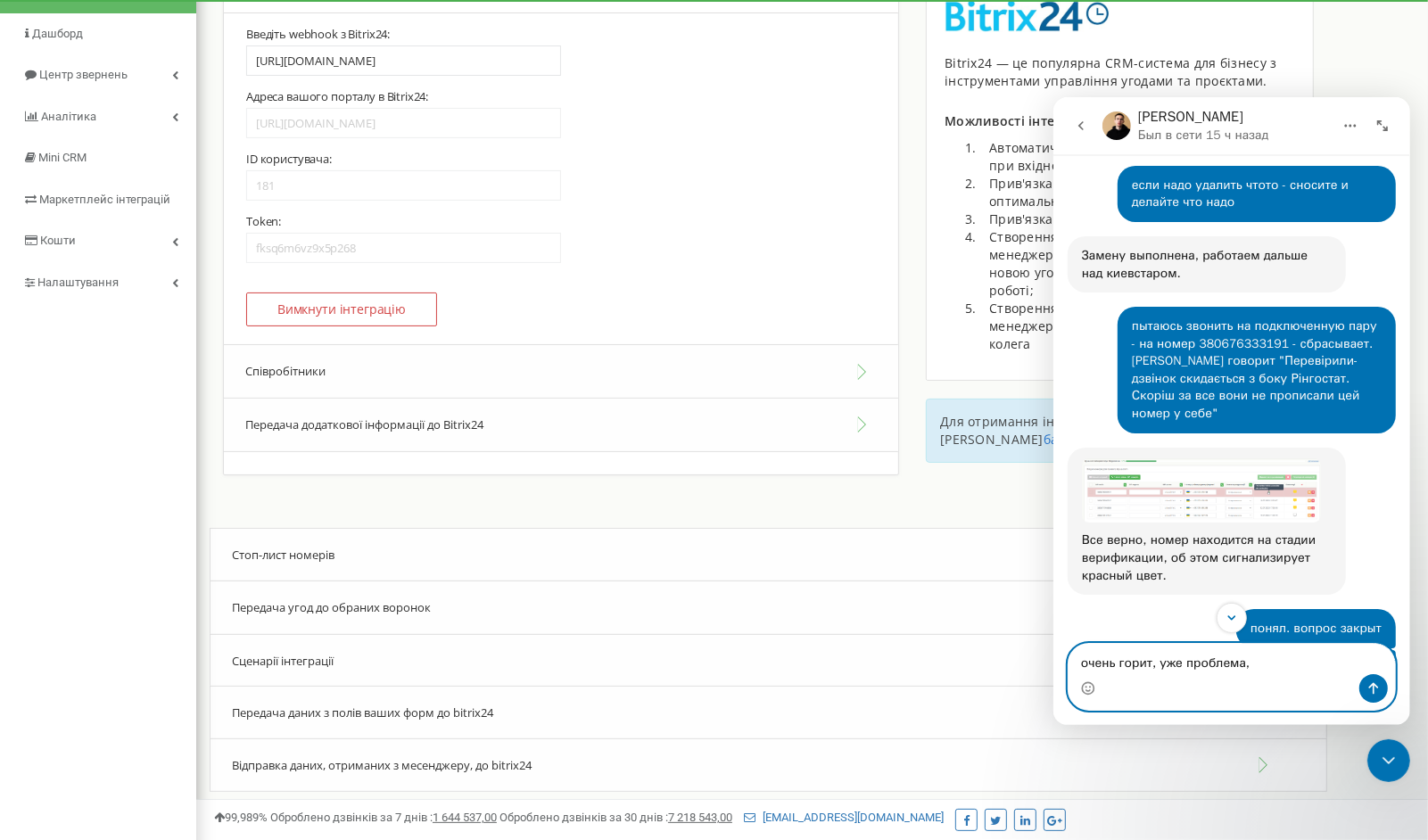 scroll, scrollTop: 7196, scrollLeft: 0, axis: vertical 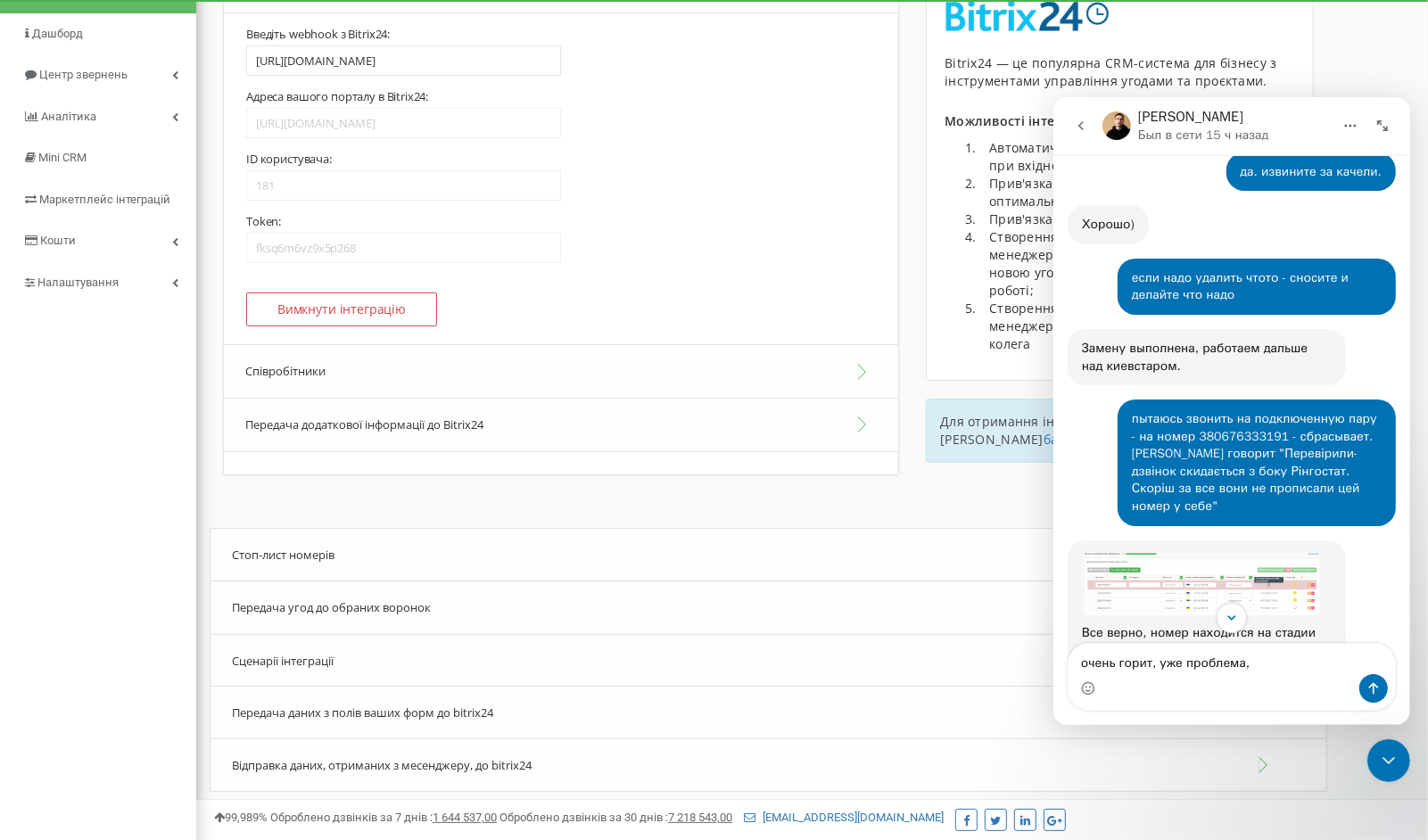 drag, startPoint x: 1201, startPoint y: 424, endPoint x: 1172, endPoint y: 460, distance: 46.227697 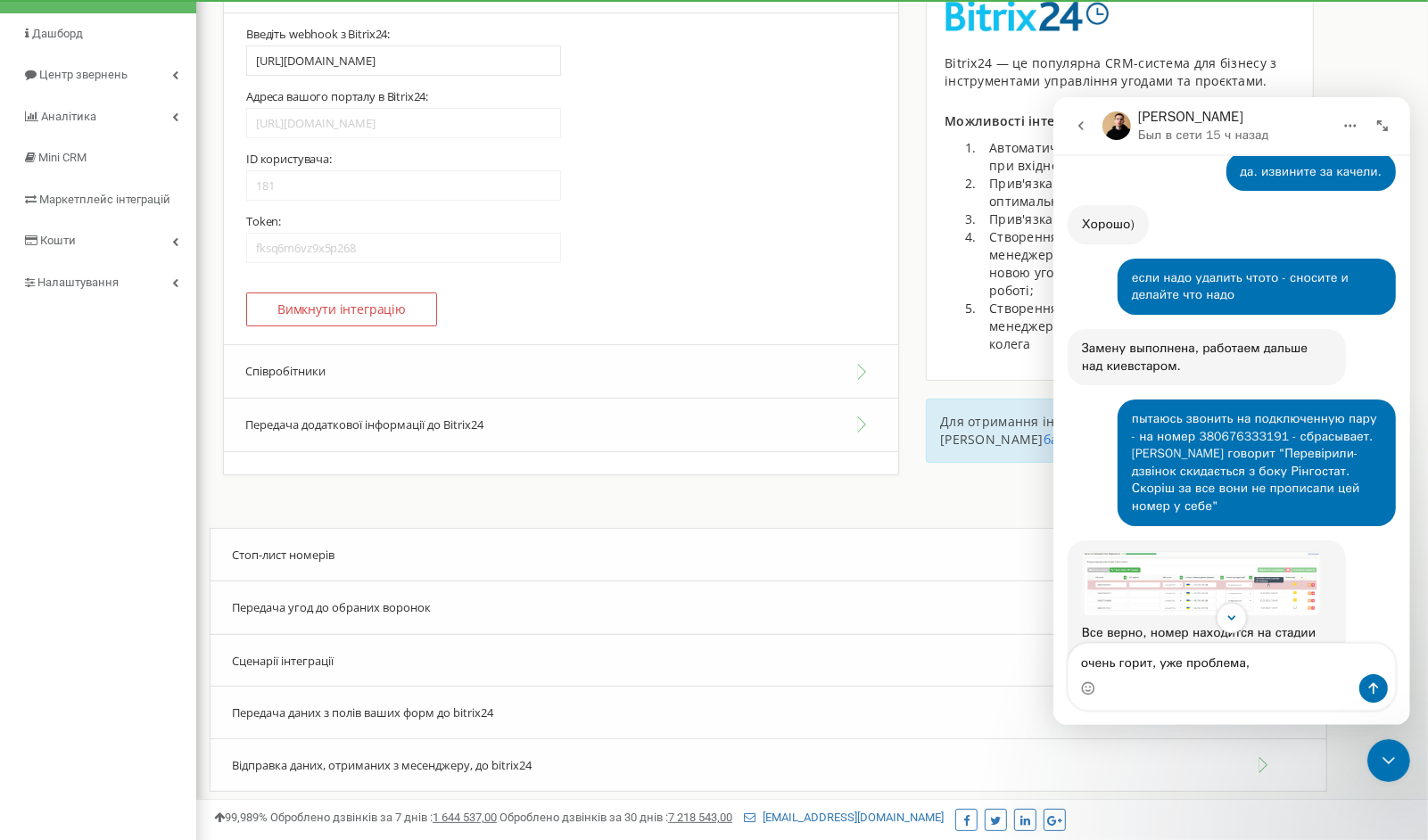 click on "Уточните еще раз - FMC/VOIP пару 380676333191 380733063314 закрепить за сотрудником Дмитрий Грунь?" at bounding box center [1206, 91] 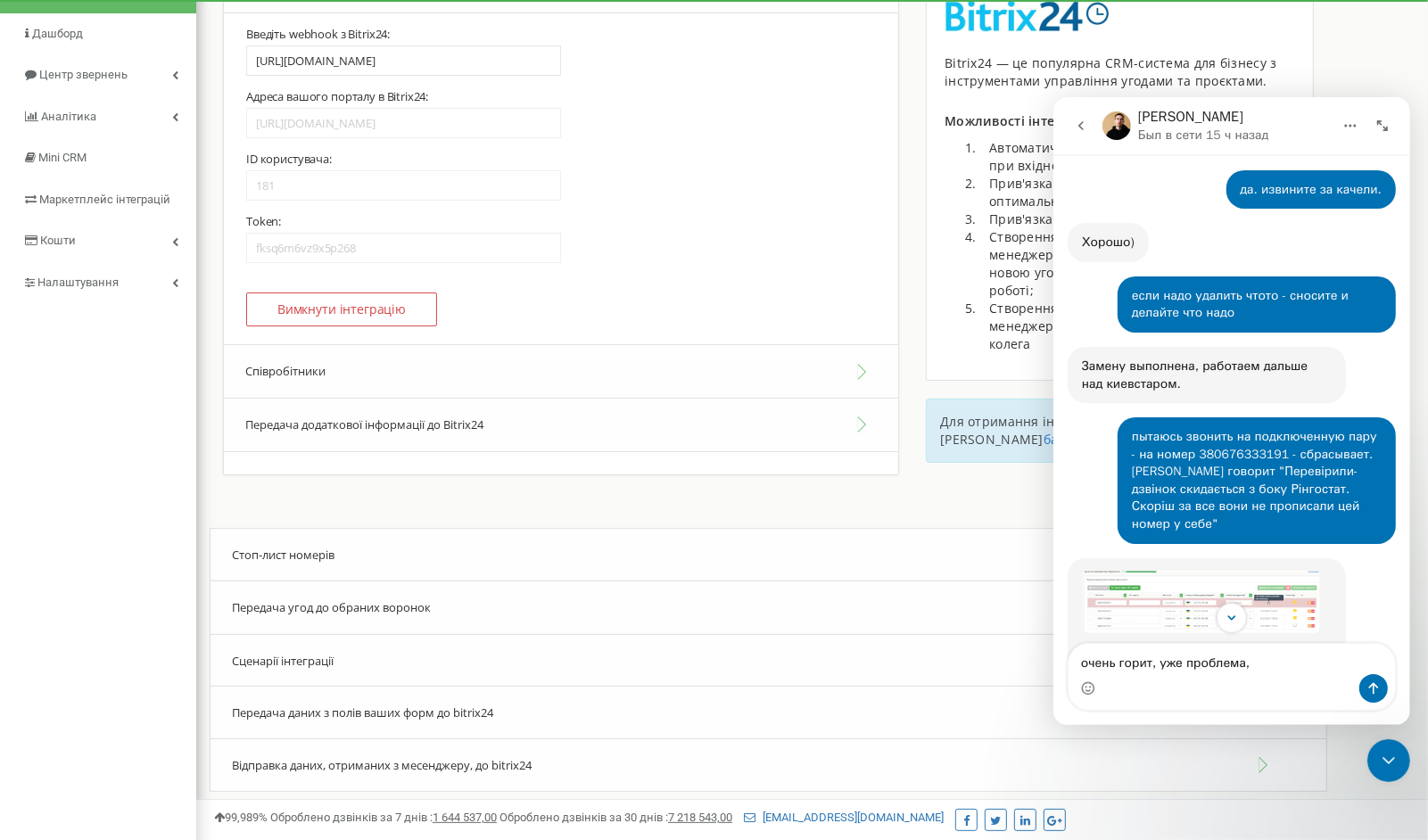 copy on "FMC/VOIP пару 380676333191 380733063314" 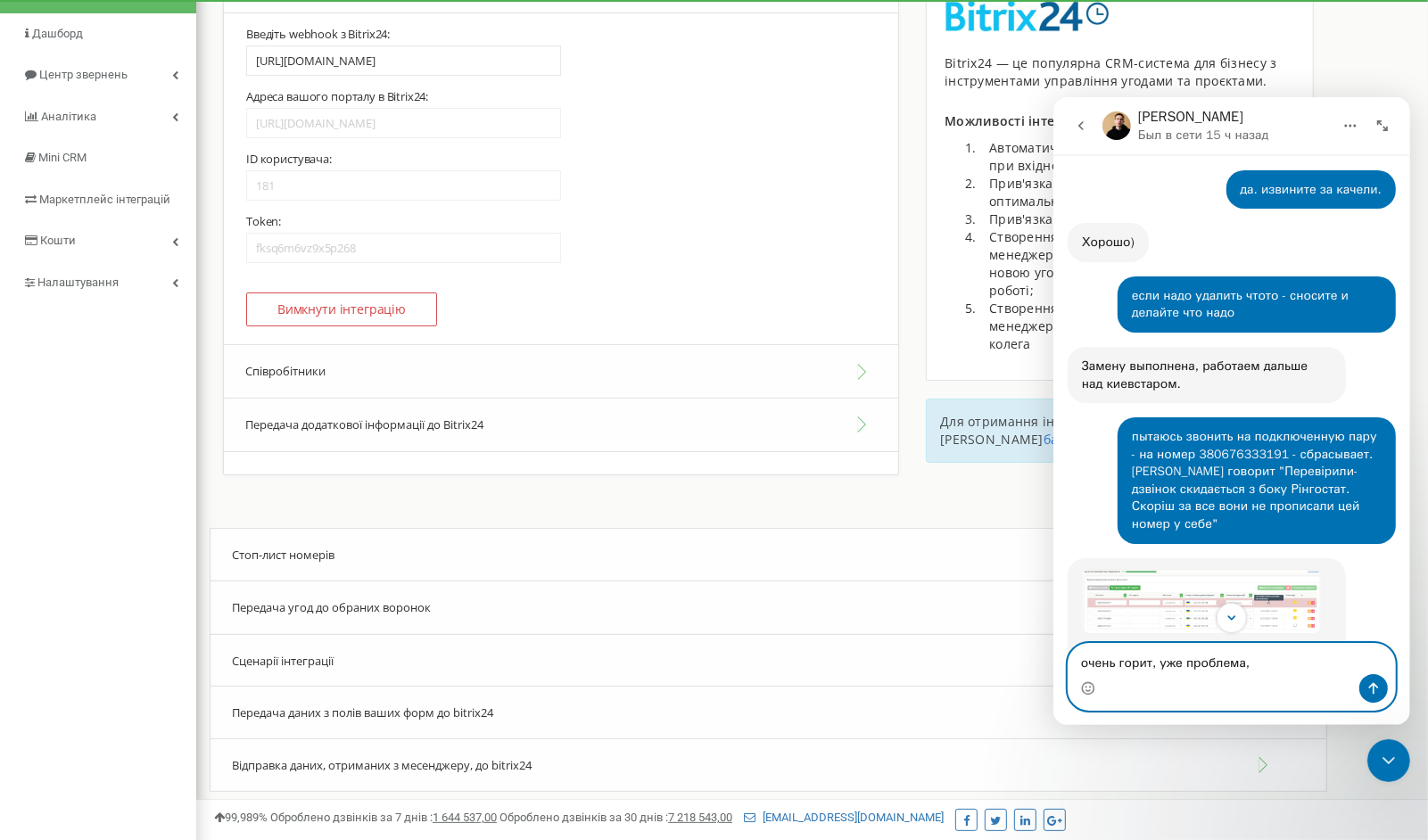 click on "очень горит, уже проблема," at bounding box center [1231, 658] 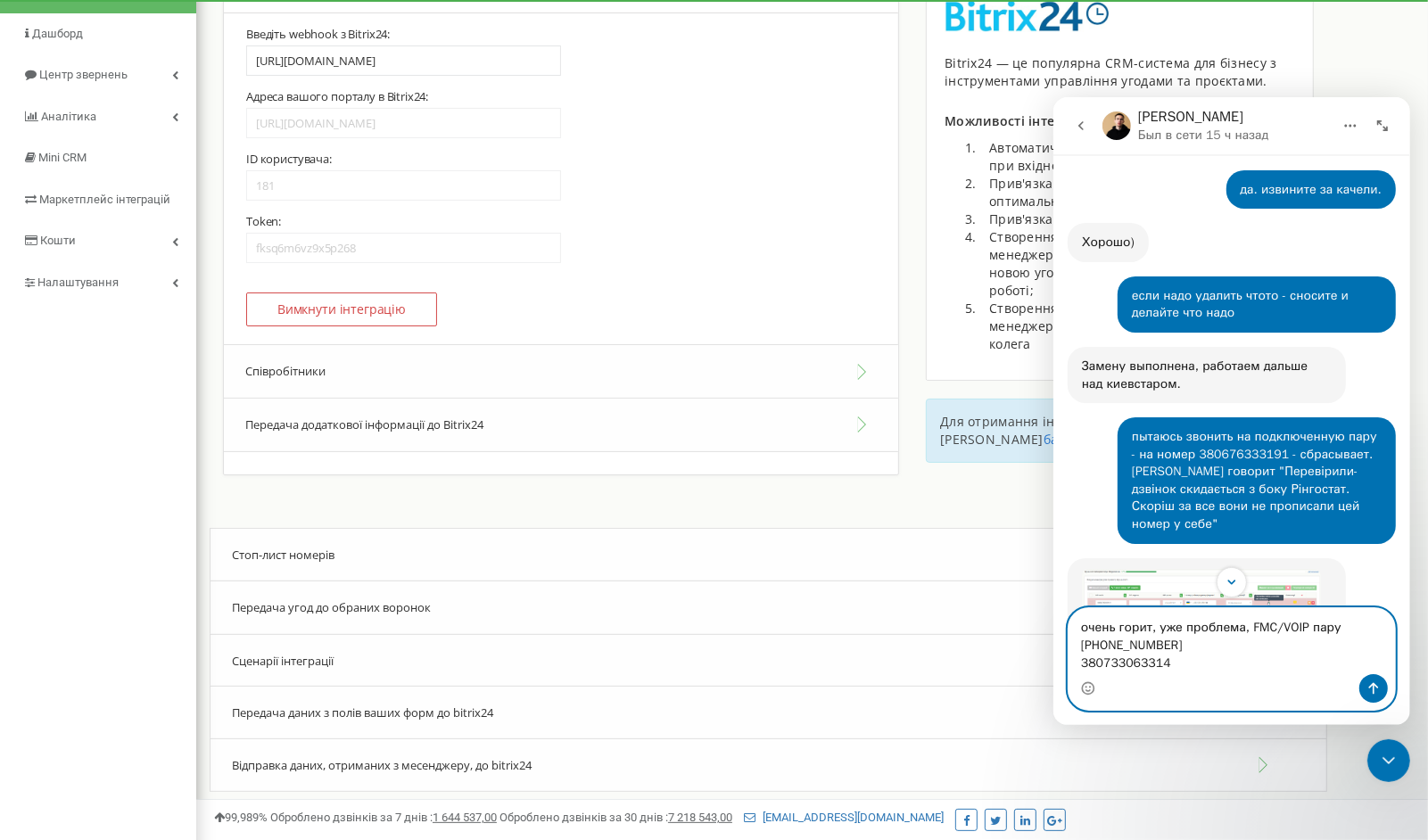 click on "очень горит, уже проблема, FMC/VOIP пару 380676333191
380733063314" at bounding box center (1231, 640) 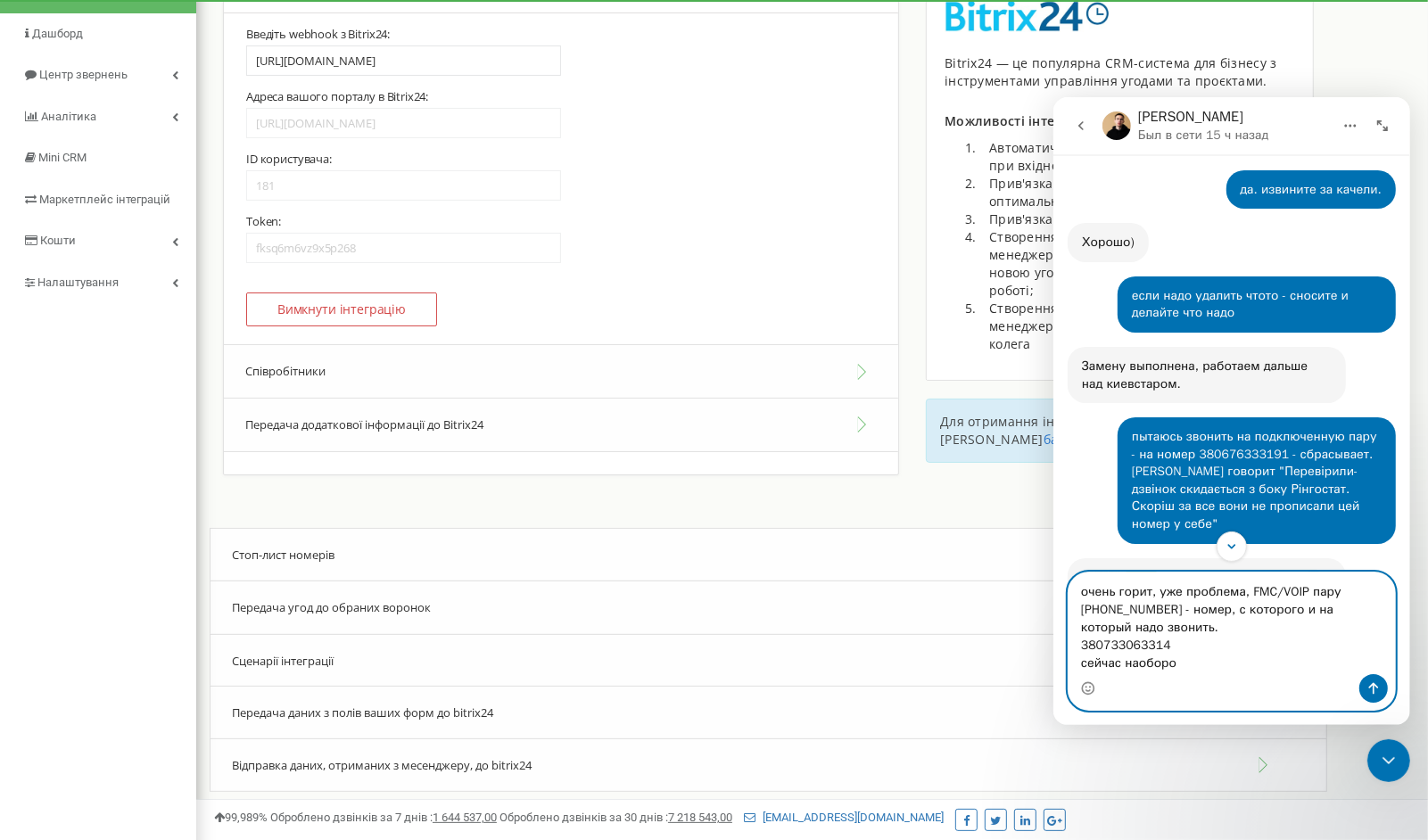type on "очень горит, уже проблема, FMC/VOIP пару 380676333191 - номер, с которого и на который надо звонить.
380733063314
сейчас наоборот" 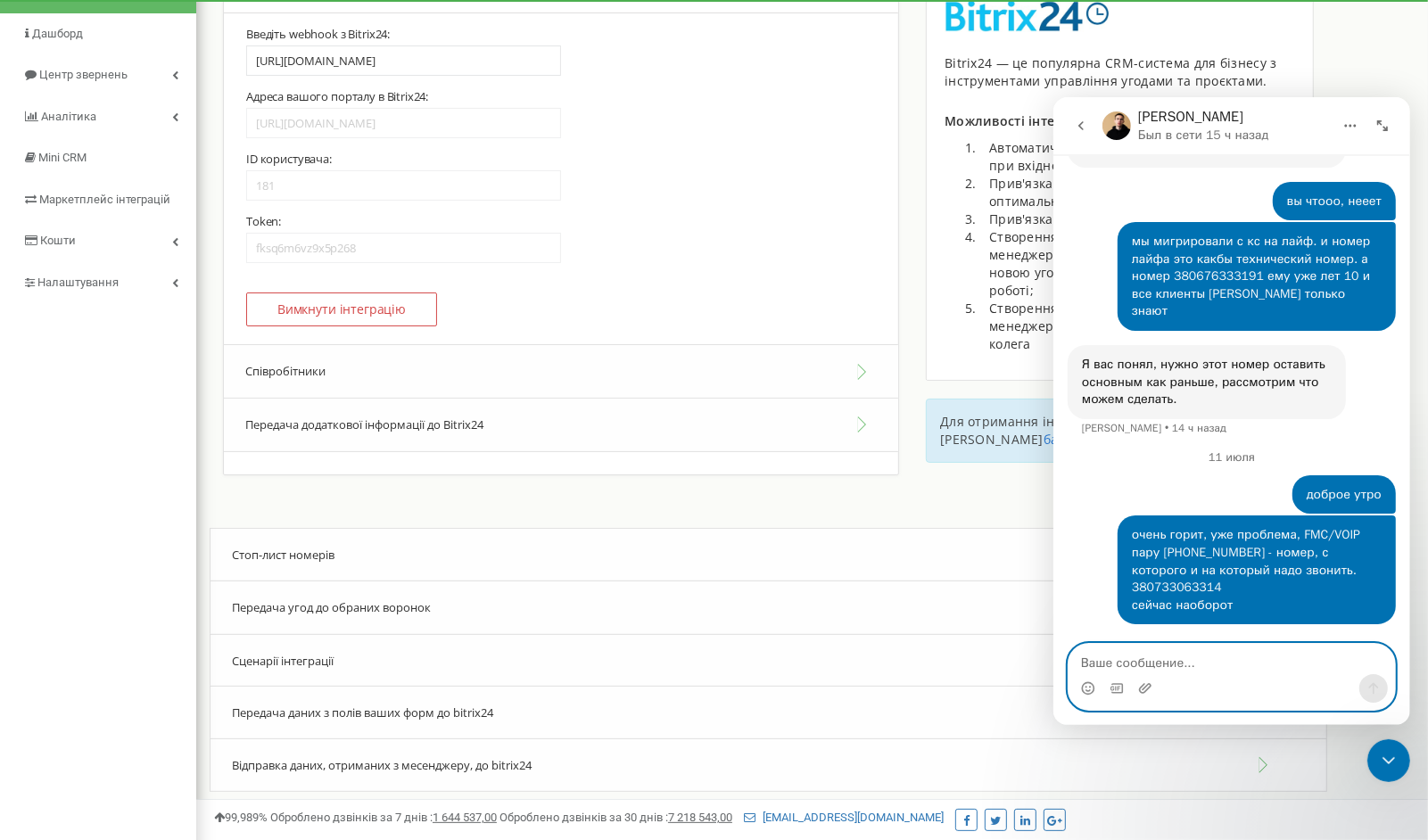 scroll, scrollTop: 9522, scrollLeft: 0, axis: vertical 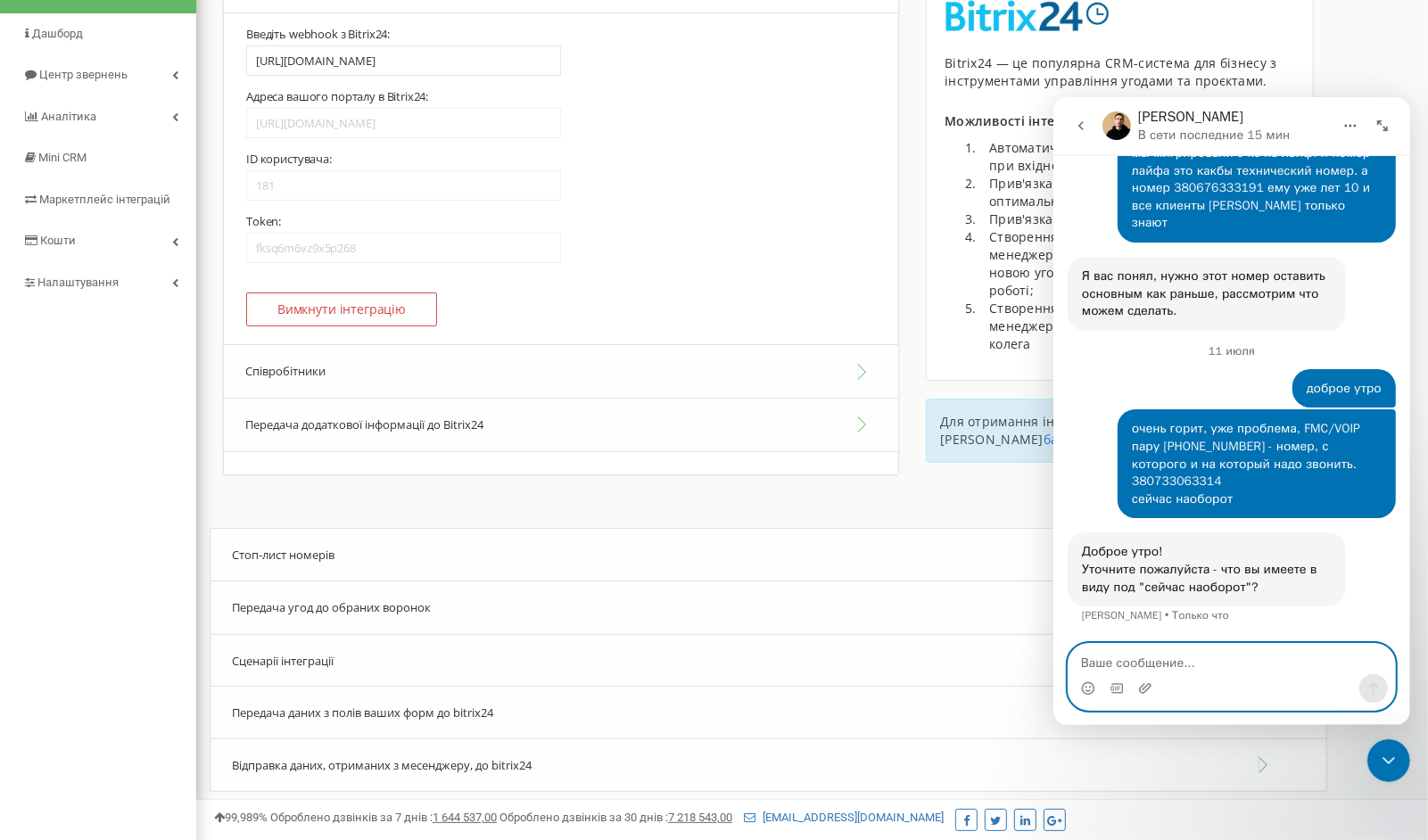 click at bounding box center [1231, 658] 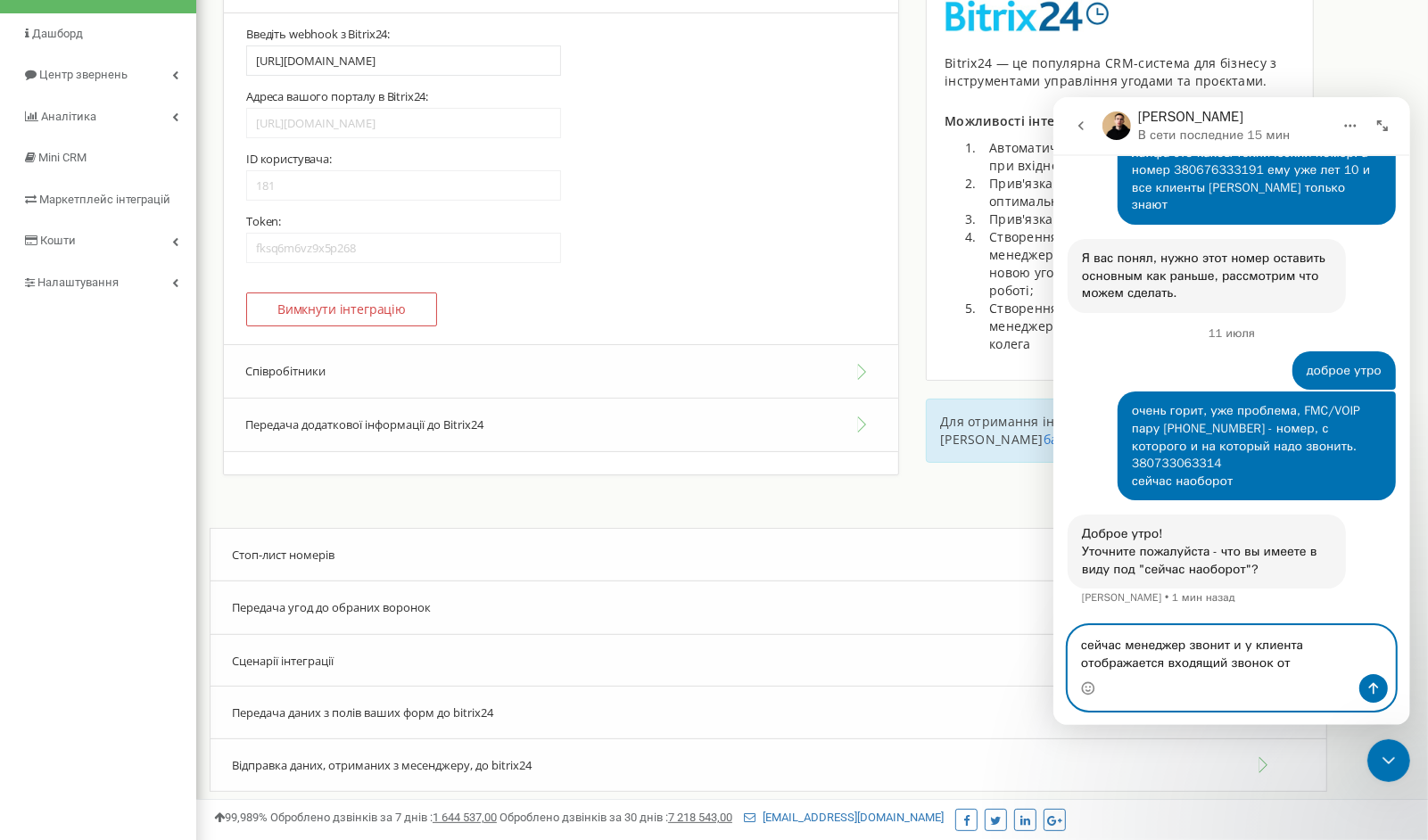scroll, scrollTop: 9572, scrollLeft: 0, axis: vertical 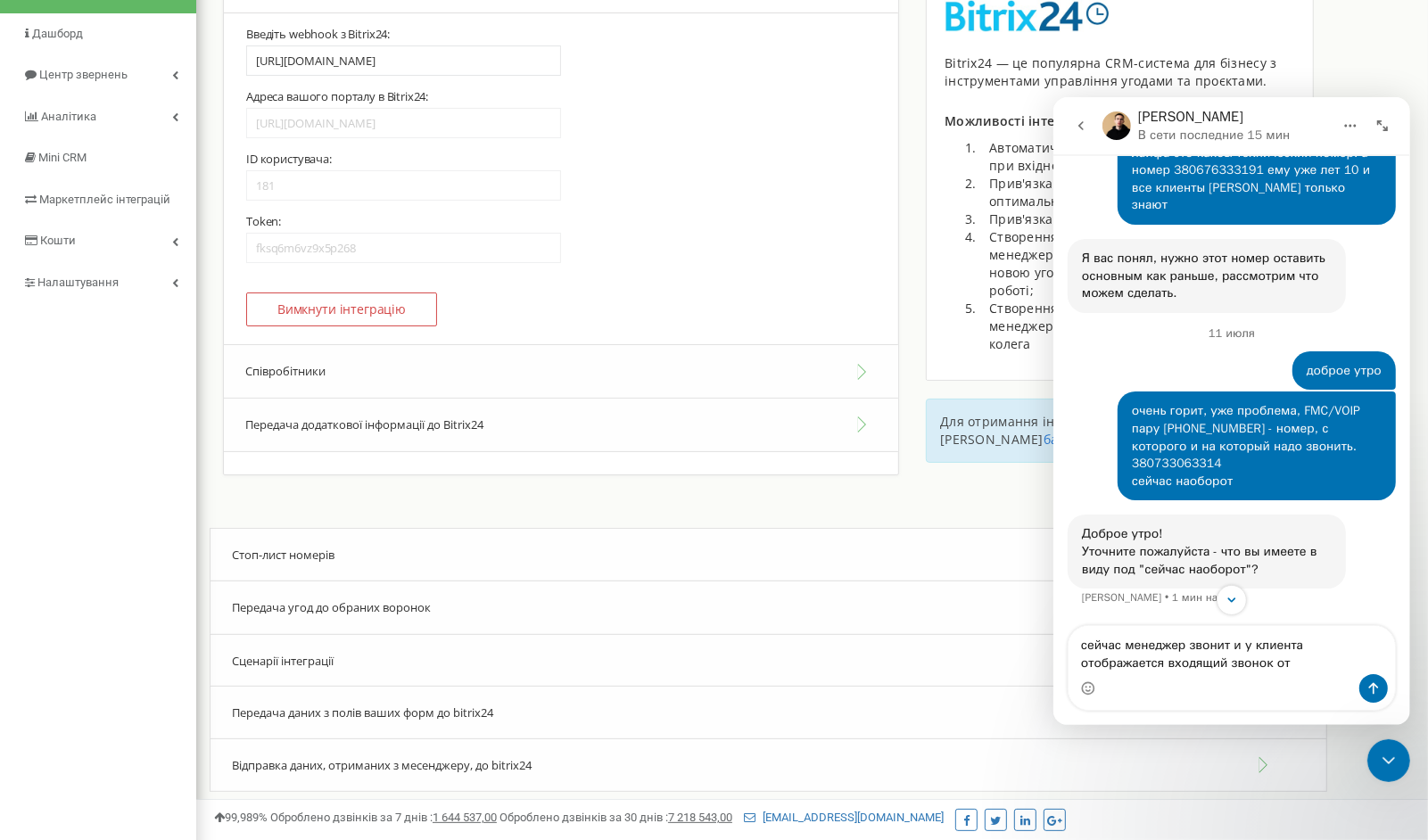 click on "очень горит, уже проблема, FMC/VOIP пару 380676333191 - номер, с которого и на который надо звонить. 380733063314  сейчас наоборот" at bounding box center [1256, 445] 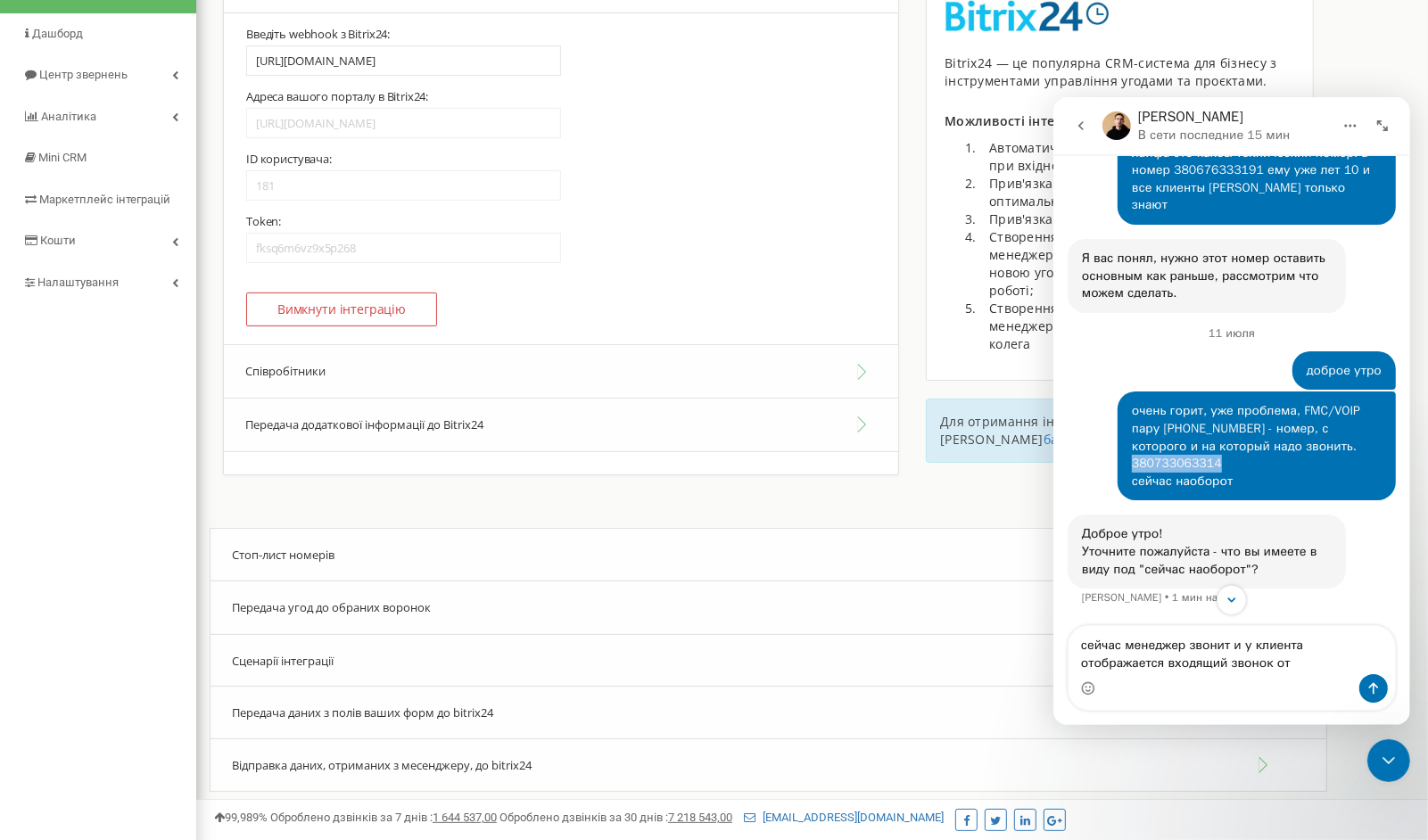 click on "очень горит, уже проблема, FMC/VOIP пару 380676333191 - номер, с которого и на который надо звонить. 380733063314  сейчас наоборот" at bounding box center (1256, 445) 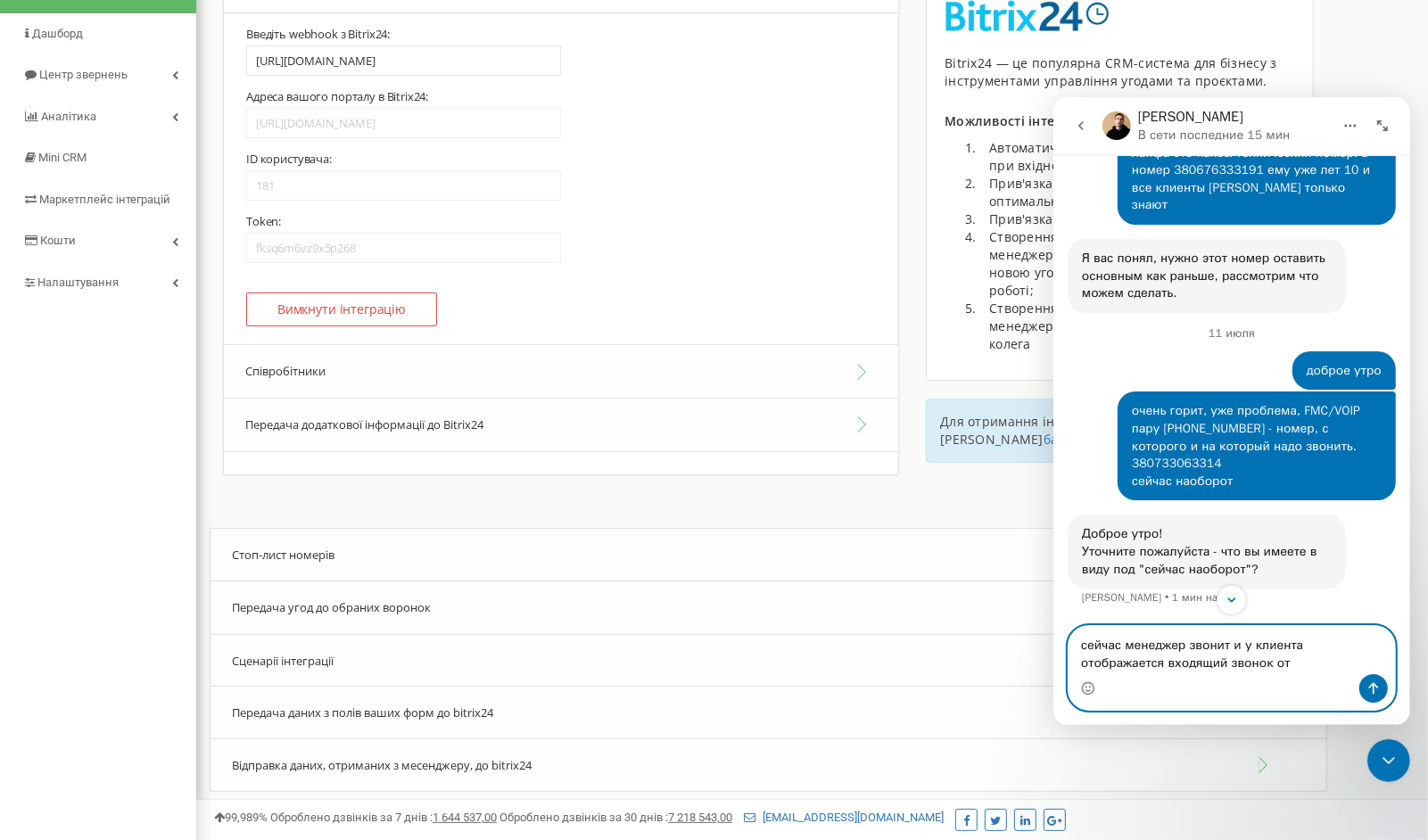 click on "сейчас менеджер звонит и у клиента отображается входящий звонок от" at bounding box center (1231, 649) 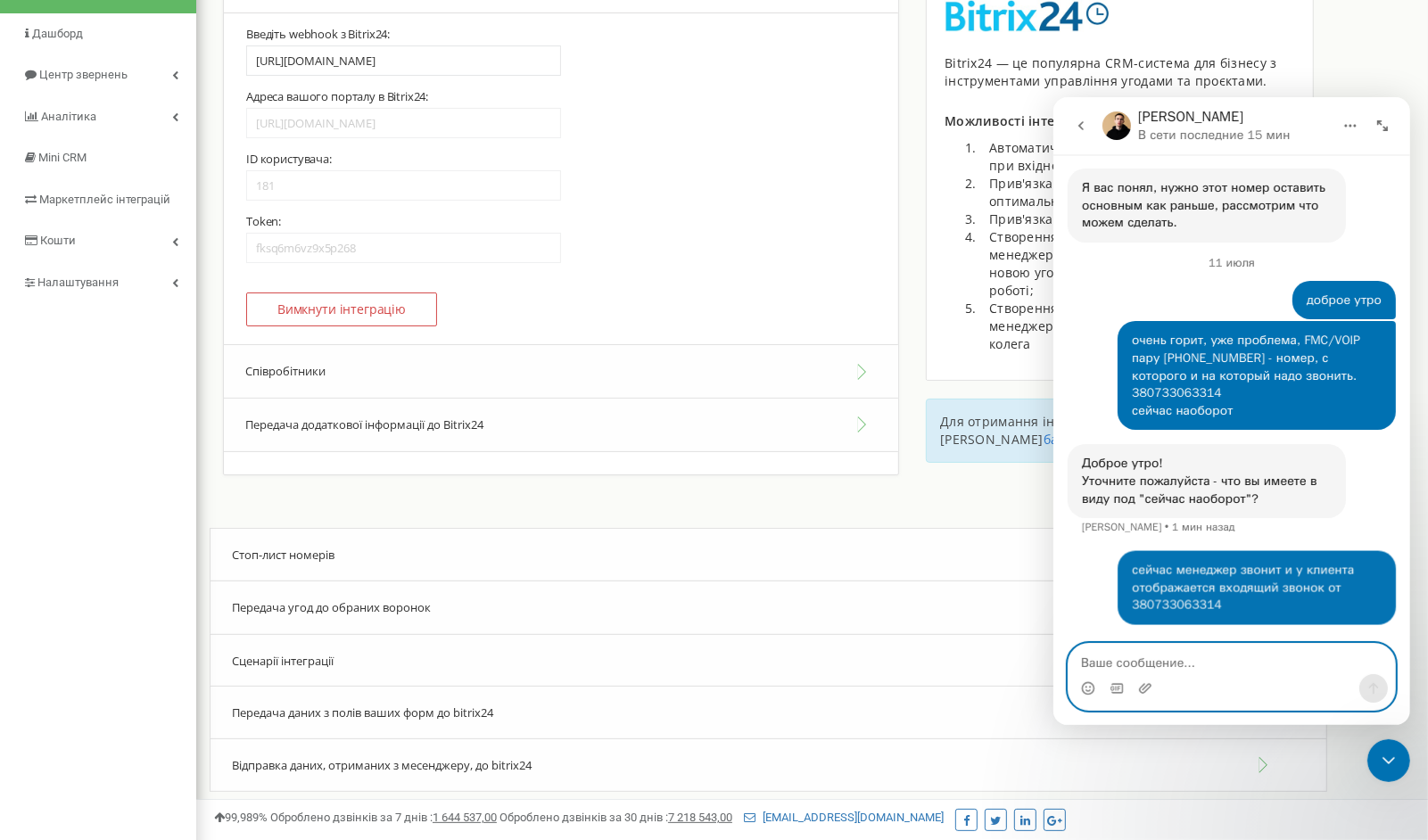 scroll, scrollTop: 9697, scrollLeft: 0, axis: vertical 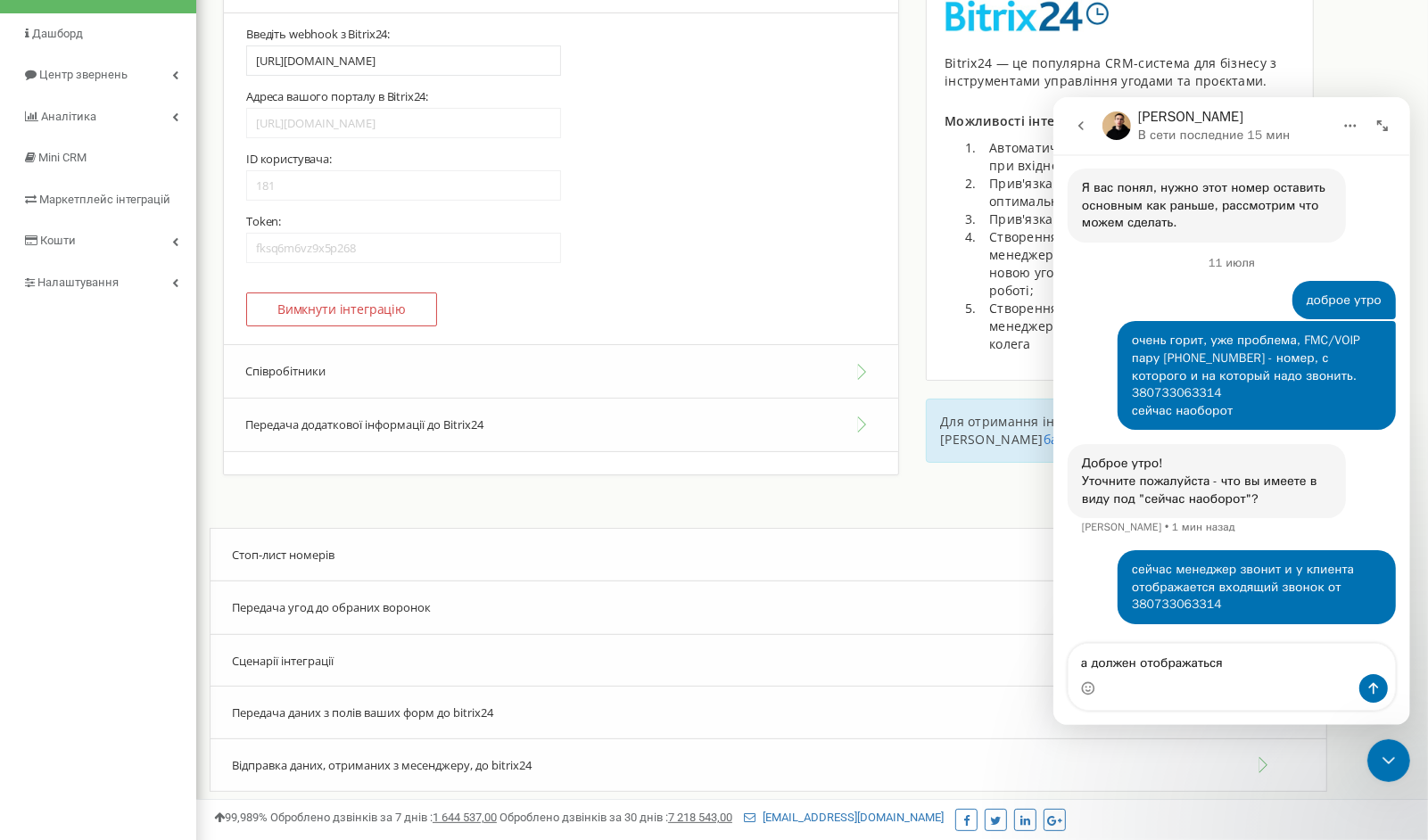 click on "очень горит, уже проблема, FMC/VOIP пару 380676333191 - номер, с которого и на который надо звонить. 380733063314  сейчас наоборот" at bounding box center (1256, 375) 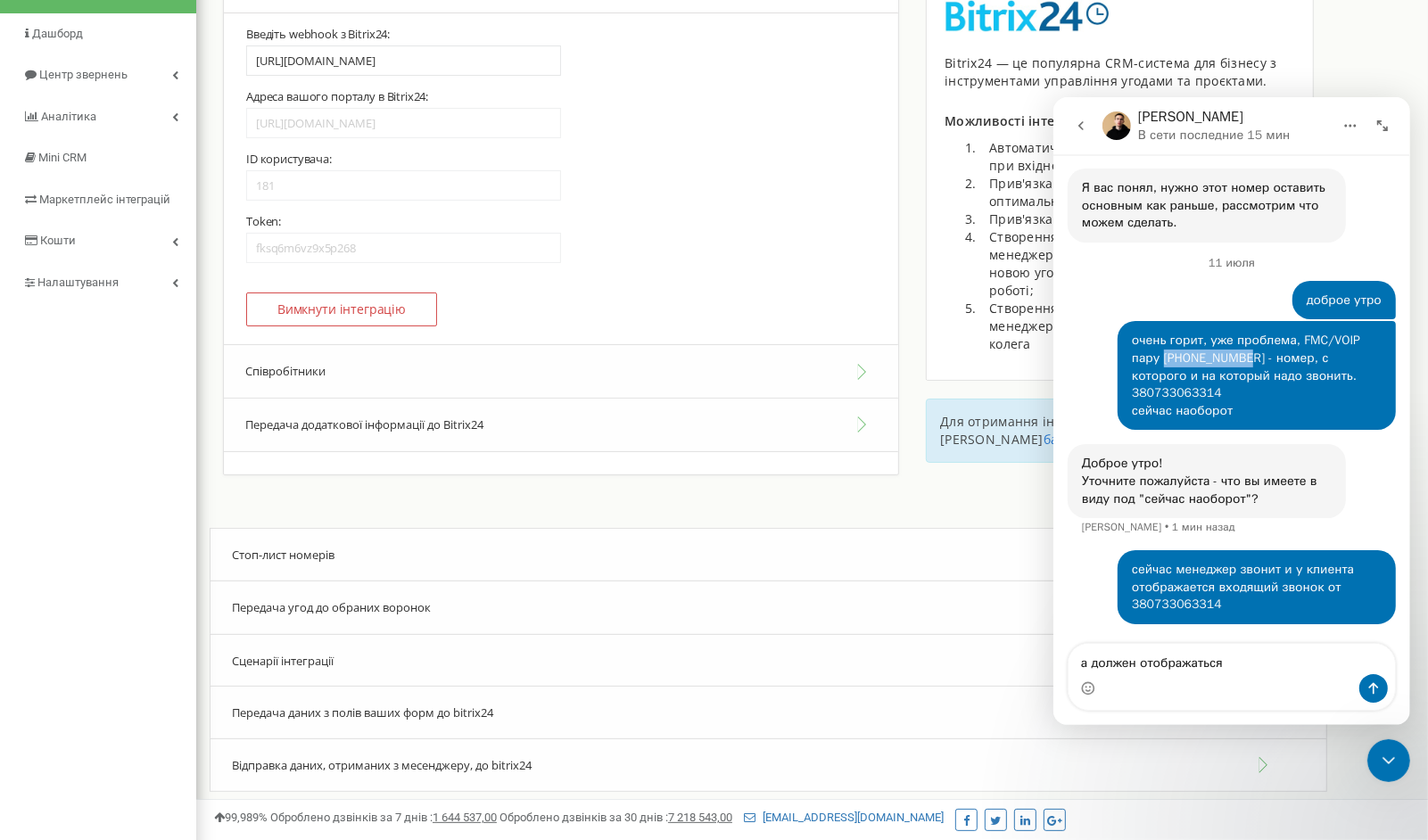 click on "очень горит, уже проблема, FMC/VOIP пару 380676333191 - номер, с которого и на который надо звонить. 380733063314  сейчас наоборот" at bounding box center [1256, 375] 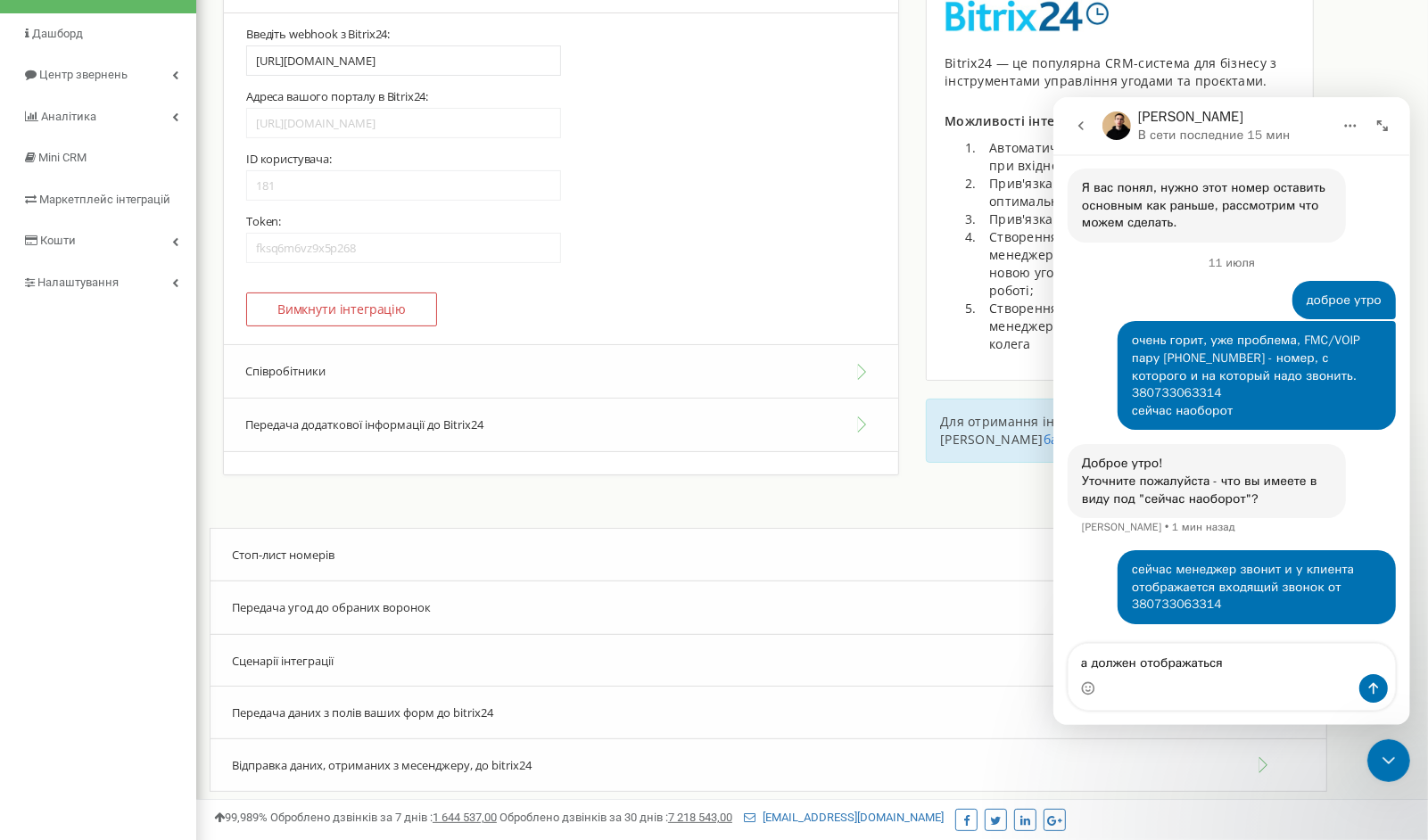click at bounding box center (1231, 688) 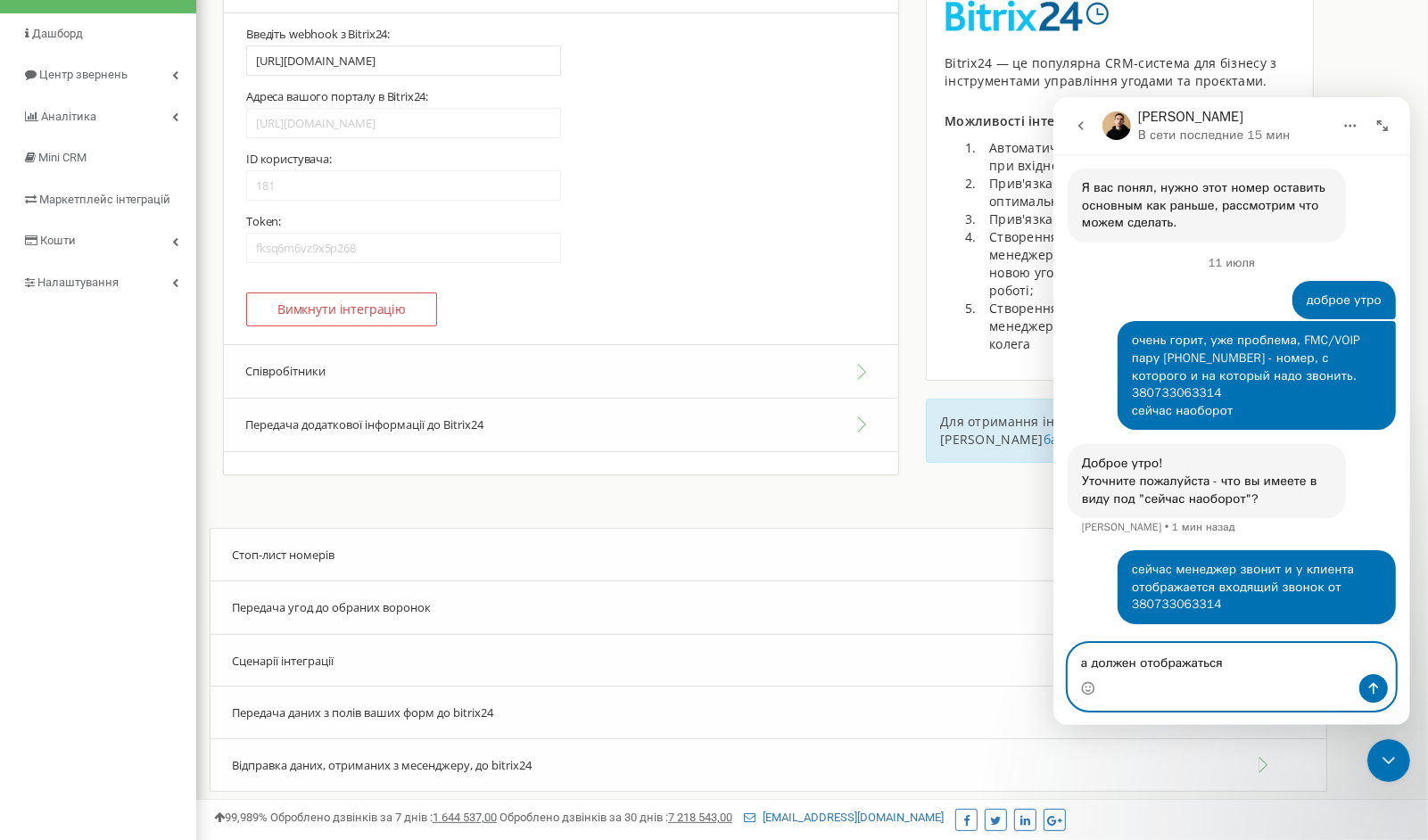 click on "а должен отображаться" at bounding box center [1231, 658] 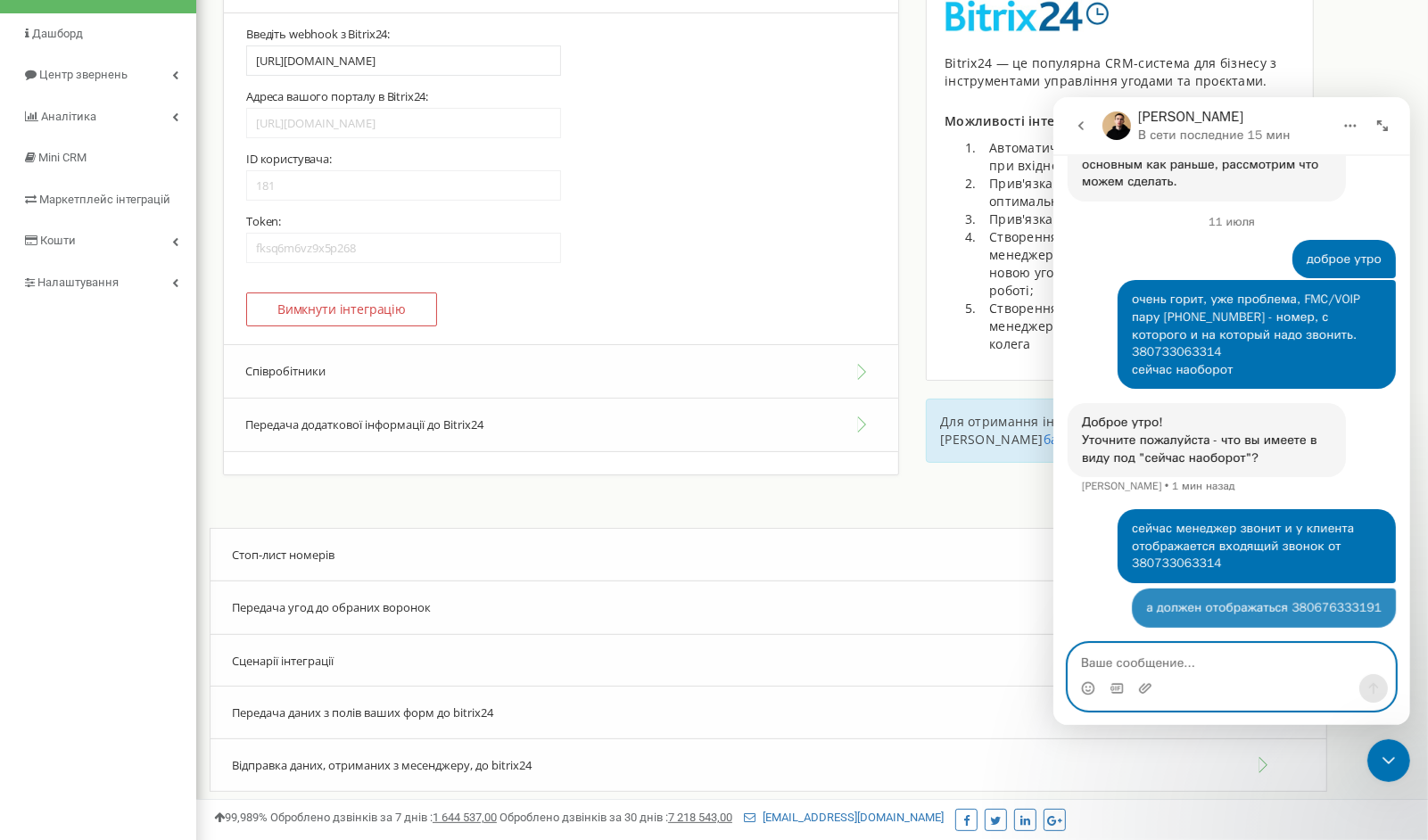 scroll, scrollTop: 9738, scrollLeft: 0, axis: vertical 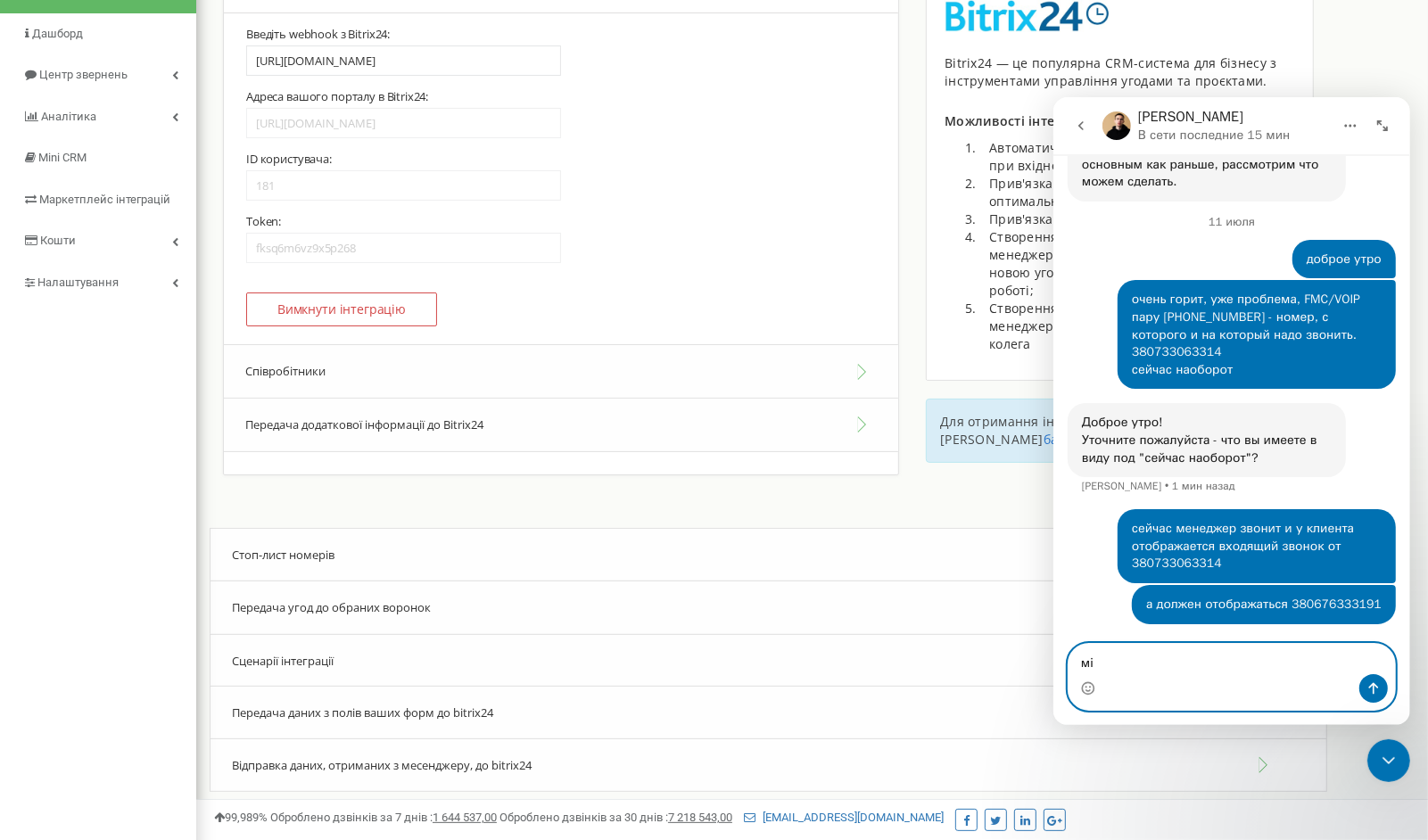 type on "м" 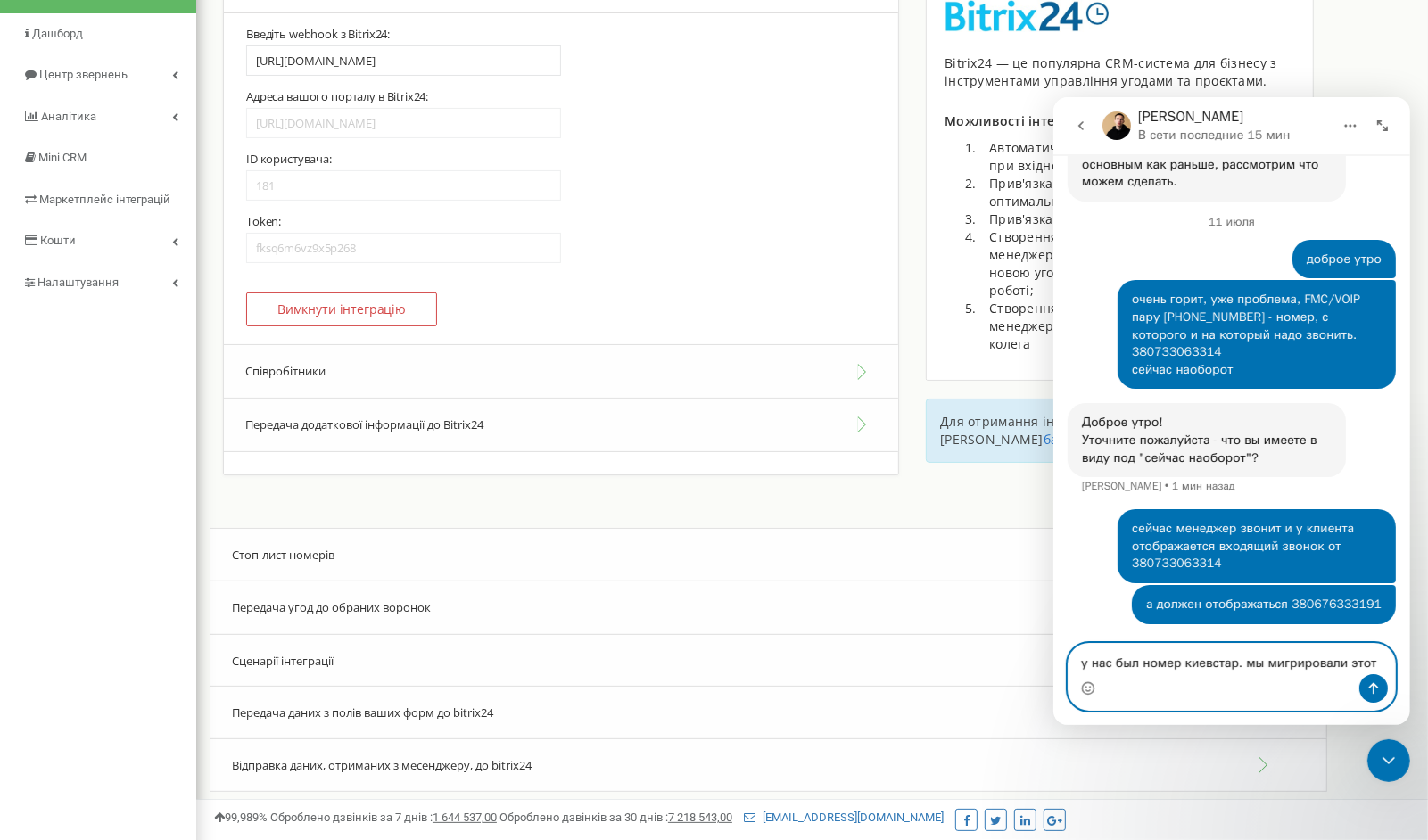 scroll, scrollTop: 9756, scrollLeft: 0, axis: vertical 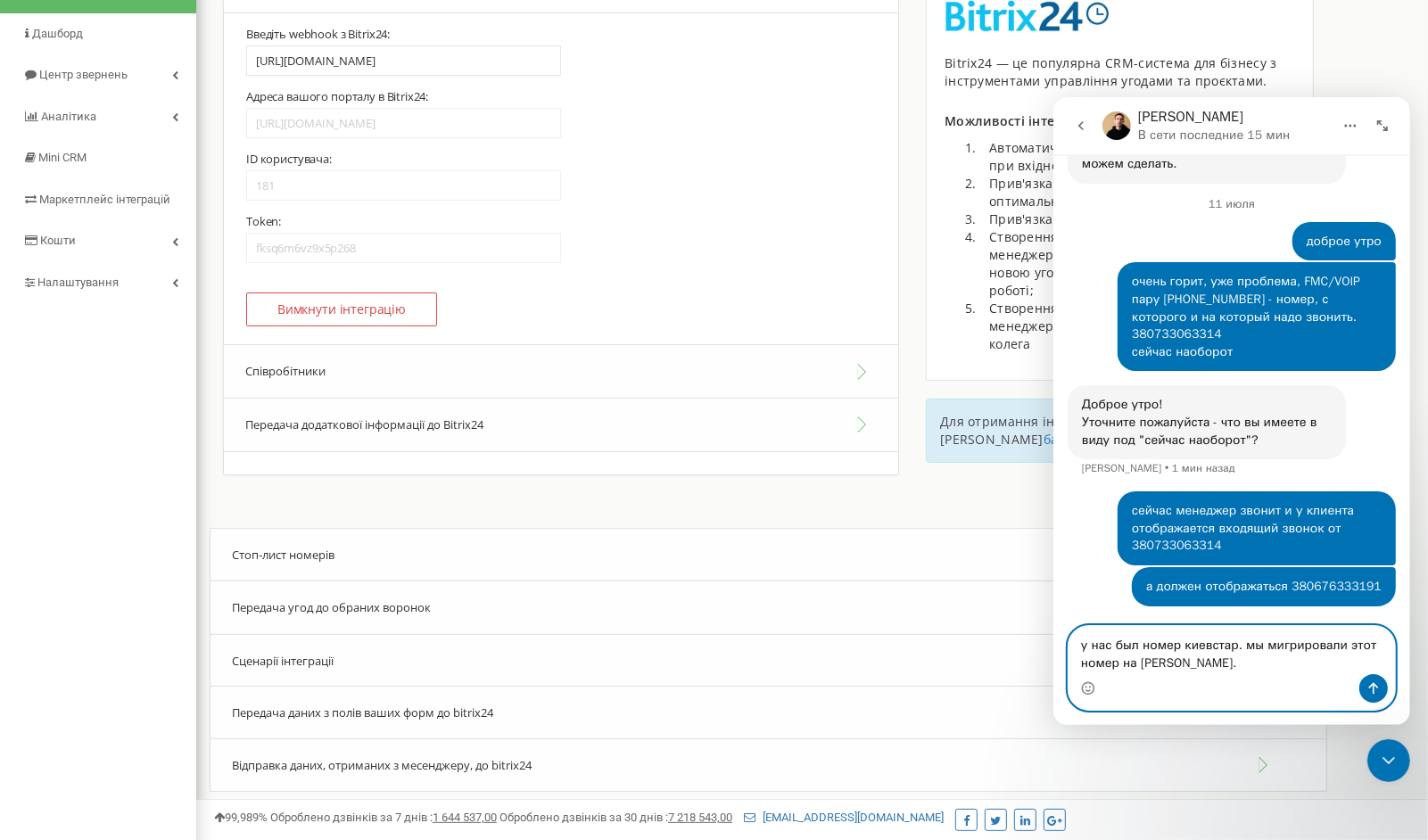 type on "у нас был номер киевстар. мы мигрировали этот номер на лайф." 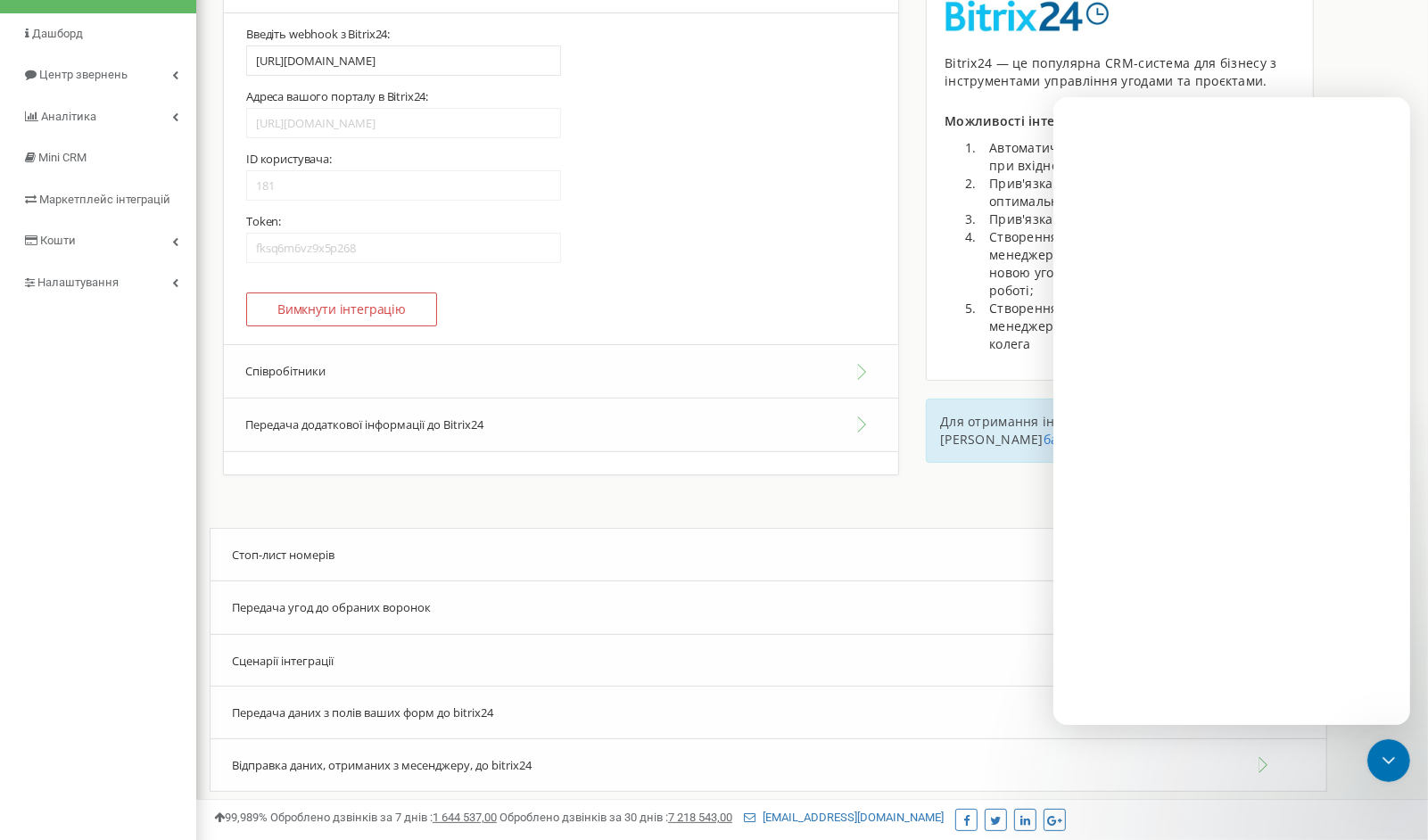 scroll, scrollTop: 0, scrollLeft: 0, axis: both 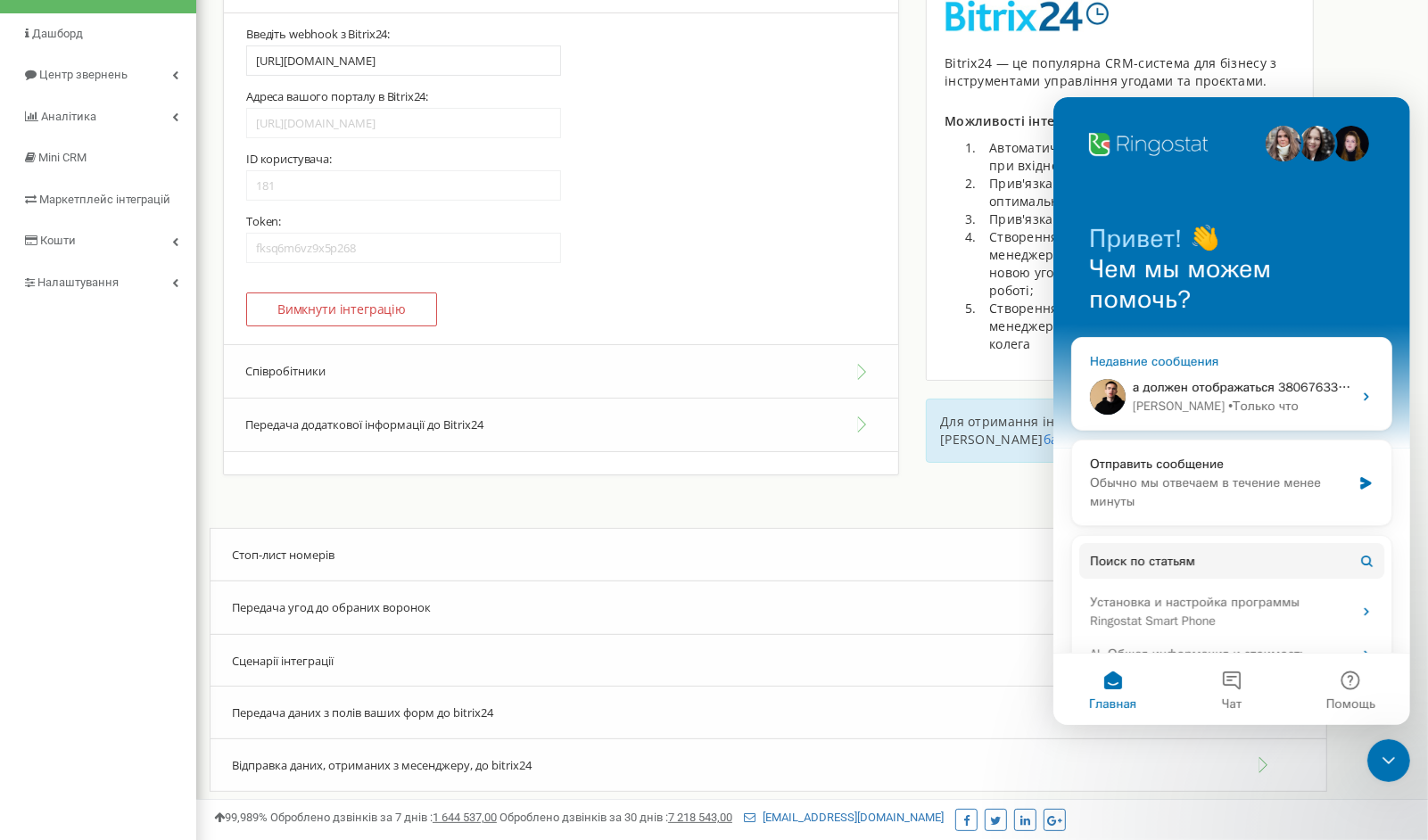 click on "а должен отображаться 380676333191 Vladyslav •  Только что" at bounding box center (1231, 396) 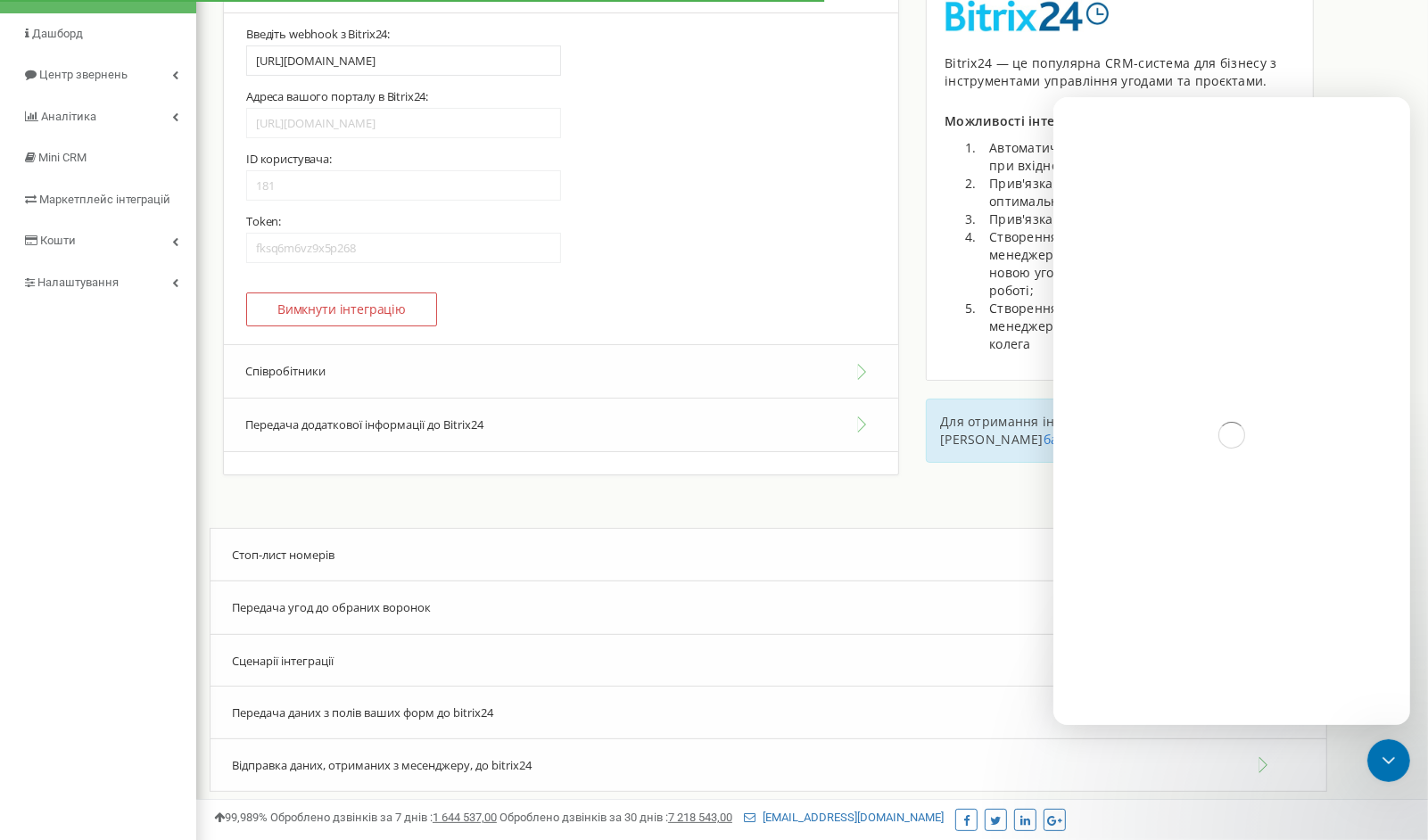 scroll, scrollTop: 0, scrollLeft: 0, axis: both 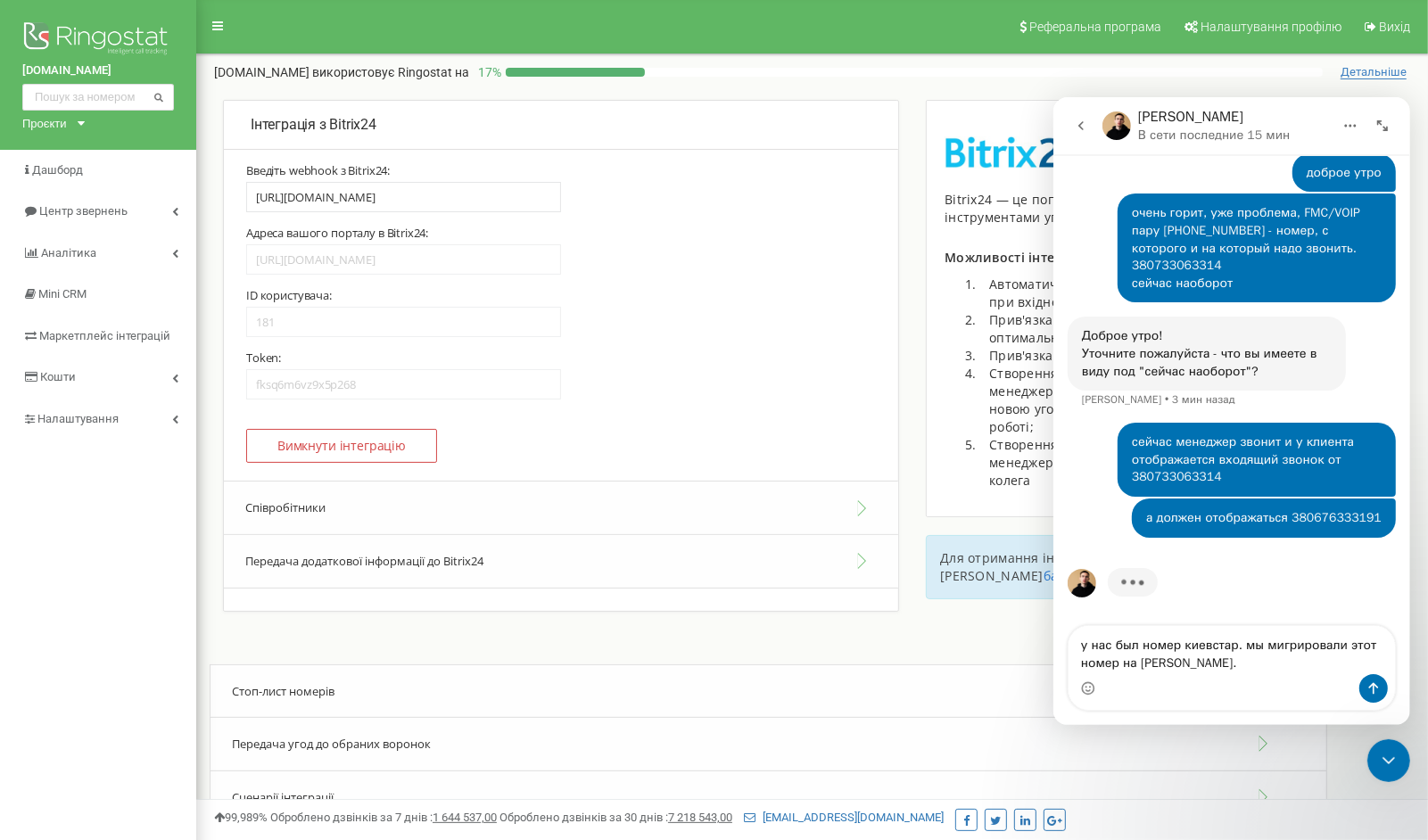 click on "у нас был номер киевстар. мы мигрировали этот номер на лайф." at bounding box center [1231, 649] 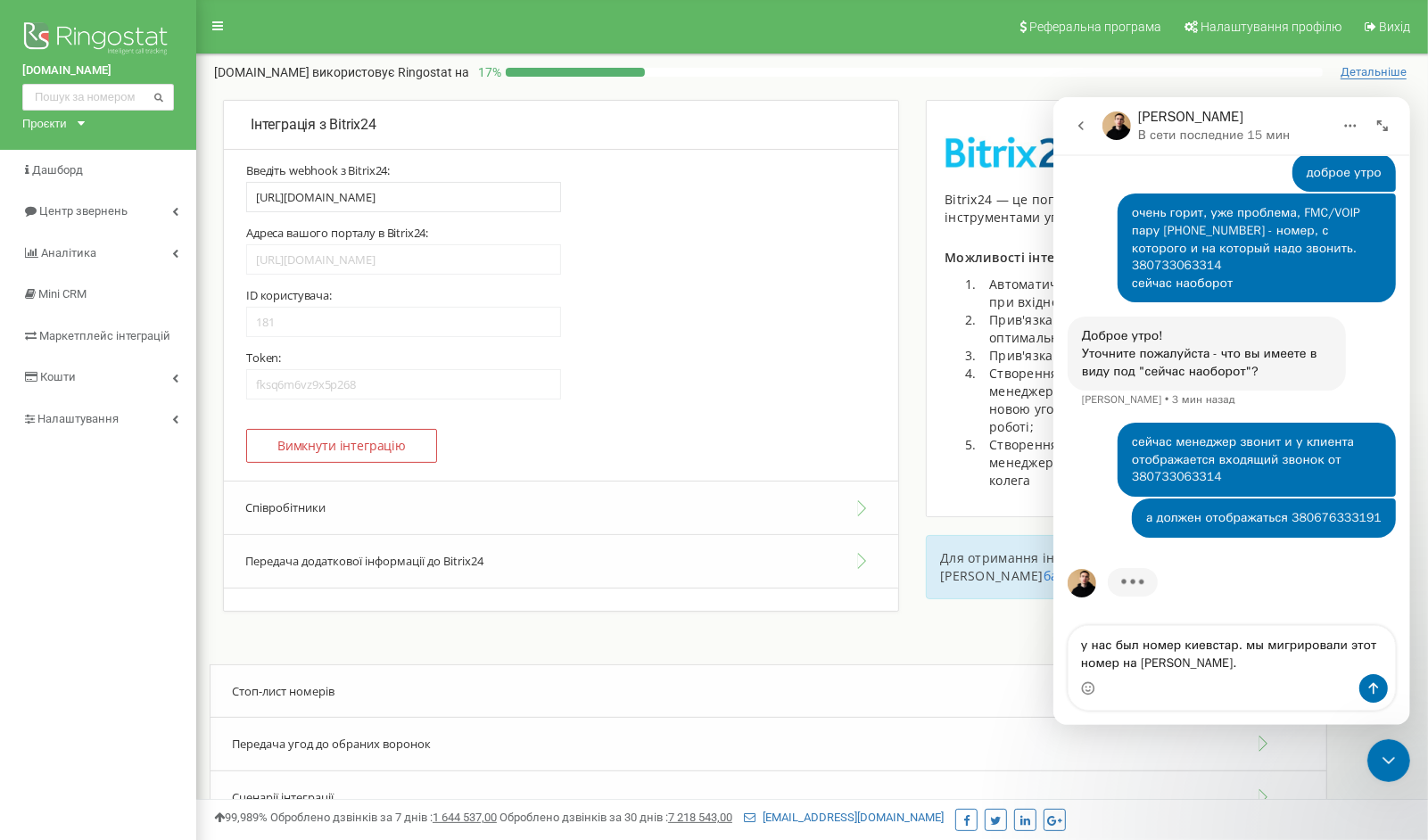 drag, startPoint x: 1186, startPoint y: 662, endPoint x: 1022, endPoint y: 624, distance: 168.34488 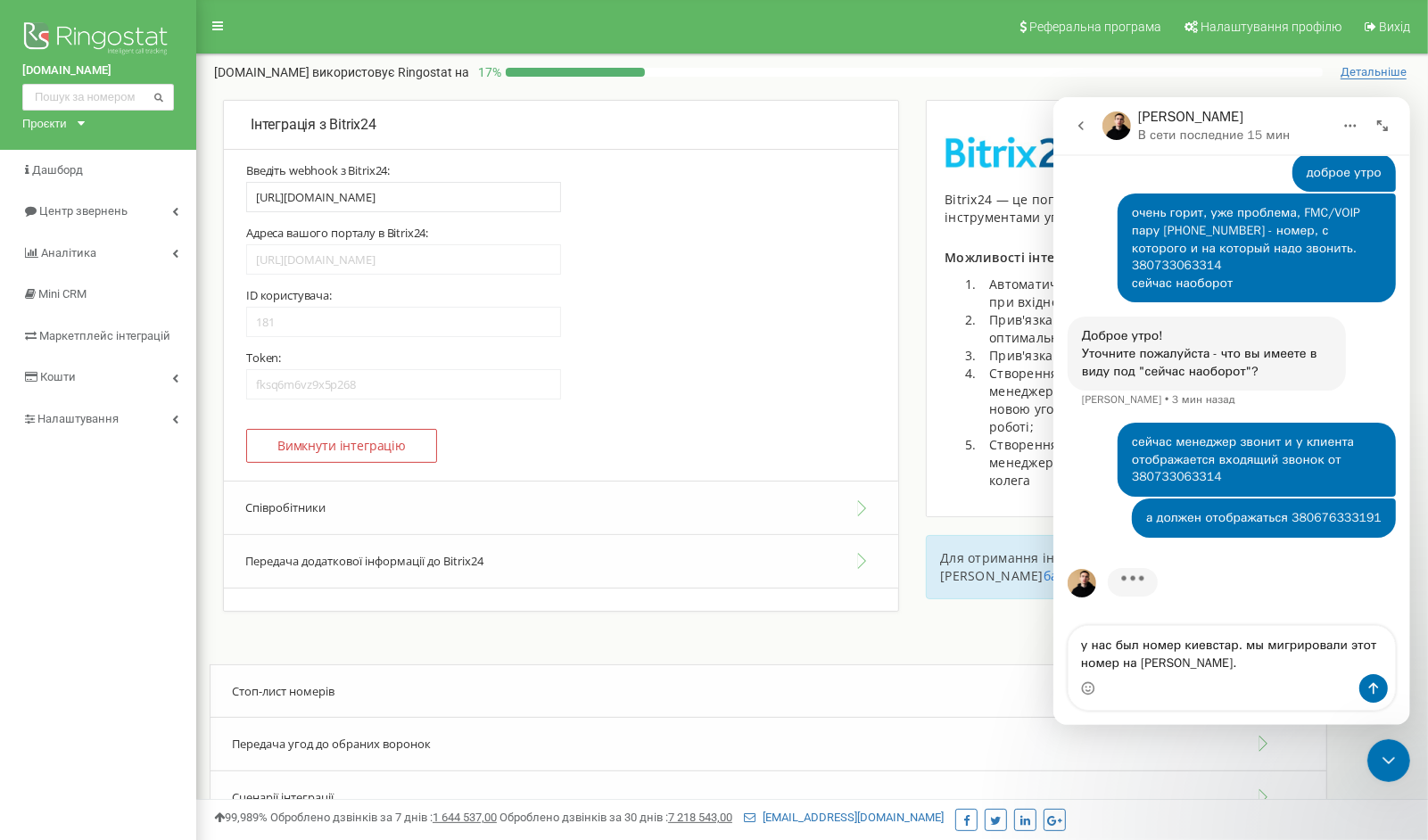 click on "Vladyslav В сети последние 15 мин Ringostat каждый день помогает бизнесу эффективнее управлять рекламными бюджетами и оптимизировать бизнес-процессы.
Не стесняйтесь задать нам вопросы :)
10 июля добрый день. подскажите, как на хроме виндовс настроить тАк, чтобы было видно кто звонит? чтобы выскакивала карточка клиента crm    •   22 ч назад Мы ответим здесь и по электронной почте: ✉️  emeljanenko.evg@gmail.com Среднее время ответа 🕒  менее 1 минуты Fin    •   22 ч назад вот это расширение установить  https://chromewebstore.google.com/detail/ringostat-click-to-call/mdhaadeocjnpjkpecinmaokfmbcgocgn  ?    •   22 ч назад Vladyslav    •" 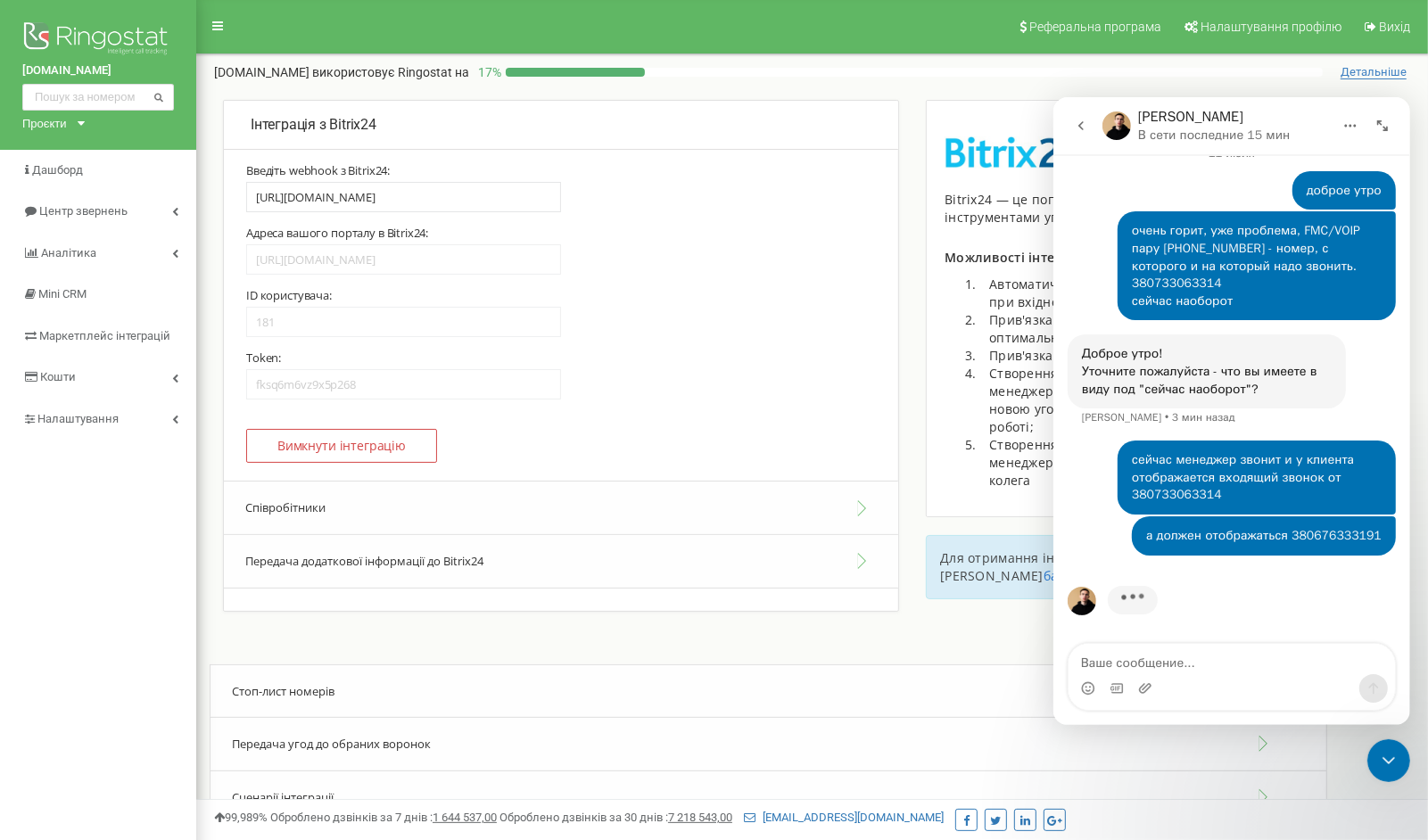 scroll, scrollTop: 9789, scrollLeft: 0, axis: vertical 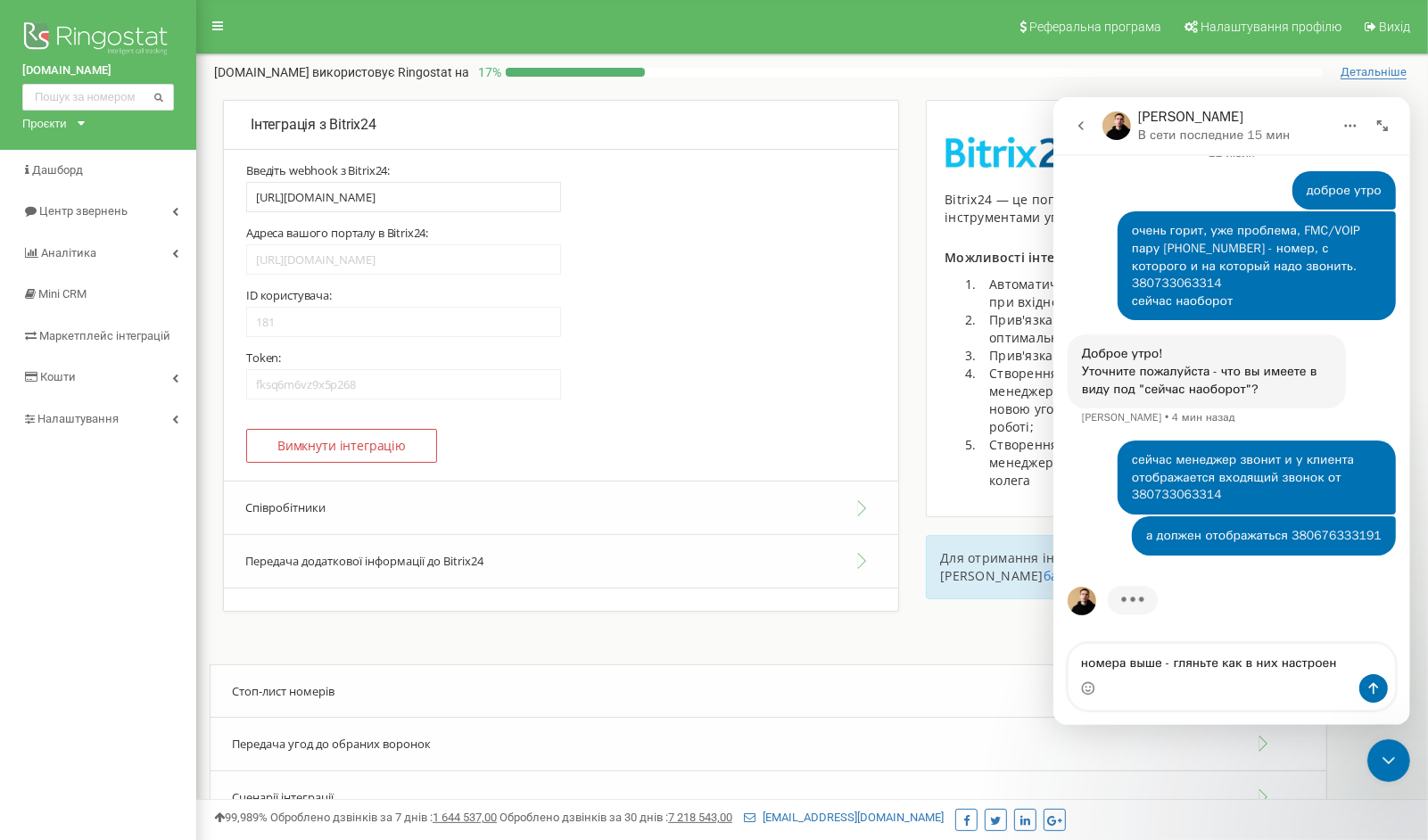 type on "номера выше - гляньте как в них настроено" 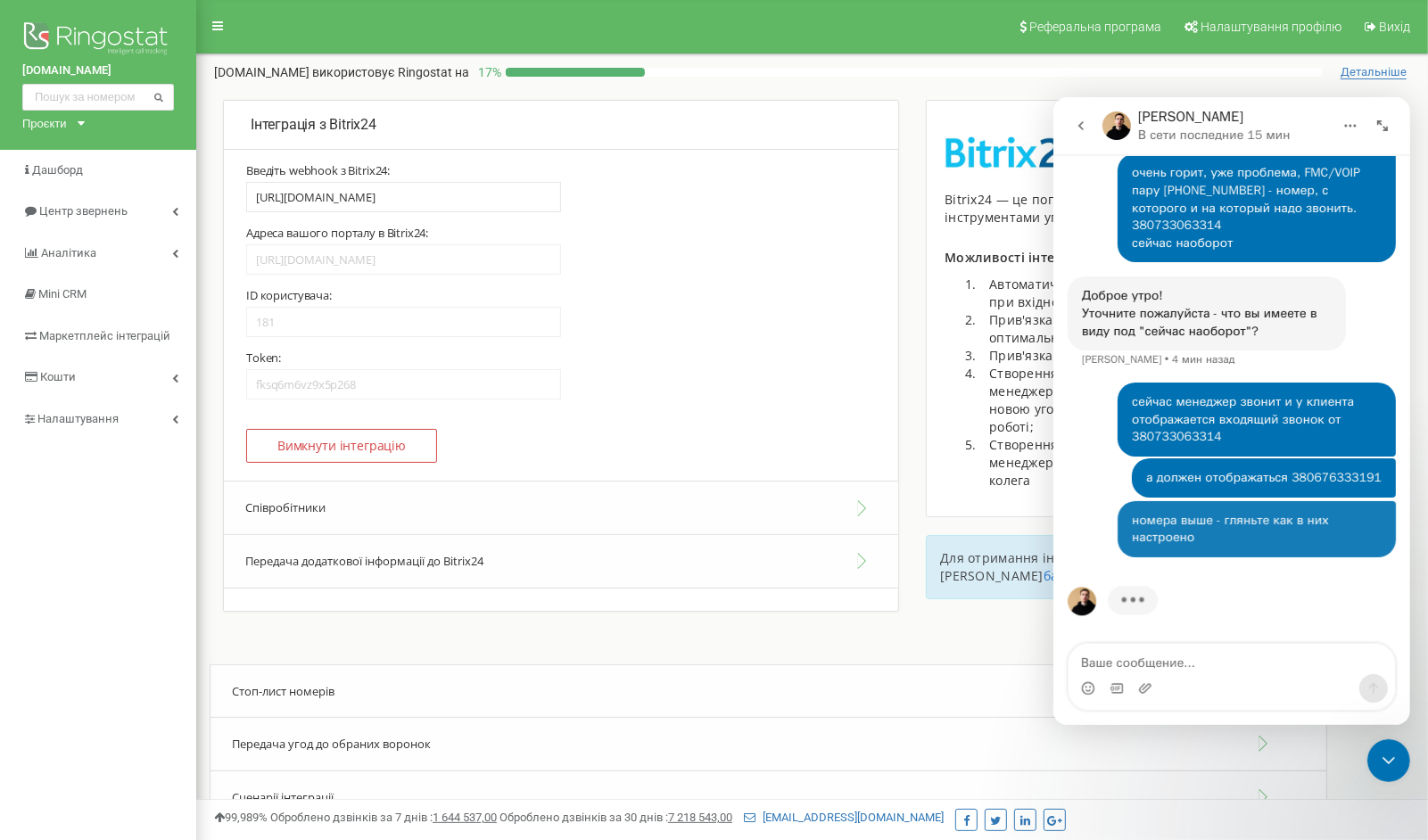 scroll, scrollTop: 9847, scrollLeft: 0, axis: vertical 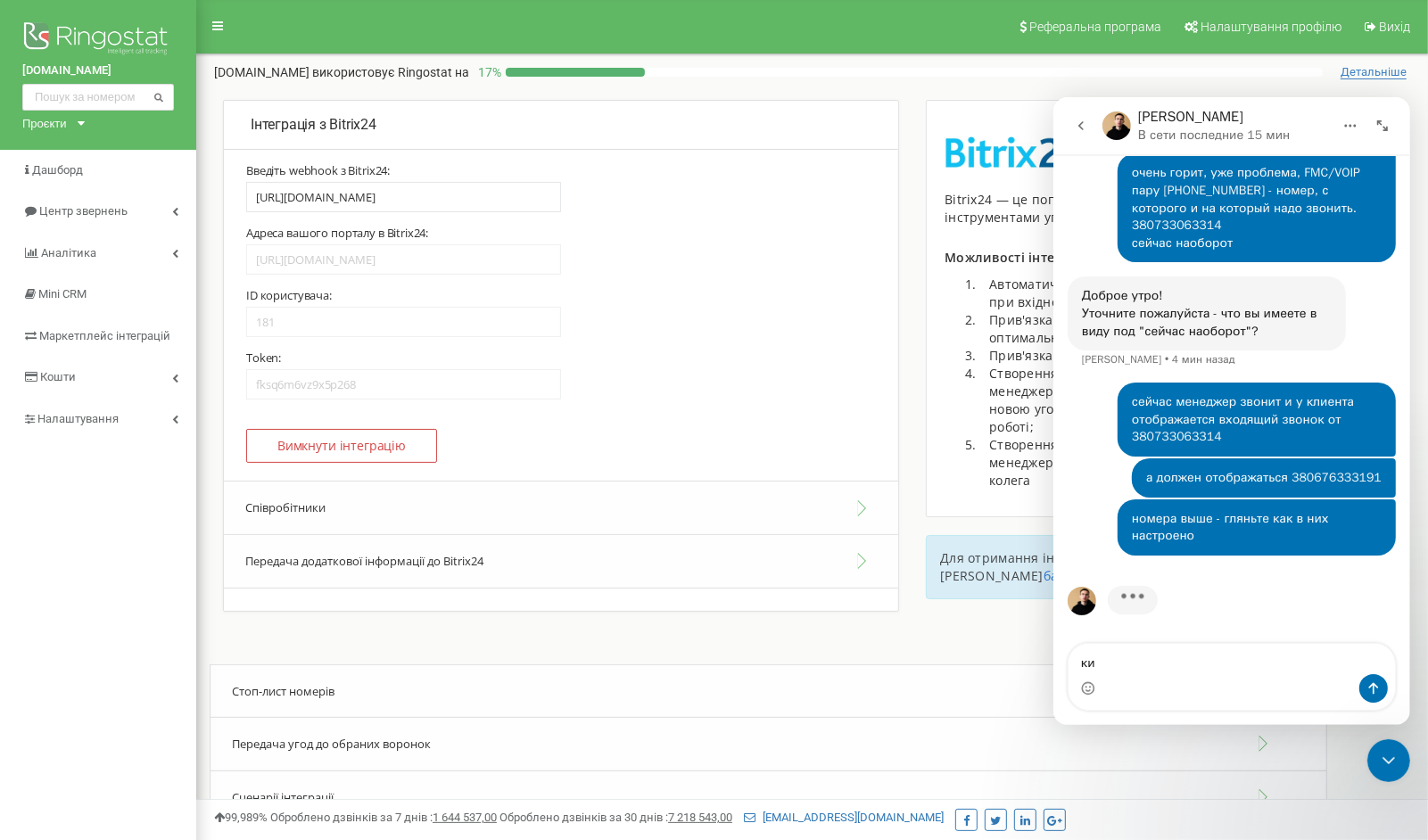 type on "к" 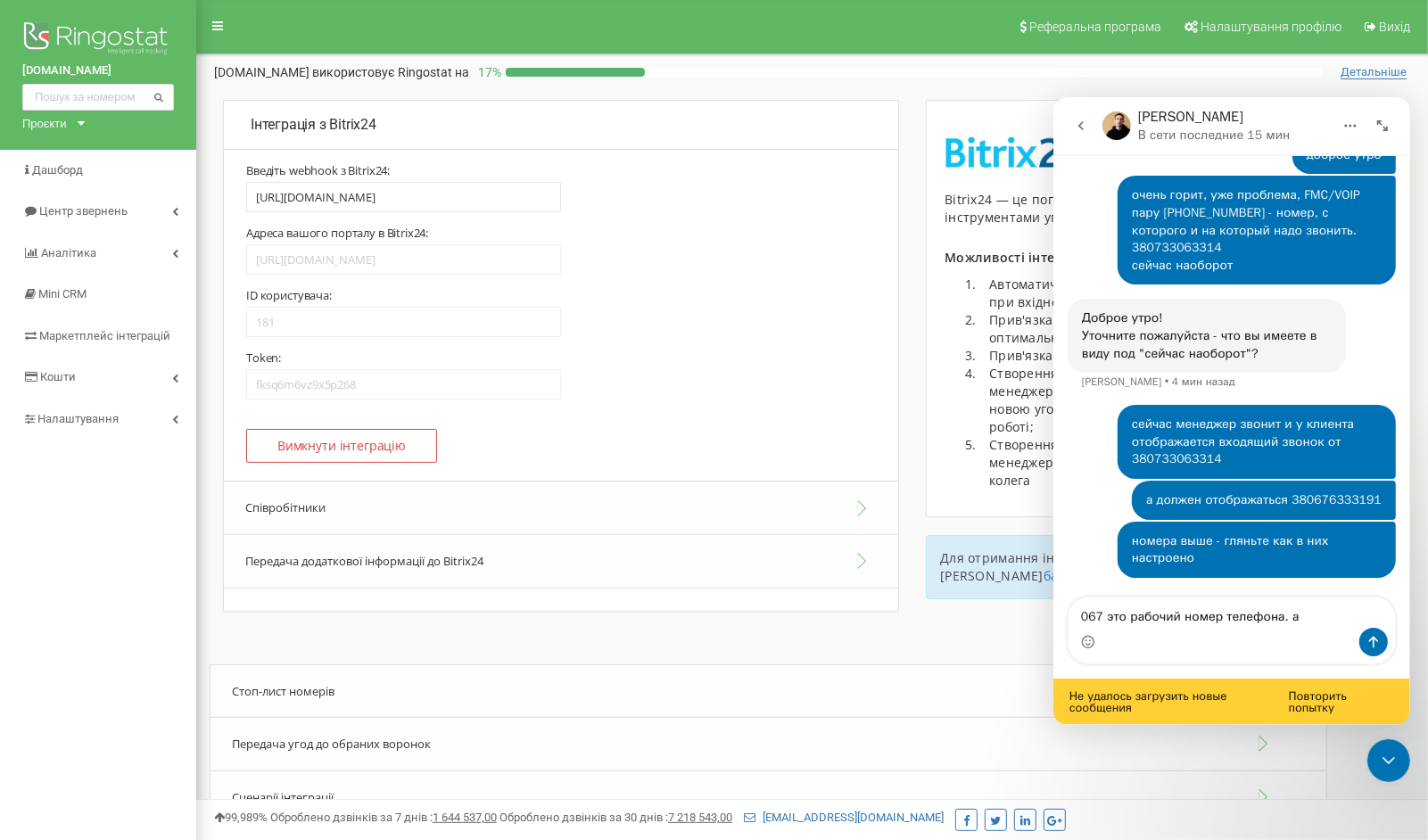 scroll, scrollTop: 9825, scrollLeft: 0, axis: vertical 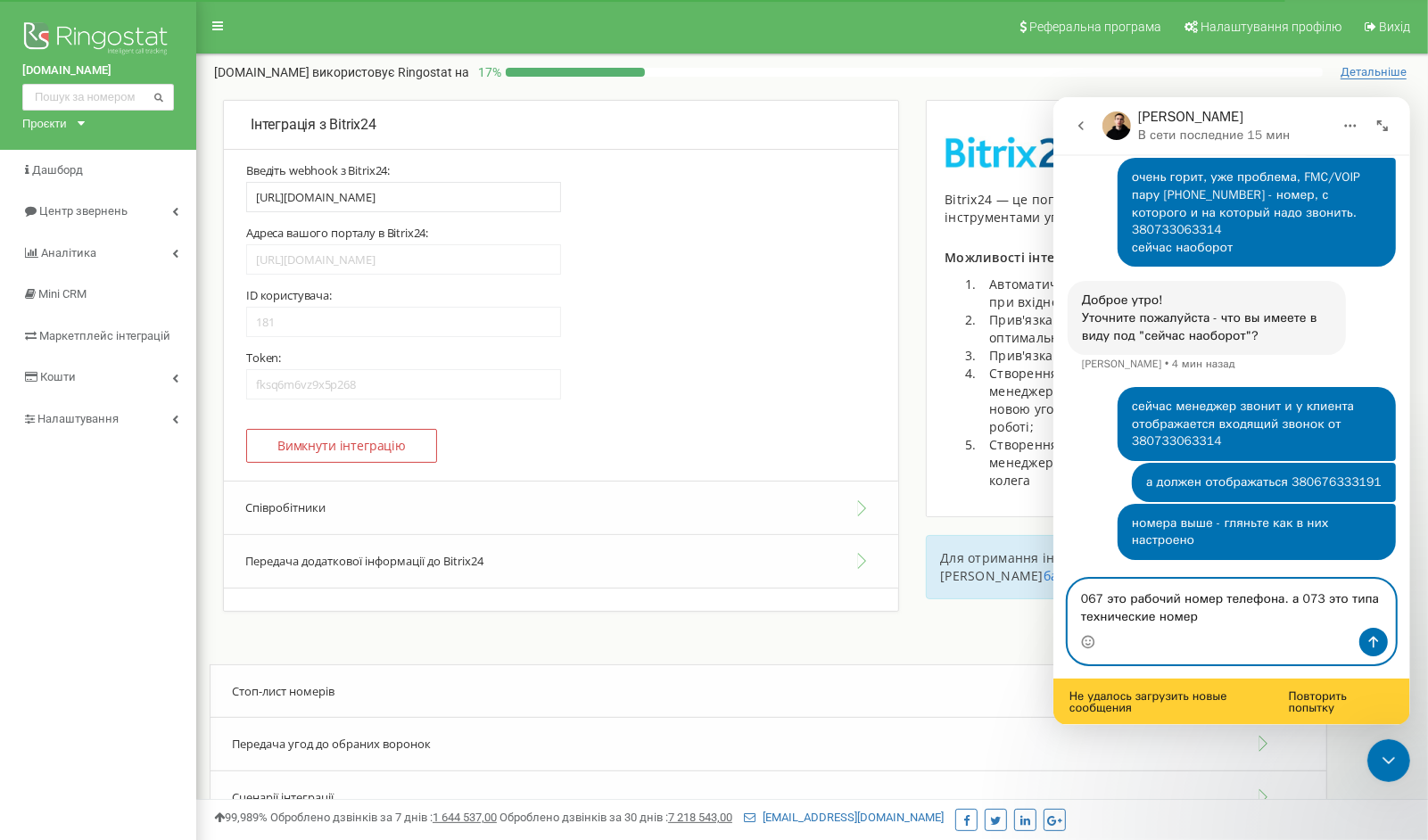 type on "067 это рабочий номер телефона. а 073 это типа технические номера" 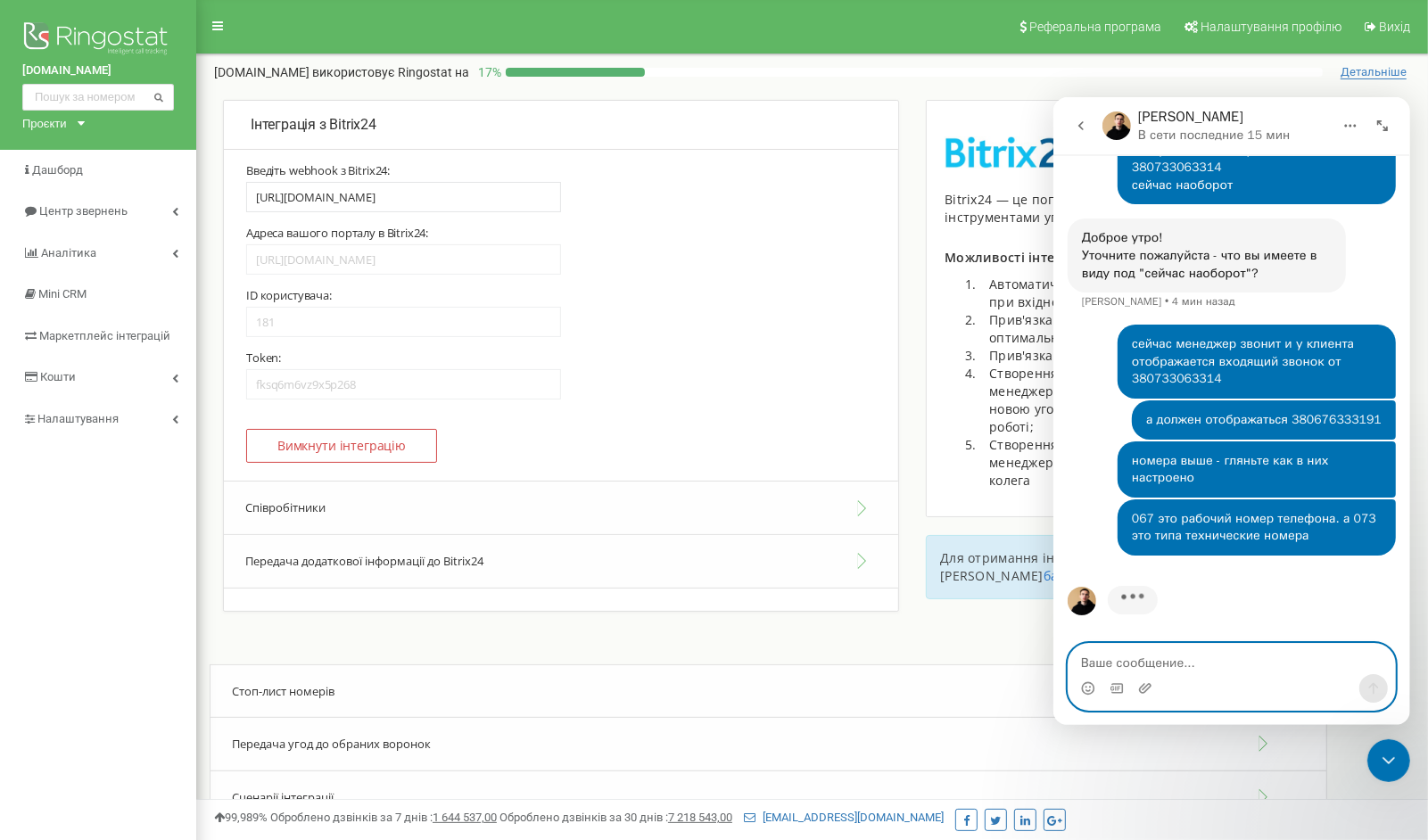 scroll, scrollTop: 9905, scrollLeft: 0, axis: vertical 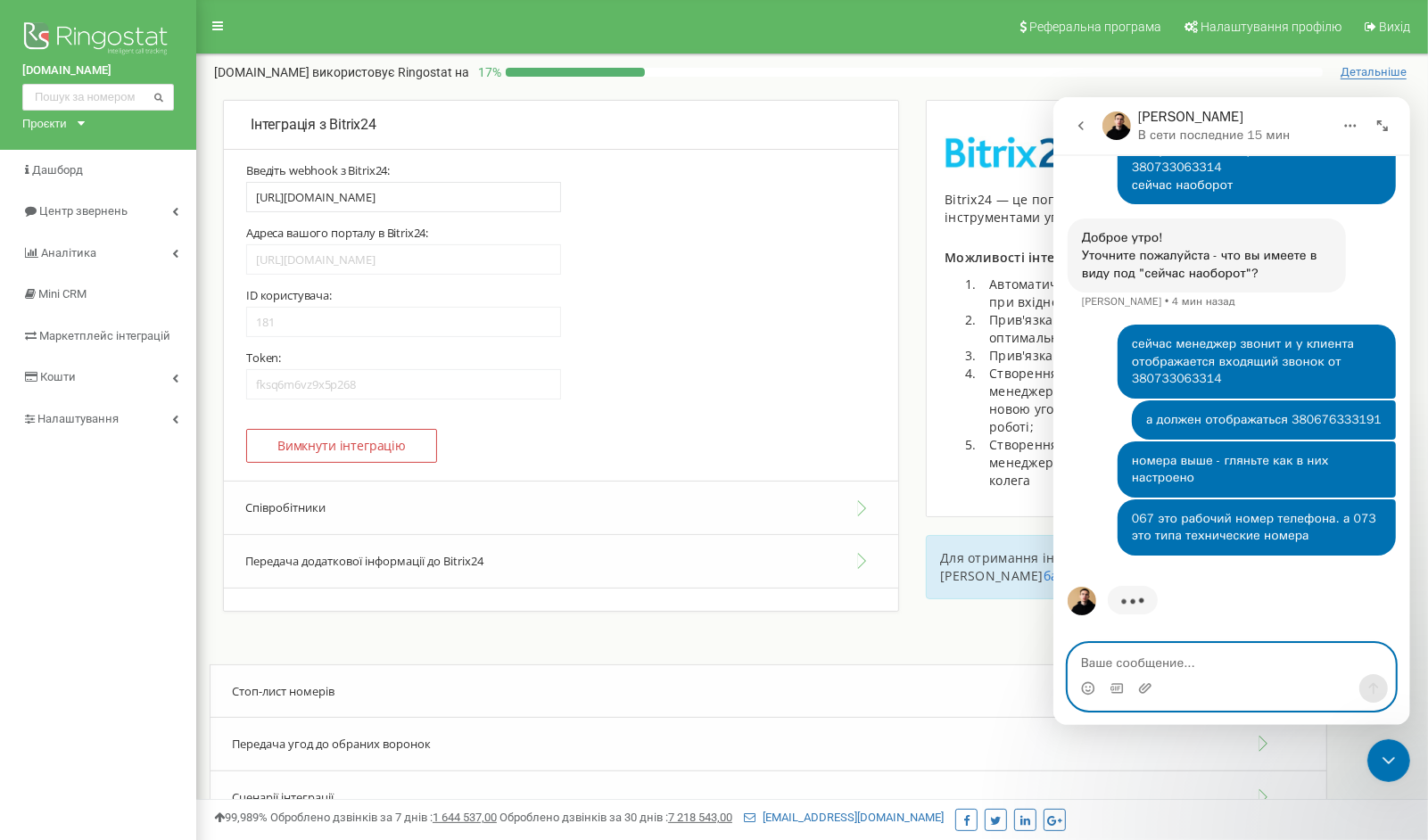 click at bounding box center (1231, 658) 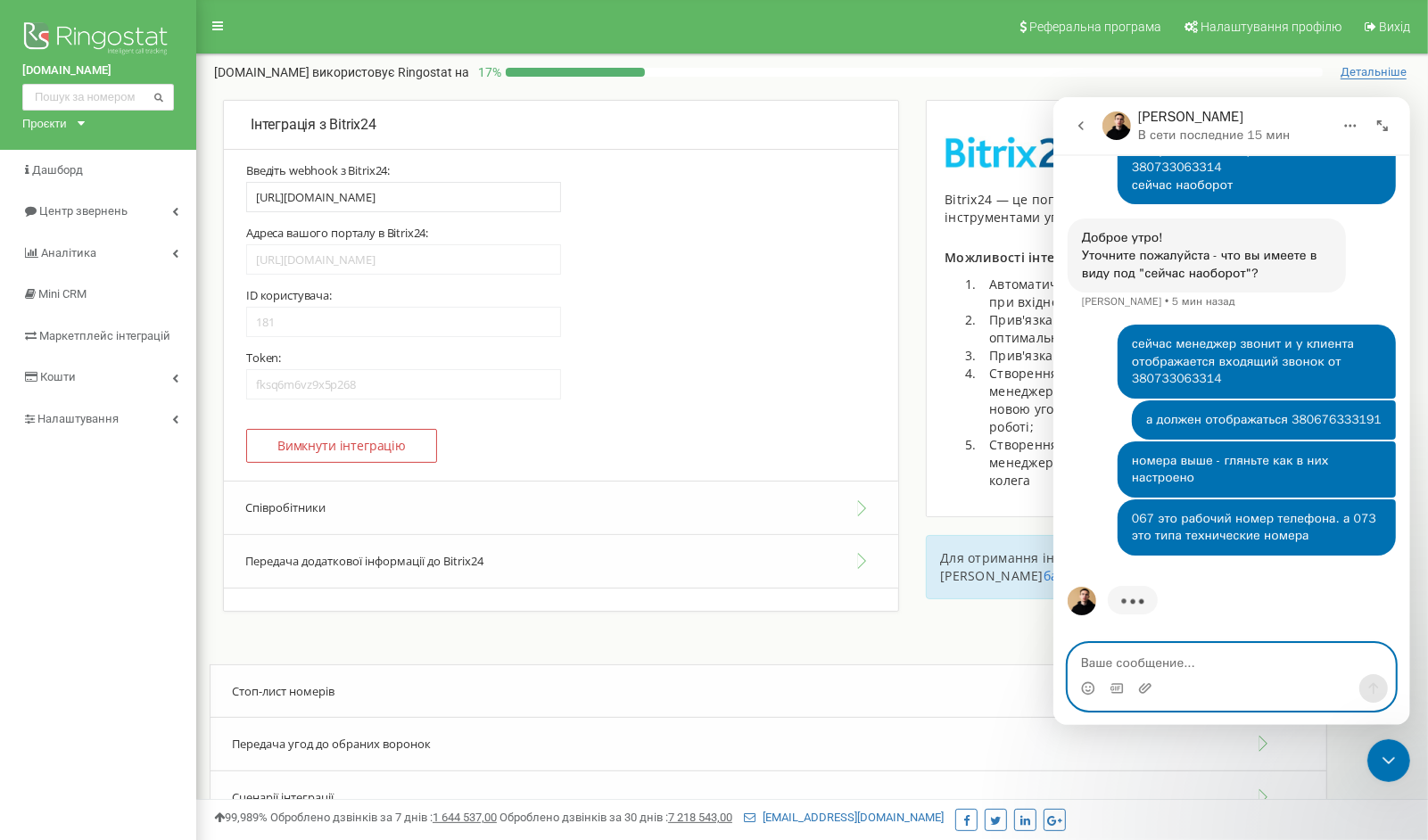 scroll, scrollTop: 9905, scrollLeft: 0, axis: vertical 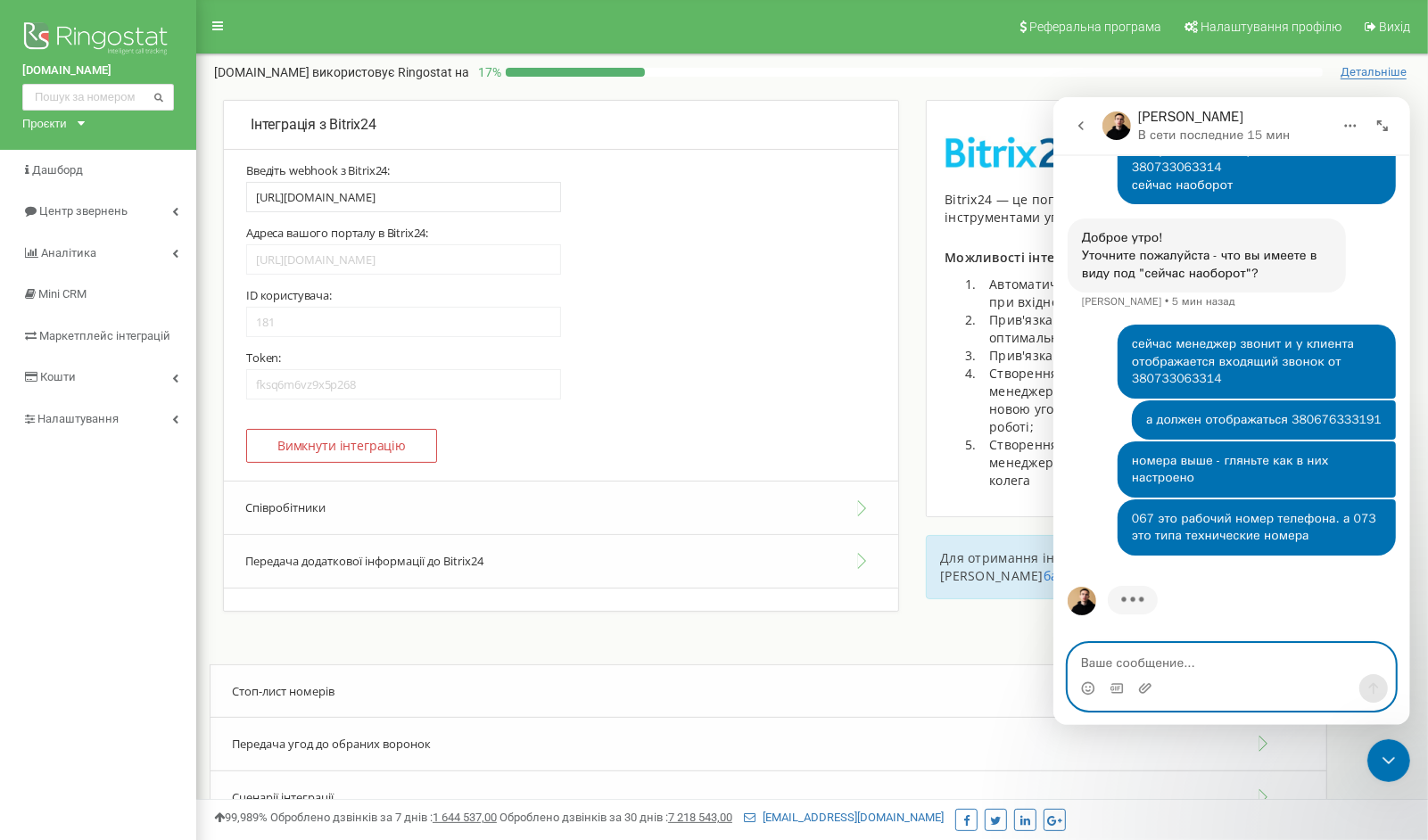 type 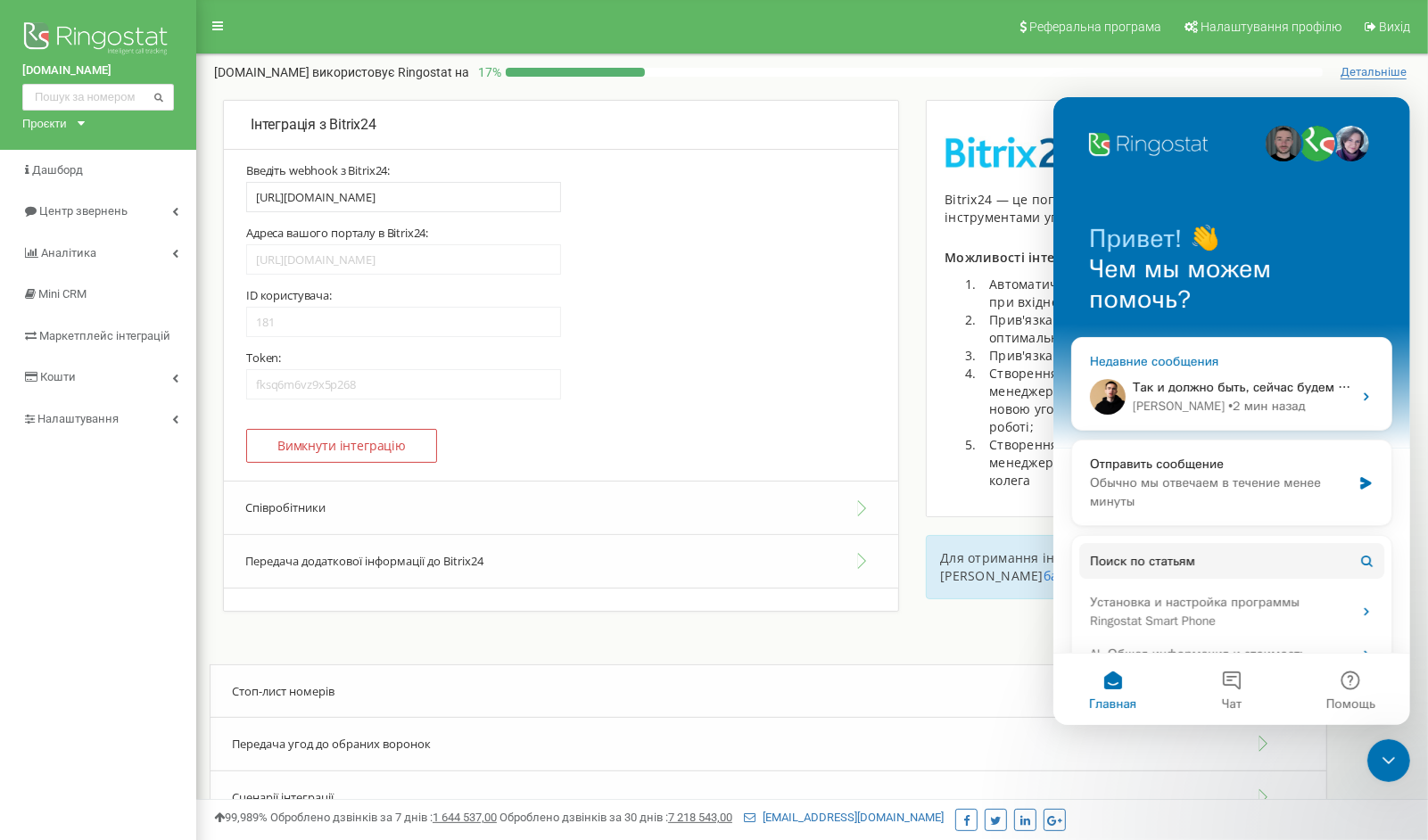click on "Так и должно быть, сейчас будем работать над этим вопросом, скорее всего это будет перевод номера FMC в сип формат. отпишу по информации или результату." at bounding box center (1628, 386) 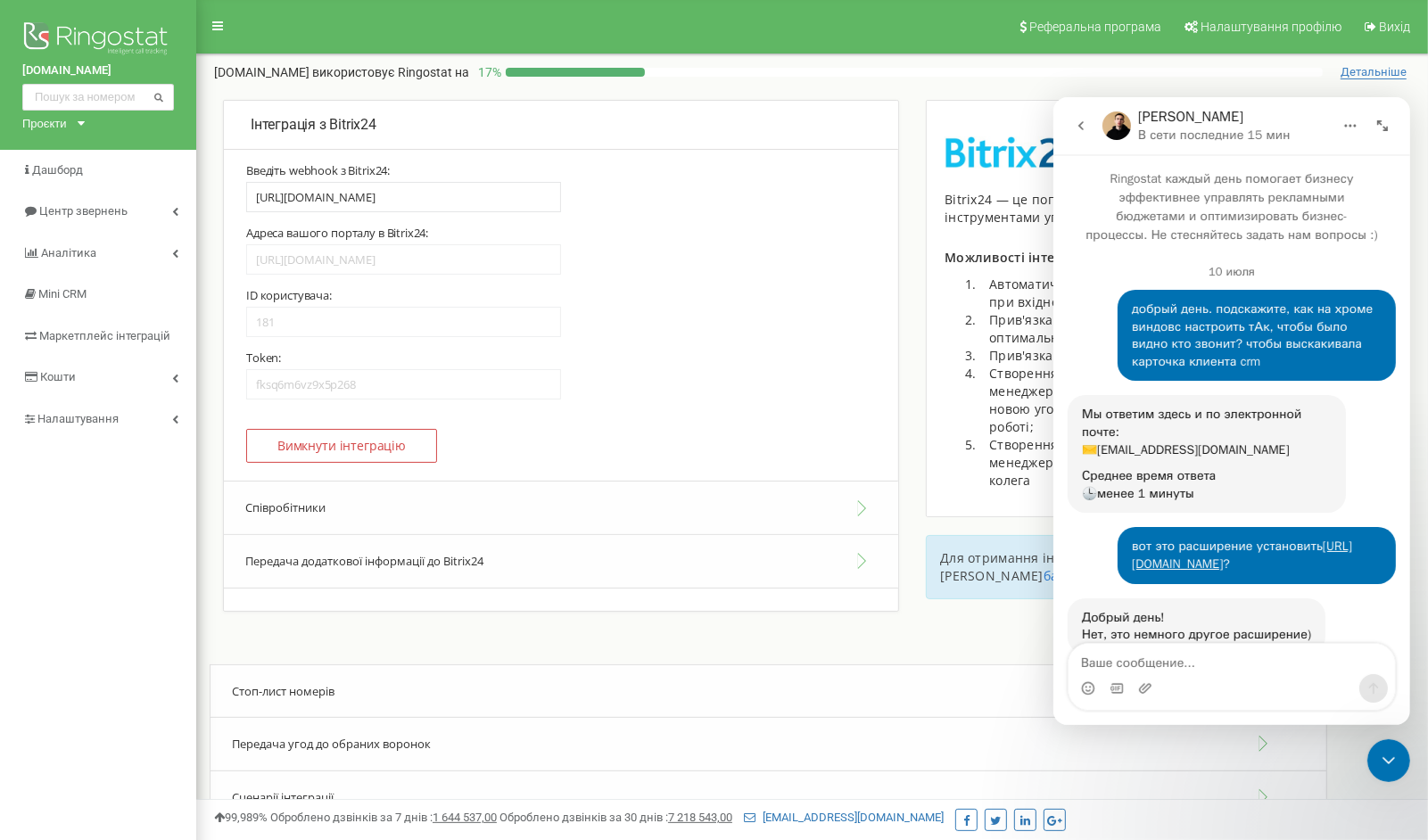 scroll, scrollTop: 134, scrollLeft: 0, axis: vertical 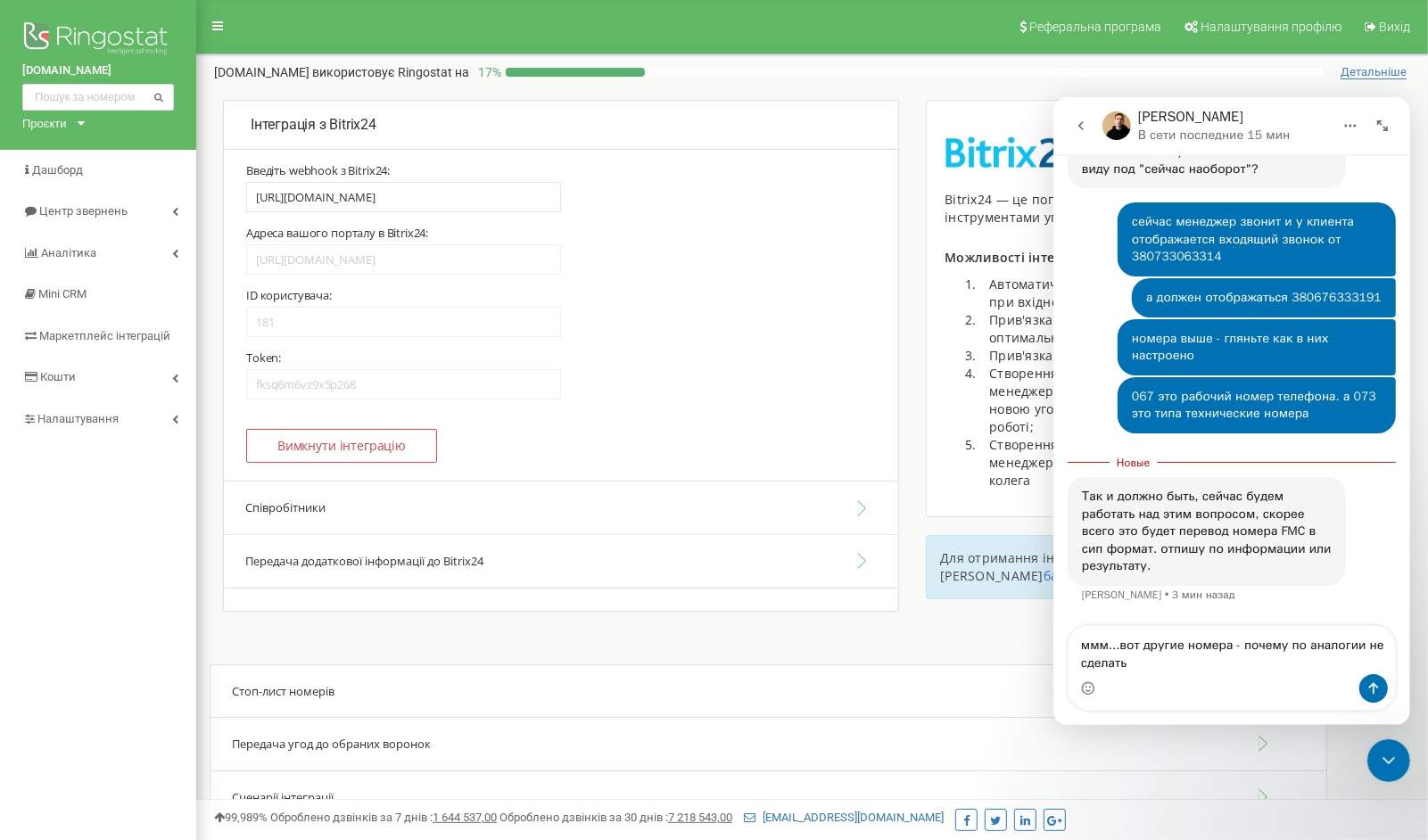 type on "ммм...вот другие номера - почему по аналогии не сделать?" 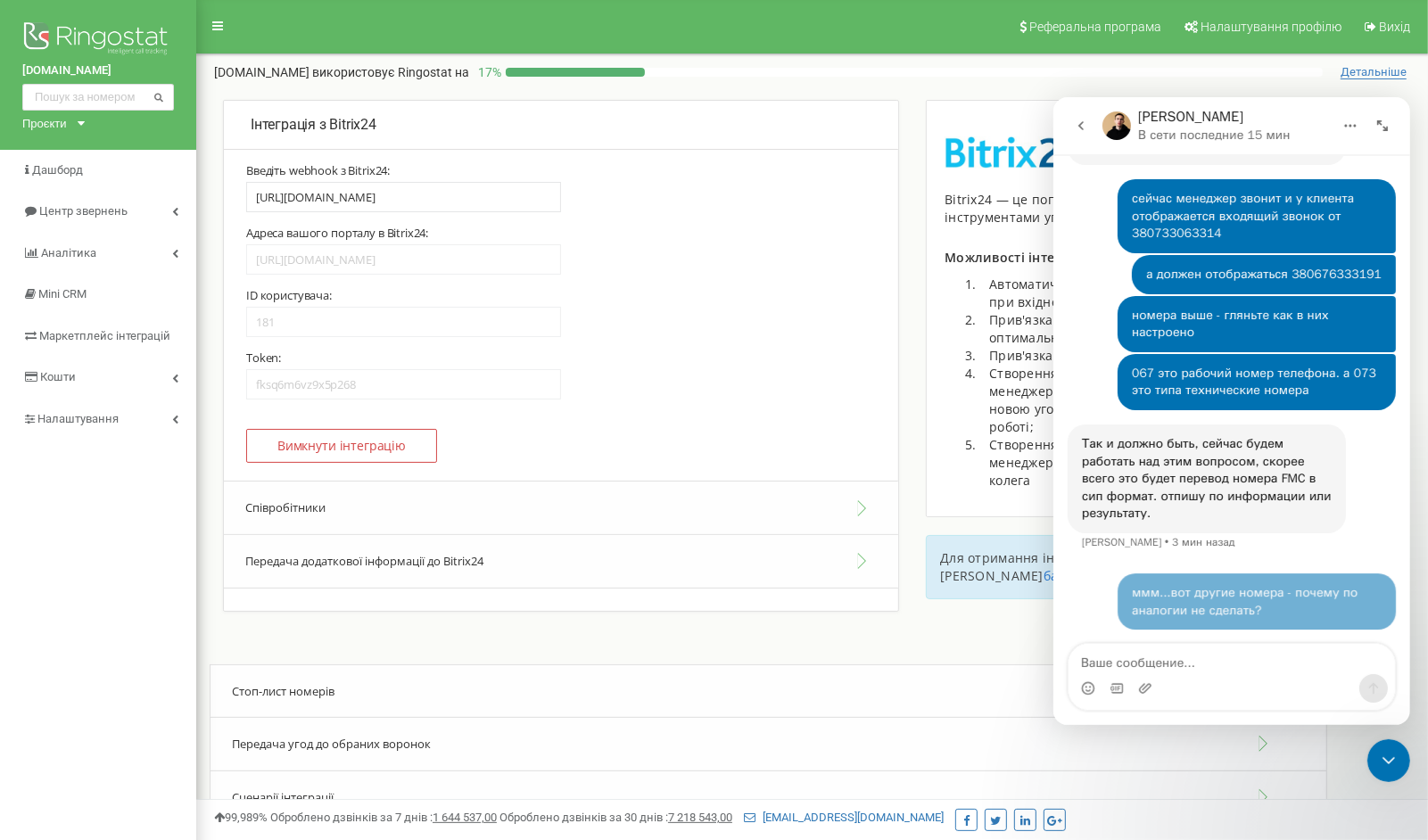 scroll, scrollTop: 10030, scrollLeft: 0, axis: vertical 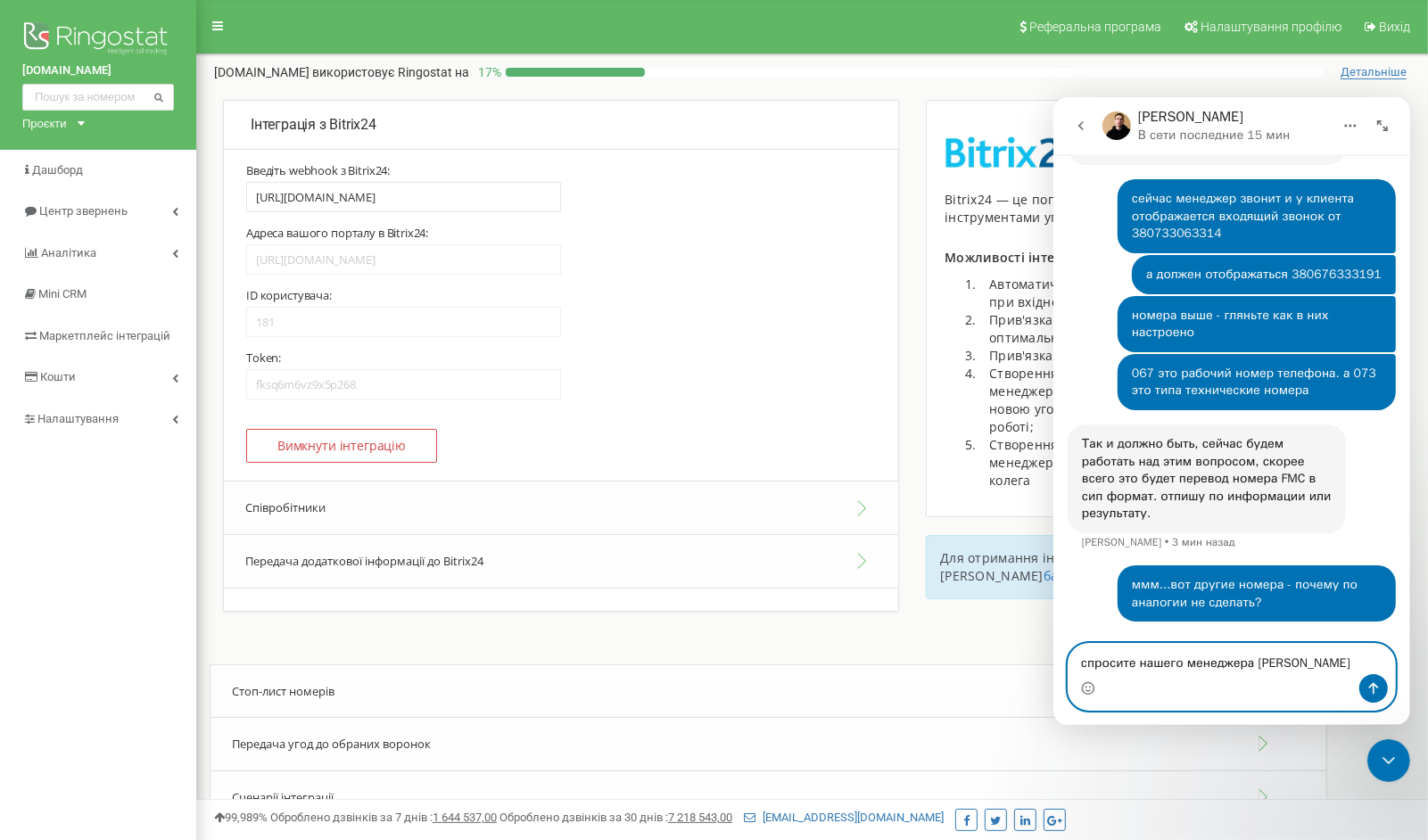 type on "спросите нашего менеджера Оксану Илличеву" 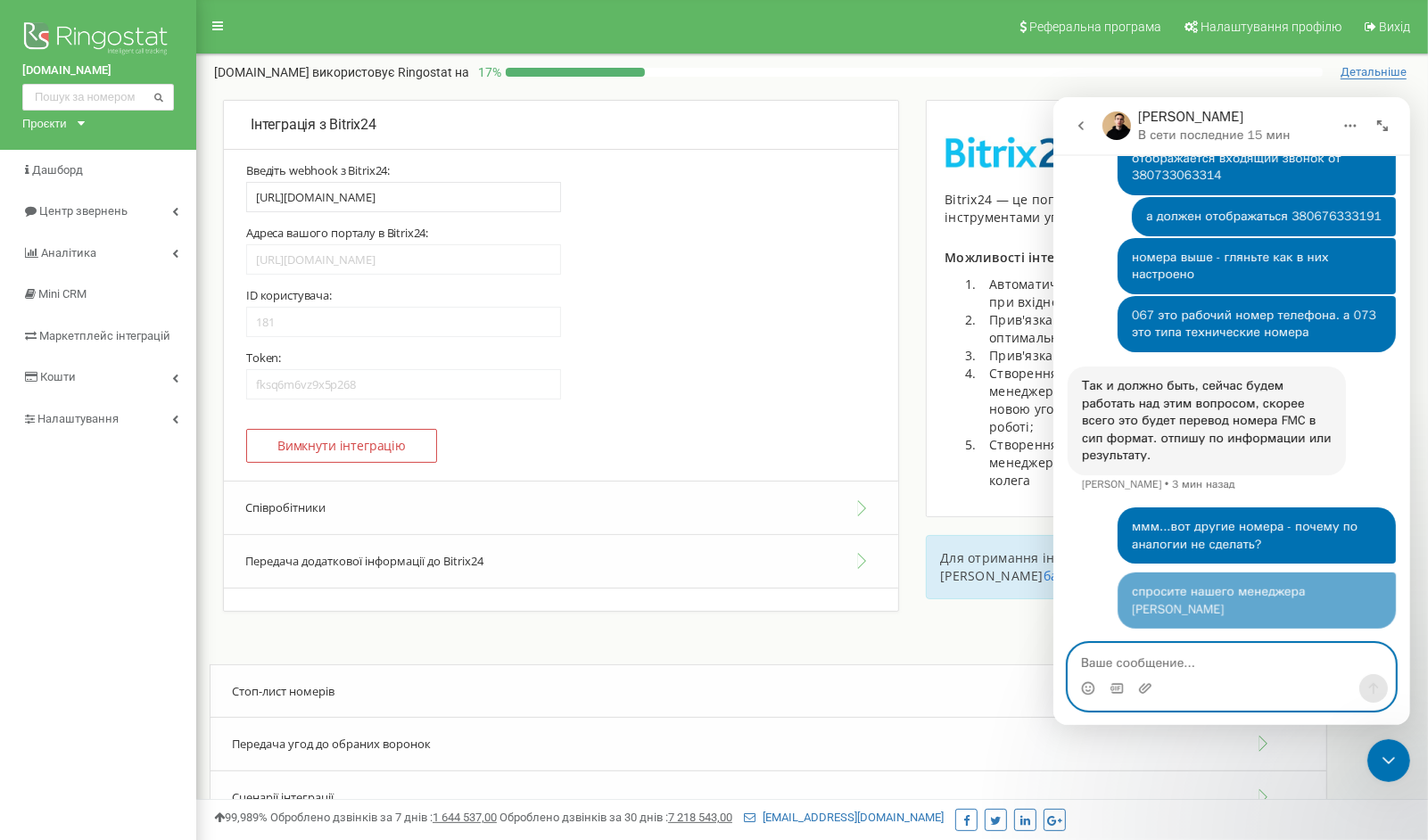 scroll, scrollTop: 10088, scrollLeft: 0, axis: vertical 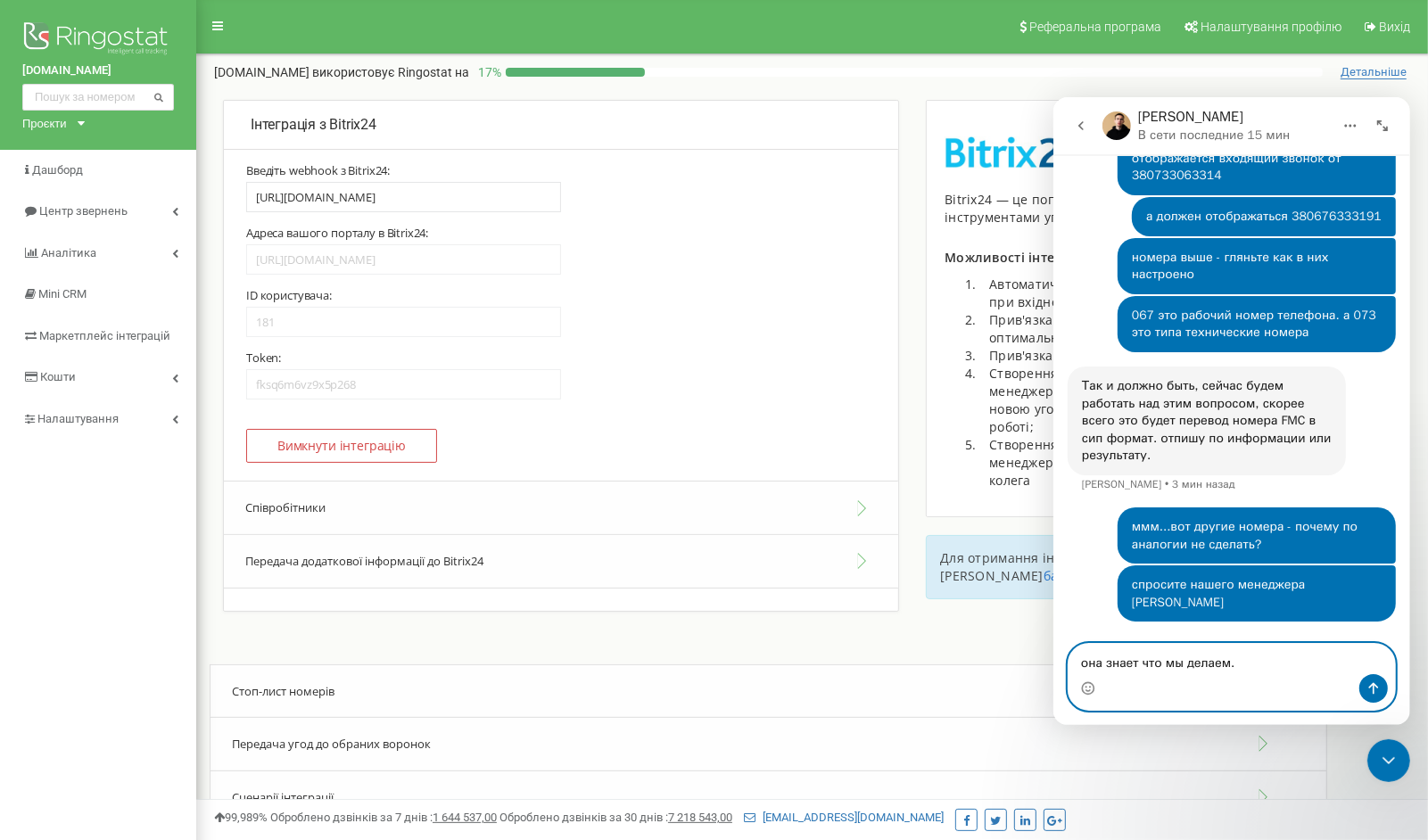 type on "она знает что мы делаем." 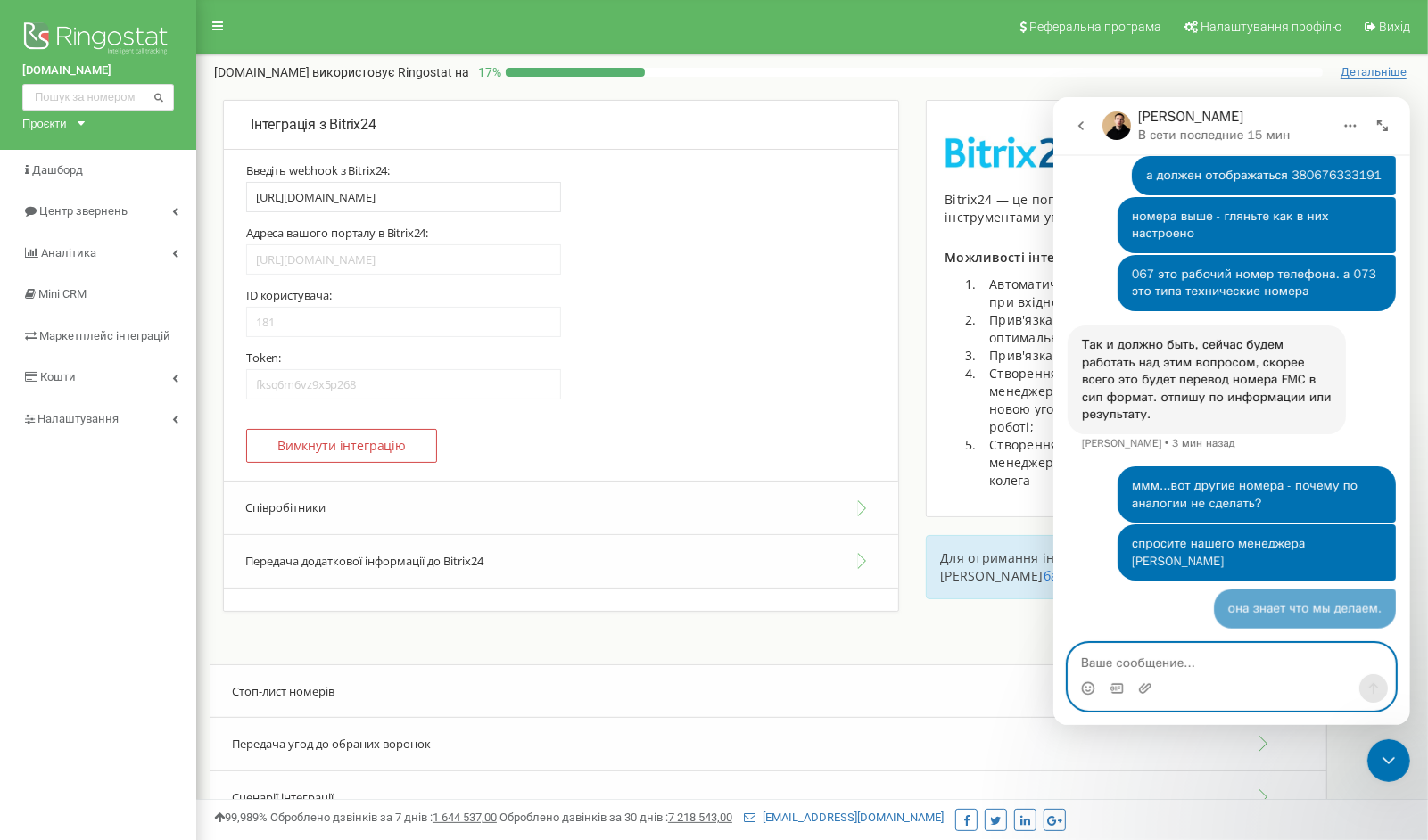 scroll, scrollTop: 10129, scrollLeft: 0, axis: vertical 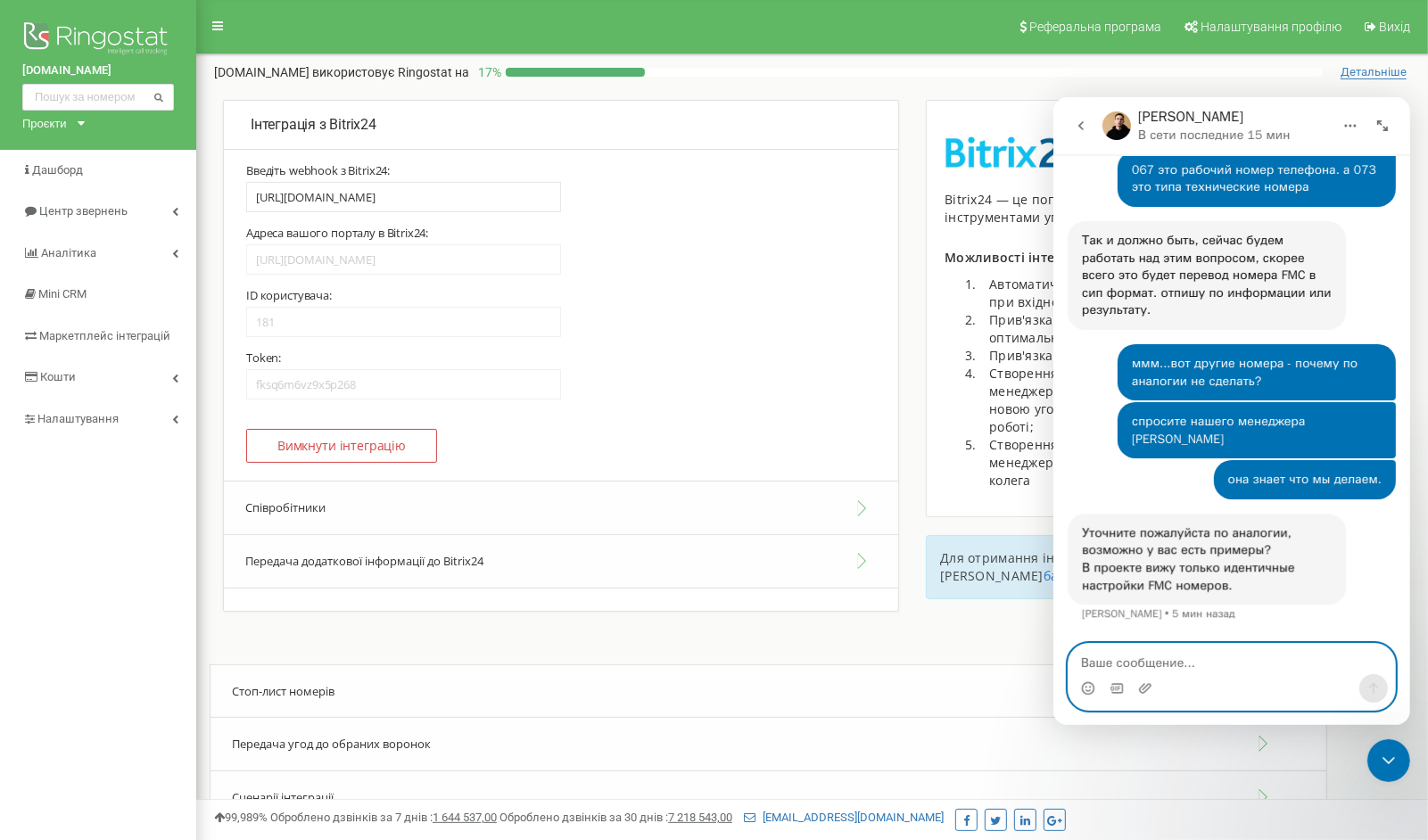 click at bounding box center (1231, 658) 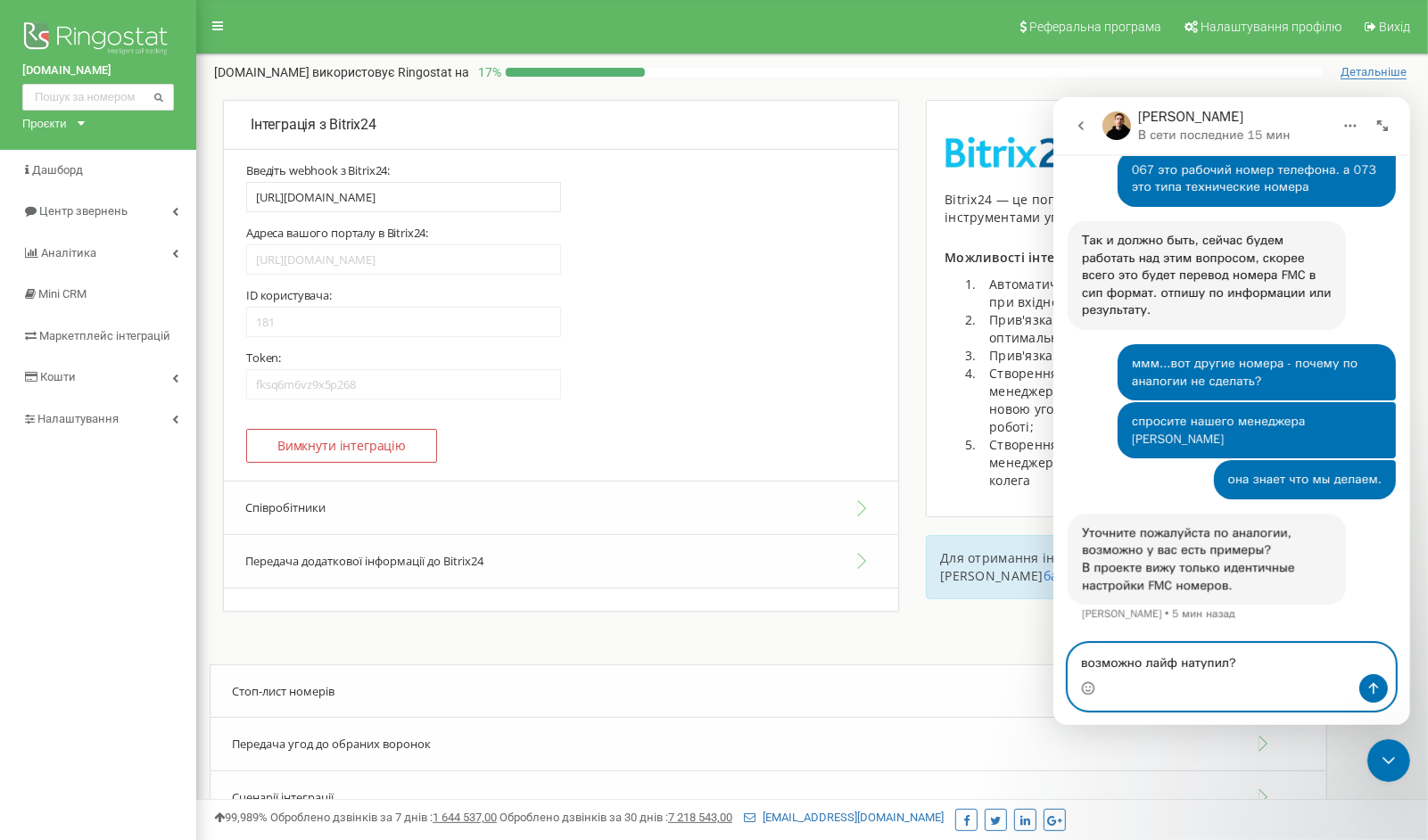type on "возможно лайф натупил?" 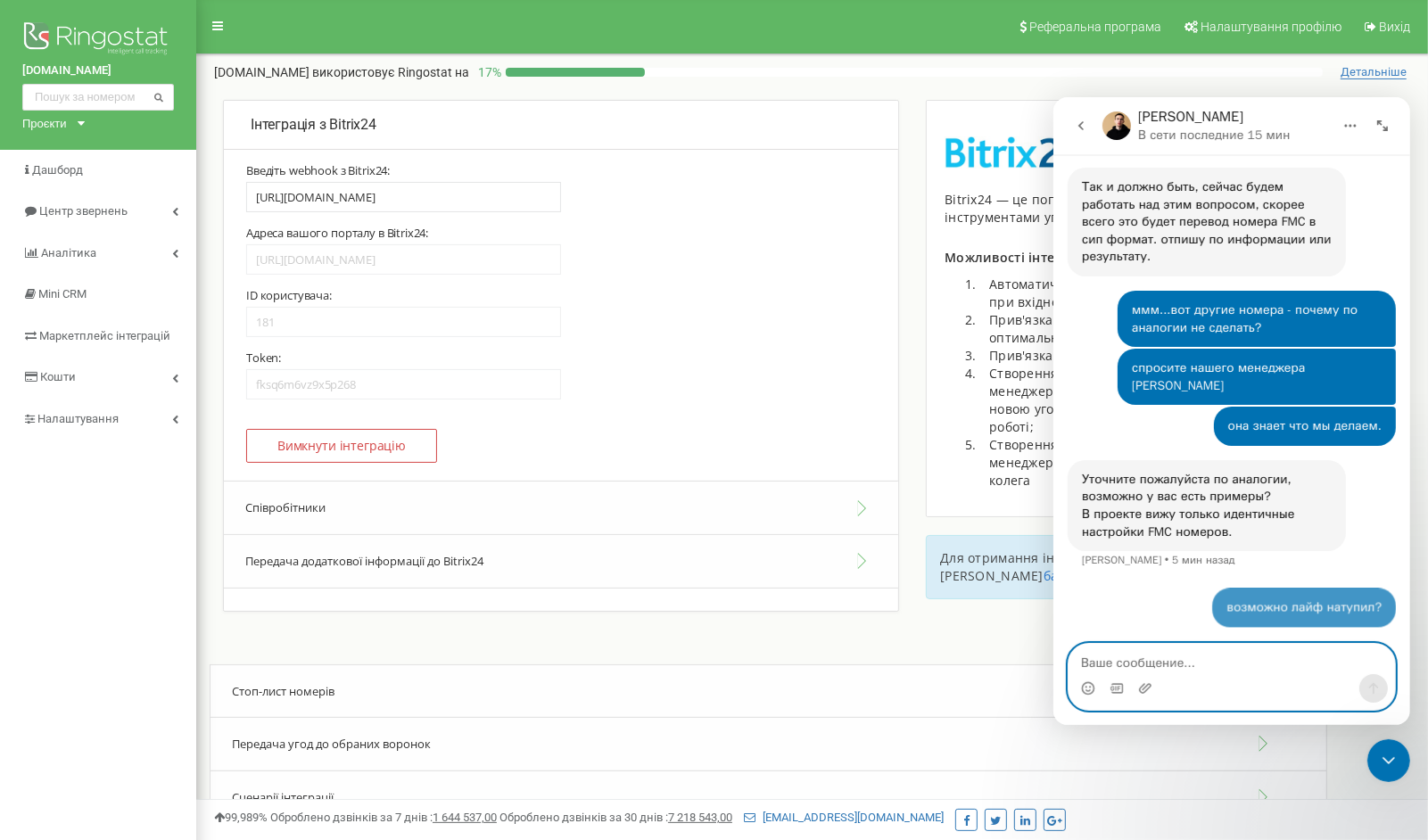 scroll, scrollTop: 10288, scrollLeft: 0, axis: vertical 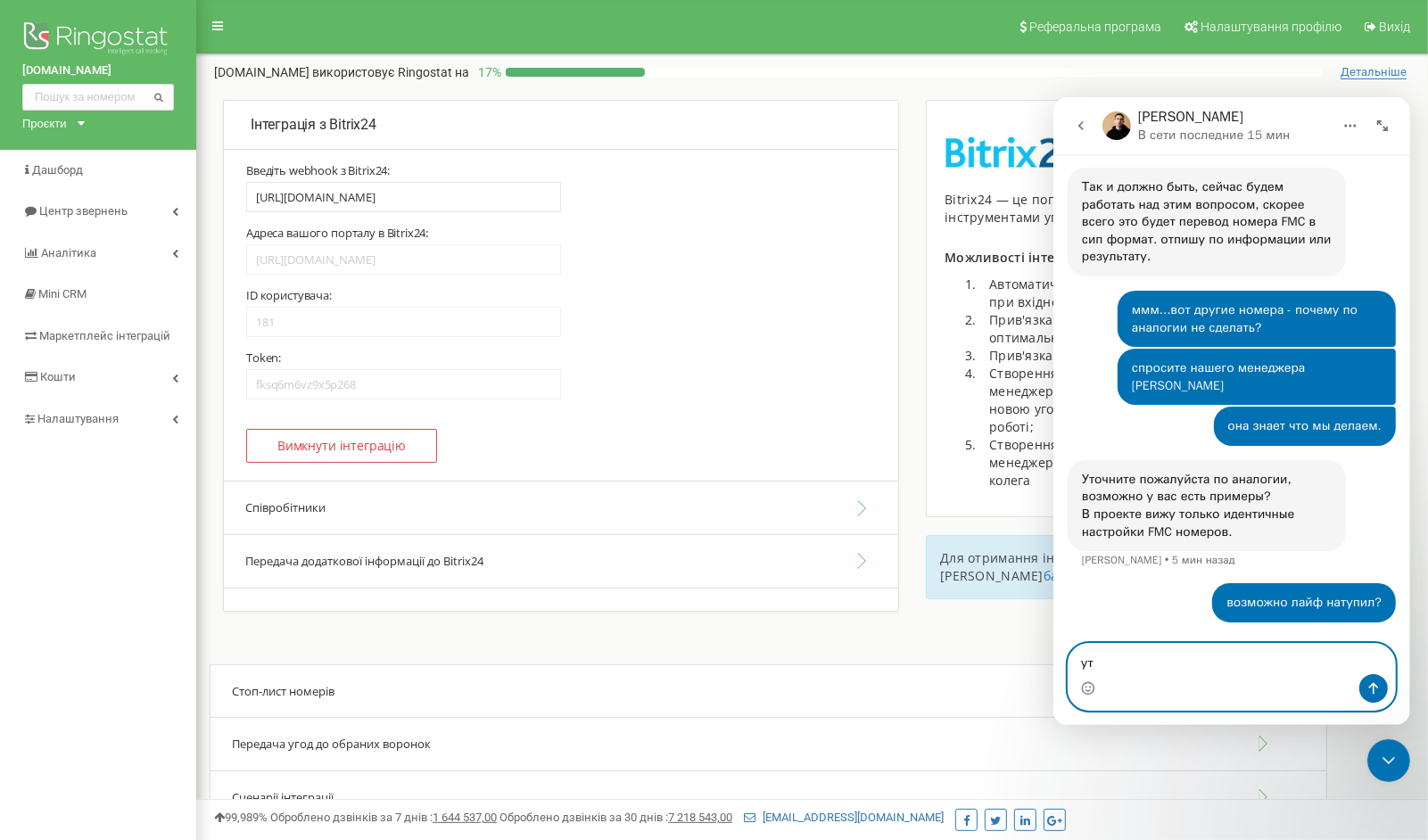 type on "у" 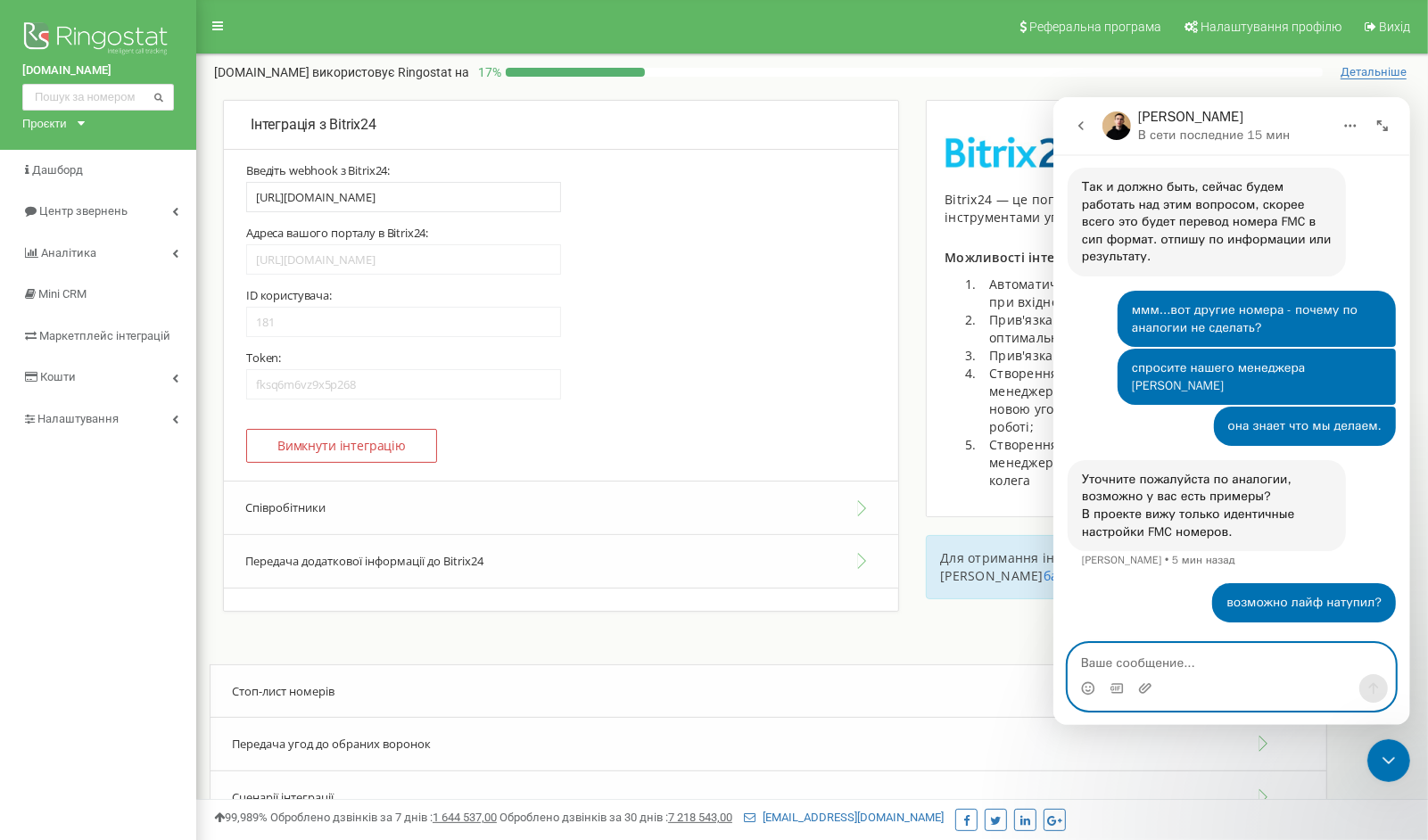 click at bounding box center [1231, 658] 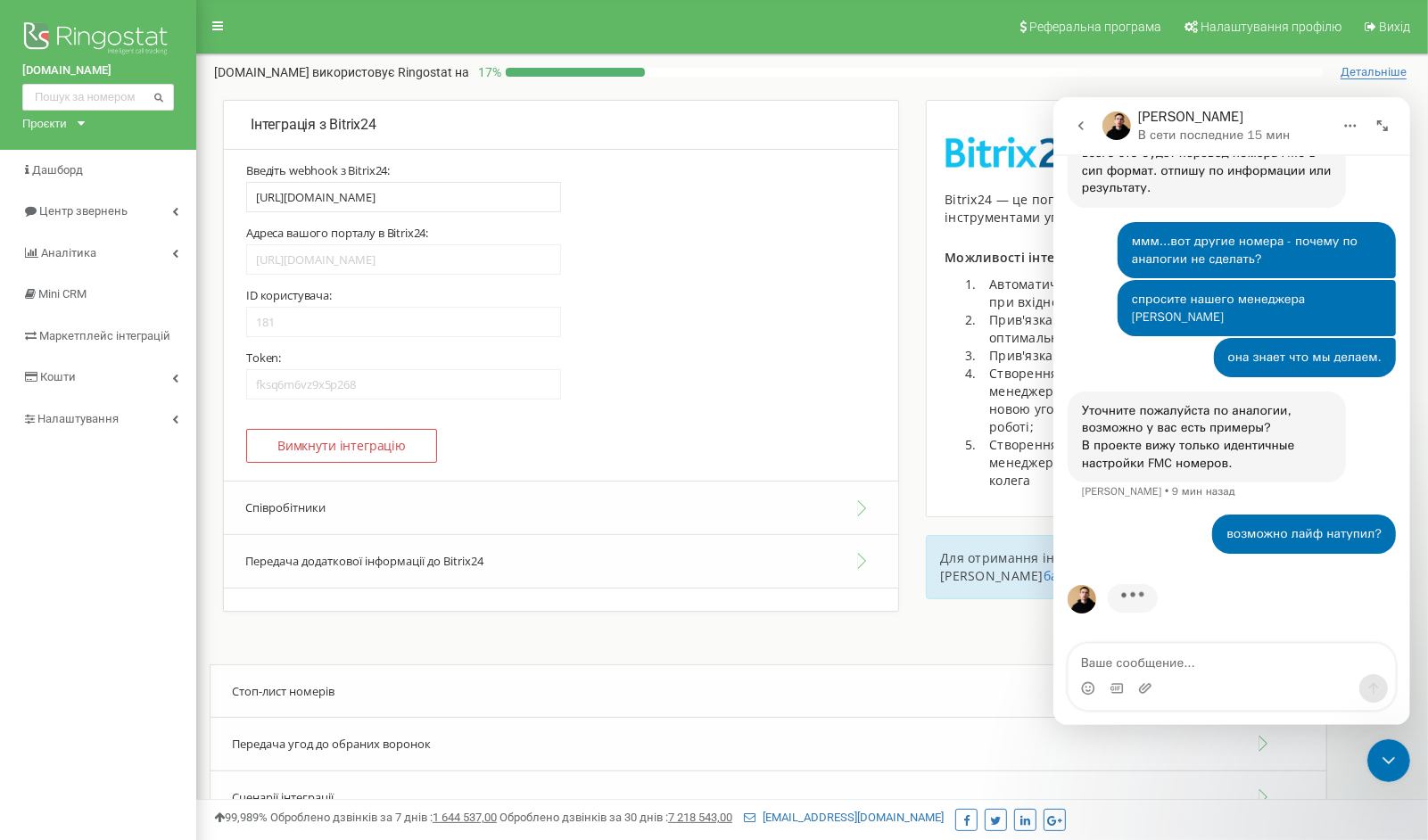 scroll, scrollTop: 10356, scrollLeft: 0, axis: vertical 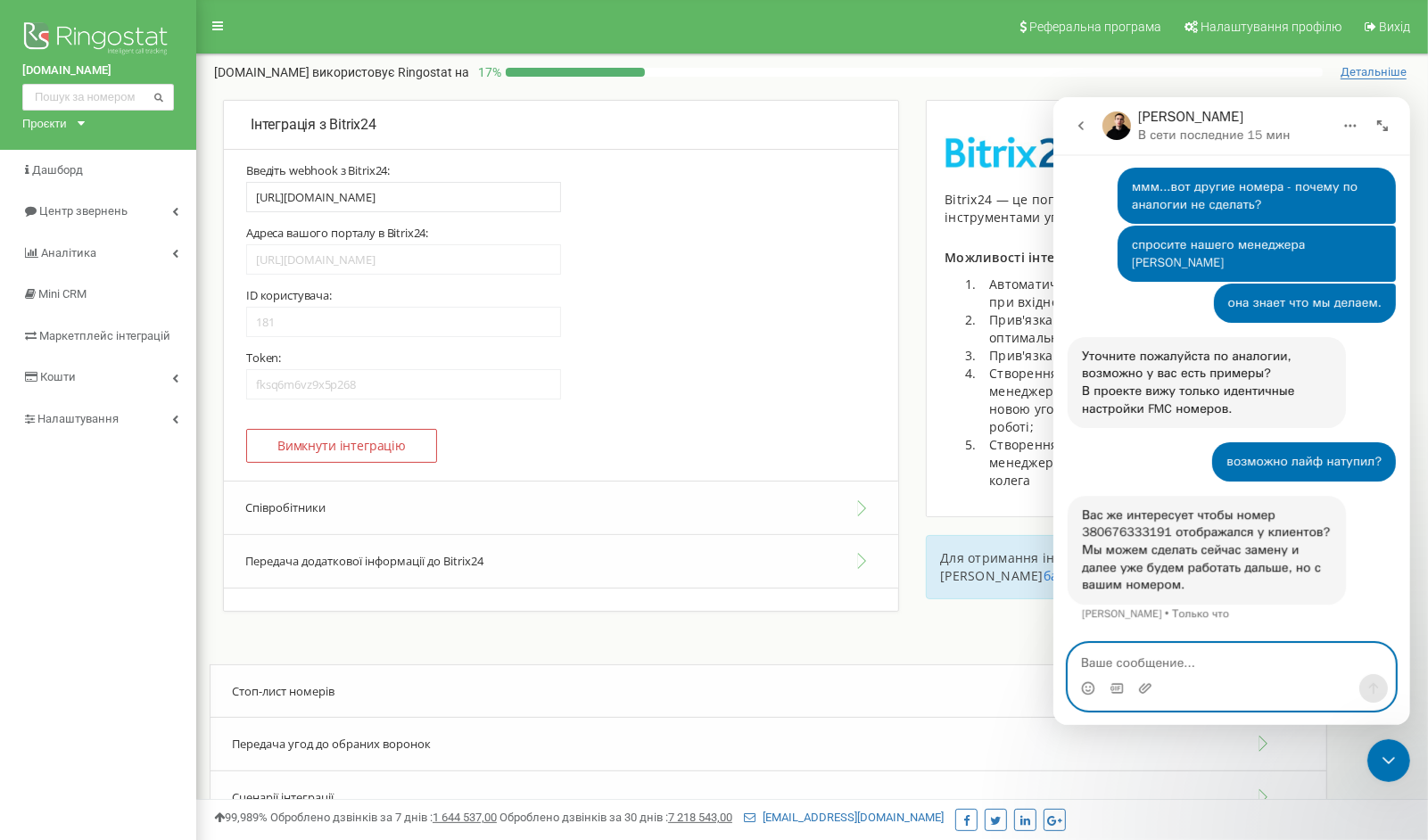 click at bounding box center (1231, 658) 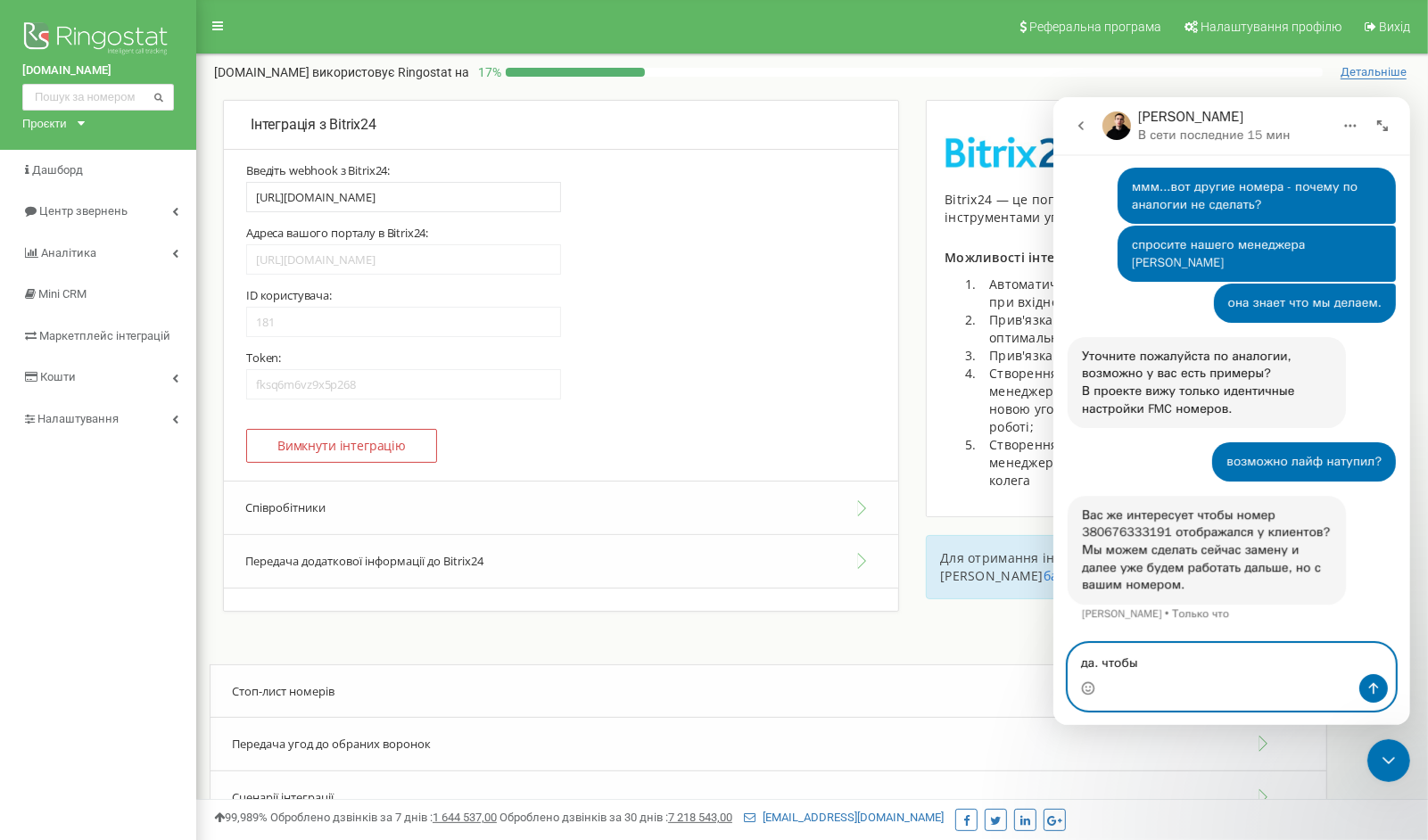 scroll, scrollTop: 10429, scrollLeft: 0, axis: vertical 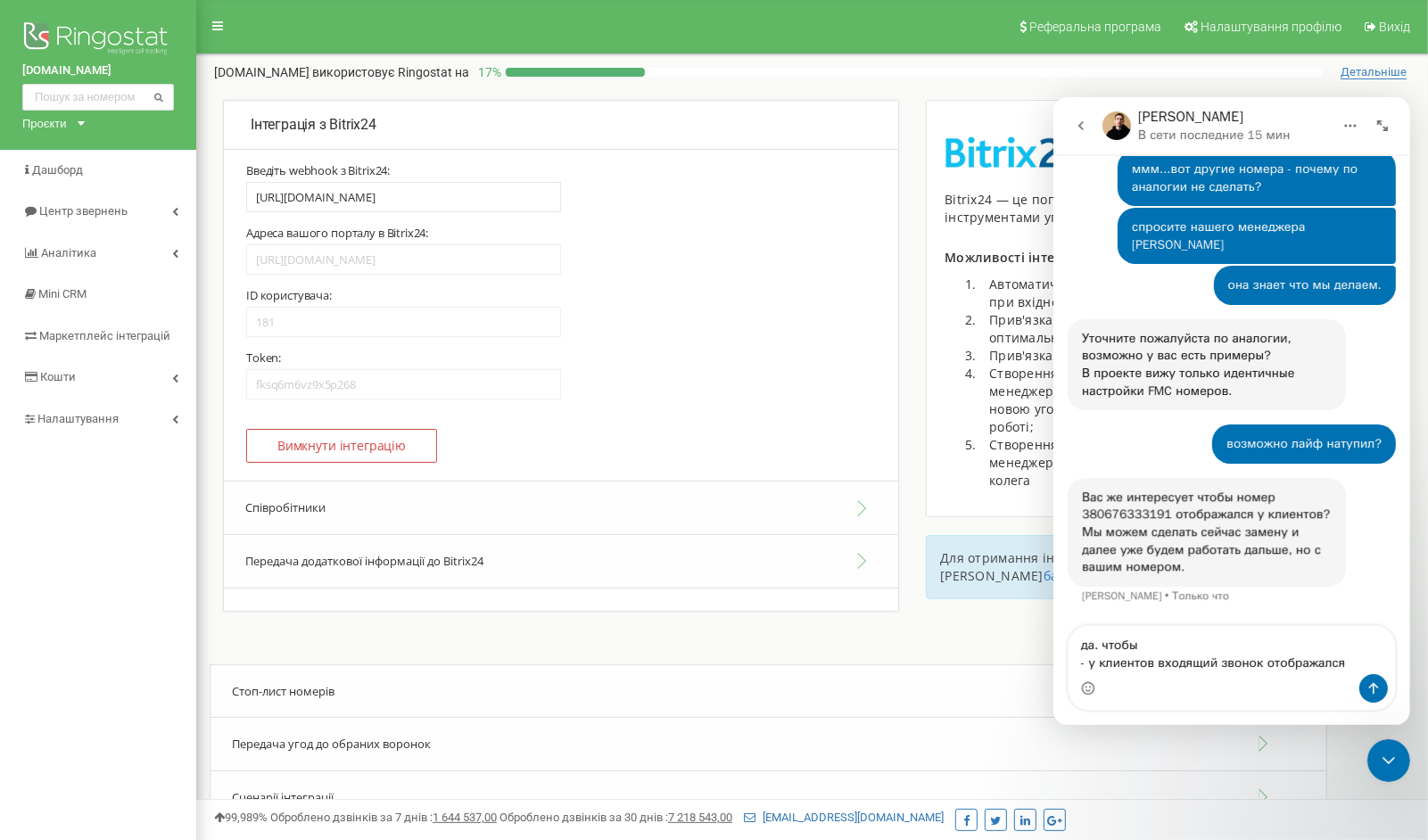 click on "Вас же интересует чтобы номер 380676333191 отображался у клиентов? Мы можем сделать сейчас замену и далее уже будем работать дальше, но с вашим номером." at bounding box center [1206, 531] 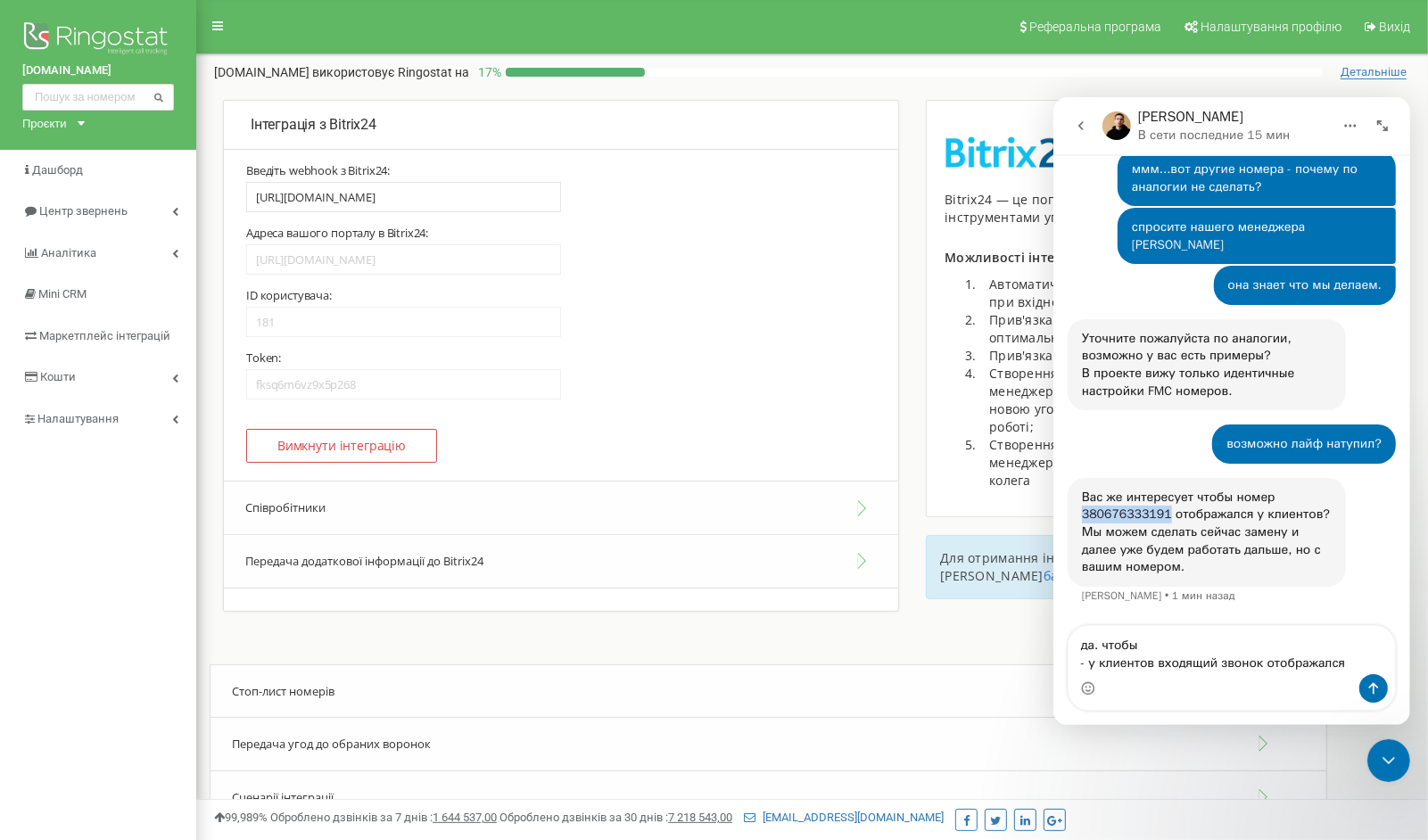 click on "Вас же интересует чтобы номер 380676333191 отображался у клиентов? Мы можем сделать сейчас замену и далее уже будем работать дальше, но с вашим номером." at bounding box center [1206, 531] 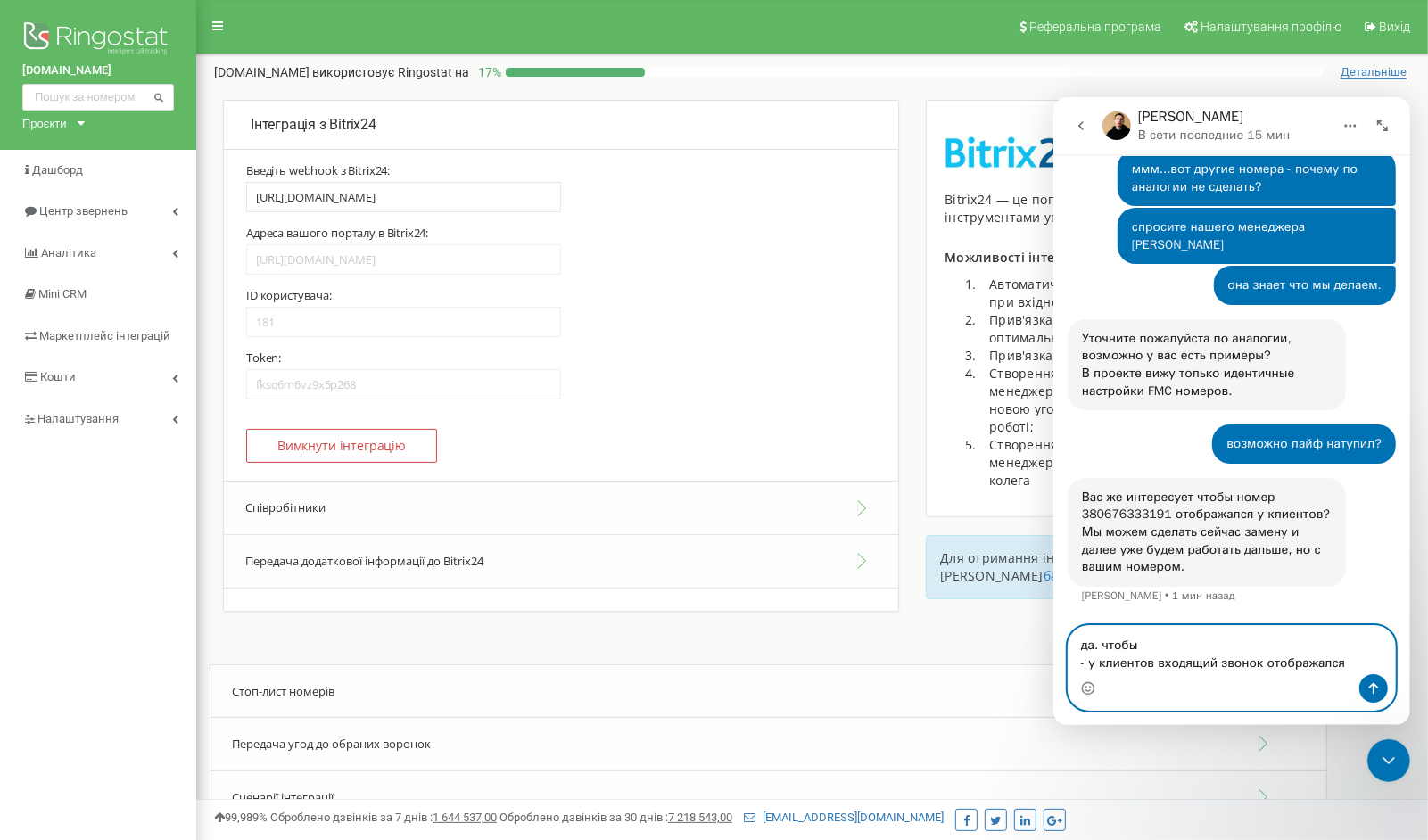 click on "да. чтобы
- у клиентов входящий звонок отображался" at bounding box center [1231, 649] 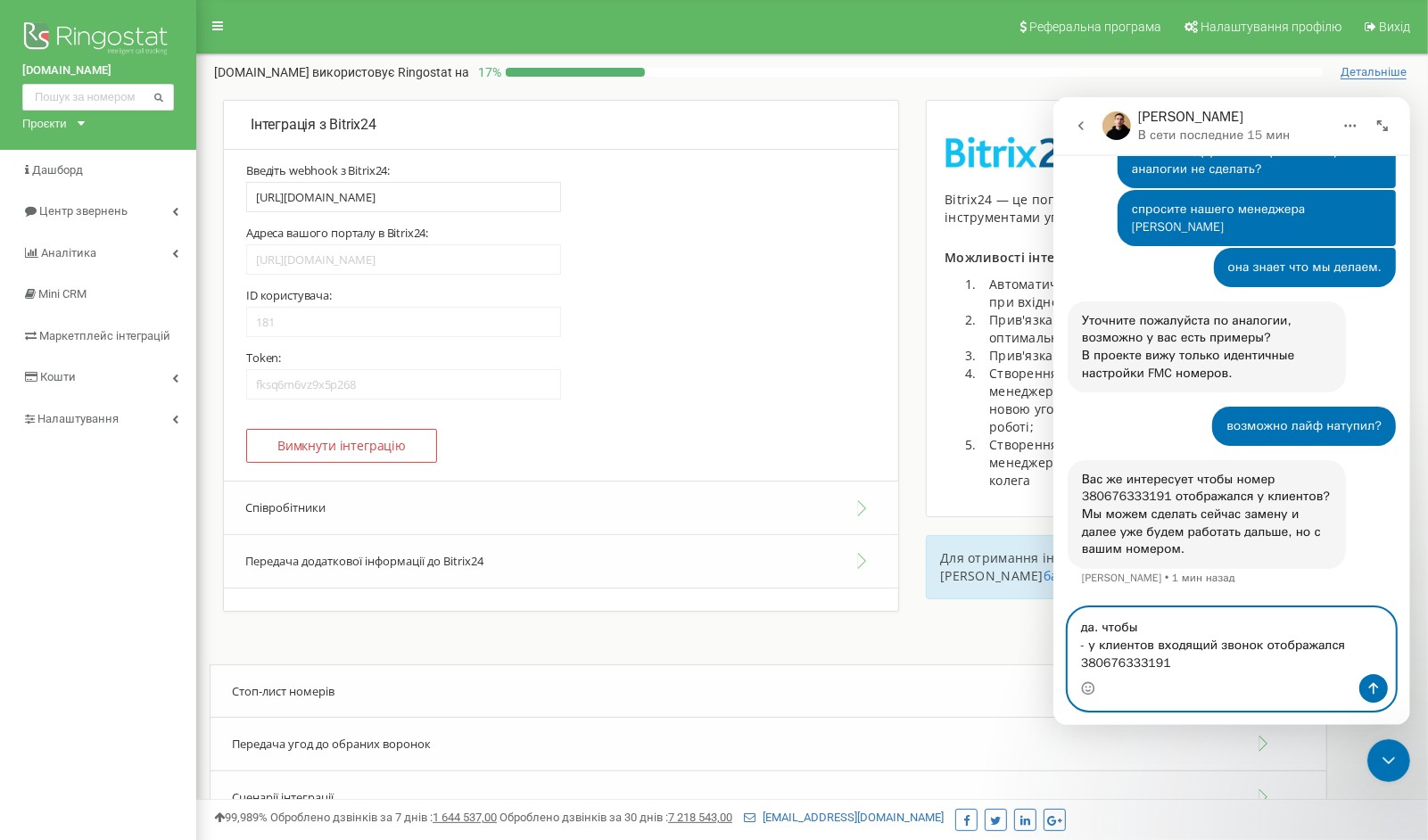 scroll, scrollTop: 10464, scrollLeft: 0, axis: vertical 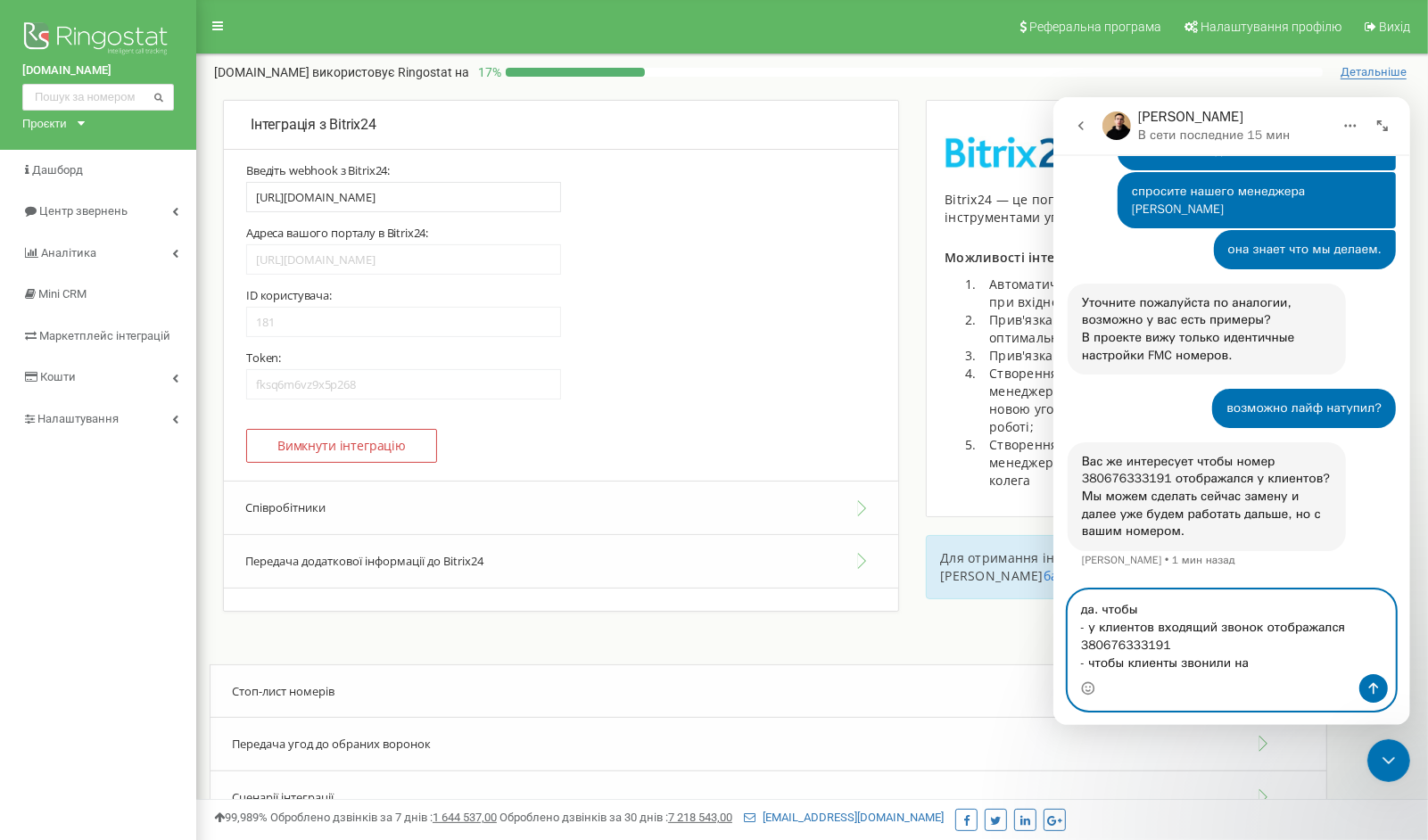 paste on "380676333191" 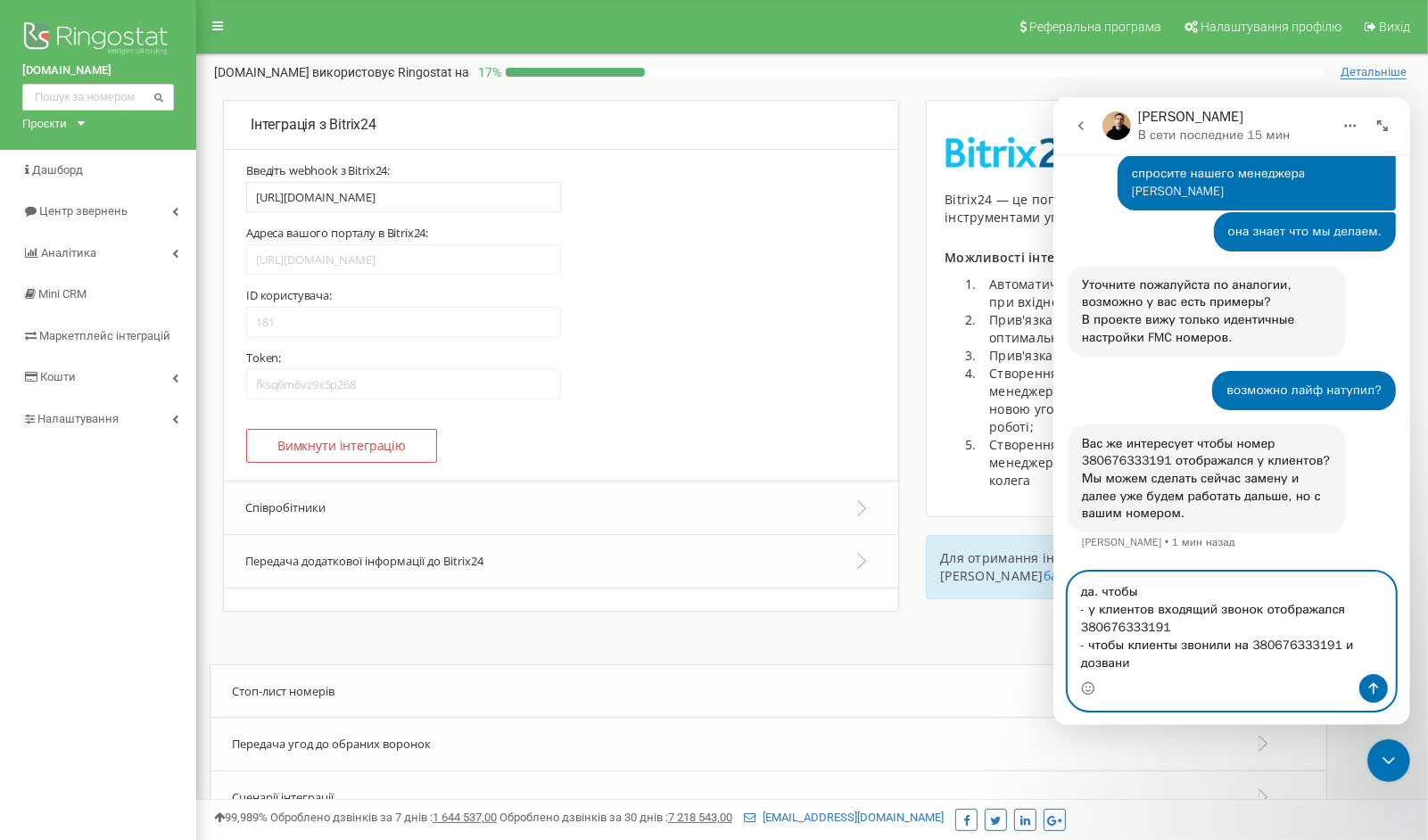 scroll, scrollTop: 10482, scrollLeft: 0, axis: vertical 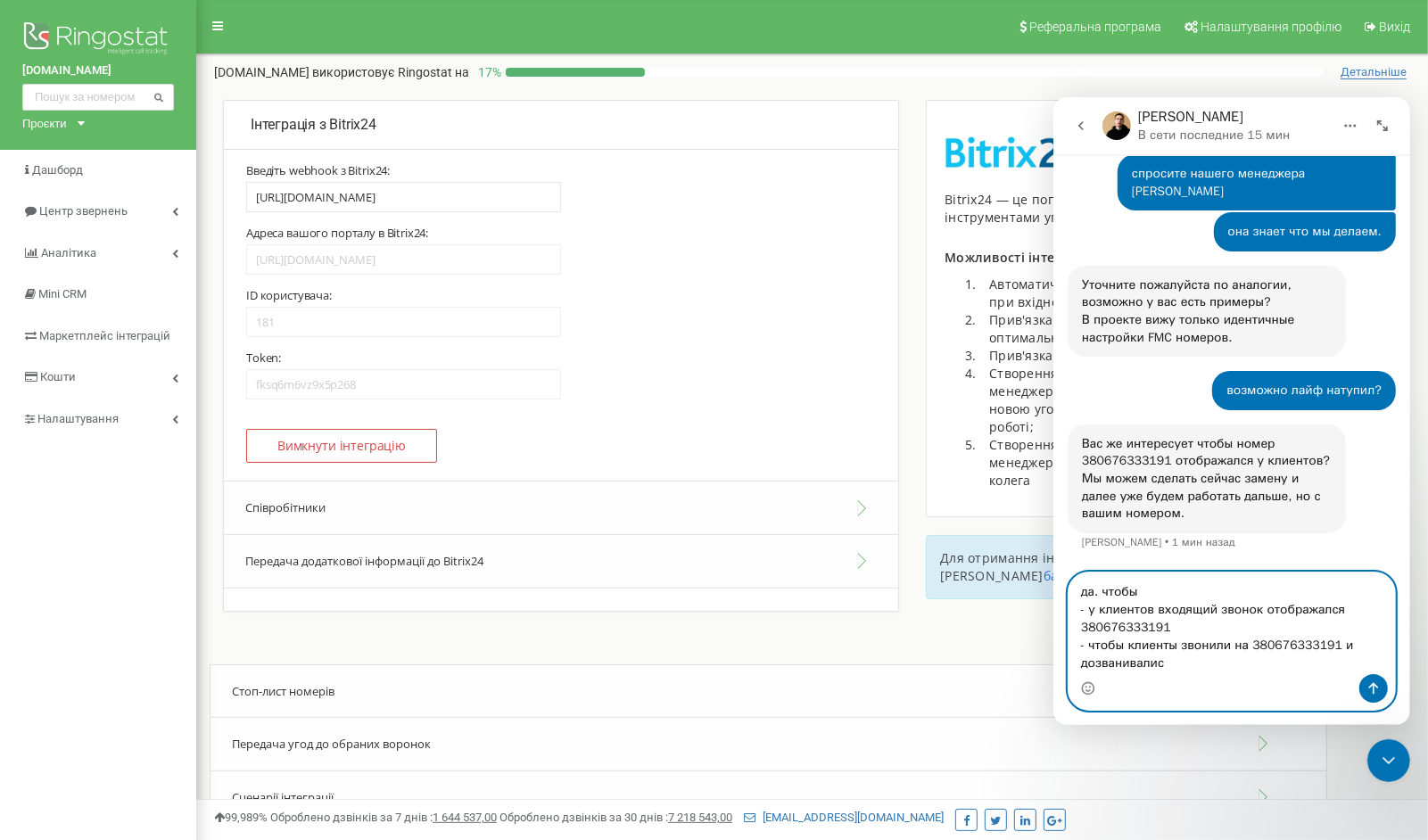 type on "да. чтобы
- у клиентов входящий звонок отображался 380676333191
- чтобы клиенты звонили на 380676333191 и дозванивались" 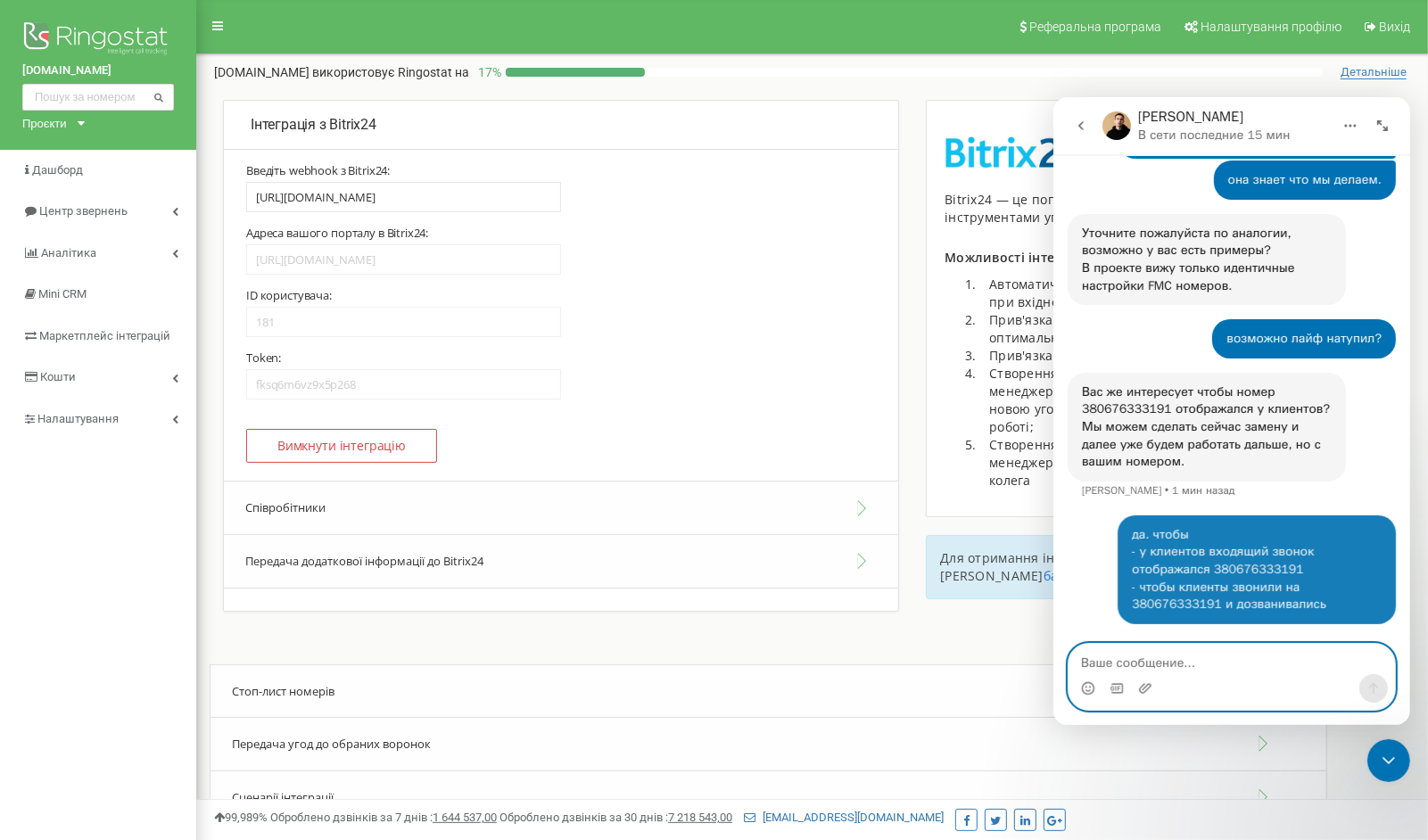 scroll, scrollTop: 10534, scrollLeft: 0, axis: vertical 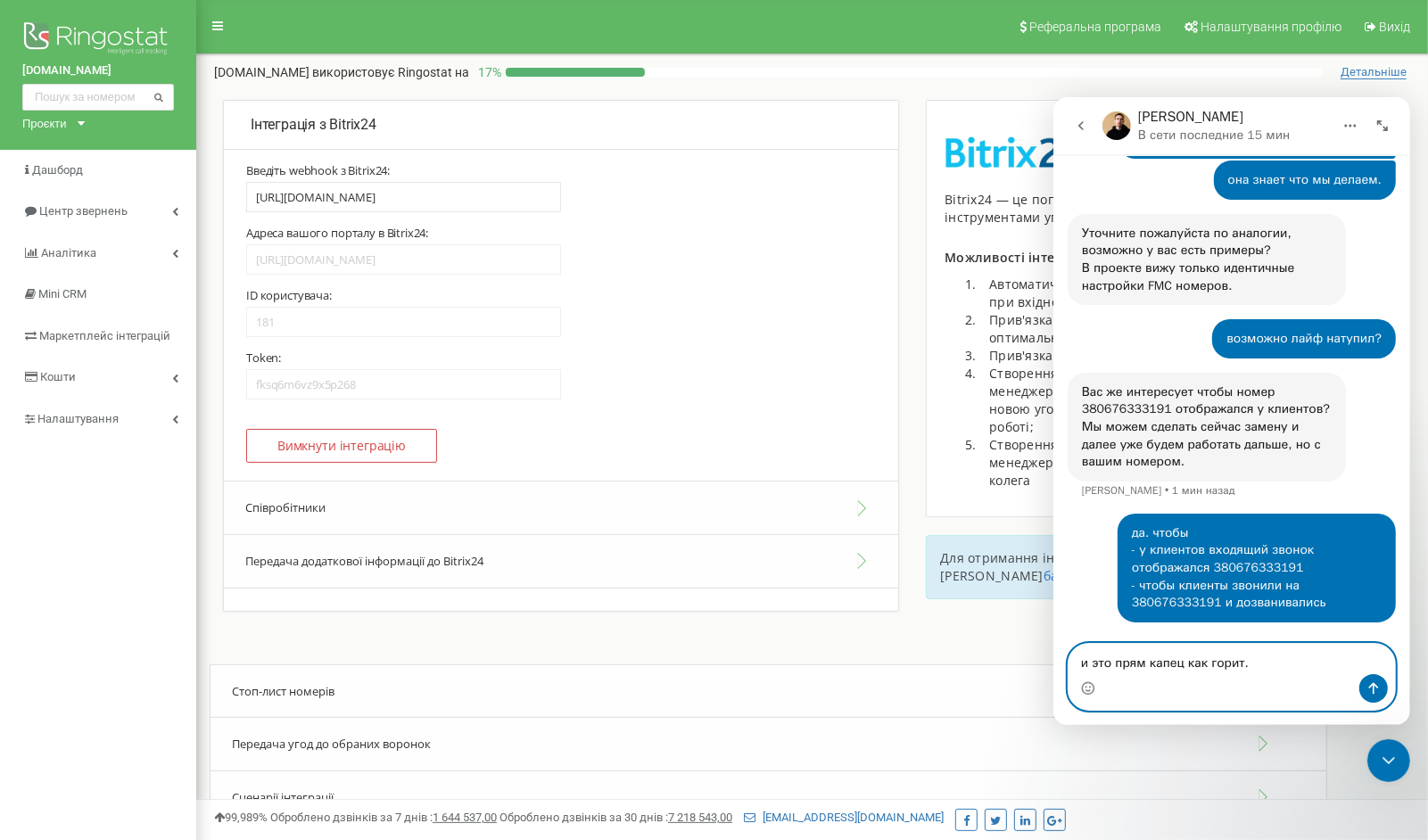type on "и это прям капец как горит." 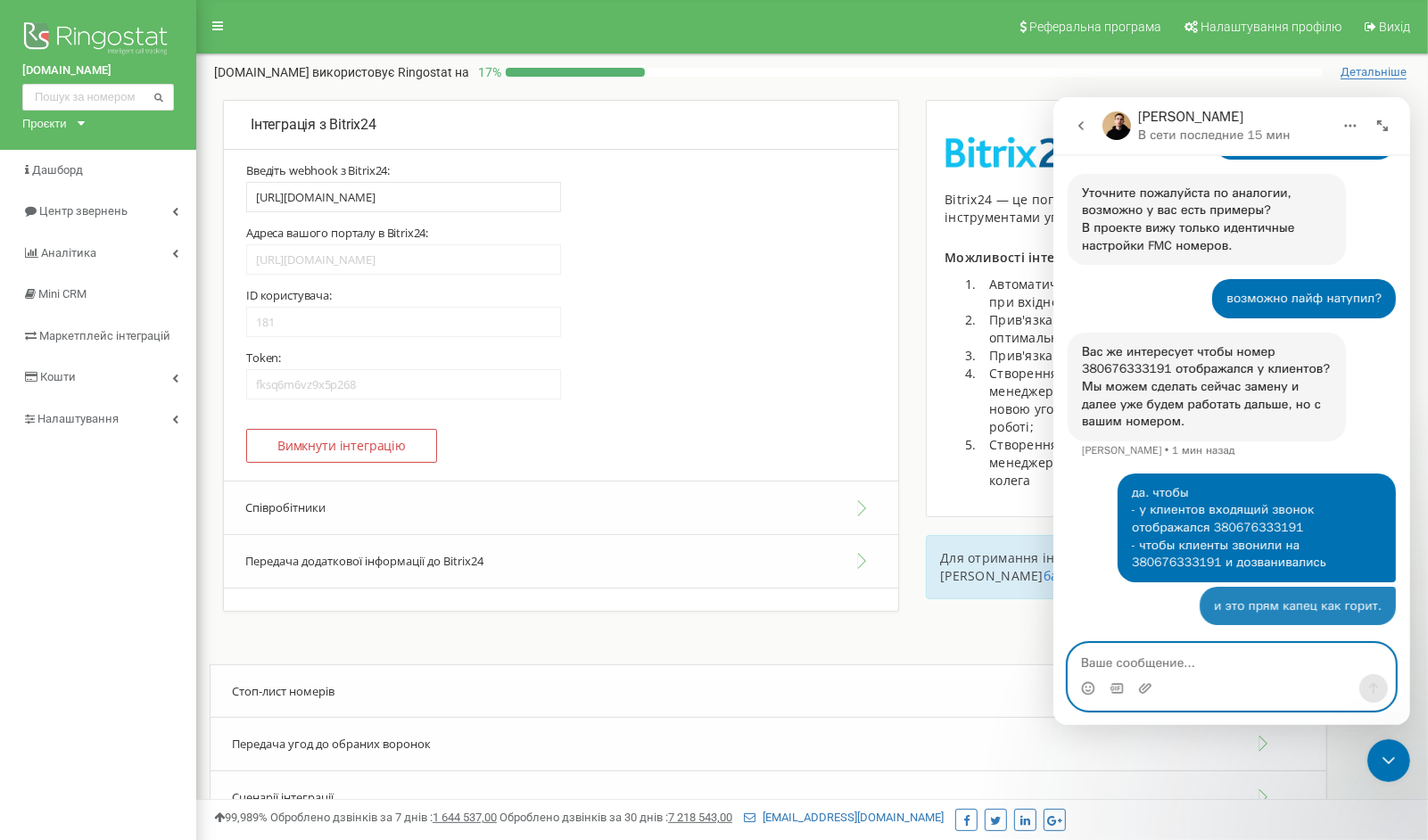 scroll, scrollTop: 10575, scrollLeft: 0, axis: vertical 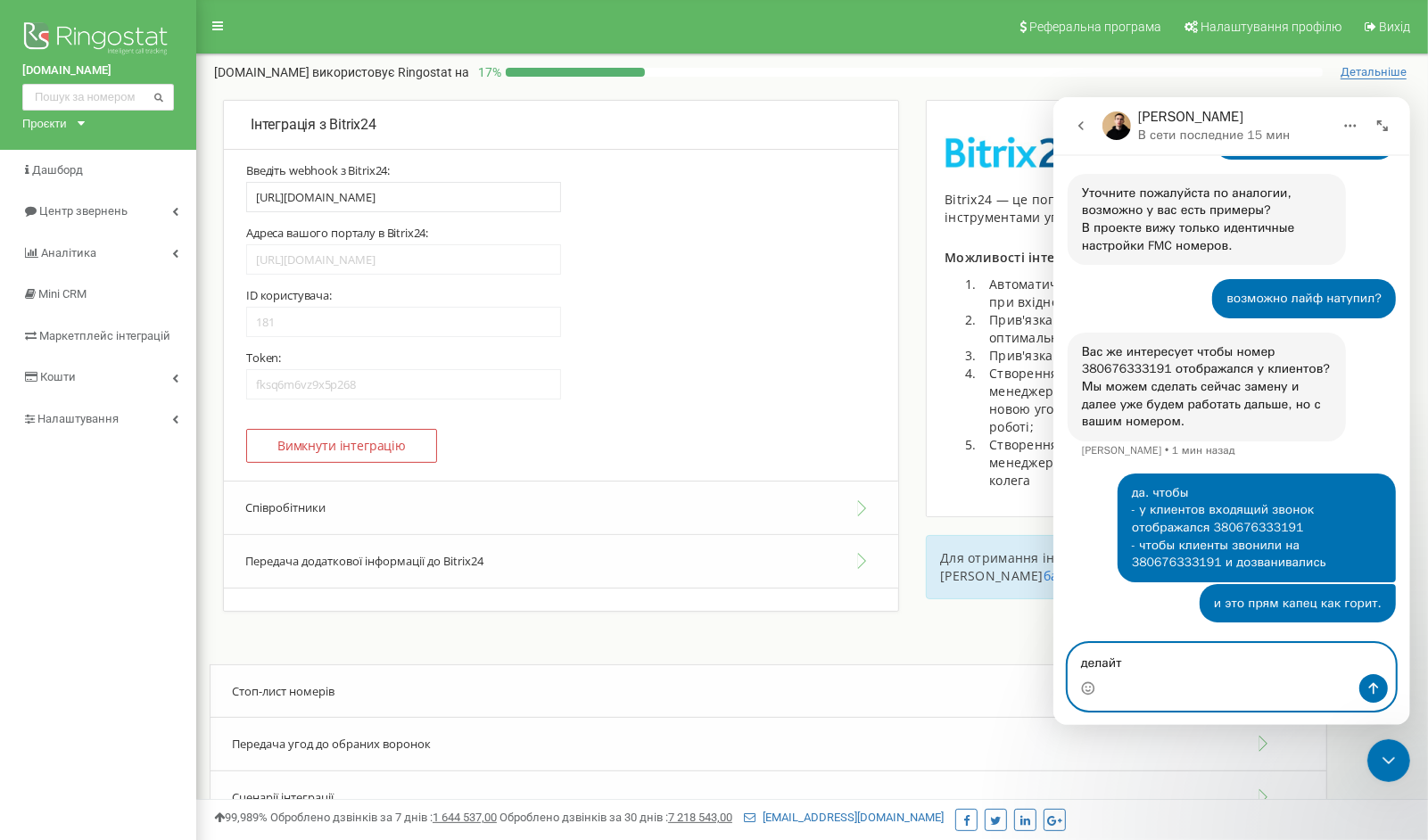 type on "делайте" 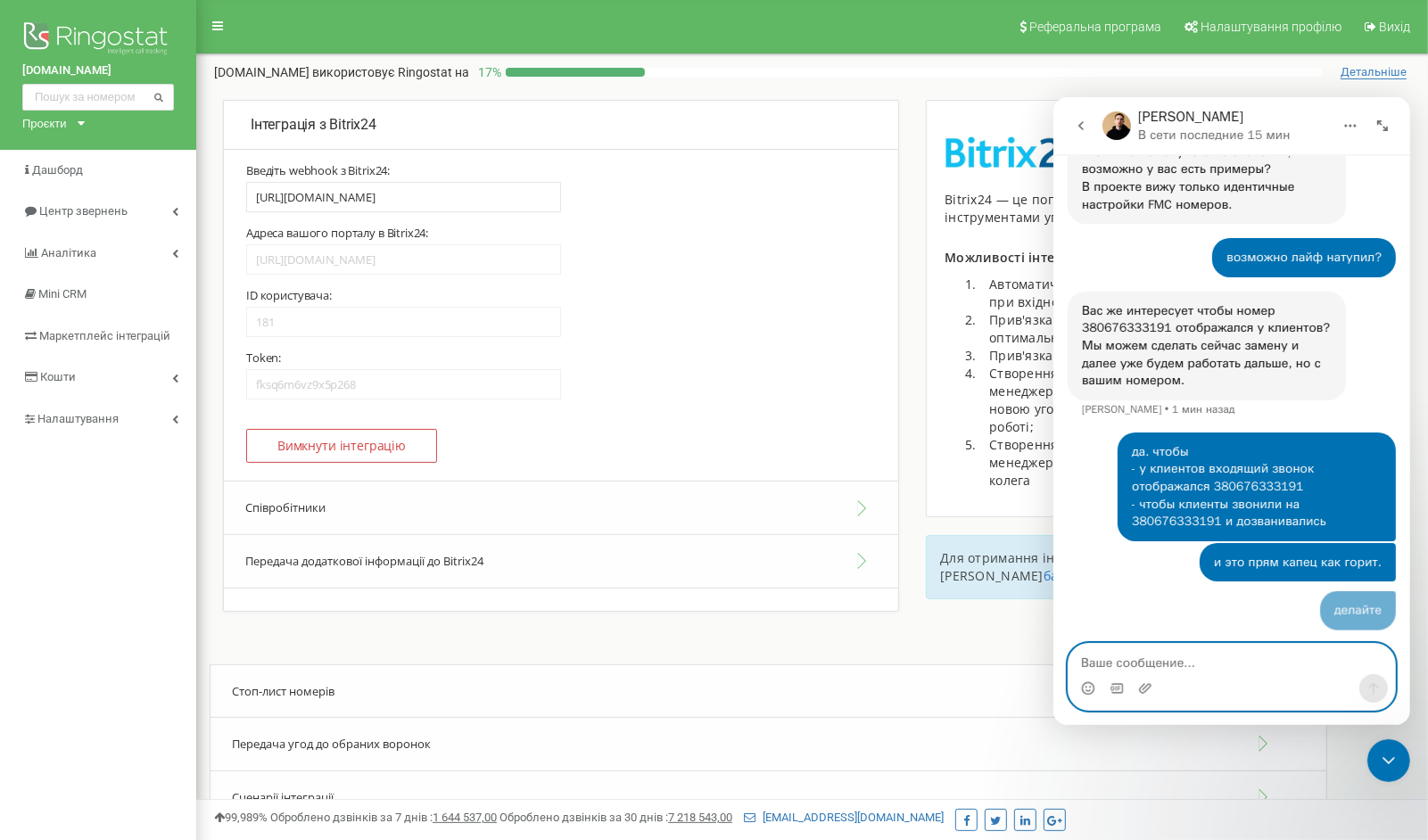 scroll, scrollTop: 10615, scrollLeft: 0, axis: vertical 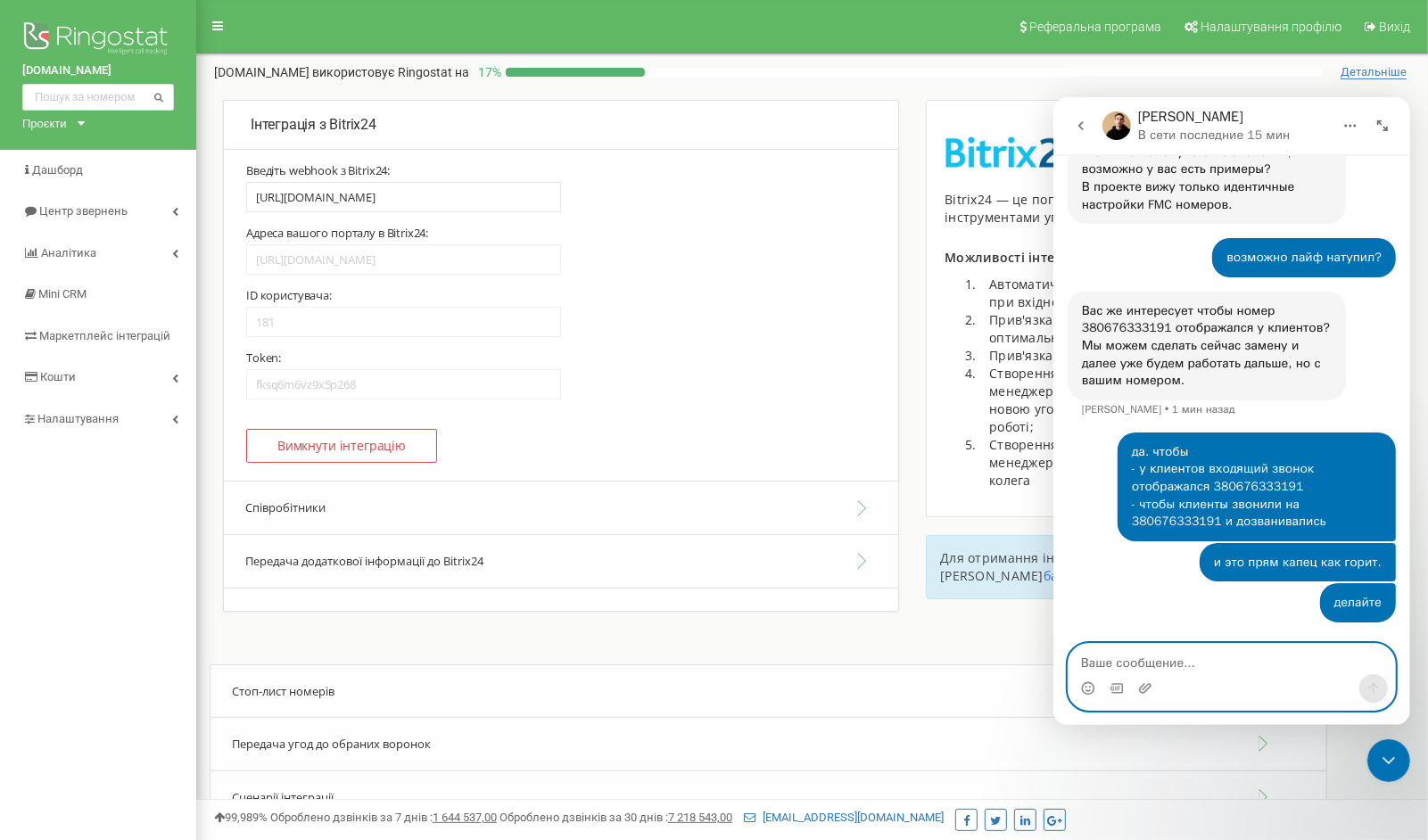 type 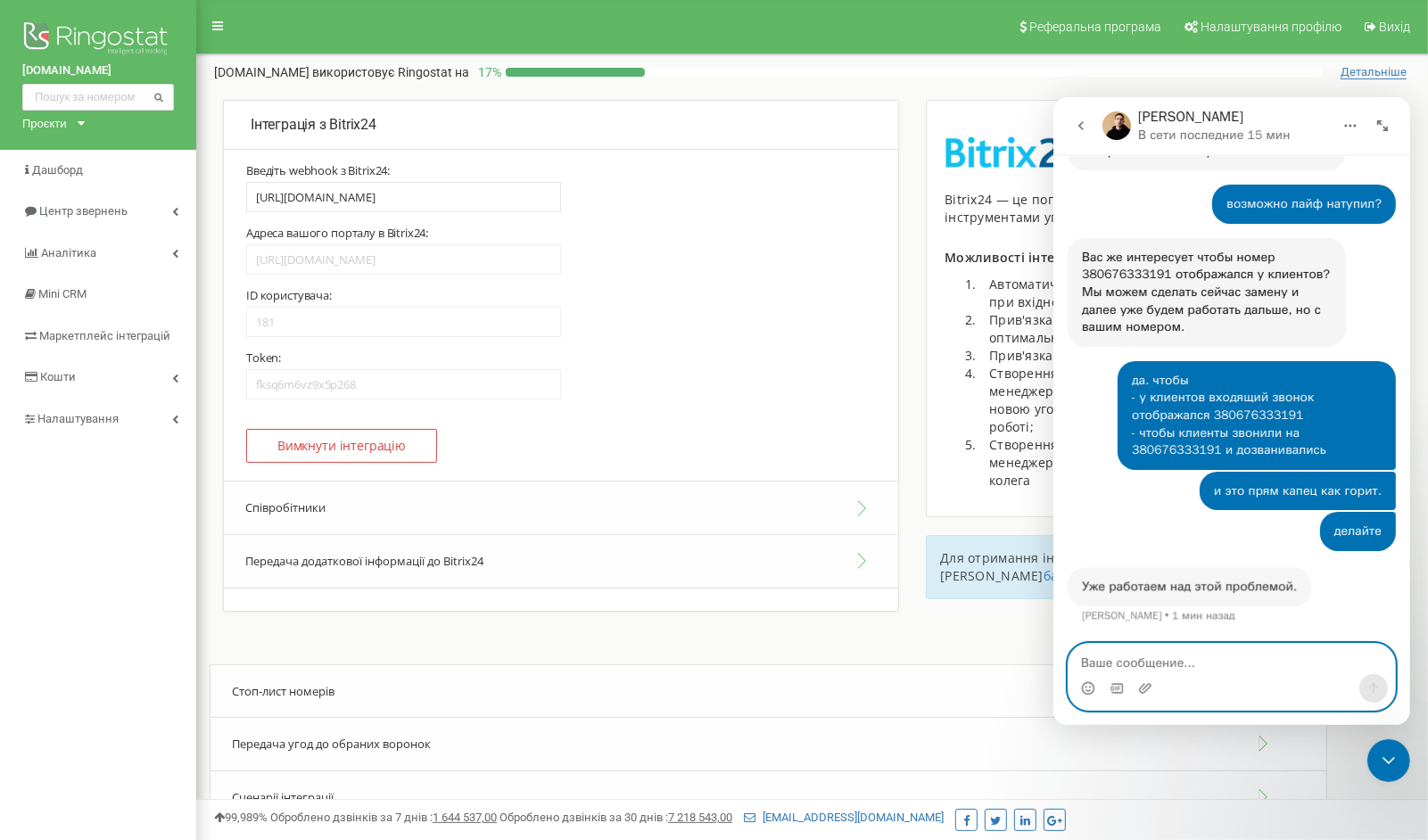 scroll, scrollTop: 10669, scrollLeft: 0, axis: vertical 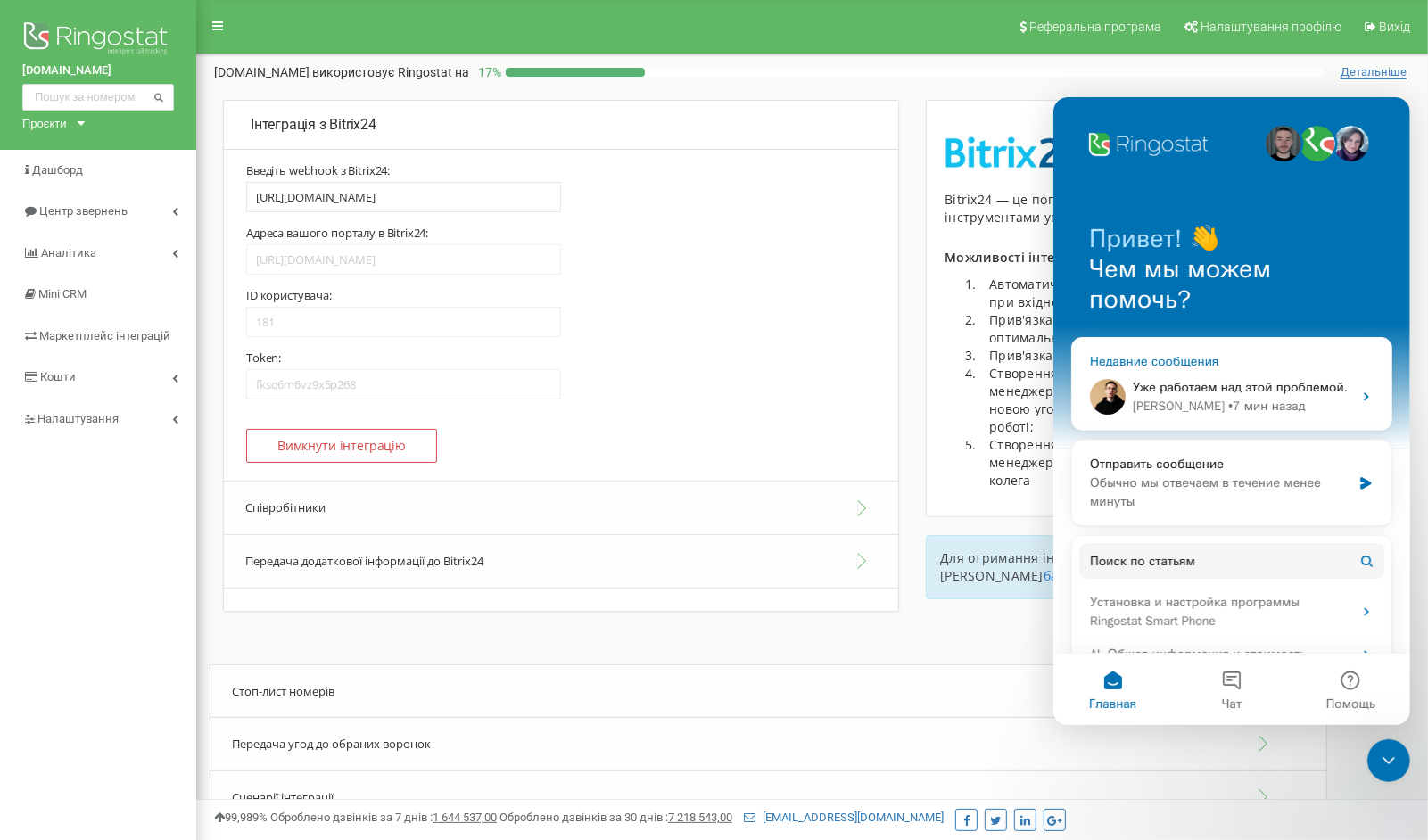 click on "Уже работаем над этой проблемой. Vladyslav •  7 мин назад" at bounding box center [1231, 396] 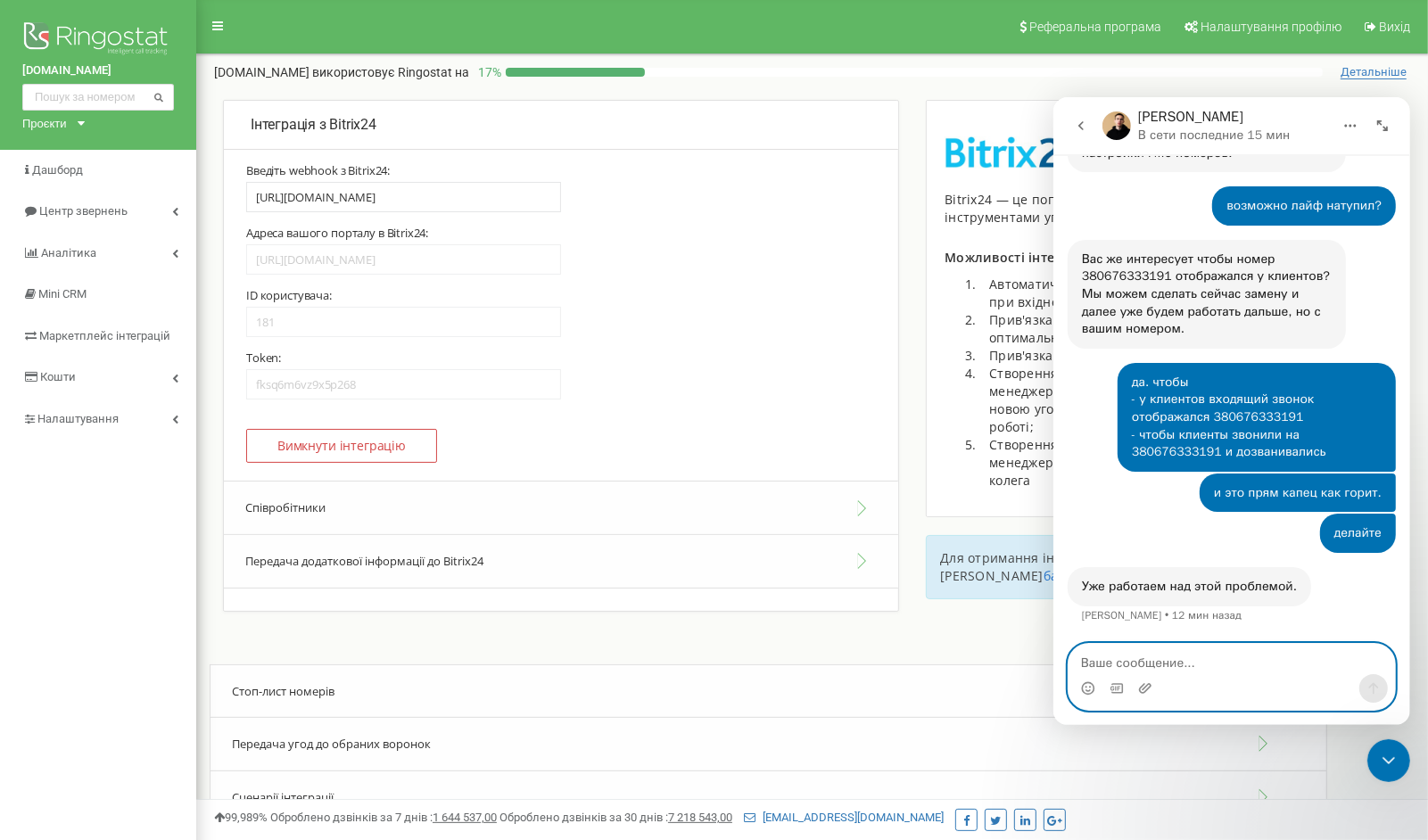 scroll, scrollTop: 10669, scrollLeft: 0, axis: vertical 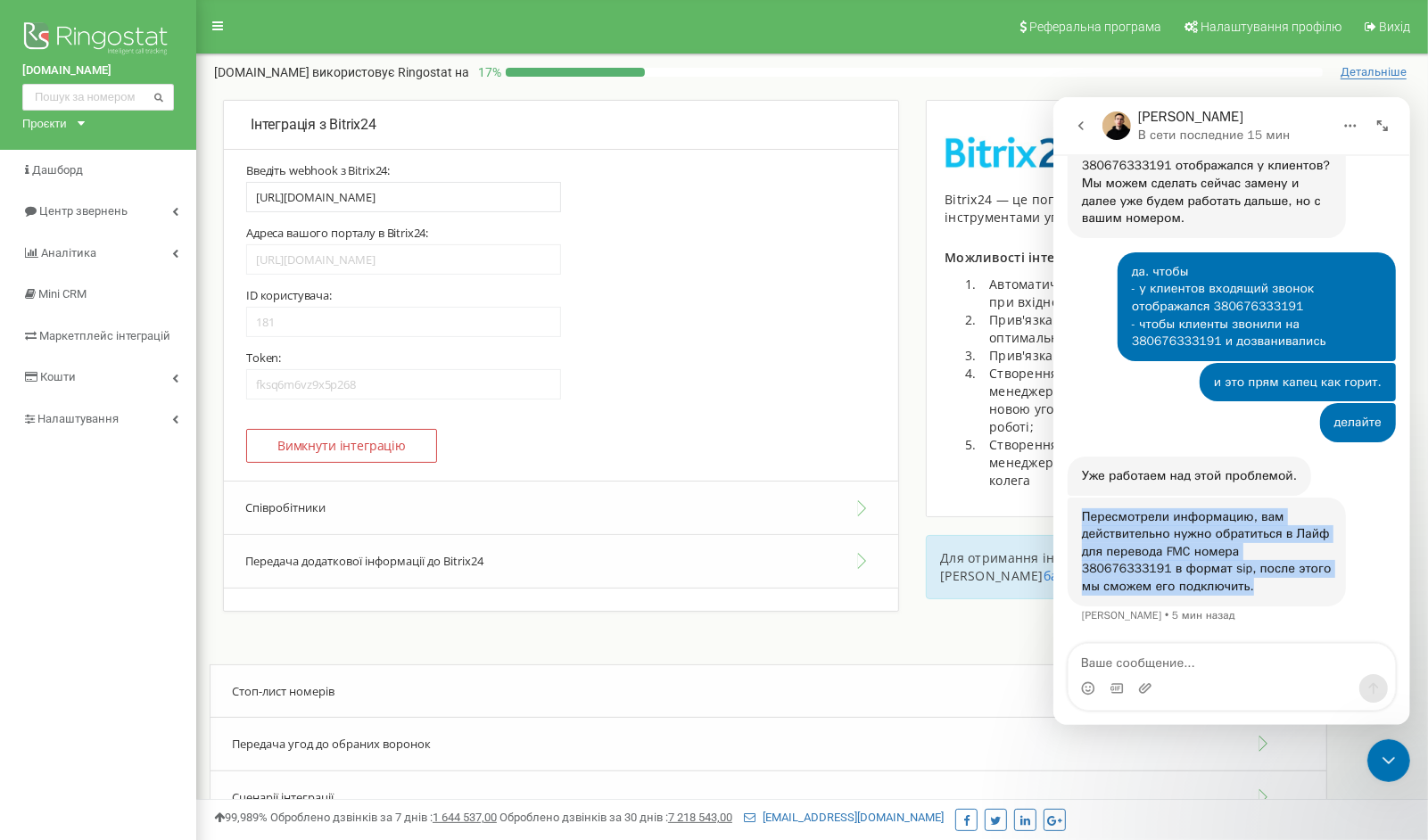 drag, startPoint x: 1083, startPoint y: 516, endPoint x: 1279, endPoint y: 594, distance: 210.95023 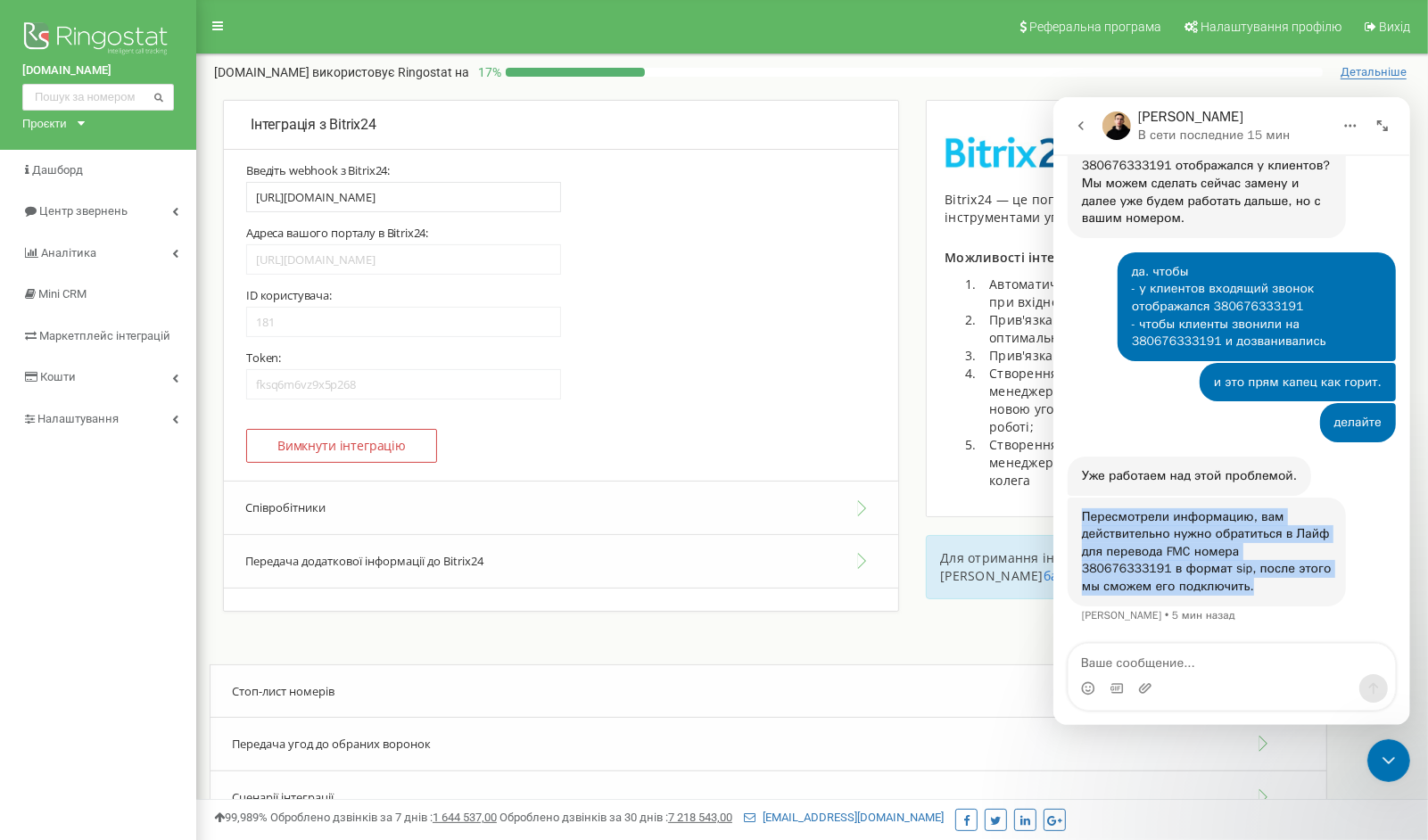 click on "Пересмотрели информацию, вам действительно нужно обратиться в Лайф для перевода FMC номера 380676333191 в формат sip, после этого мы сможем его подключить." at bounding box center (1206, 551) 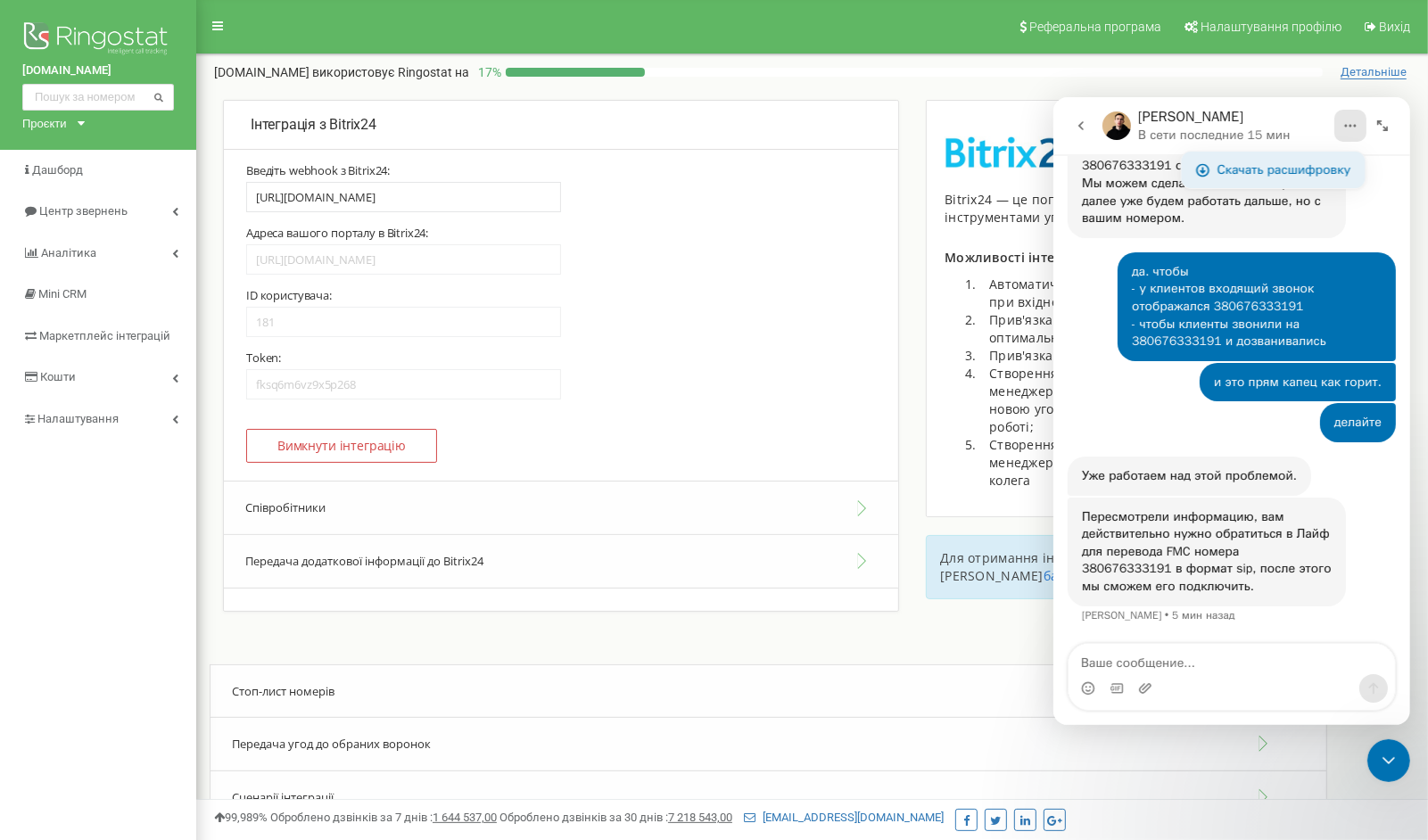click on "Скачать расшифровку" at bounding box center [1284, 169] 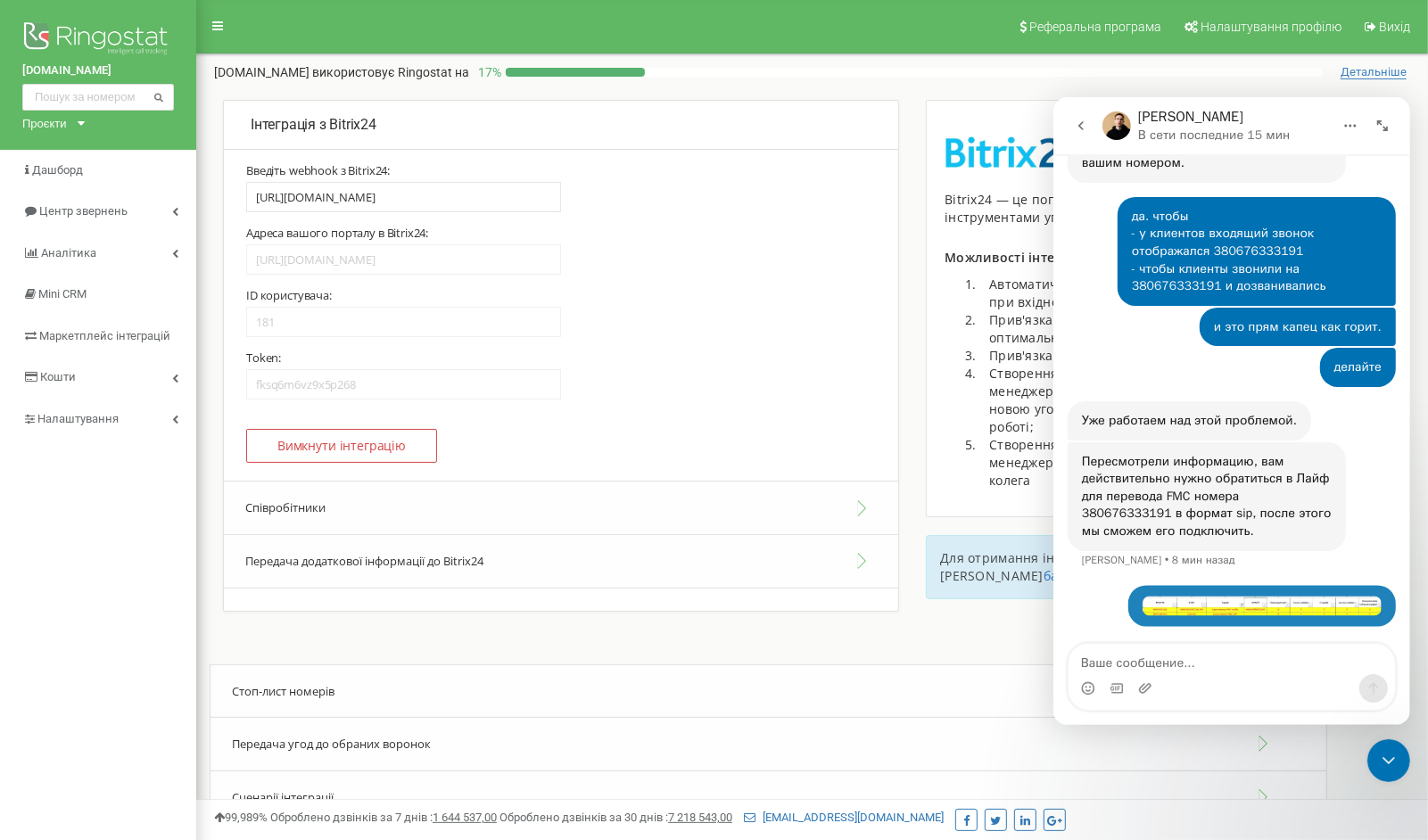 scroll, scrollTop: 10834, scrollLeft: 0, axis: vertical 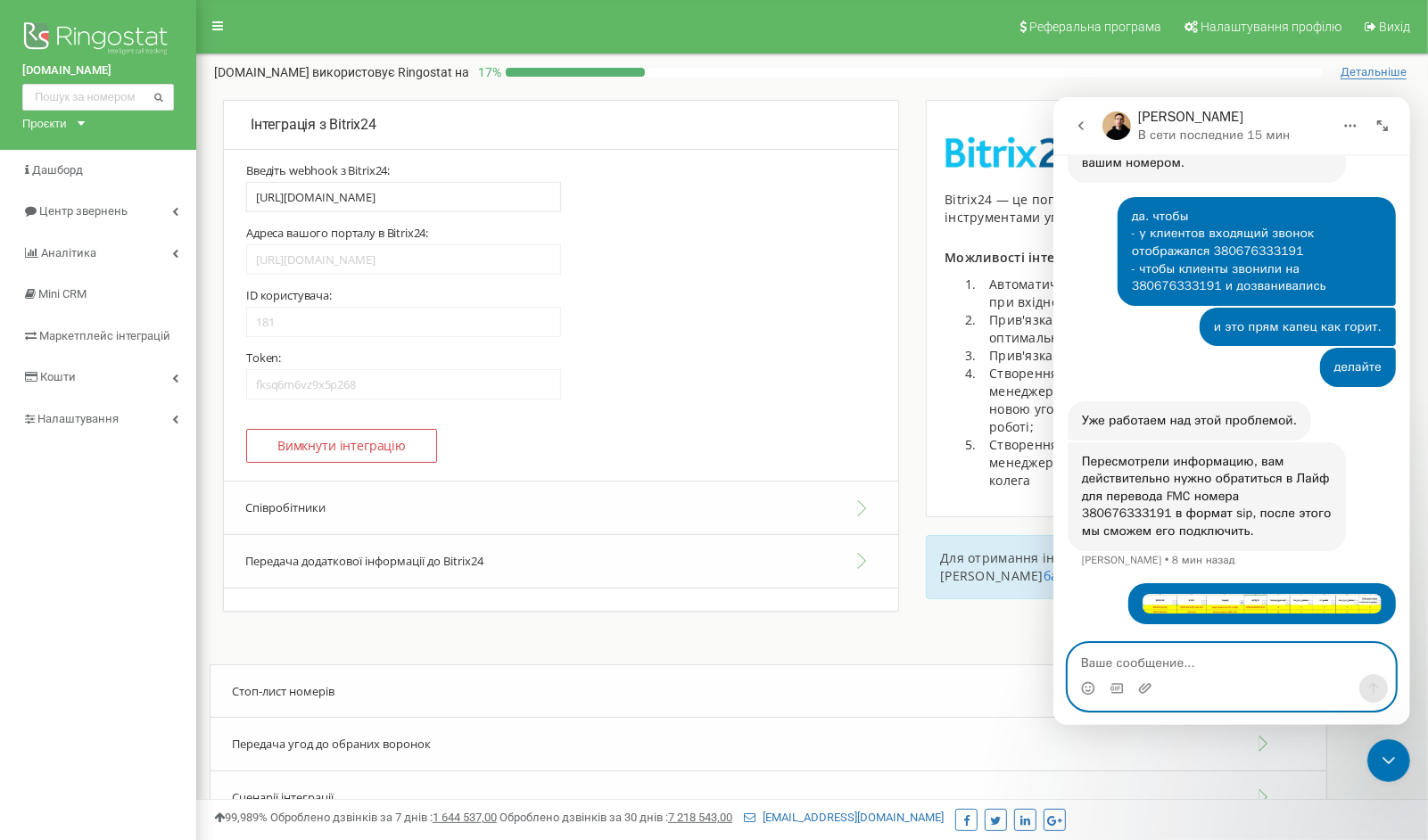click at bounding box center [1231, 658] 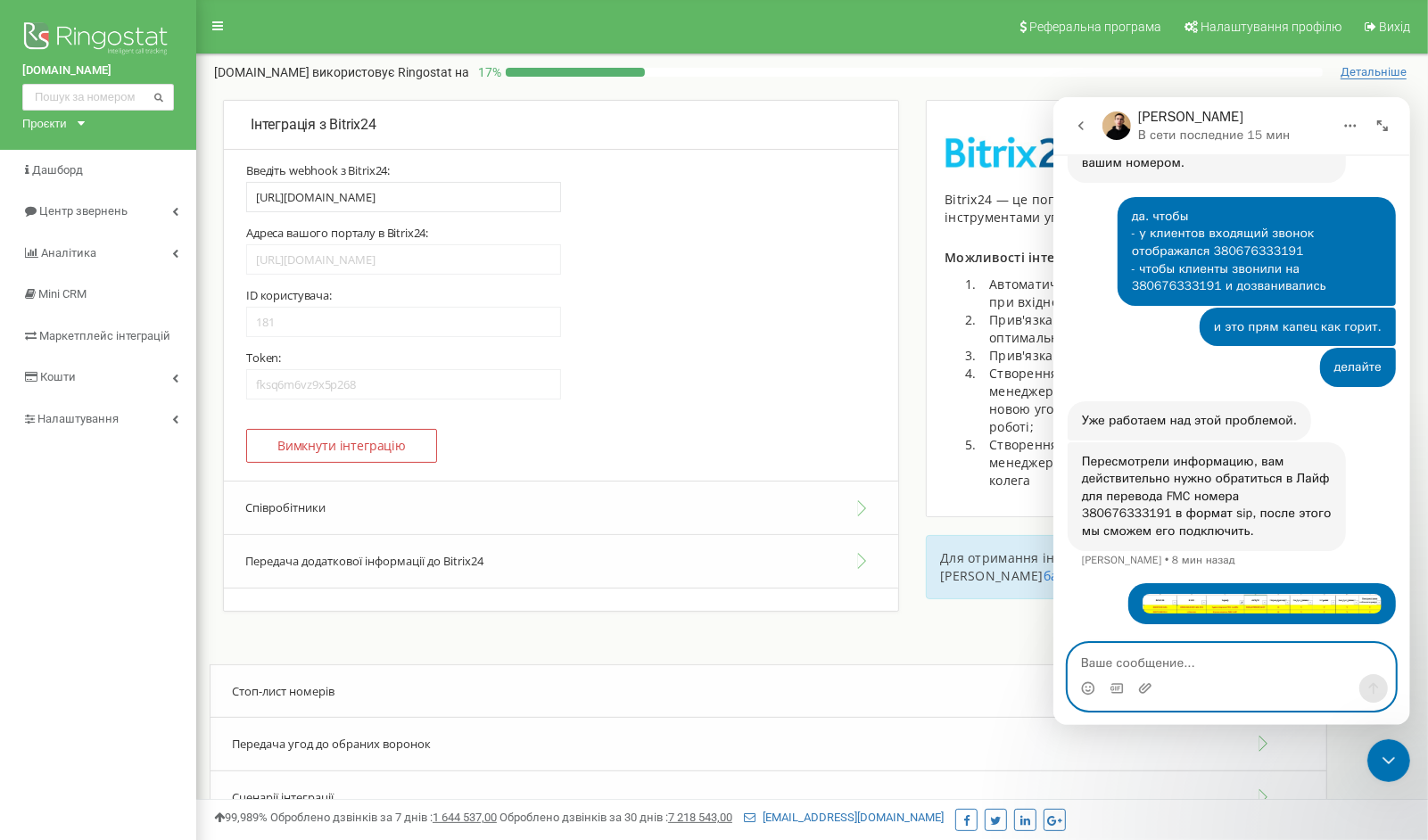 paste on "Перевірили зі своєї сторони налаштування для доданих вчора номерів. Номери
380676333191
380733063314
прописани в профіль FMC, та додані в транк Ringostat. Зі сторони оператора номери у вірних групах. Додаю скрін" 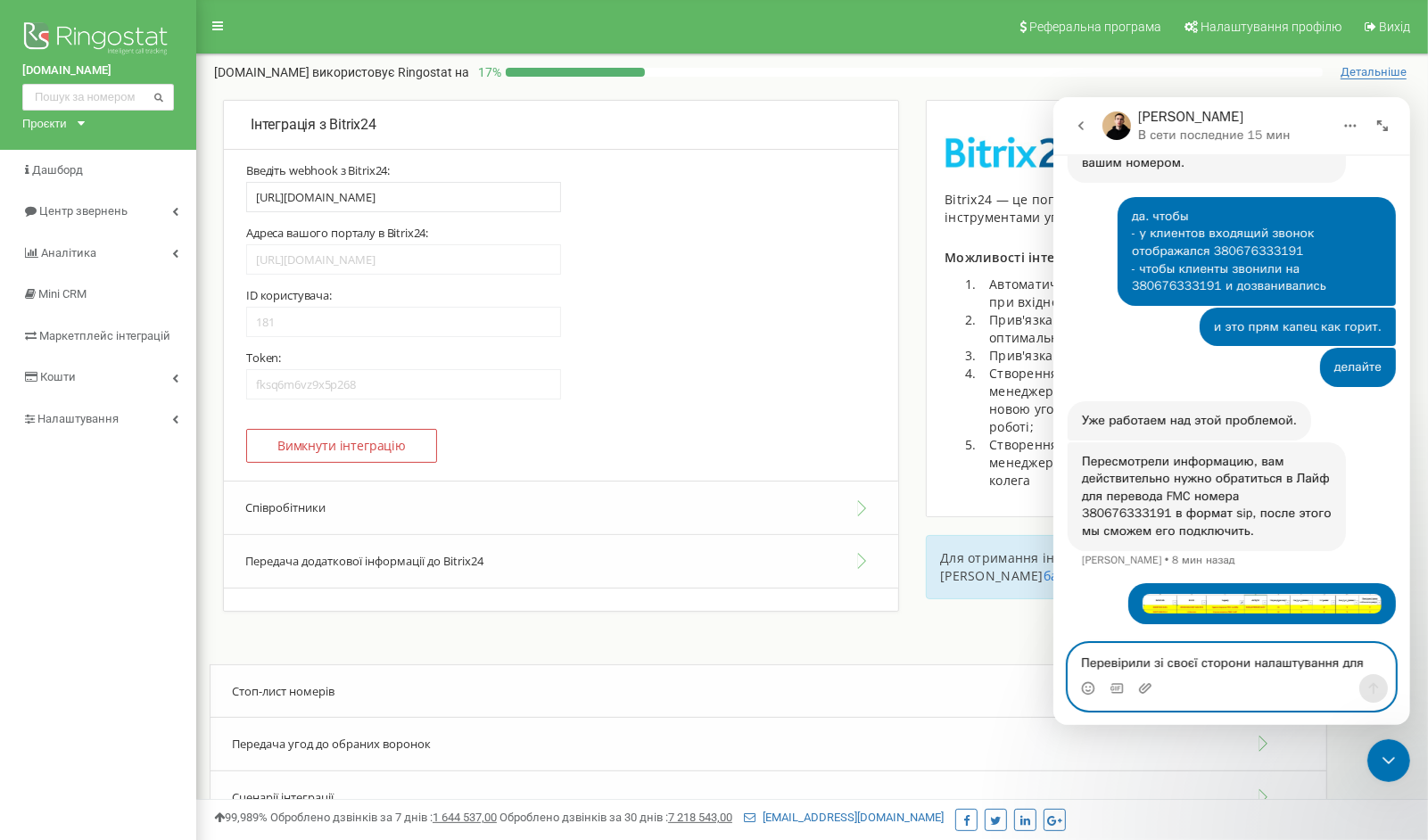 scroll, scrollTop: 11, scrollLeft: 0, axis: vertical 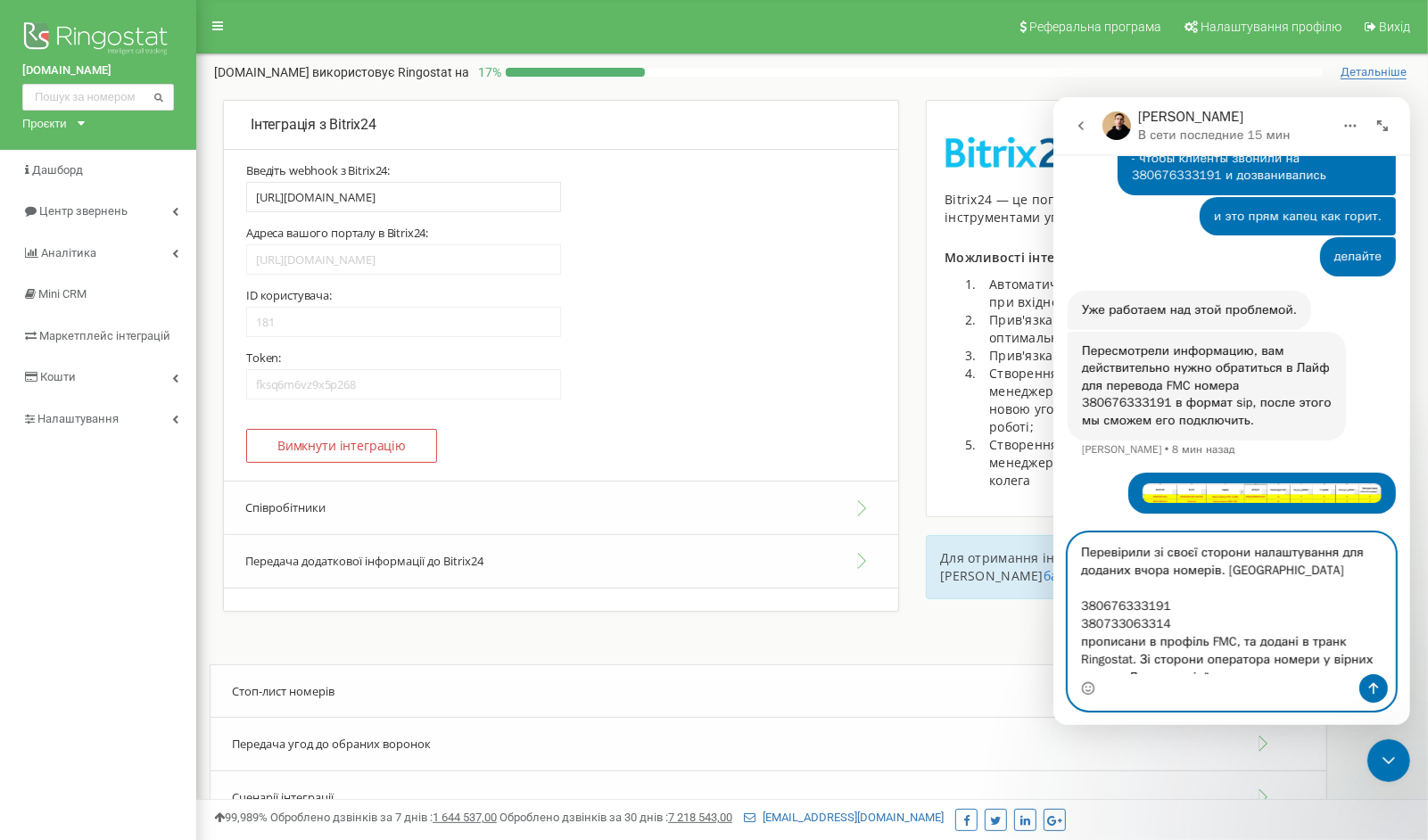 click on "Перевірили зі своєї сторони налаштування для доданих вчора номерів. Номери
380676333191
380733063314
прописани в профіль FMC, та додані в транк Ringostat. Зі сторони оператора номери у вірних групах. Додаю скрін"" at bounding box center (1231, 603) 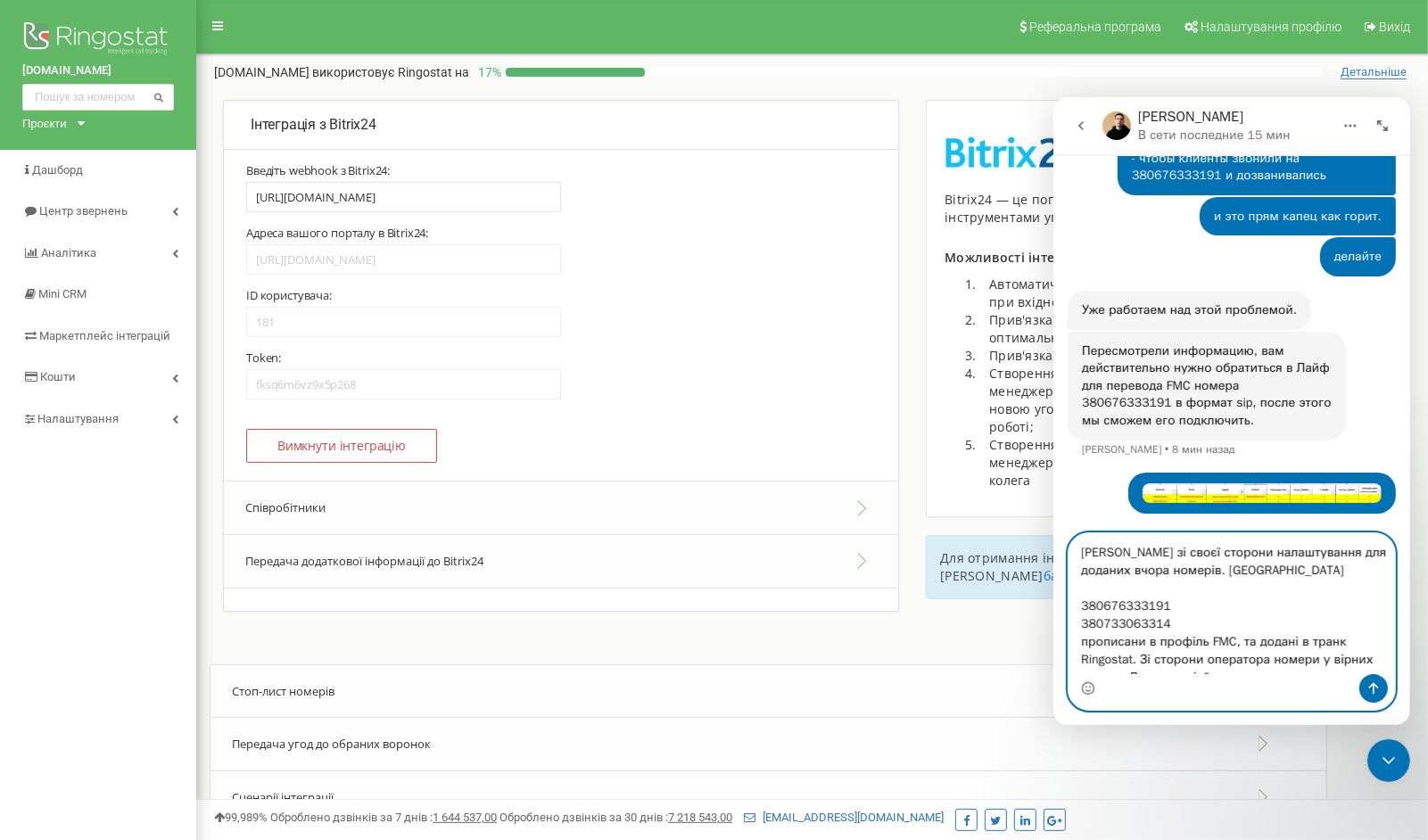 type on "лайф "Перевірили зі своєї сторони налаштування для доданих вчора номерів. Номери
380676333191
380733063314
прописани в профіль FMC, та додані в транк Ringostat. Зі сторони оператора номери у вірних групах. Додаю скрін"" 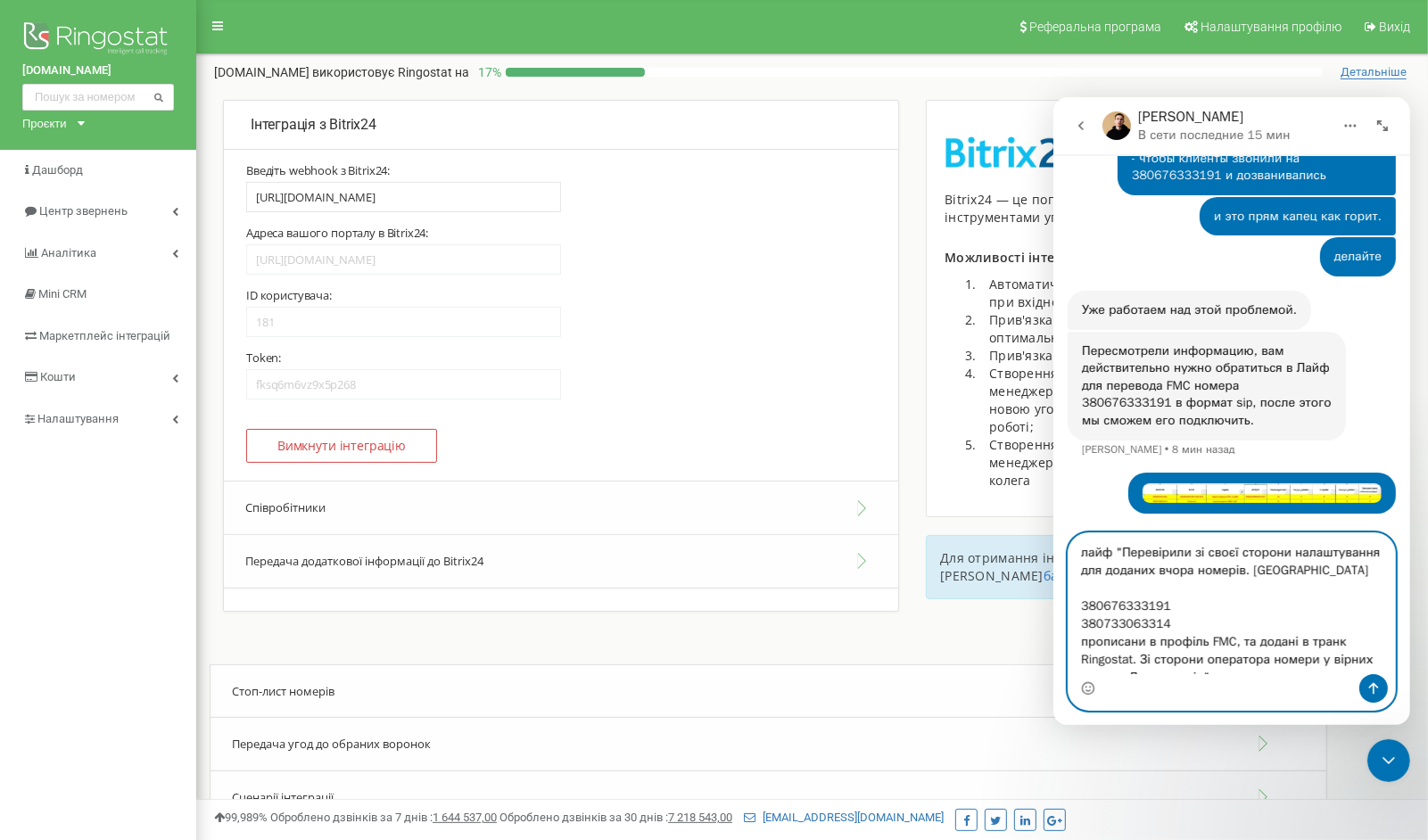 type 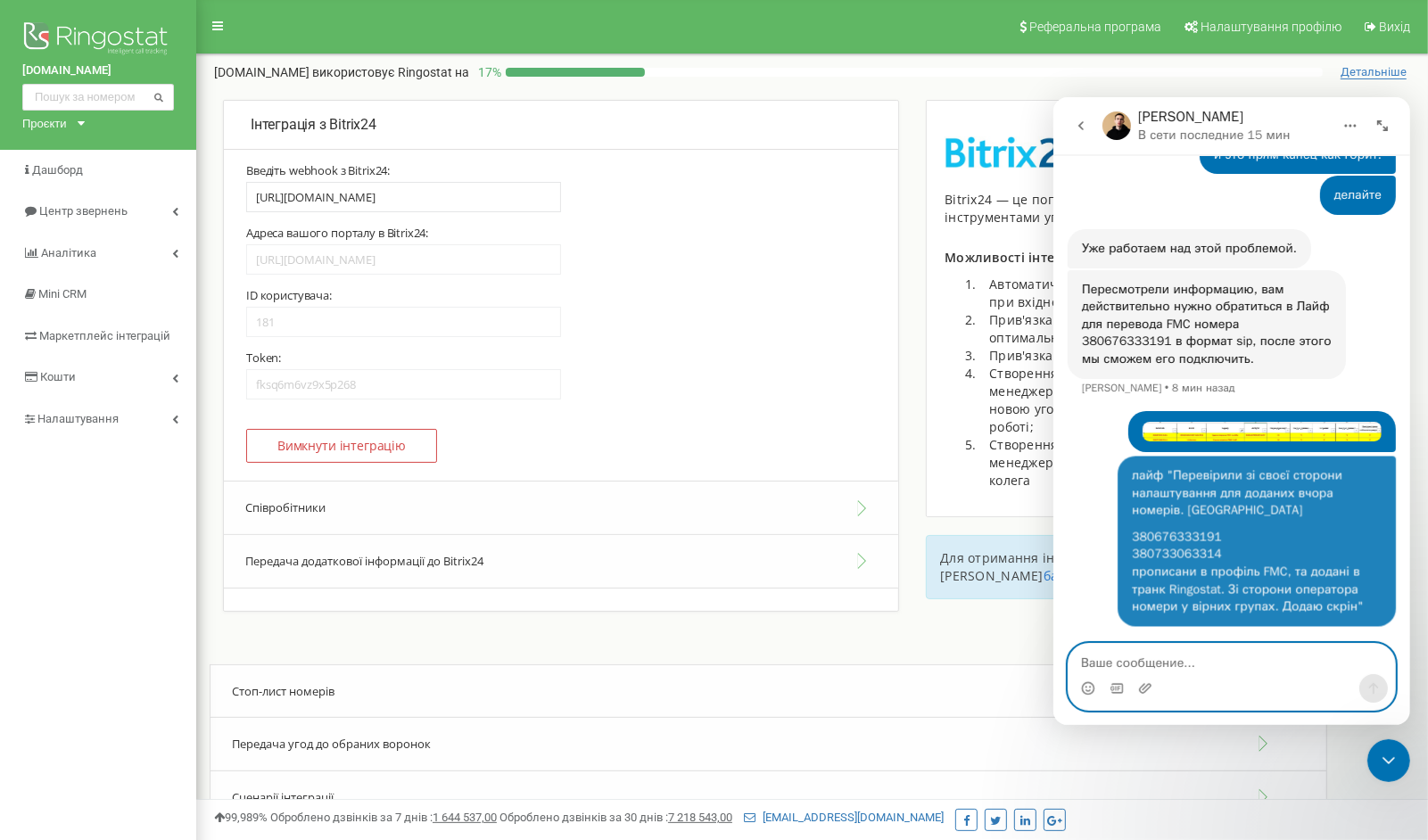 scroll, scrollTop: 11006, scrollLeft: 0, axis: vertical 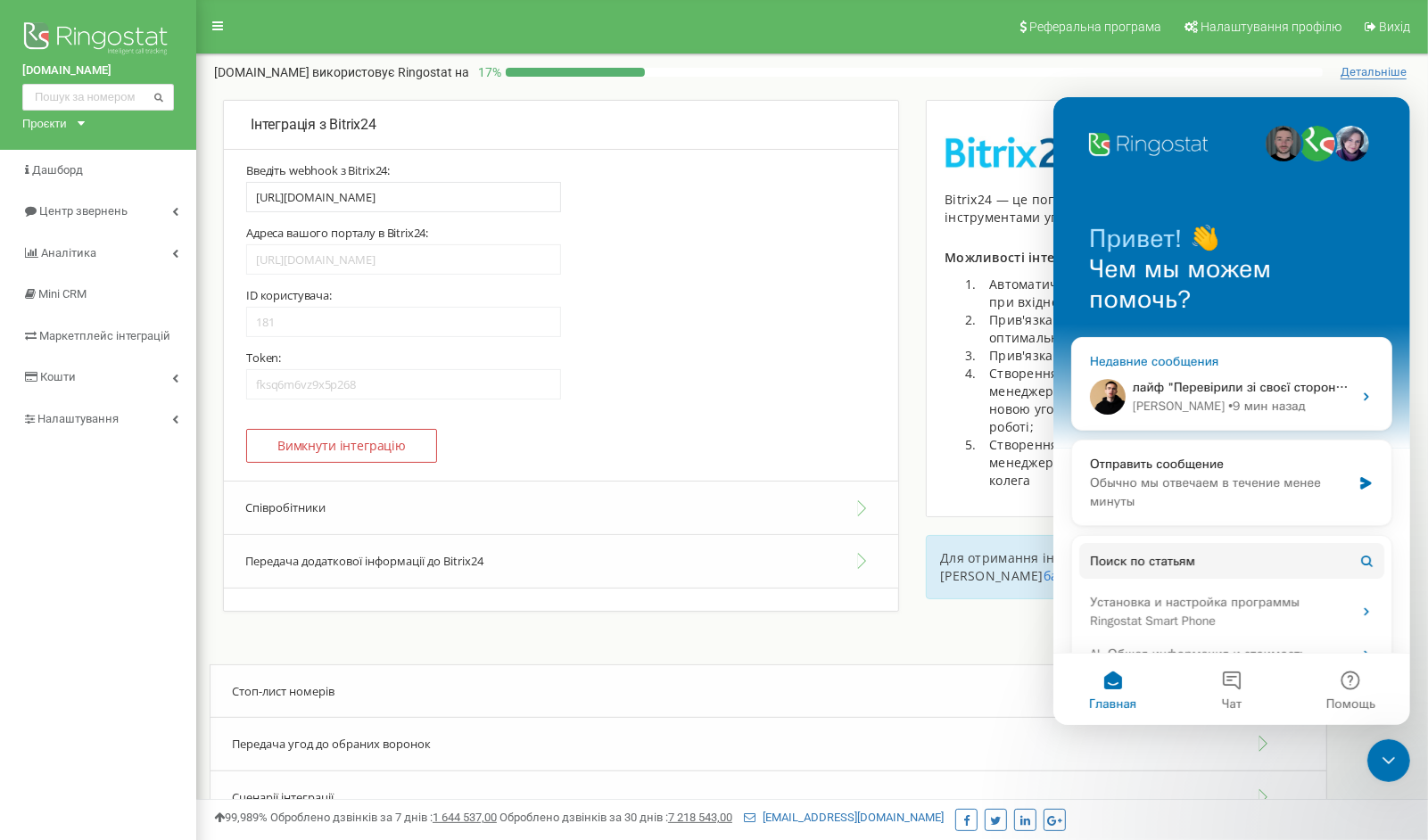 click on "Vladyslav •  9 мин назад" at bounding box center (1242, 405) 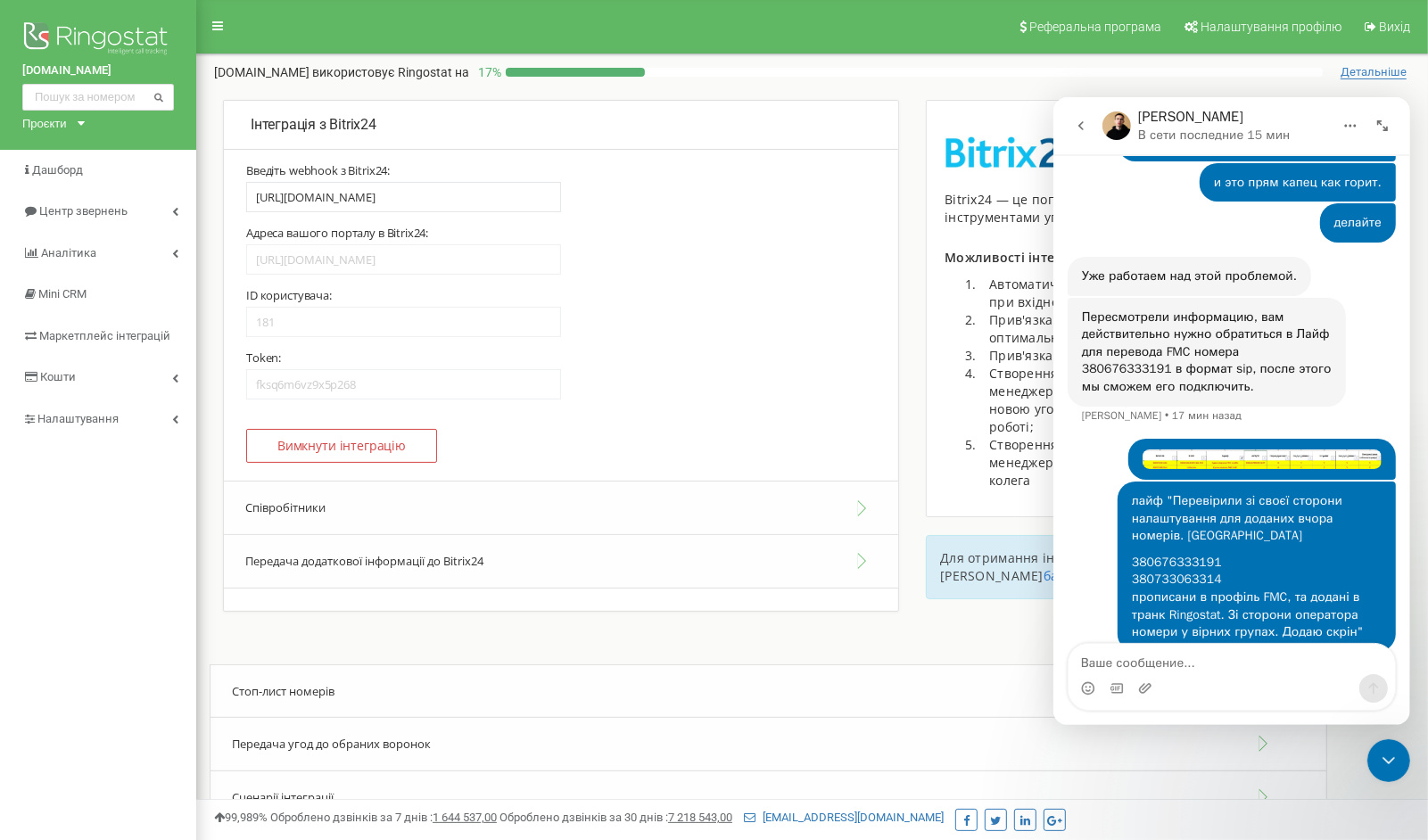 scroll, scrollTop: 11006, scrollLeft: 0, axis: vertical 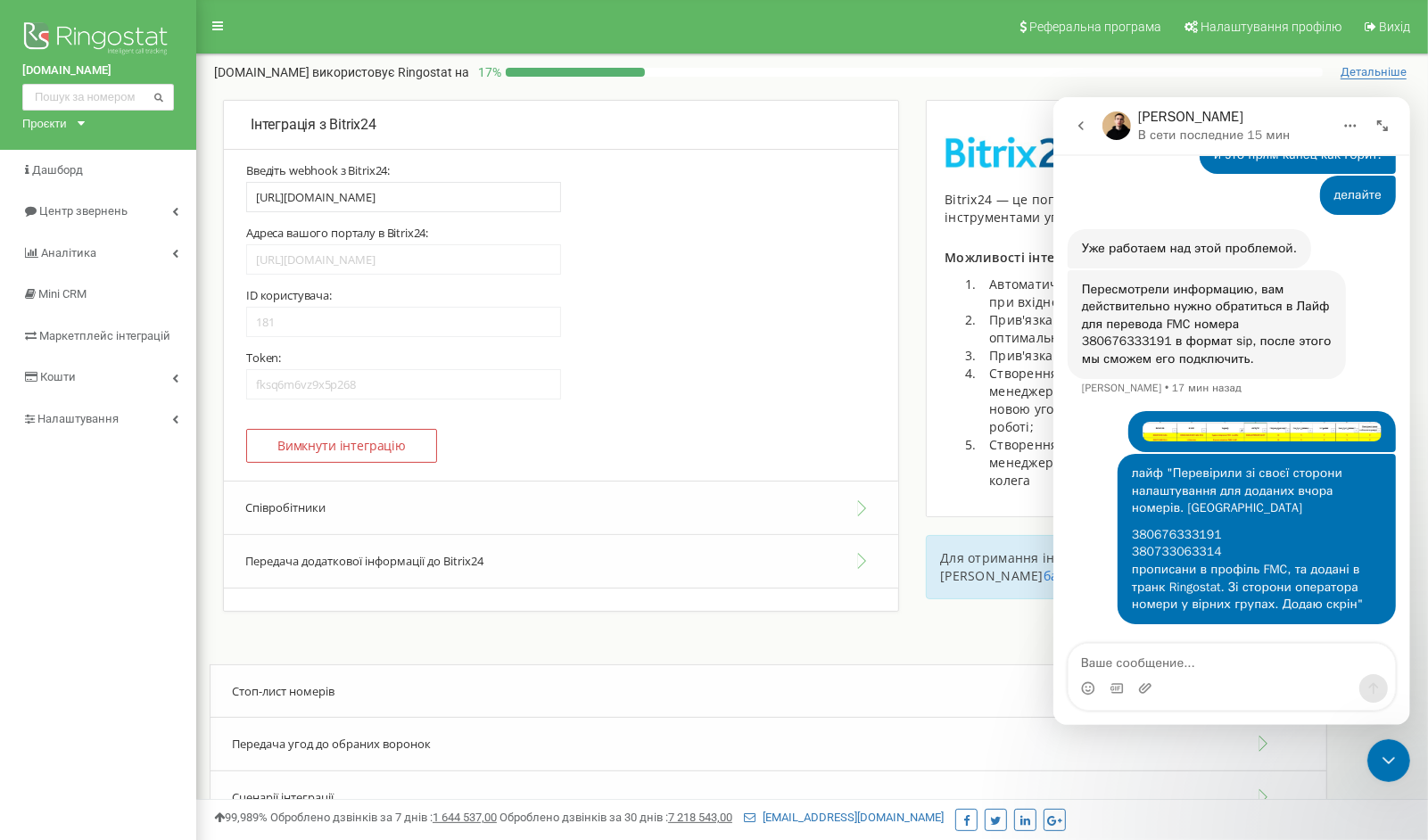click at bounding box center [1231, 658] 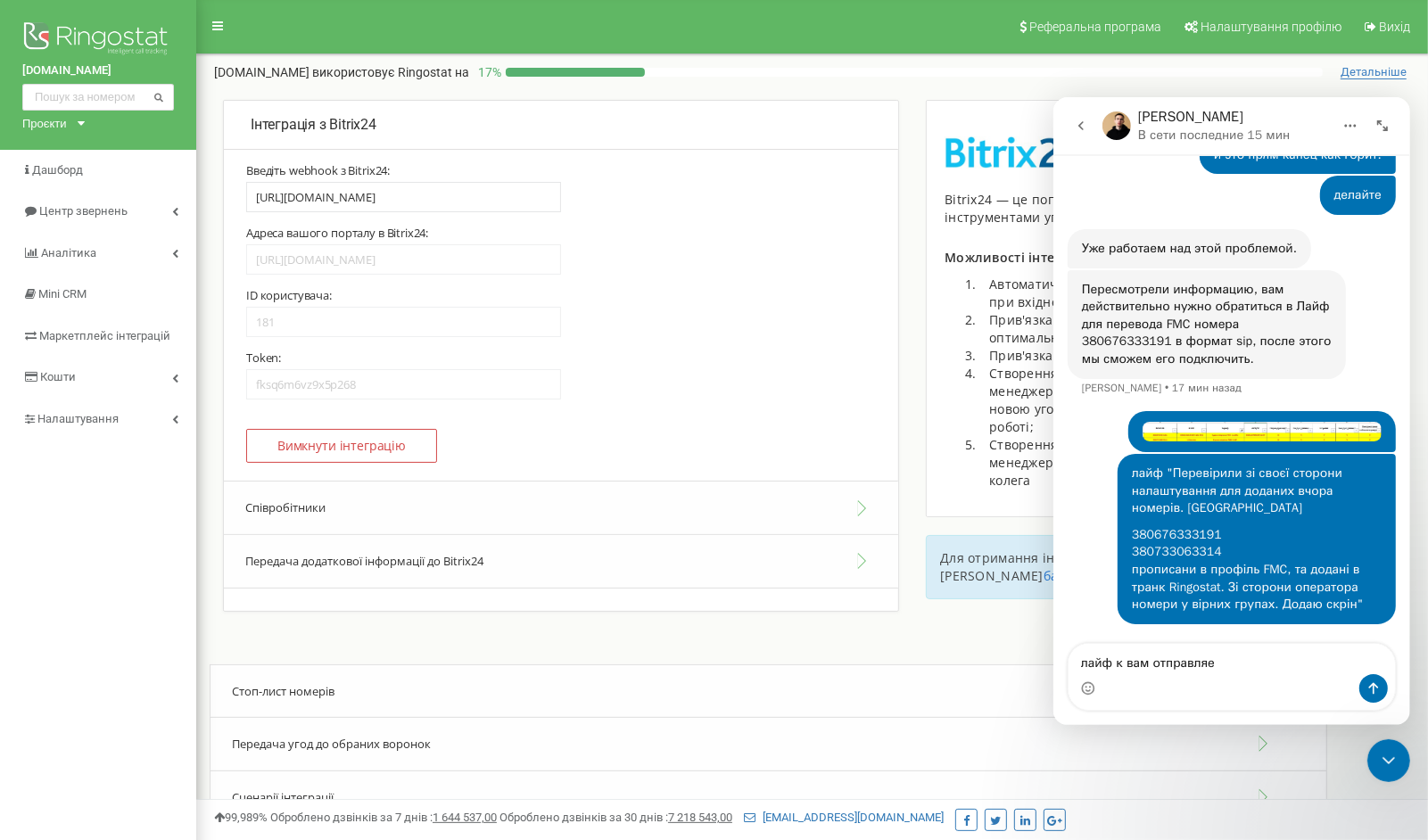 type on "лайф к вам отправляет" 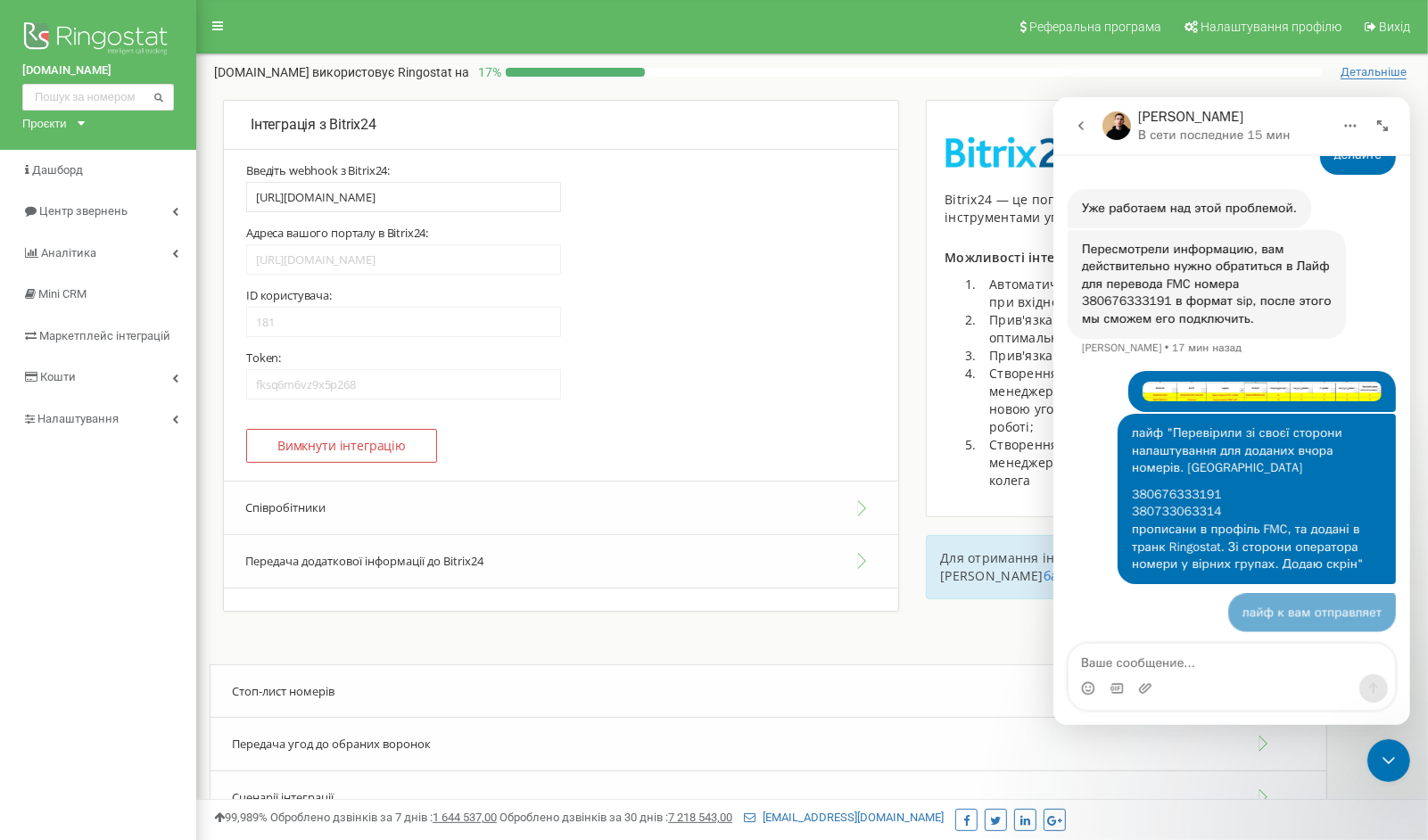 scroll, scrollTop: 11048, scrollLeft: 0, axis: vertical 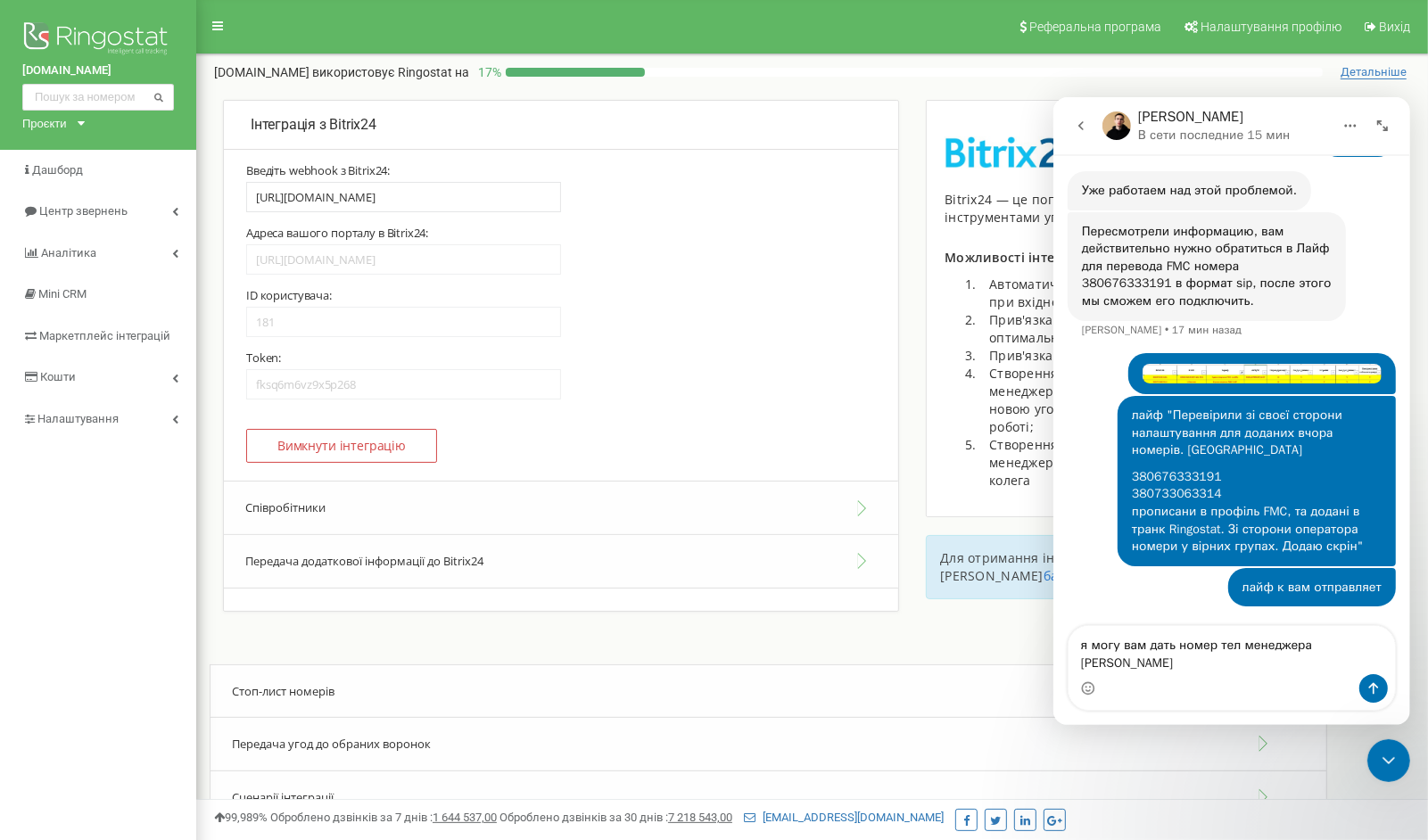type on "я могу вам дать номер тел менеджера лайф?" 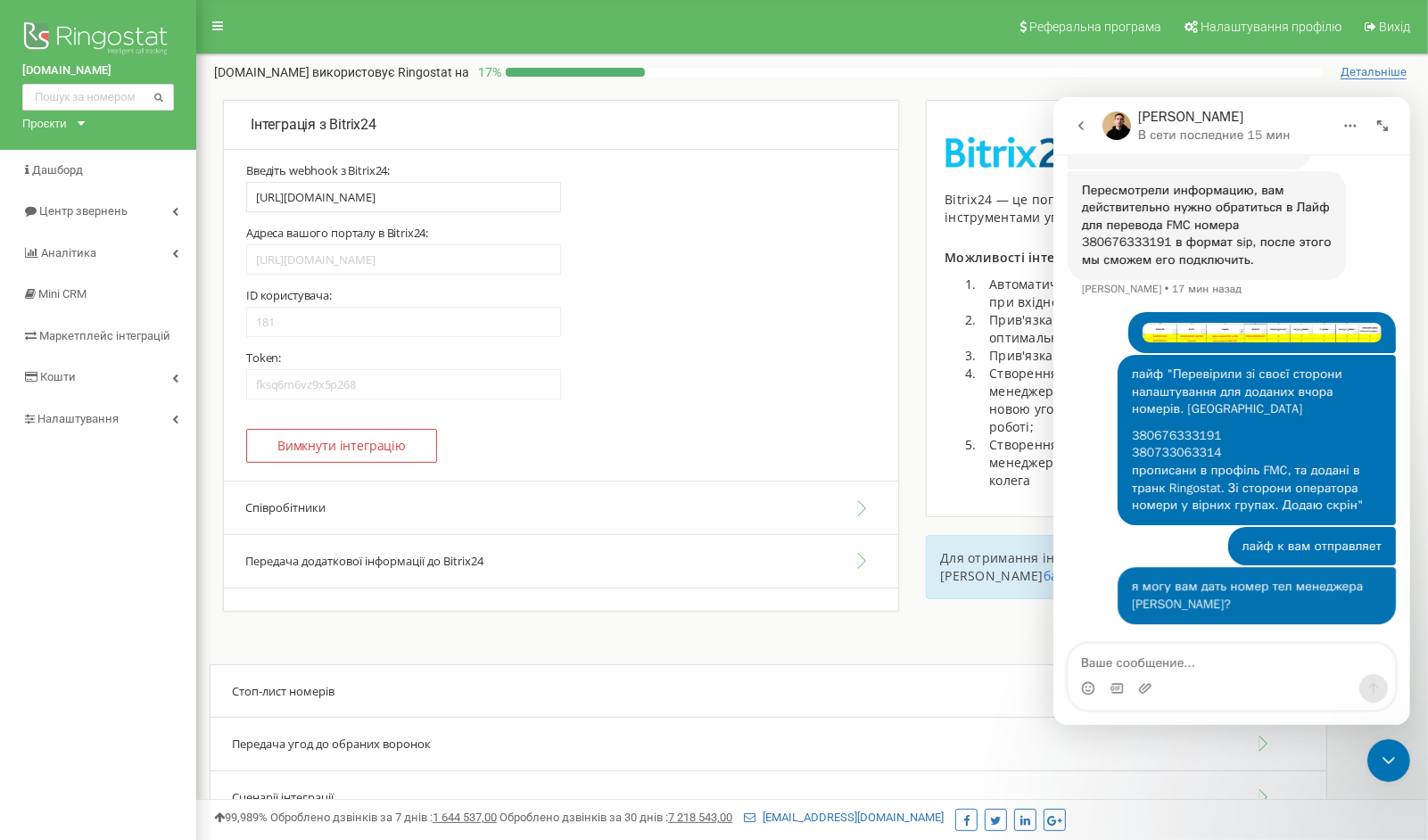 scroll, scrollTop: 11105, scrollLeft: 0, axis: vertical 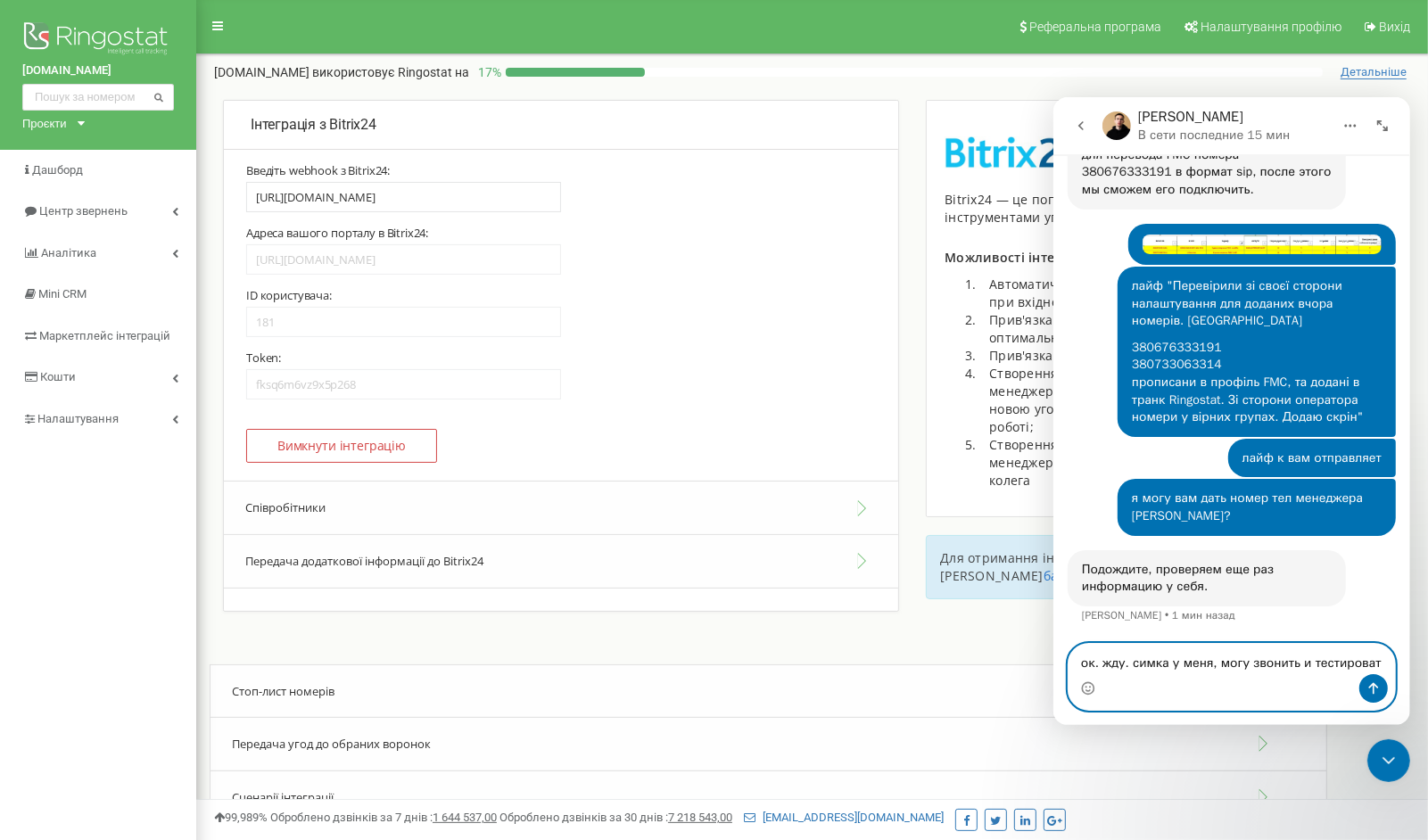 type on "ок. жду. симка у меня, могу звонить и тестировать" 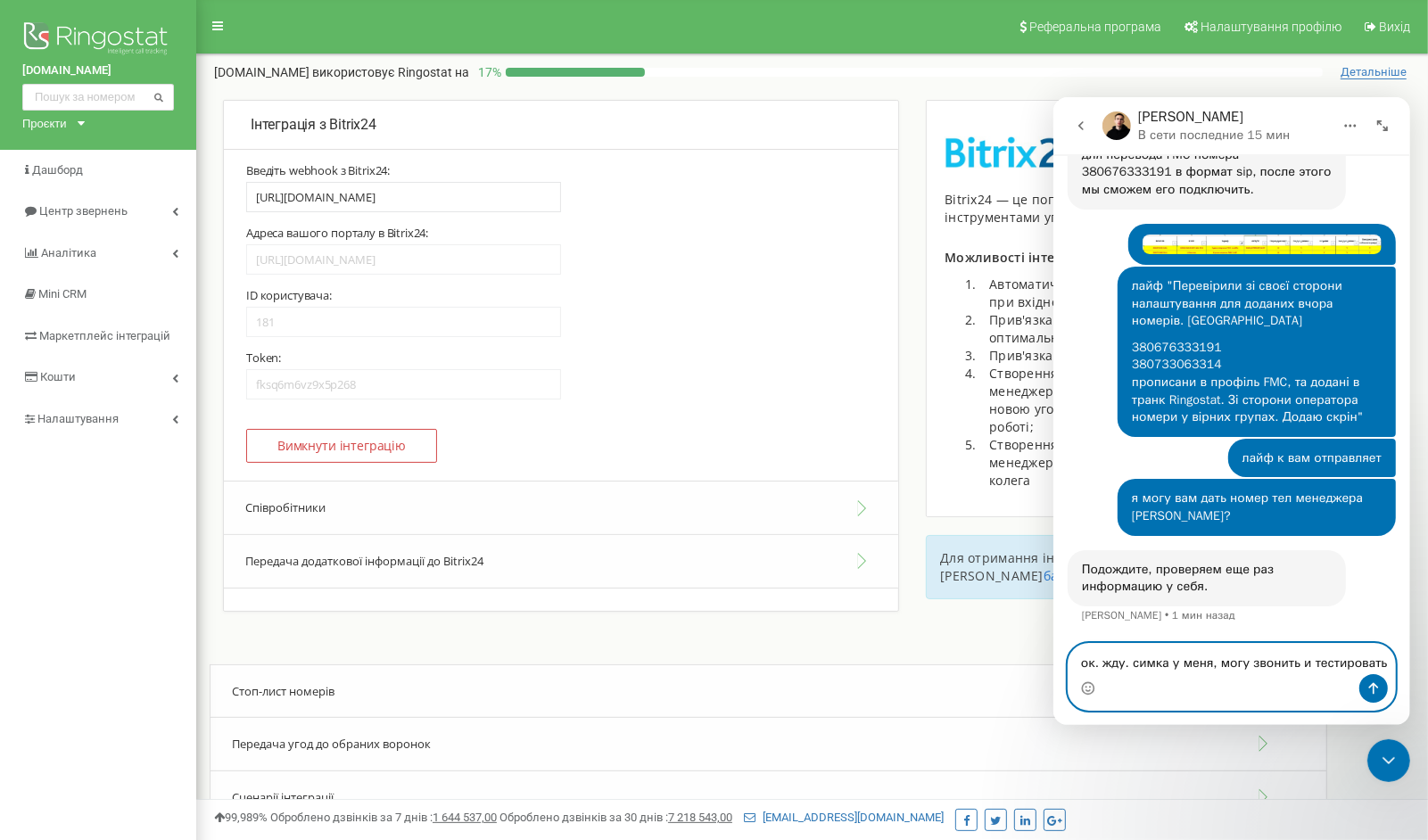 type 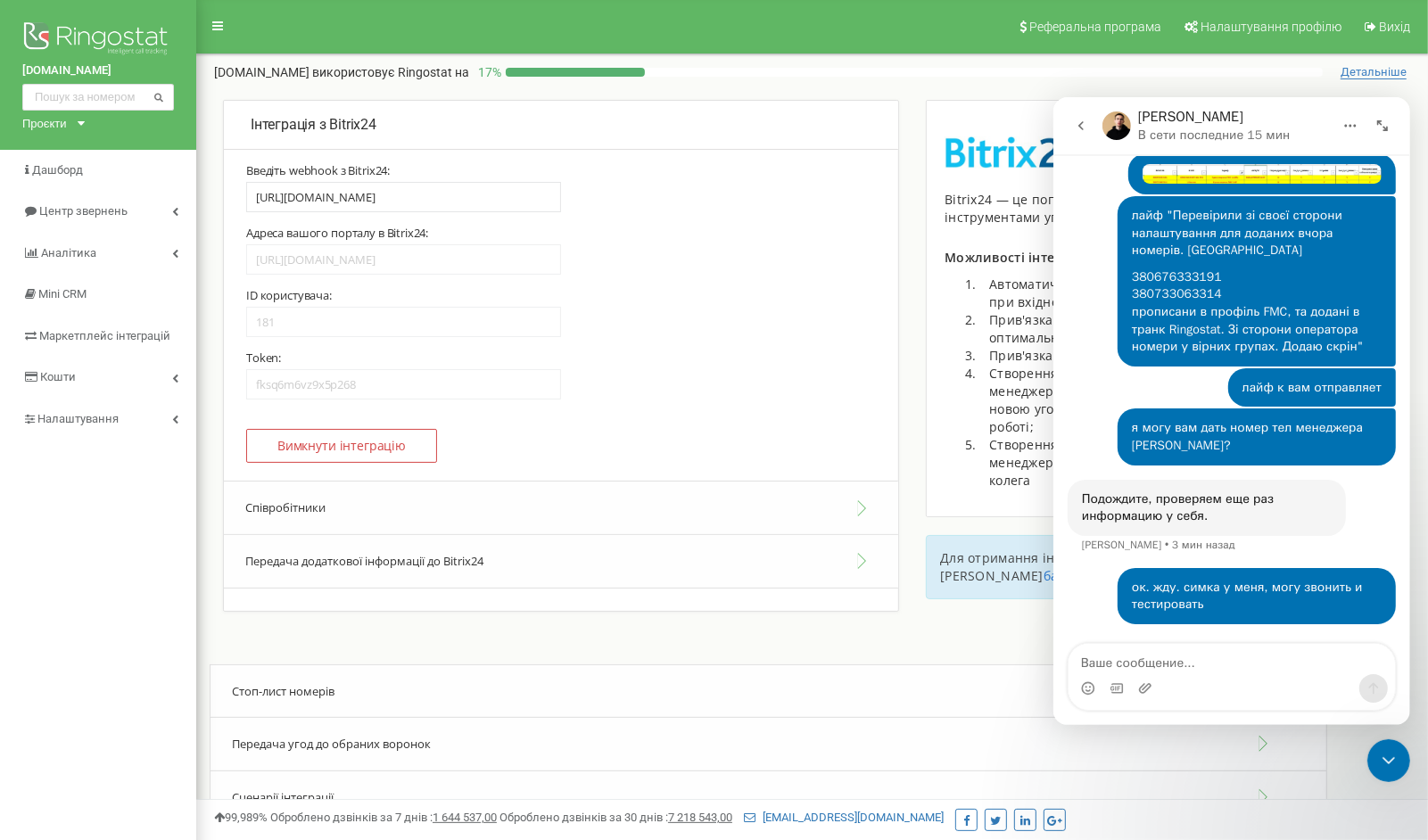 scroll, scrollTop: 11246, scrollLeft: 0, axis: vertical 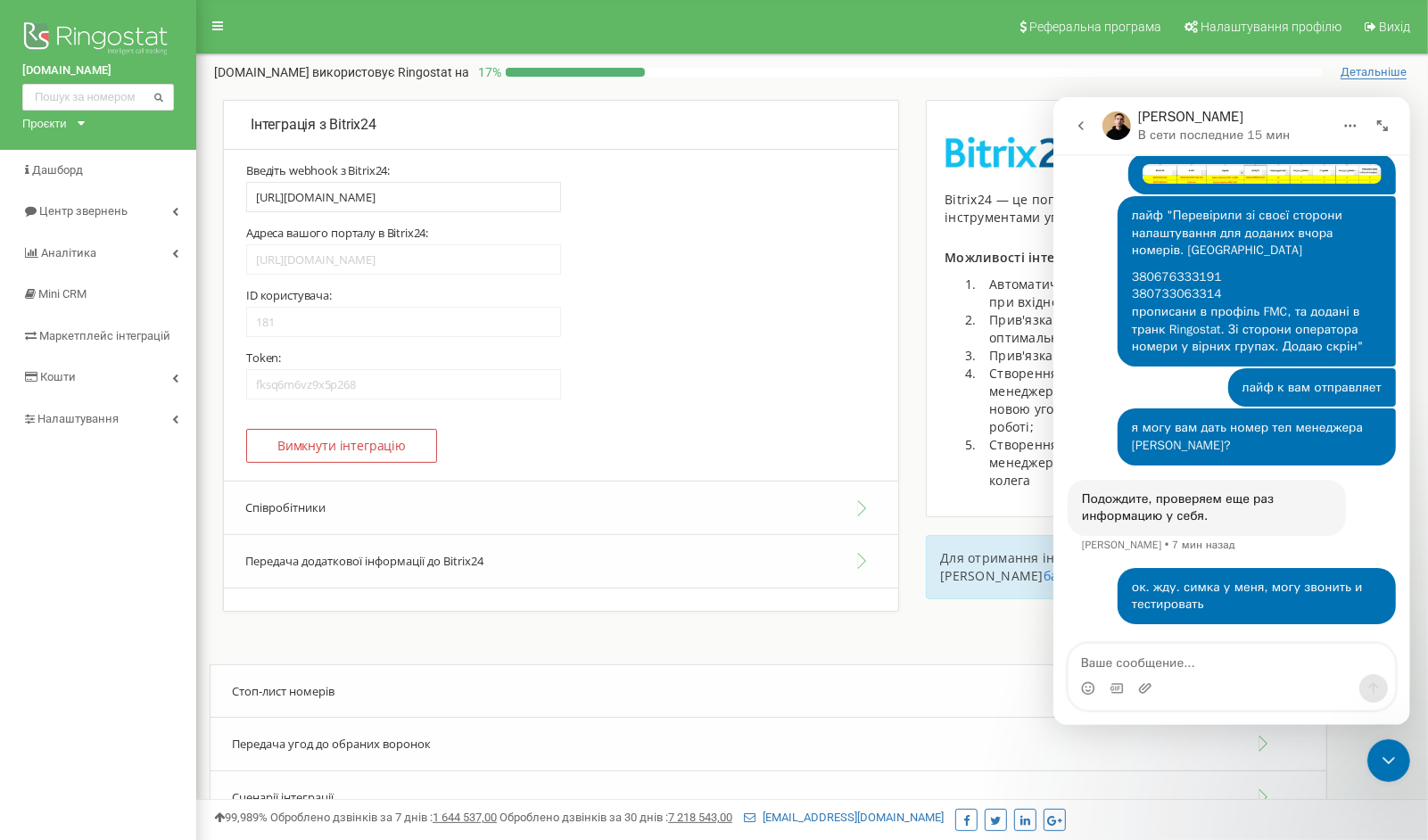 click on "Bitrix24 — це популярна CRM-система для бізнесу з інструментами управління угодами та проєктами.
Можливості інтеграції:
Автоматичне створення ліда/ угоди/ контакту при вхідному дзвінку від нового клієнта;
Прив'язка джерел дзвінка до ліда/ угоди для оптимальної обробки менеджером заявки;
Прив'язка аудіозапису розмови до ліда/ угоди;
Створення завдань для відповідального менеджера при пропущеному виклику за новою угодою або існуючою, що знаходиться в роботі;" at bounding box center (1113, 358) 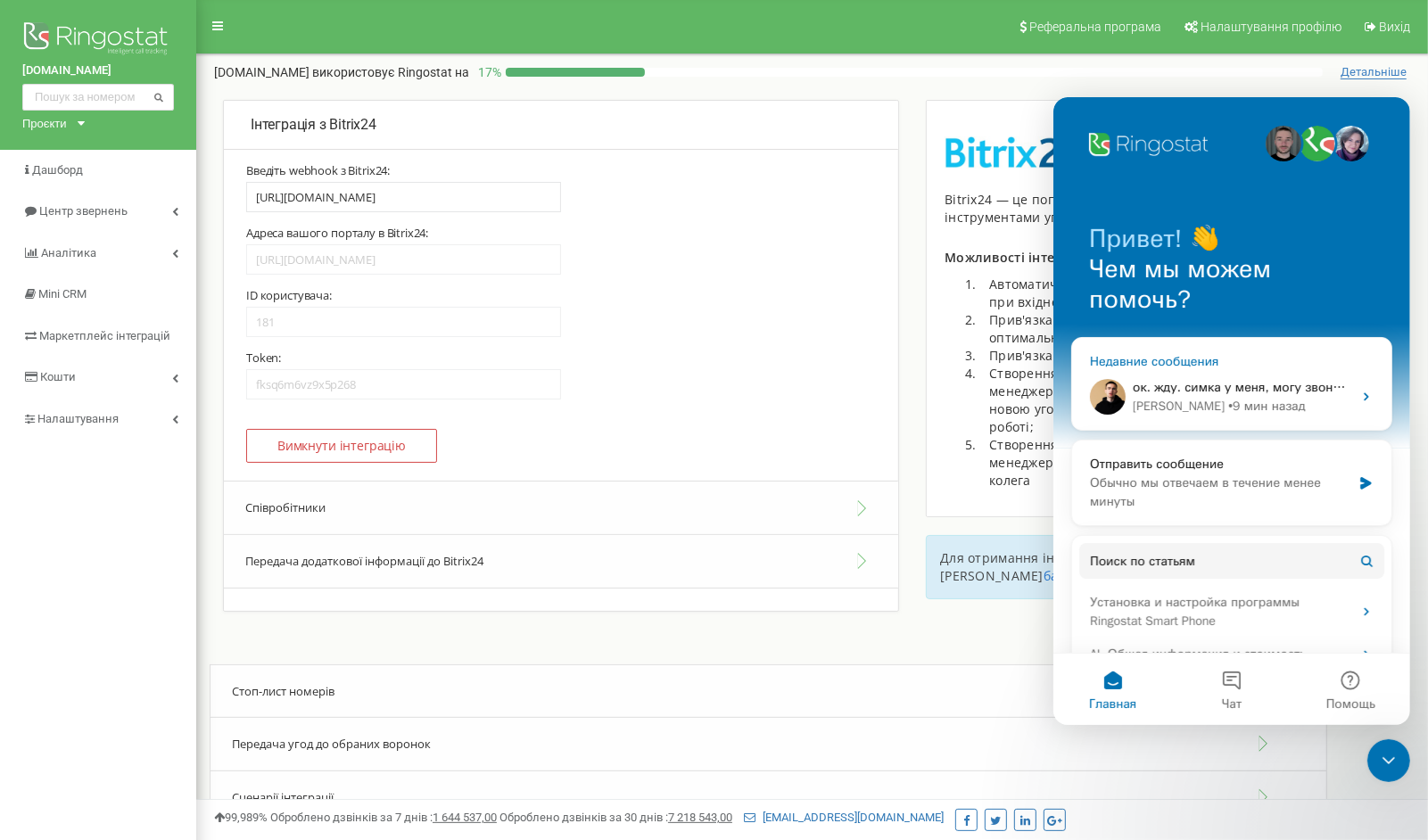 click on "ок. жду. симка у меня, могу звонить и тестировать" at bounding box center [1285, 386] 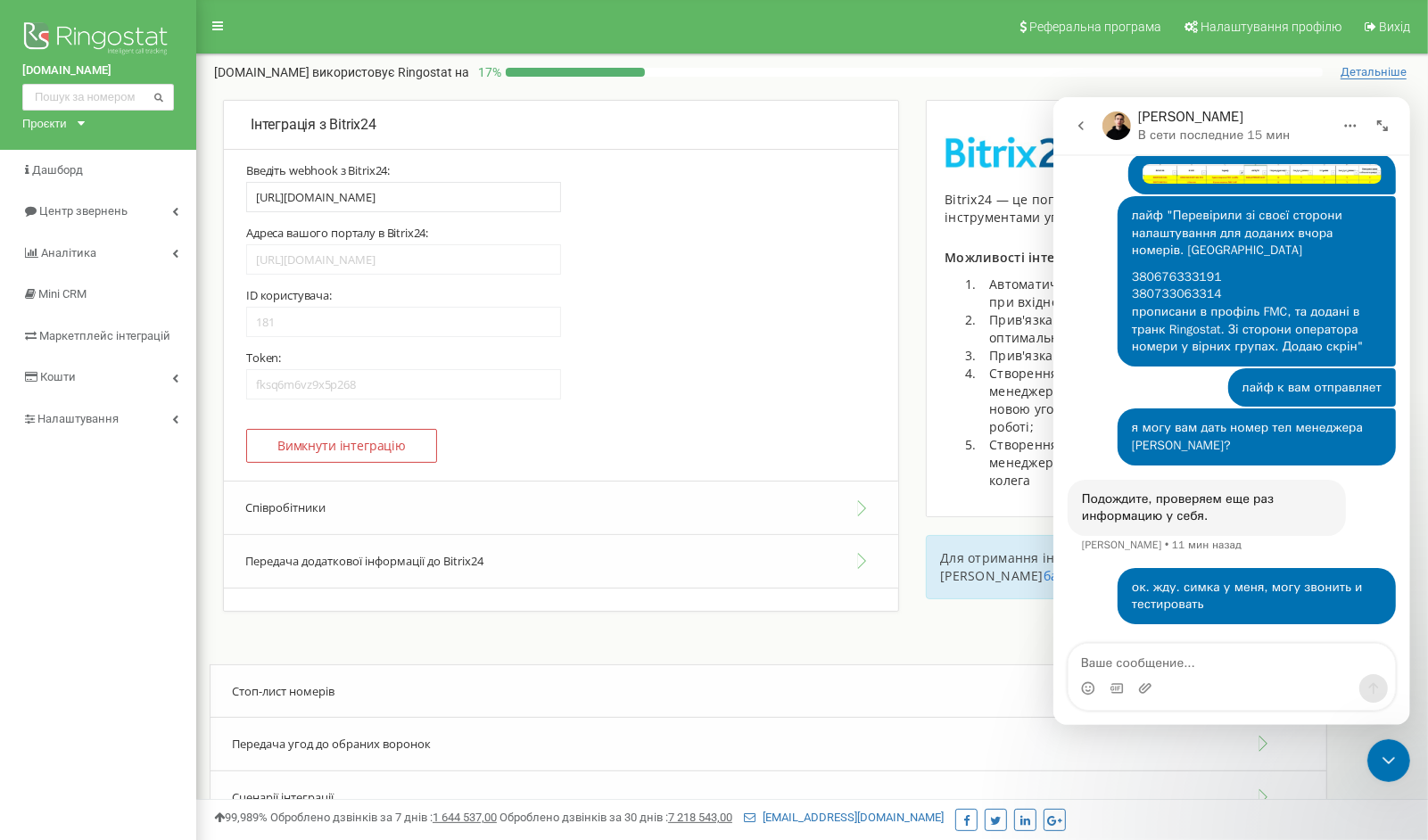 scroll, scrollTop: 11246, scrollLeft: 0, axis: vertical 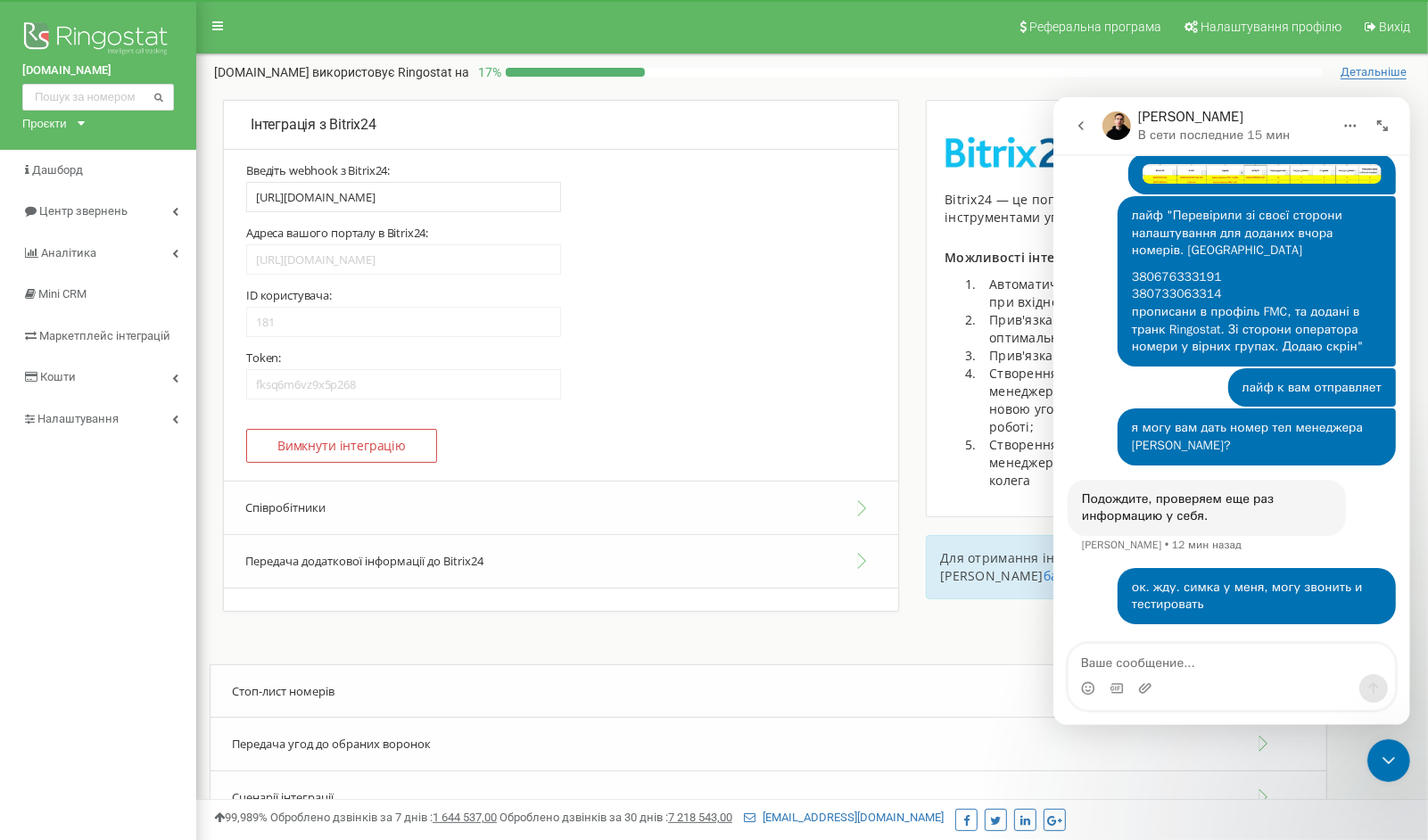 click on "Реферальна програма
Налаштування профілю
Вихід
ilg-ua.com   використовує Ringostat на  17 % Детальніше
Виявлено проблеми з ключем авторизації в   Bitrix24
На даний момент інтеграція не працює.
Будь ласка, активуйте інтеграцію повторно для відновлення роботи.
4" at bounding box center [812, 535] 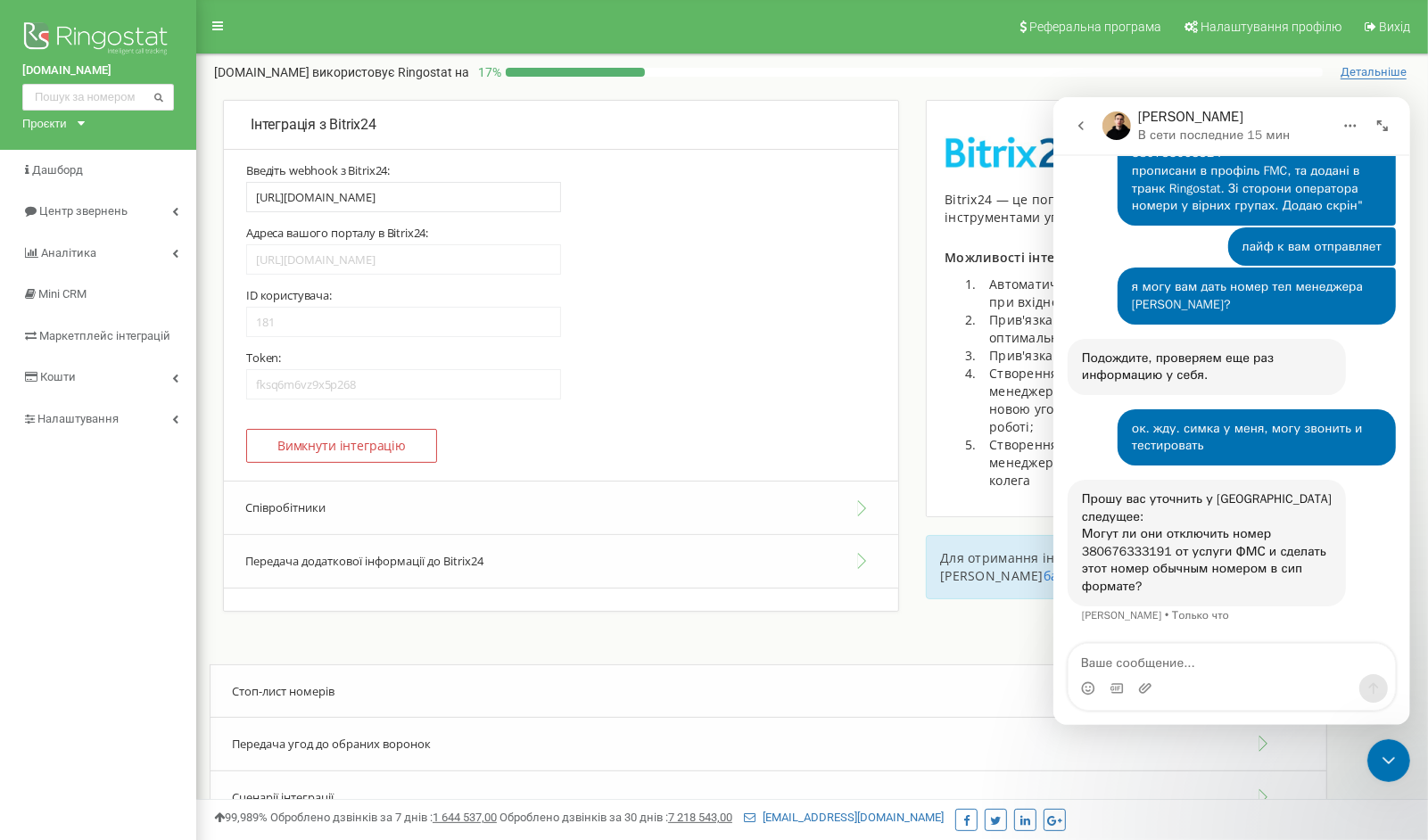 scroll, scrollTop: 11369, scrollLeft: 0, axis: vertical 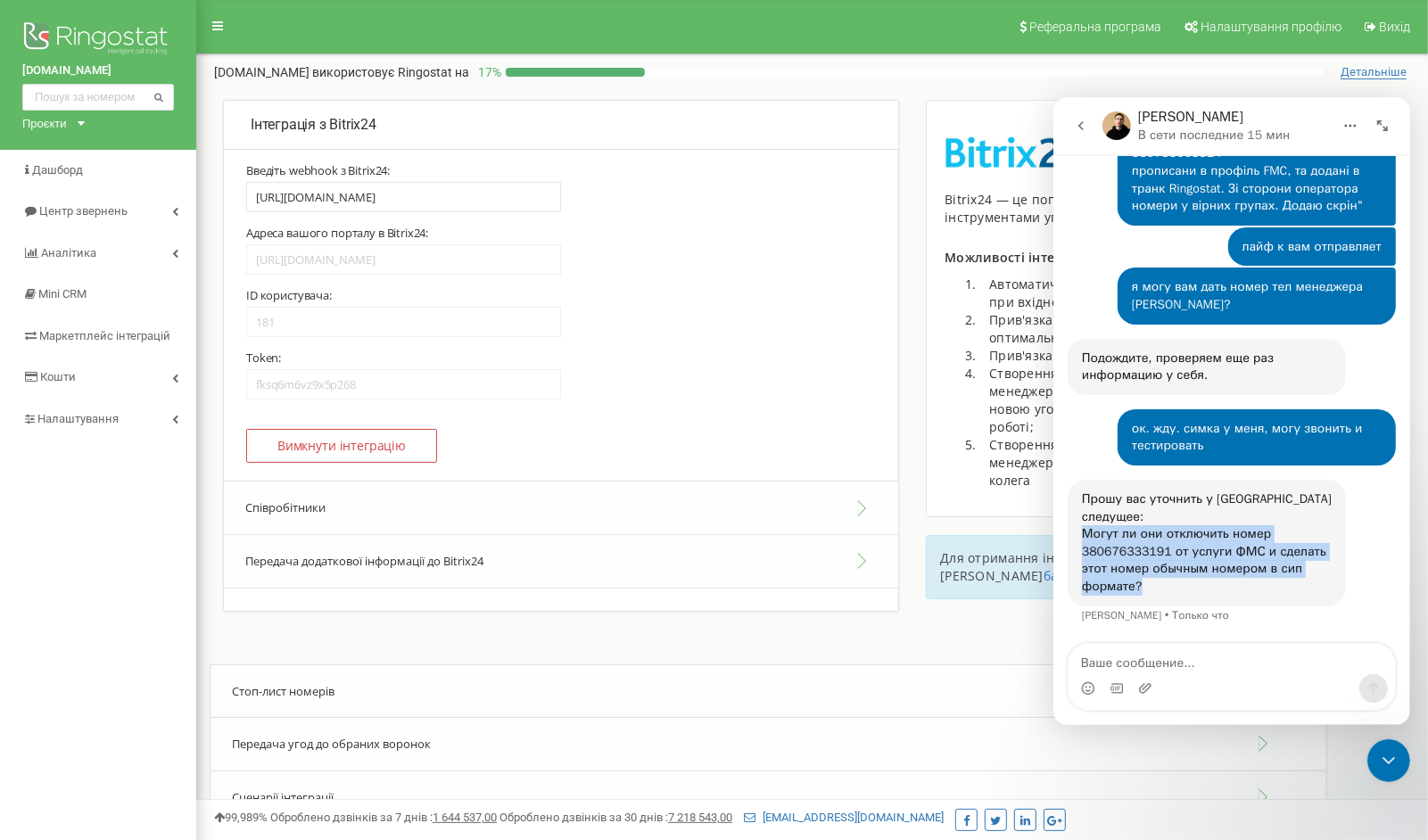 drag, startPoint x: 1079, startPoint y: 531, endPoint x: 1177, endPoint y: 587, distance: 112.87161 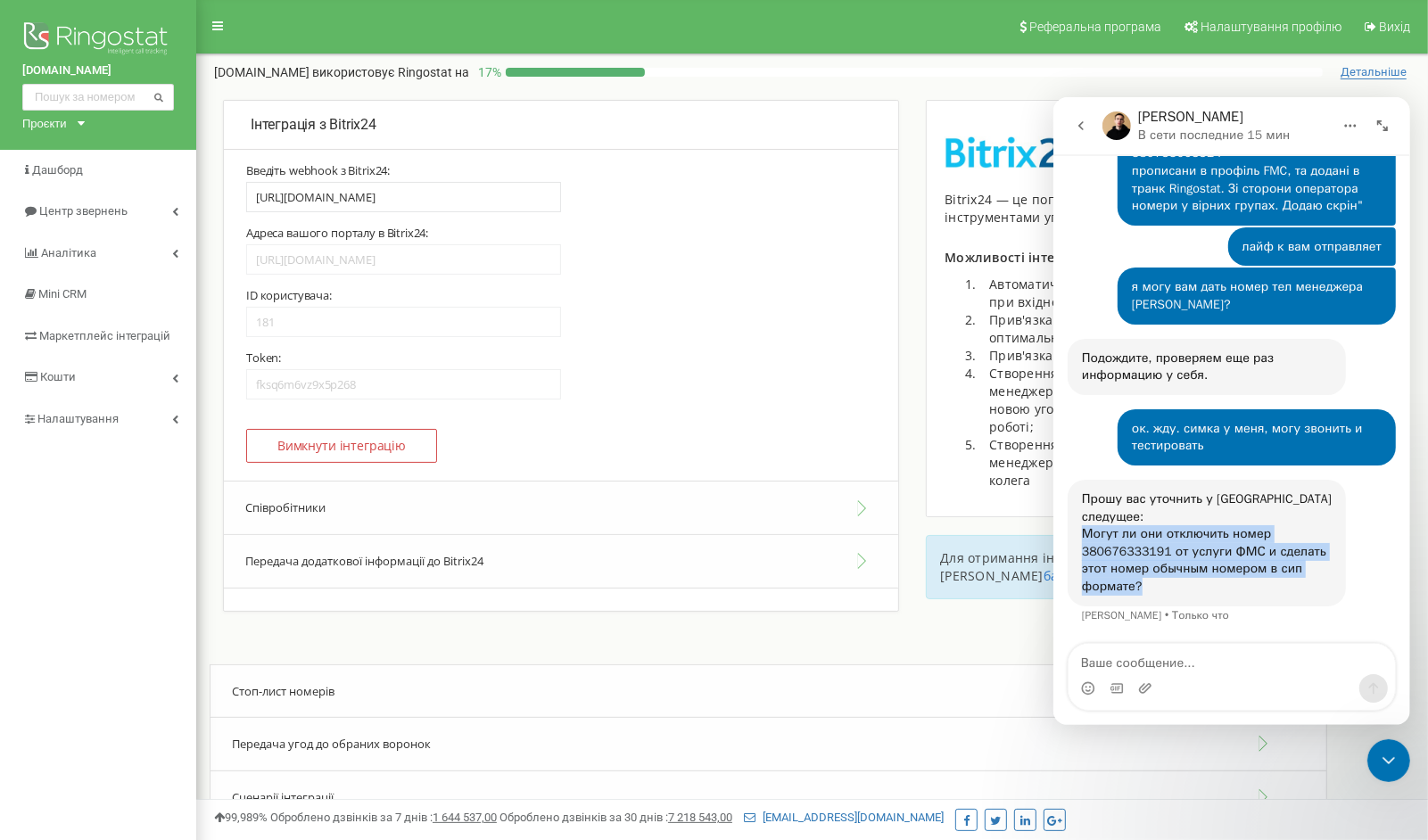 click on "Прошу вас уточнить у Лайфа следущее: Могут ли они отключить номер 380676333191 от услуги ФМС и сделать этот номер обычным номером в сип формате? Vladyslav    •   Только что" at bounding box center [1206, 542] 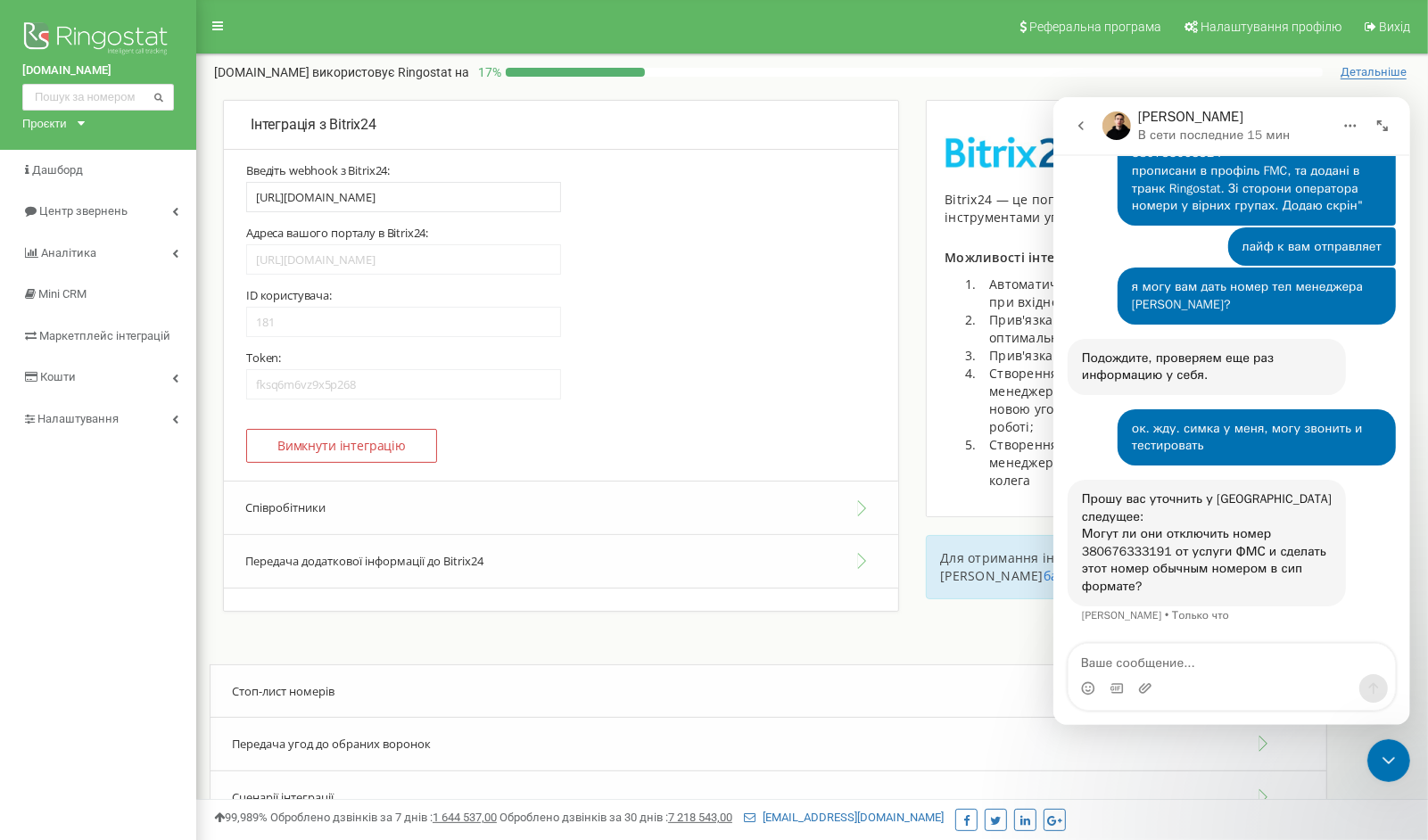 click on "Прошу вас уточнить у Лайфа следущее: Могут ли они отключить номер 380676333191 от услуги ФМС и сделать этот номер обычным номером в сип формате?" at bounding box center (1206, 542) 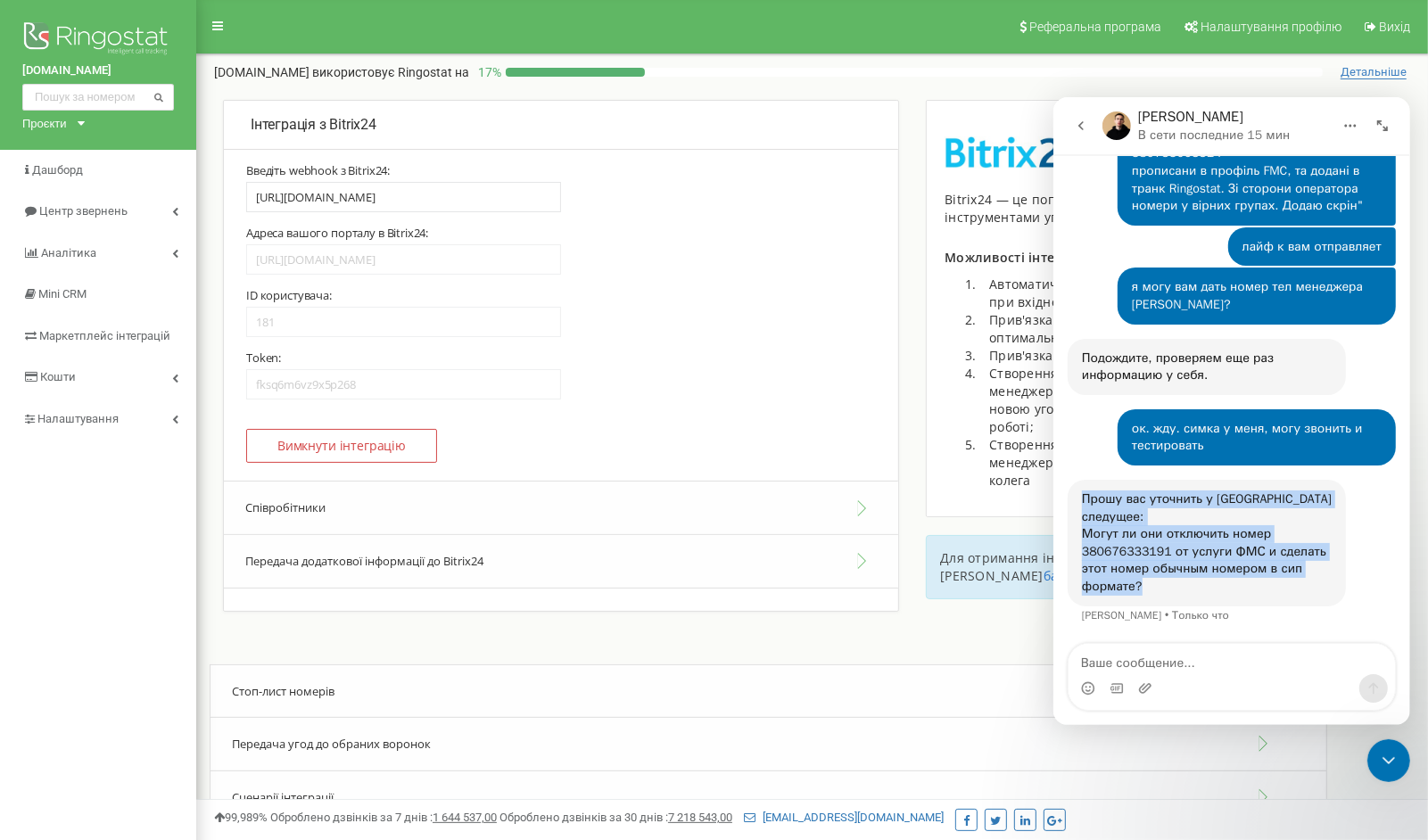 drag, startPoint x: 1080, startPoint y: 515, endPoint x: 1165, endPoint y: 590, distance: 113.35784 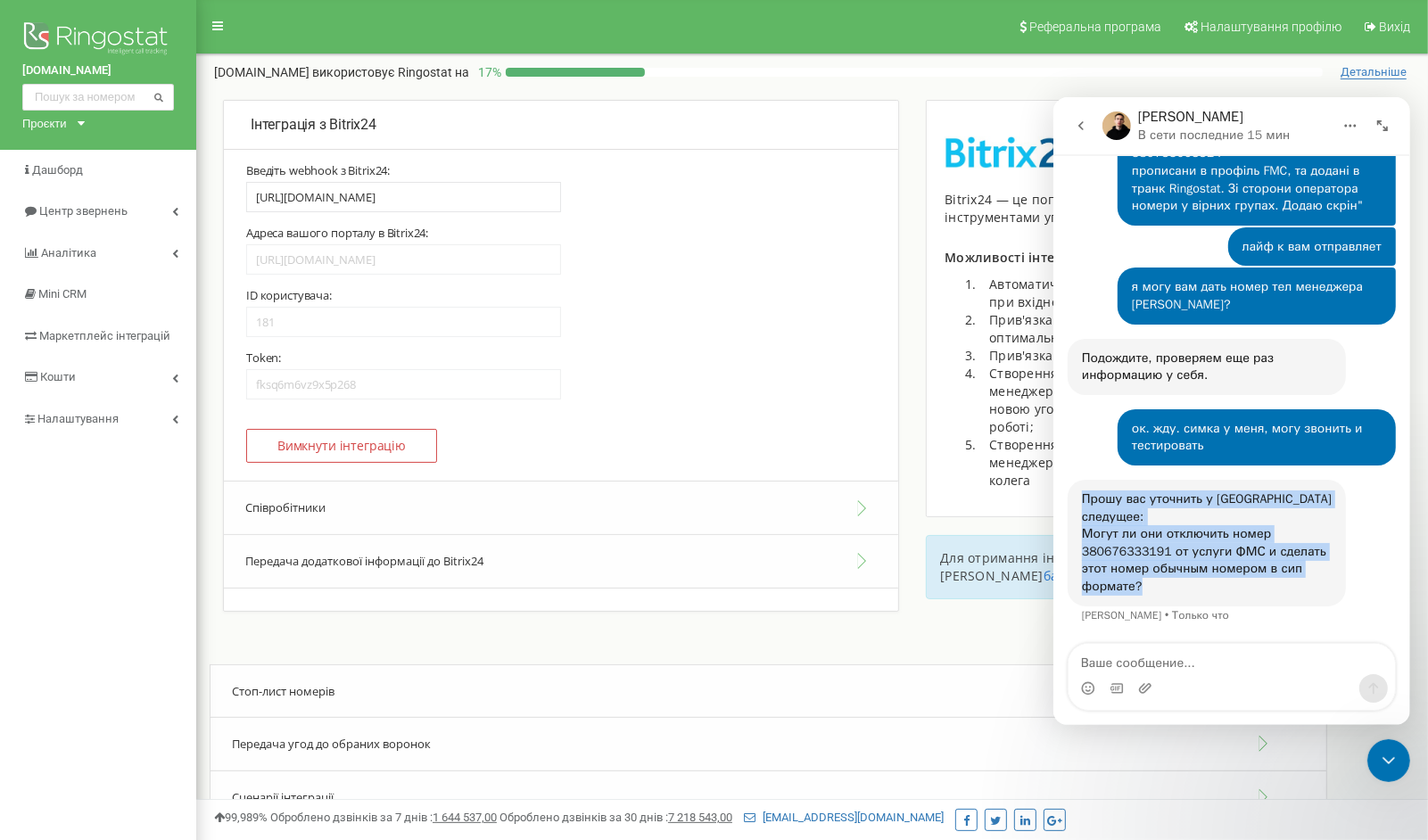 click on "Прошу вас уточнить у Лайфа следущее: Могут ли они отключить номер 380676333191 от услуги ФМС и сделать этот номер обычным номером в сип формате? Vladyslav    •   Только что" at bounding box center (1206, 542) 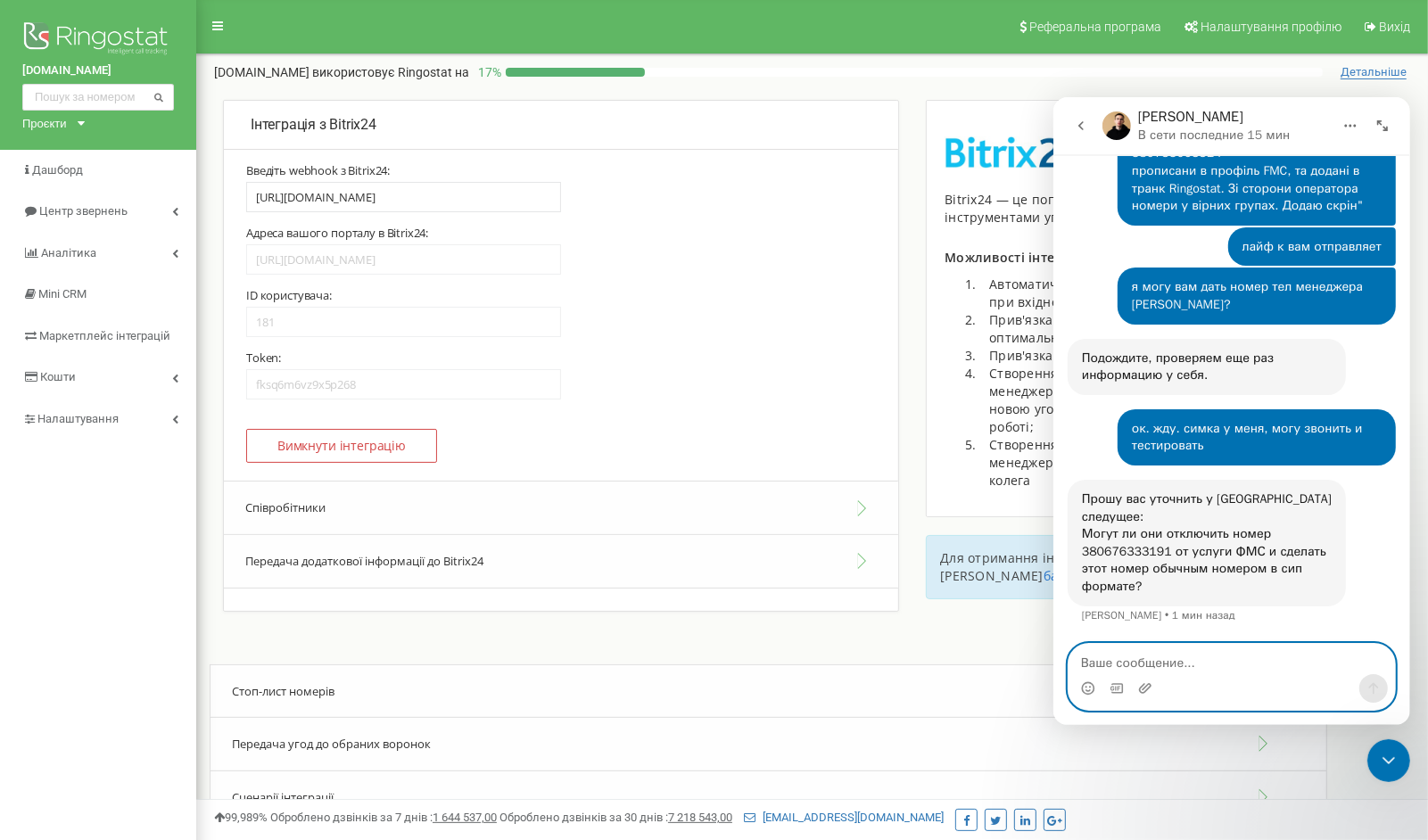 click at bounding box center [1231, 658] 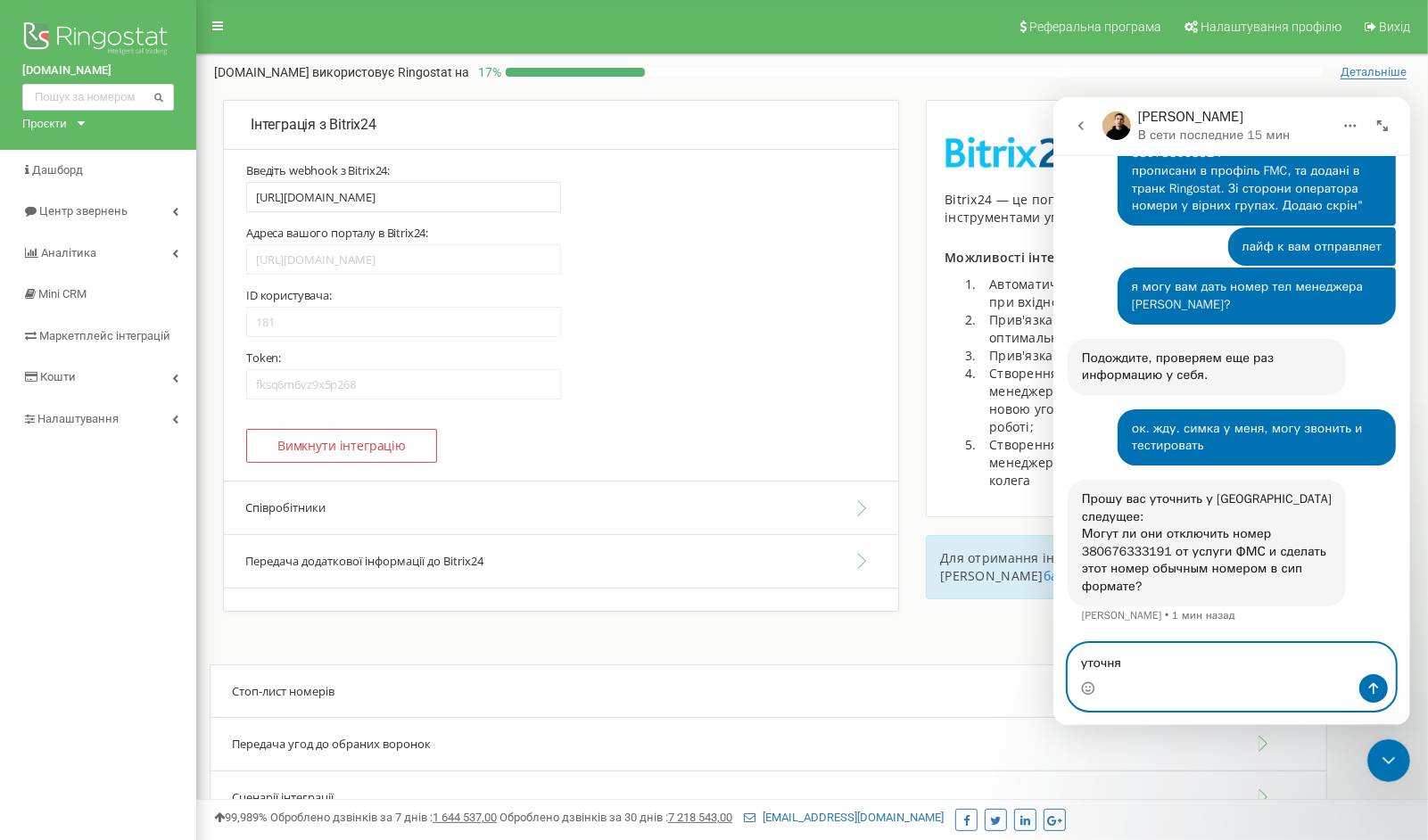type on "уточняю" 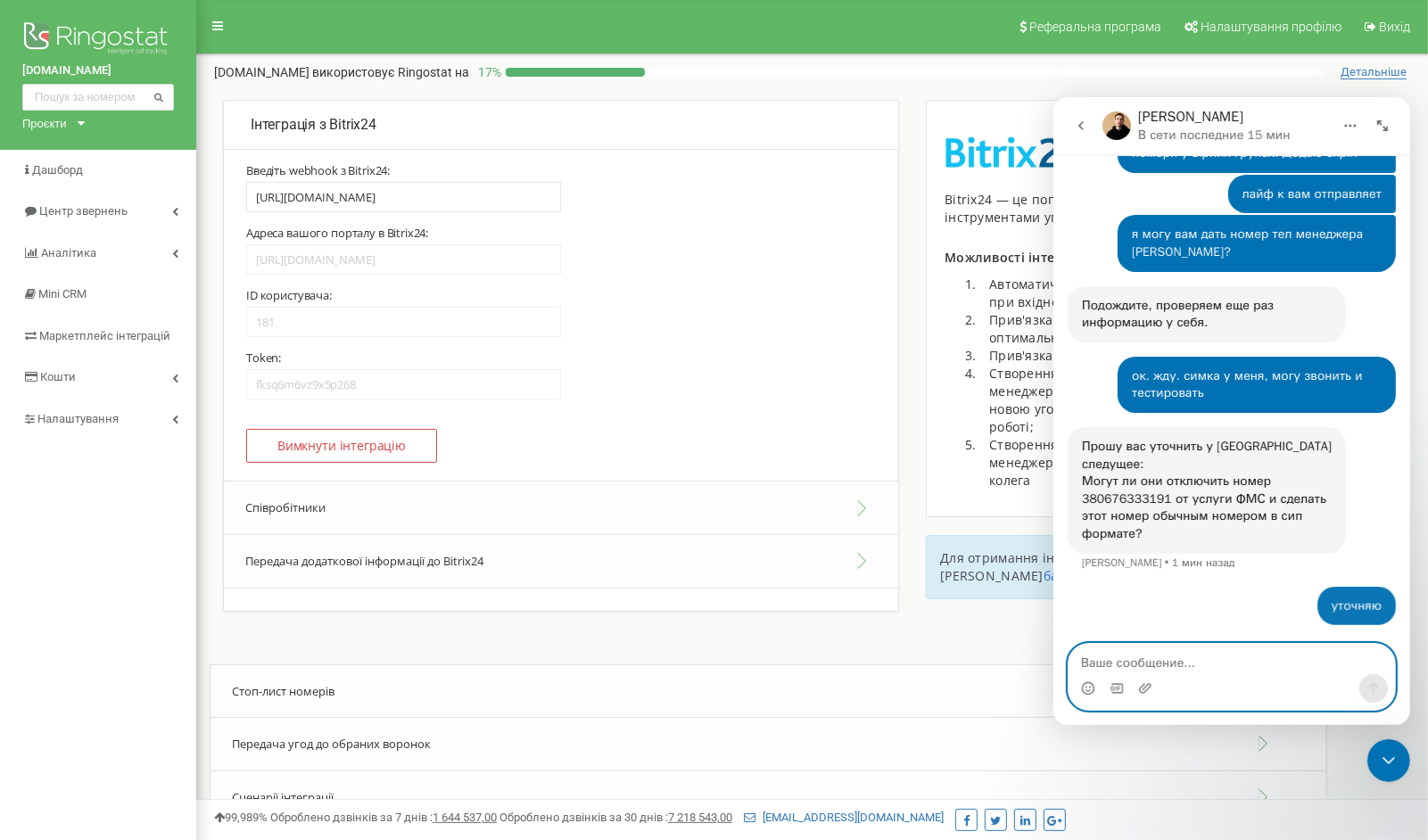 scroll, scrollTop: 11423, scrollLeft: 0, axis: vertical 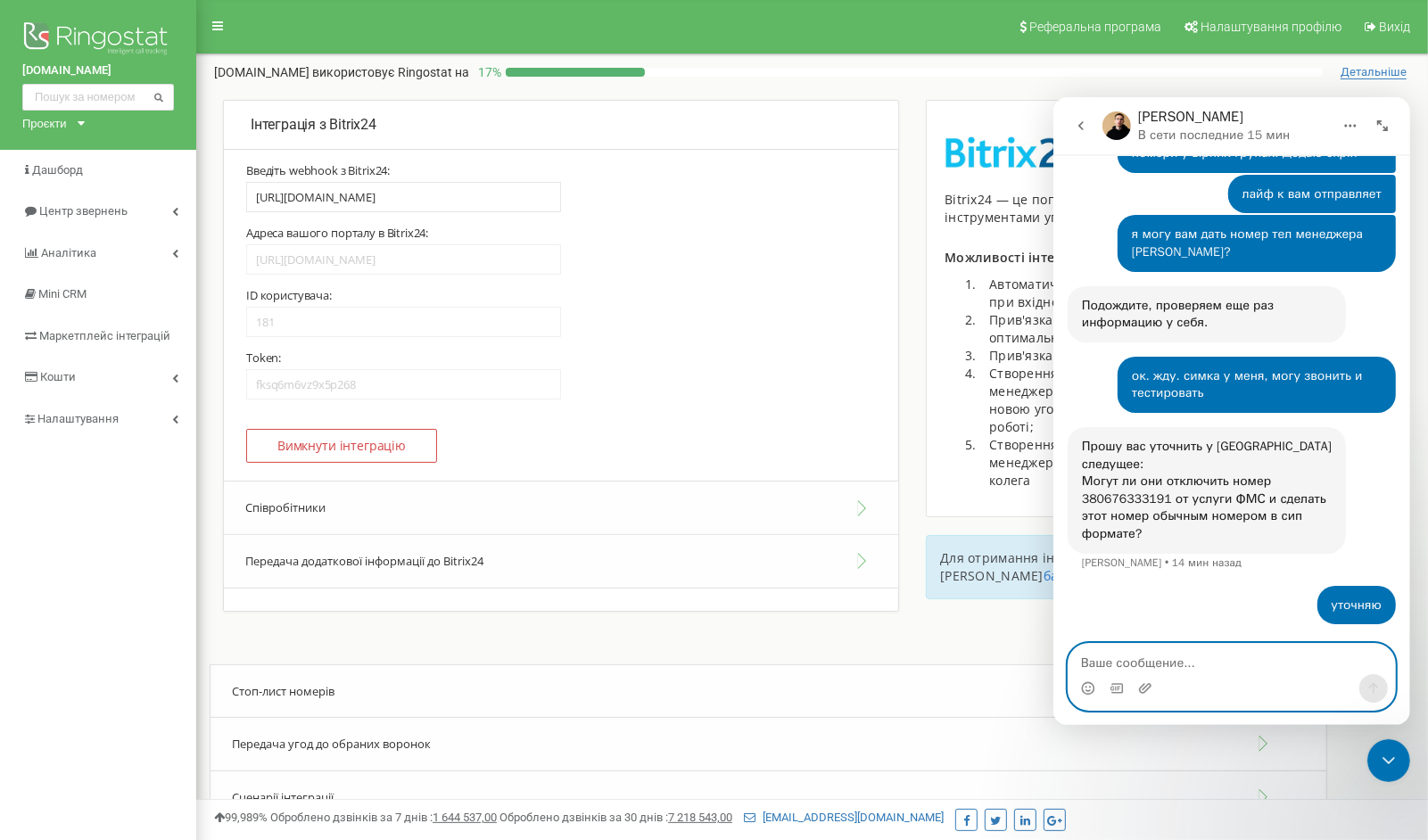 click at bounding box center [1231, 658] 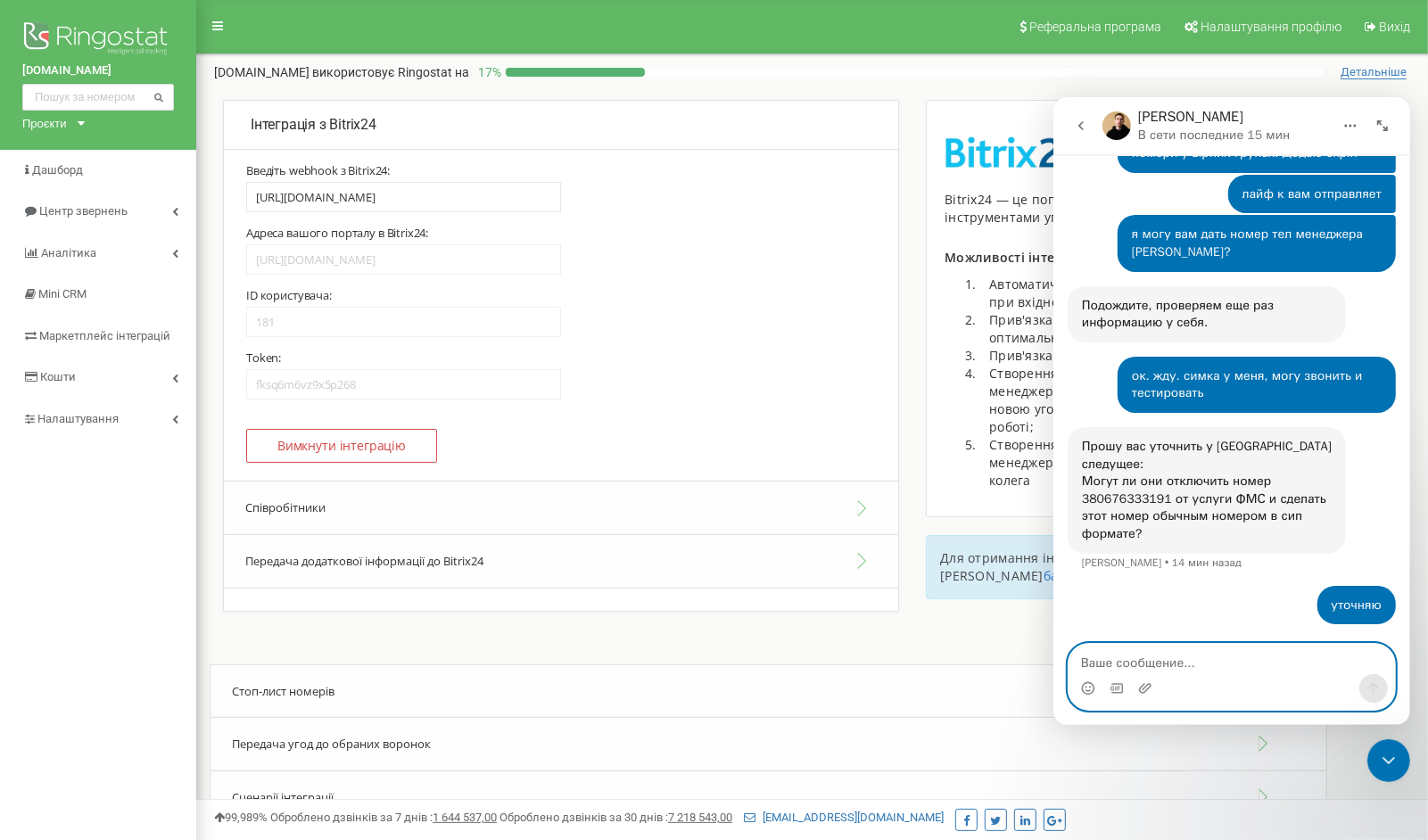 paste on "Если мы переведём номер в SIP, то теряется весь смысл услуги FMC. Вы не сможете пользоваться услугой через GSM  , т.е. воспользоваться услугой через стандартний мобильный телефон. Нужно понимать для какой цели необходимо выполнить такие изменения.  Важно учитывать, что после выведения номера в SIP обратную его вивести в профіль не будет возможности." 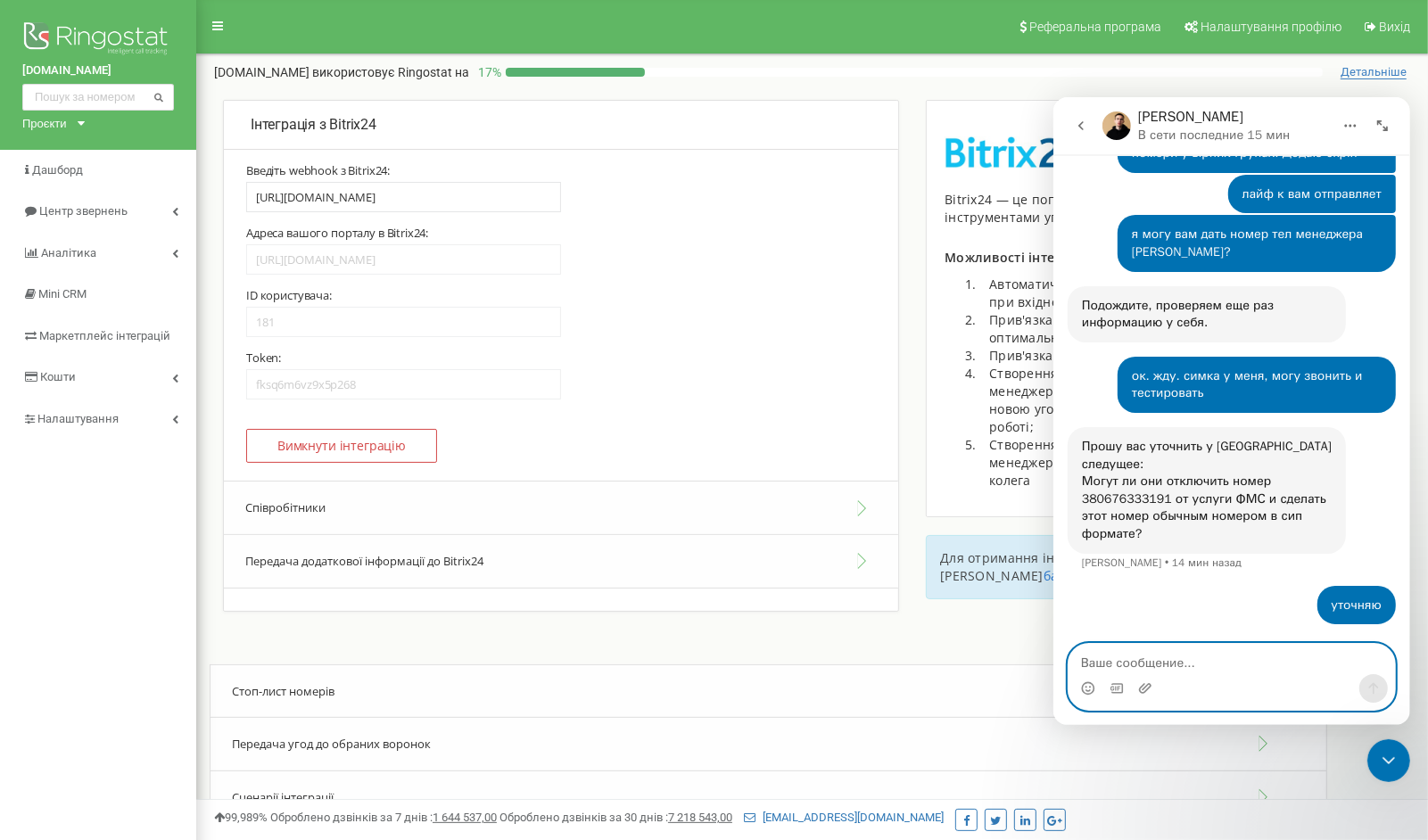 type on "Если мы переведём номер в SIP, то теряется весь смысл услуги FMC. Вы не сможете пользоваться услугой через GSM  , т.е. воспользоваться услугой через стандартний мобильный телефон. Нужно понимать для какой цели необходимо выполнить такие изменения.  Важно учитывать, что после выведения номера в SIP обратную его вивести в профіль не будет возможности." 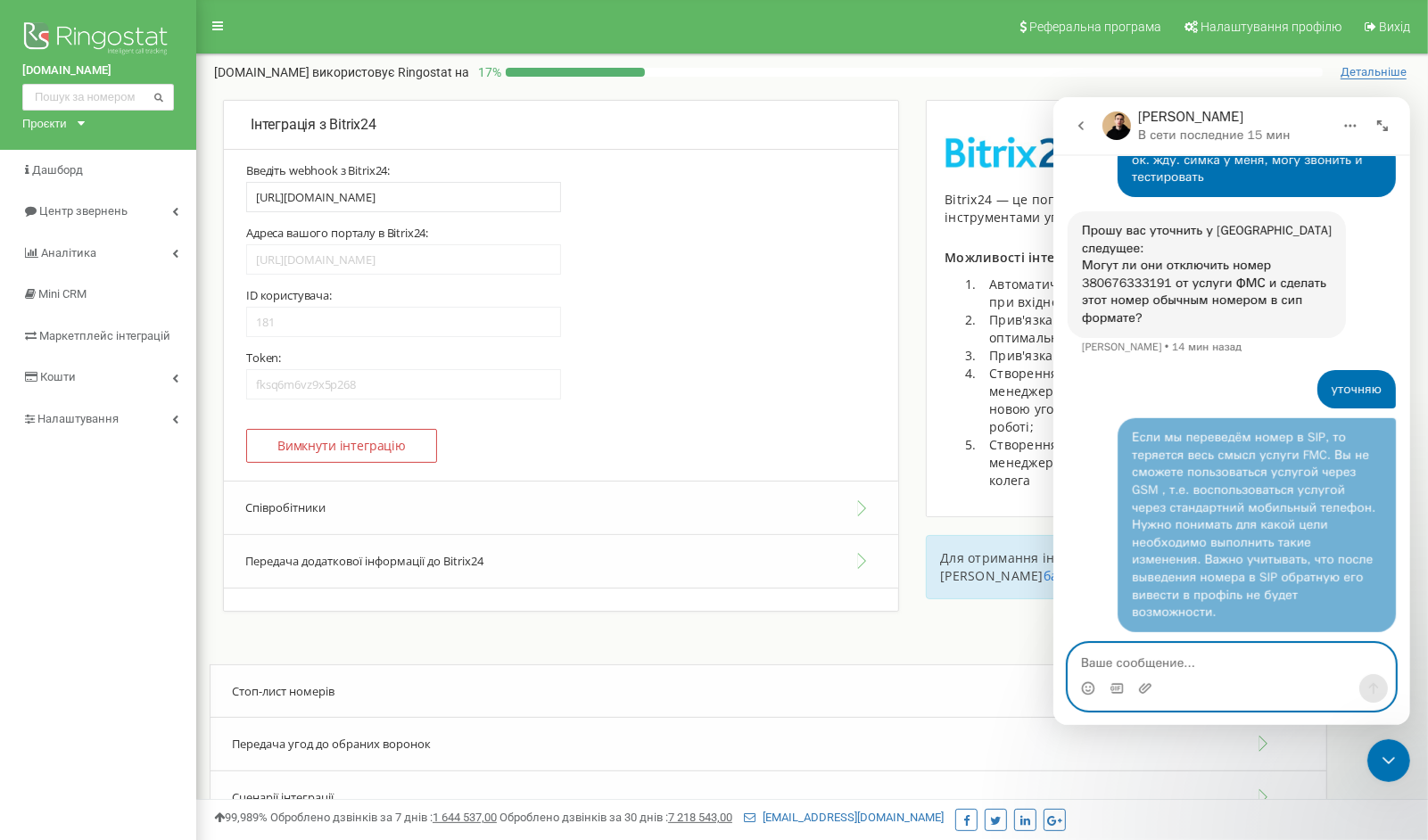 scroll, scrollTop: 0, scrollLeft: 0, axis: both 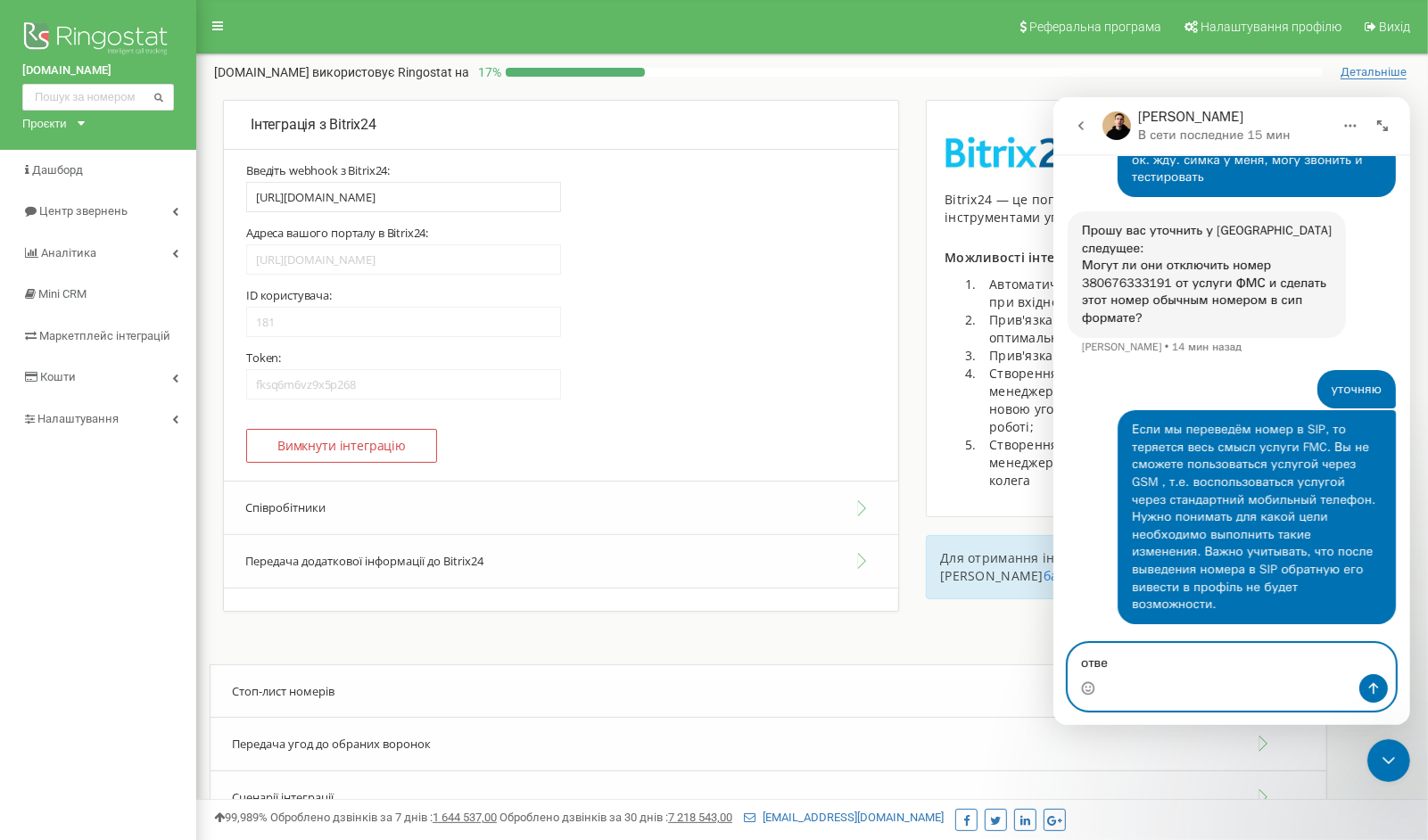 type on "ответ" 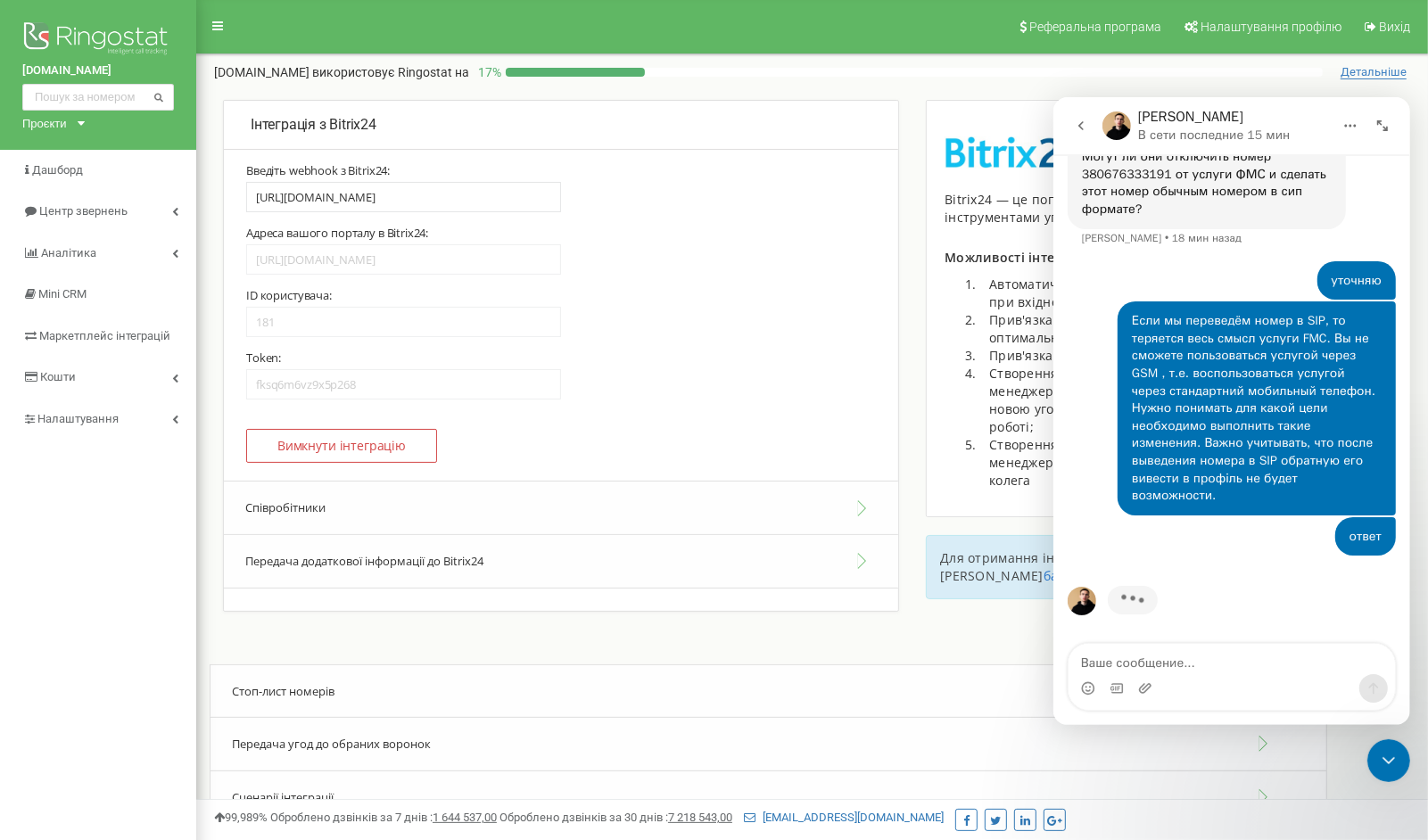 scroll, scrollTop: 11748, scrollLeft: 0, axis: vertical 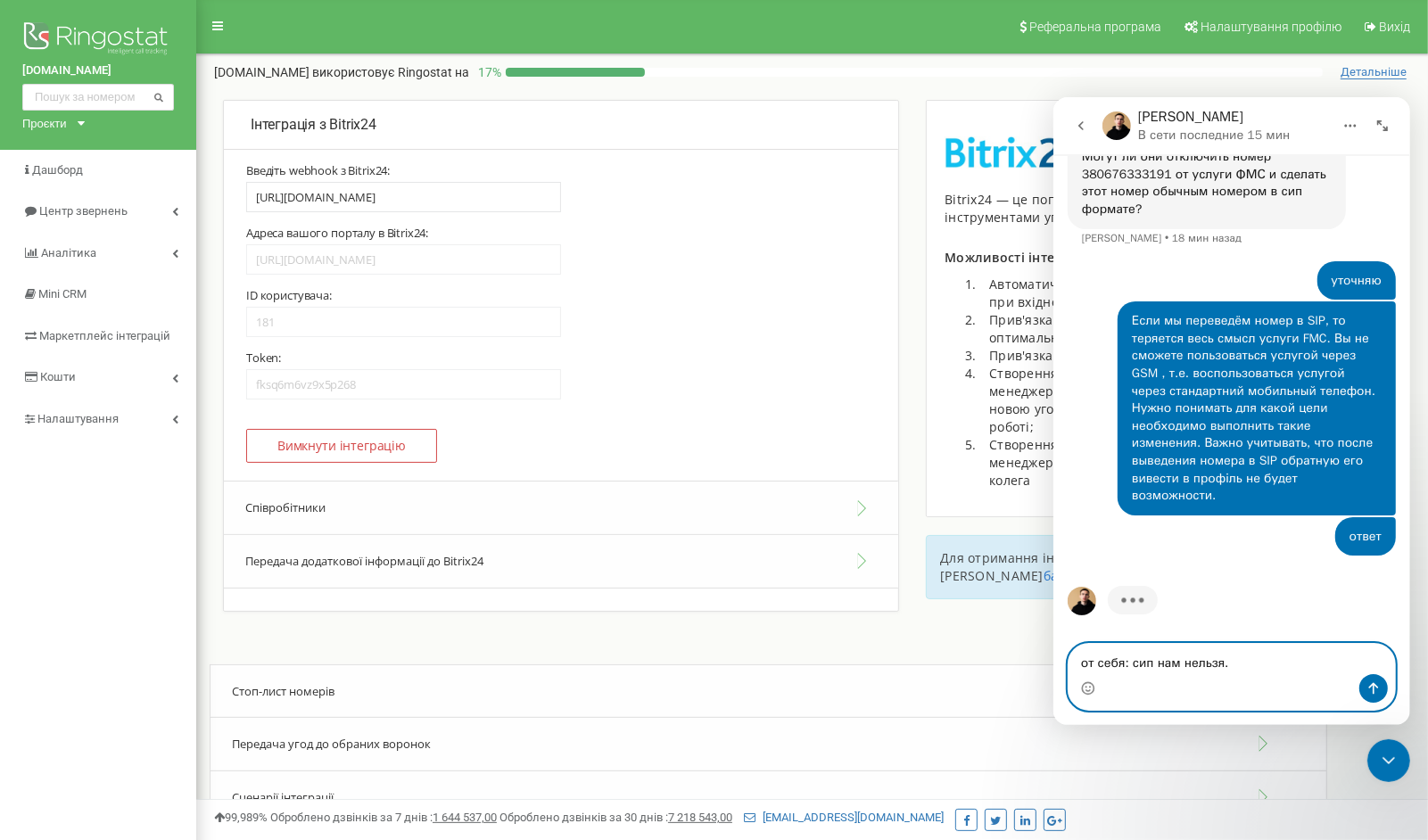 type on "от себя: сип нам нельзя." 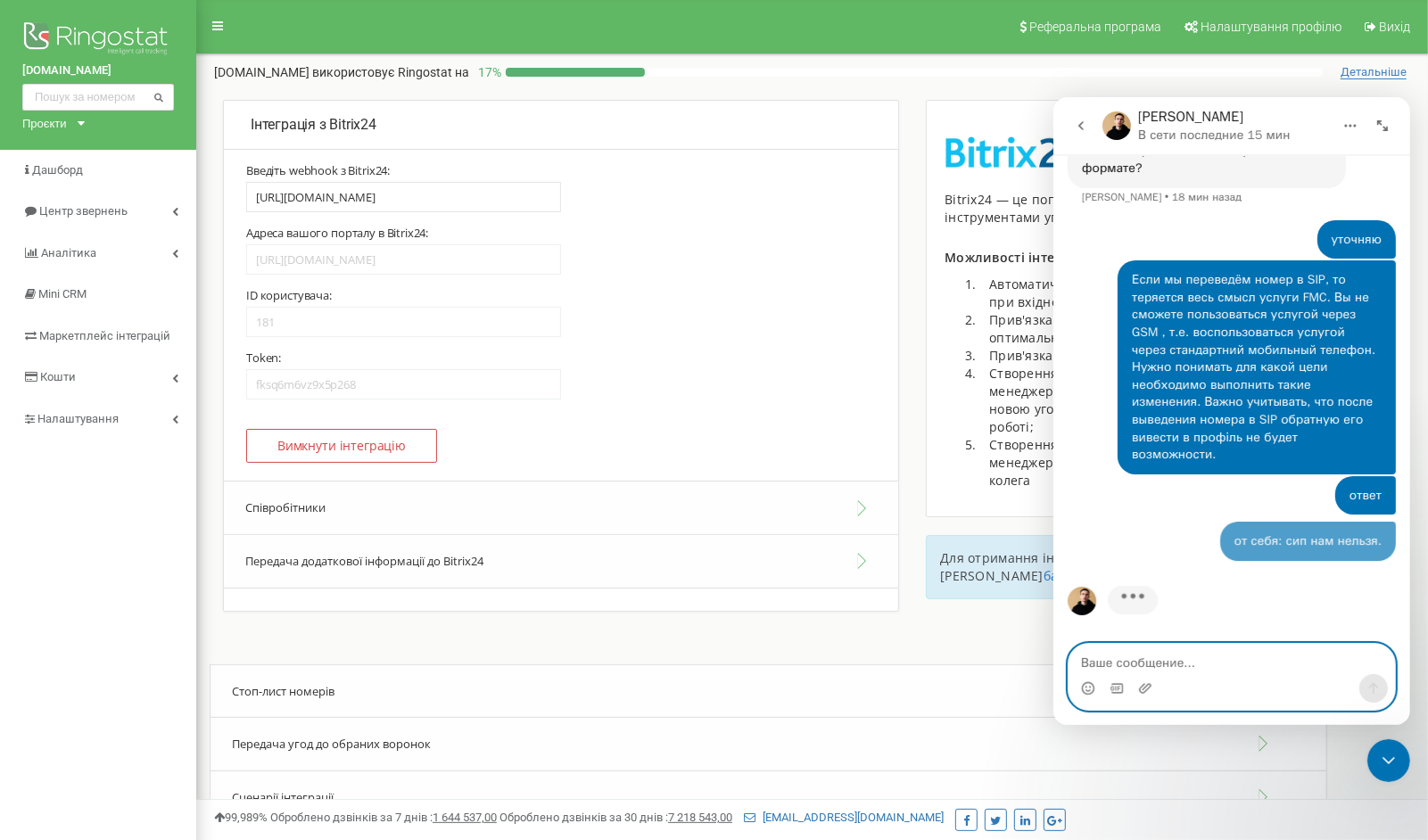 scroll, scrollTop: 11789, scrollLeft: 0, axis: vertical 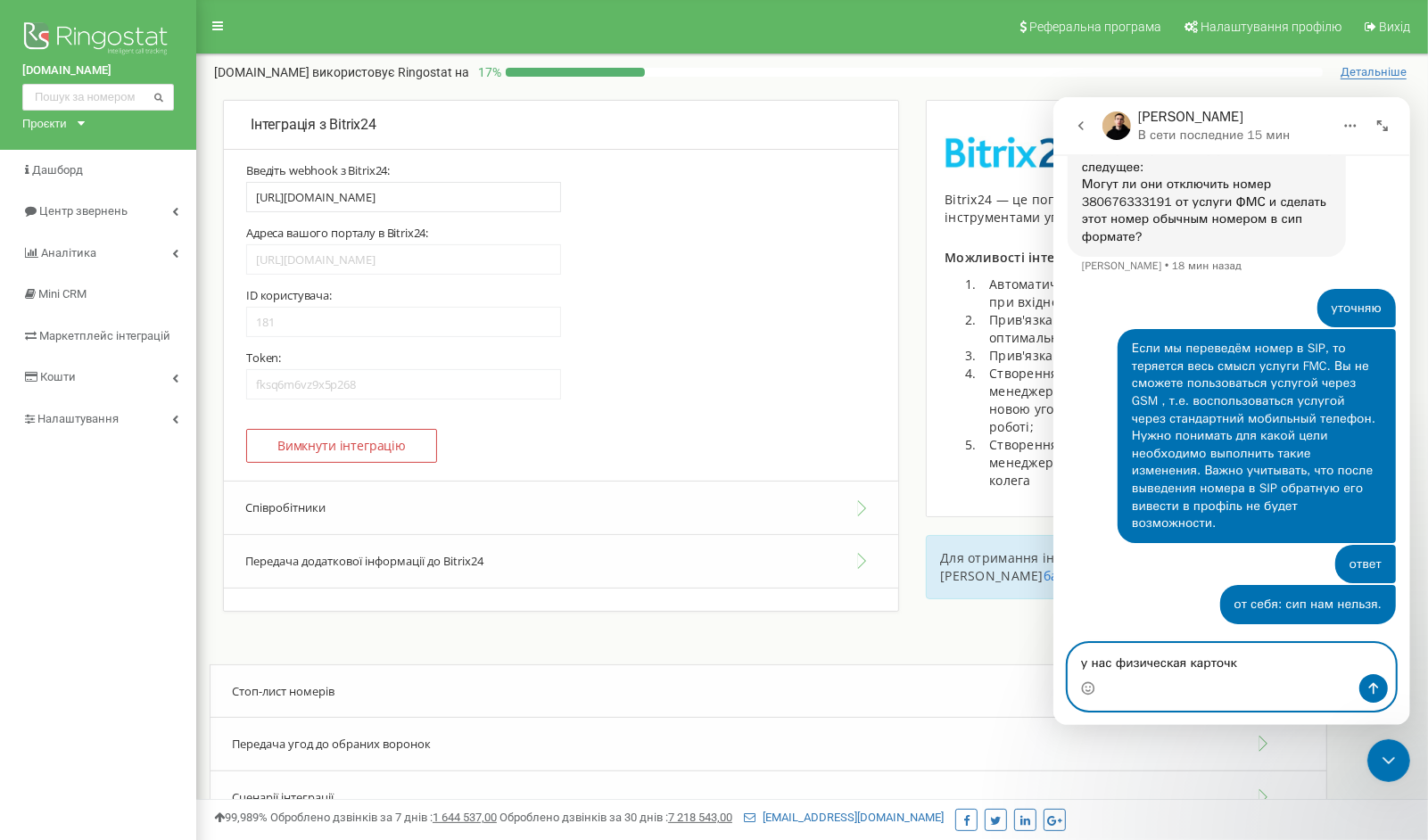 type on "у нас физическая карточка" 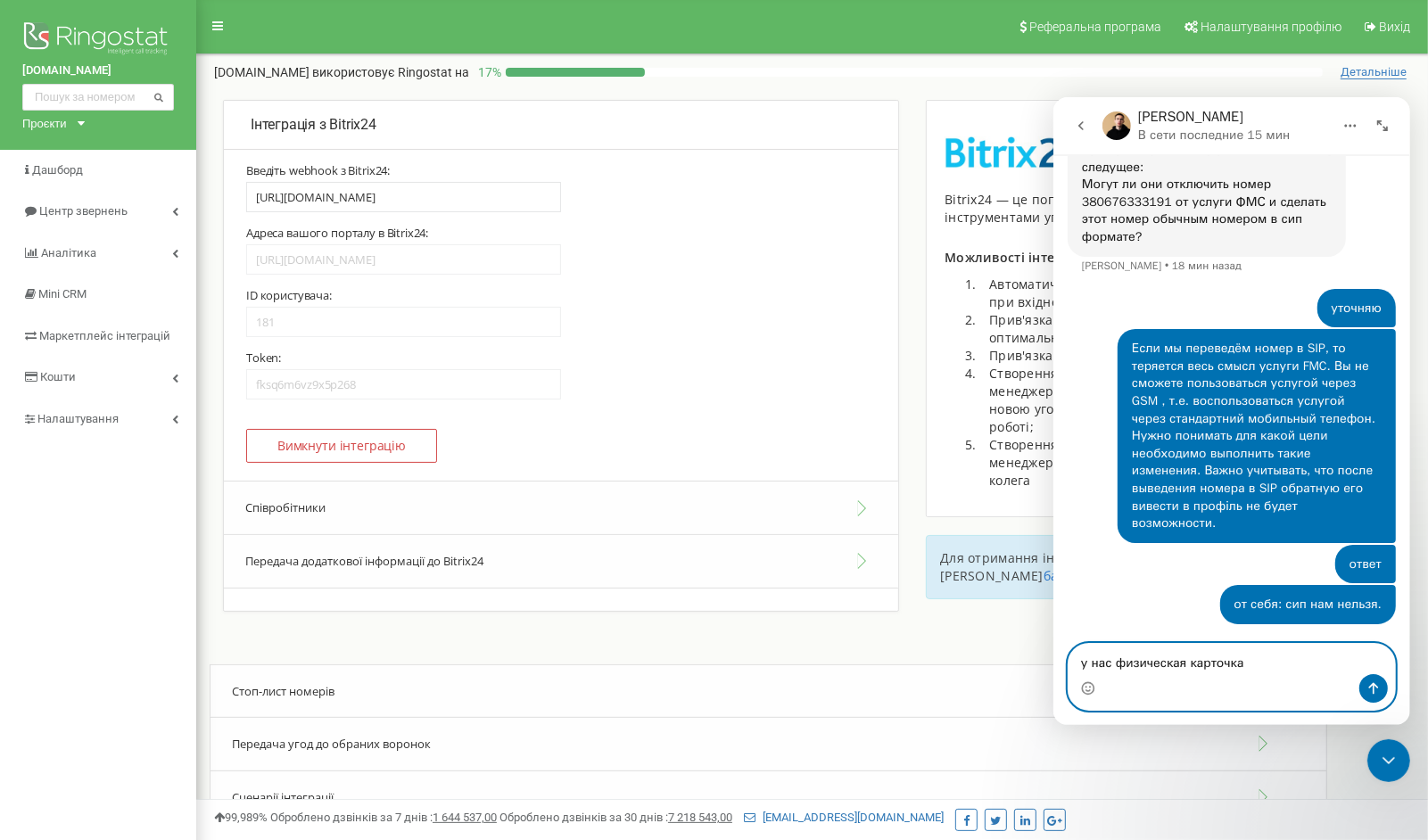 type 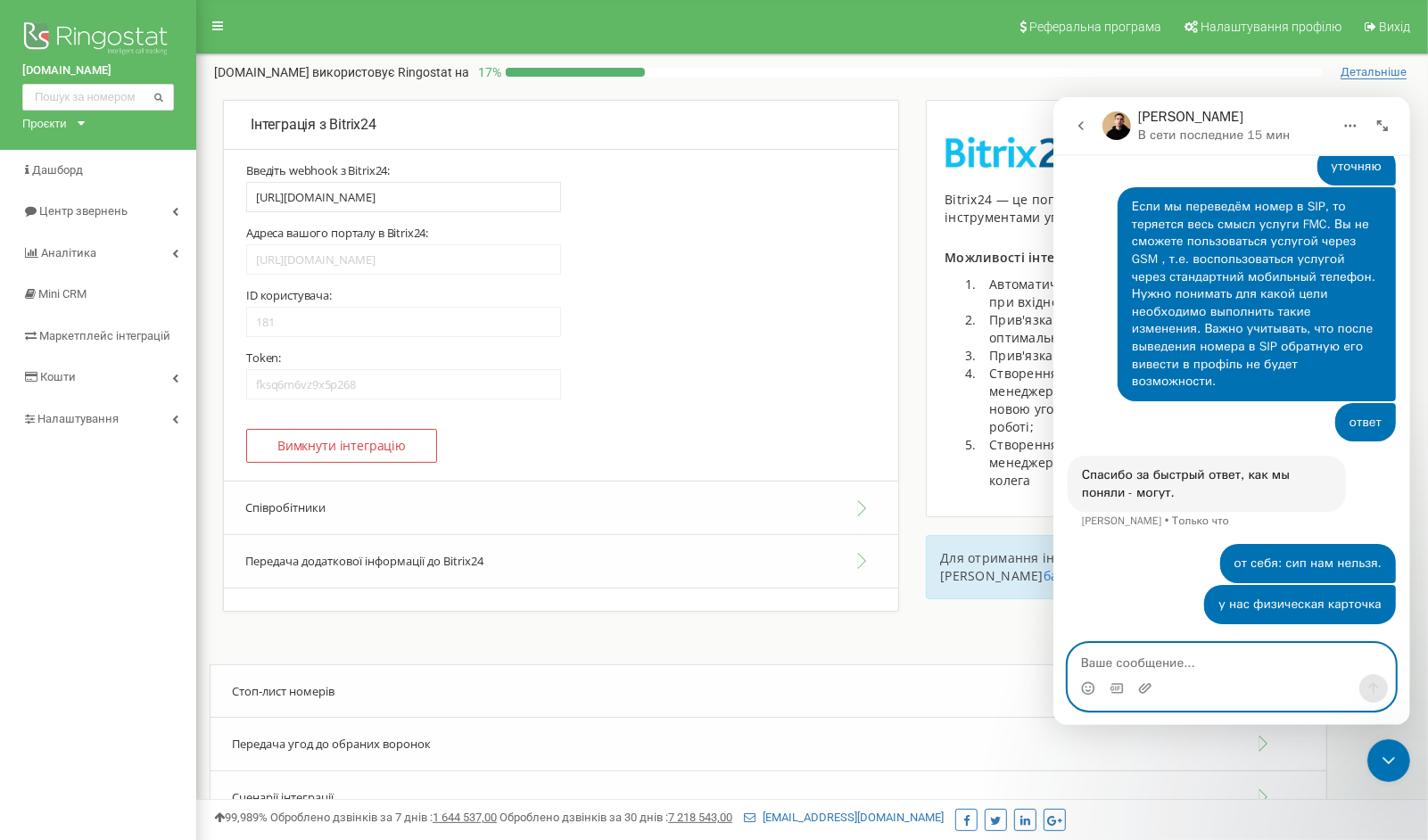 scroll, scrollTop: 11861, scrollLeft: 0, axis: vertical 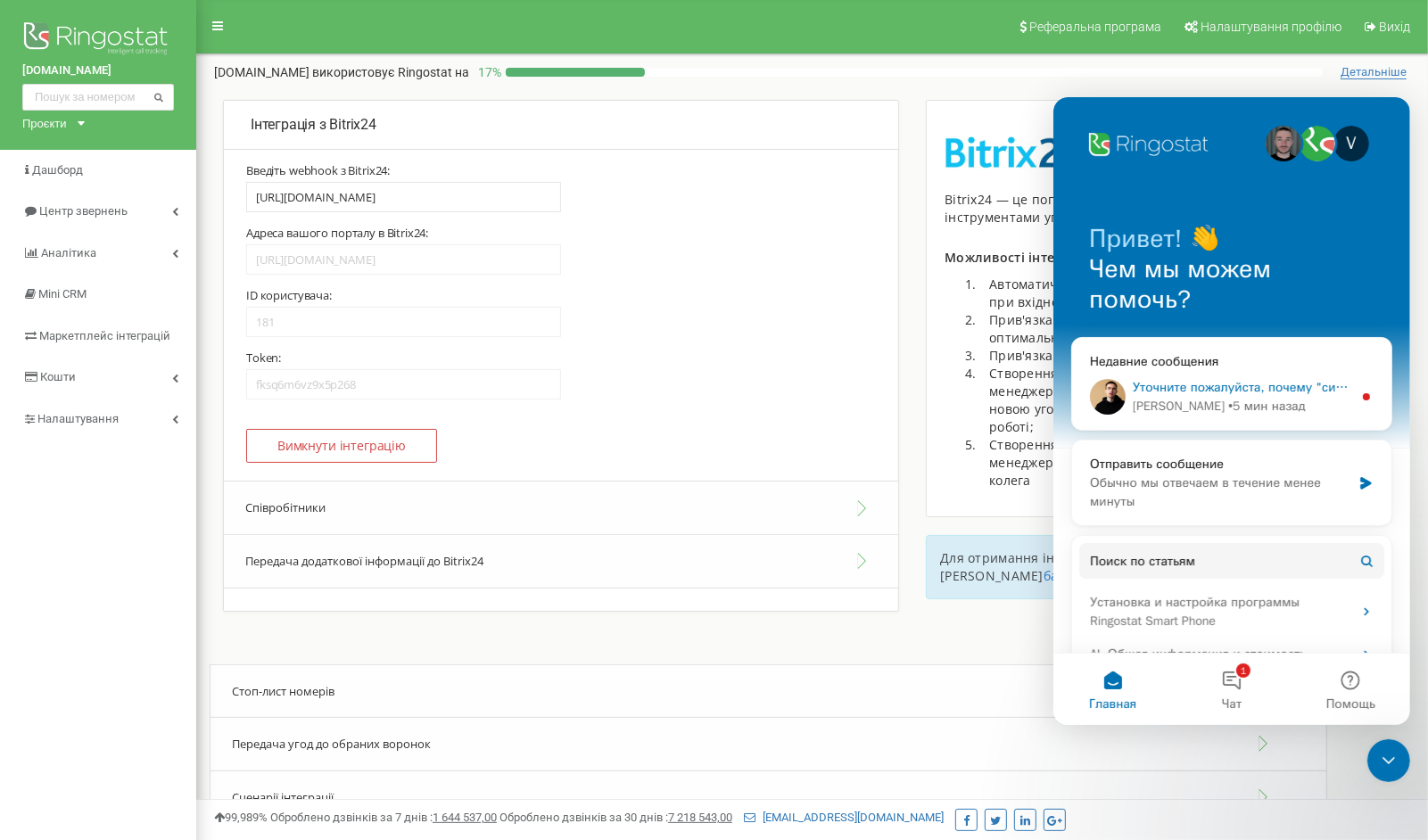 click on "Vladyslav" at bounding box center (1177, 405) 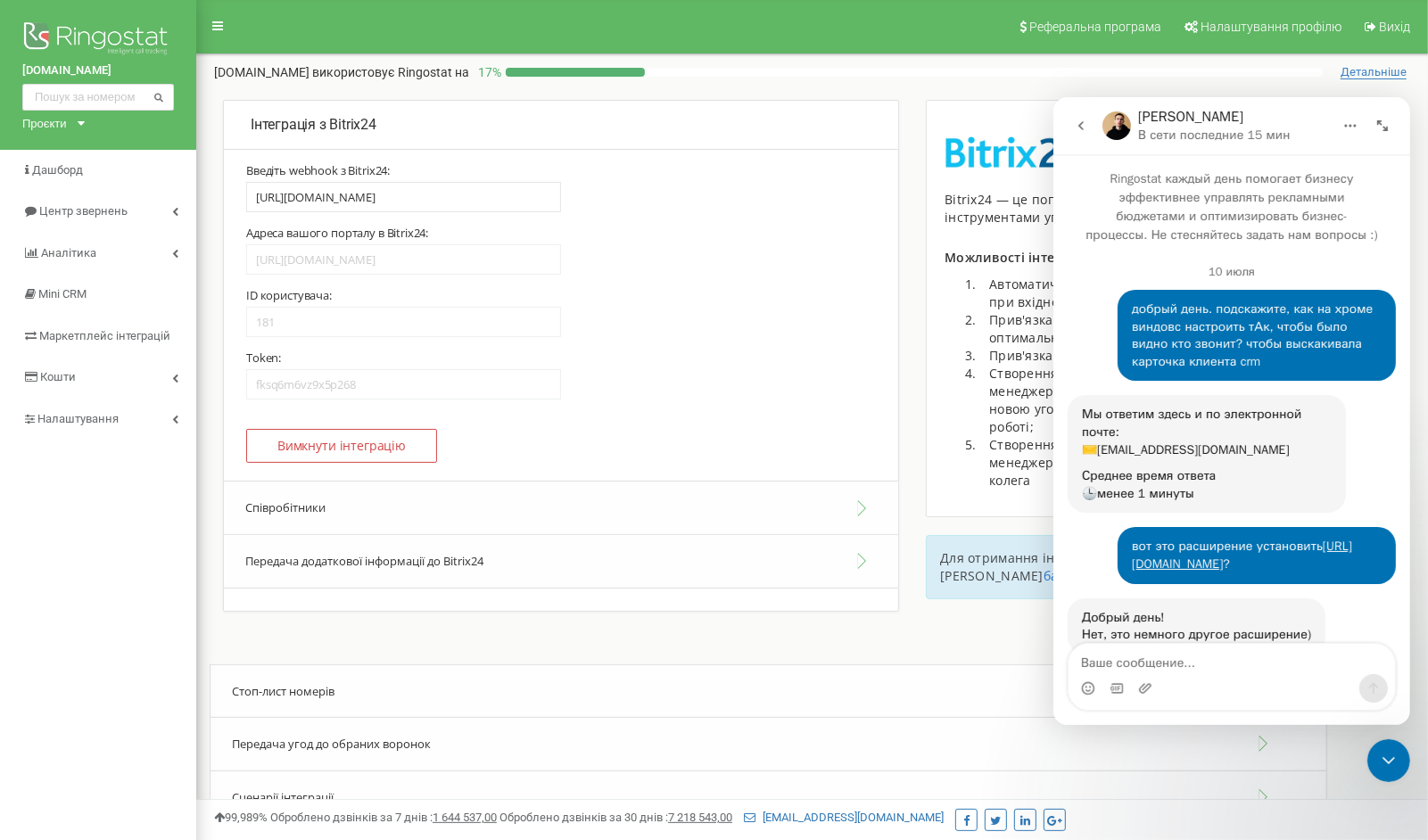 scroll, scrollTop: 133, scrollLeft: 0, axis: vertical 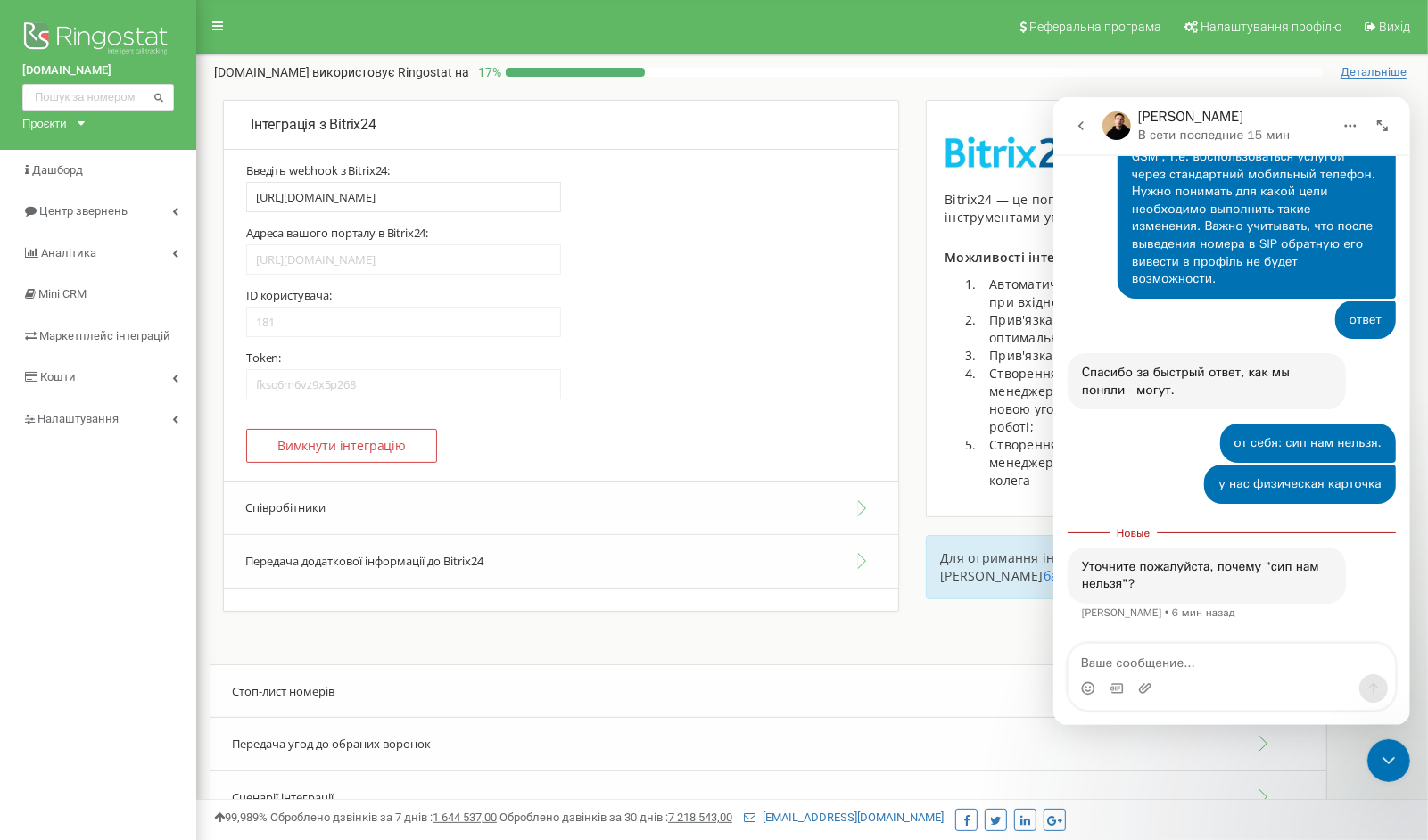 click at bounding box center (1231, 658) 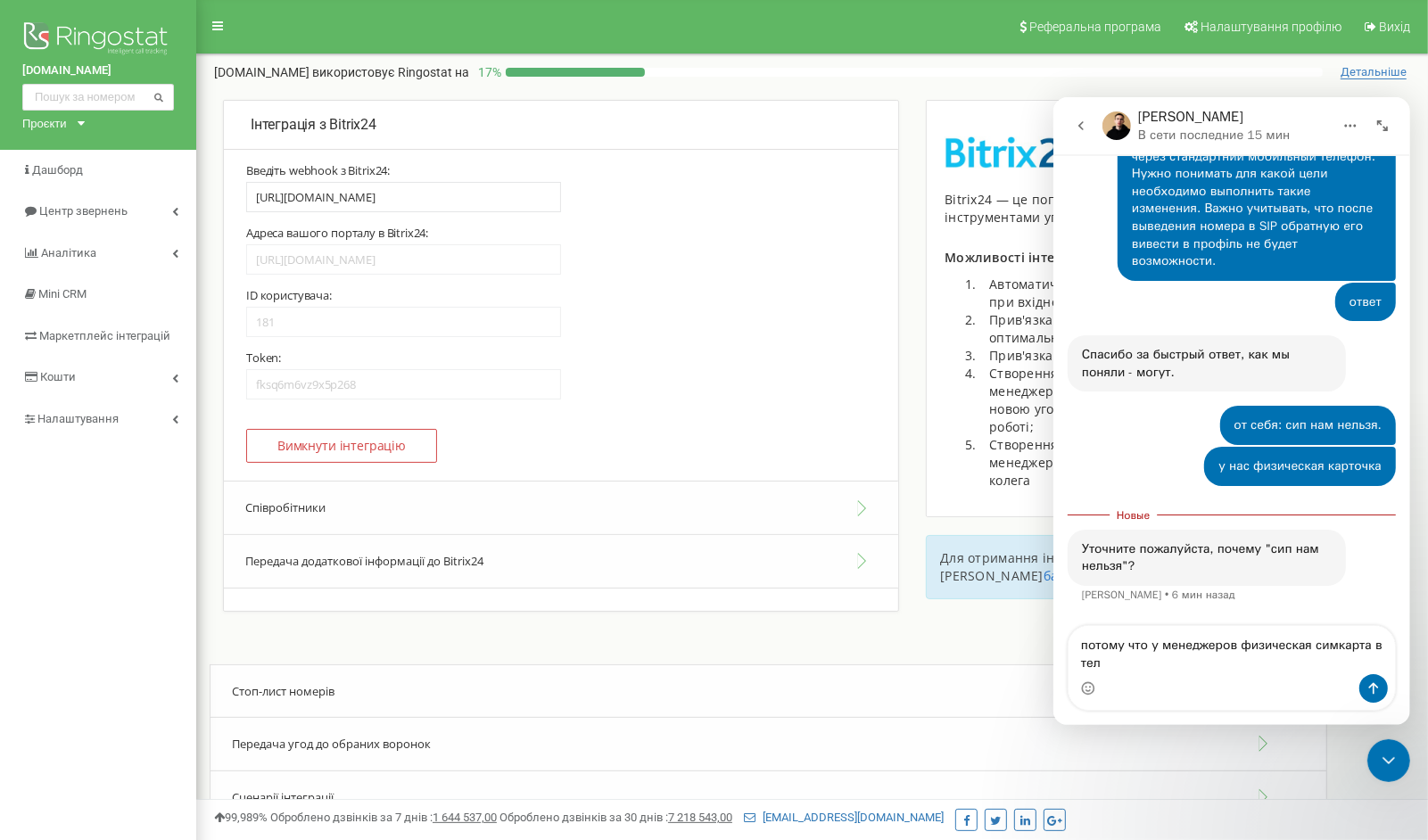 scroll, scrollTop: 11961, scrollLeft: 0, axis: vertical 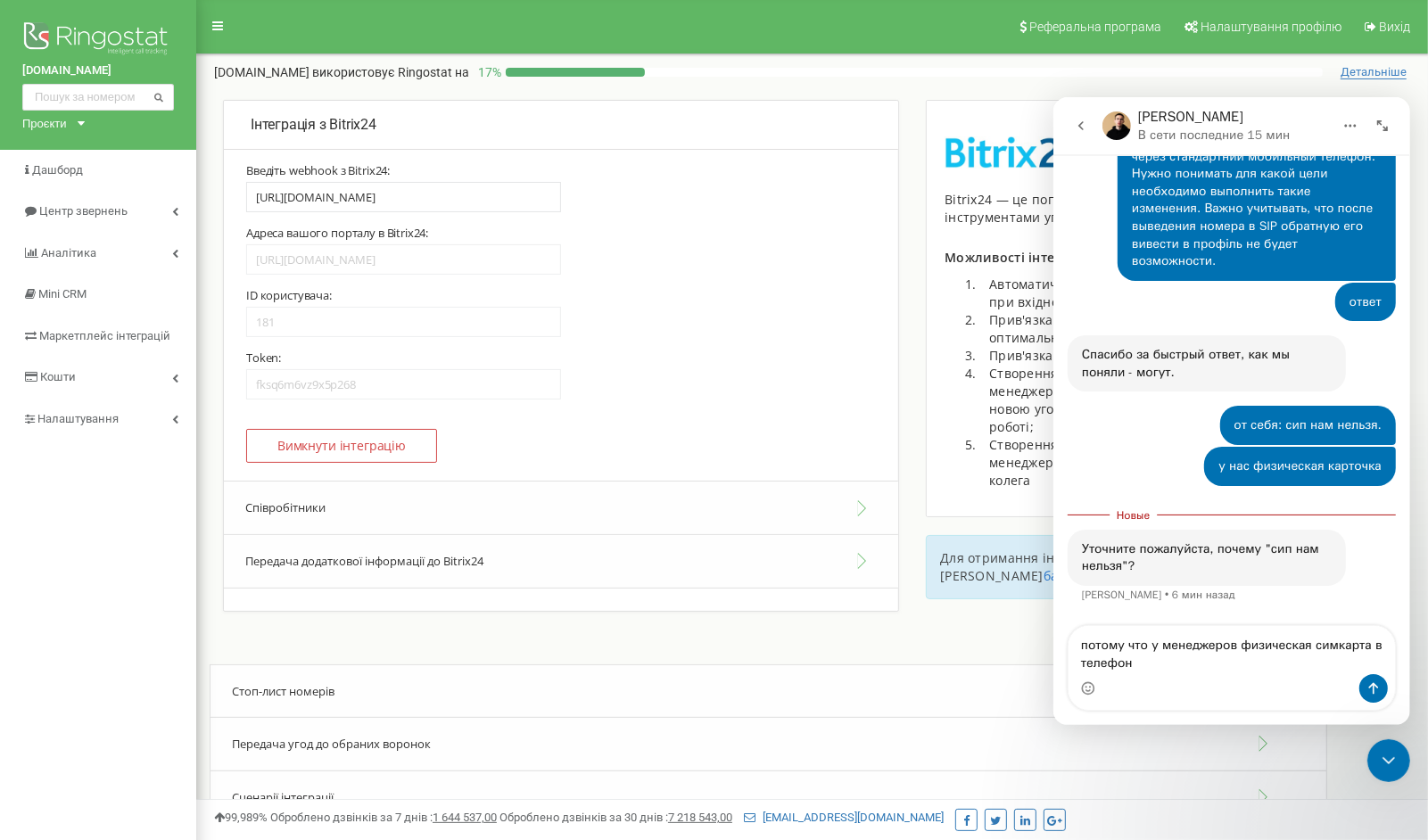 type on "потому что у менеджеров физическая симкарта в телефоне" 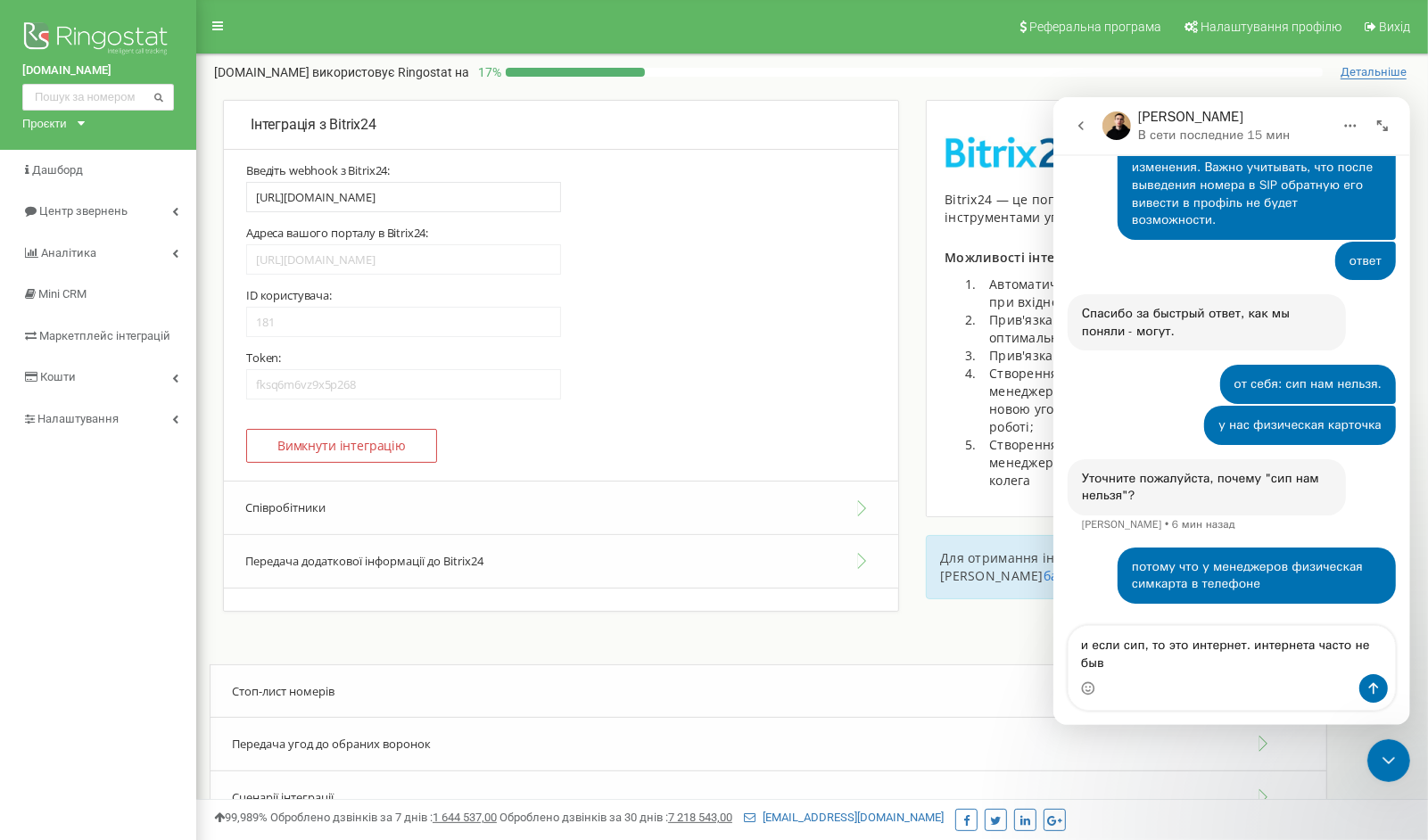 scroll, scrollTop: 12003, scrollLeft: 0, axis: vertical 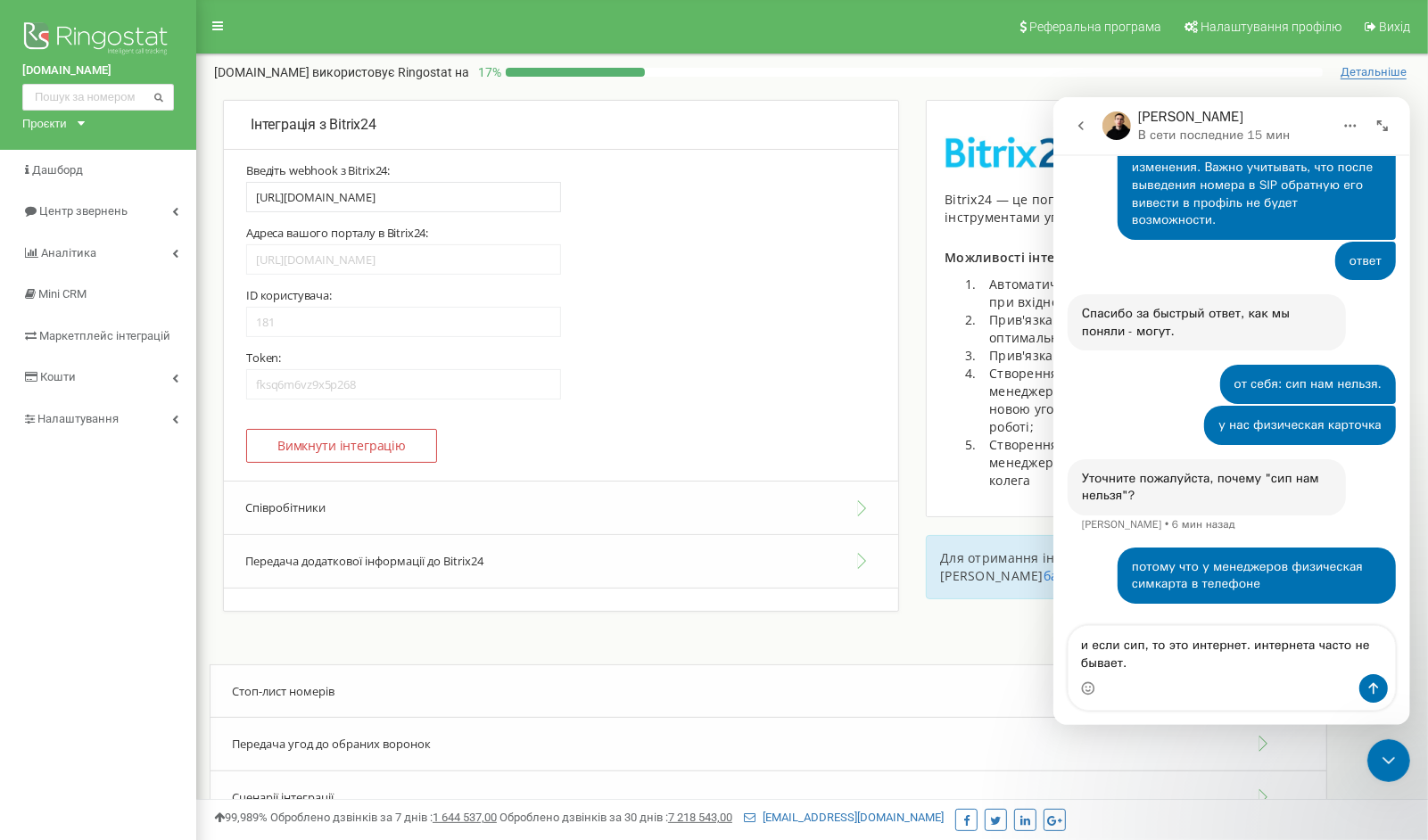 type on "и если сип, то это интернет. интернета часто не бывает." 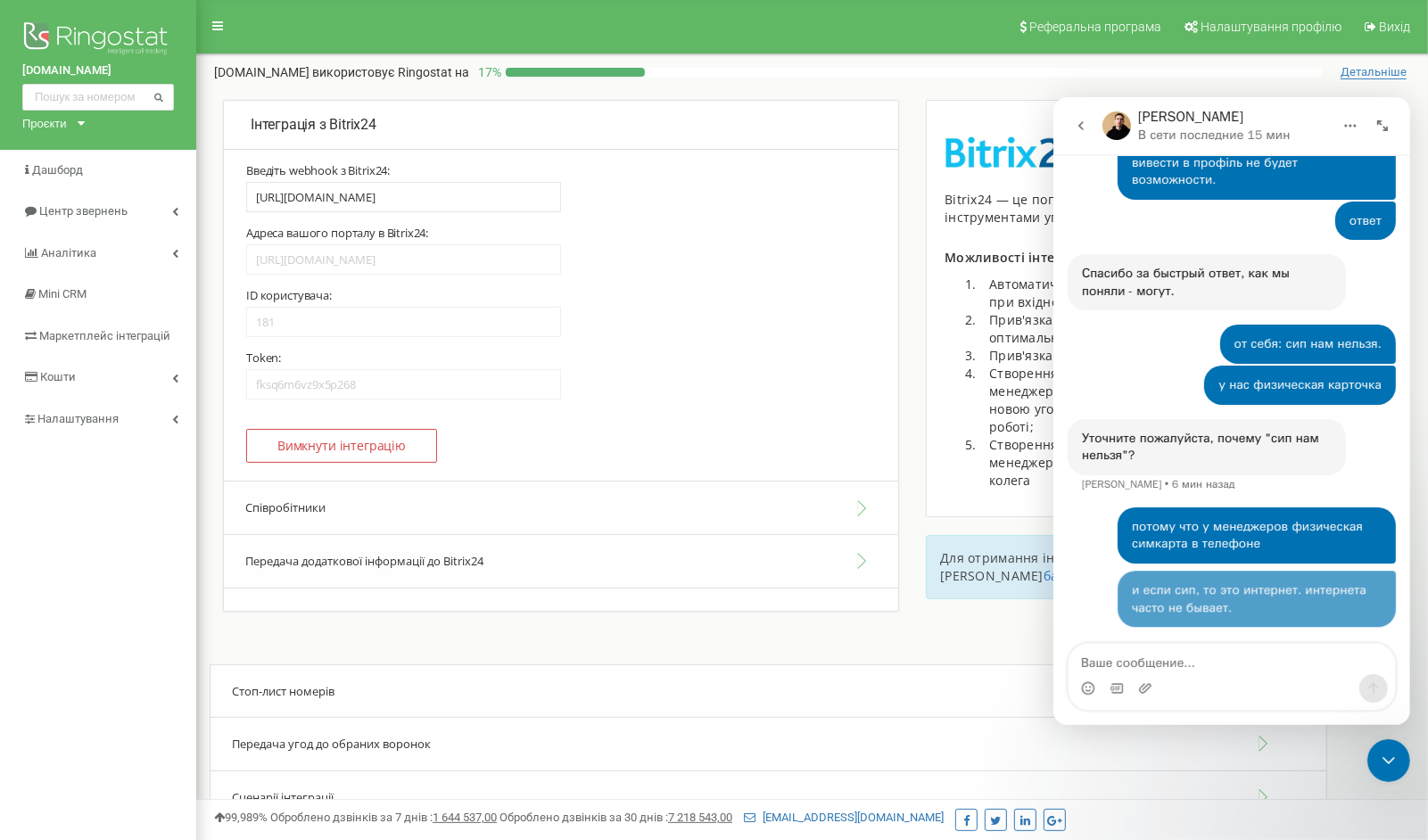 scroll, scrollTop: 12043, scrollLeft: 0, axis: vertical 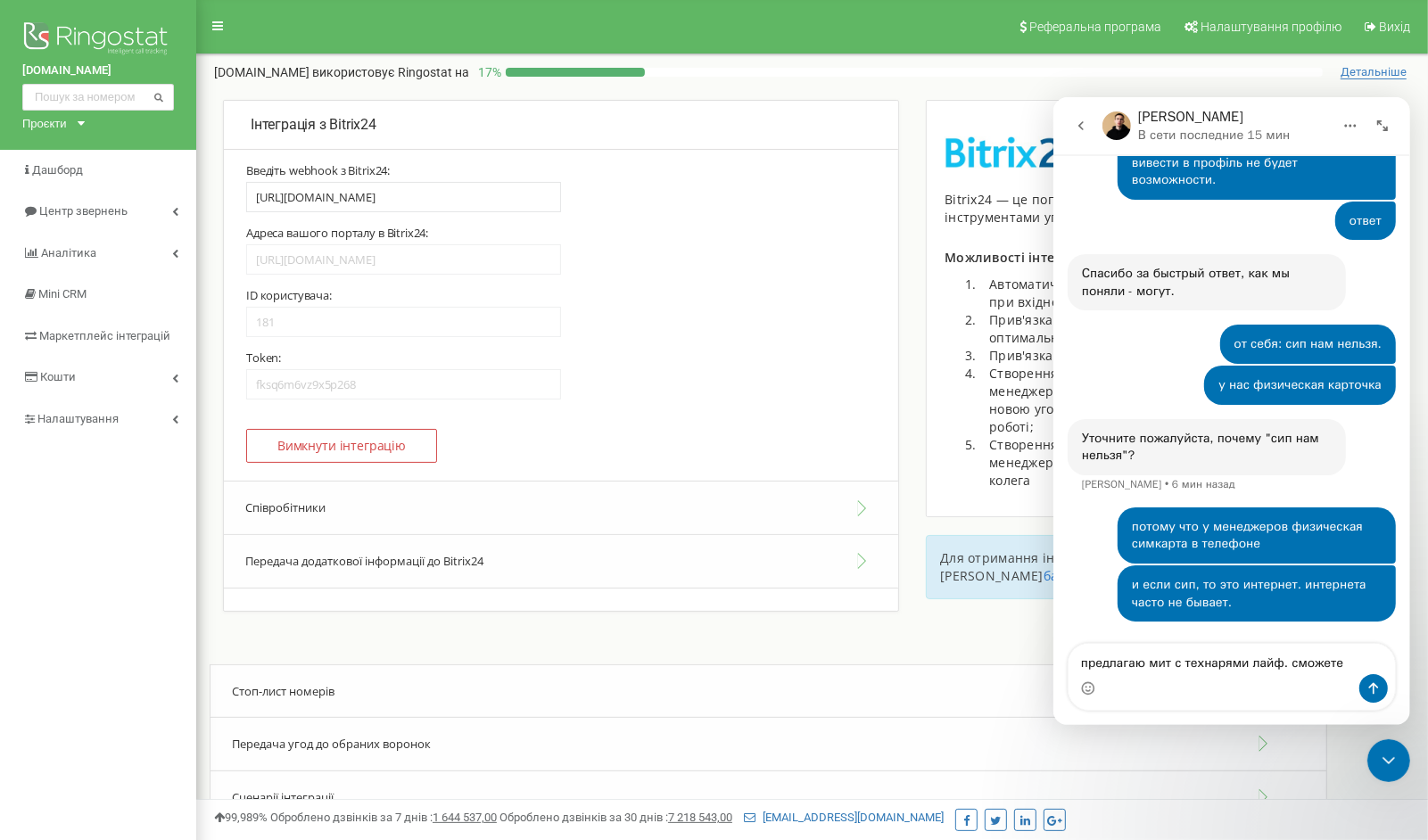 type on "предлагаю мит с технарями лайф. сможете?" 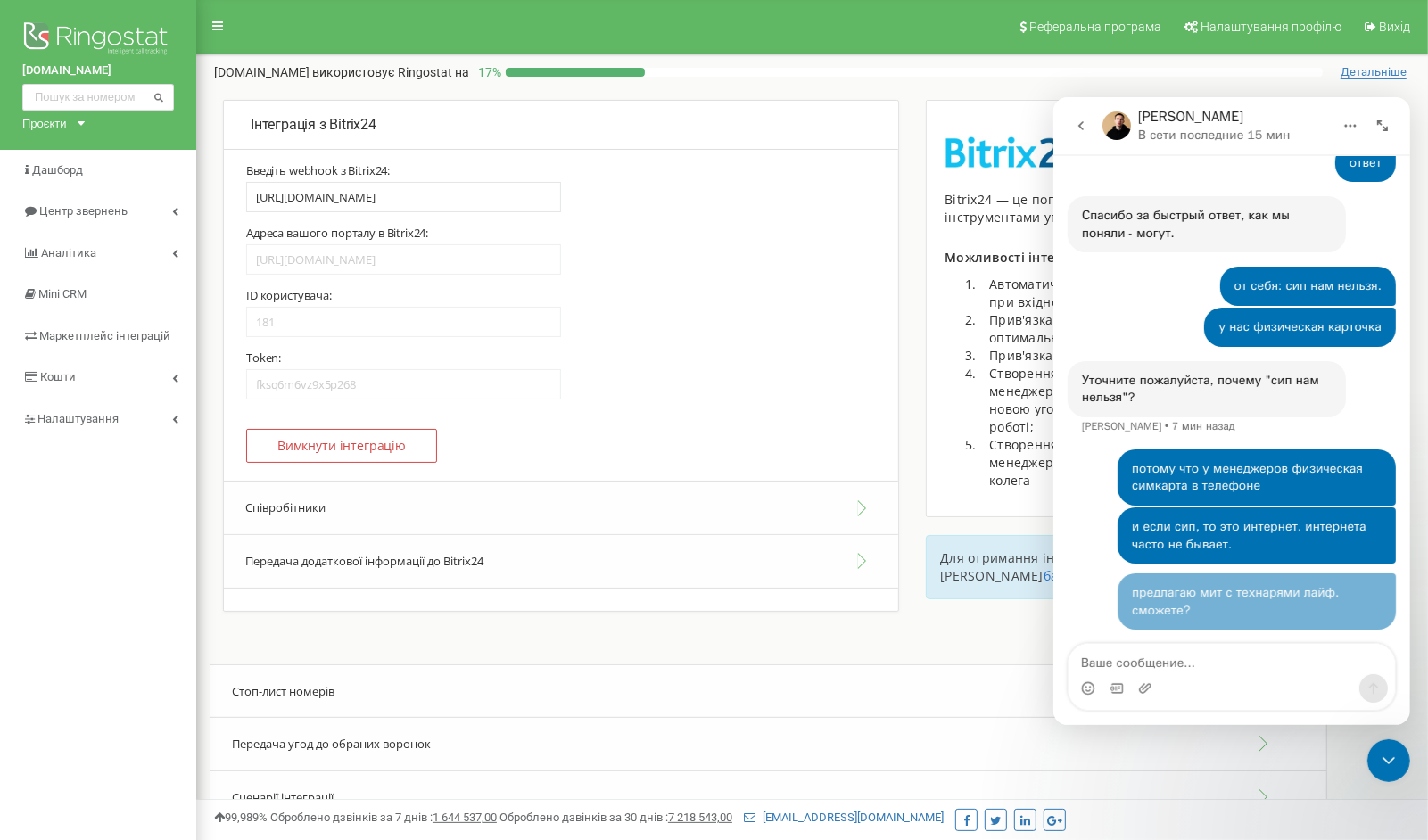 scroll, scrollTop: 2, scrollLeft: 0, axis: vertical 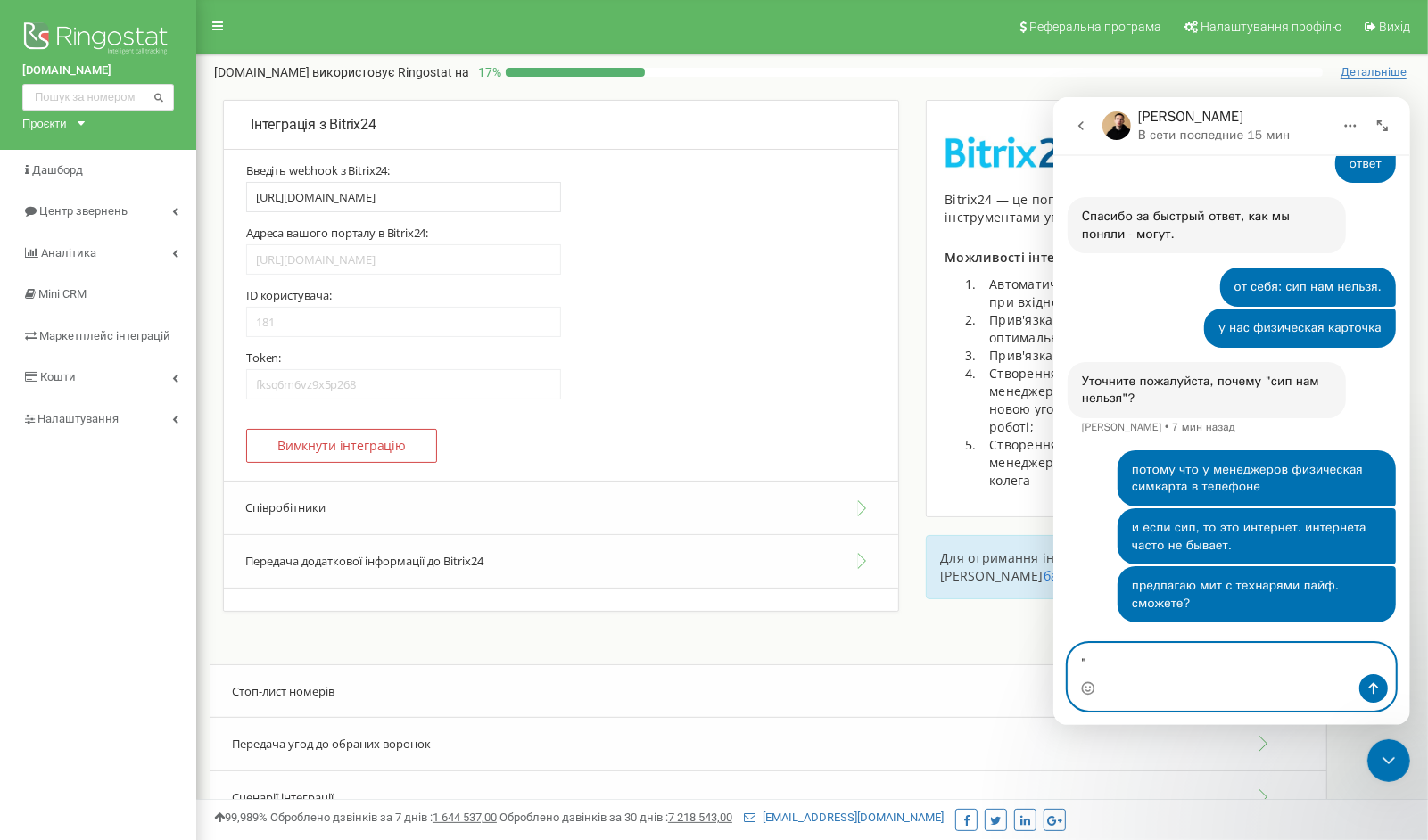 paste on "Оксана Борисова Lifecell, [11 лип. 2025 р., 11:28:26]:
Пропоную зробити конференцію. Зі сторони оператора запросила технічну підтримку
@Illichova_O зі сторони Ringostat кого додати в конференцію?" 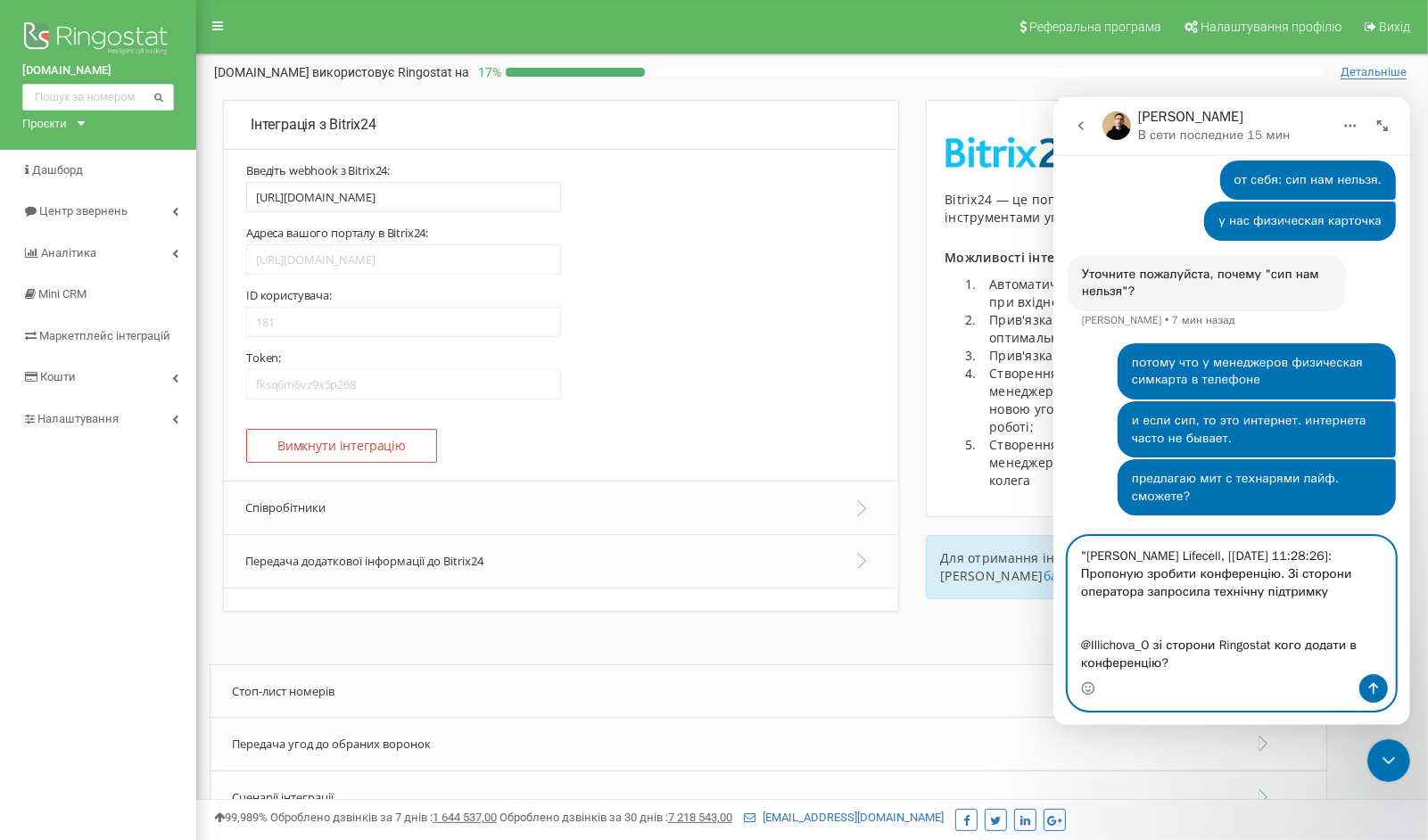scroll, scrollTop: 11, scrollLeft: 0, axis: vertical 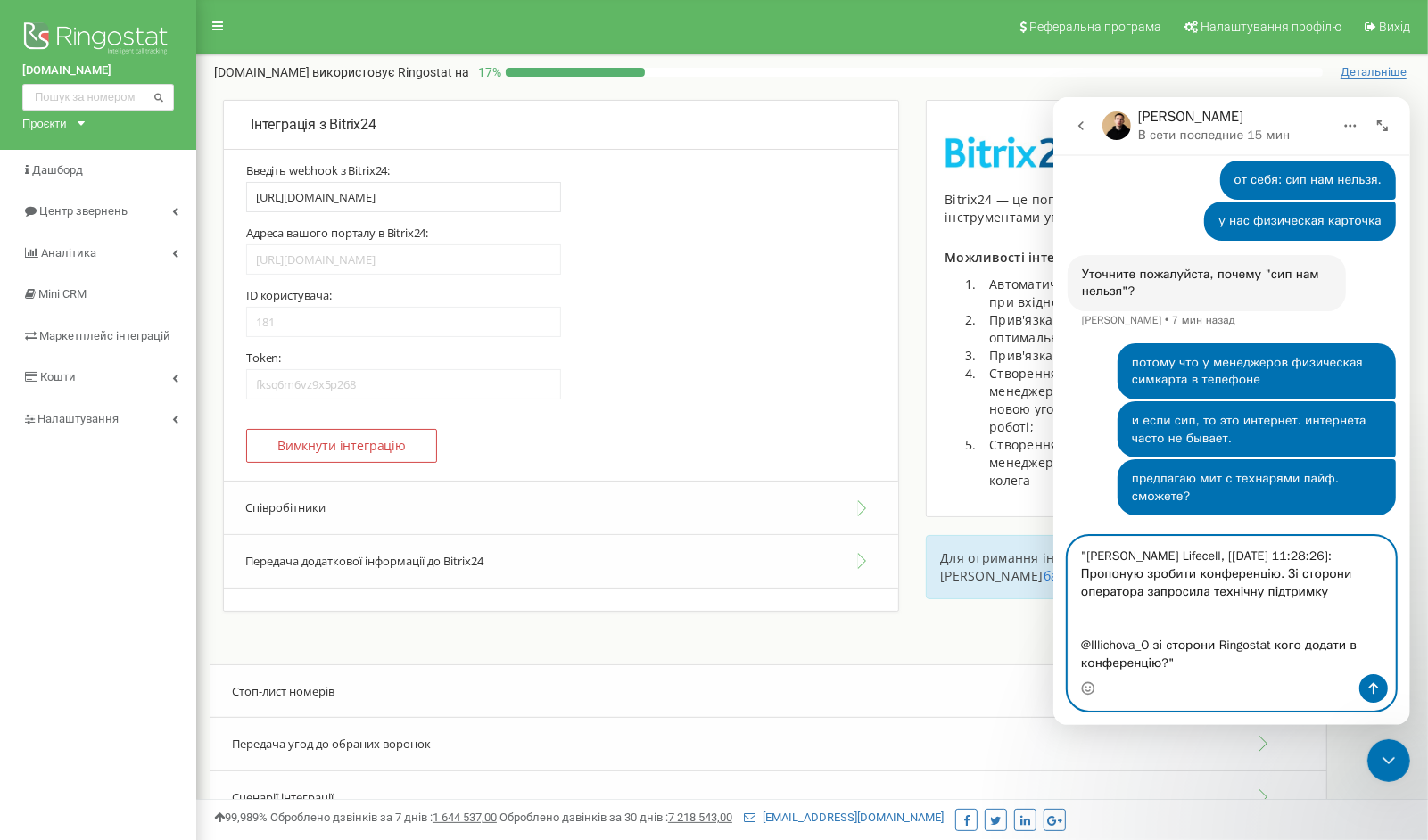 type 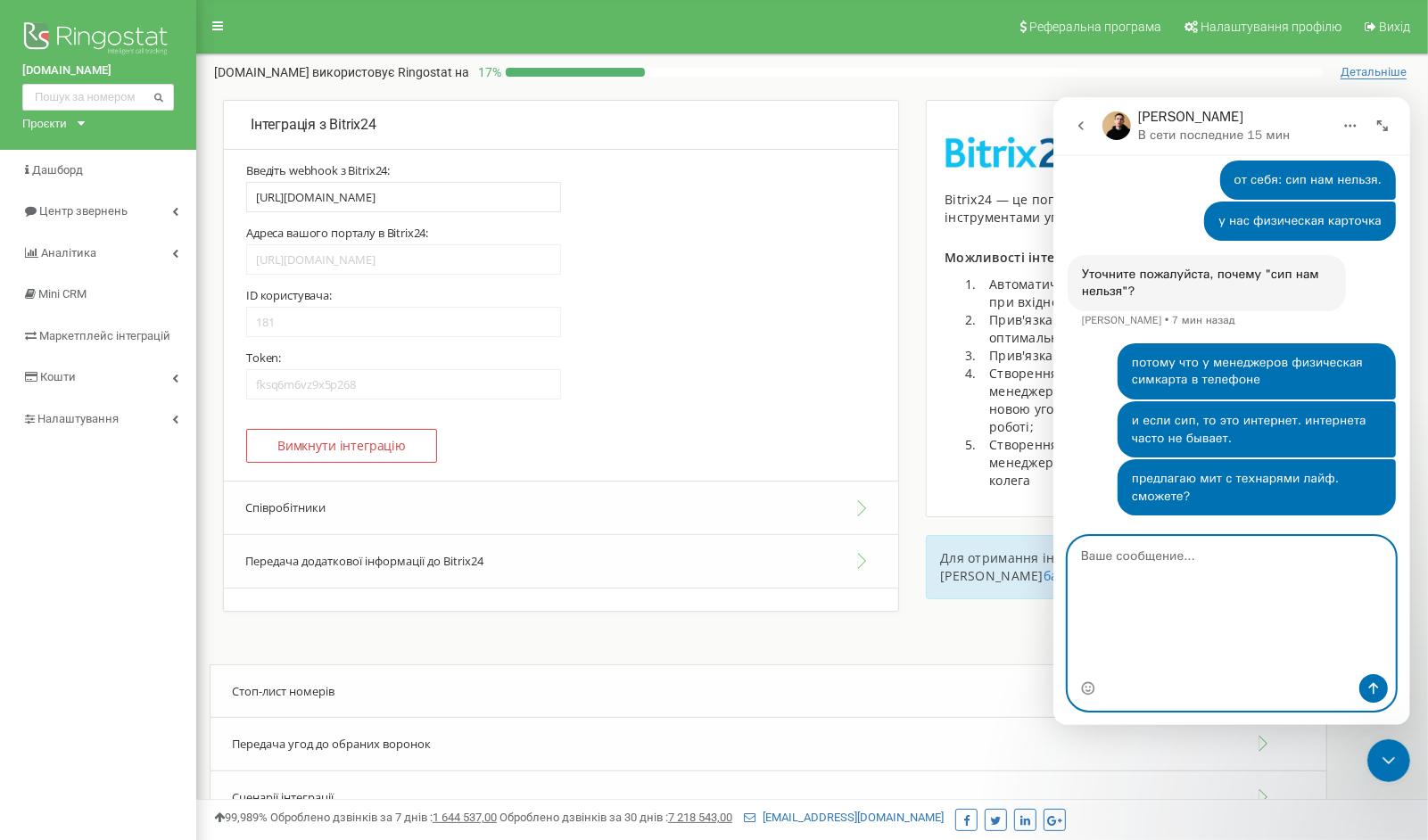 scroll, scrollTop: 0, scrollLeft: 0, axis: both 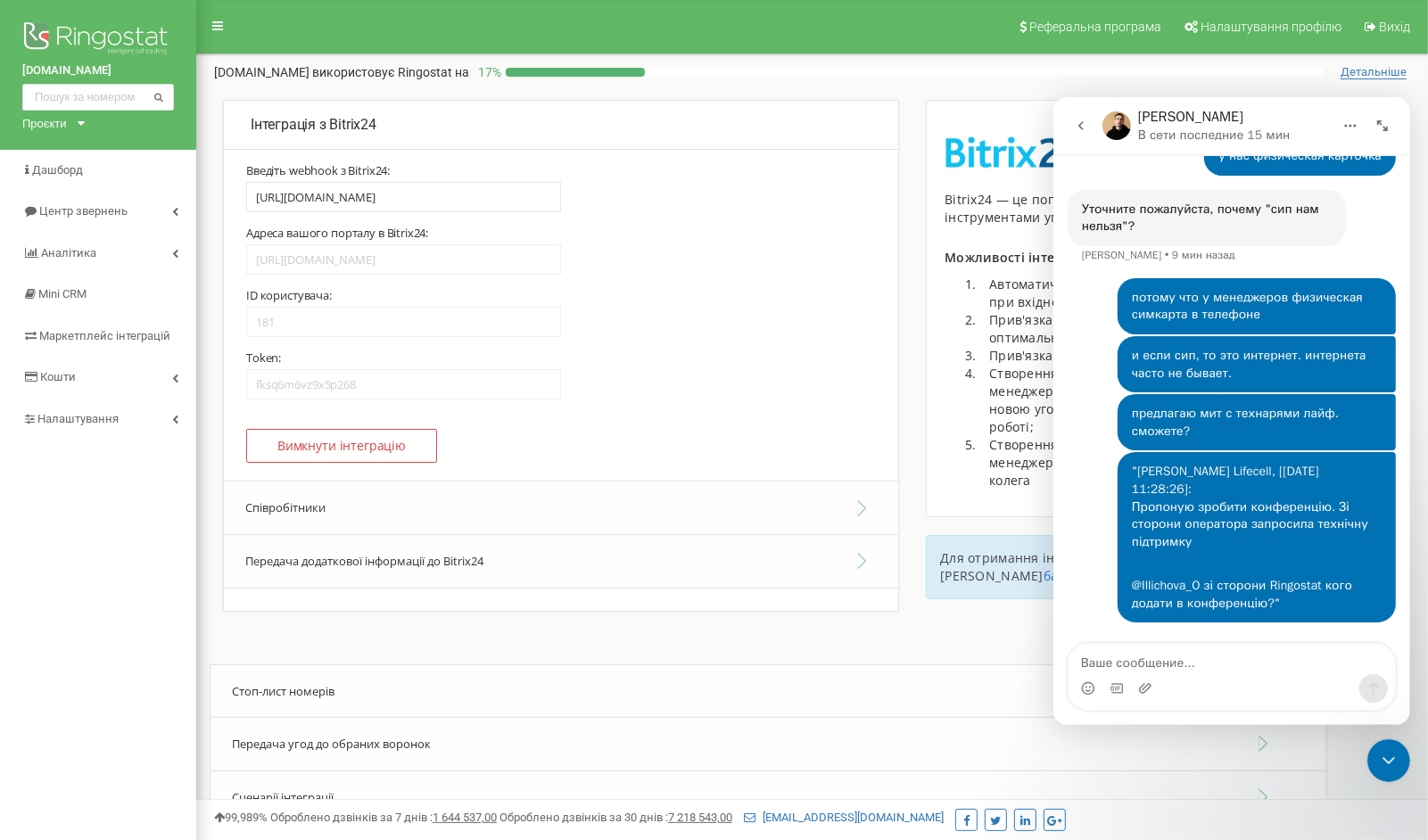 click on "Інтеграція з Bitrix24
Для активації інтеграції з Bitrix24:
181" at bounding box center (812, 382) 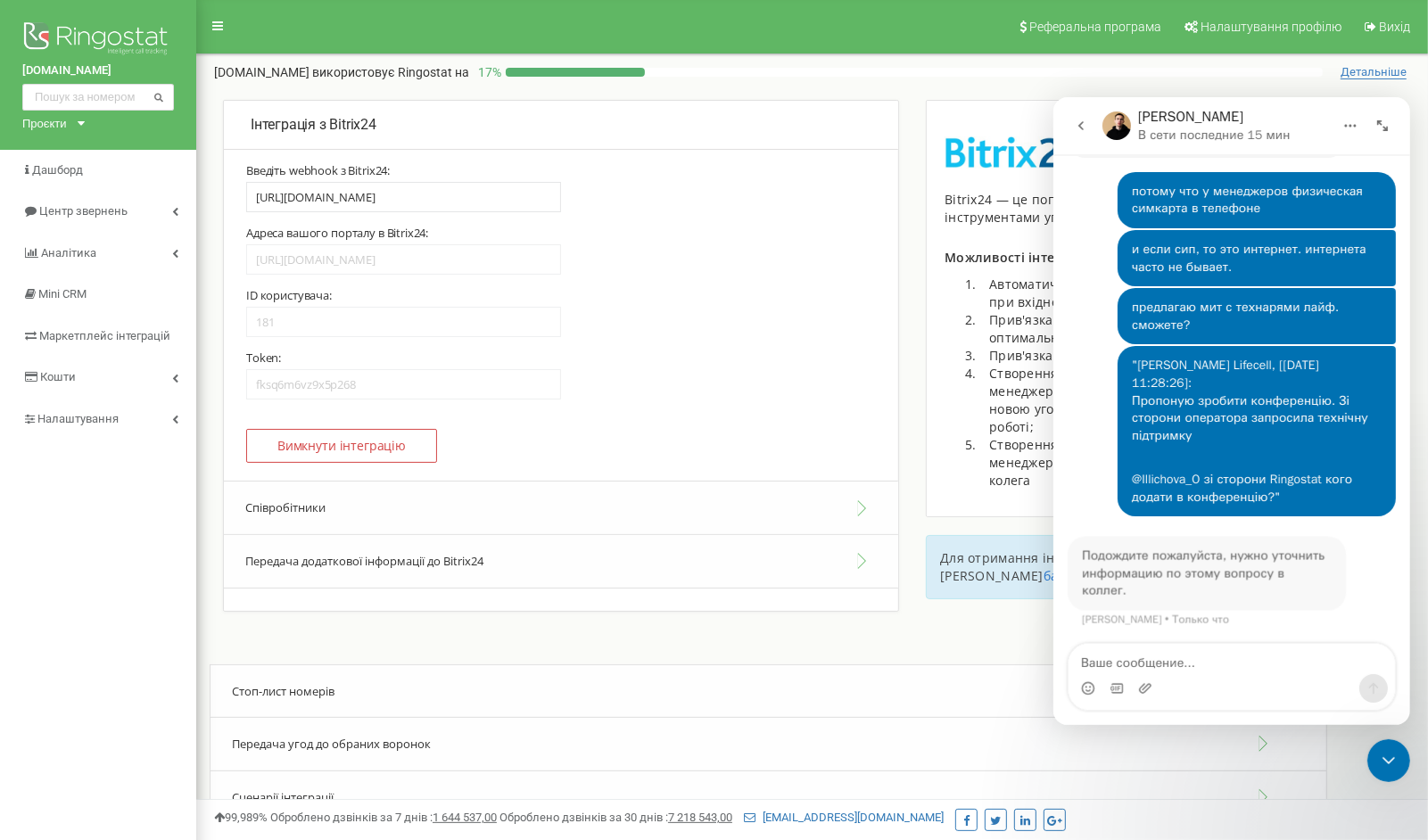 scroll, scrollTop: 12343, scrollLeft: 0, axis: vertical 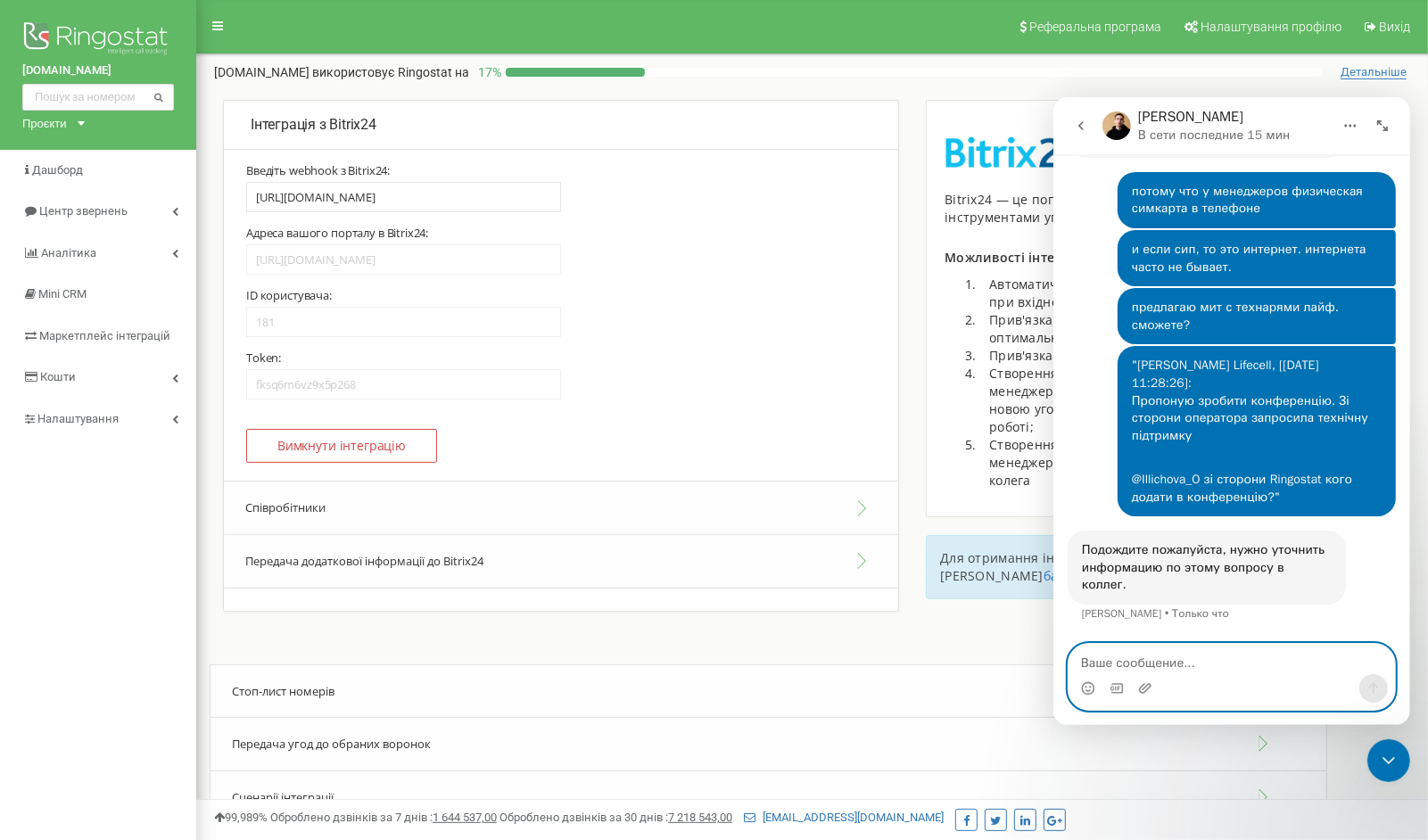 click at bounding box center [1231, 658] 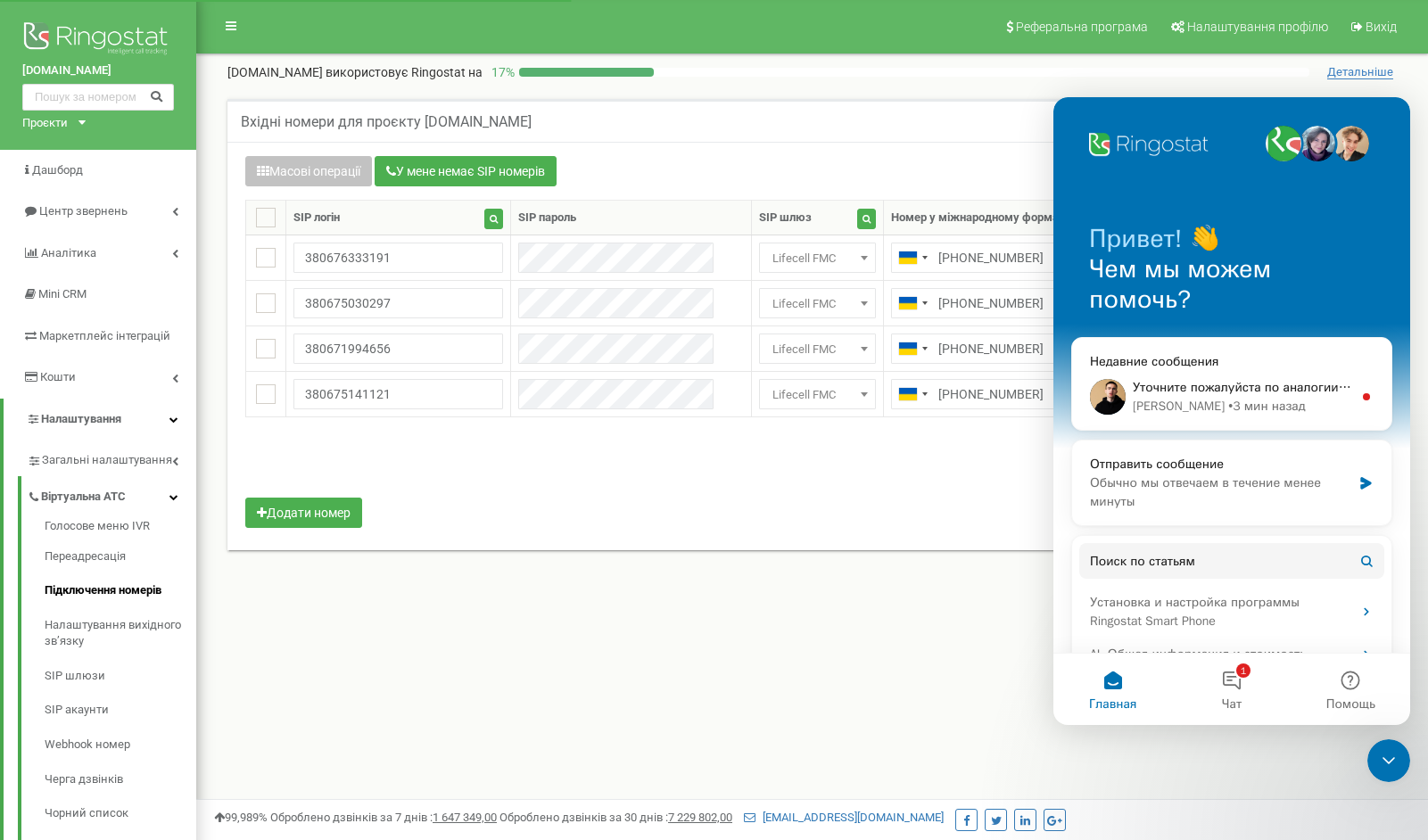 scroll, scrollTop: 0, scrollLeft: 0, axis: both 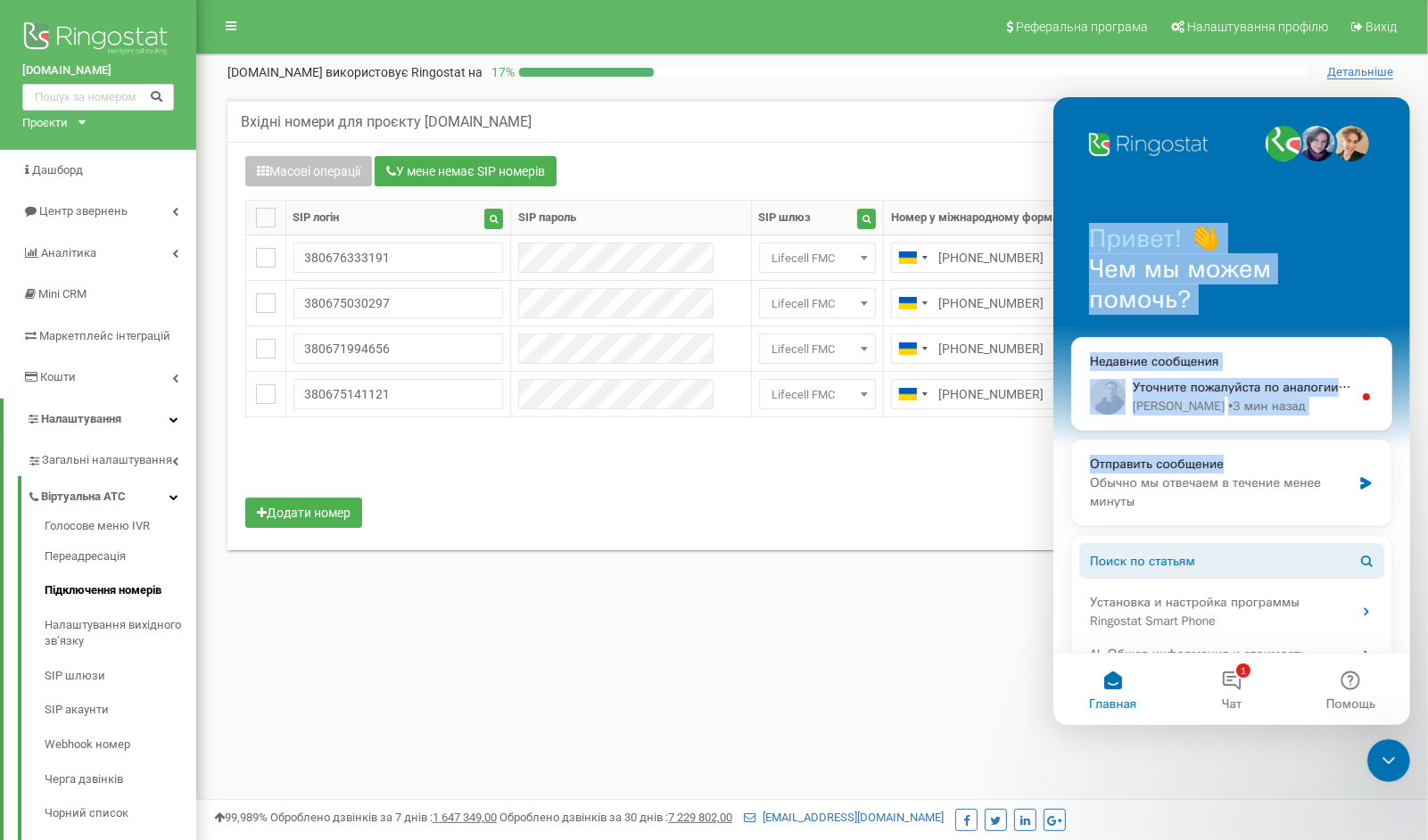 drag, startPoint x: 1137, startPoint y: 185, endPoint x: 1268, endPoint y: 543, distance: 381.21516 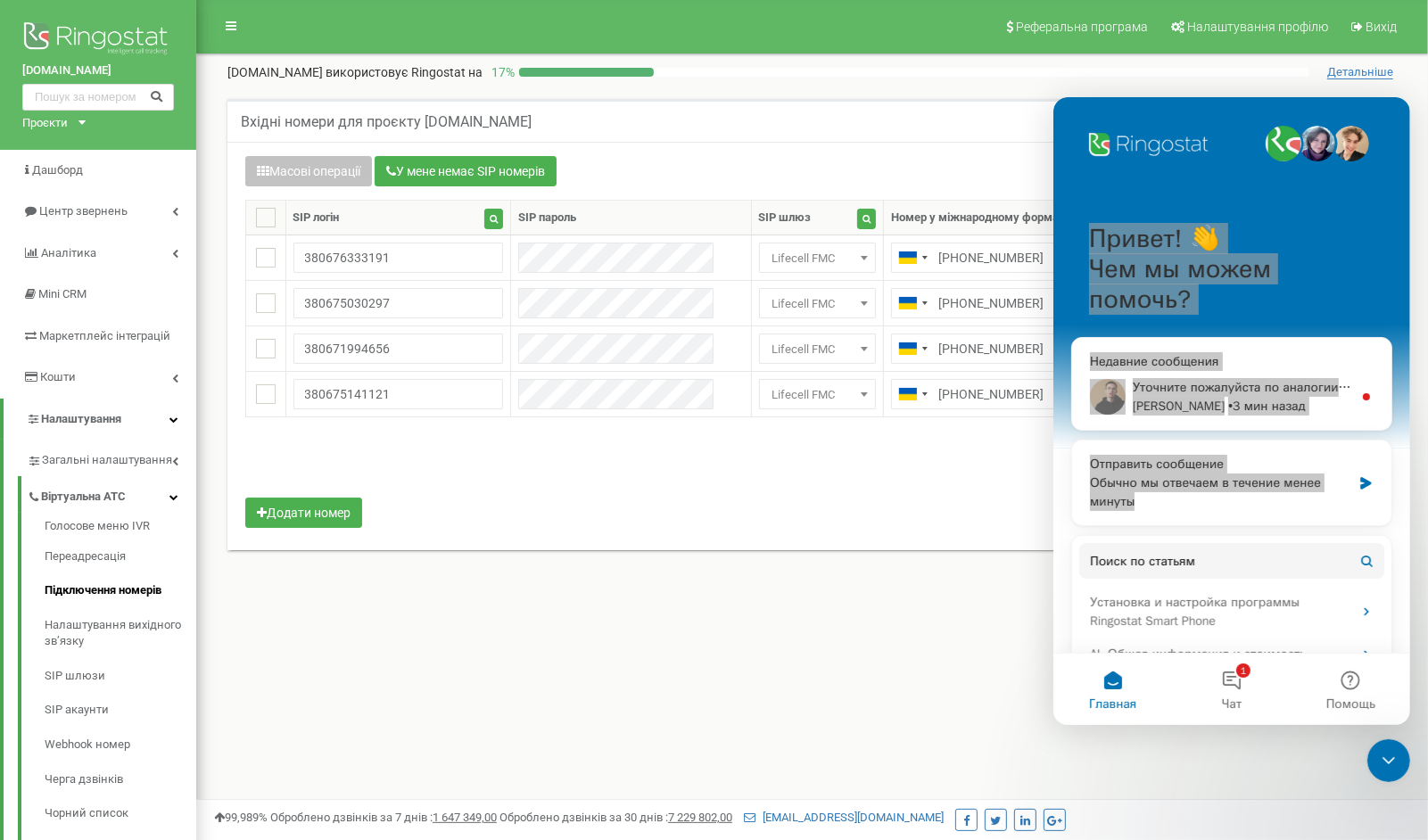 click at bounding box center [1388, 760] 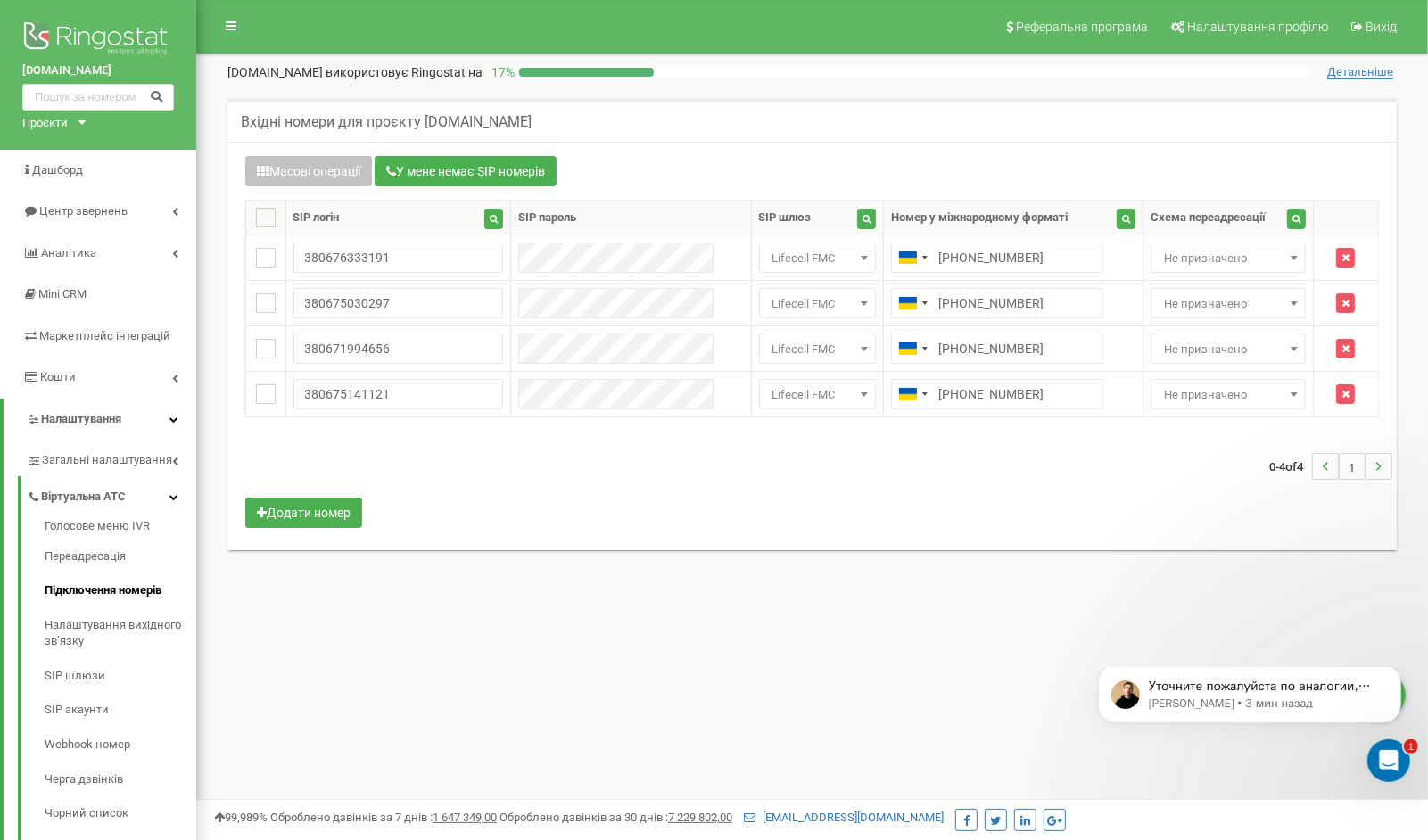 scroll, scrollTop: 0, scrollLeft: 0, axis: both 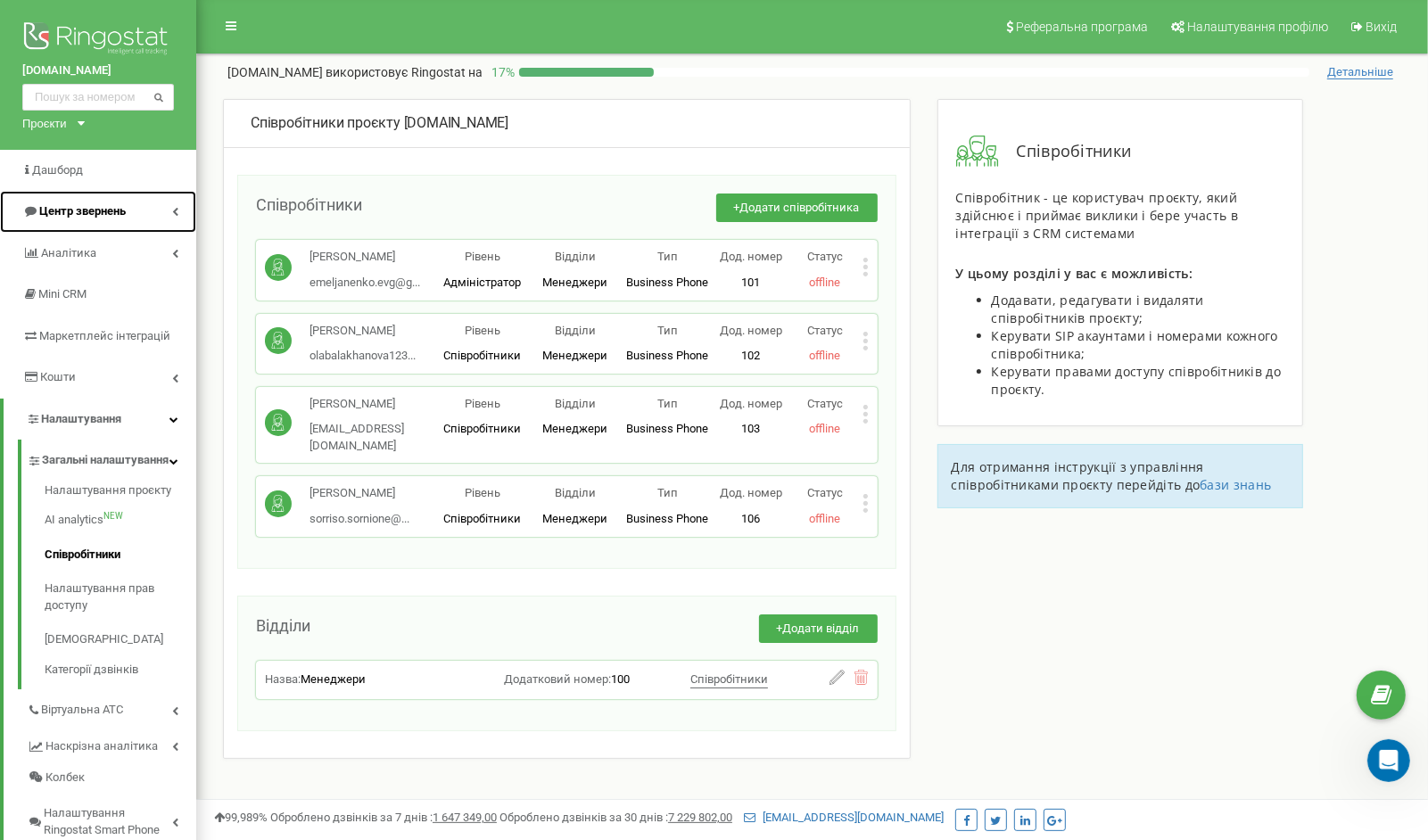 click on "Центр звернень" at bounding box center [82, 210] 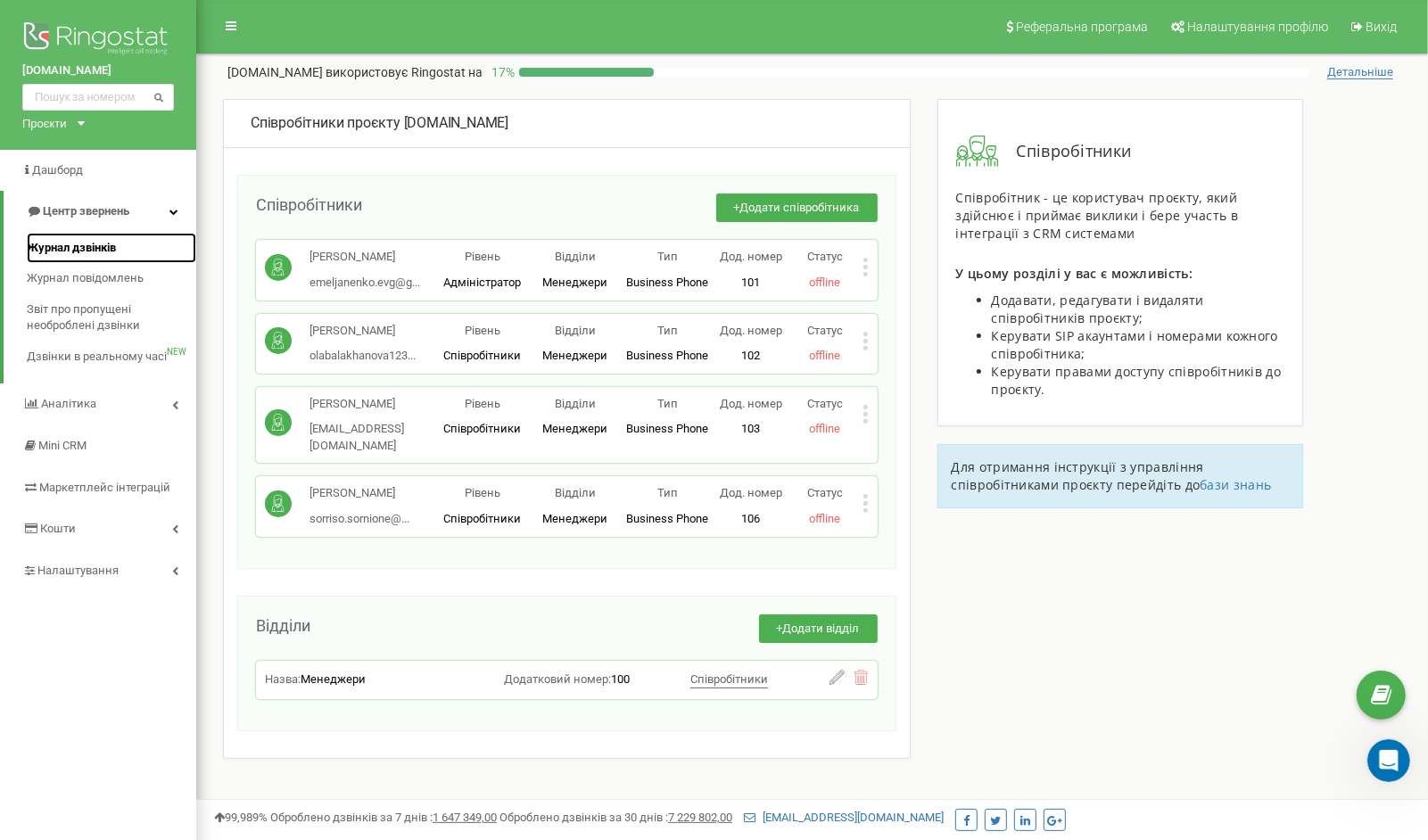 click on "Журнал дзвінків" at bounding box center (111, 248) 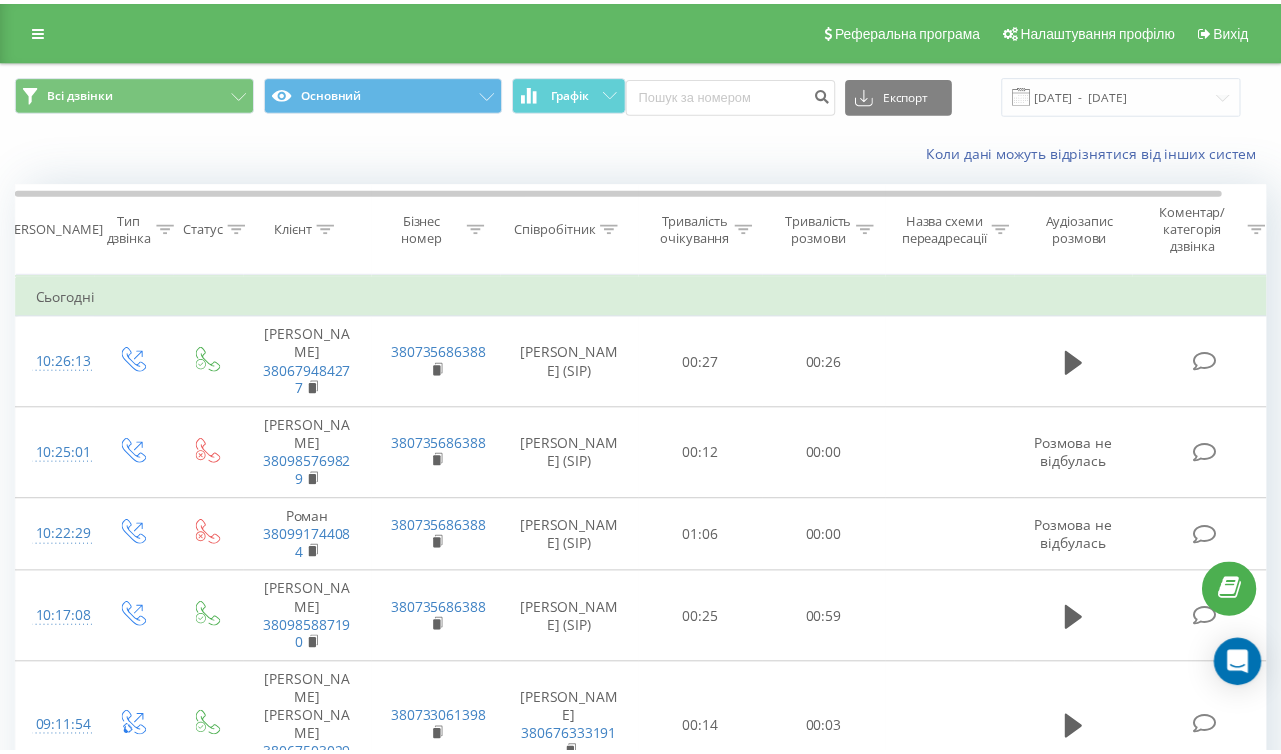 scroll, scrollTop: 0, scrollLeft: 0, axis: both 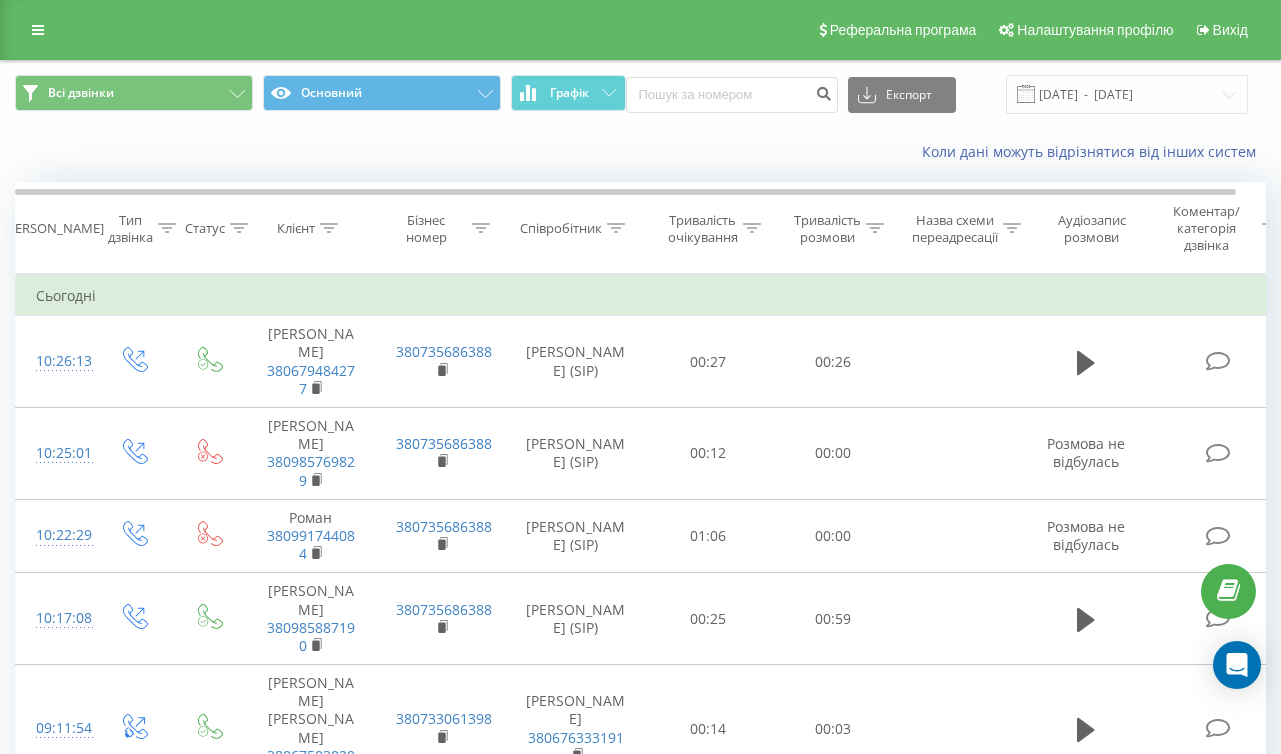 click on "Коли дані можуть відрізнятися вiд інших систем" at bounding box center [880, 152] 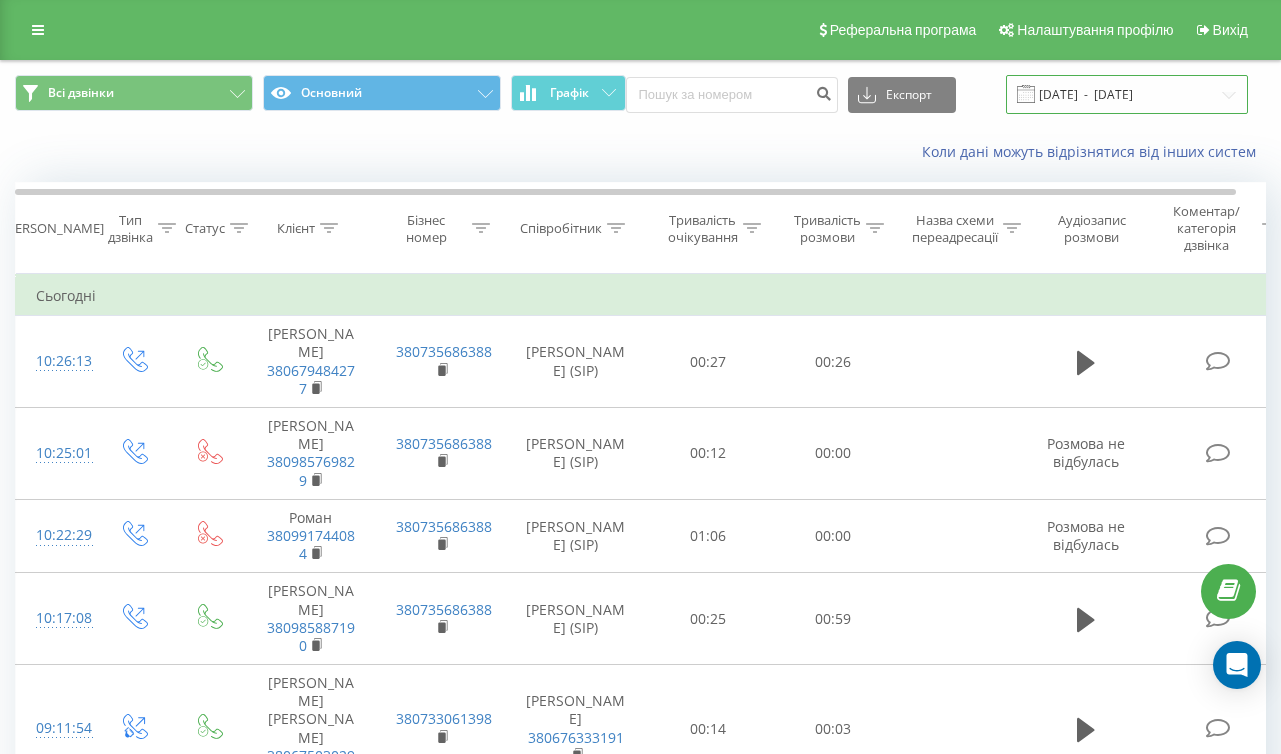 click on "[DATE]  -  [DATE]" at bounding box center (1127, 94) 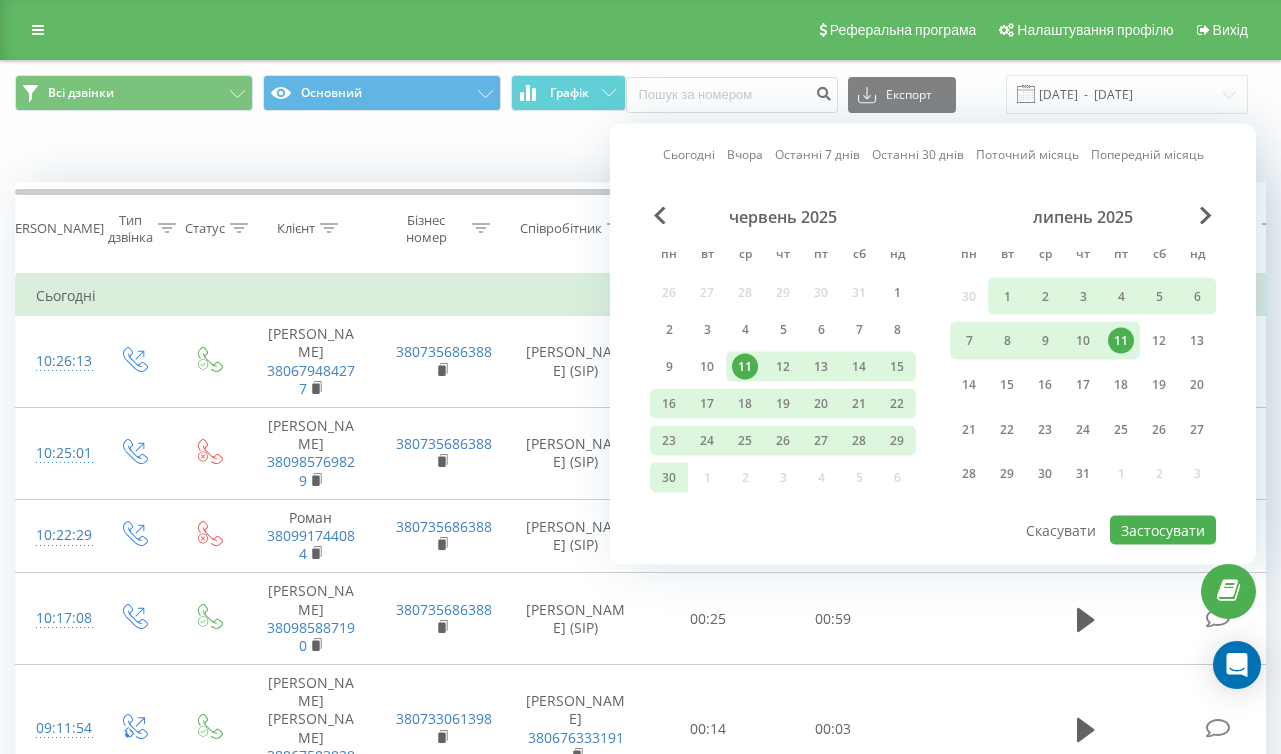 click on "11" at bounding box center (1121, 341) 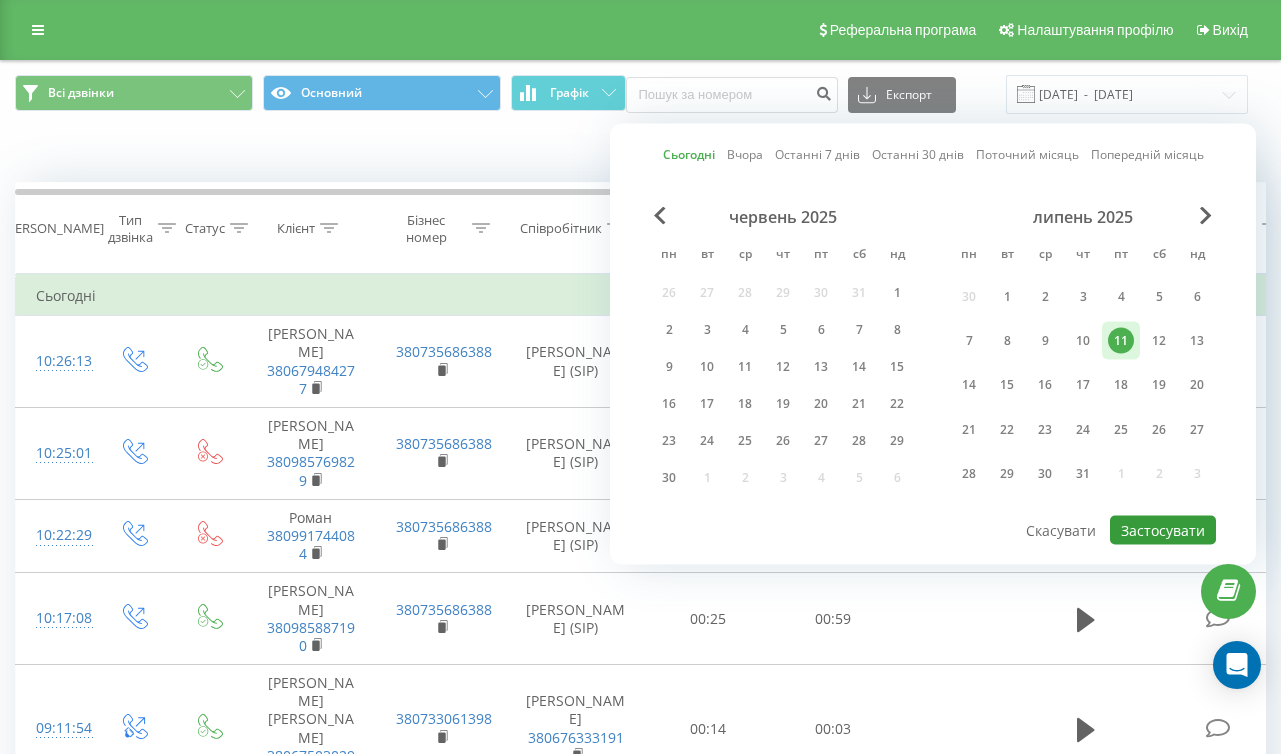 click on "Застосувати" at bounding box center (1163, 530) 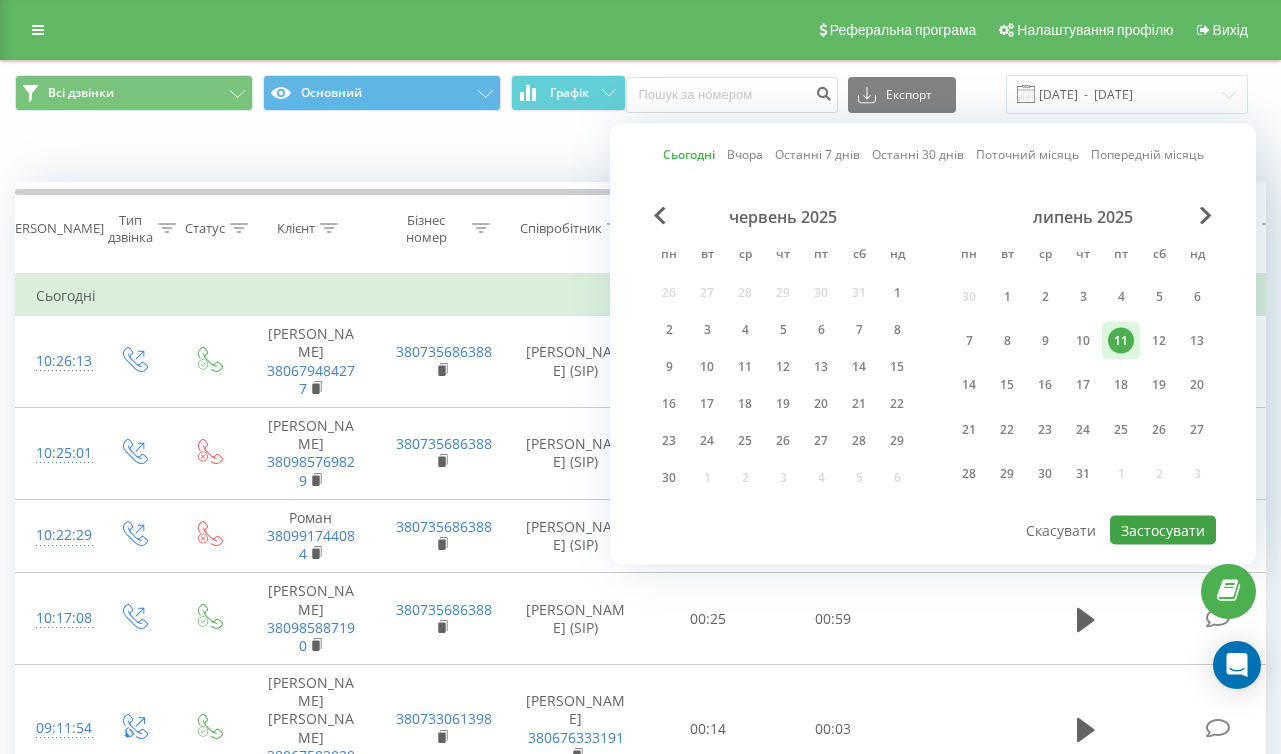 type on "11.07.2025  -  11.07.2025" 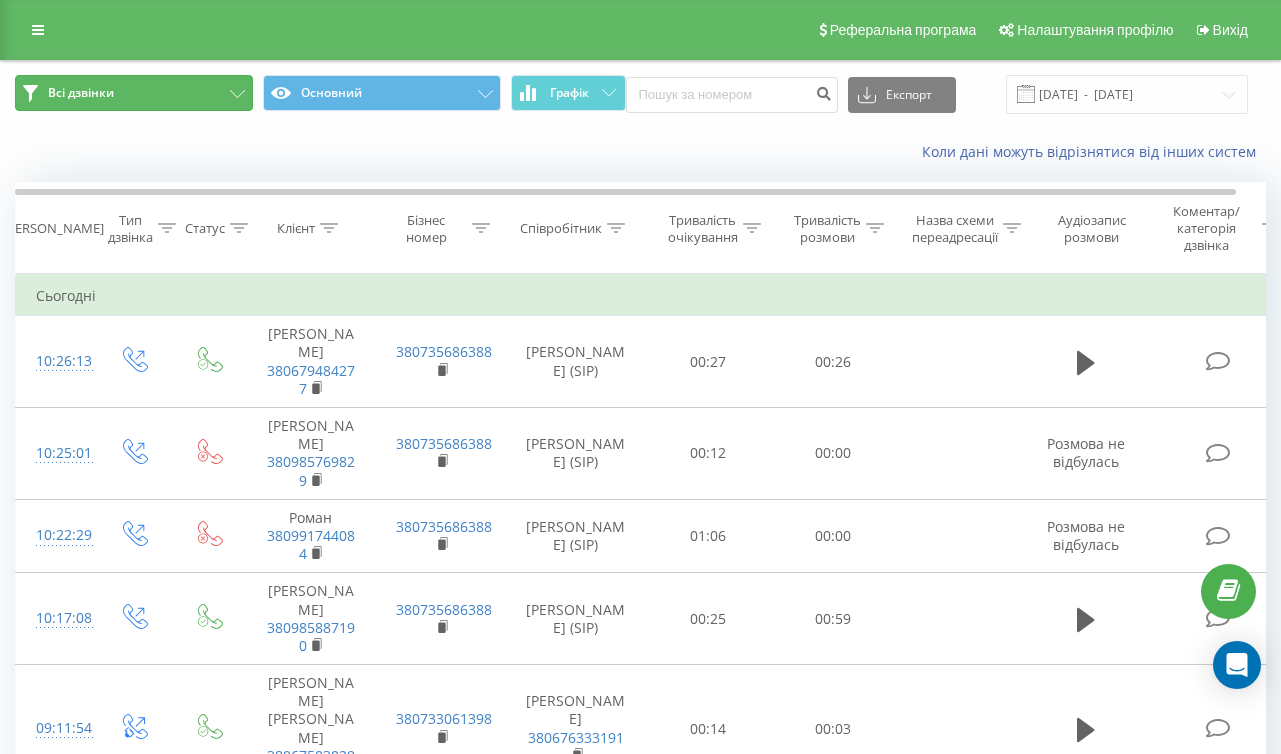 click 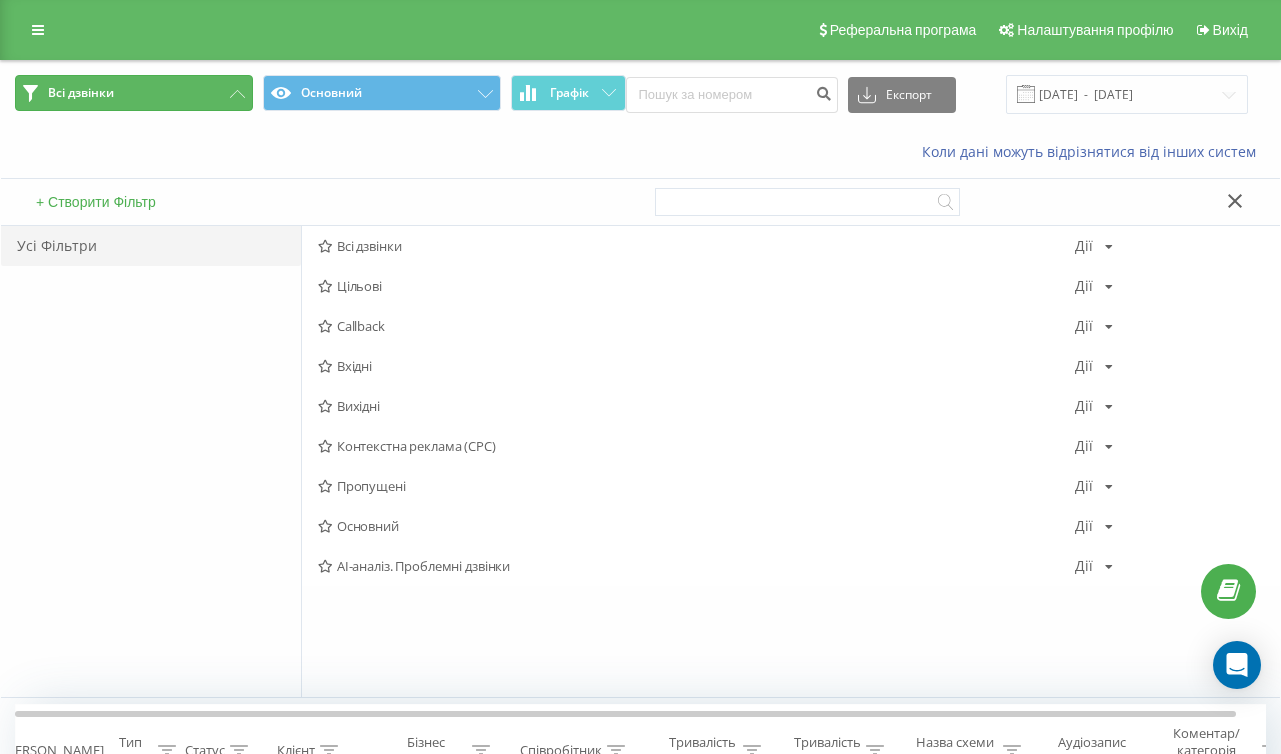 click 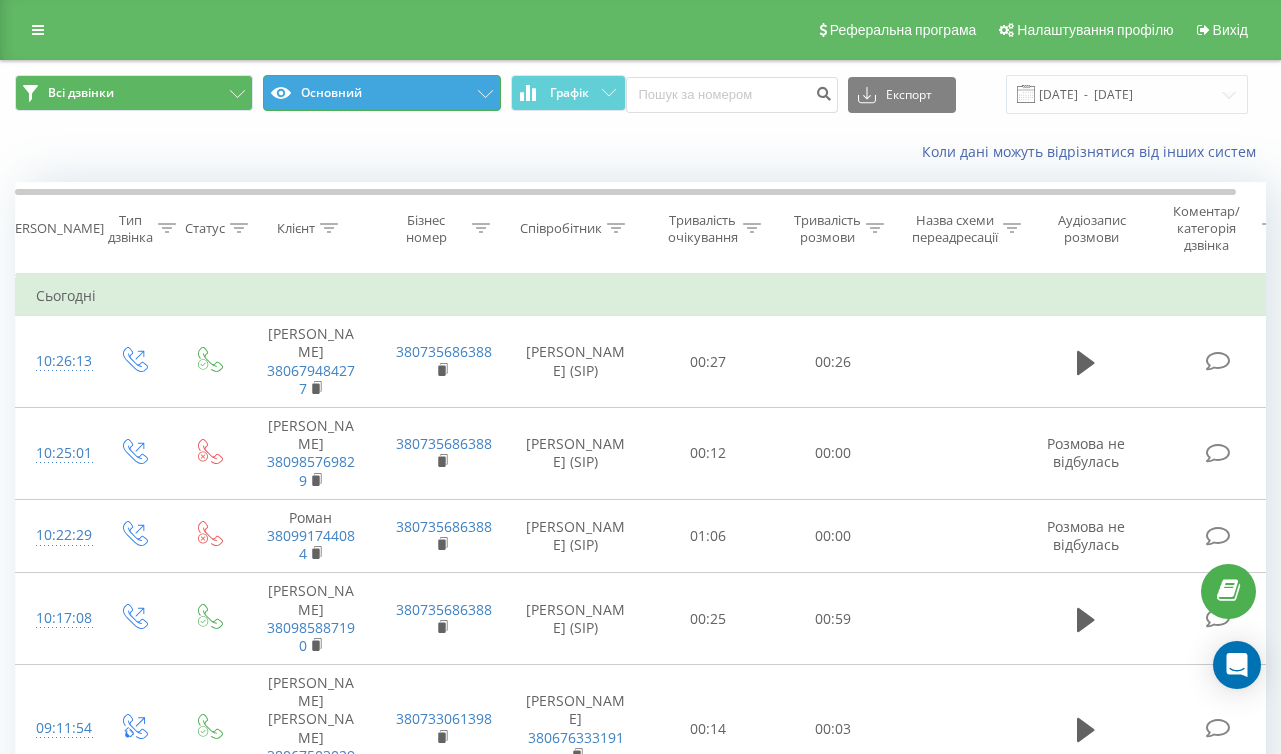 click on "Основний" at bounding box center [382, 93] 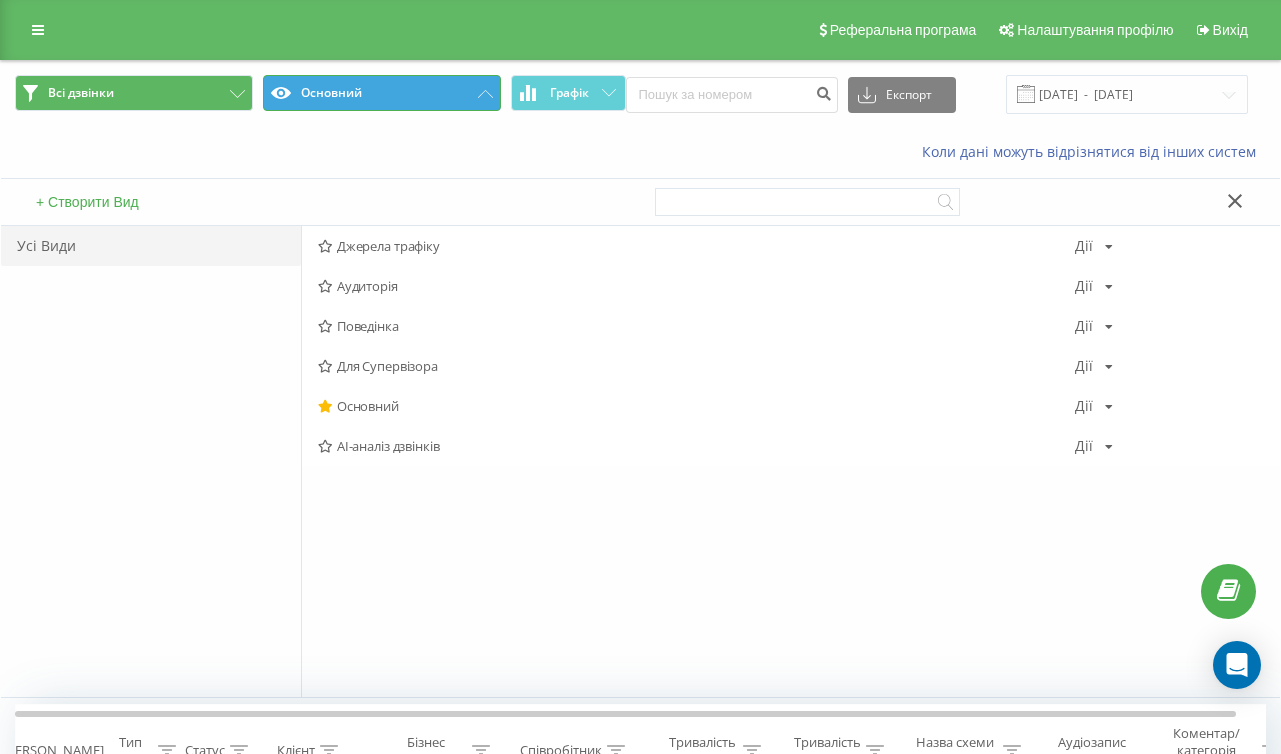 click on "Основний" at bounding box center [382, 93] 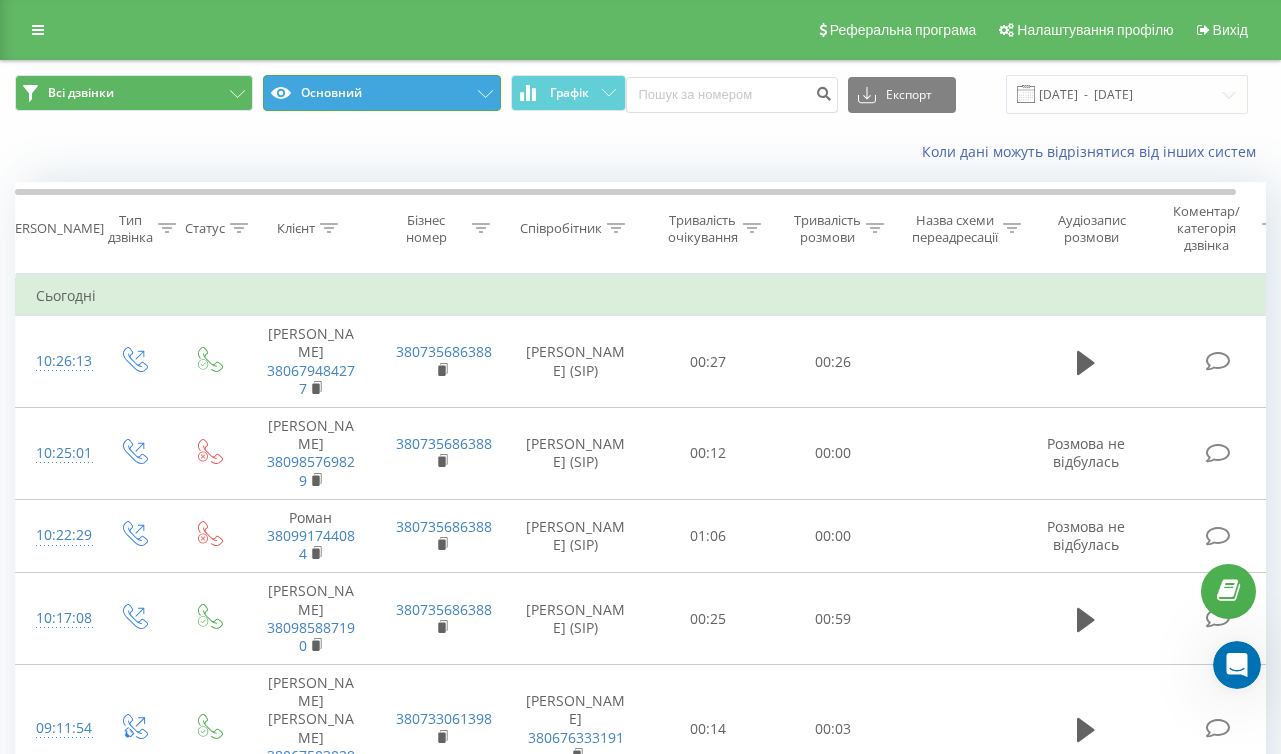 scroll, scrollTop: 0, scrollLeft: 0, axis: both 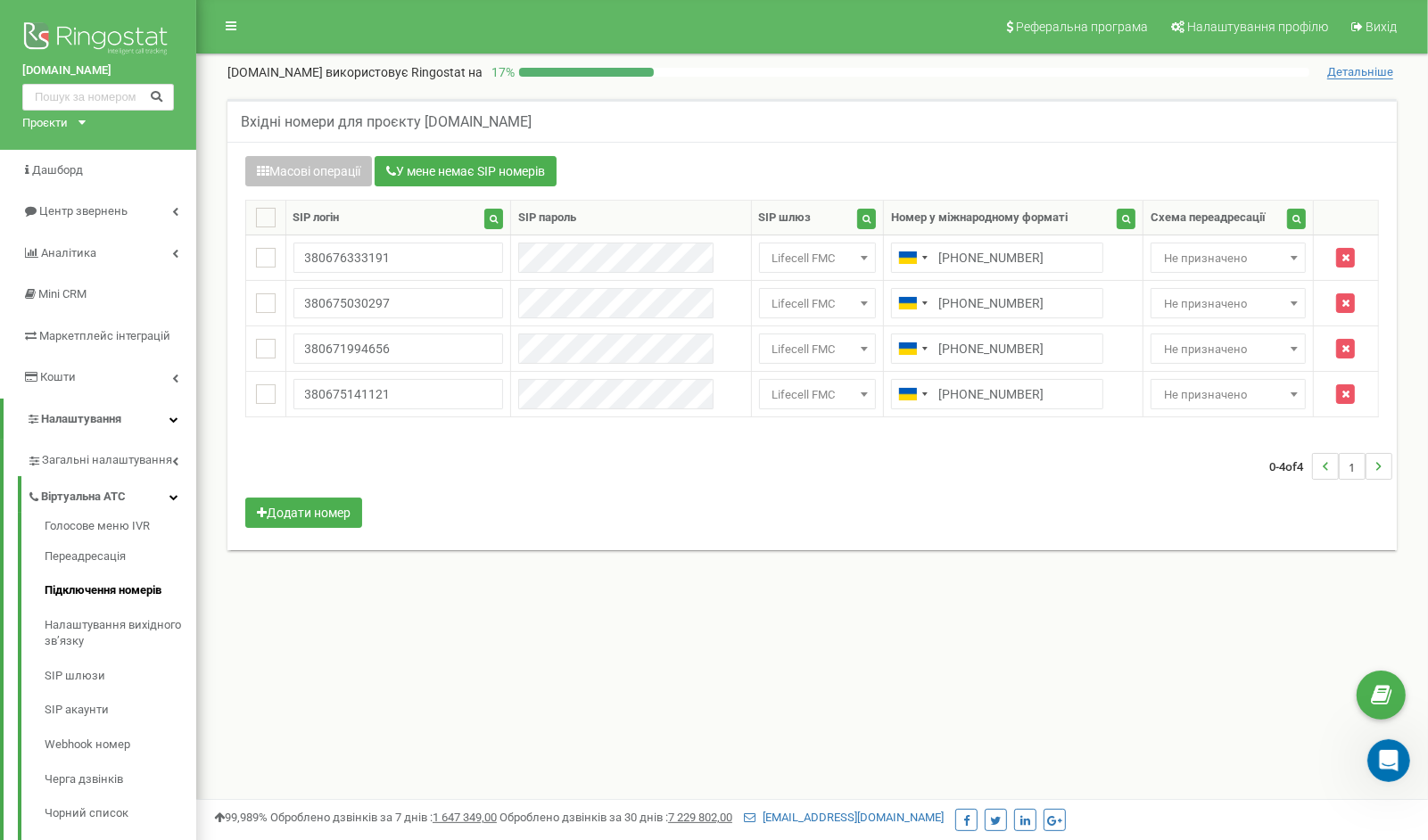 click on "Вхідні номери для проєкту ilg-ua.com
Масові операції
У мене немає SIP номерів
Налаштування
Виберіть налаштування для редагування
Схема переадресації
SIP шлюз
Виберіть налаштування для редагування
Нове значення" at bounding box center (812, 335) 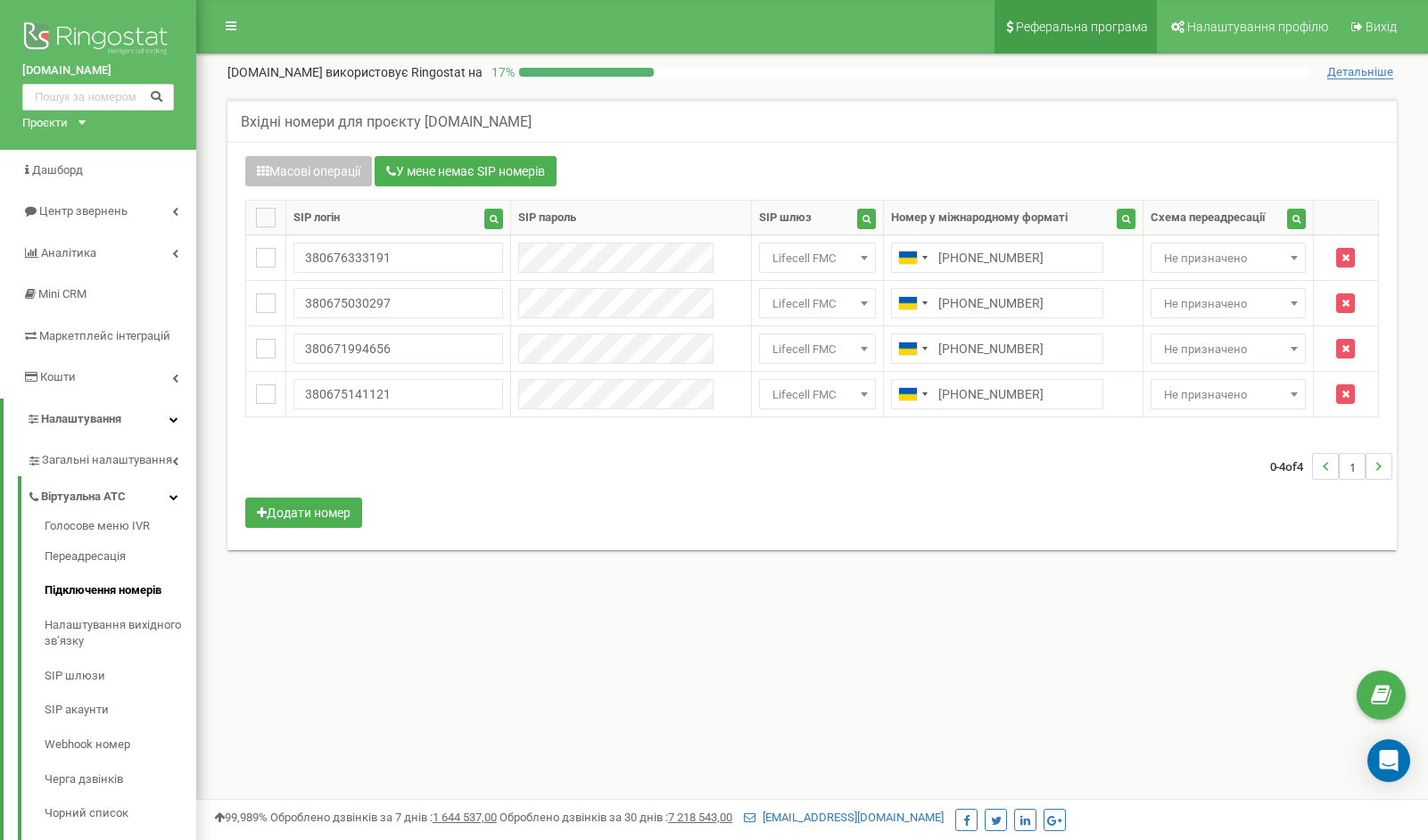 scroll, scrollTop: 0, scrollLeft: 0, axis: both 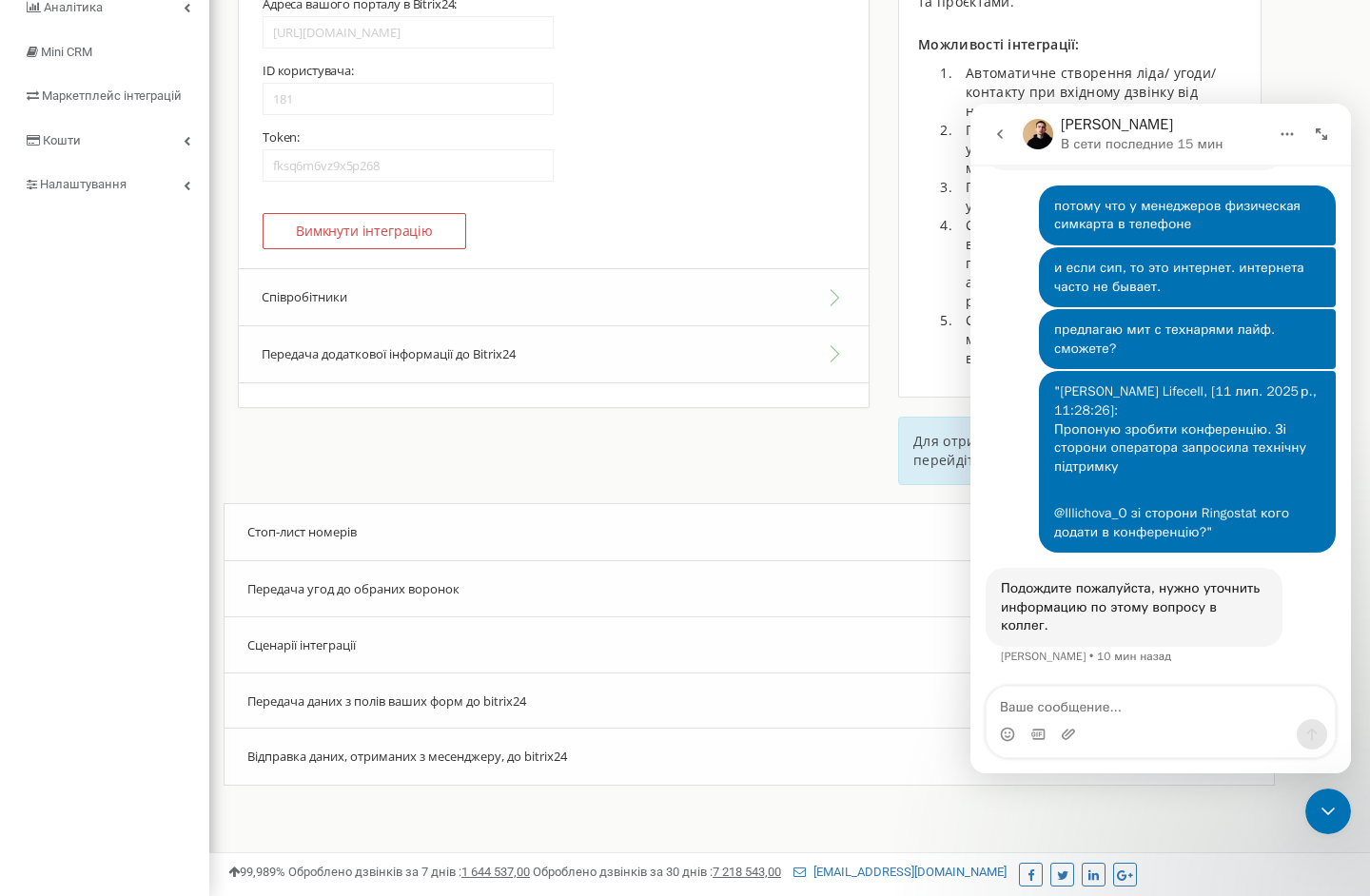 click on "Реферальна програма
Налаштування профілю
Вихід
ilg-ua.com   використовує Ringostat на  17 % Детальніше
Виявлено проблеми з ключем авторизації в   Bitrix24
На даний момент інтеграція не працює.
Будь ласка, активуйте інтеграцію повторно для відновлення роботи.
4" at bounding box center (790, 326) 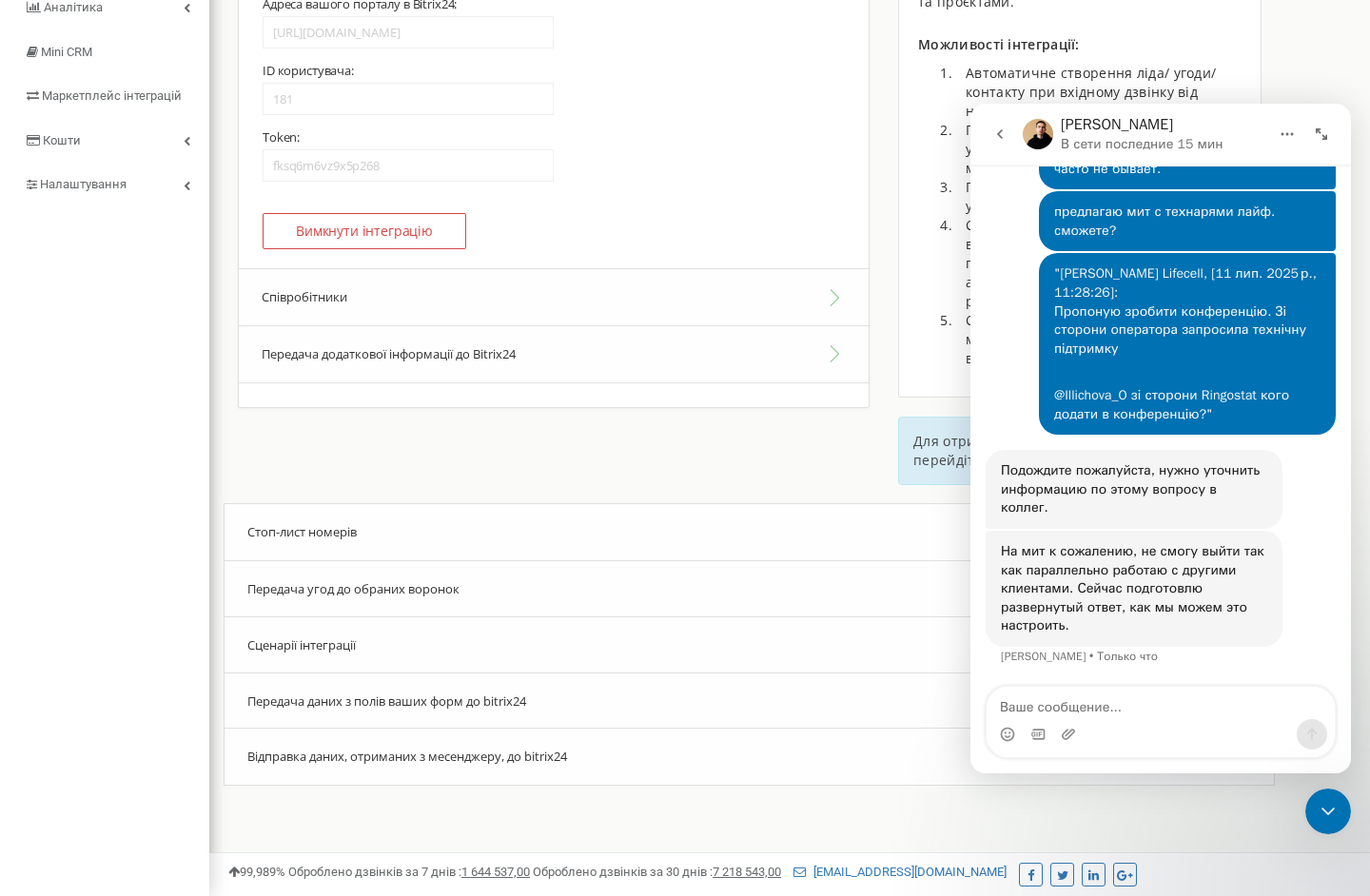 scroll, scrollTop: 13284, scrollLeft: 0, axis: vertical 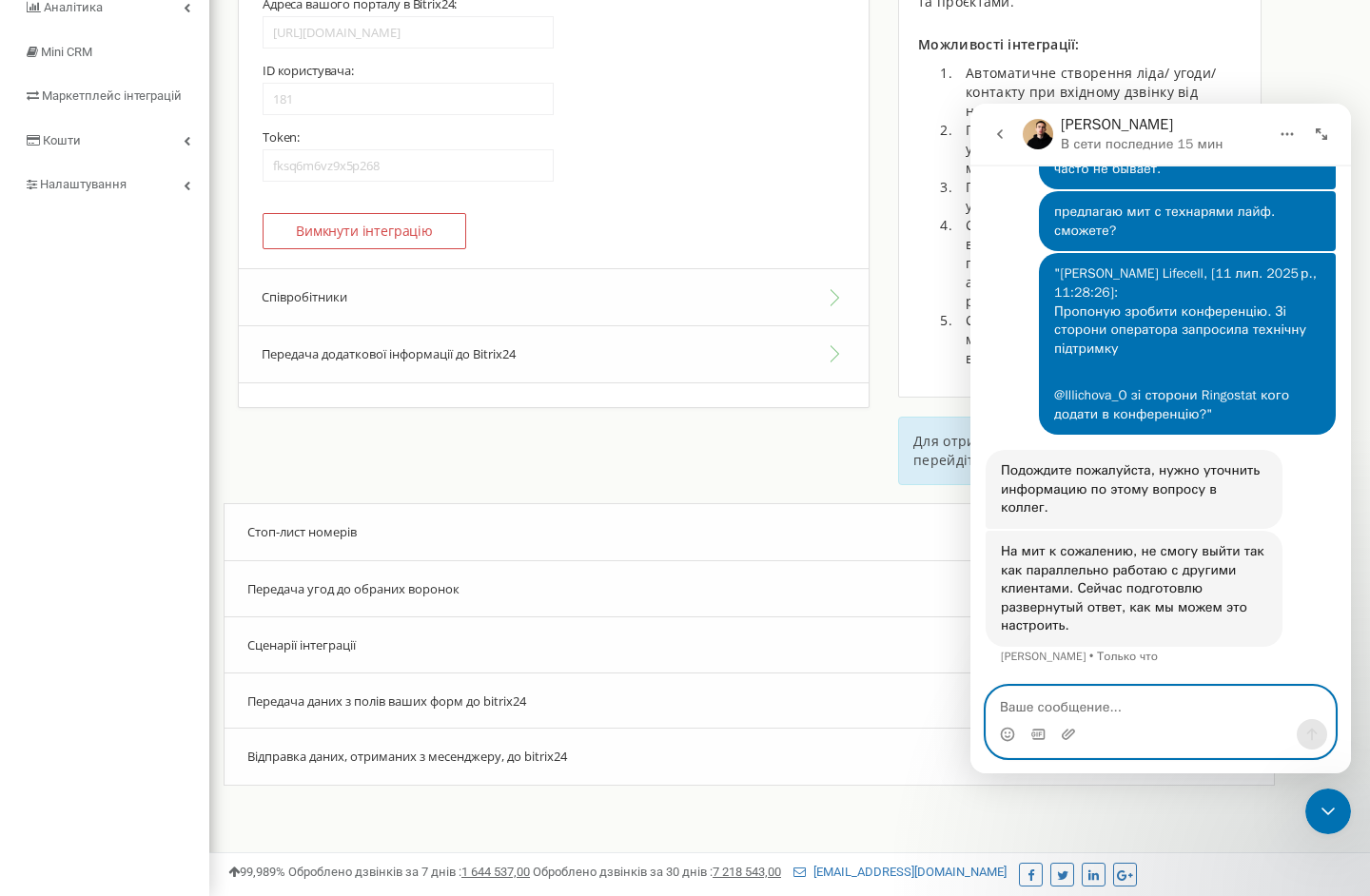 click at bounding box center (1161, 703) 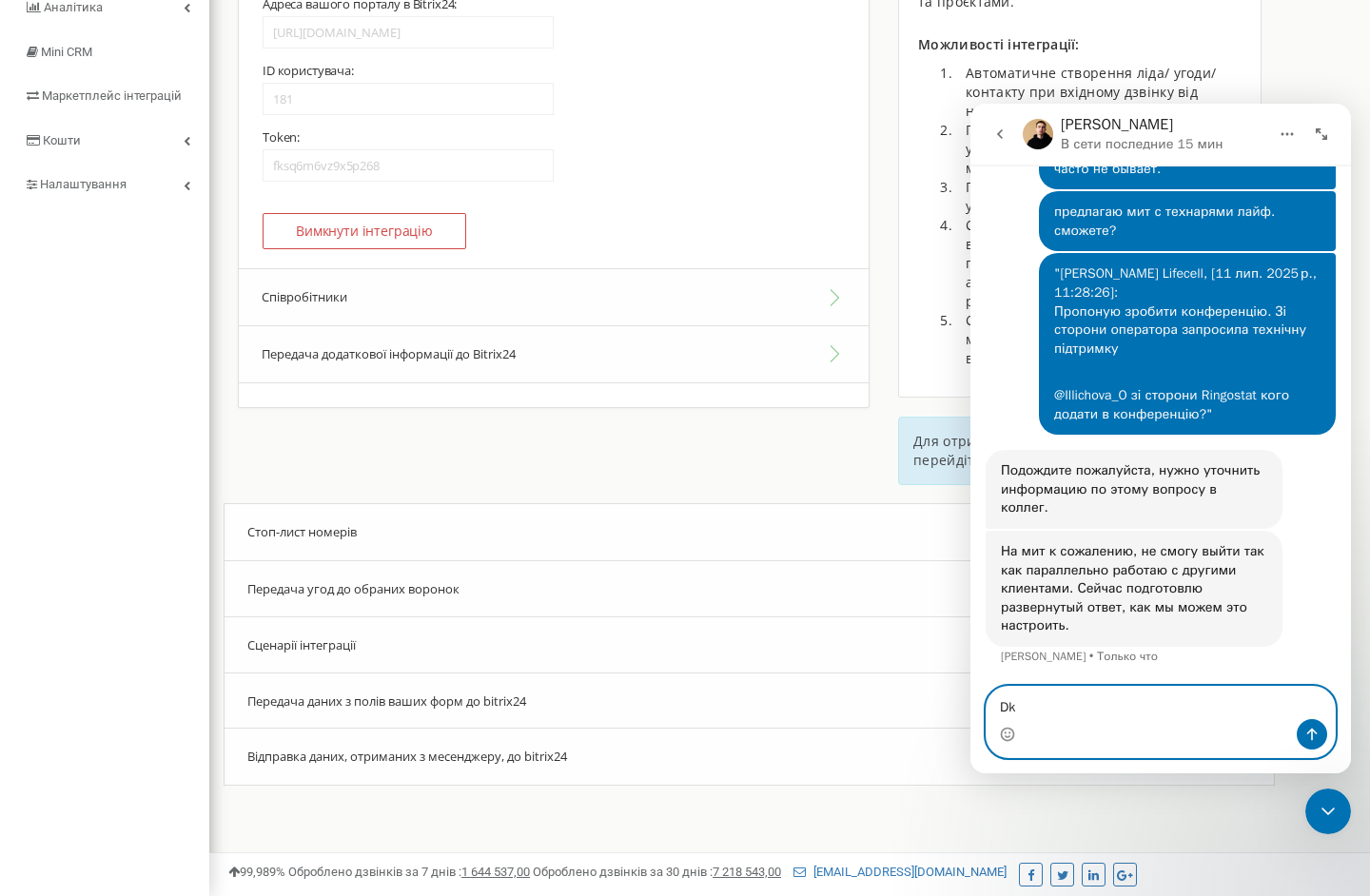 type on "D" 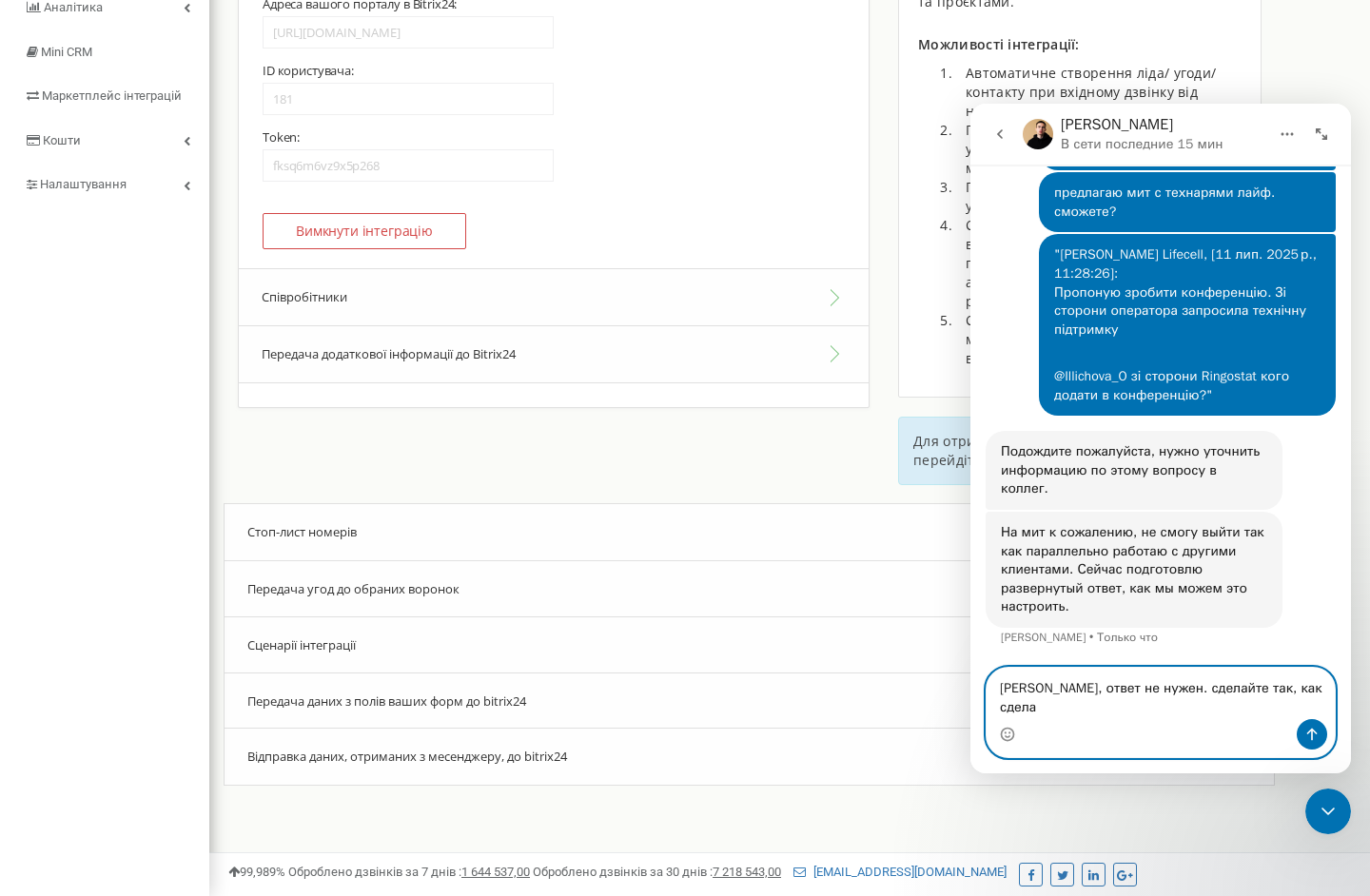 scroll, scrollTop: 13303, scrollLeft: 0, axis: vertical 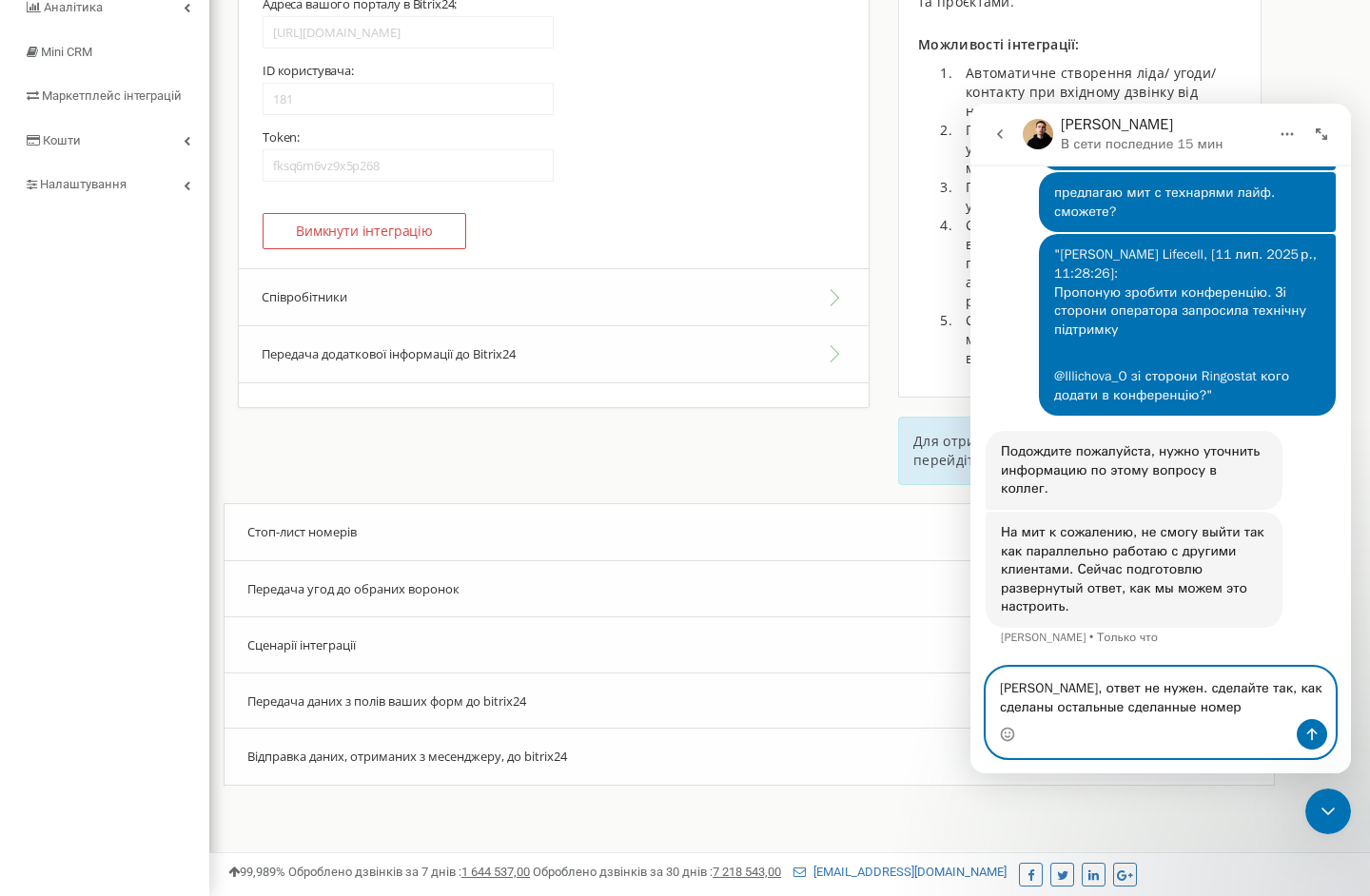 type on "Владислав, ответ не нужен. сделайте так, как сделаны остальные сделанные номера" 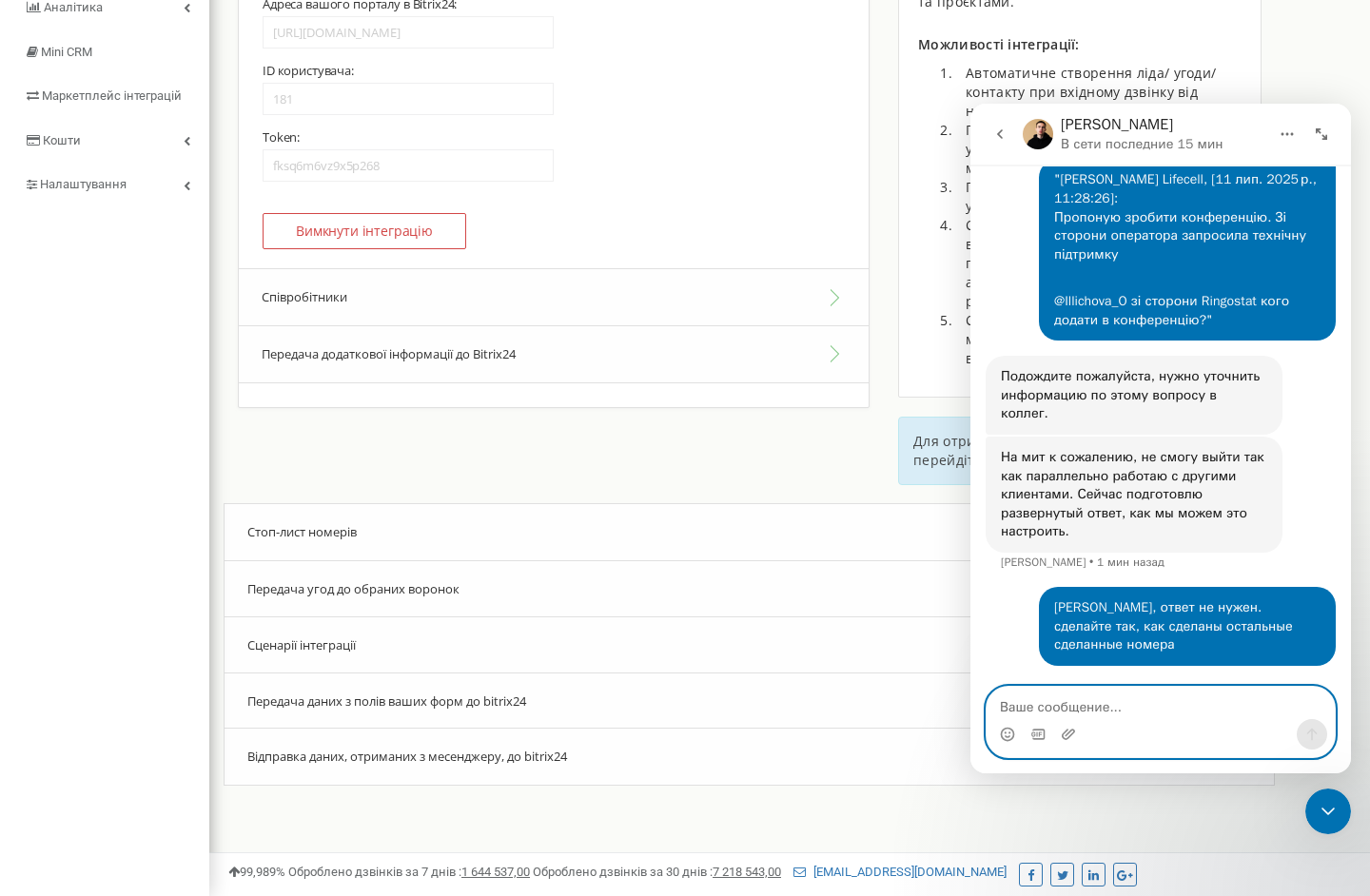 scroll, scrollTop: 13378, scrollLeft: 0, axis: vertical 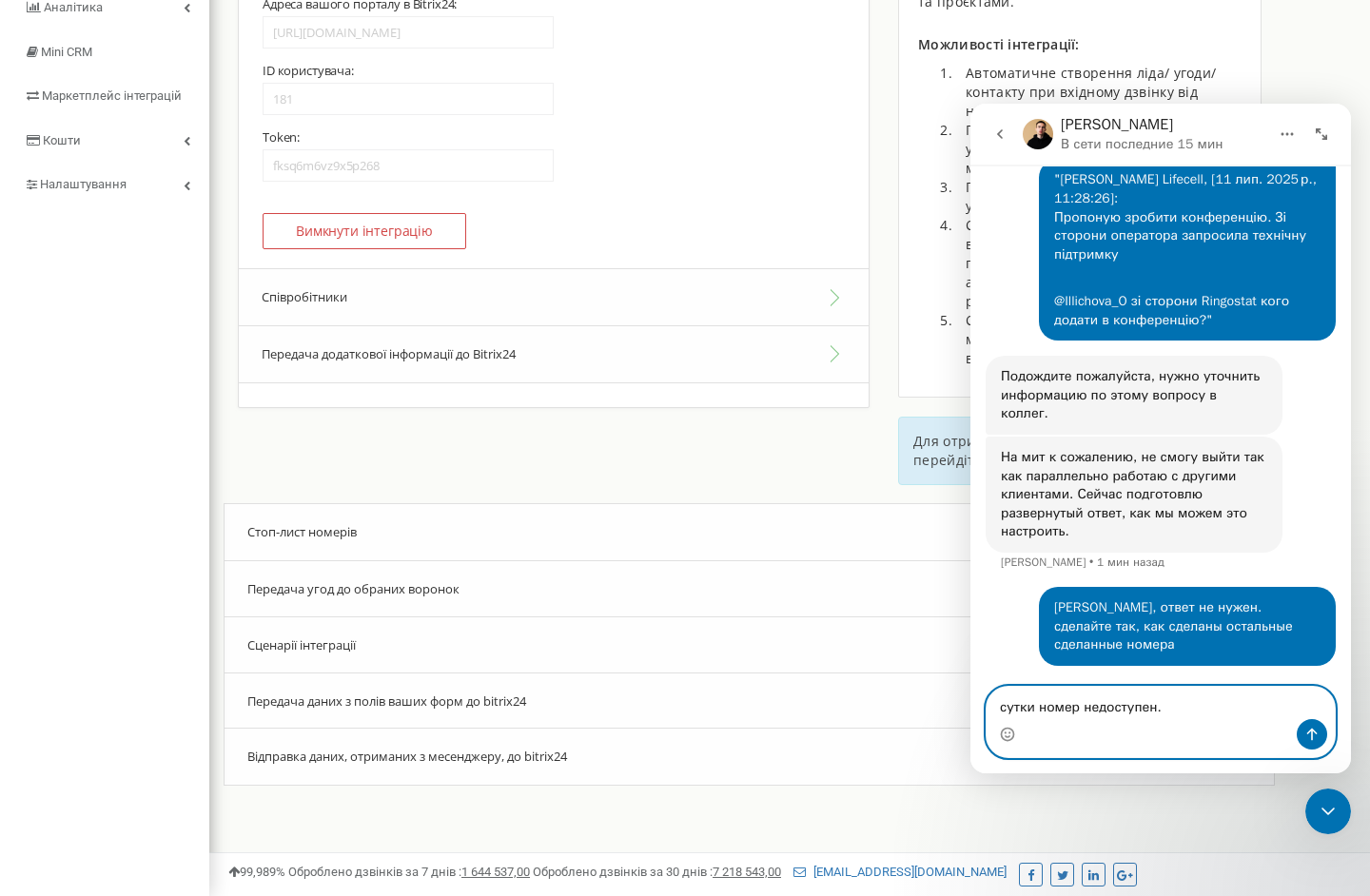 type on "сутки номер недоступен." 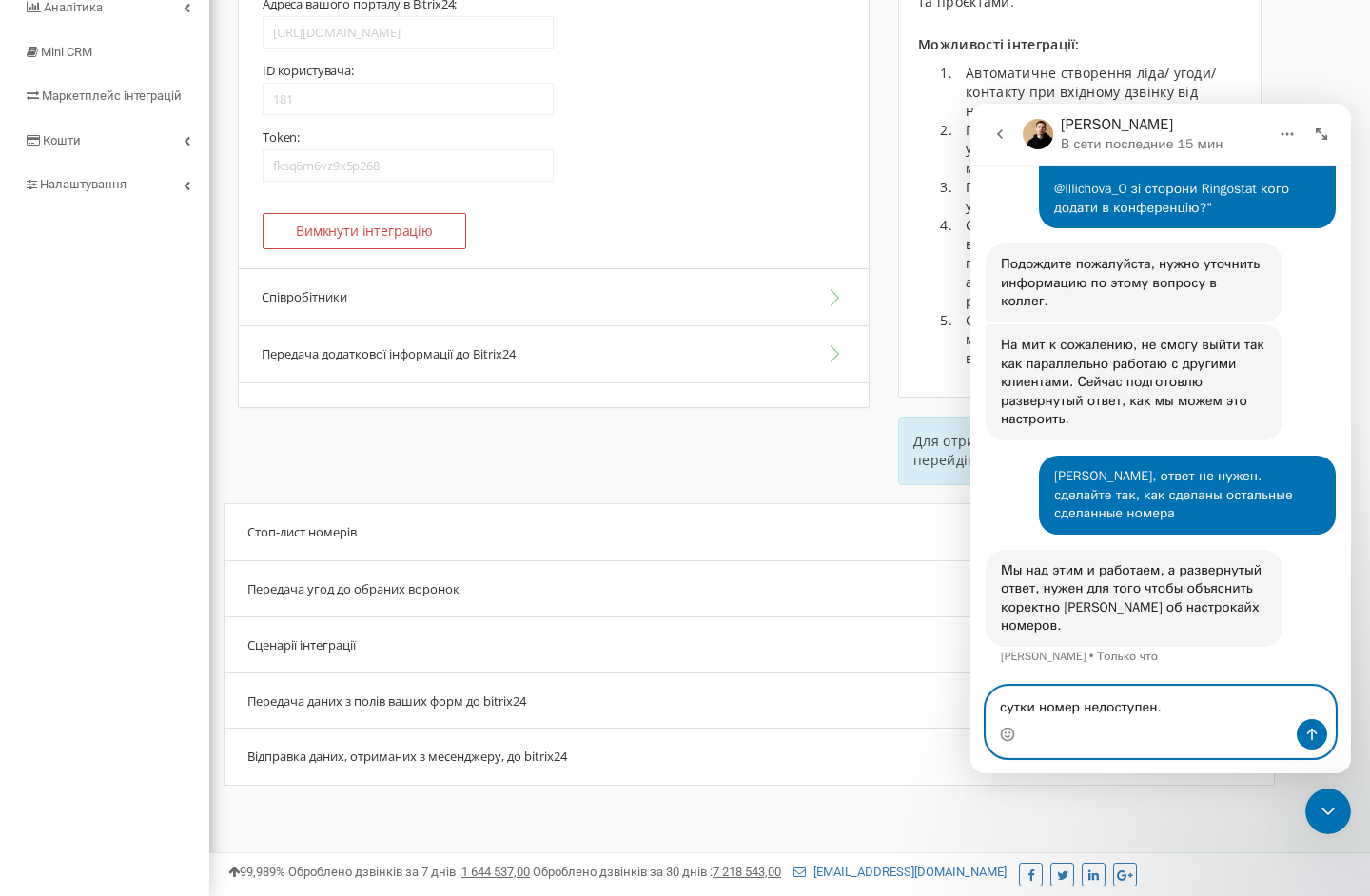 scroll, scrollTop: 13471, scrollLeft: 0, axis: vertical 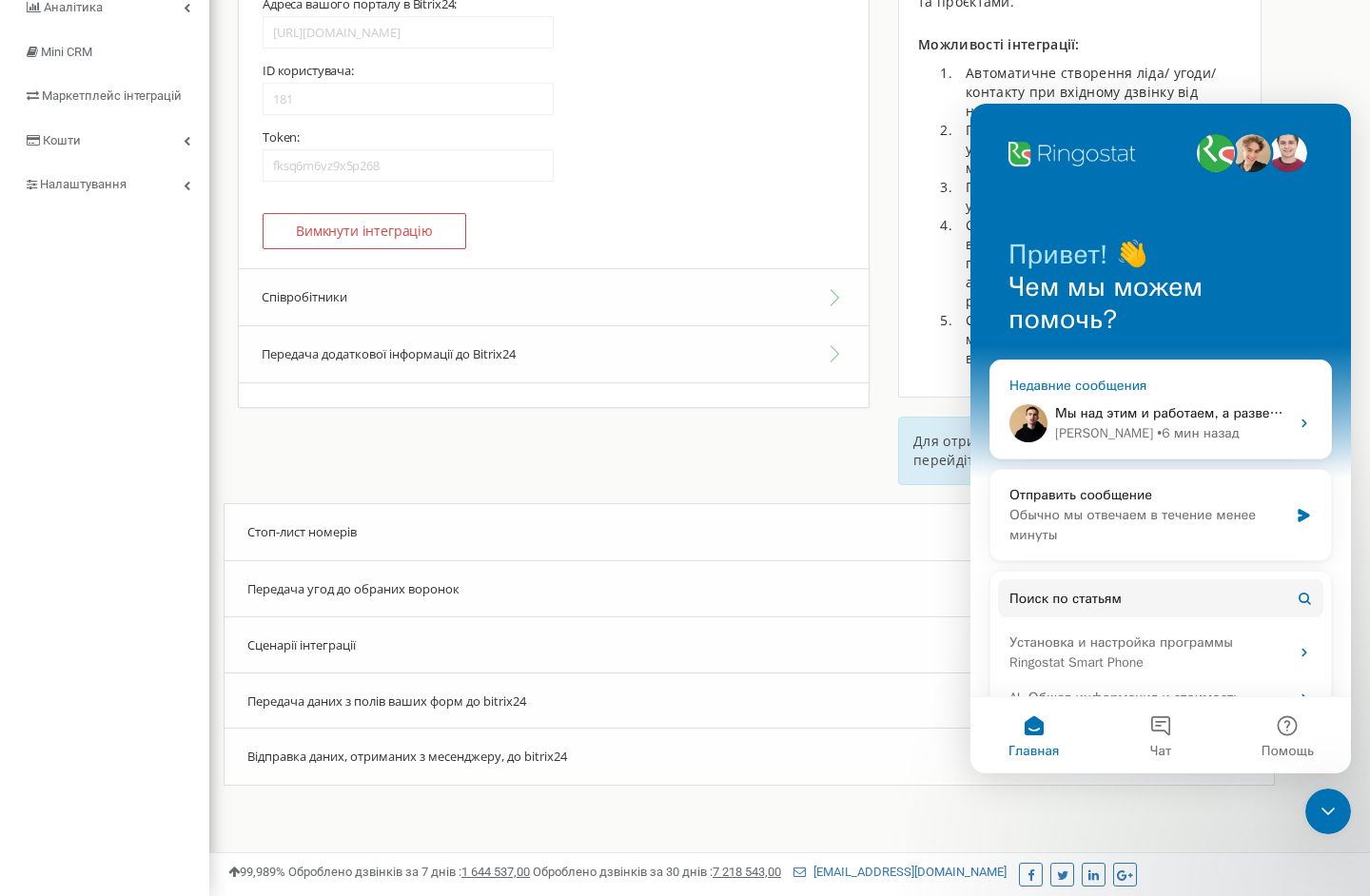 click on "Мы над этим и работаем, а  развернутый ответ, нужен для того чтобы объяснить коректно [PERSON_NAME] об настрокайх номеров." at bounding box center [1477, 413] 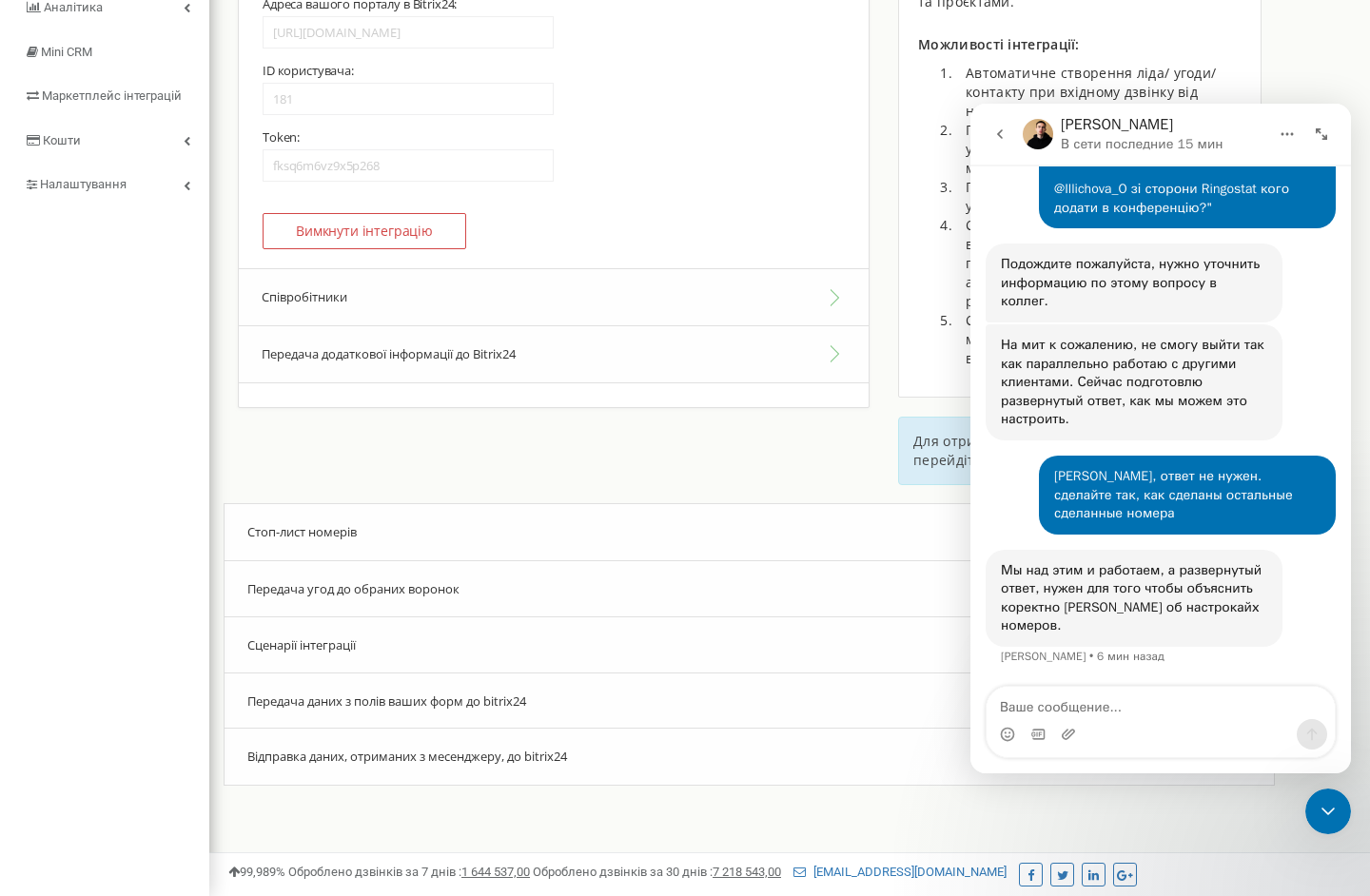scroll, scrollTop: 13471, scrollLeft: 0, axis: vertical 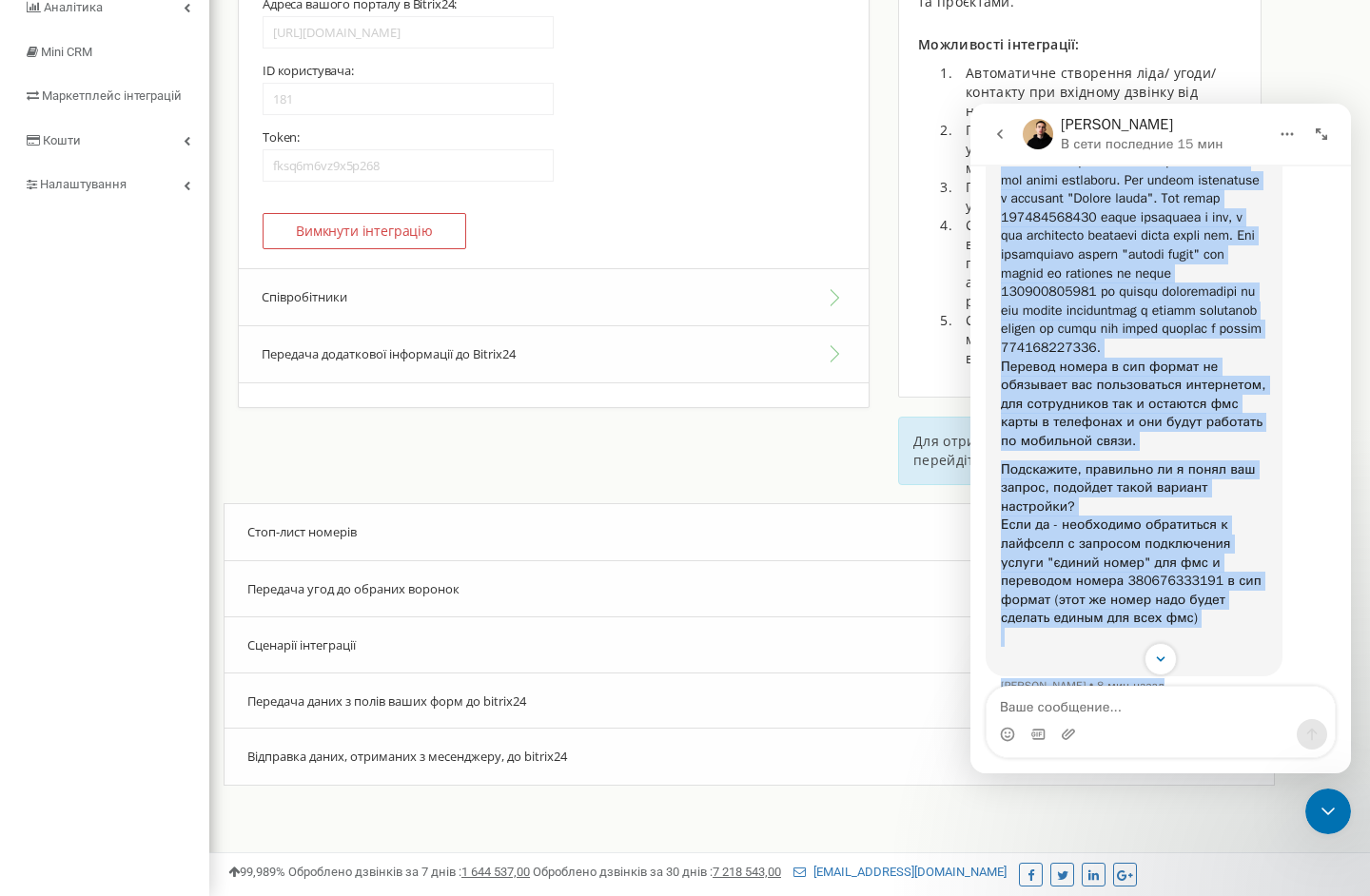 drag, startPoint x: 1000, startPoint y: 447, endPoint x: 1303, endPoint y: 650, distance: 364.7163 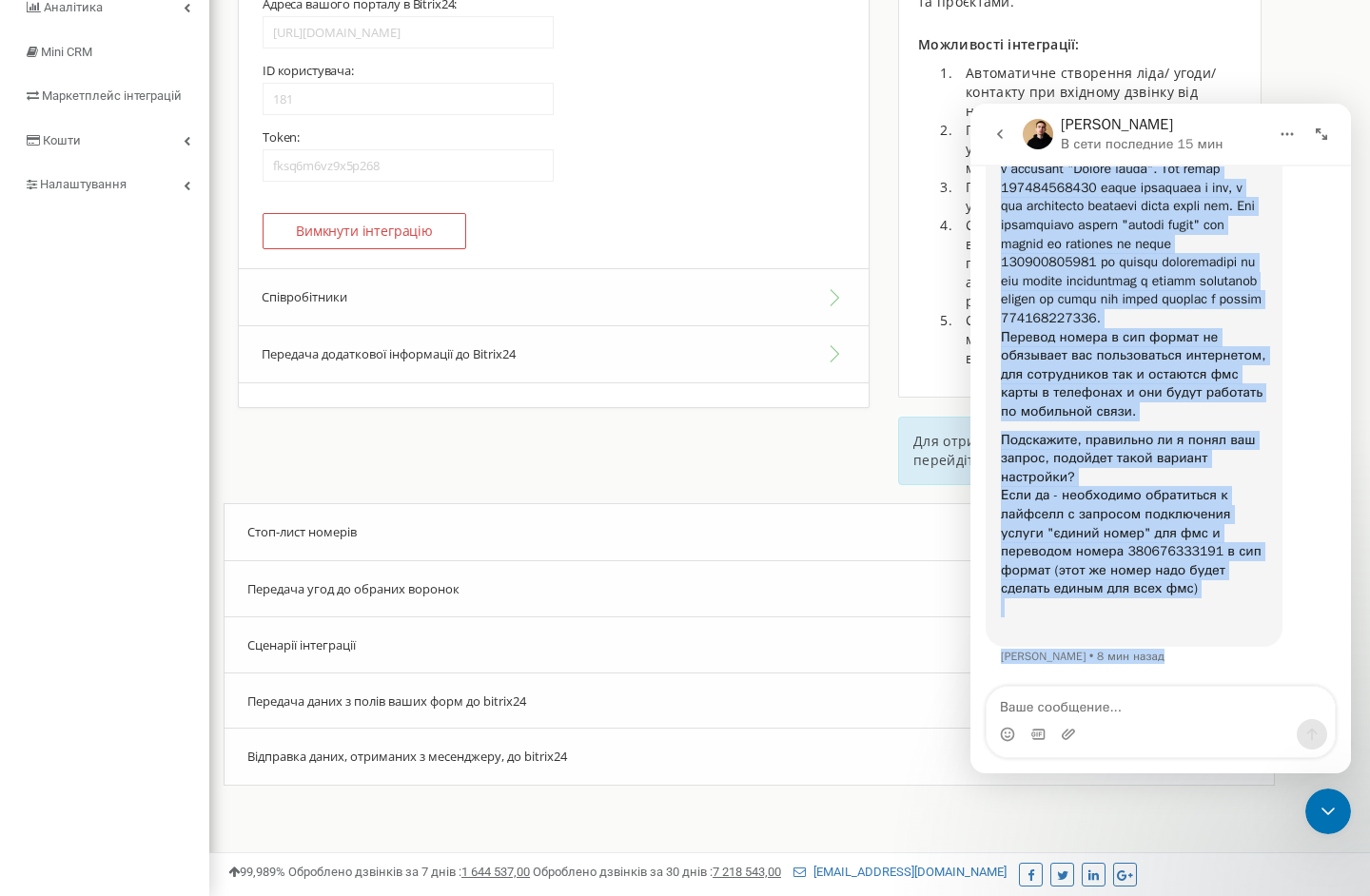 copy on "У вас сейчас номер 380676333191 подключен как фмс номер, в таком случае звонить и принимать звонки с этого номера сможет только 1 сотрубник - тот у которого сим карта в телефоне. Если вам нужно чтоб с этого номера звонили и принимали звонки все сотрудники - так можно настроить. Эта услуга называется у лайфселл "Єдиний номер". Ваш номер 380676333191 нужно перевести в сип, а для сотрудника оформить новый номер фмс. При подключении услуги "єдиний номер" все звонки от клиентов на номер 380676333191 мы сможем распределять на фмс номера сотрудников и каждый сотрудник сможет со своей фмс карты звонить с номера 380676333191. Перевод номера в сип формат не обязывает вас пользоваться интернетом, для сотрудников так и остаются фмс карты в телефонах и они будут работать по мобильной связи.   Подскажите, правильно ли я понял ваш запрос, подойдет такой вариант настройки? Если да - необходимо обратиться к лайфселл с запросом подключения услуги "єдиний номер" для фмс и переводом номера 380676333191 в сип формат (этот же н..." 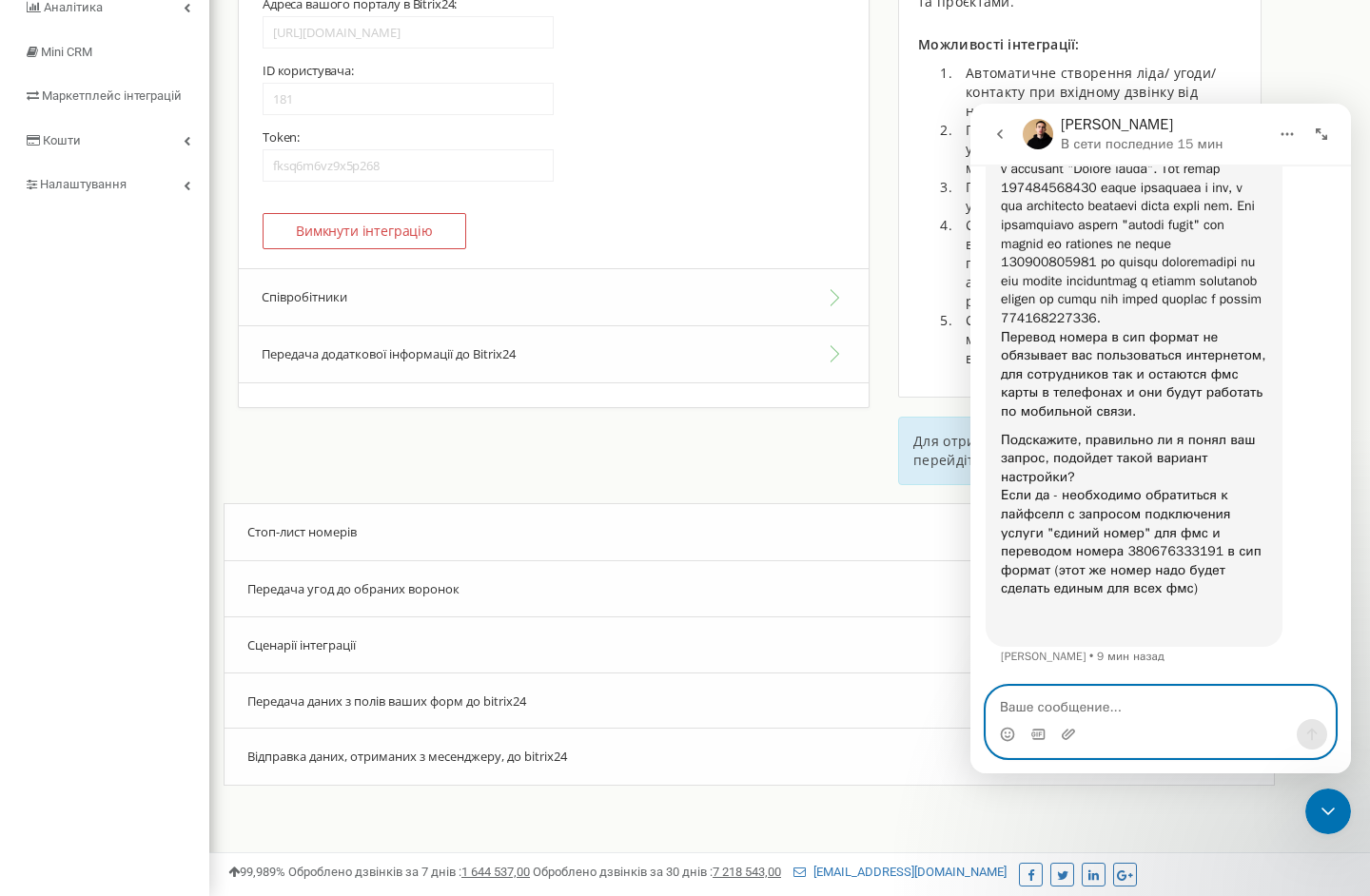 click at bounding box center [1161, 703] 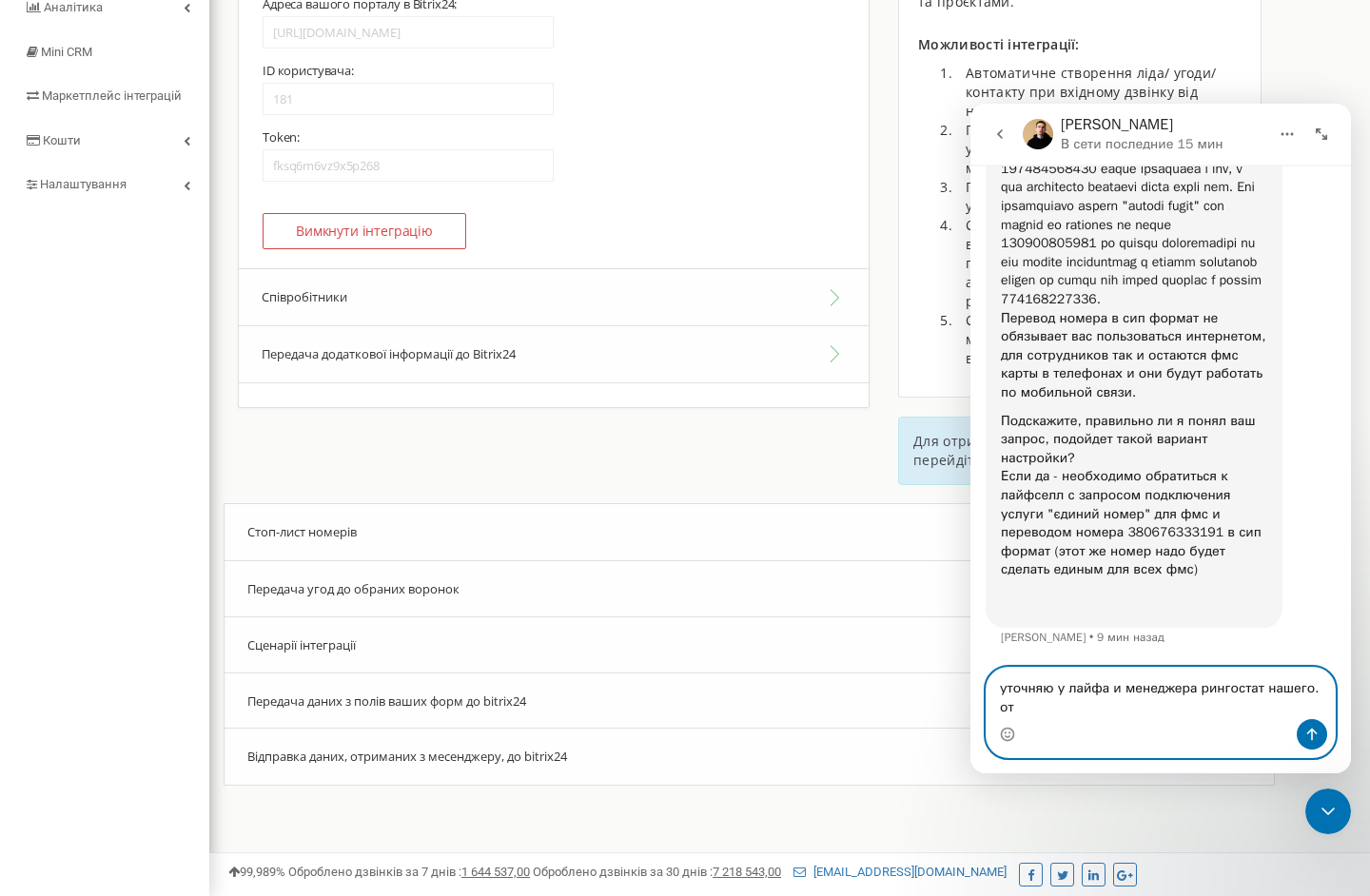 scroll, scrollTop: 14159, scrollLeft: 0, axis: vertical 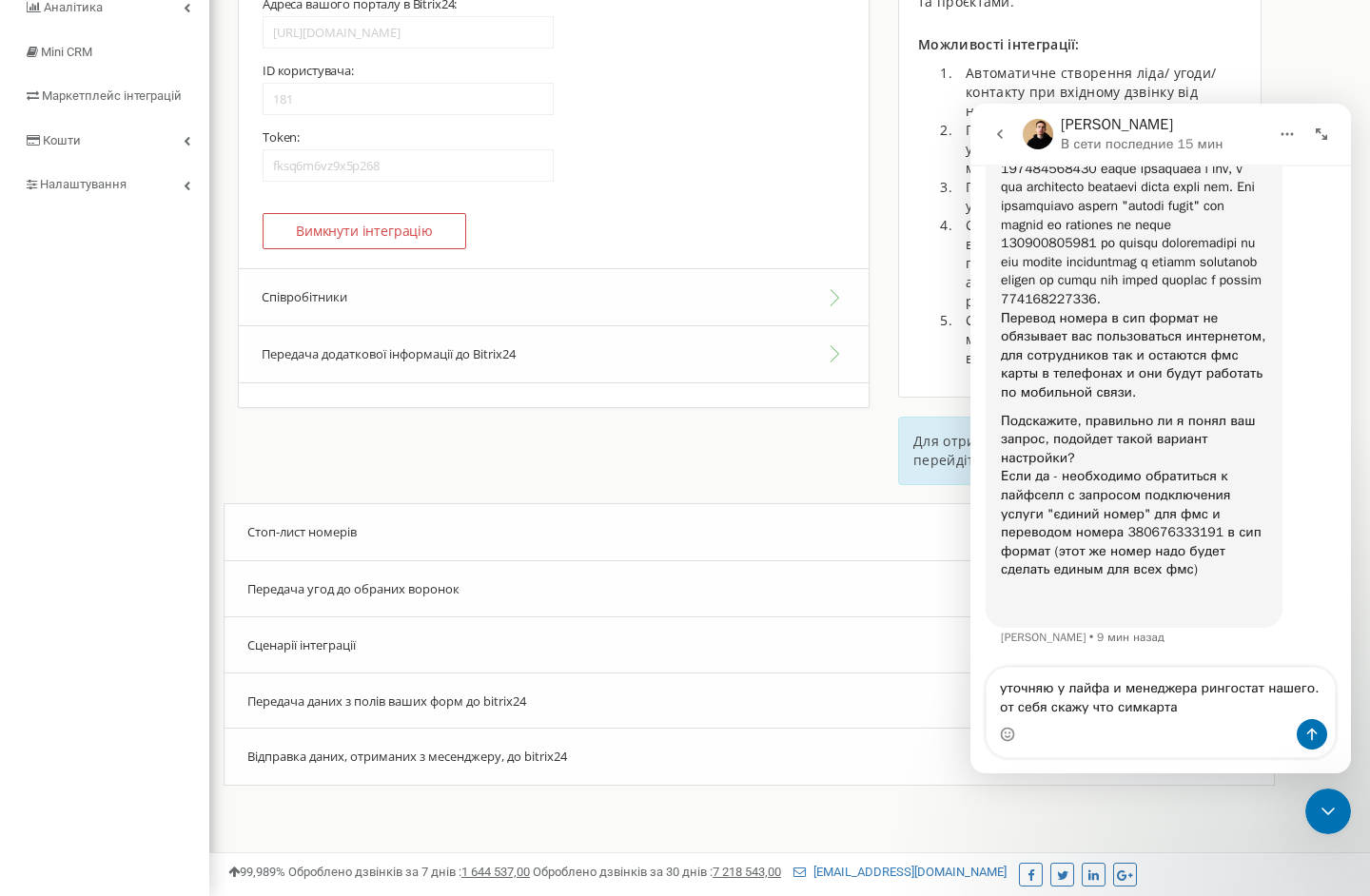 click at bounding box center (1134, 160) 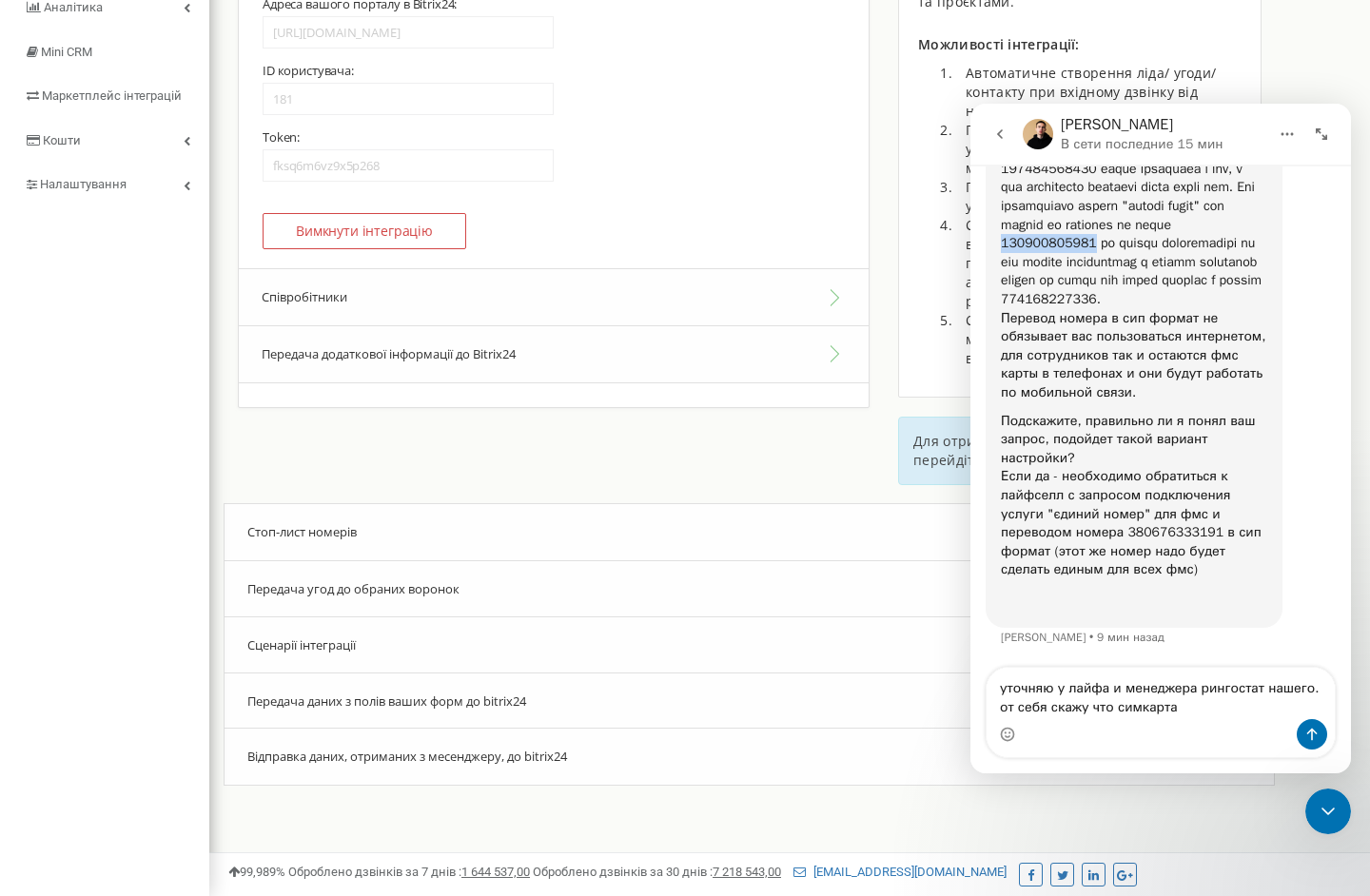 click at bounding box center (1134, 160) 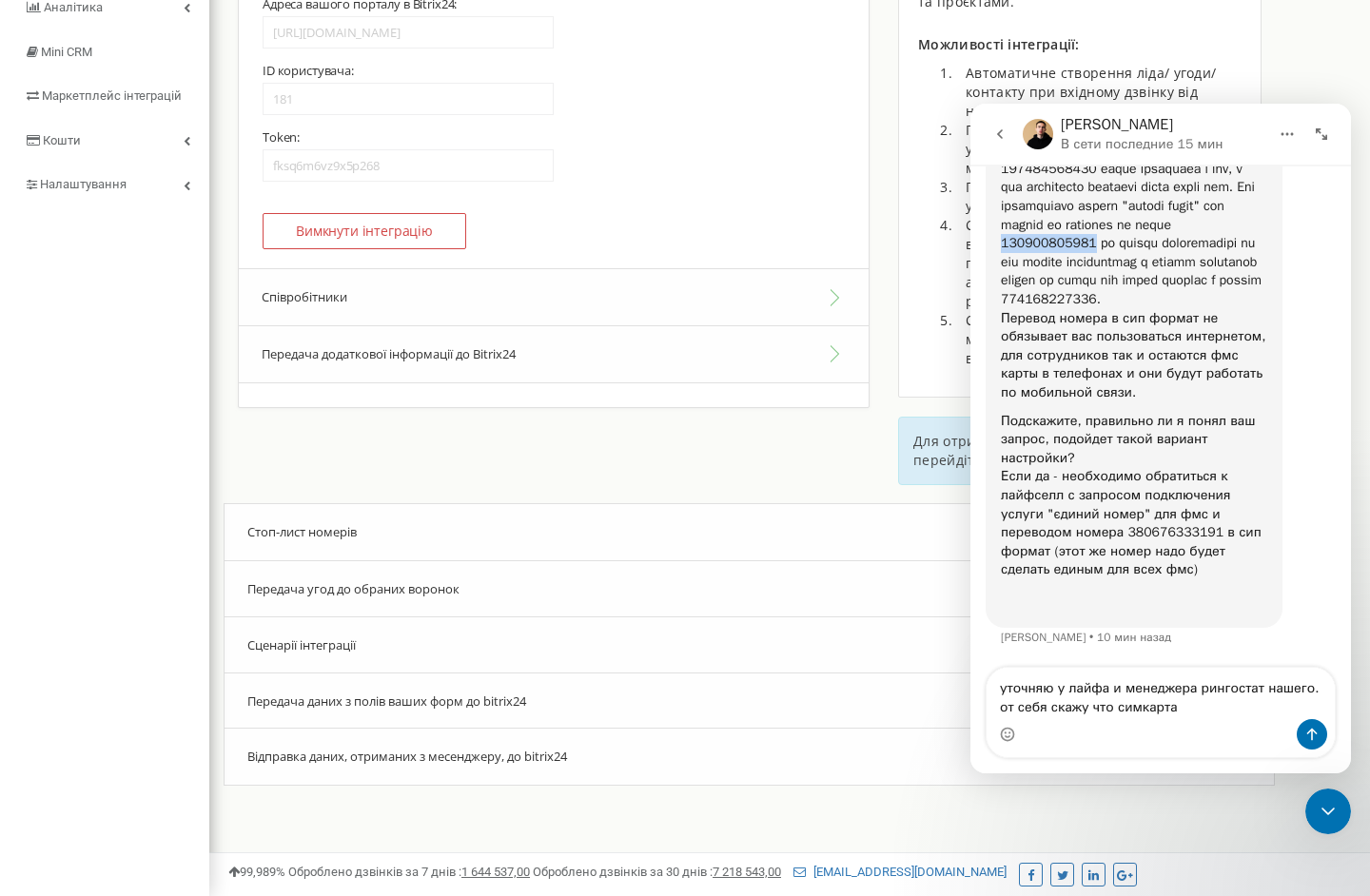copy on "380676333191" 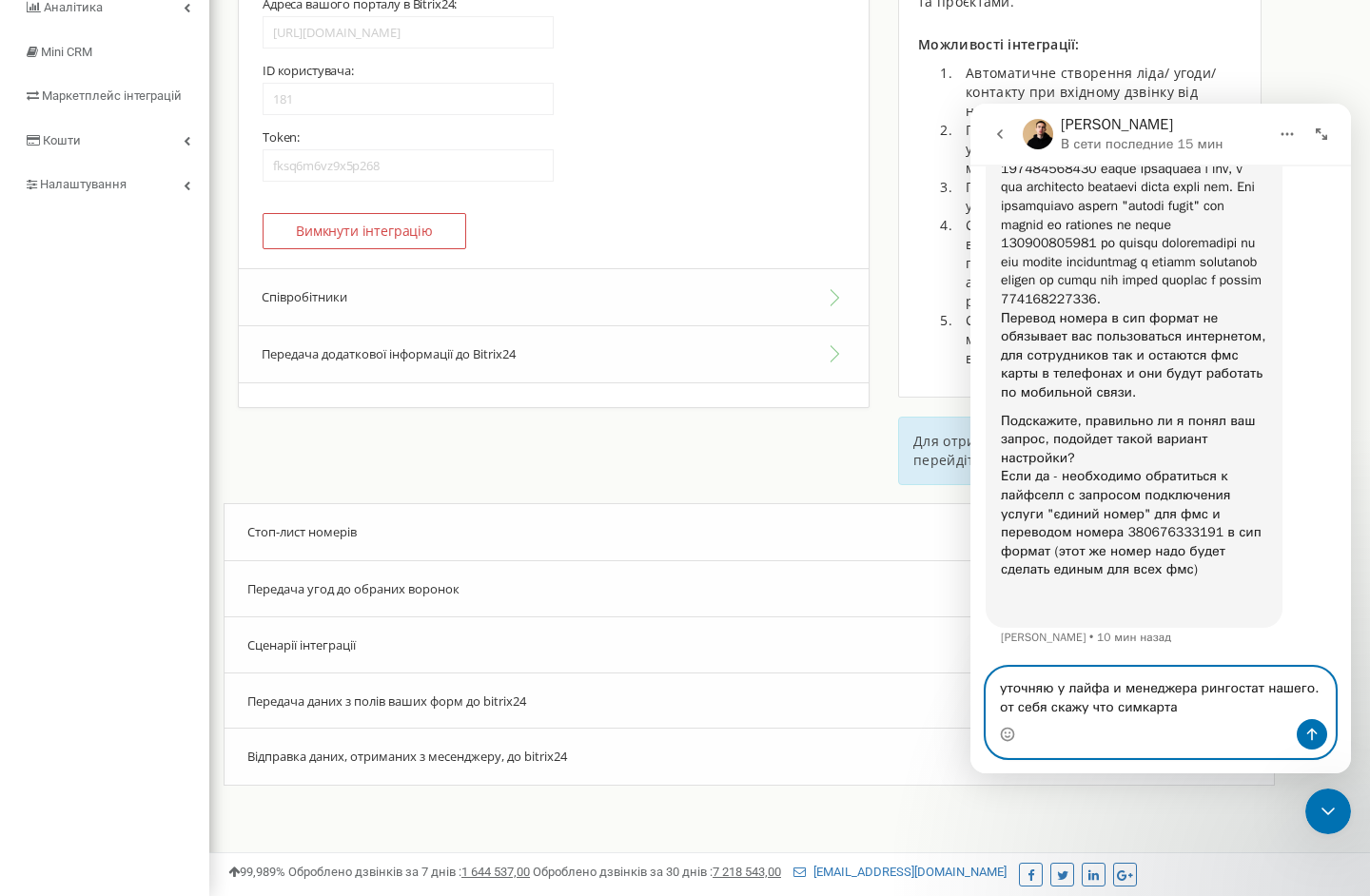 click on "уточняю у лайфа и менеджера рингостат нашего. от себя скажу что симкарта" at bounding box center [1161, 693] 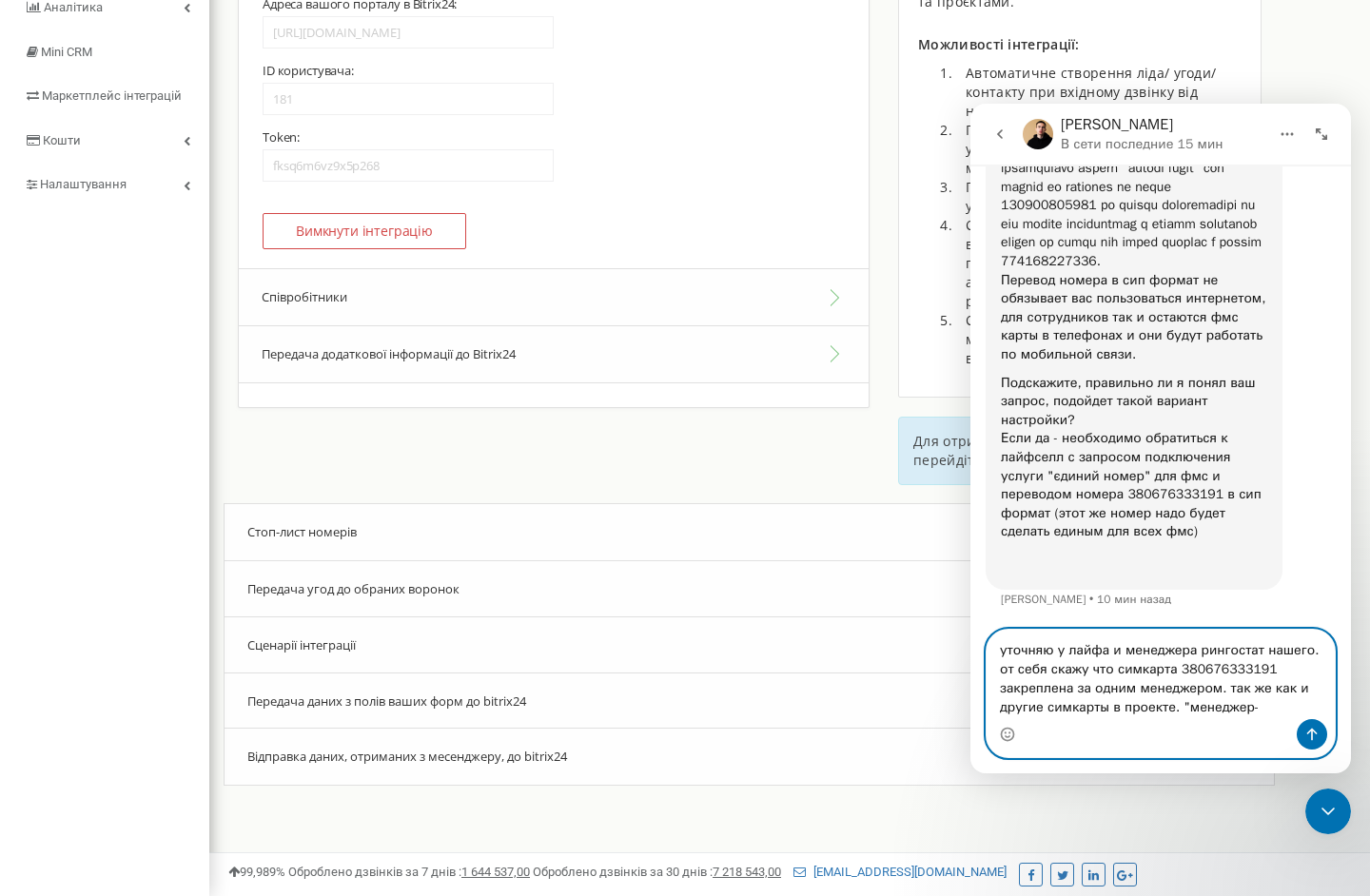 scroll, scrollTop: 14216, scrollLeft: 0, axis: vertical 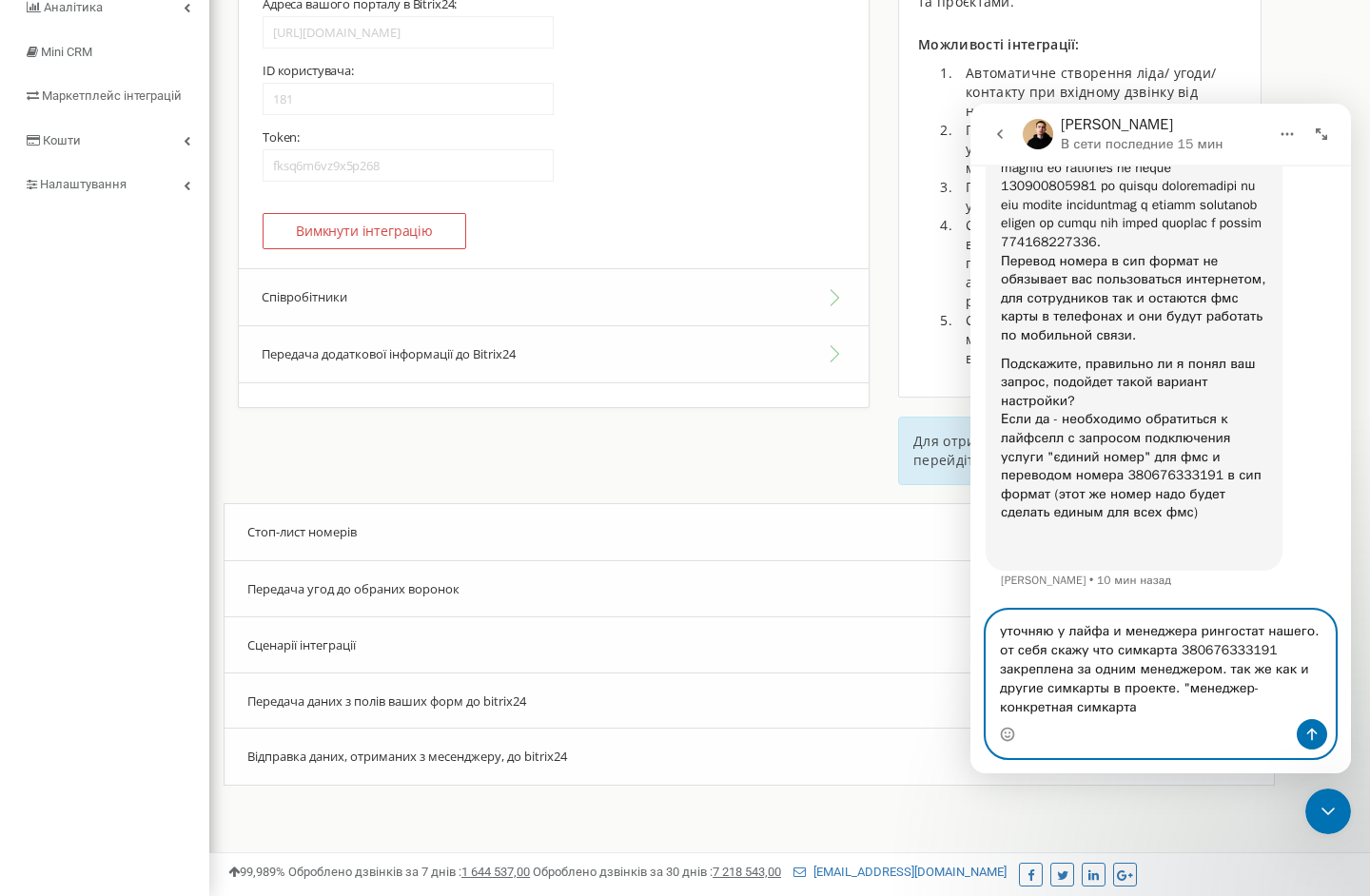 type on "уточняю у лайфа и менеджера рингостат нашего. от себя скажу что симкарта 380676333191 закреплена за одним менеджером. так же как и другие симкарты в проекте. "менеджер-конкретная симкарта"" 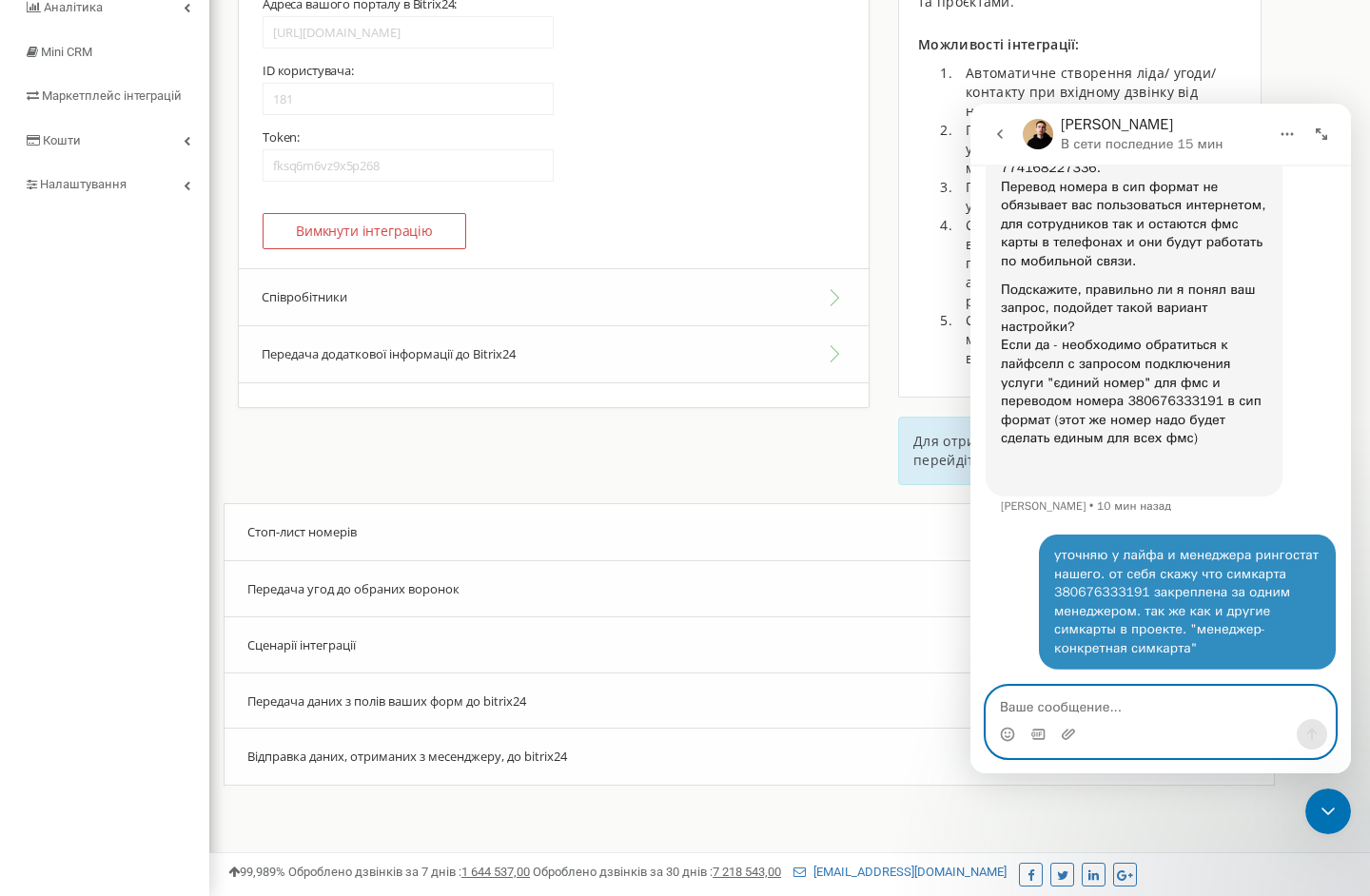 scroll, scrollTop: 14289, scrollLeft: 0, axis: vertical 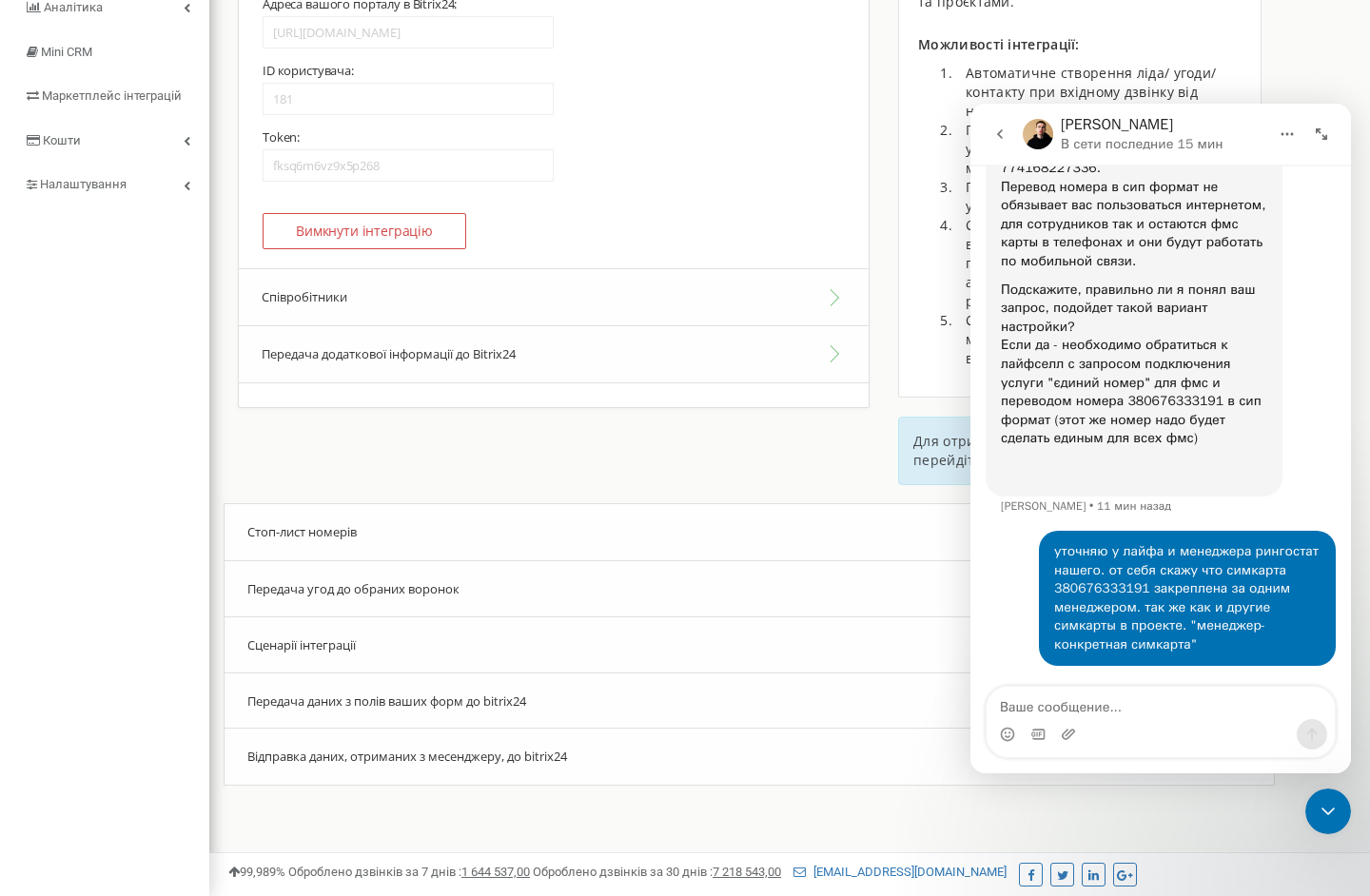 click on "уточняю у лайфа и менеджера рингостат нашего. от себя скажу что симкарта 380676333191 закреплена за одним менеджером. так же как и другие симкарты в проекте. "менеджер-конкретная симкарта"" at bounding box center (1187, 598) 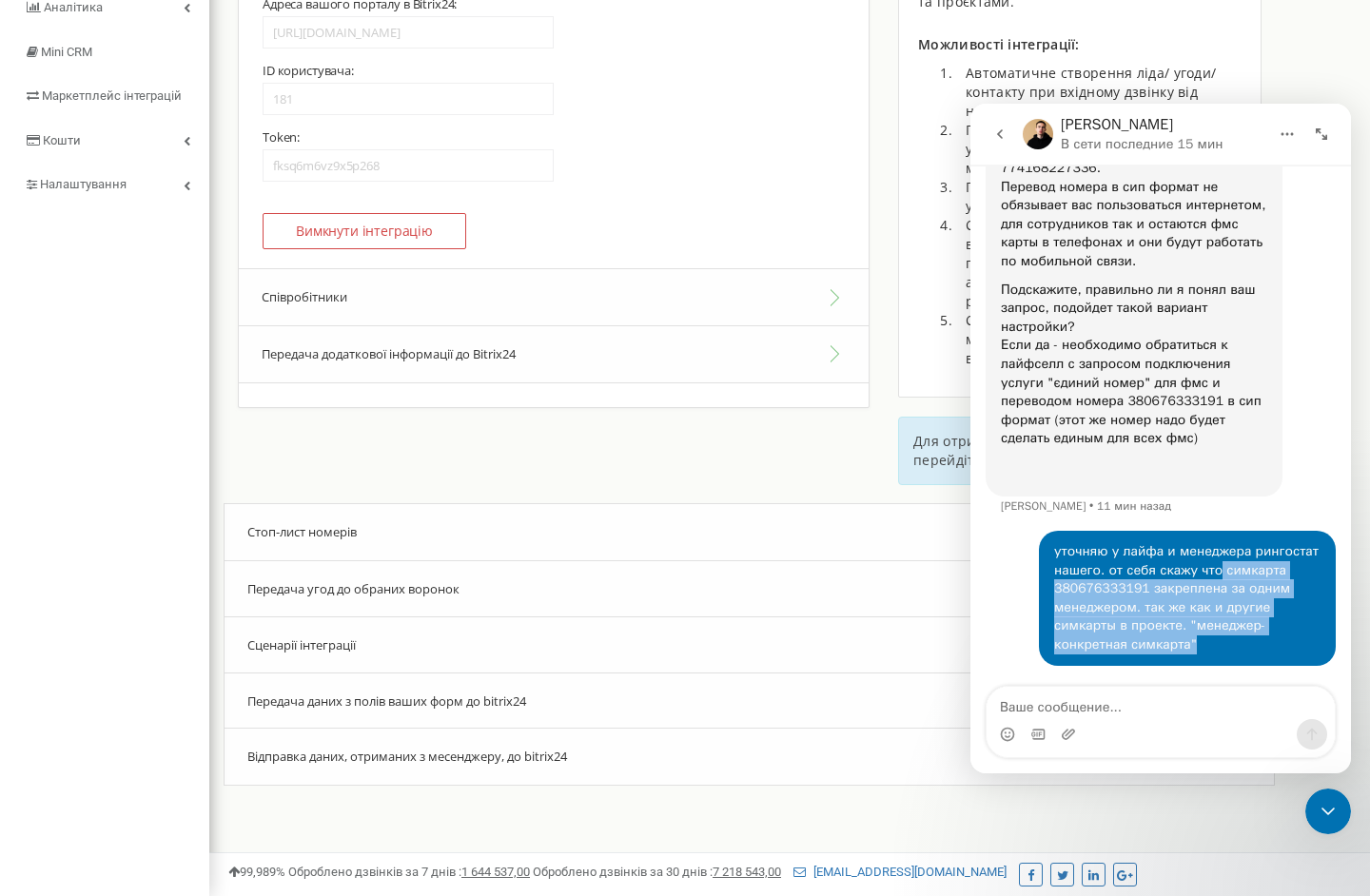drag, startPoint x: 1210, startPoint y: 573, endPoint x: 1214, endPoint y: 642, distance: 69.115845 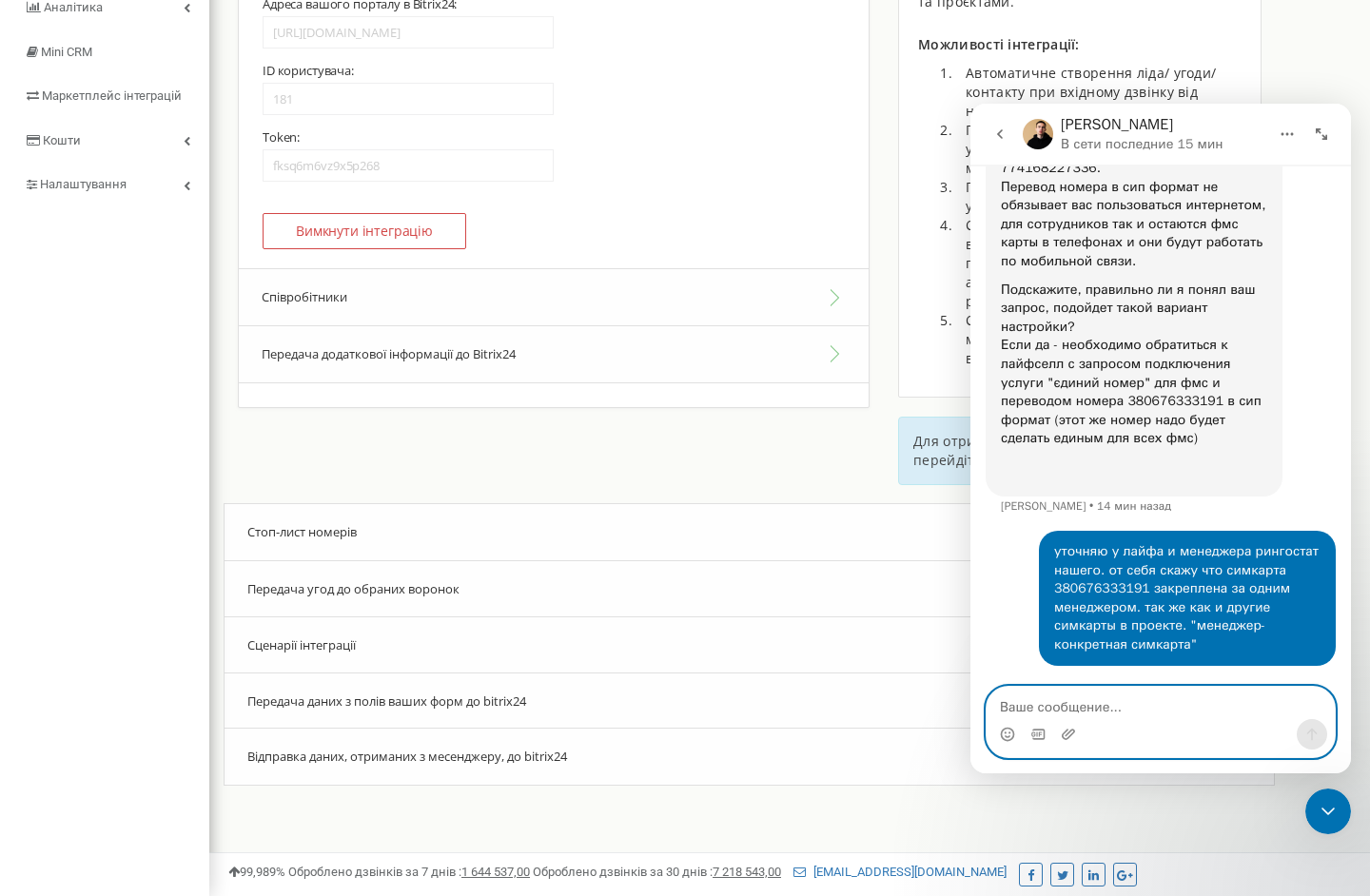 click at bounding box center (1161, 703) 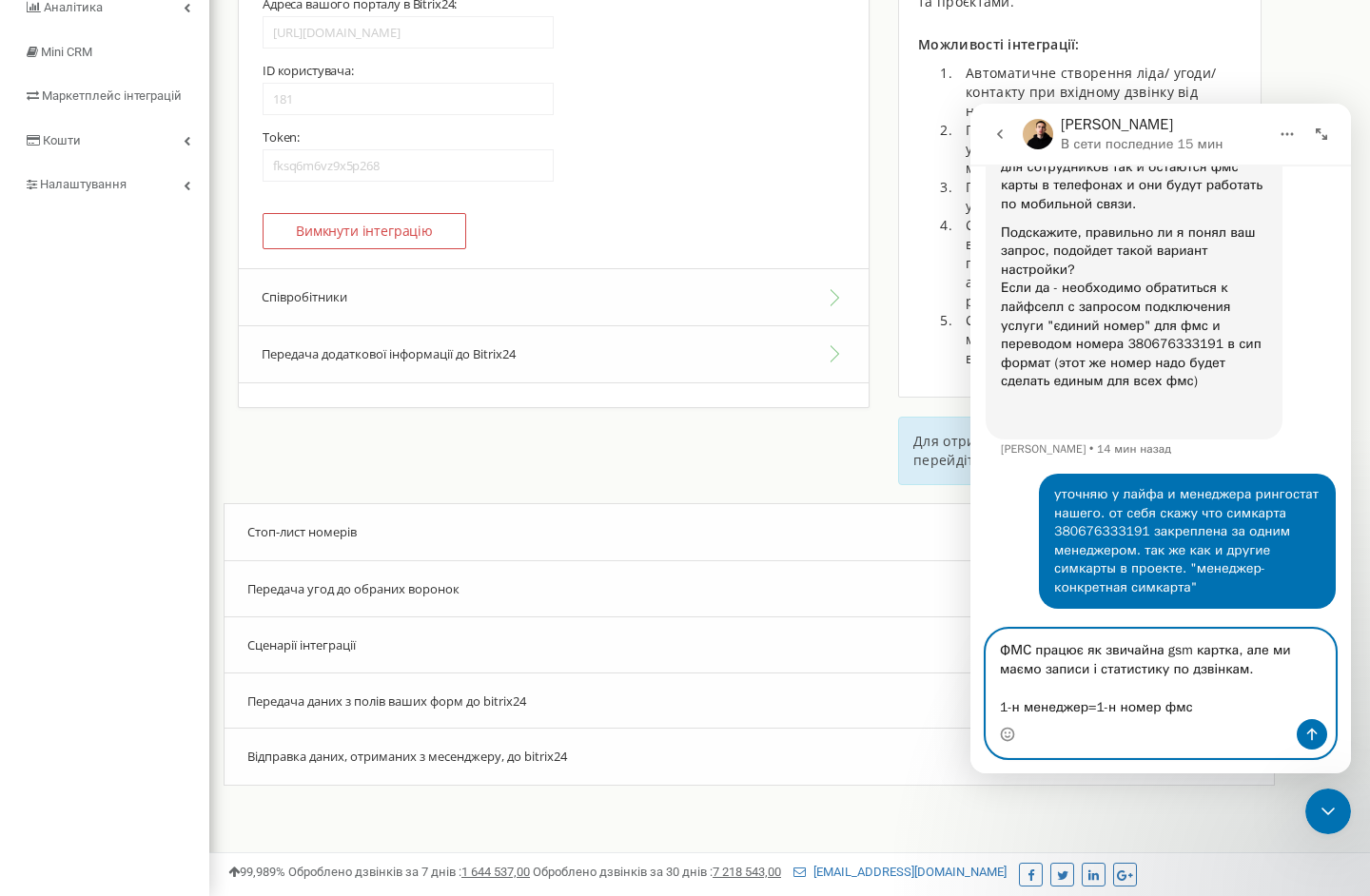 scroll, scrollTop: 14346, scrollLeft: 0, axis: vertical 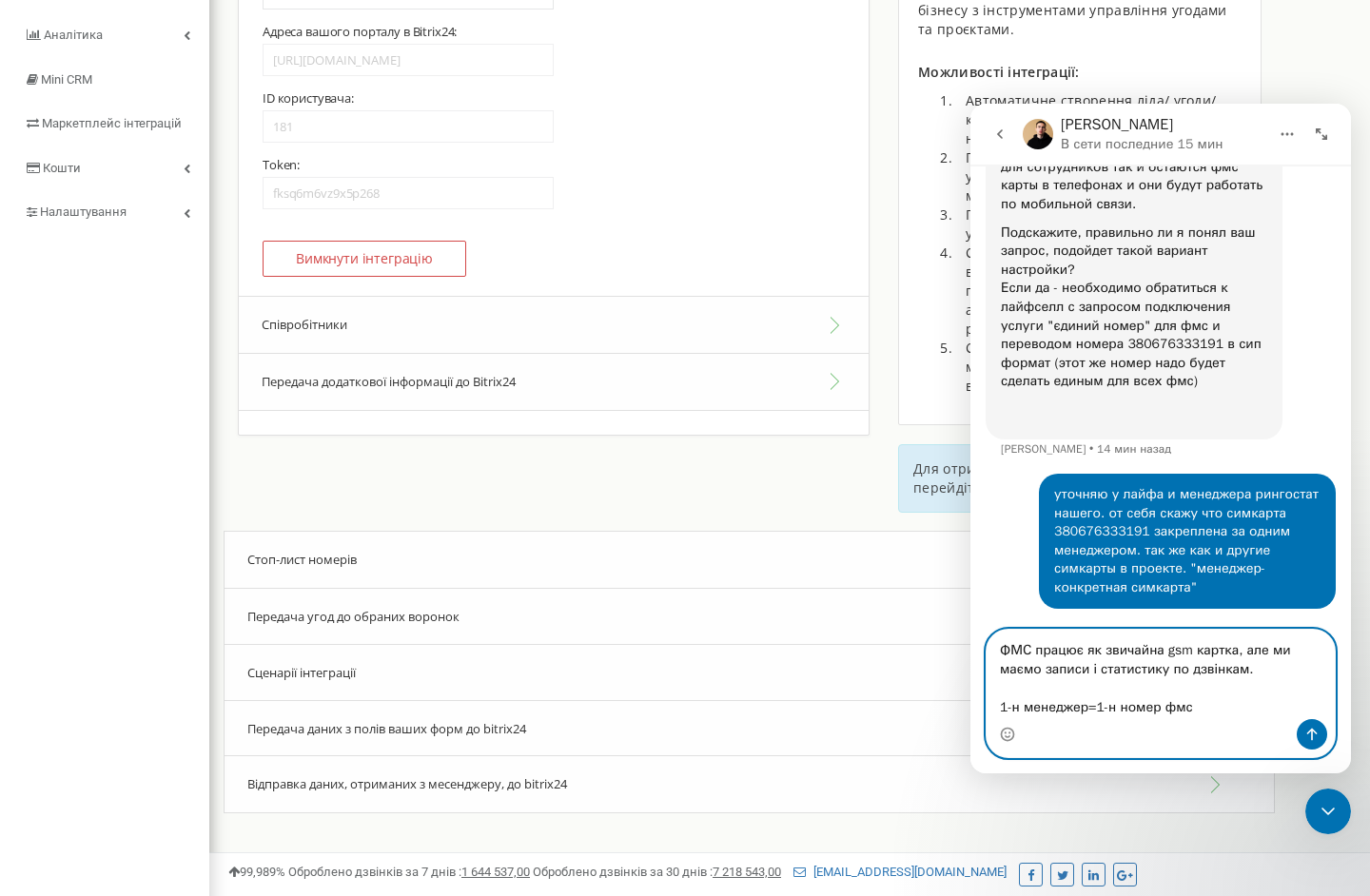 click on "ФМС працює як звичайна gsm картка, але ми маємо записи і статистику по дзвінкам.
1-н менеджер=1-н номер фмс" at bounding box center (1161, 674) 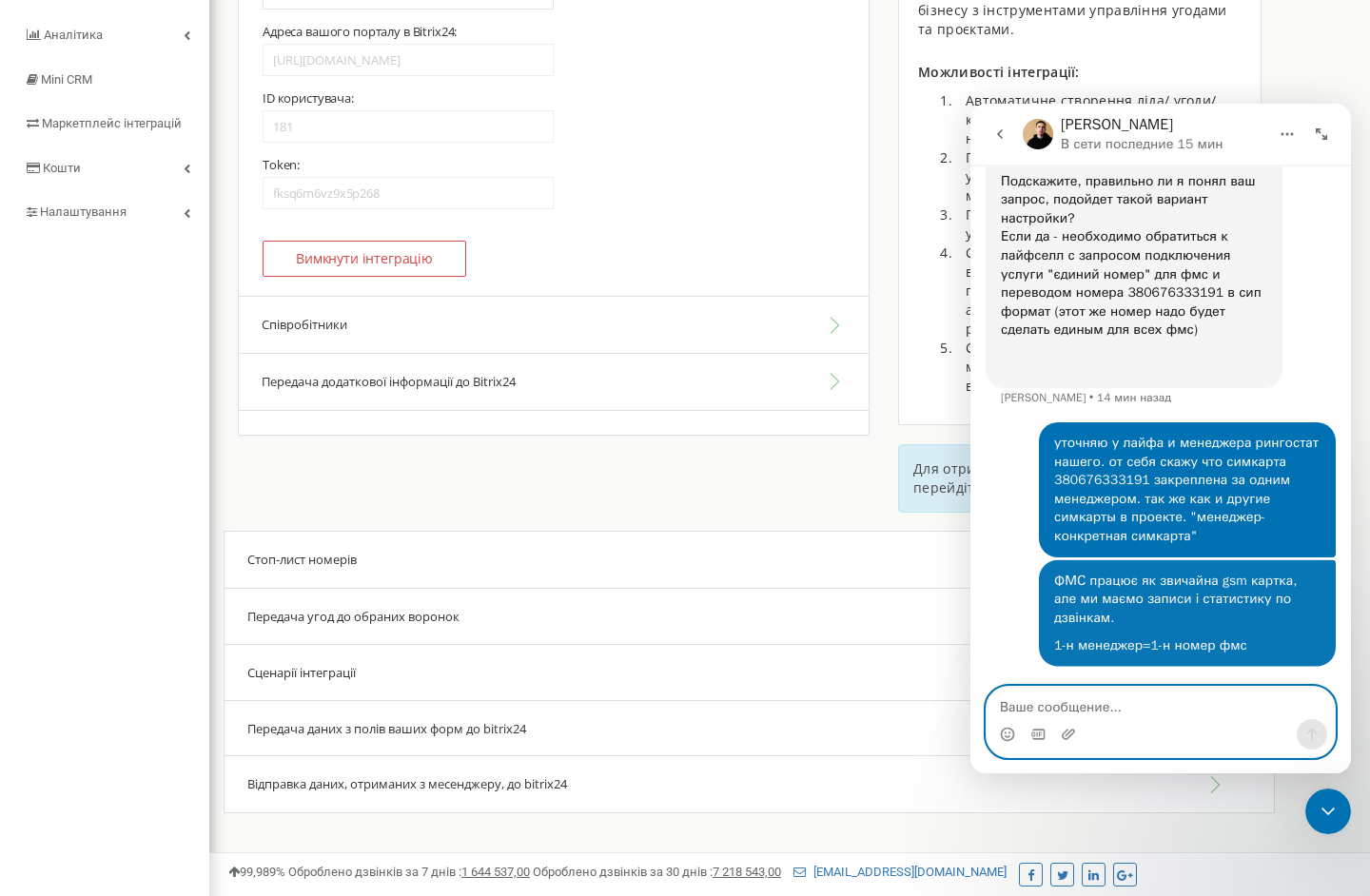 scroll, scrollTop: 14399, scrollLeft: 0, axis: vertical 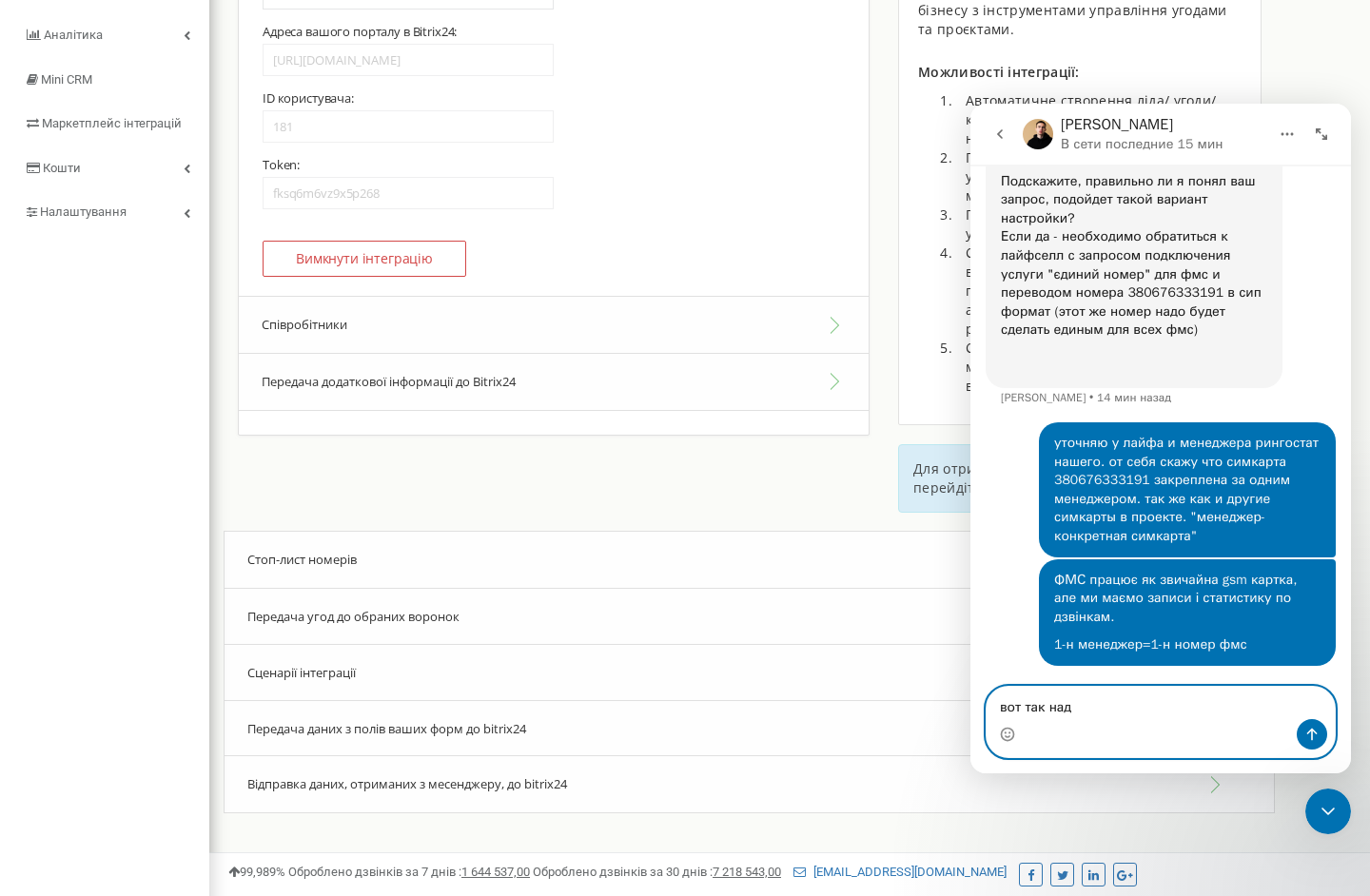 type on "вот так надо" 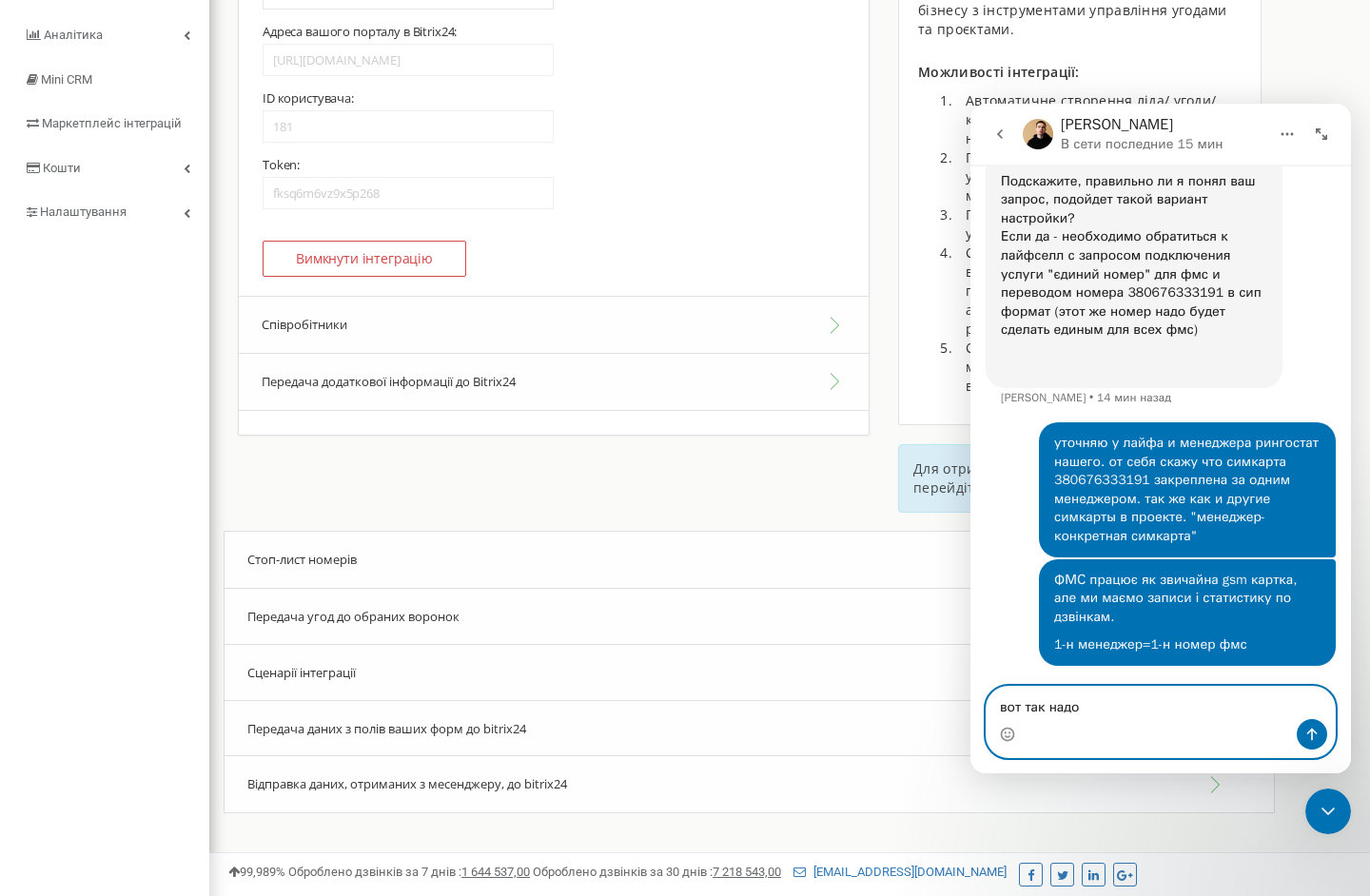 type 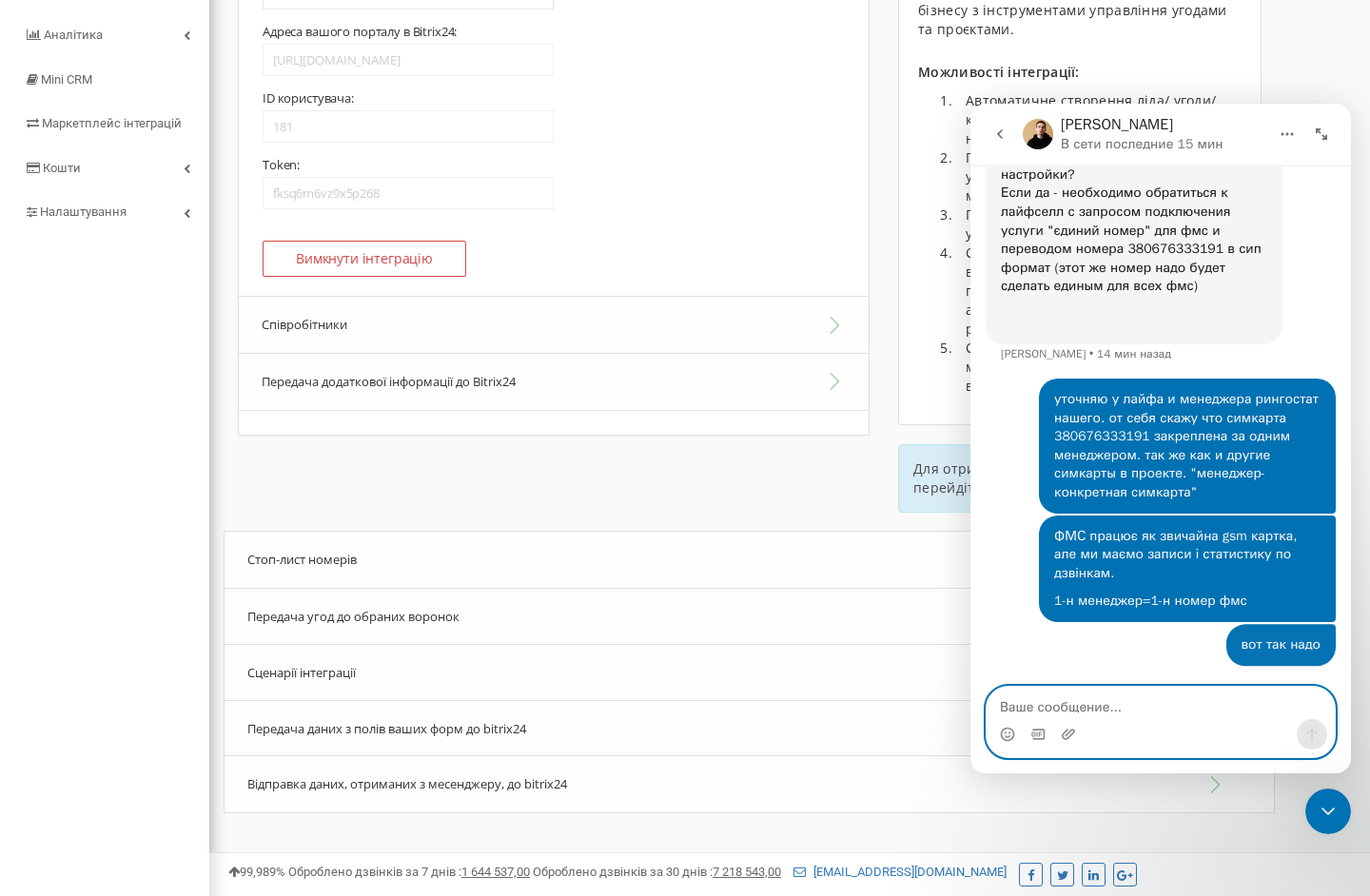 scroll, scrollTop: 14442, scrollLeft: 0, axis: vertical 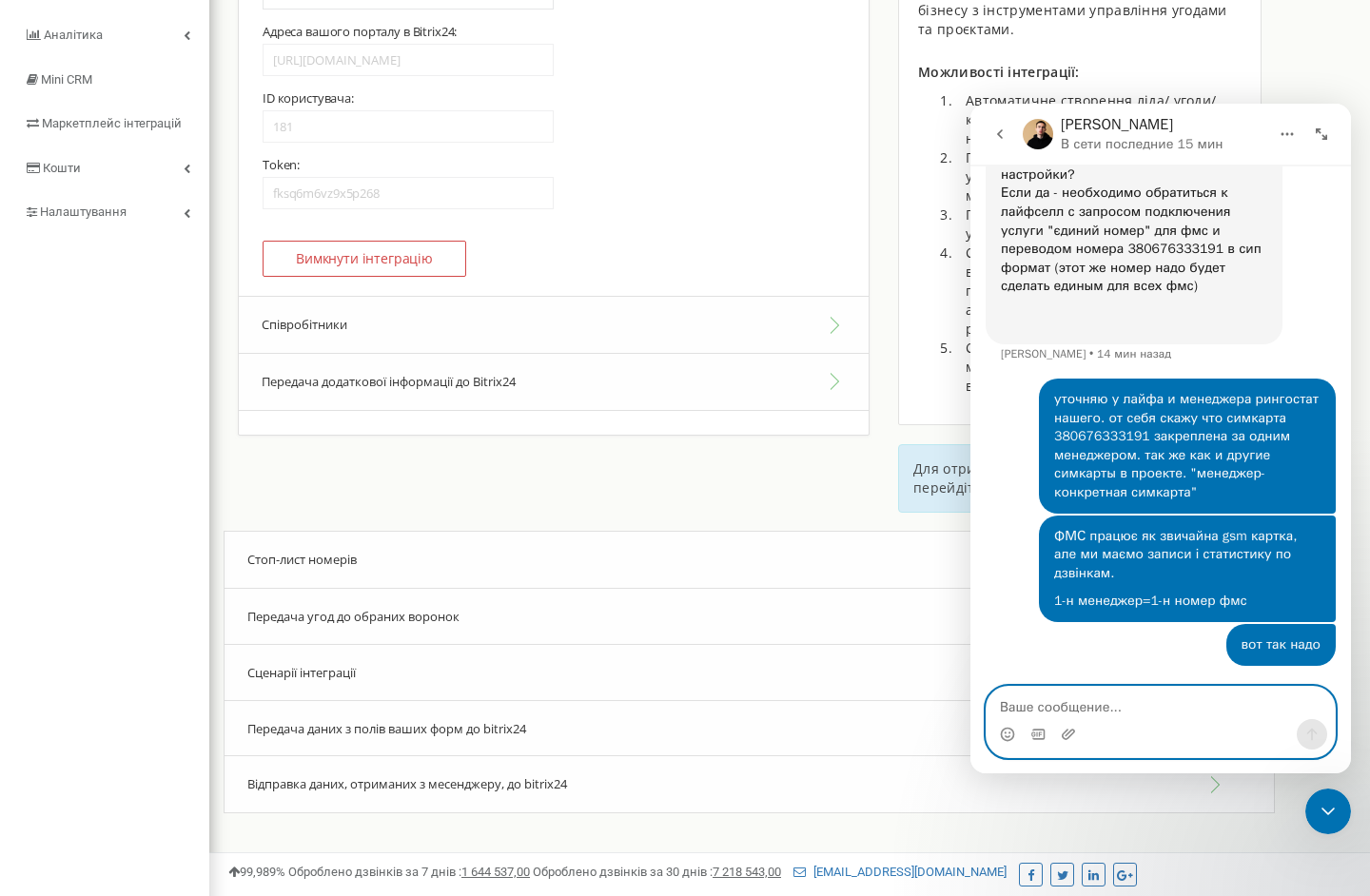 click at bounding box center [1161, 703] 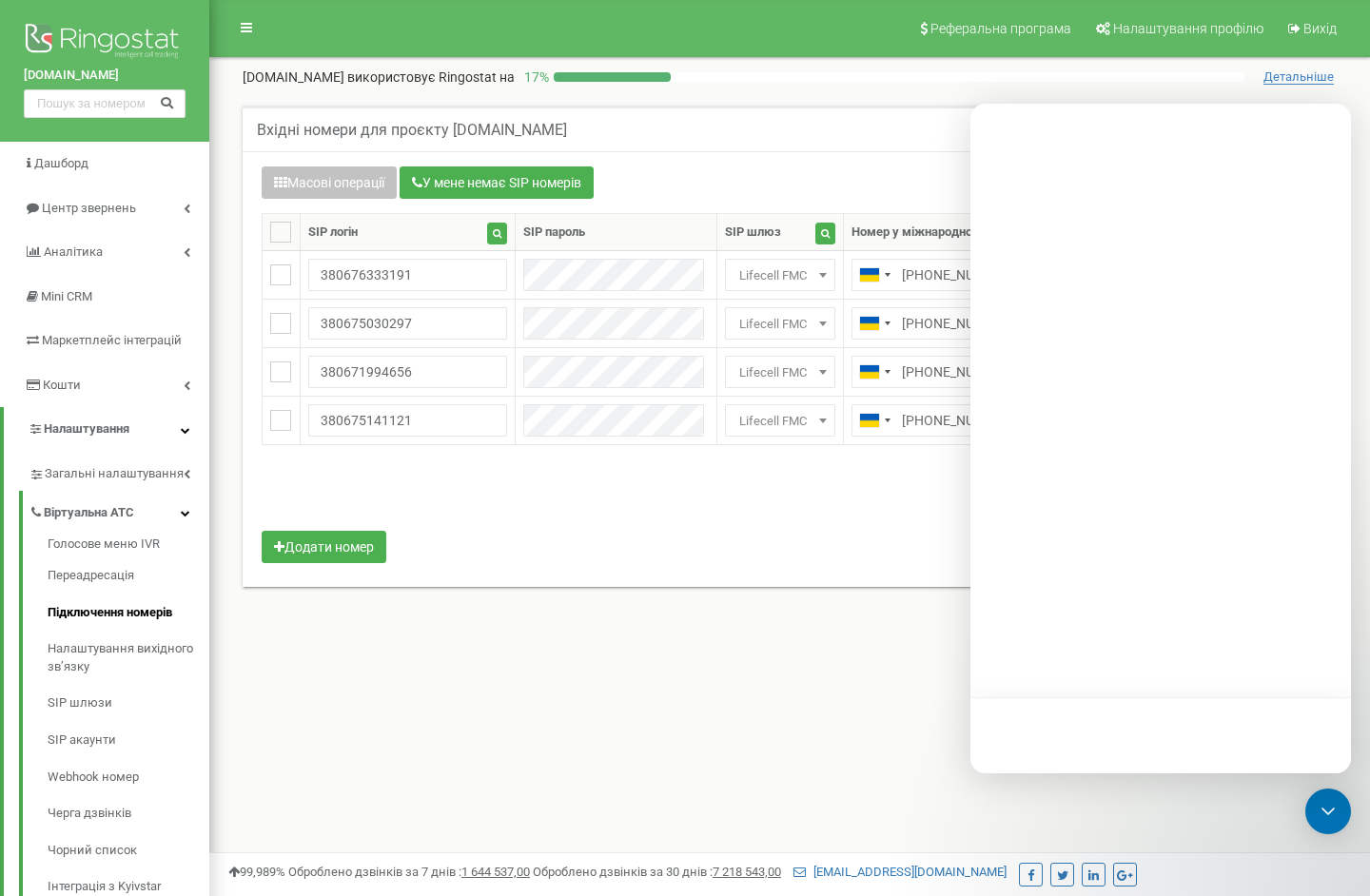 scroll, scrollTop: 0, scrollLeft: 0, axis: both 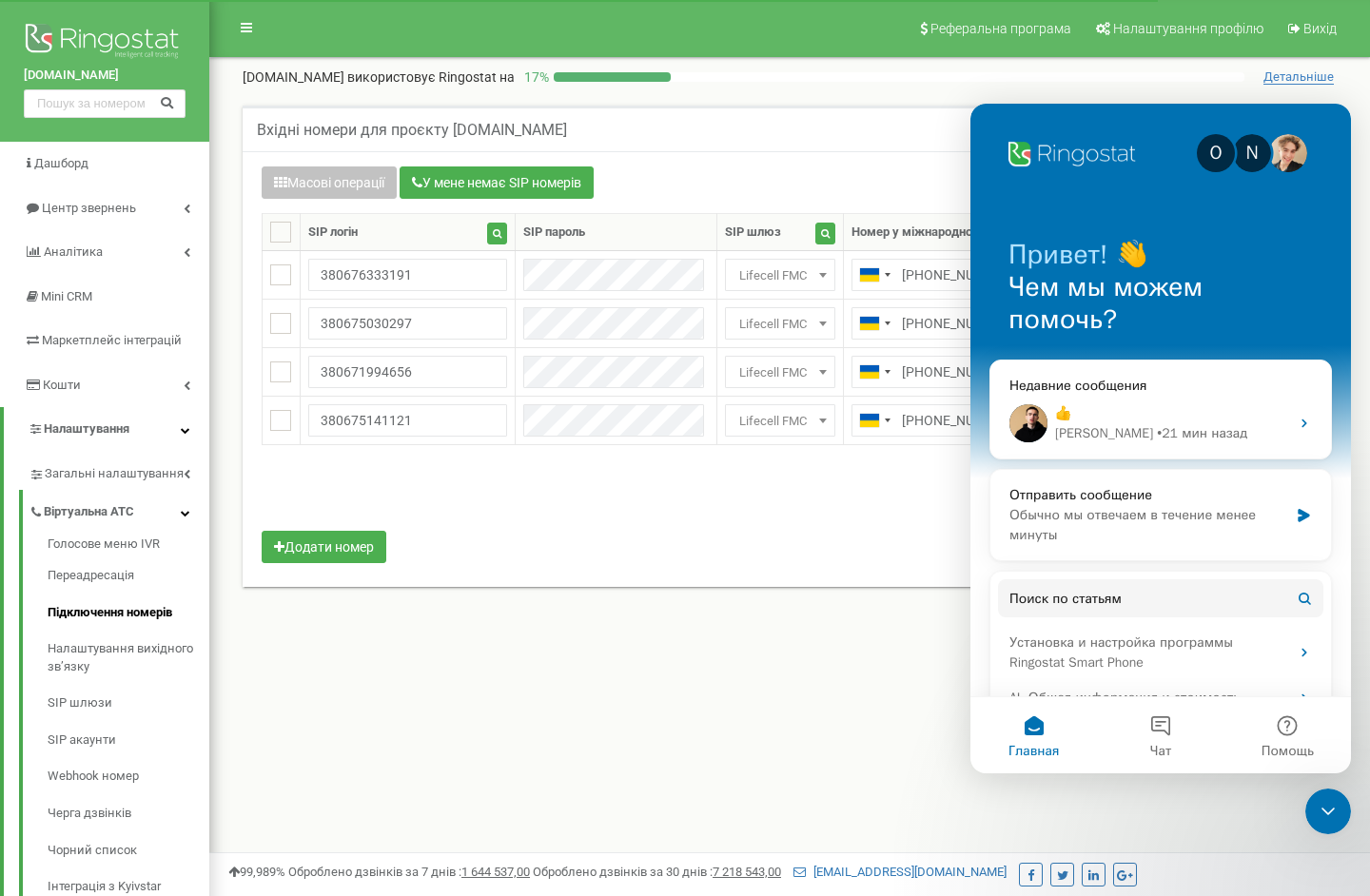 click on "Вхідні номери для проєкту ilg-ua.com
Масові операції
У мене немає SIP номерів
Налаштування
Виберіть налаштування для редагування
Схема переадресації
SIP шлюз
Виберіть налаштування для редагування" at bounding box center (790, 367) 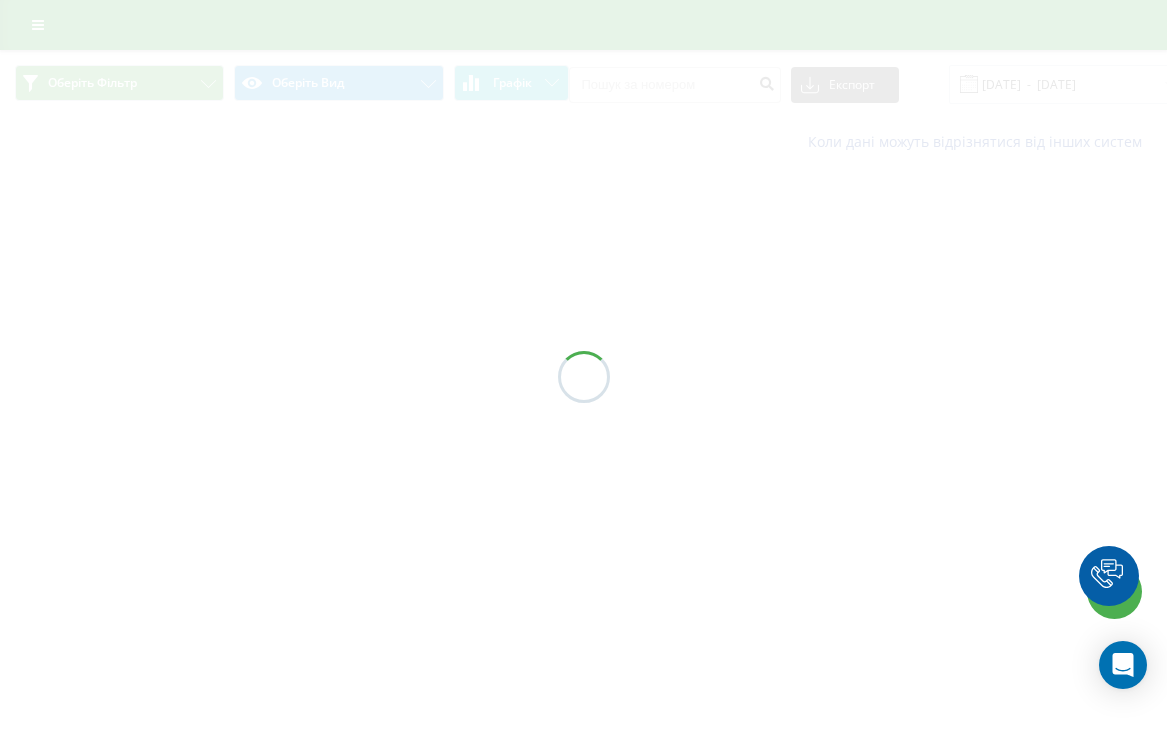 scroll, scrollTop: 0, scrollLeft: 0, axis: both 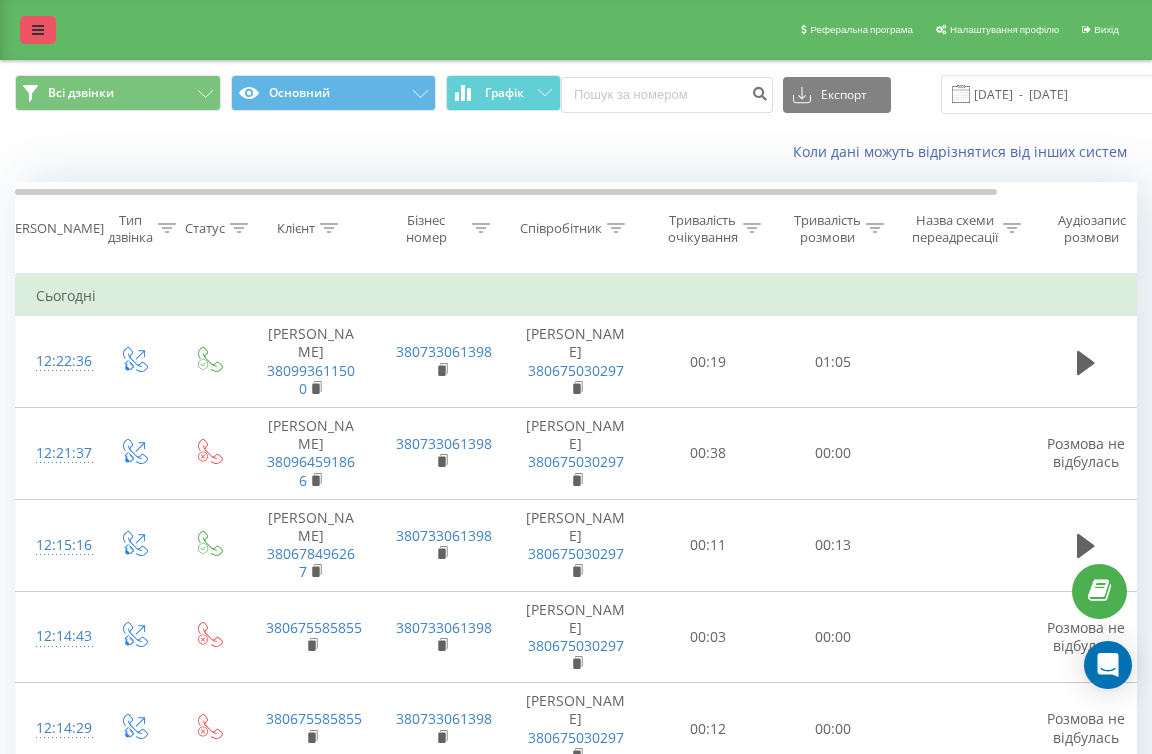 click at bounding box center (38, 30) 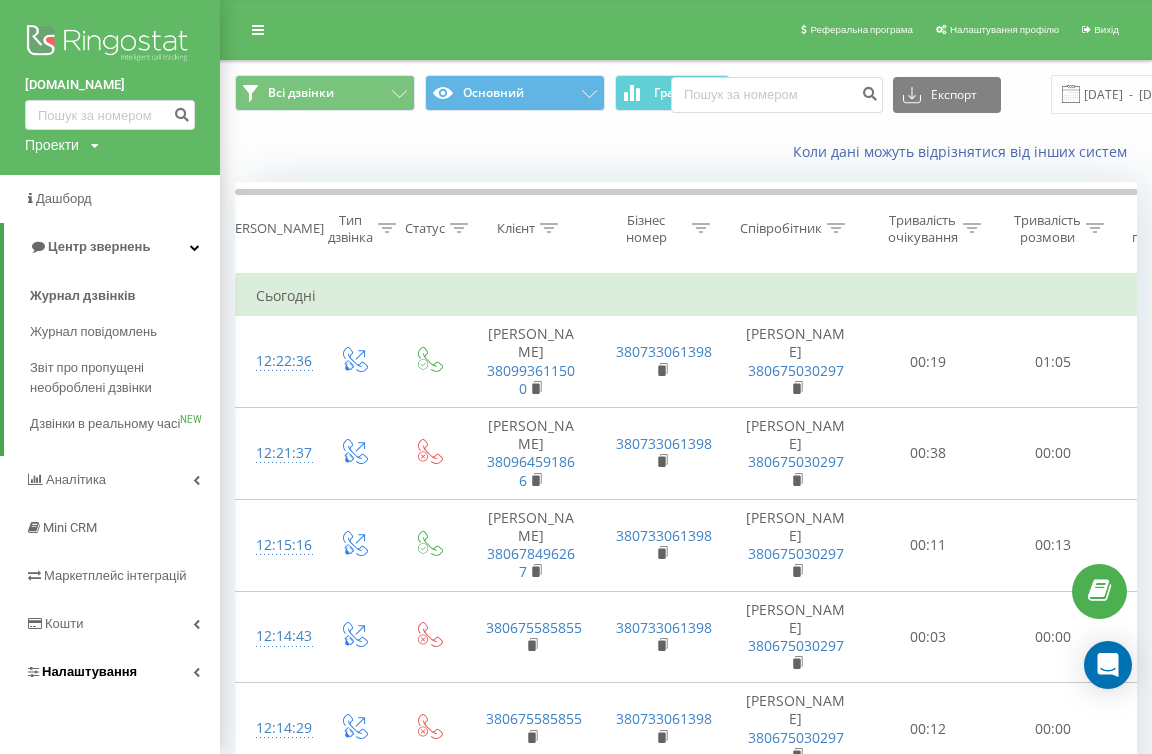 click on "Налаштування" at bounding box center [89, 671] 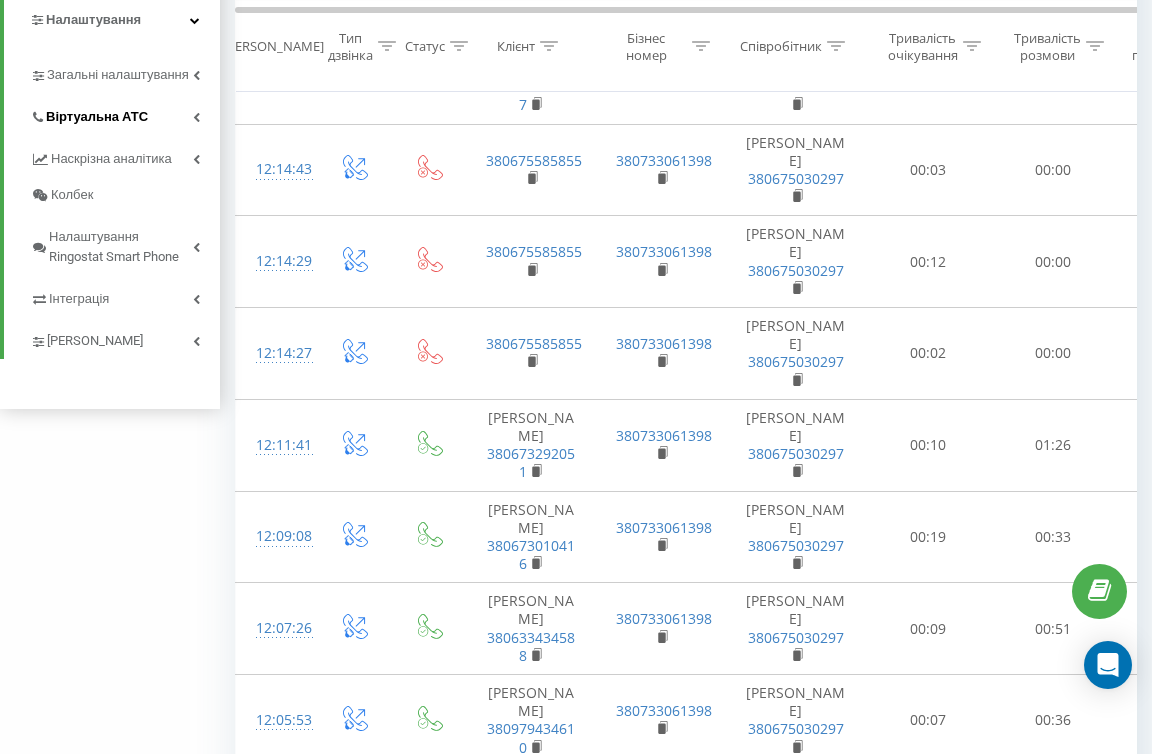 scroll, scrollTop: 444, scrollLeft: 0, axis: vertical 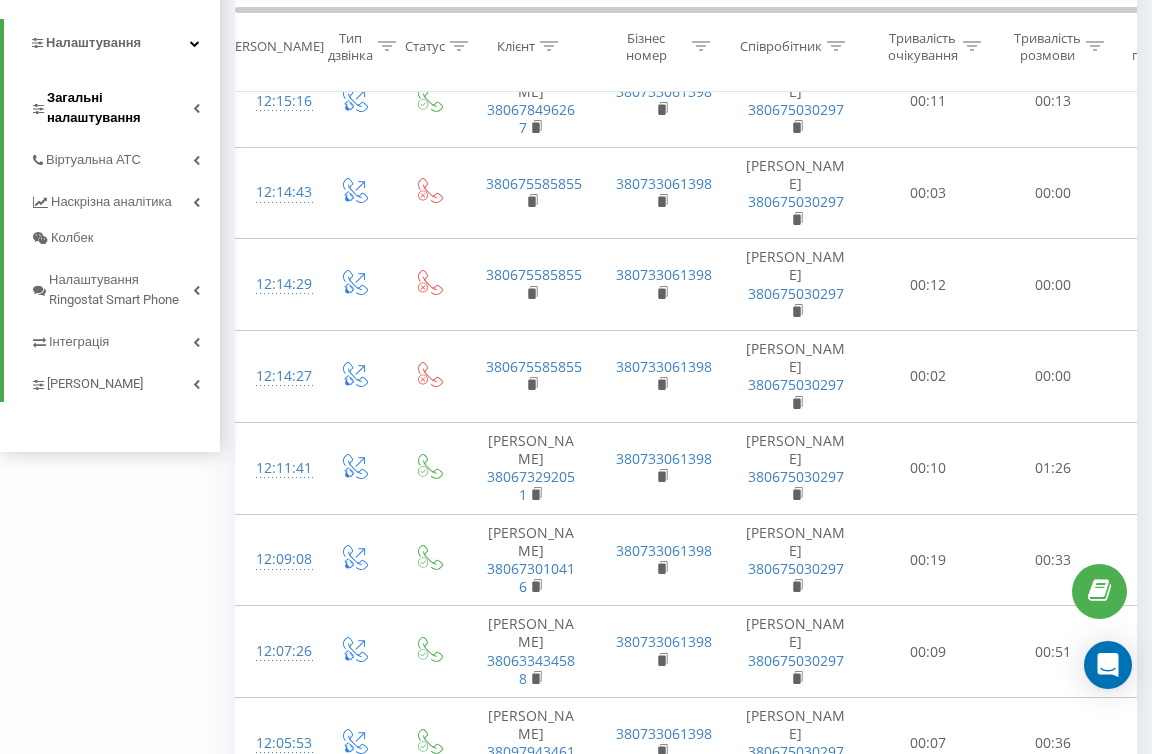 click on "Загальні налаштування" at bounding box center (120, 108) 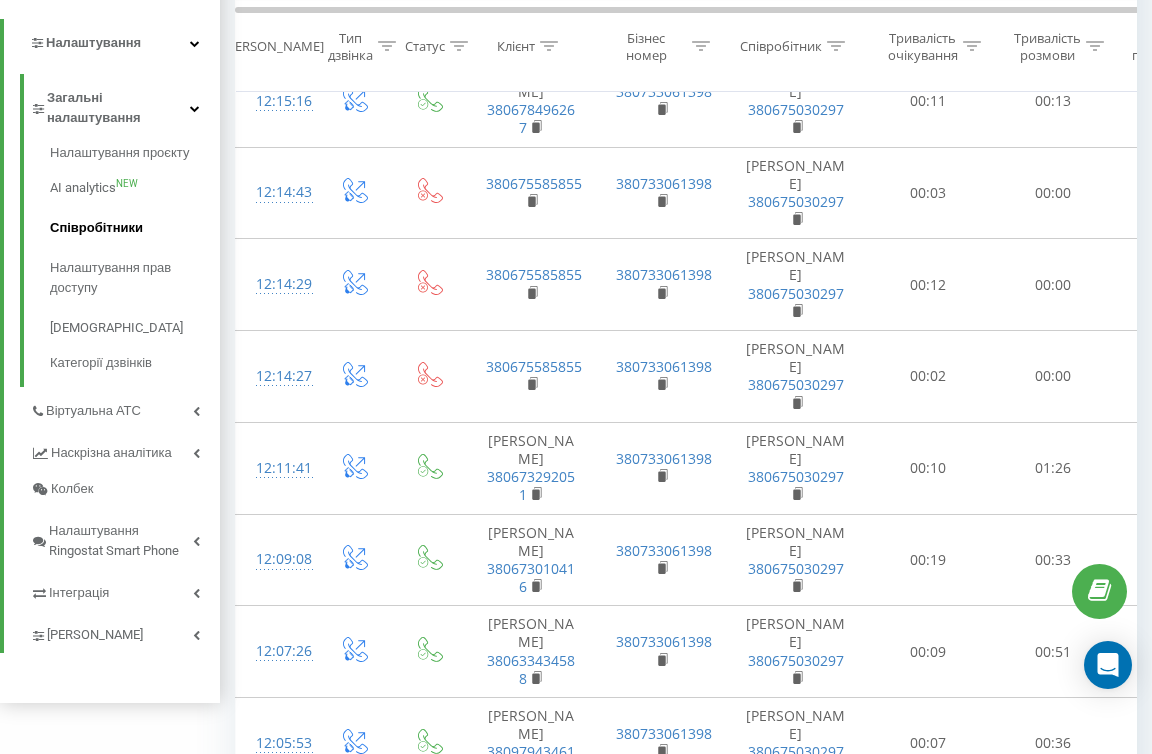 click on "Співробітники" at bounding box center [135, 228] 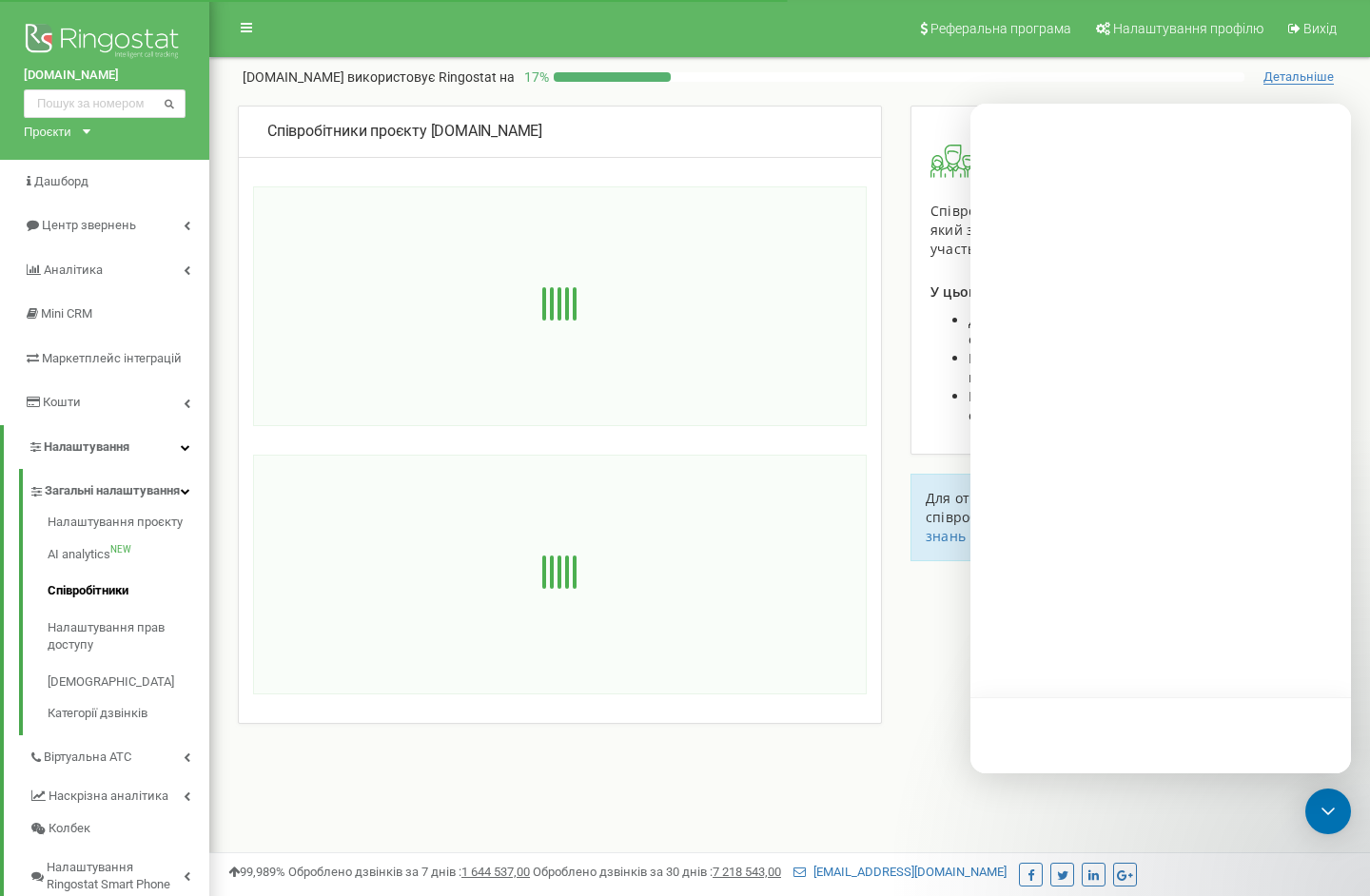 scroll, scrollTop: 0, scrollLeft: 0, axis: both 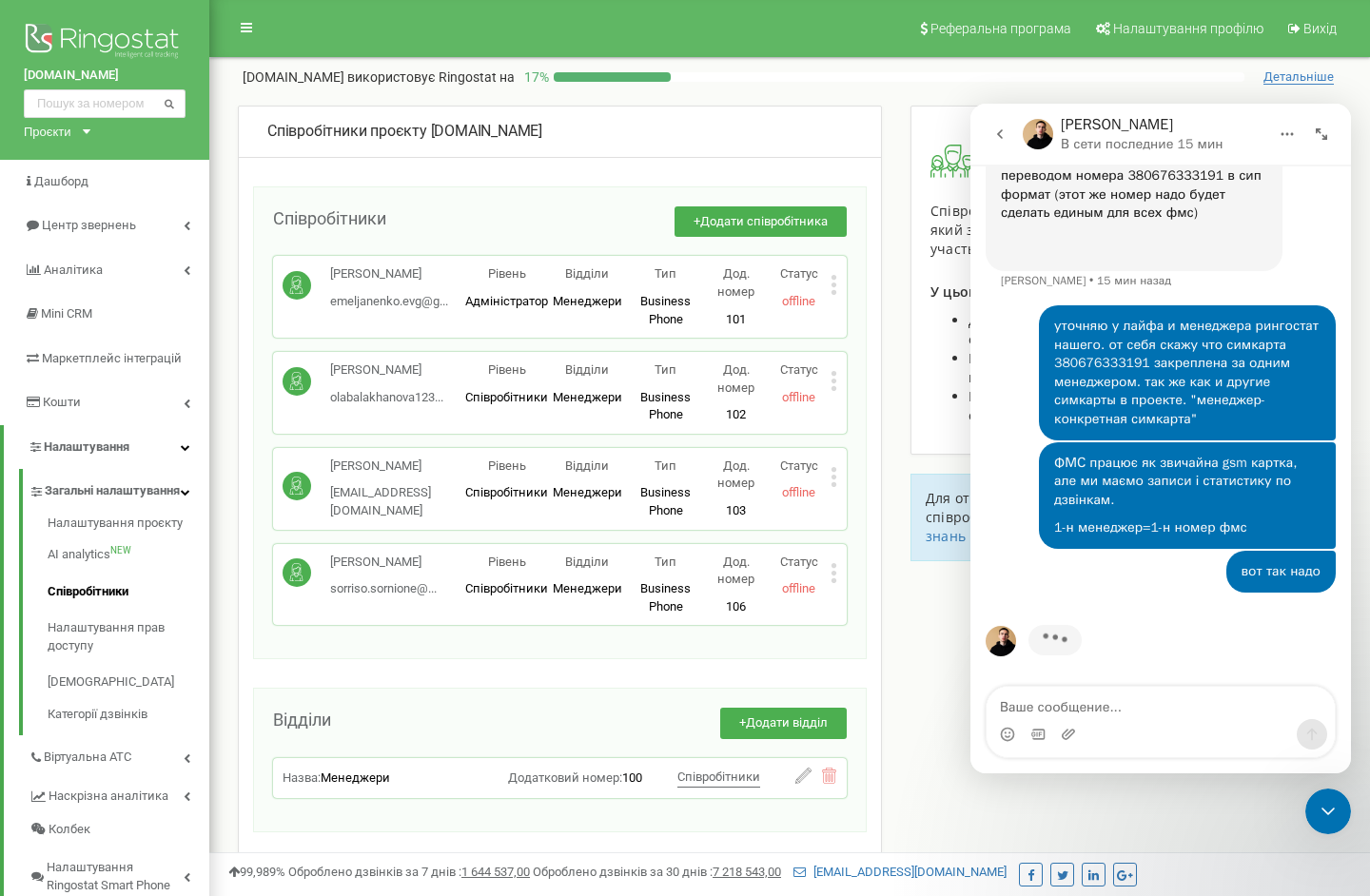 click on "Іван Воронов sm2@wissen.com.ua Рівень Співробітники Відділи Менеджери Менеджери Тип Business Phone Повноцінне робоче місце співробітника з усіма можливостями, дозволяє використовувати Ringostat Smart Phone і прив'язати зовнішні номери співробітника. Дод. номер 103 Статус offline Редагувати   Видалити співробітника Копіювати SIP Копіювати Email Копіювати ID ( 467081 )" at bounding box center [559, 489] 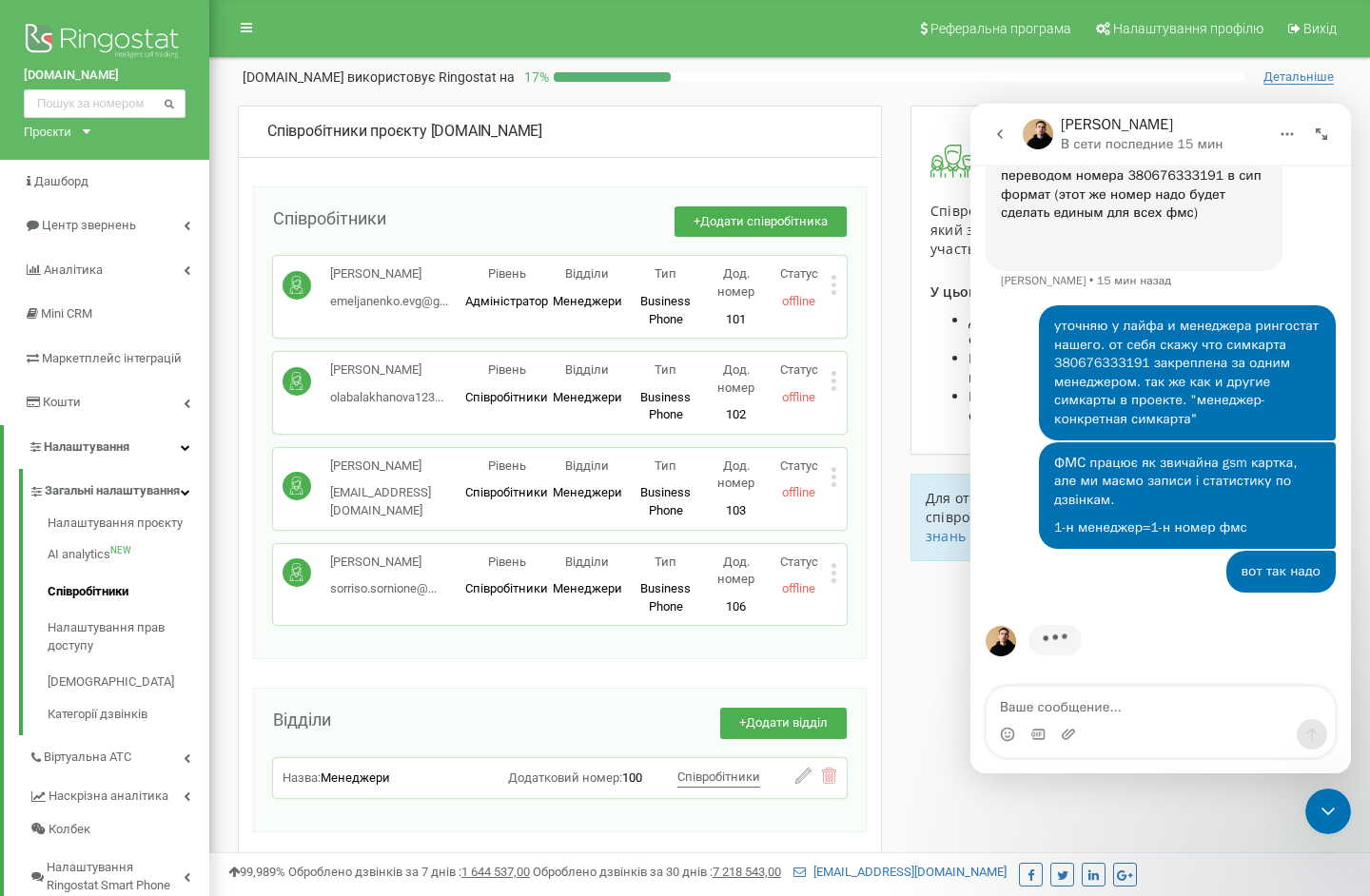 click on "Іван Воронов sm2@wissen.com.ua Рівень Співробітники Відділи Менеджери Менеджери Тип Business Phone Повноцінне робоче місце співробітника з усіма можливостями, дозволяє використовувати Ringostat Smart Phone і прив'язати зовнішні номери співробітника. Дод. номер 103 Статус offline Редагувати   Видалити співробітника Копіювати SIP Копіювати Email Копіювати ID ( 467081 )" at bounding box center [559, 489] 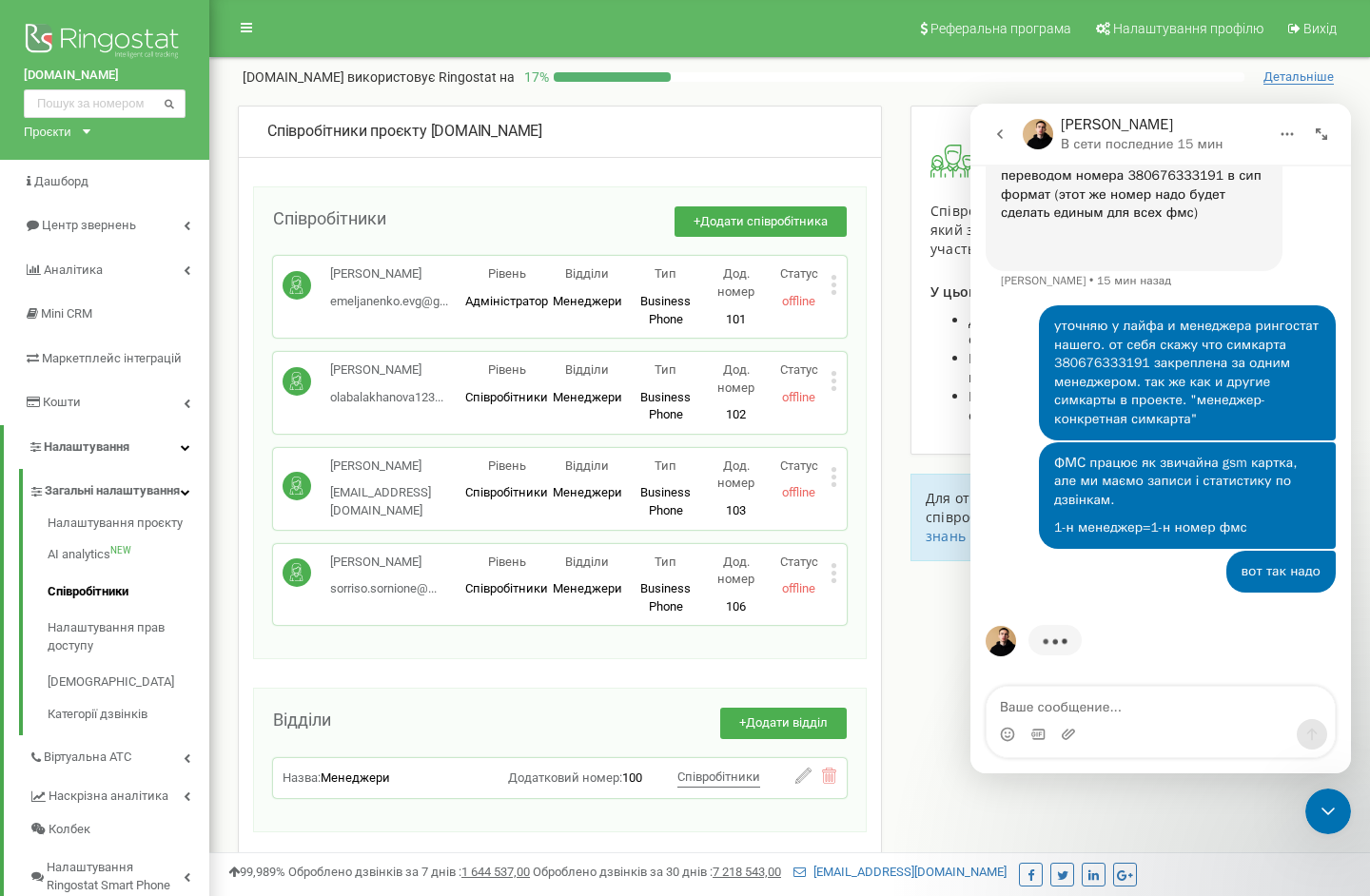 click 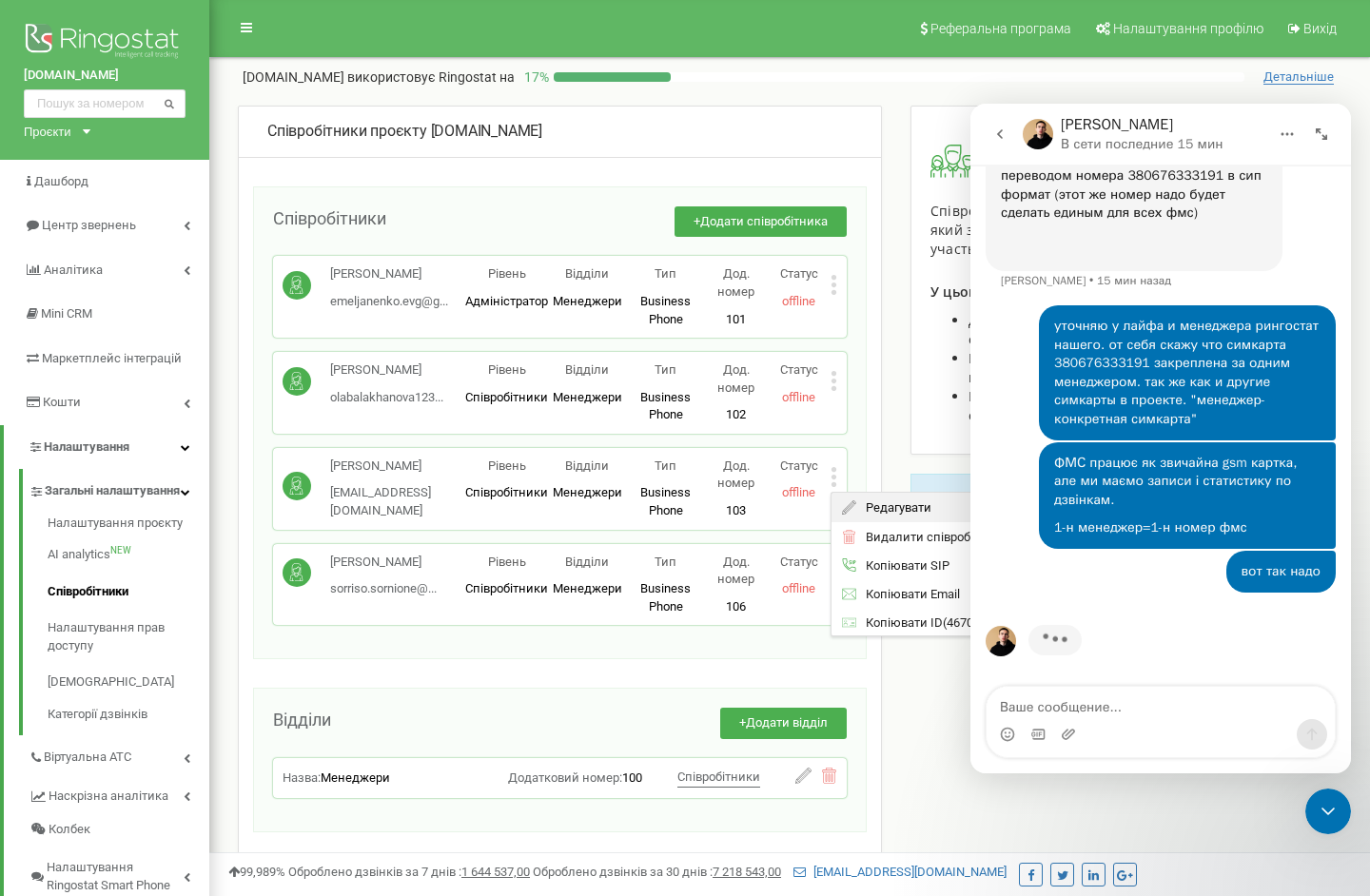 click on "Редагувати" at bounding box center [893, 507] 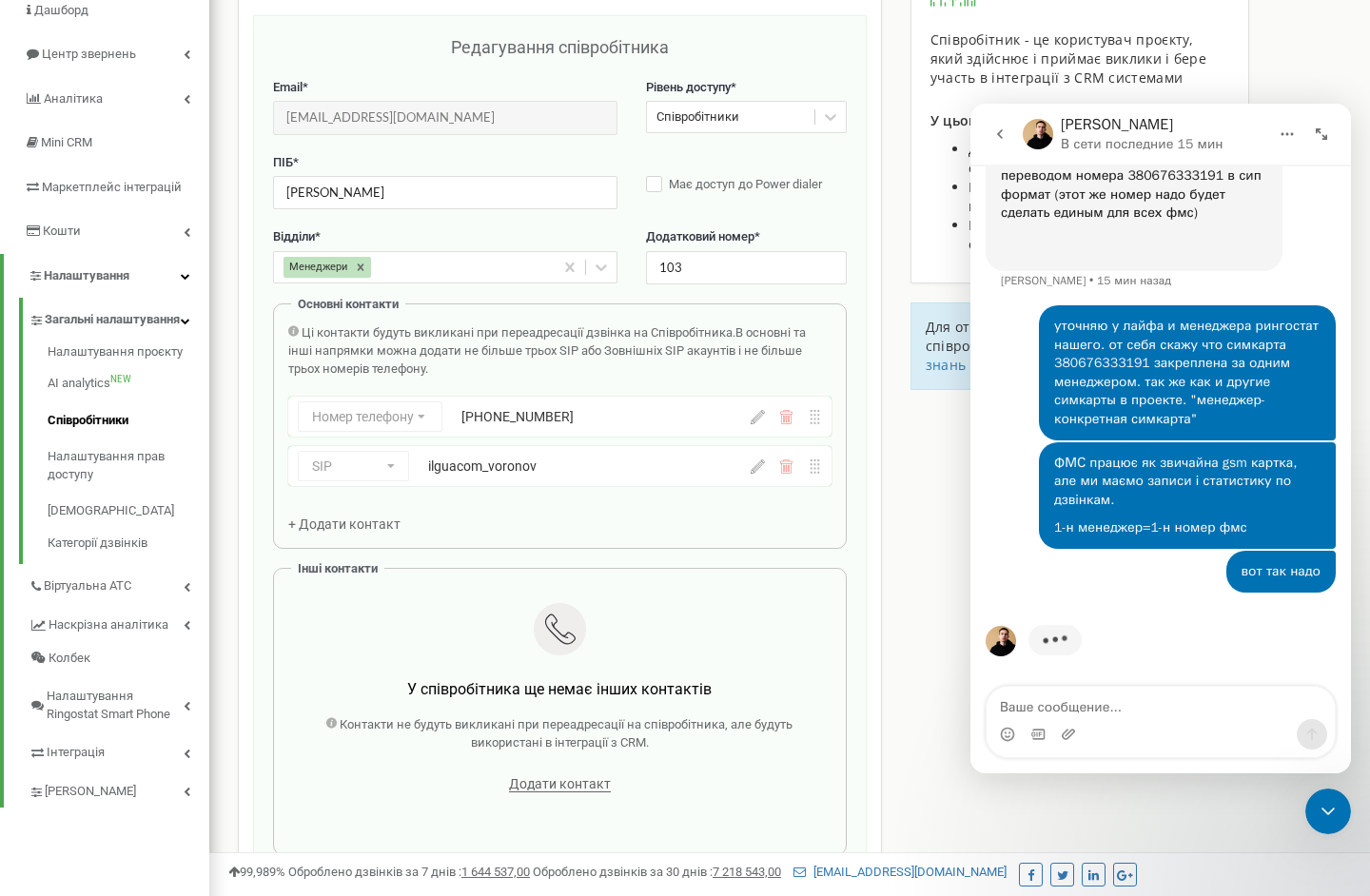 scroll, scrollTop: 190, scrollLeft: 0, axis: vertical 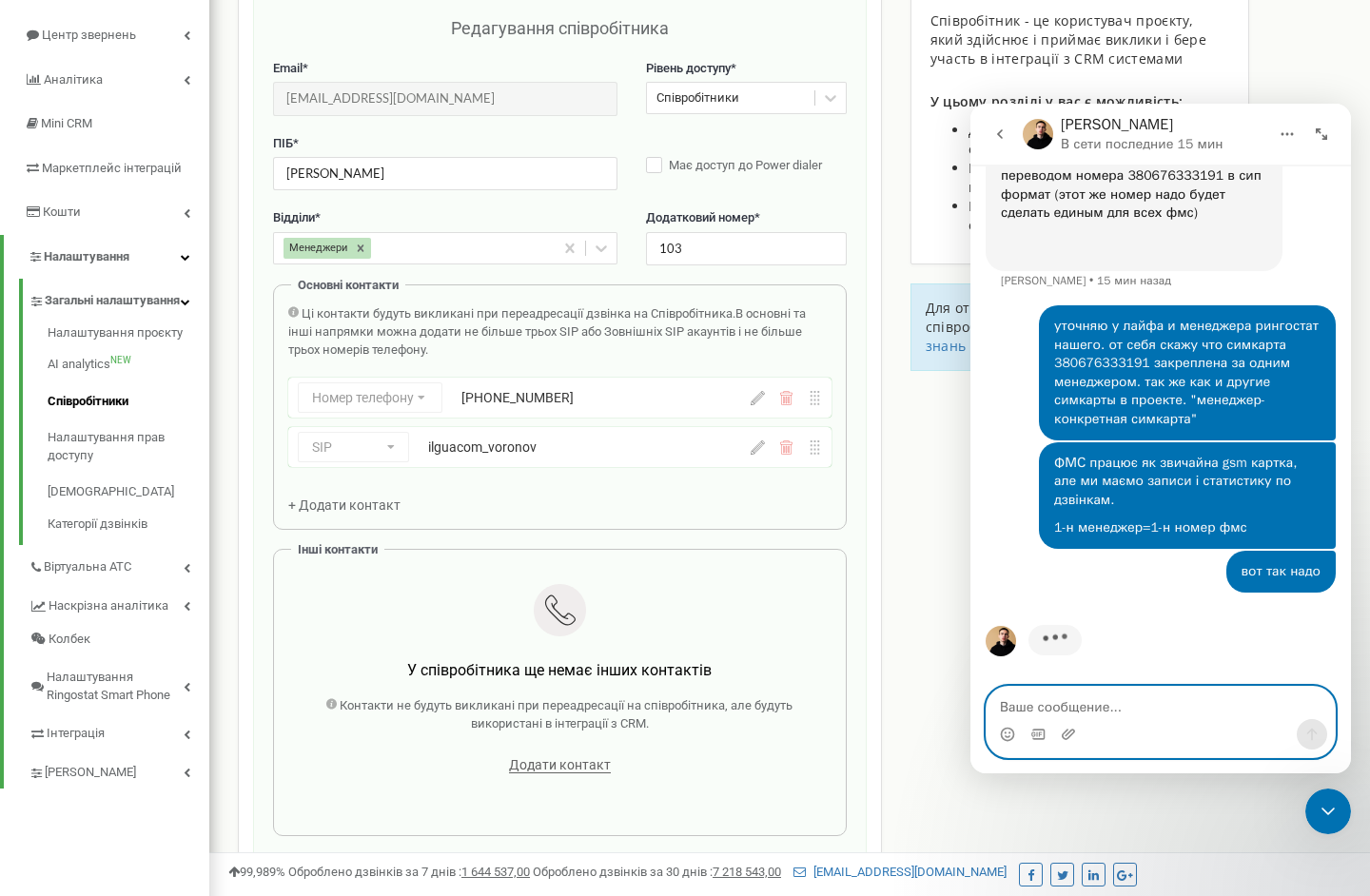 click at bounding box center [1161, 703] 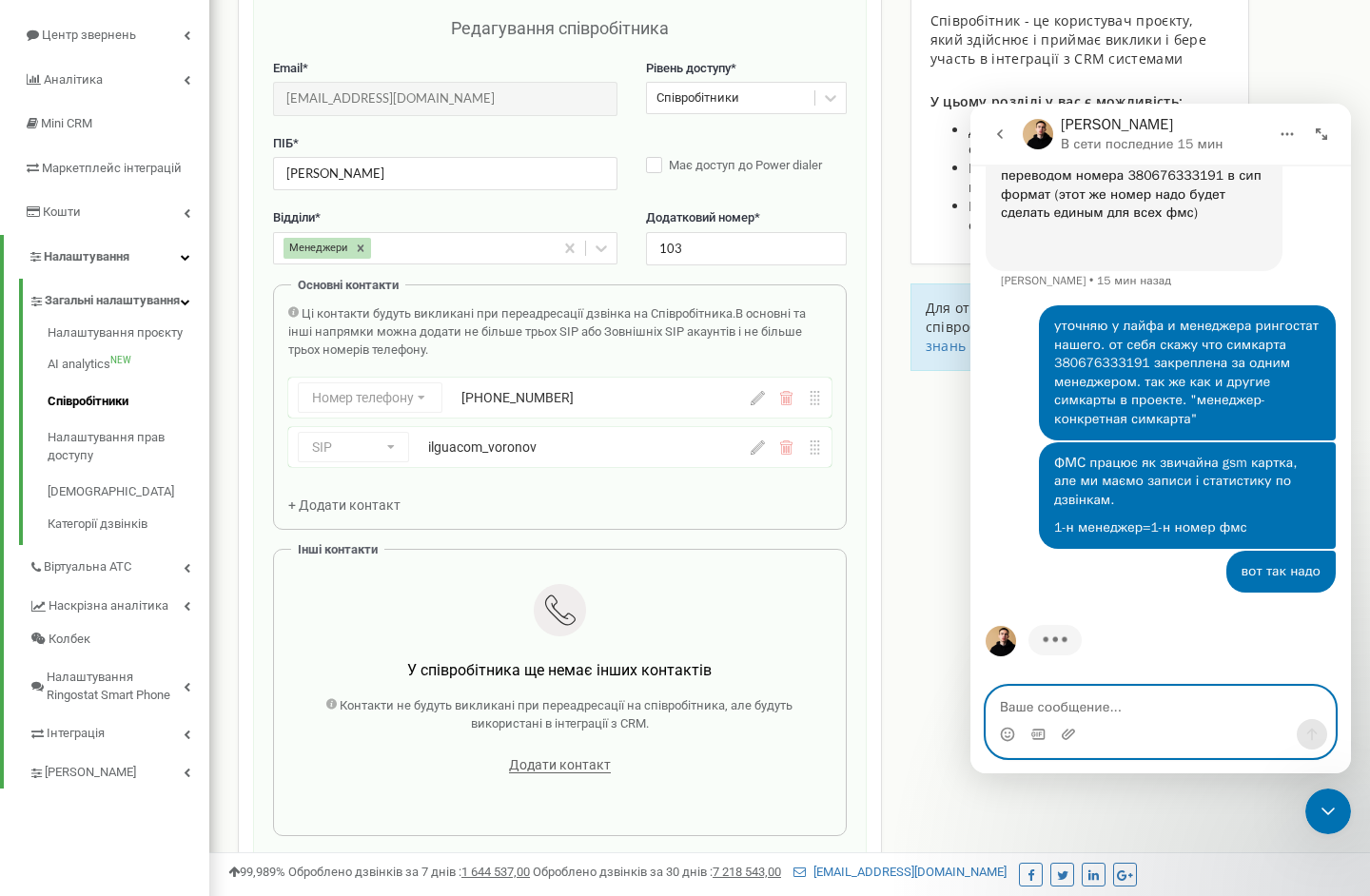 paste on "[URL][DOMAIN_NAME]" 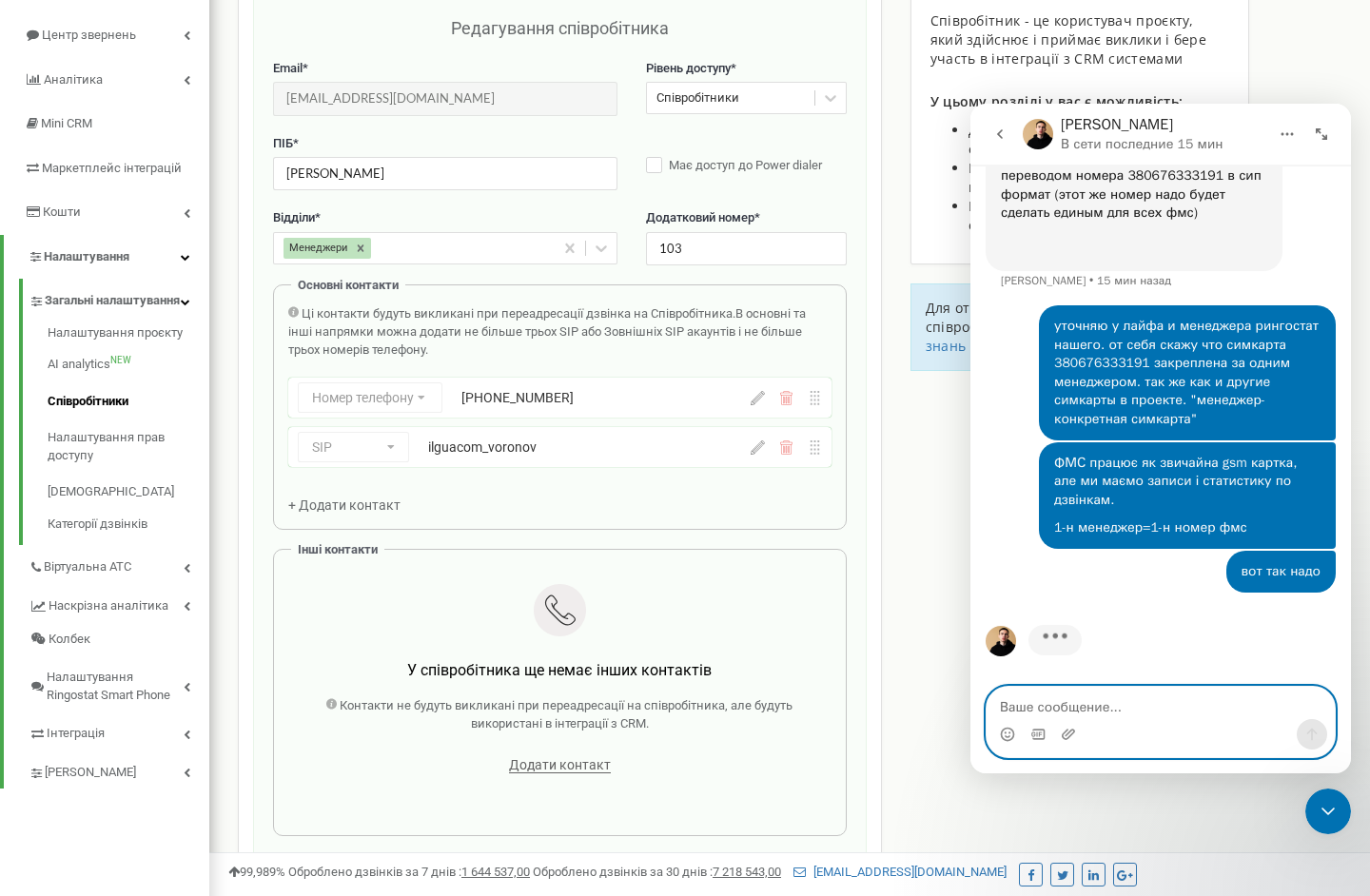 type on "[URL][DOMAIN_NAME]" 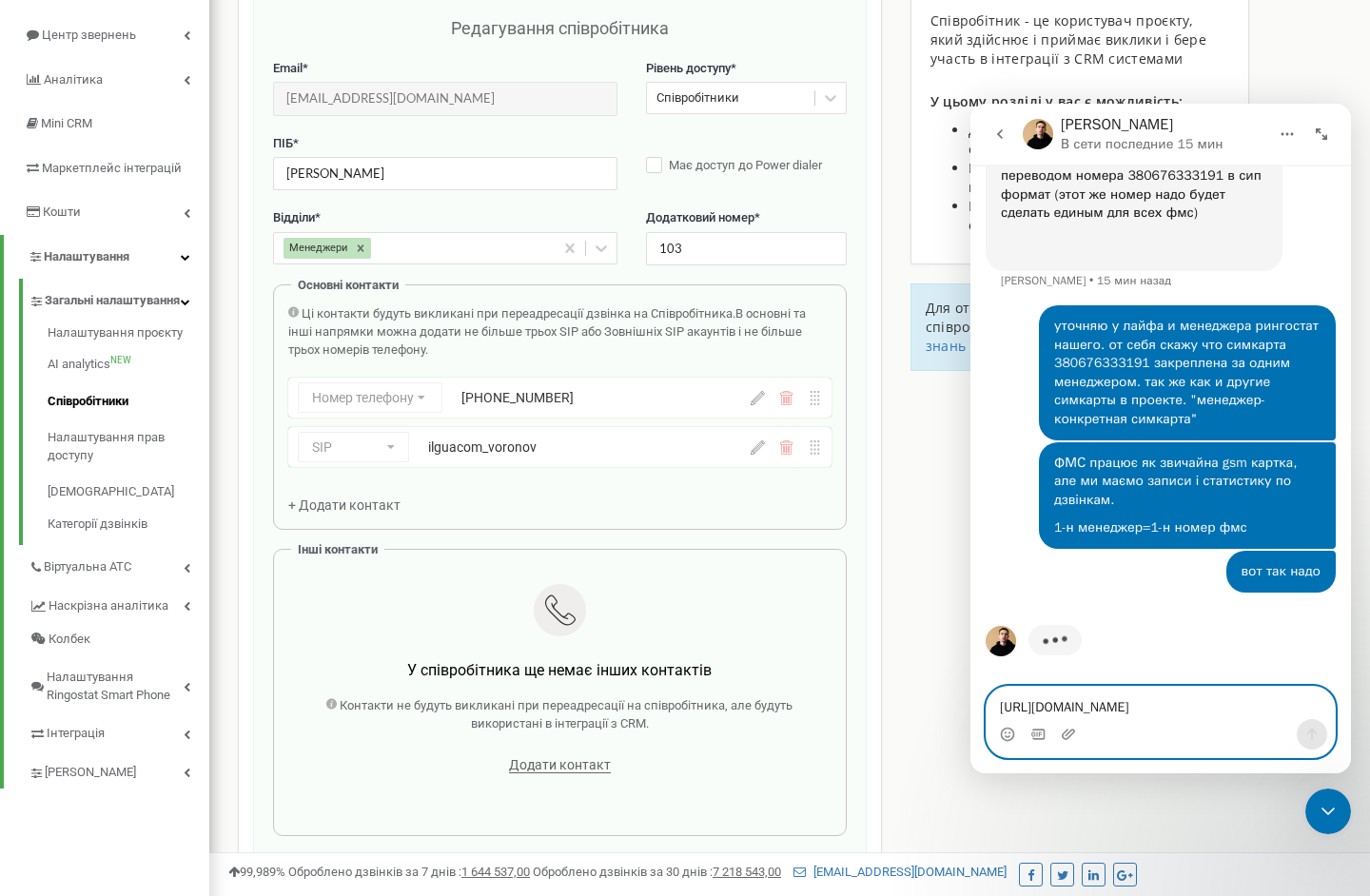 scroll, scrollTop: 164, scrollLeft: 0, axis: vertical 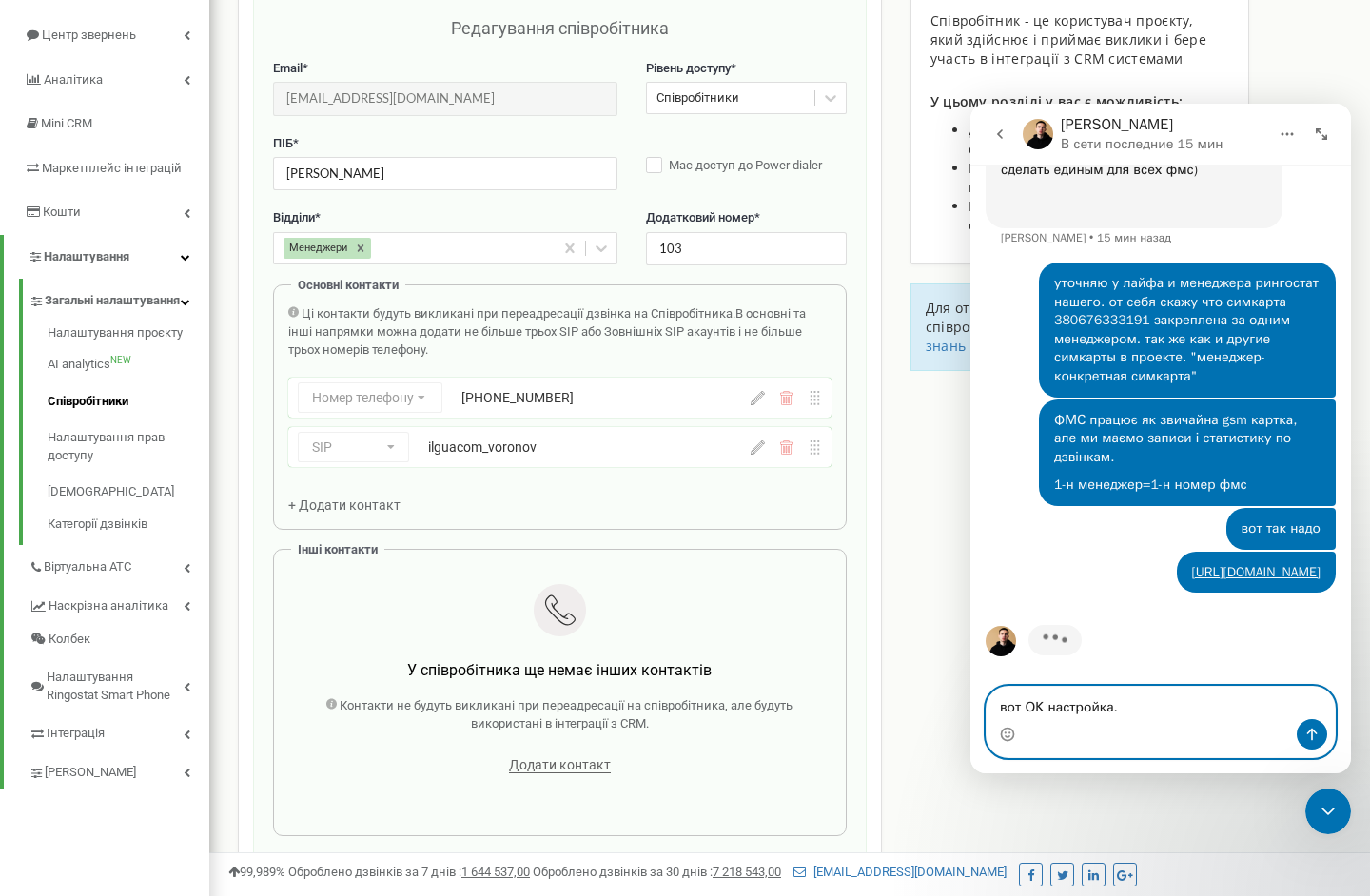 type on "вот ОК настройка." 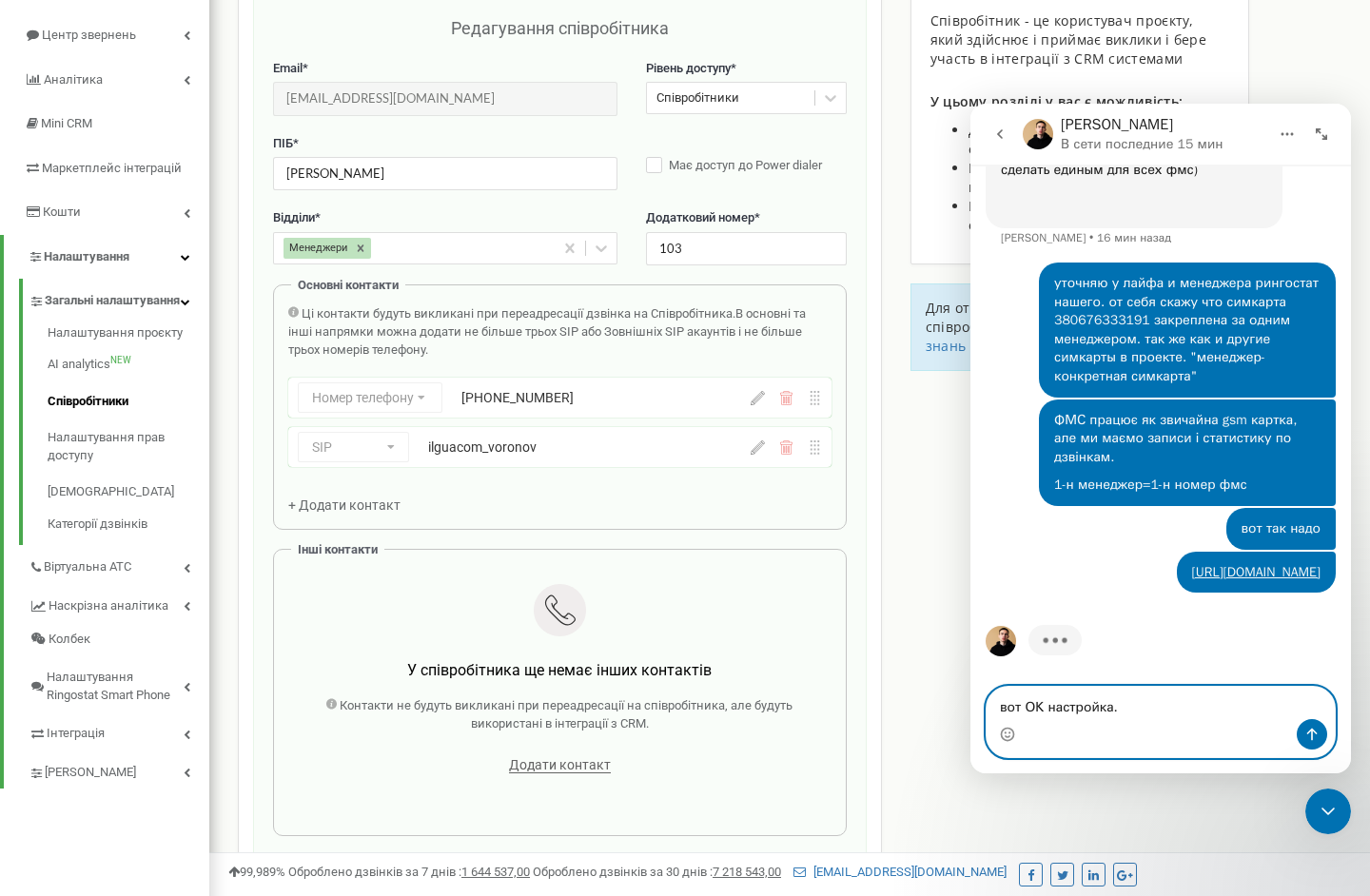 paste 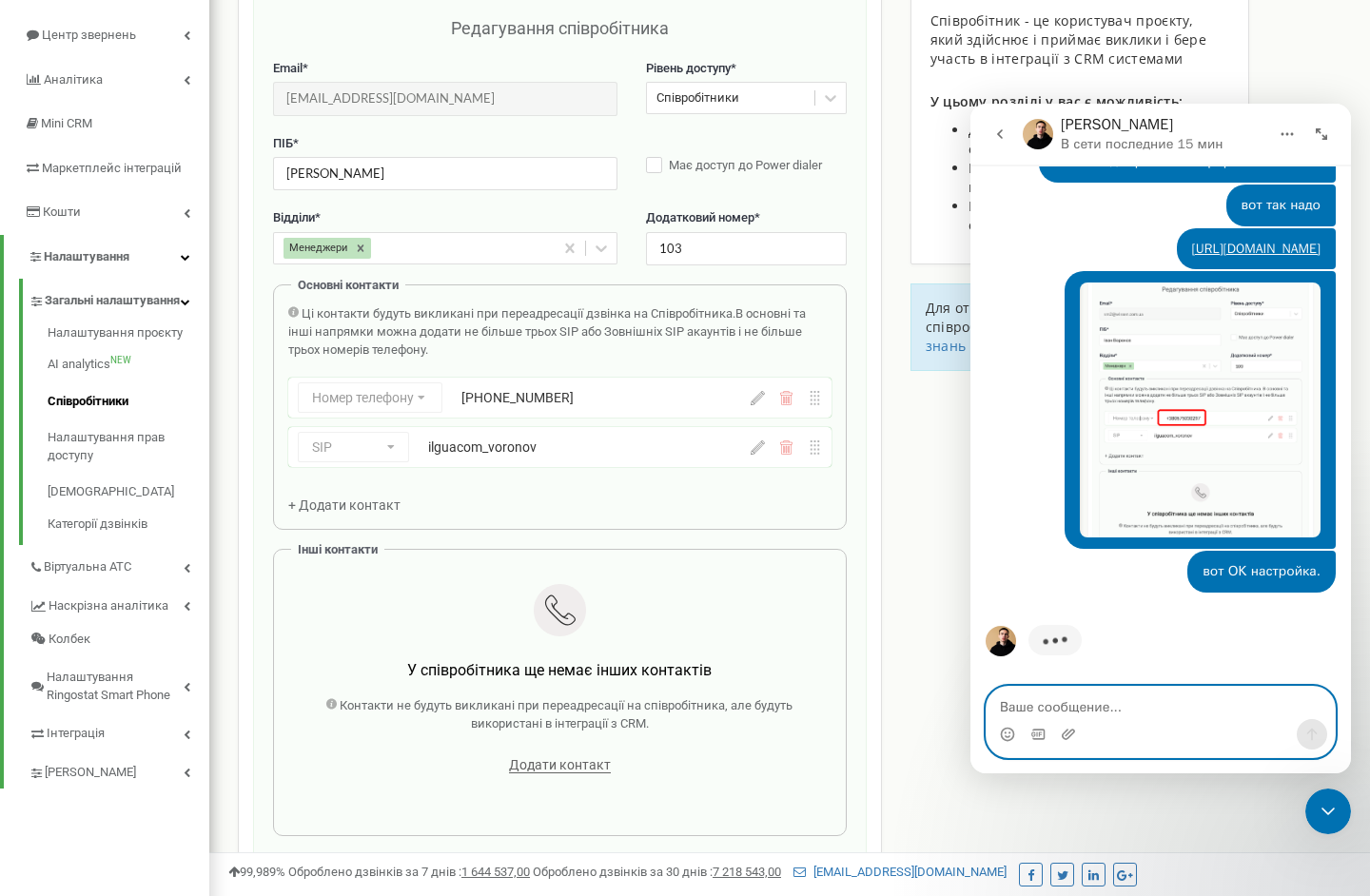 scroll, scrollTop: 15236, scrollLeft: 0, axis: vertical 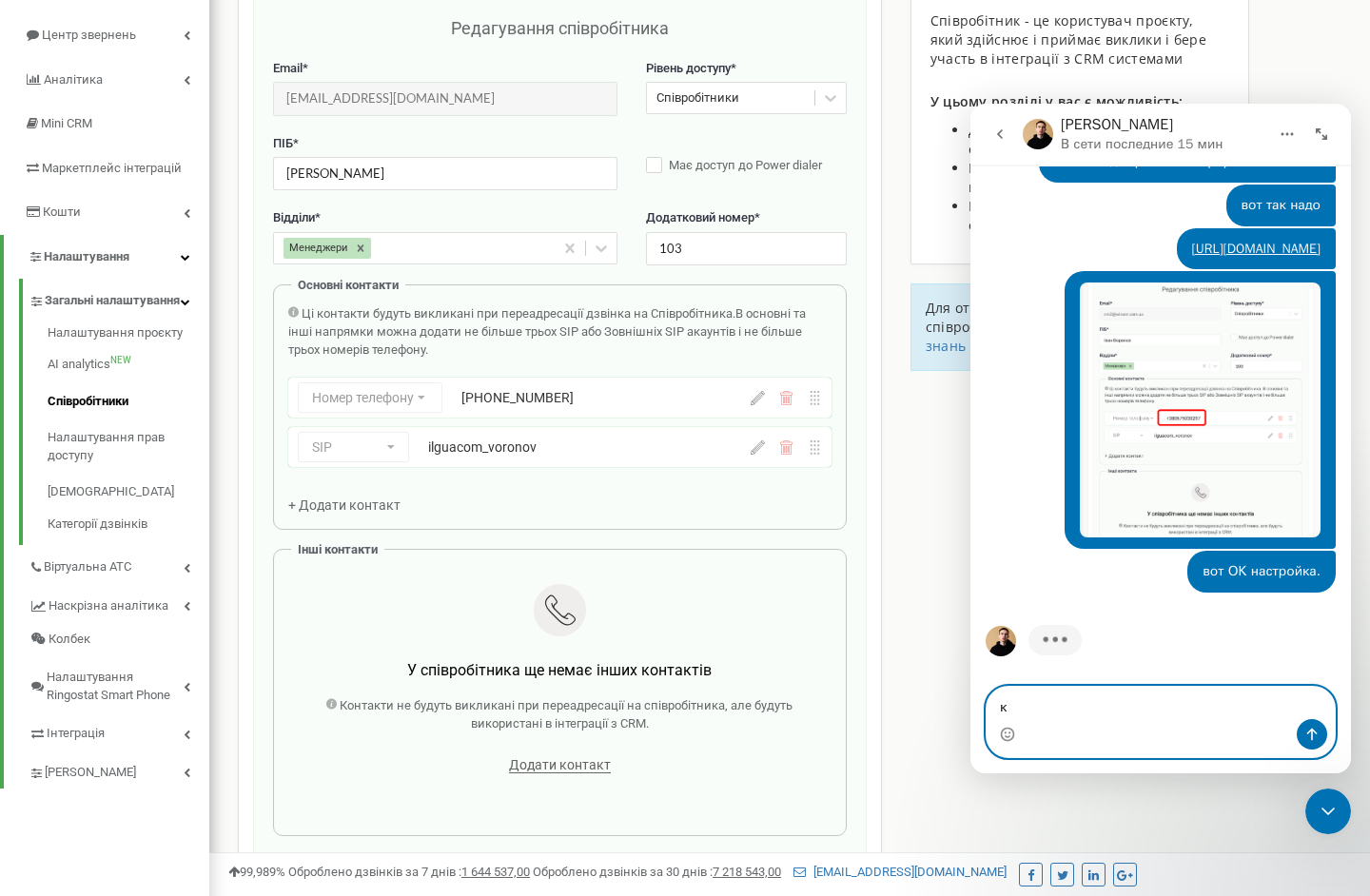 type on "к" 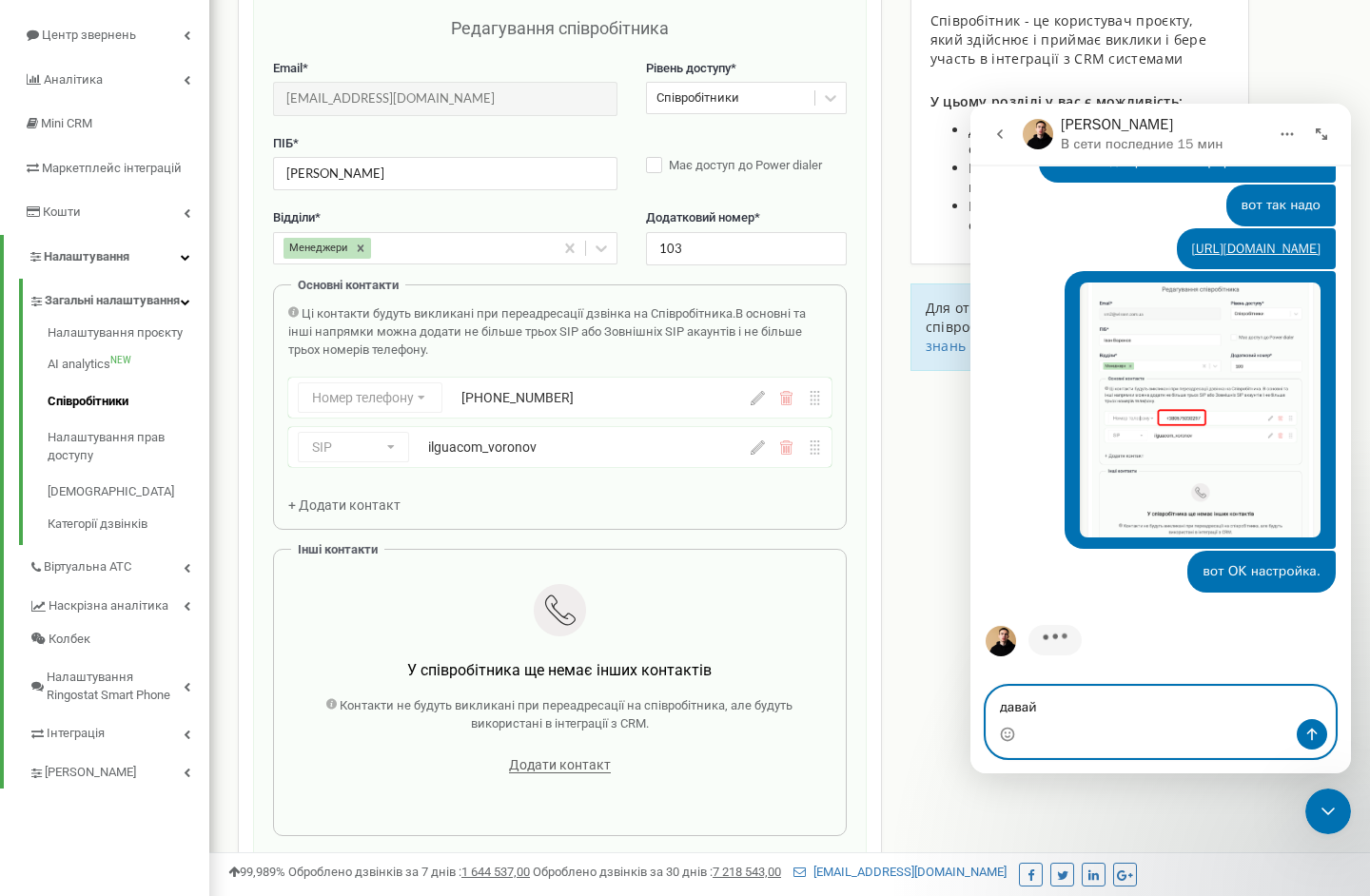 scroll, scrollTop: 15236, scrollLeft: 0, axis: vertical 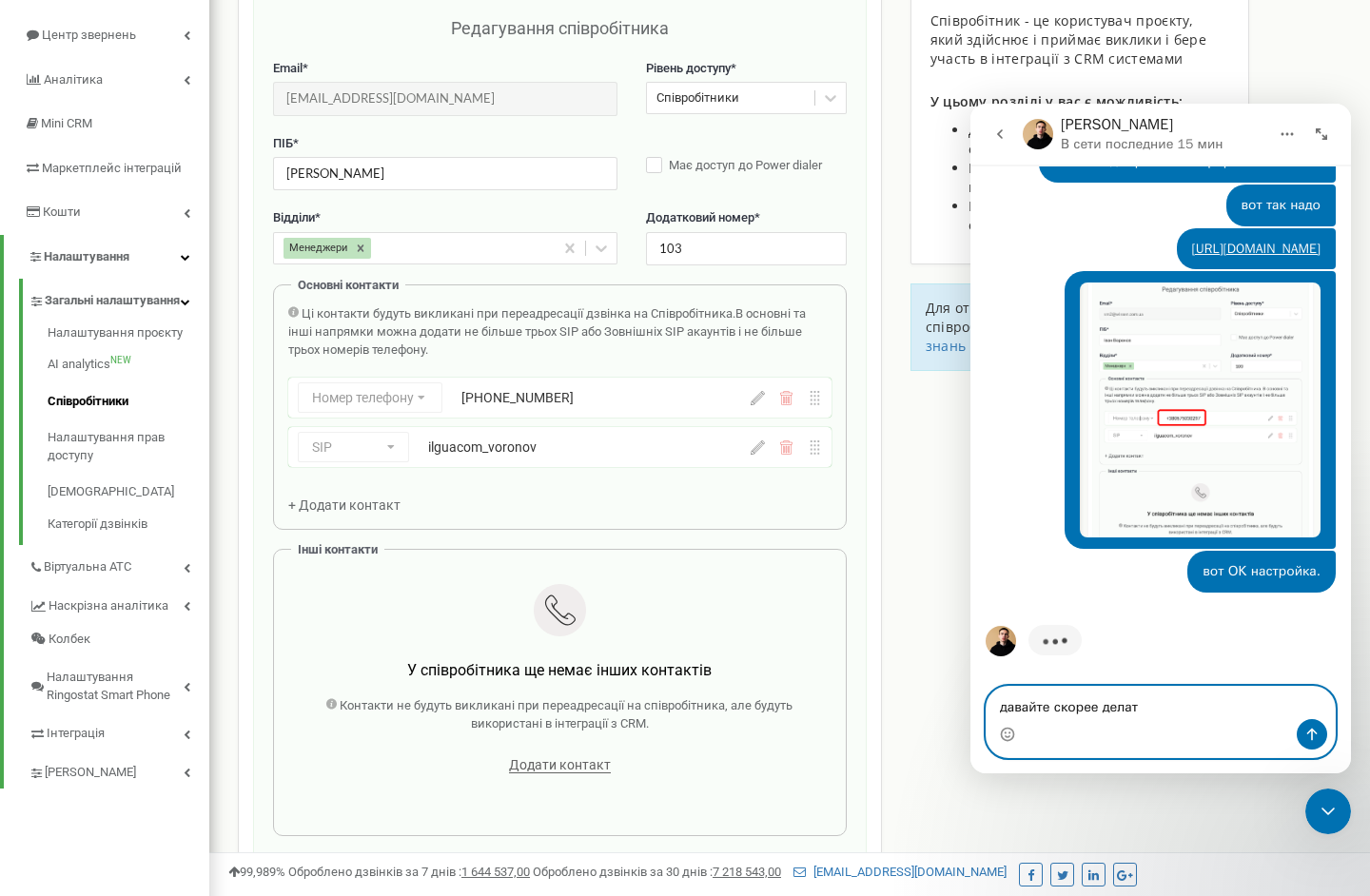 type on "давайте скорее делать" 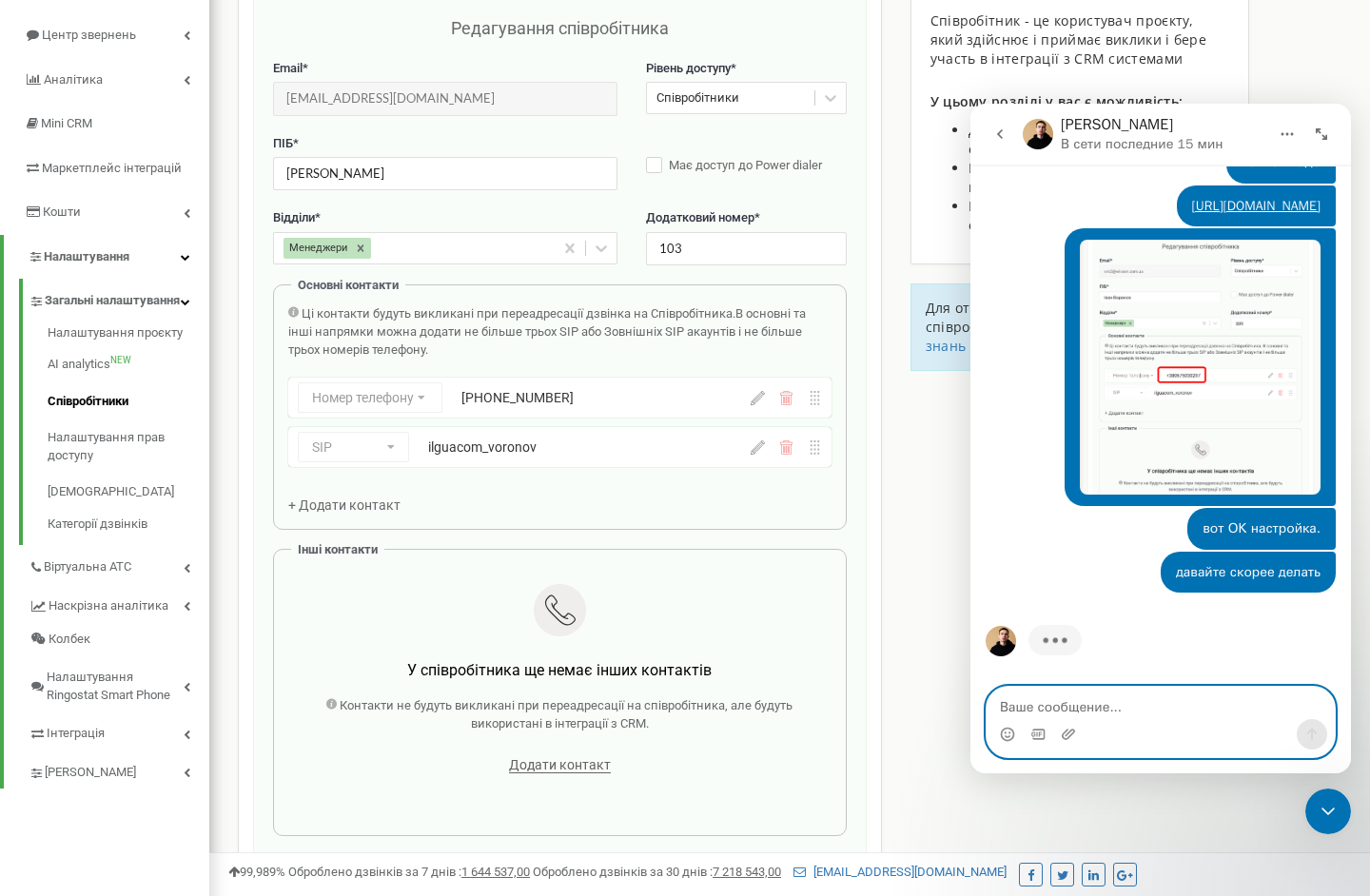 scroll, scrollTop: 15279, scrollLeft: 0, axis: vertical 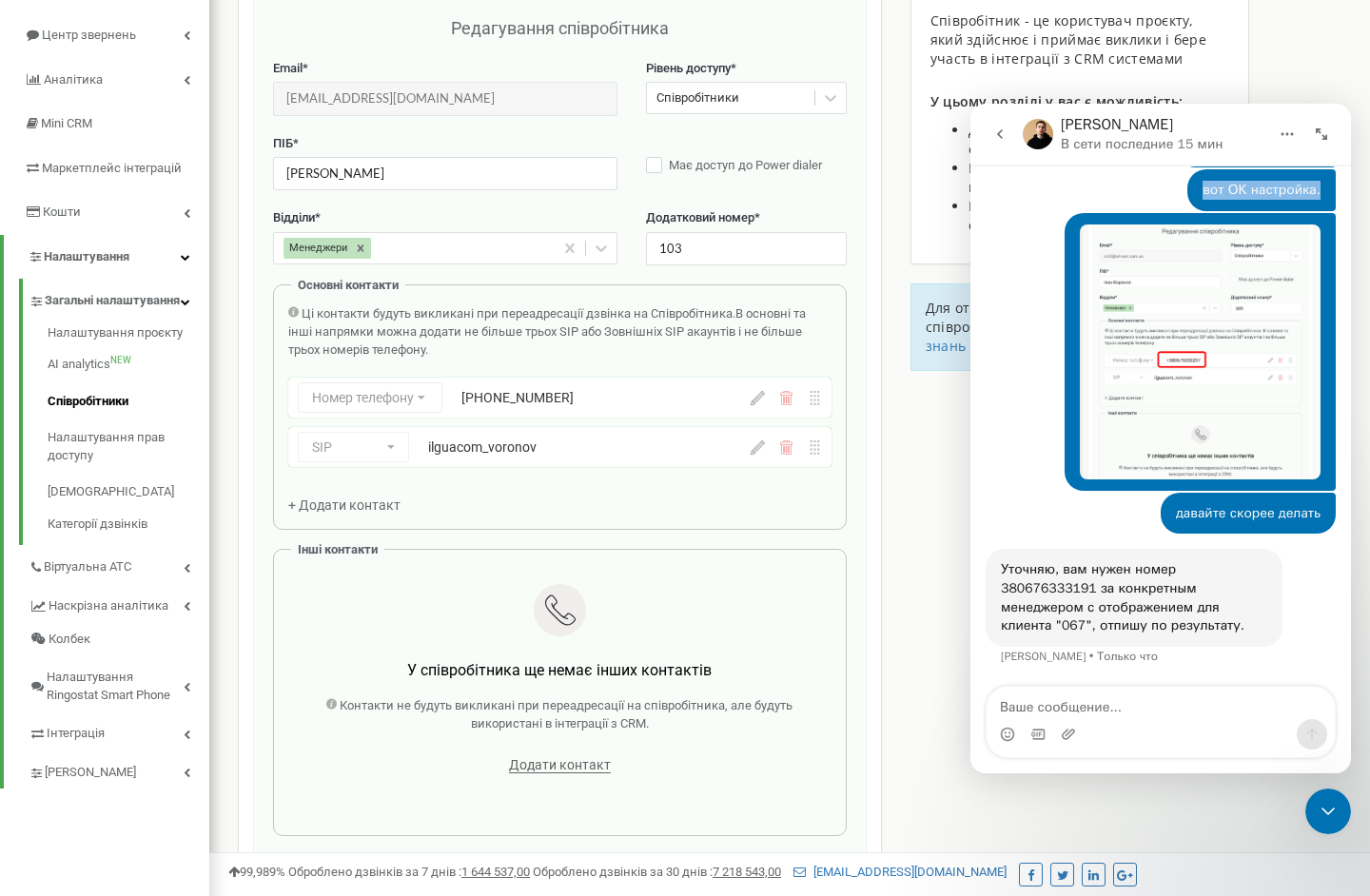 drag, startPoint x: 1228, startPoint y: 282, endPoint x: 1313, endPoint y: 188, distance: 126.732 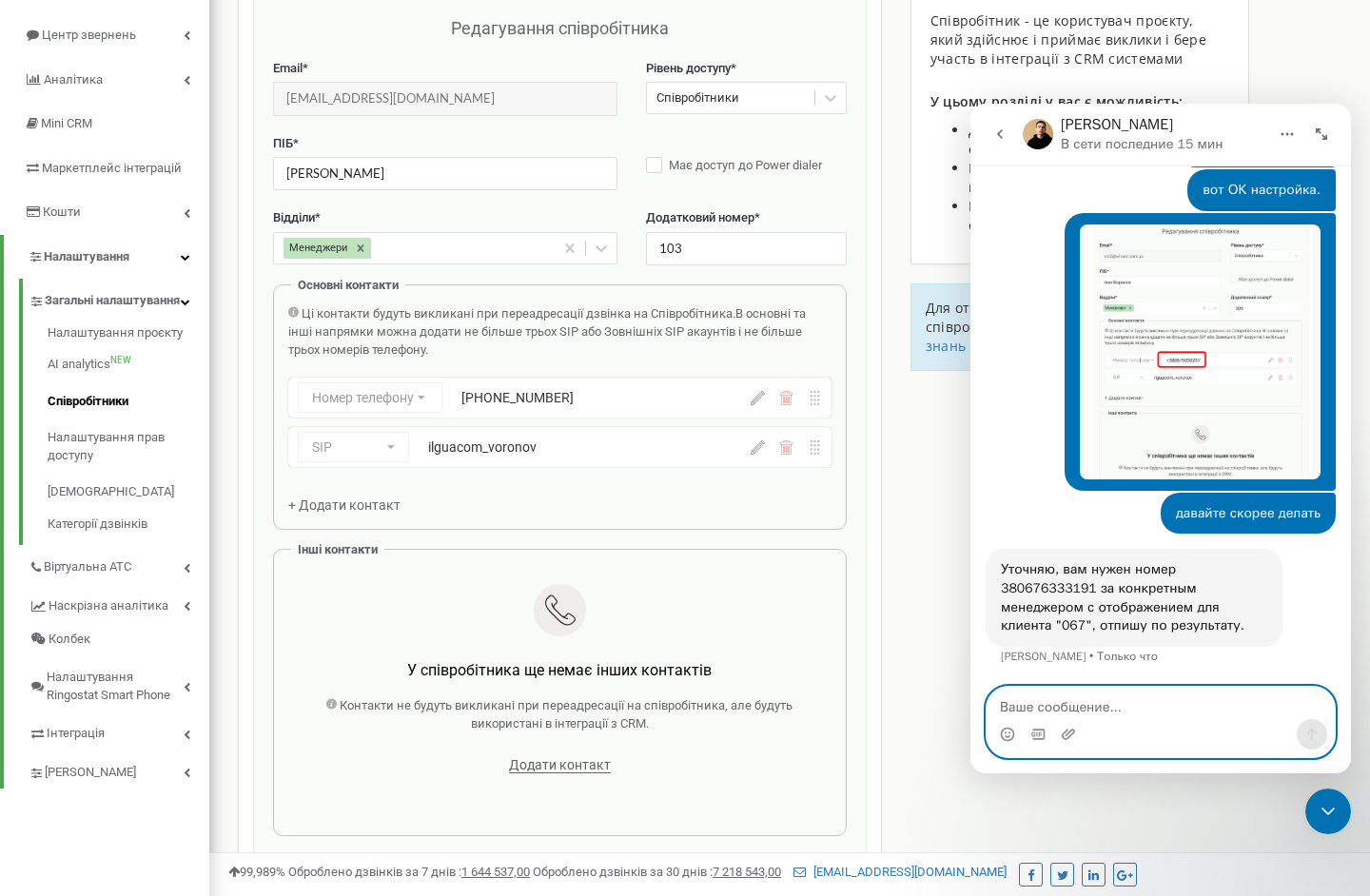 click at bounding box center (1161, 703) 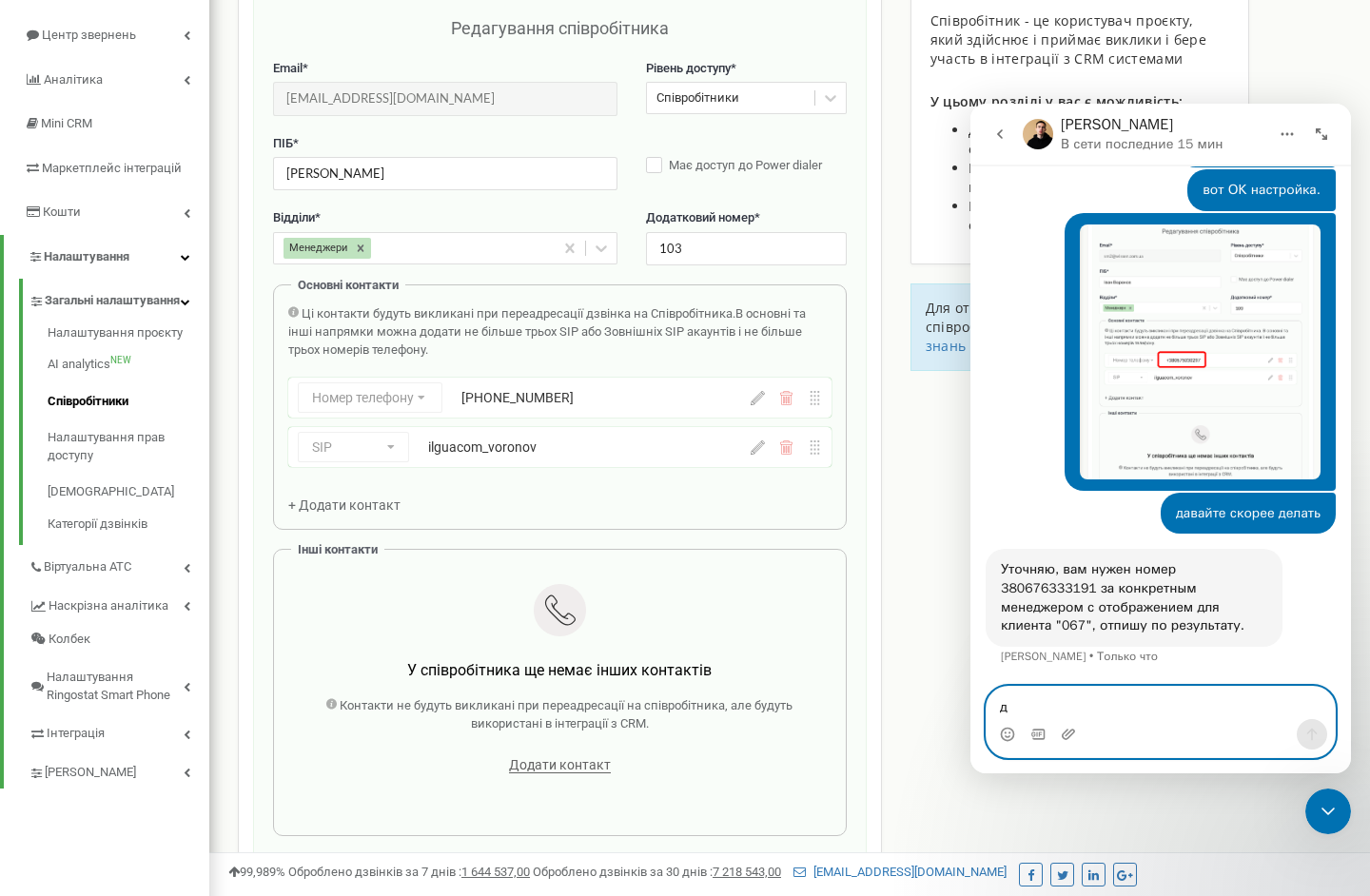 type on "да" 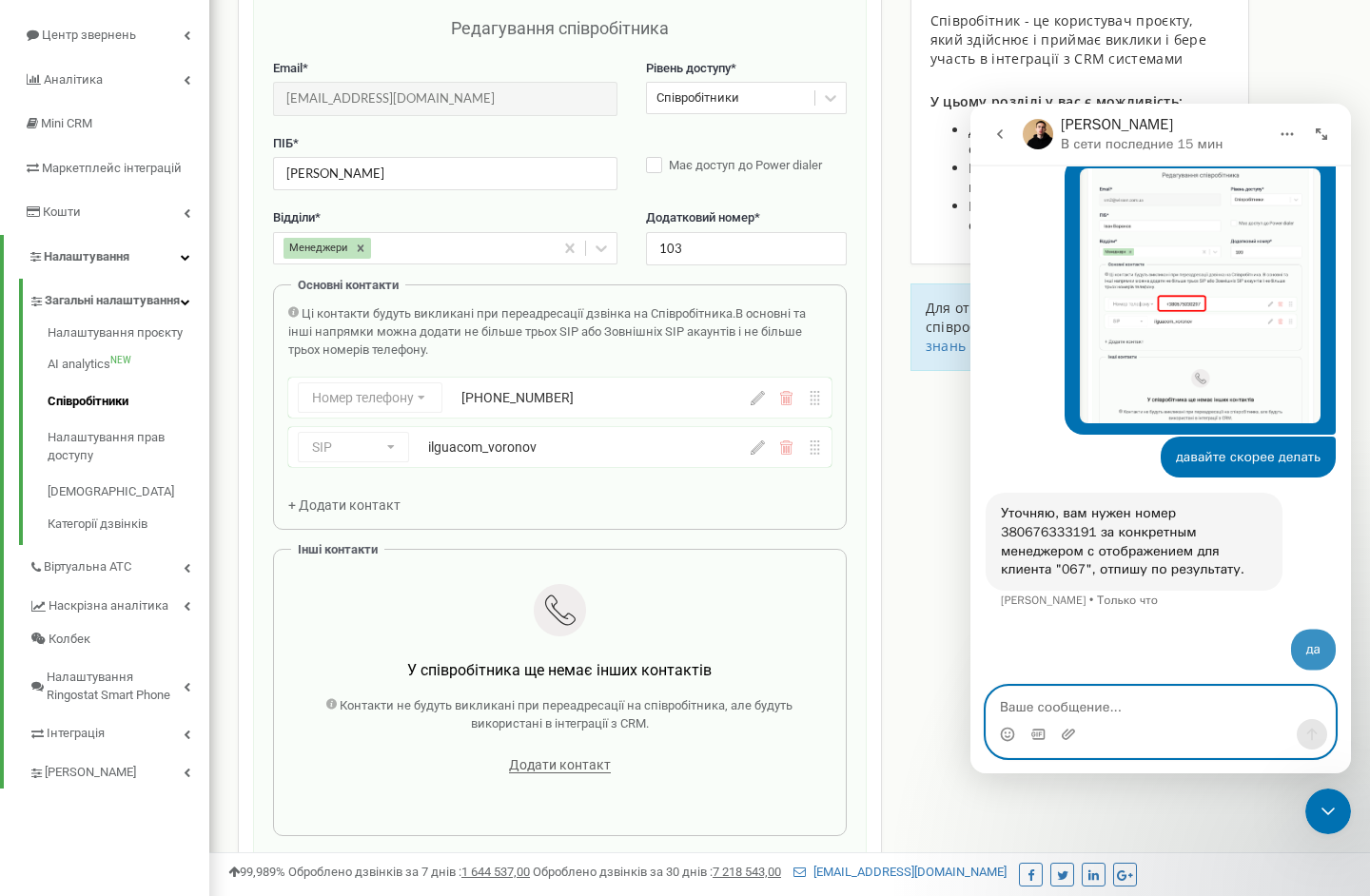 scroll, scrollTop: 15376, scrollLeft: 0, axis: vertical 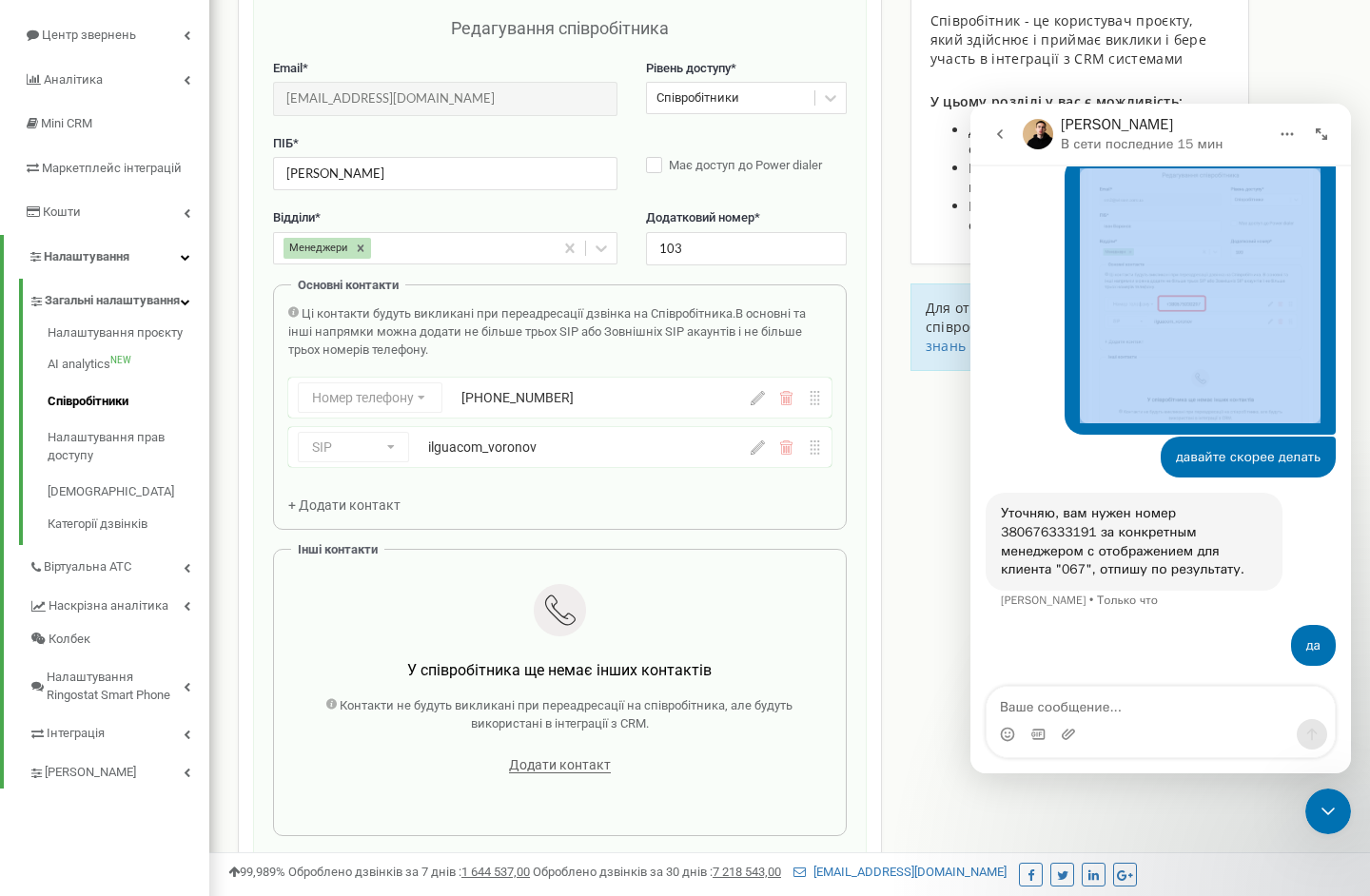 drag, startPoint x: 1227, startPoint y: 378, endPoint x: 1303, endPoint y: 410, distance: 82.462113 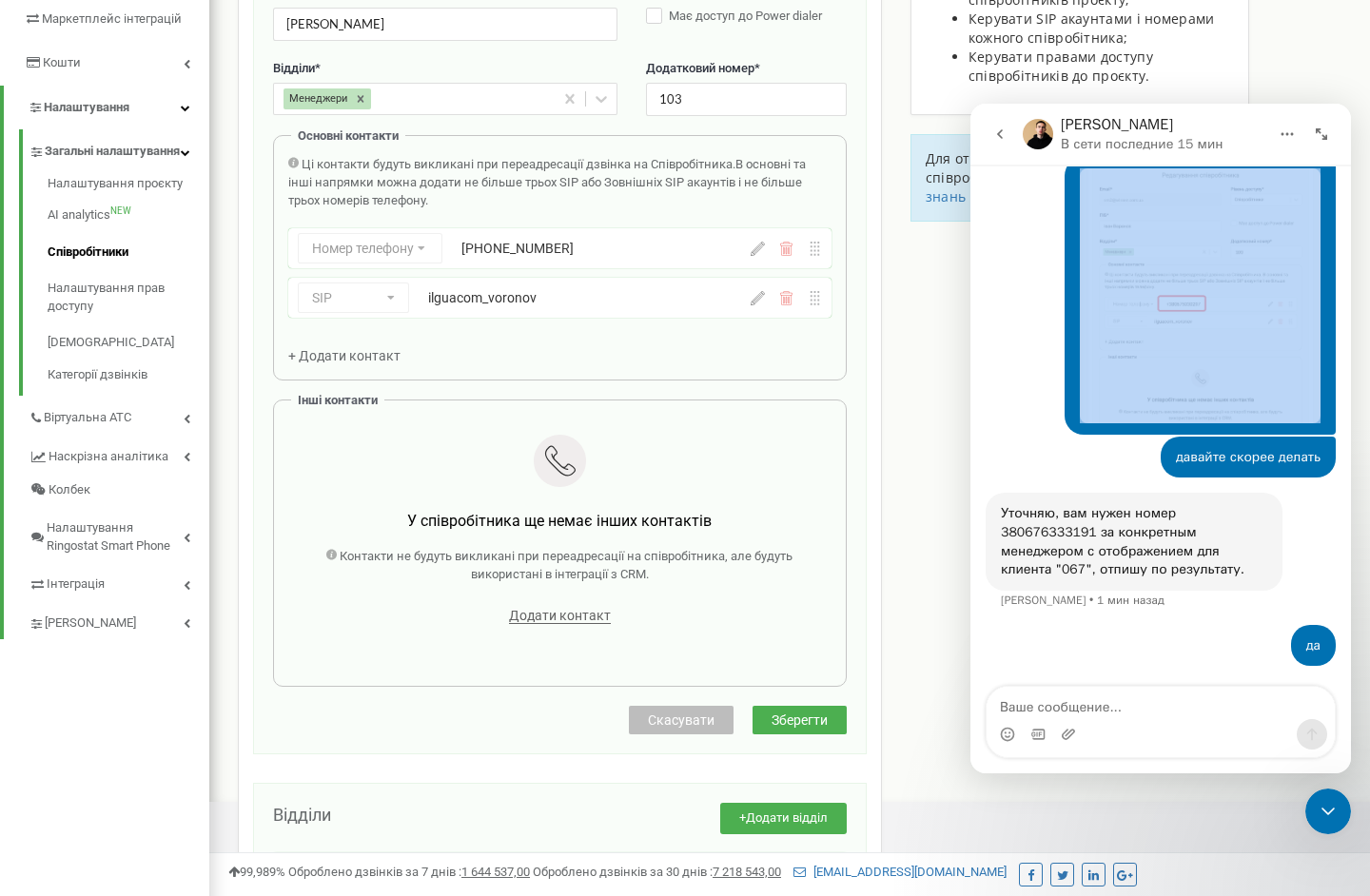 scroll, scrollTop: 342, scrollLeft: 0, axis: vertical 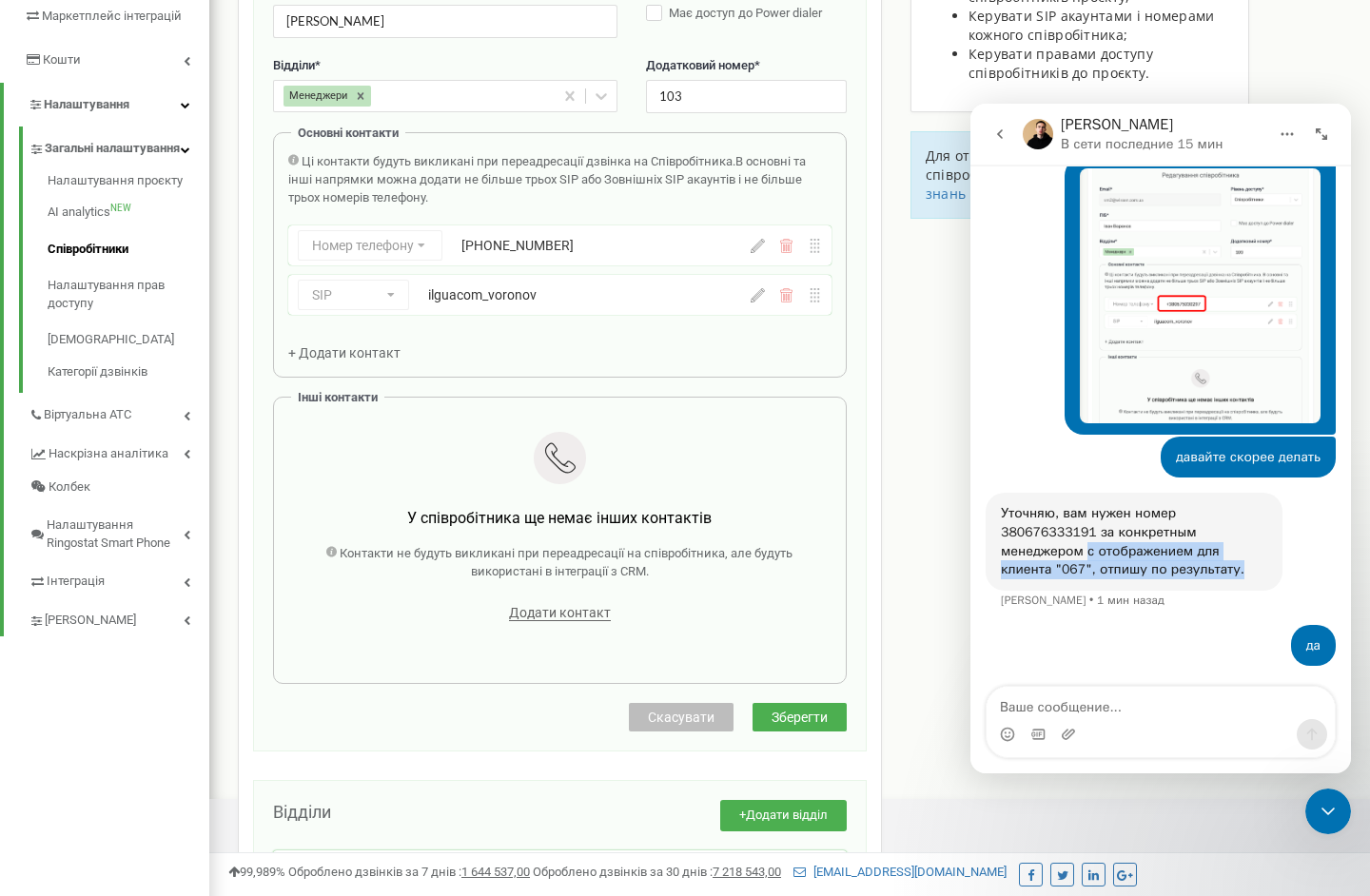 drag, startPoint x: 1090, startPoint y: 555, endPoint x: 1090, endPoint y: 580, distance: 25 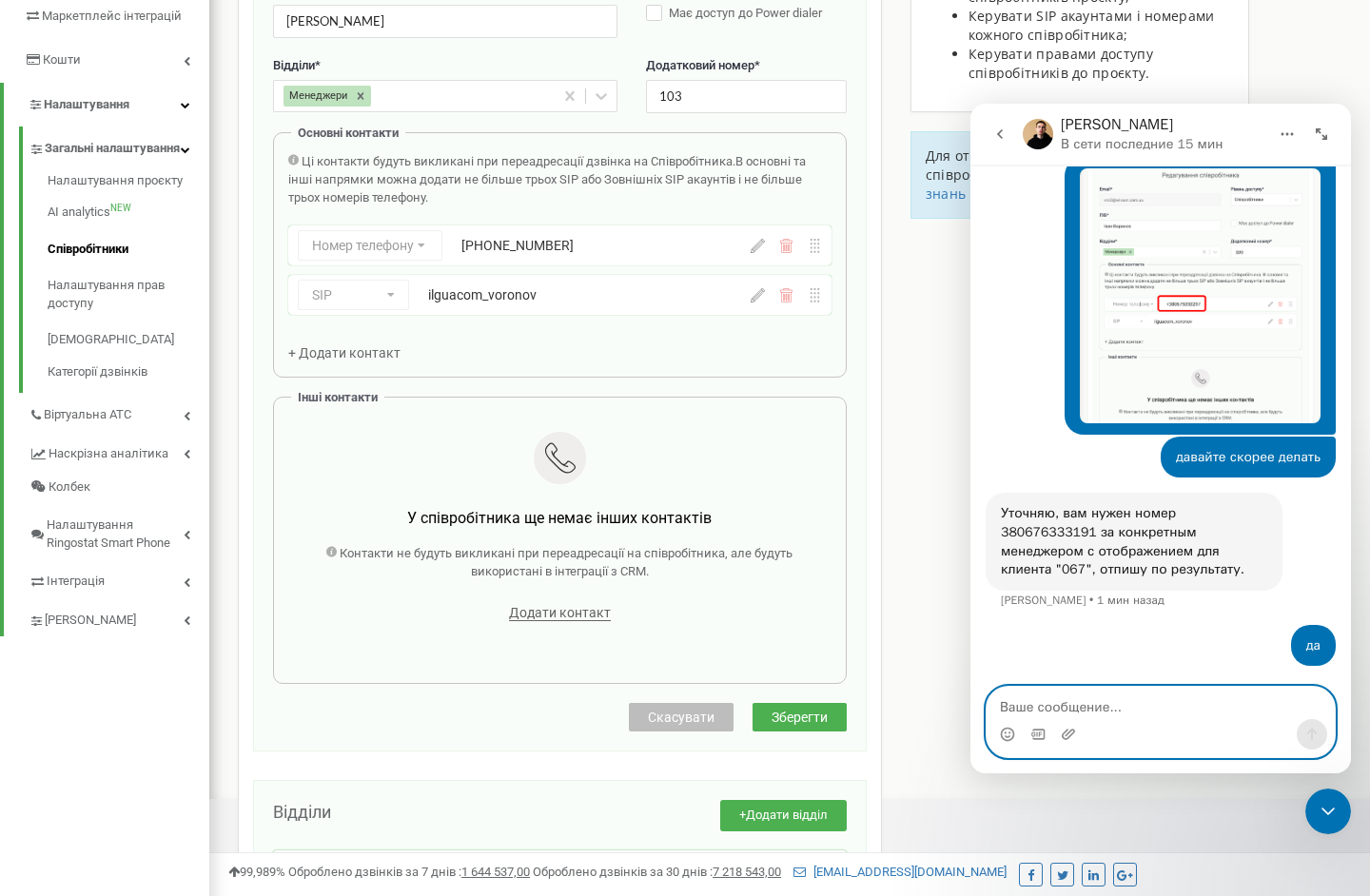 click at bounding box center (1161, 703) 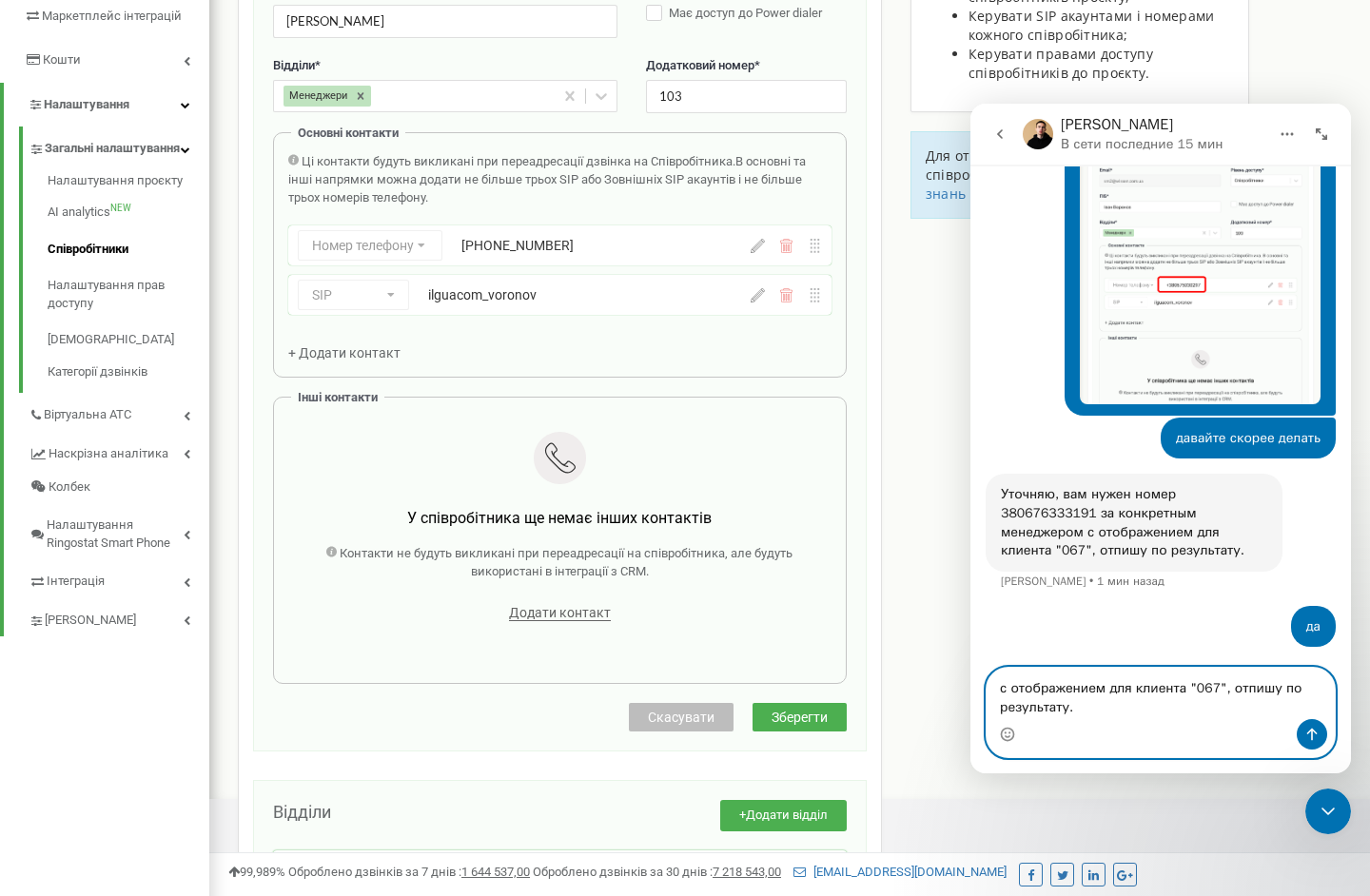 scroll, scrollTop: 15395, scrollLeft: 0, axis: vertical 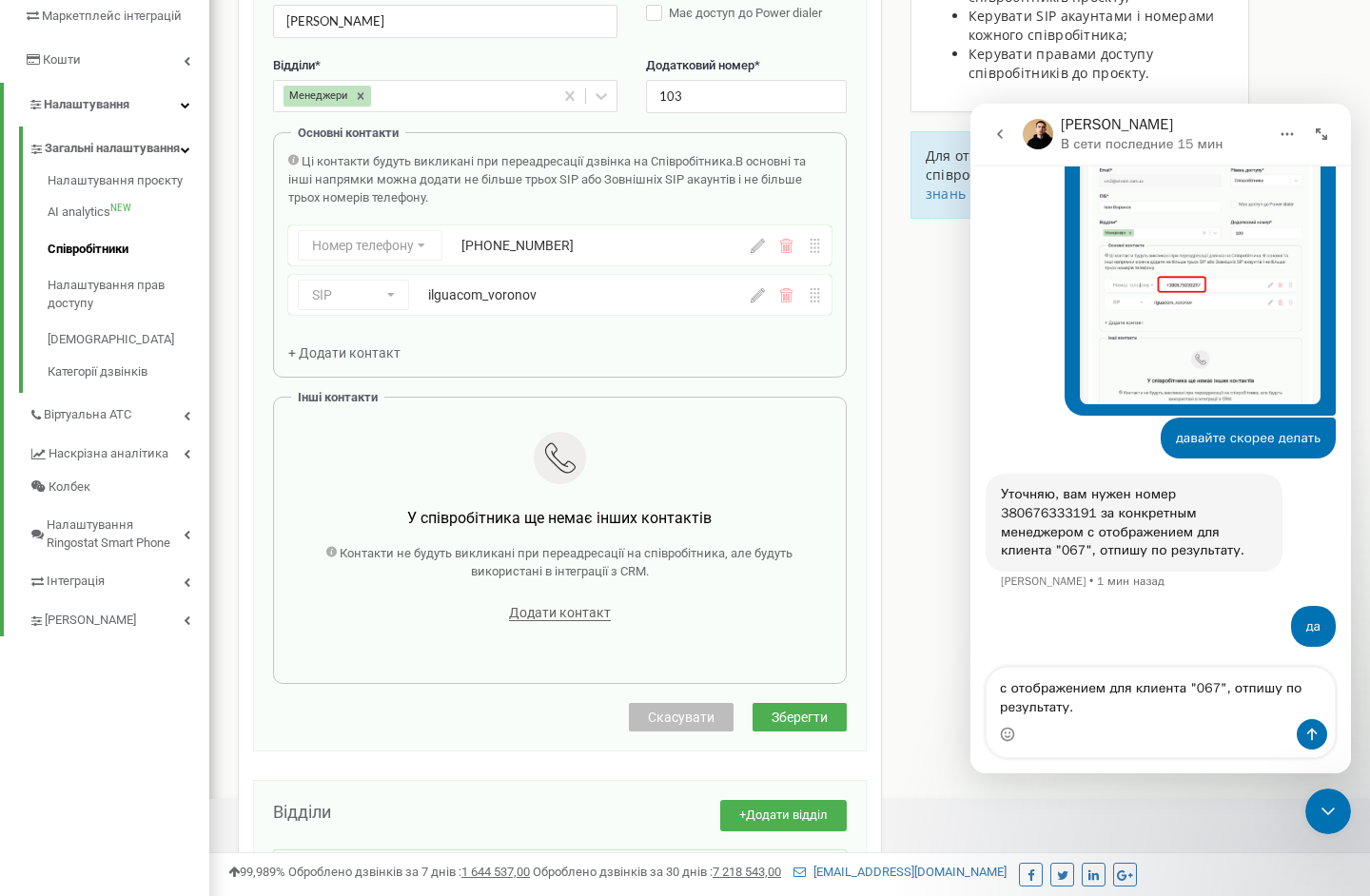 click on "Уточняю, вам нужен номер 380676333191 за конкретным менеджером с отображением для клиента "067", отпишу по результату." at bounding box center (1134, 522) 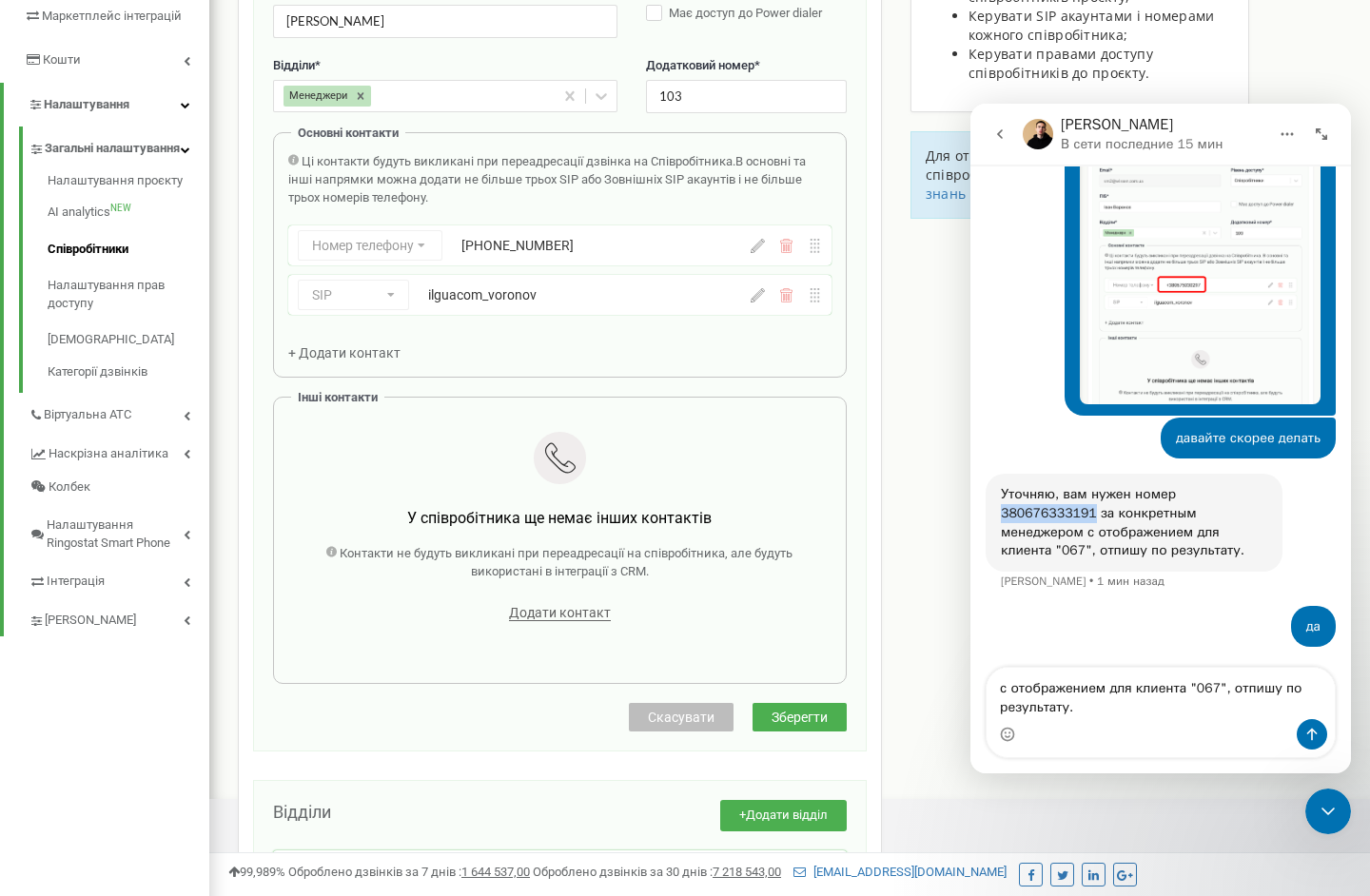 click on "Уточняю, вам нужен номер 380676333191 за конкретным менеджером с отображением для клиента "067", отпишу по результату." at bounding box center [1134, 522] 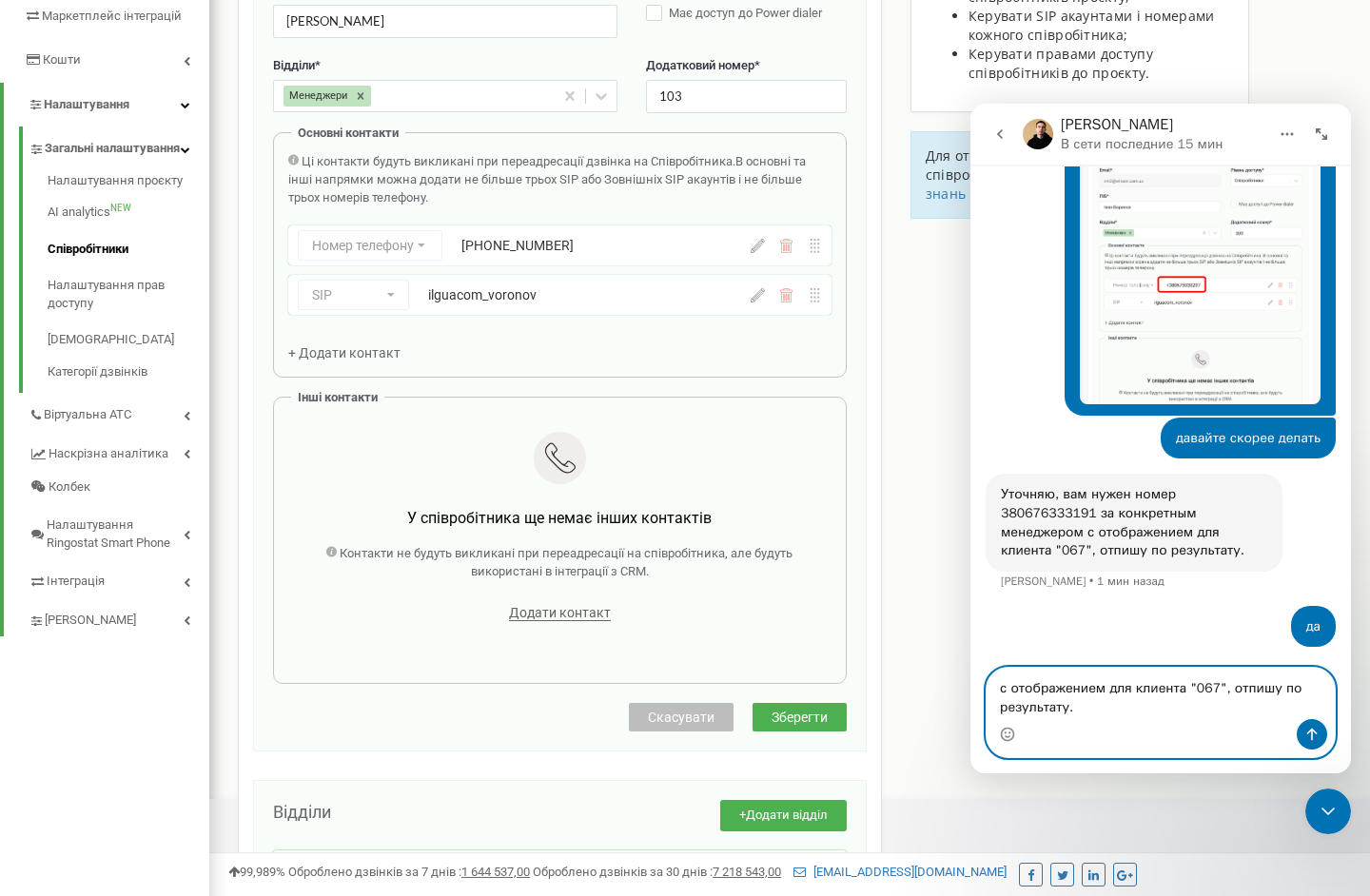 drag, startPoint x: 1224, startPoint y: 690, endPoint x: 1236, endPoint y: 734, distance: 45.607017 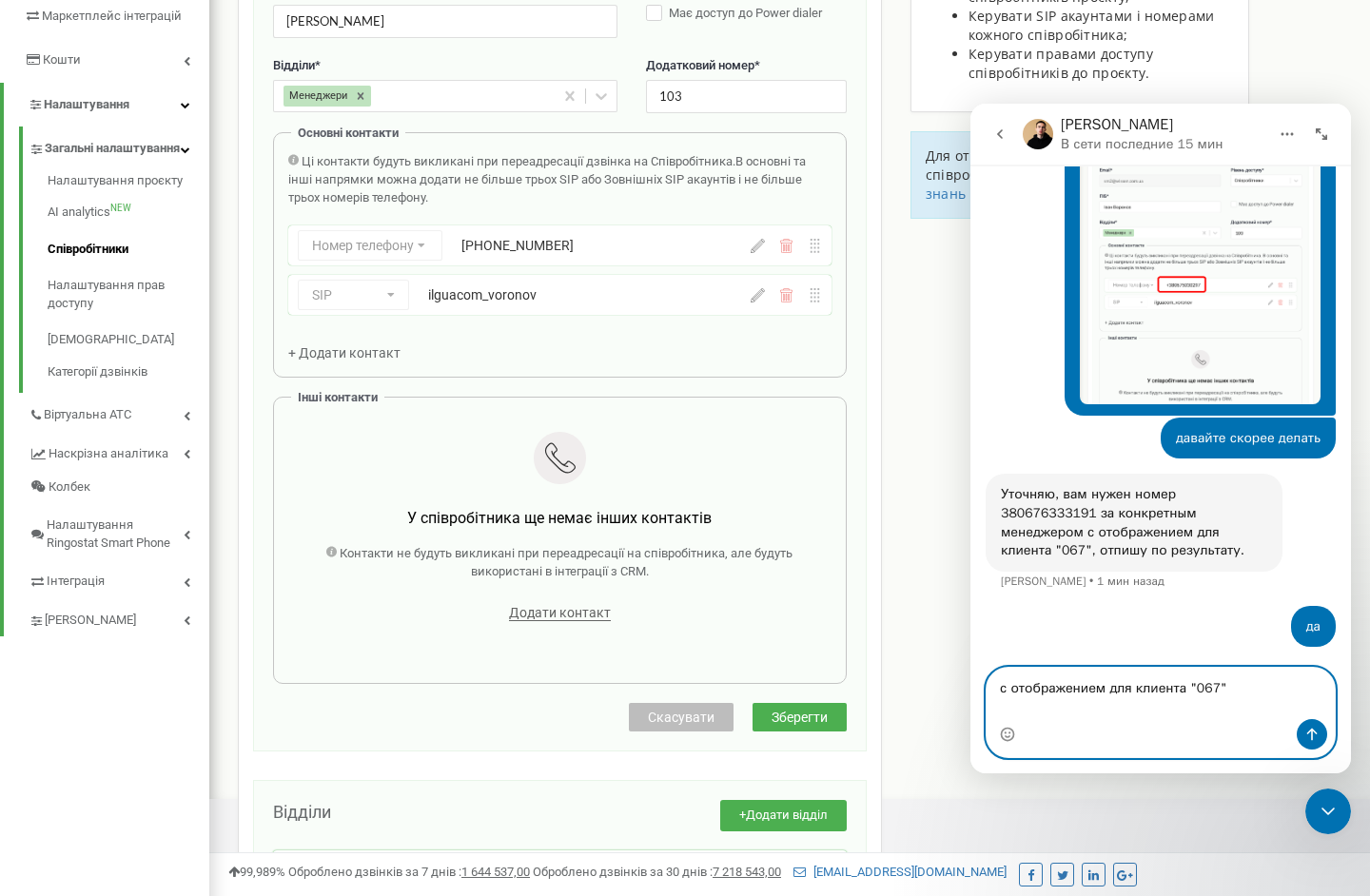 scroll, scrollTop: 15376, scrollLeft: 0, axis: vertical 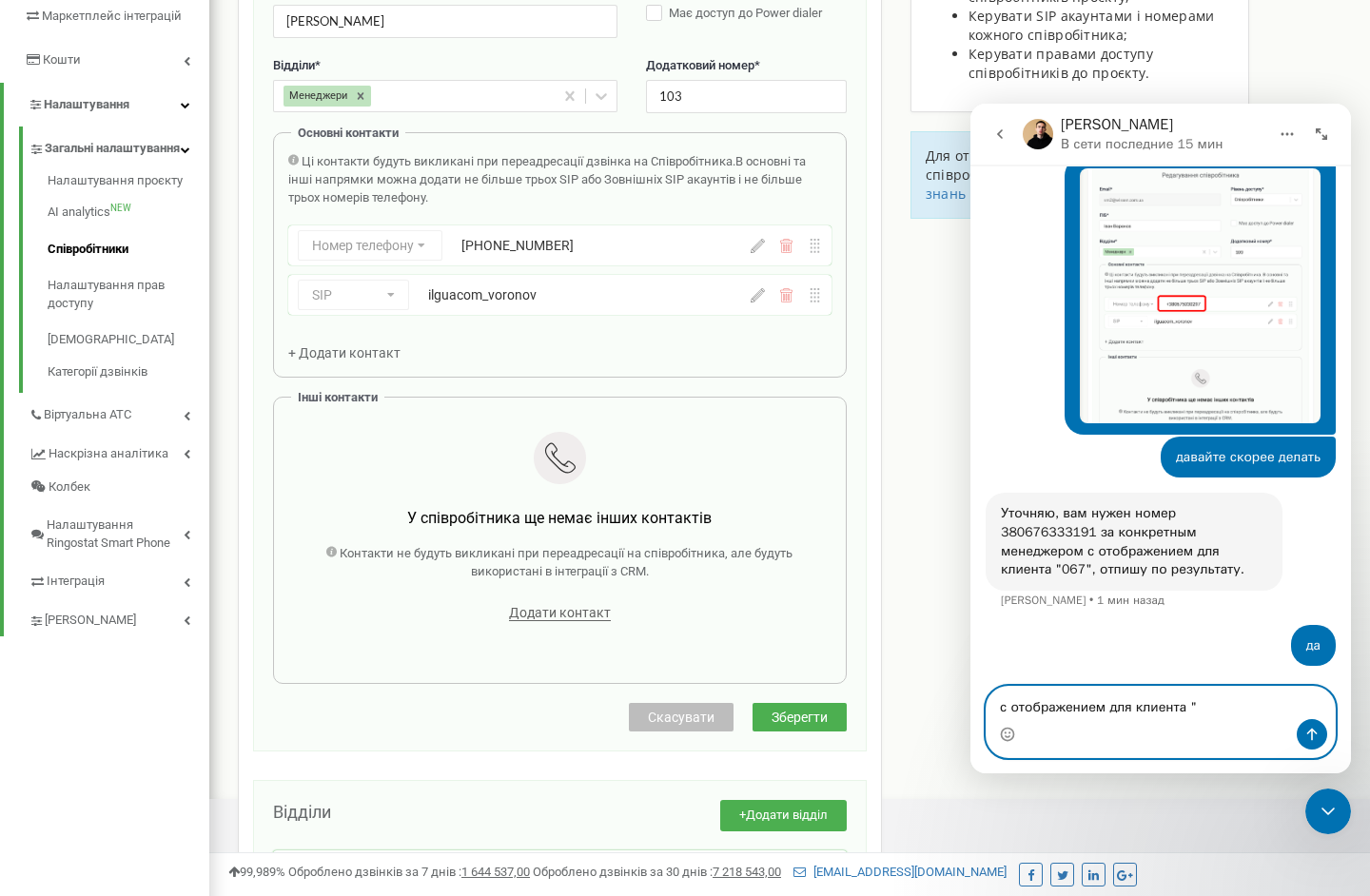 paste on "380676333191" 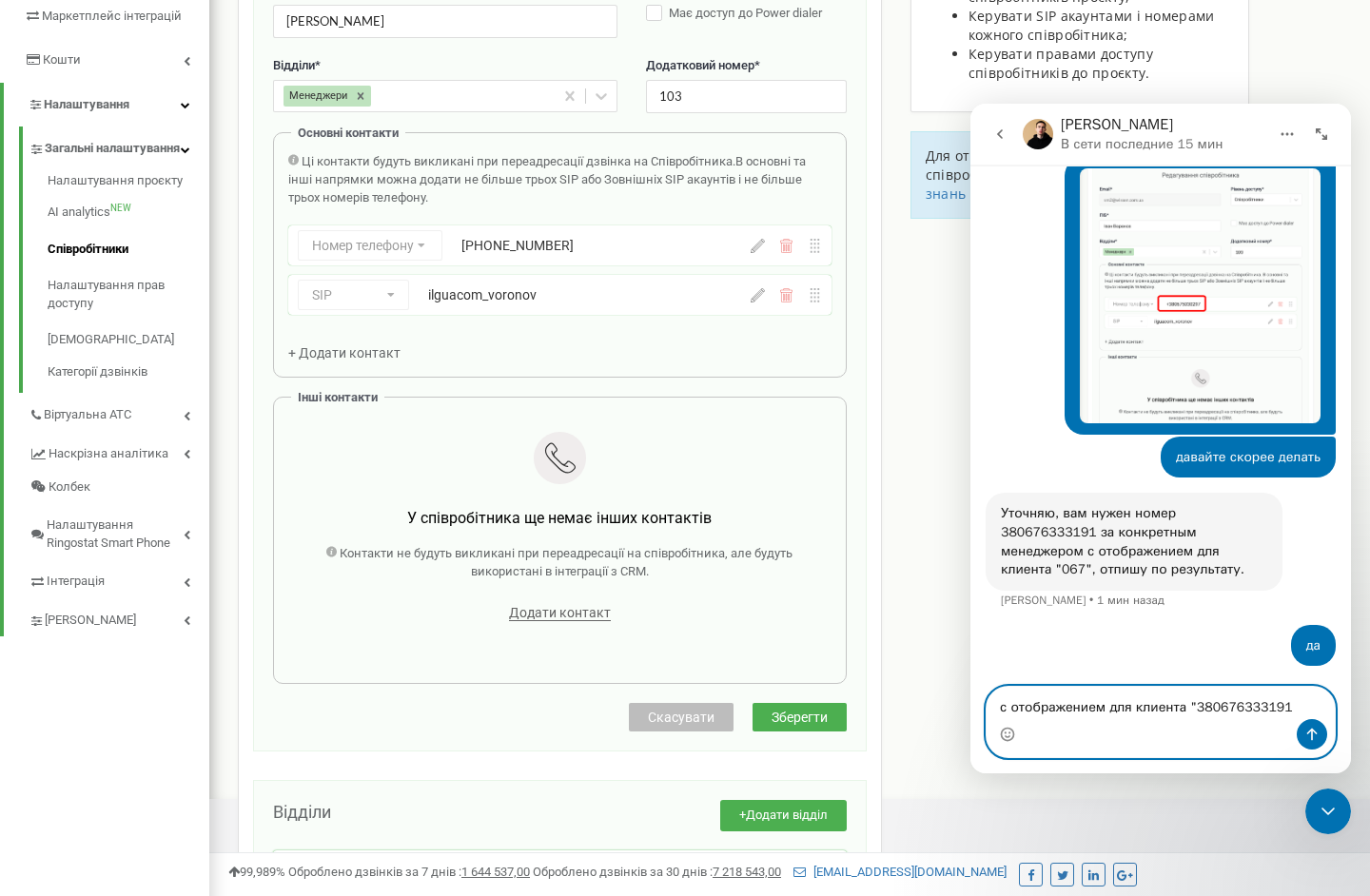 type on "с отображением для клиента "380676333191"" 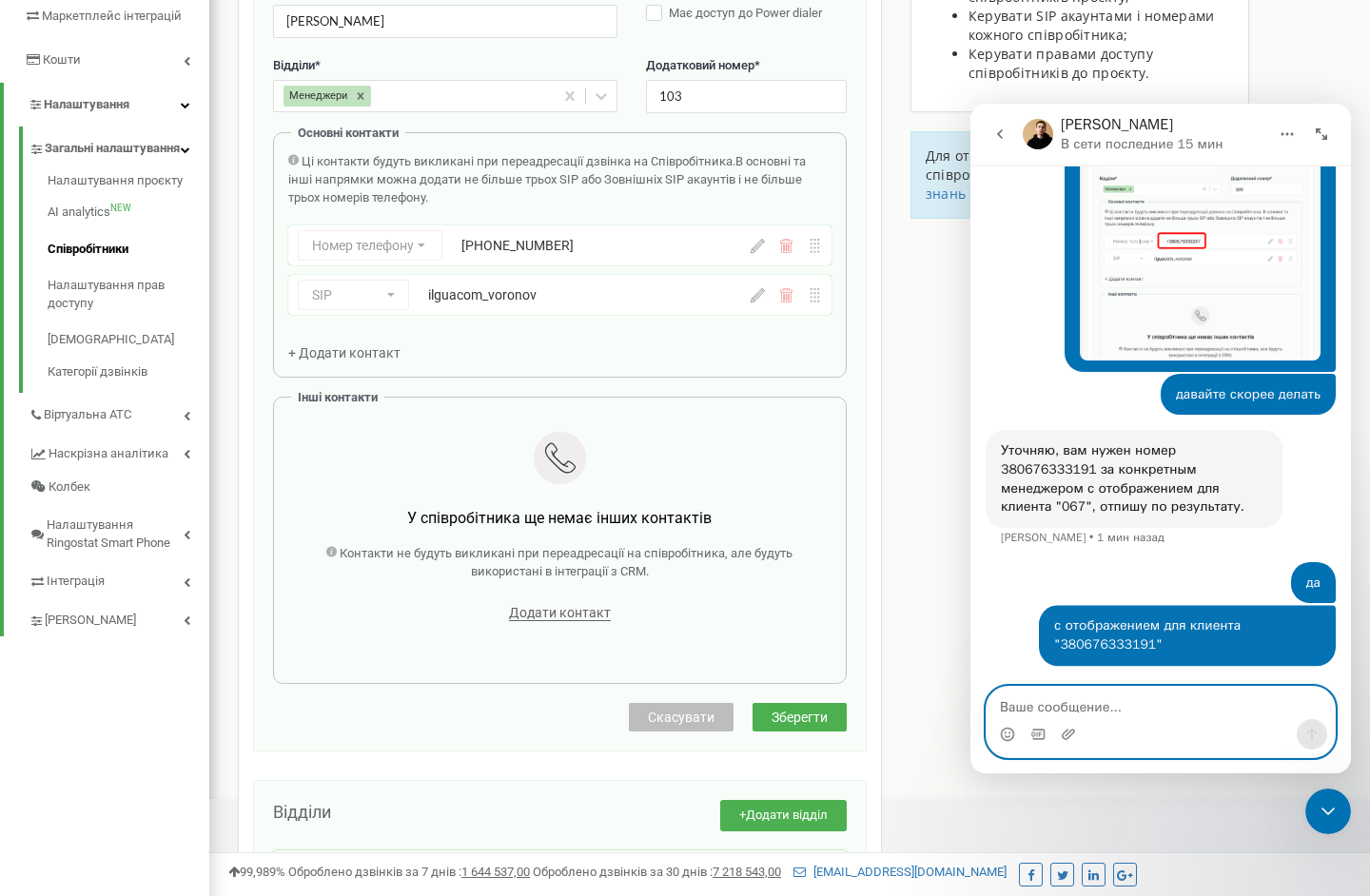 scroll, scrollTop: 15437, scrollLeft: 0, axis: vertical 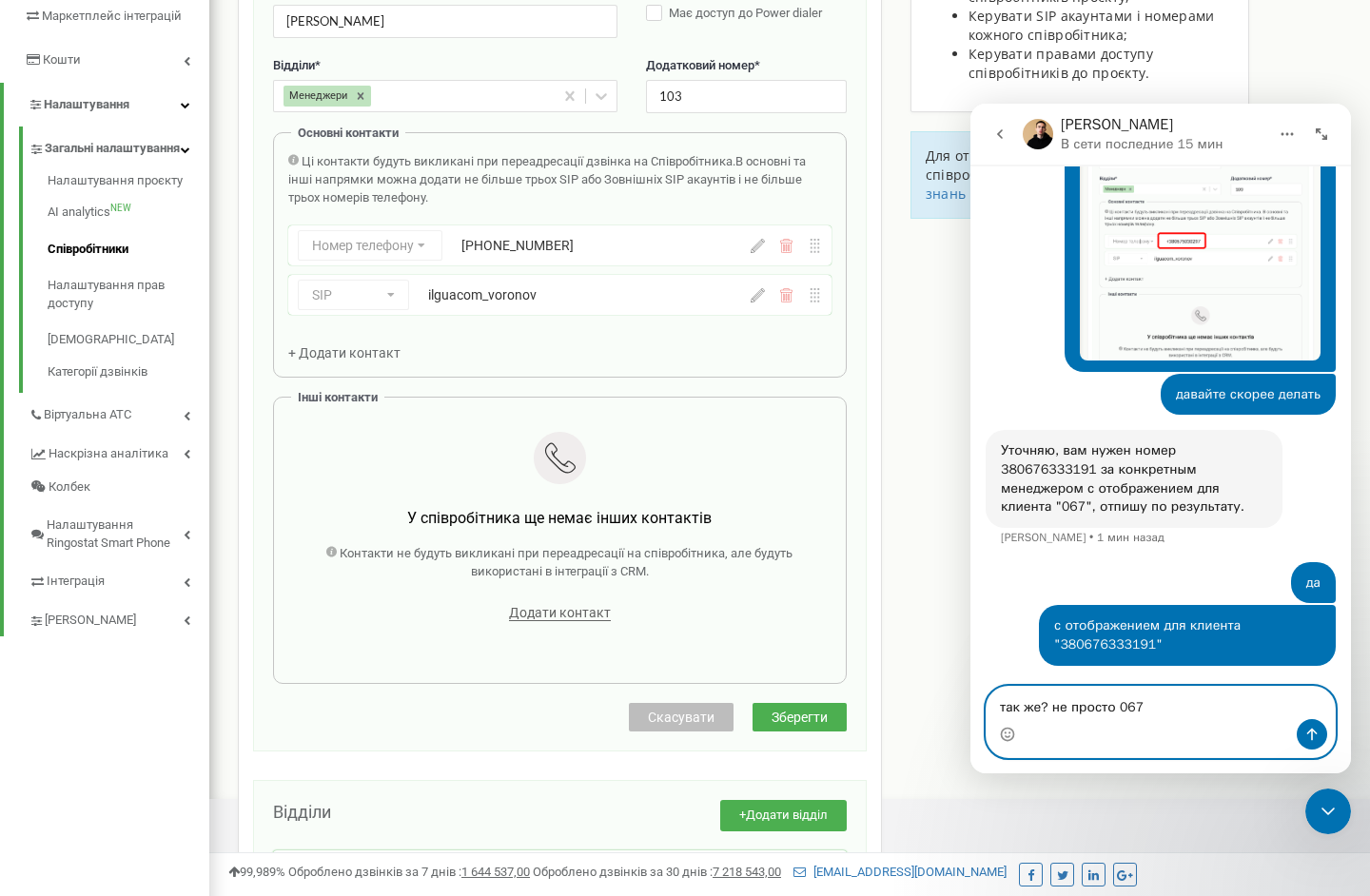 type on "так же? не просто 067?" 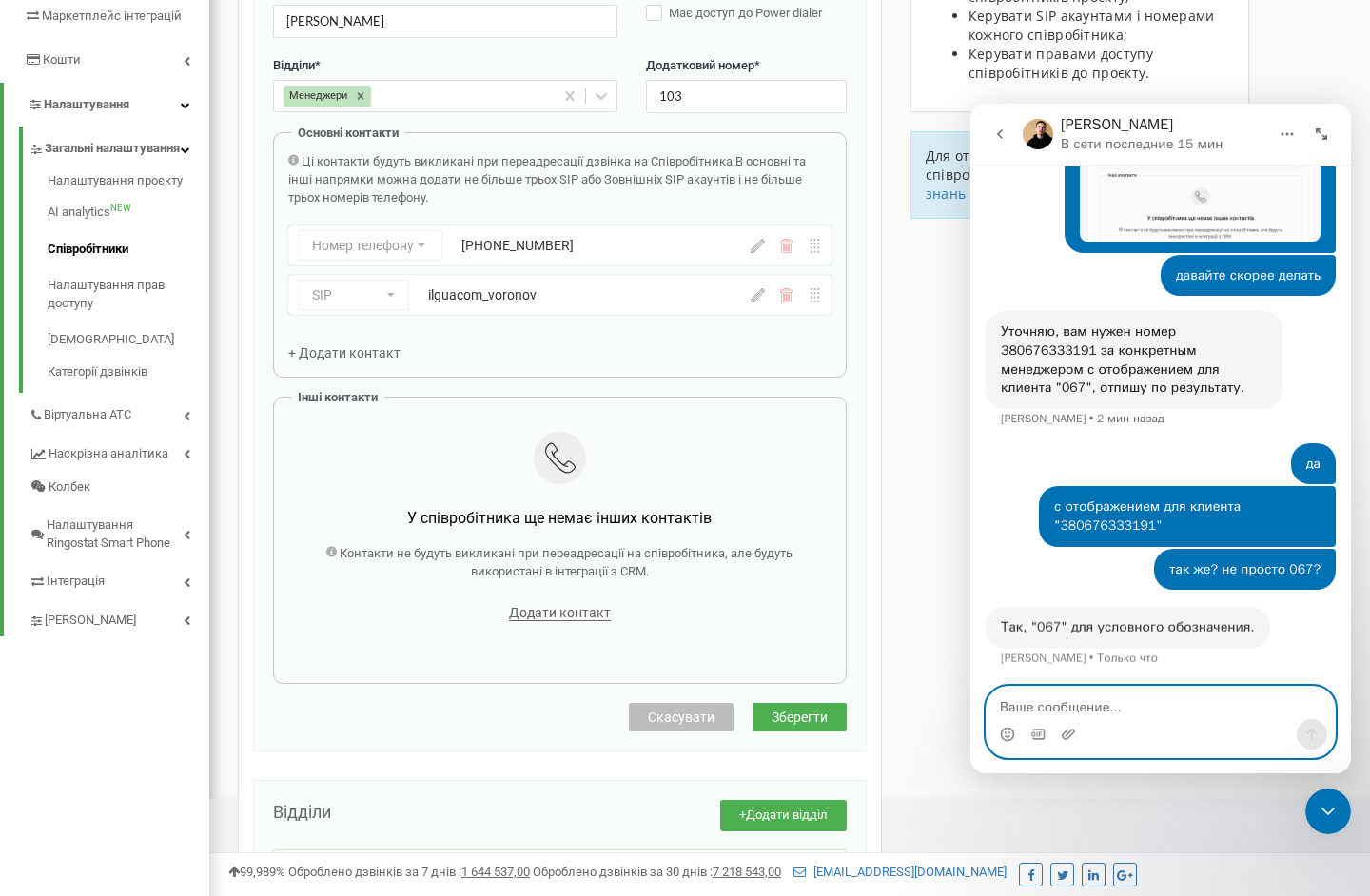 scroll, scrollTop: 15556, scrollLeft: 0, axis: vertical 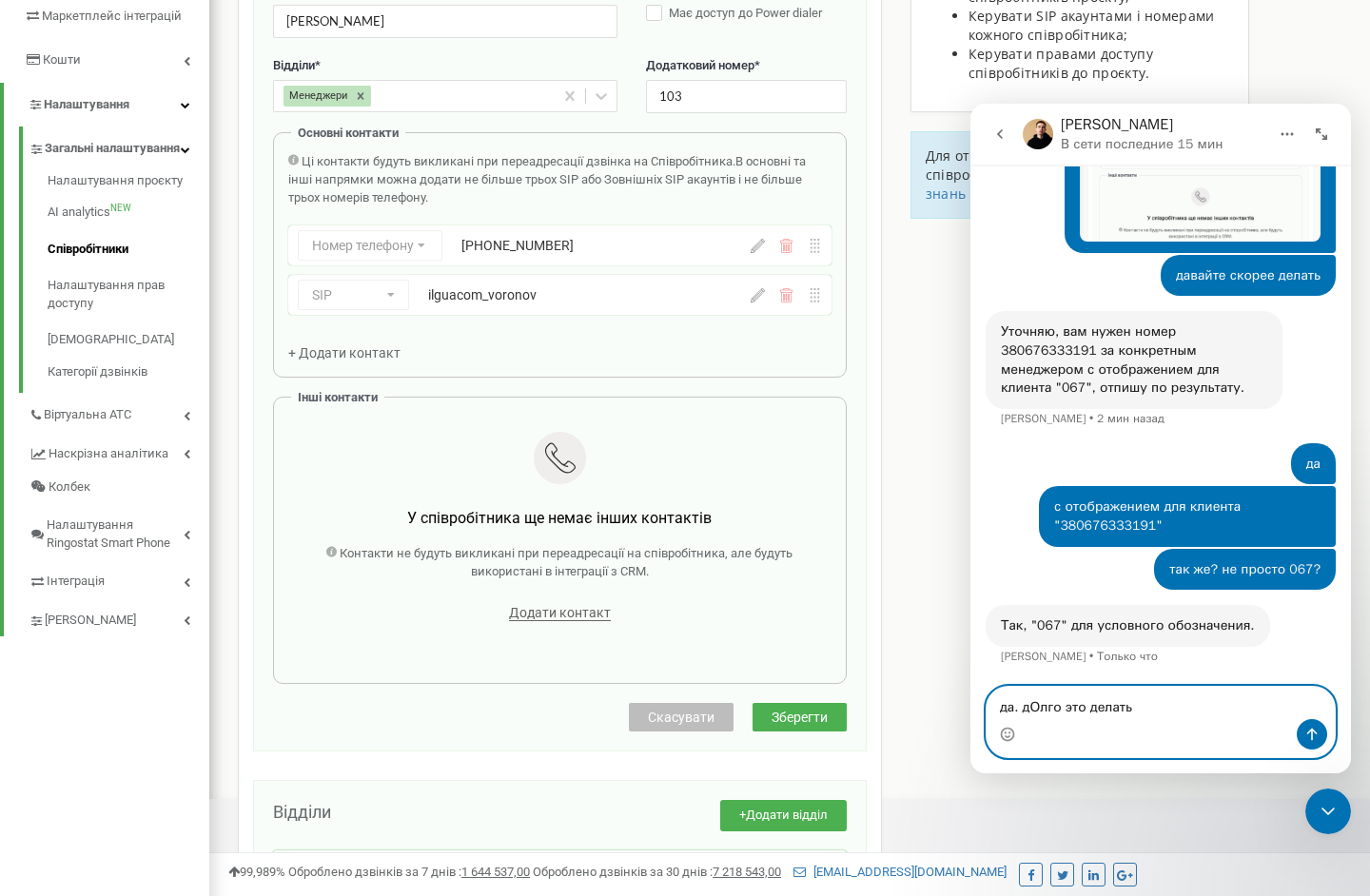 type on "да. дОлго это делать?" 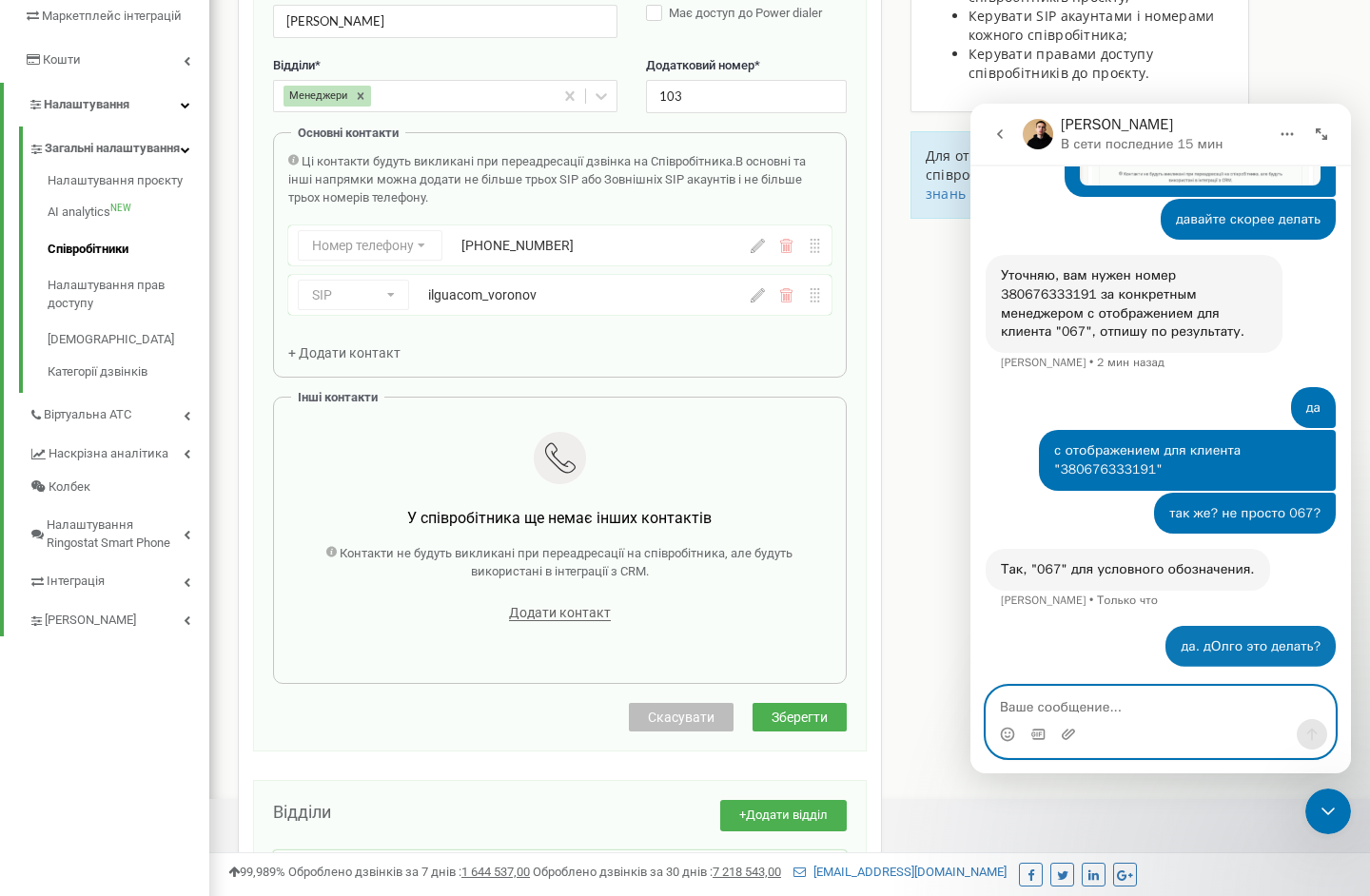 scroll, scrollTop: 15613, scrollLeft: 0, axis: vertical 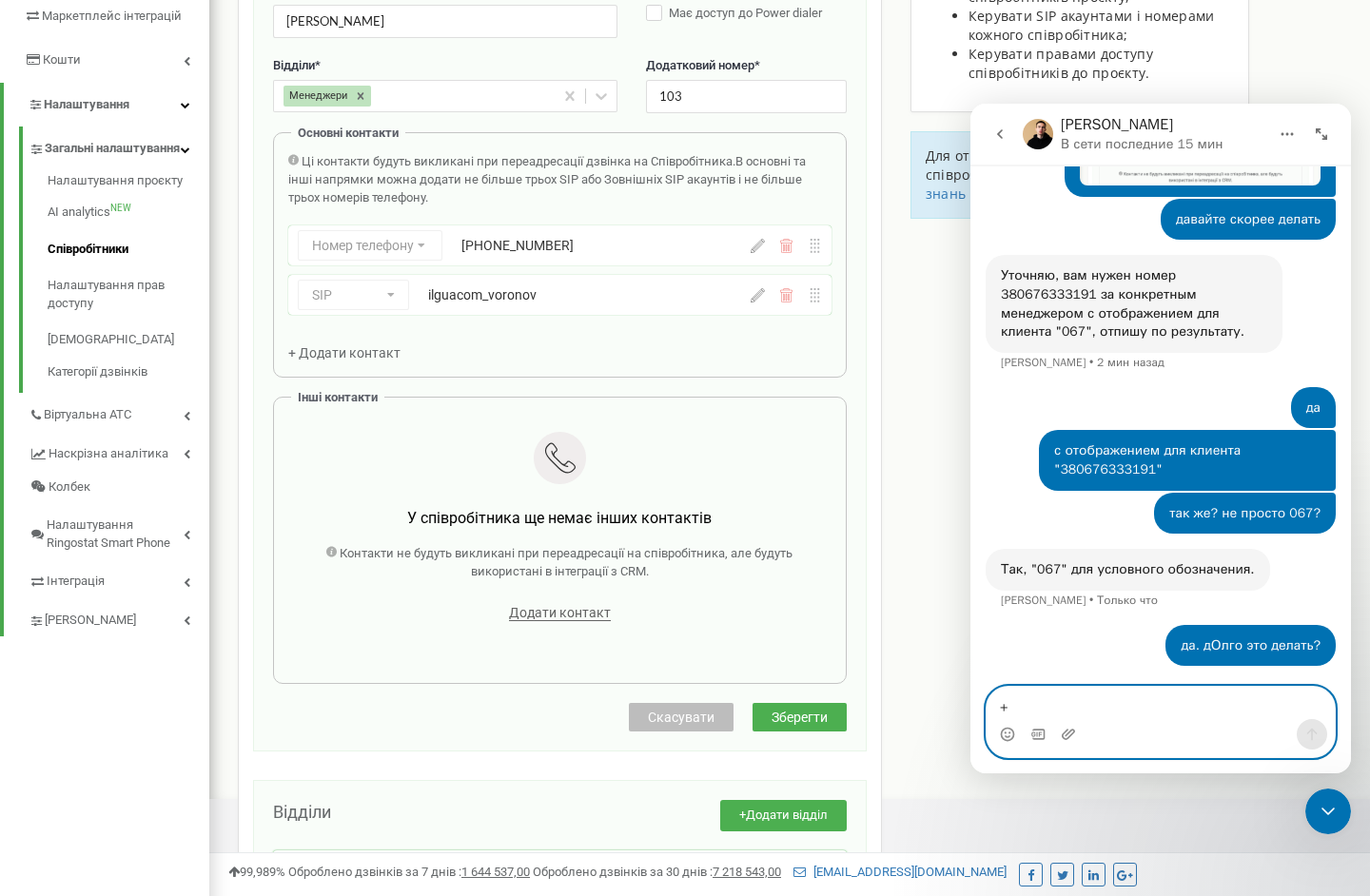 type on "+-" 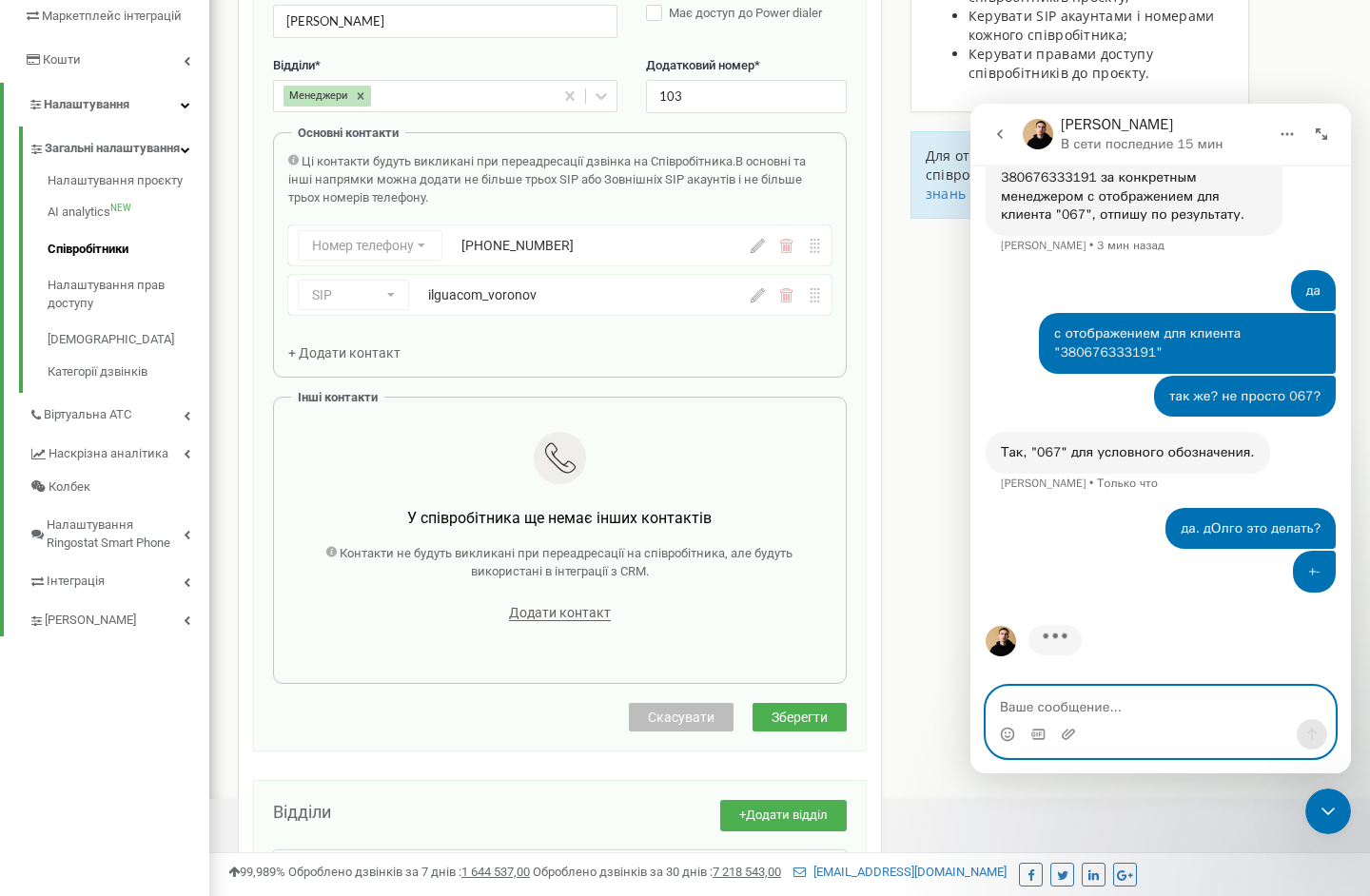 scroll, scrollTop: 15656, scrollLeft: 0, axis: vertical 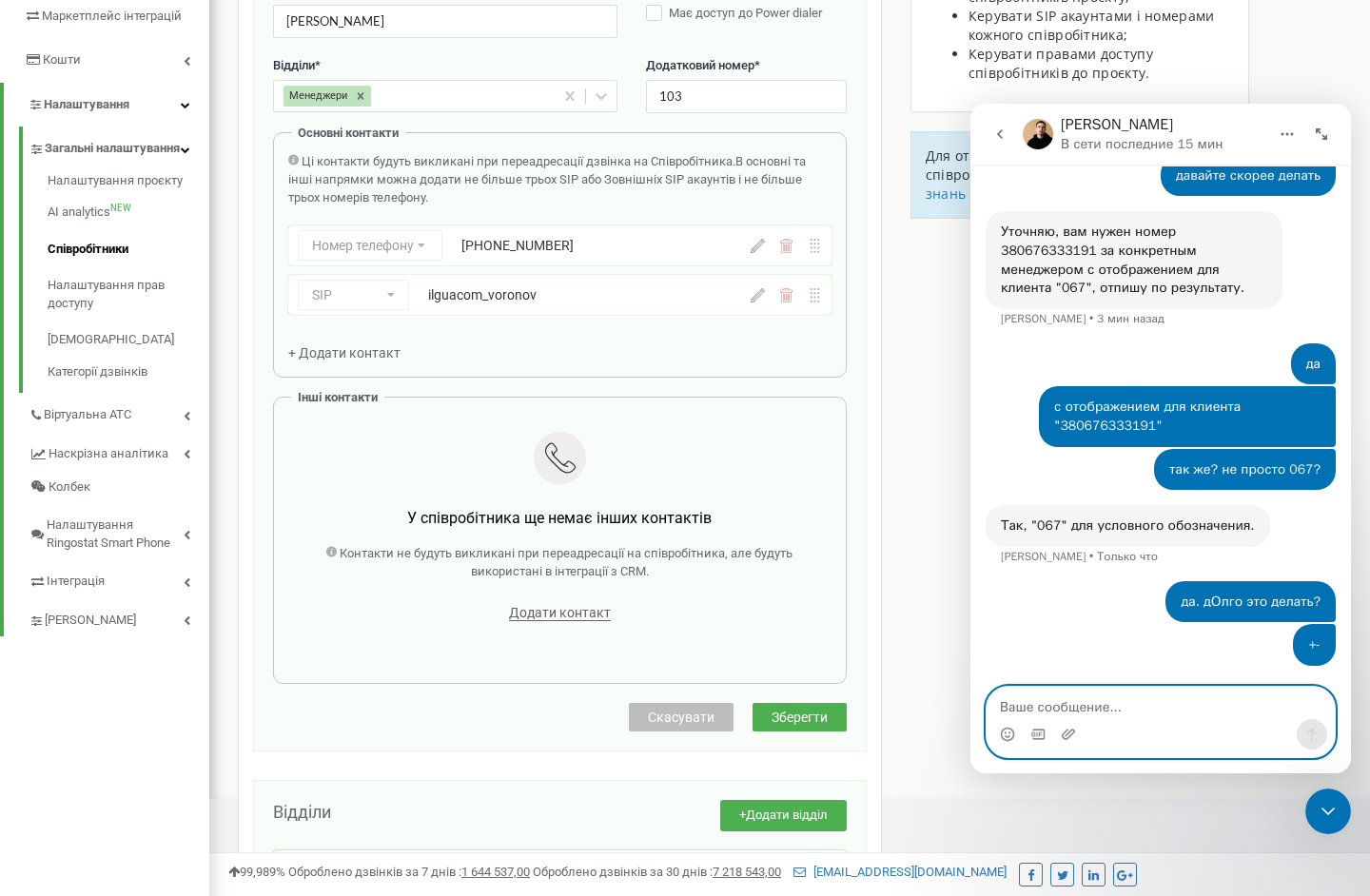 type 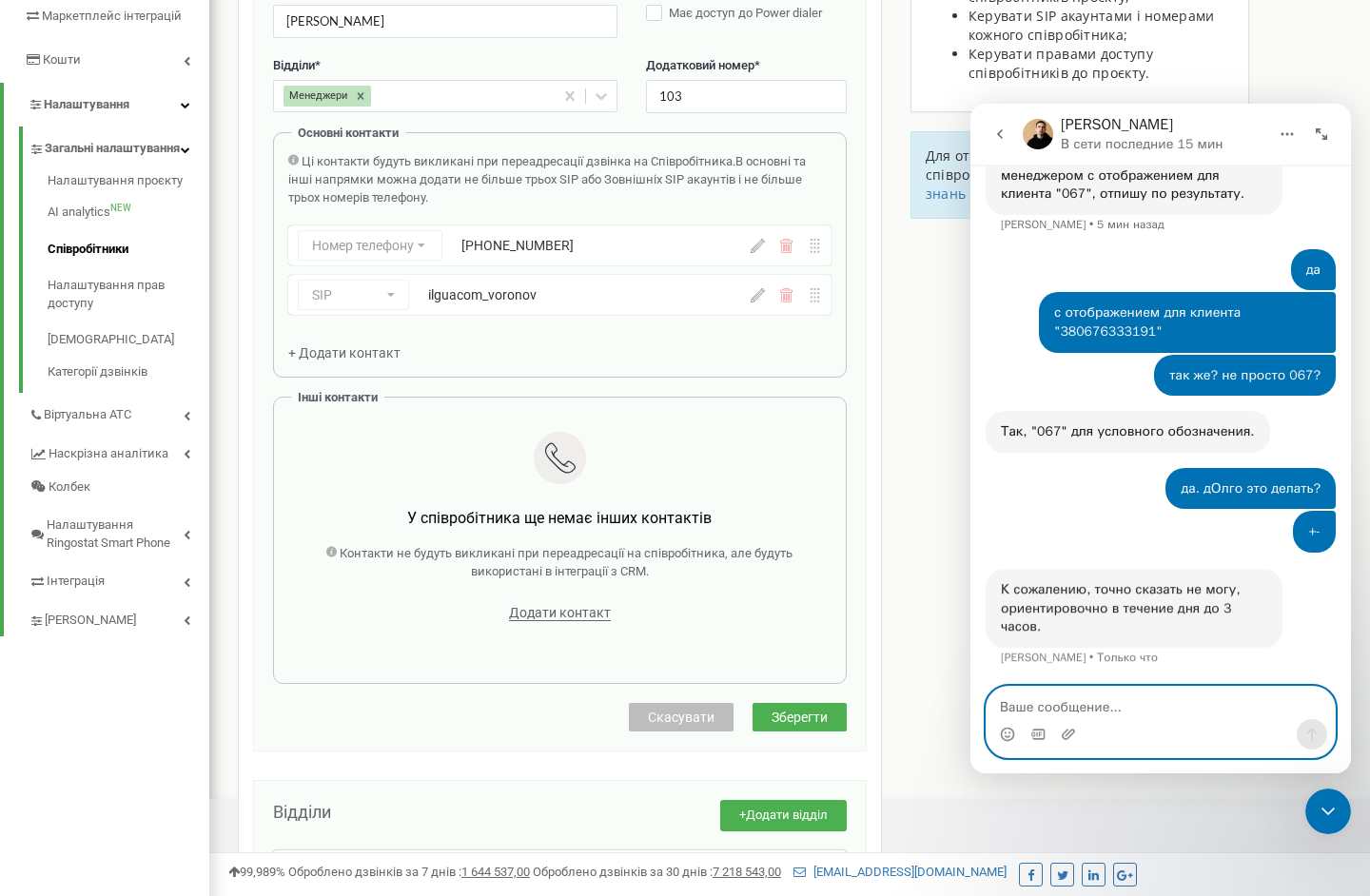 scroll, scrollTop: 15750, scrollLeft: 0, axis: vertical 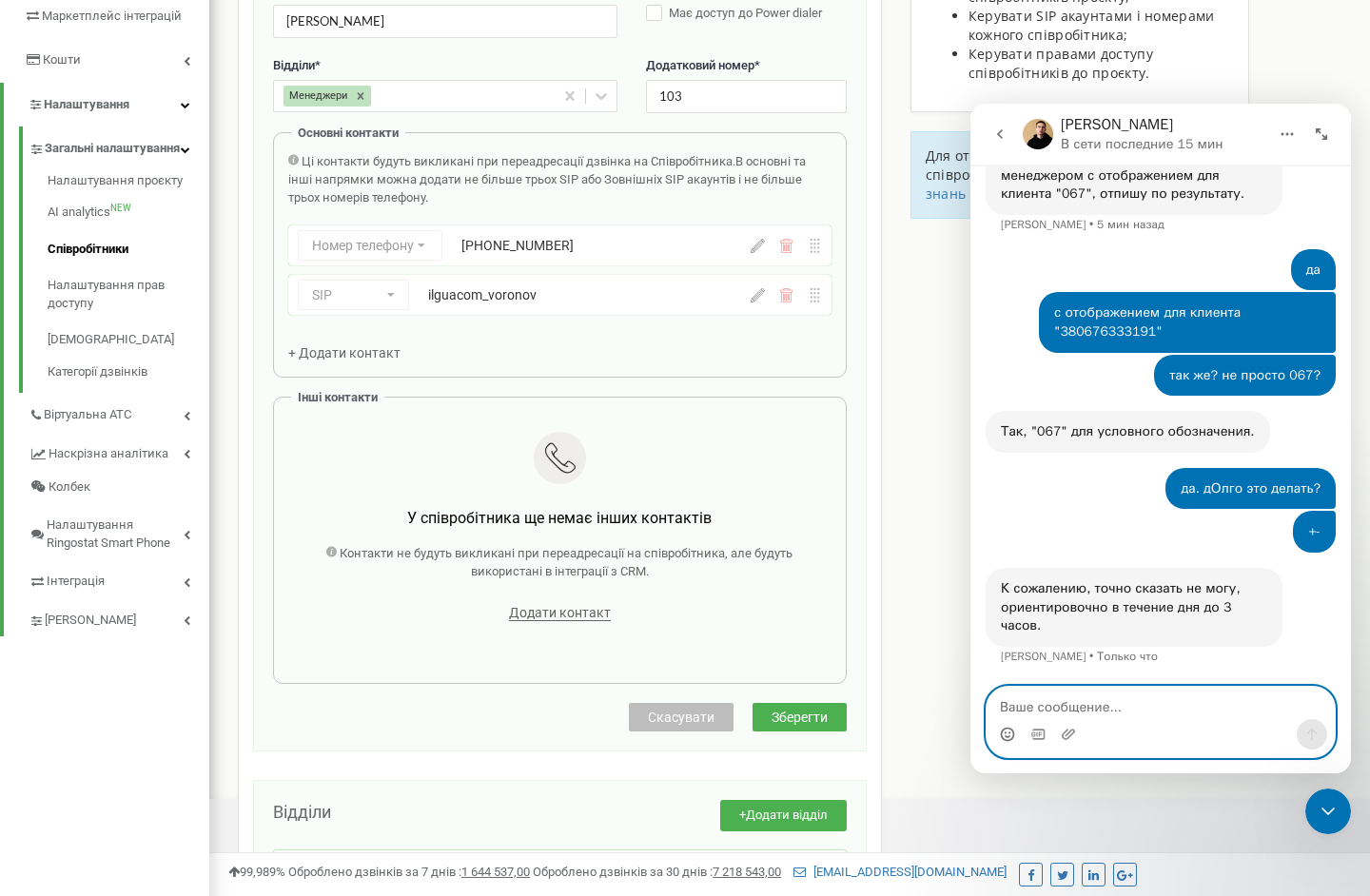click 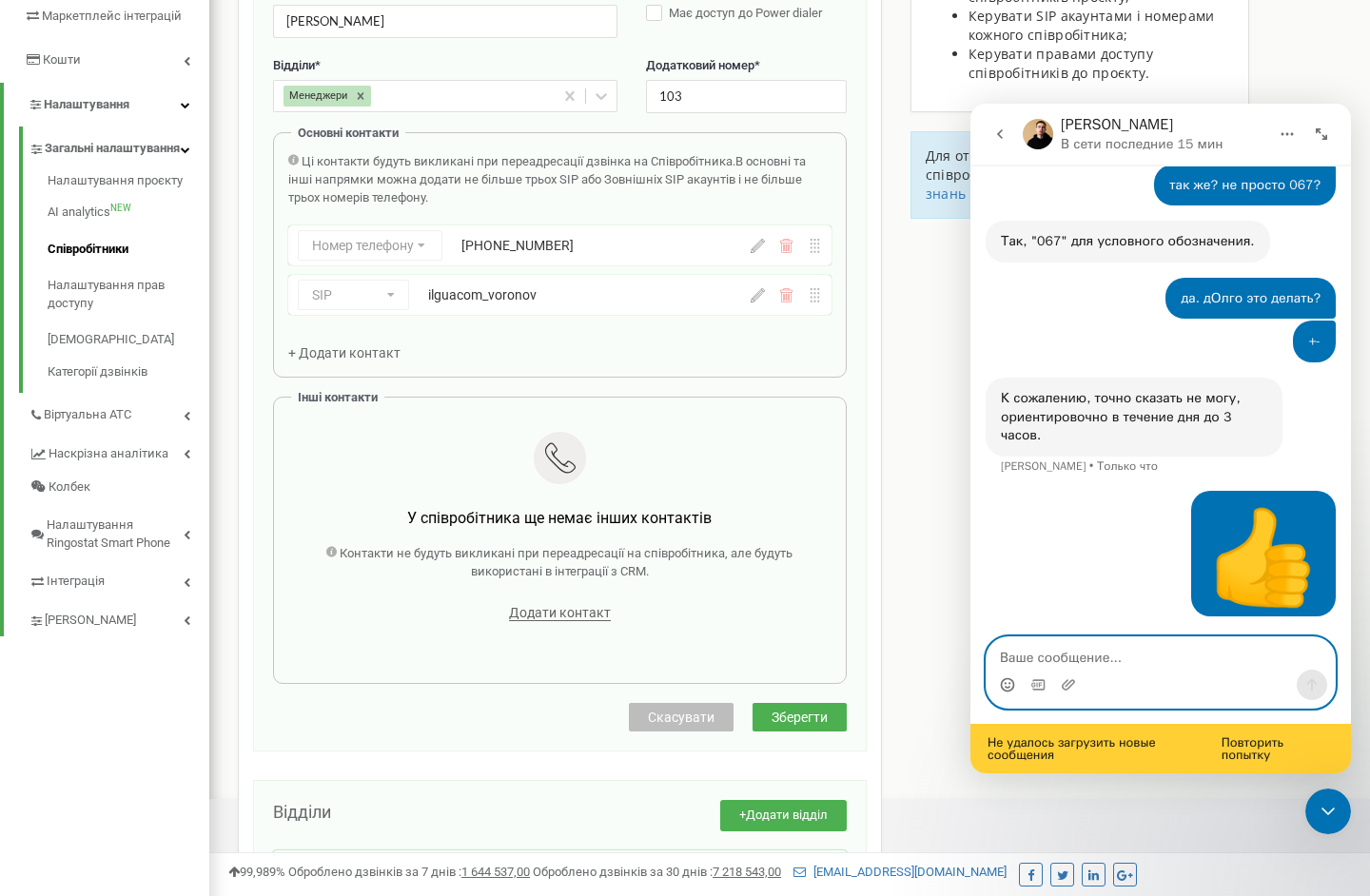 scroll, scrollTop: 15941, scrollLeft: 0, axis: vertical 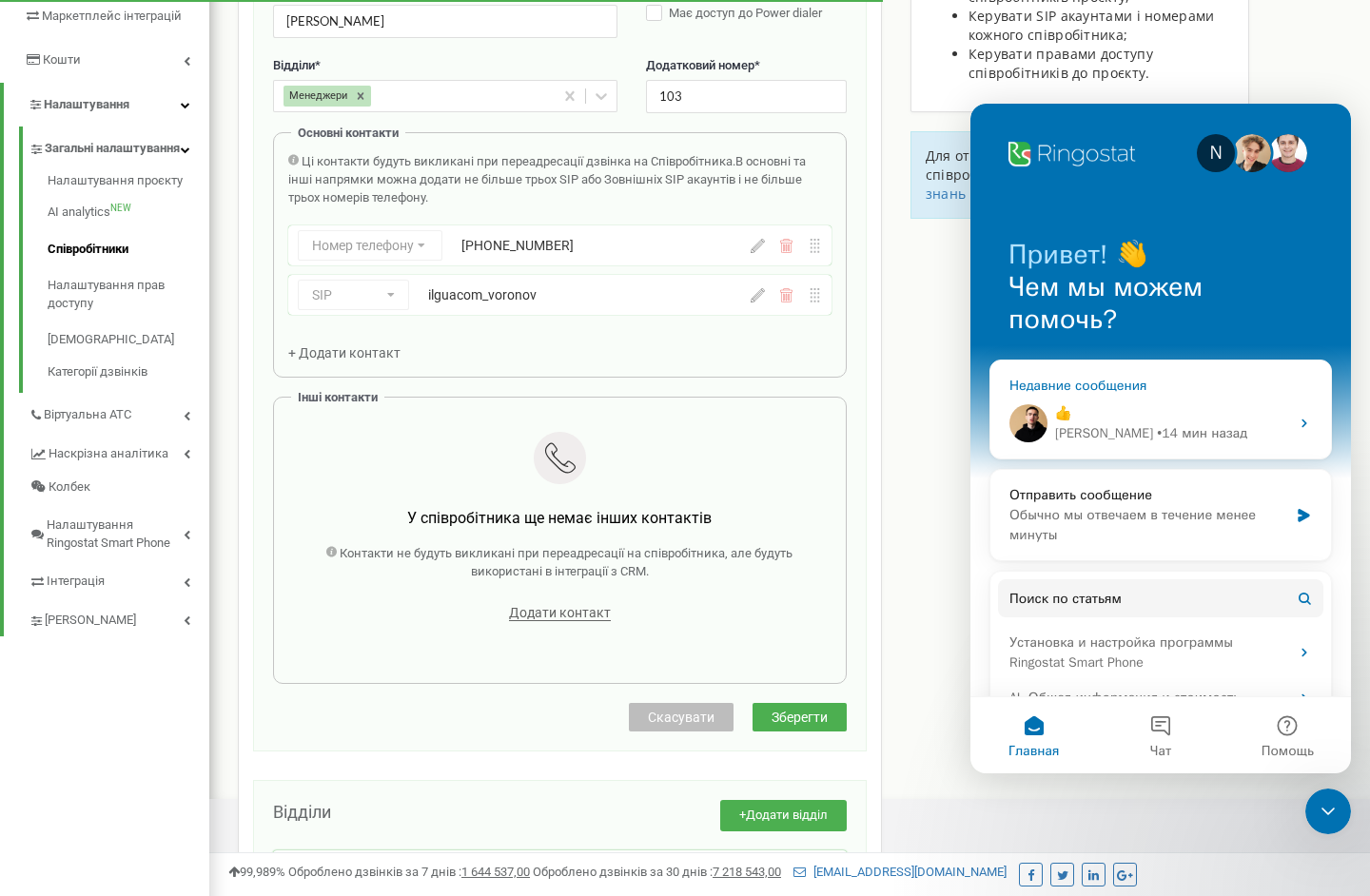 click on "👍" at bounding box center [1172, 413] 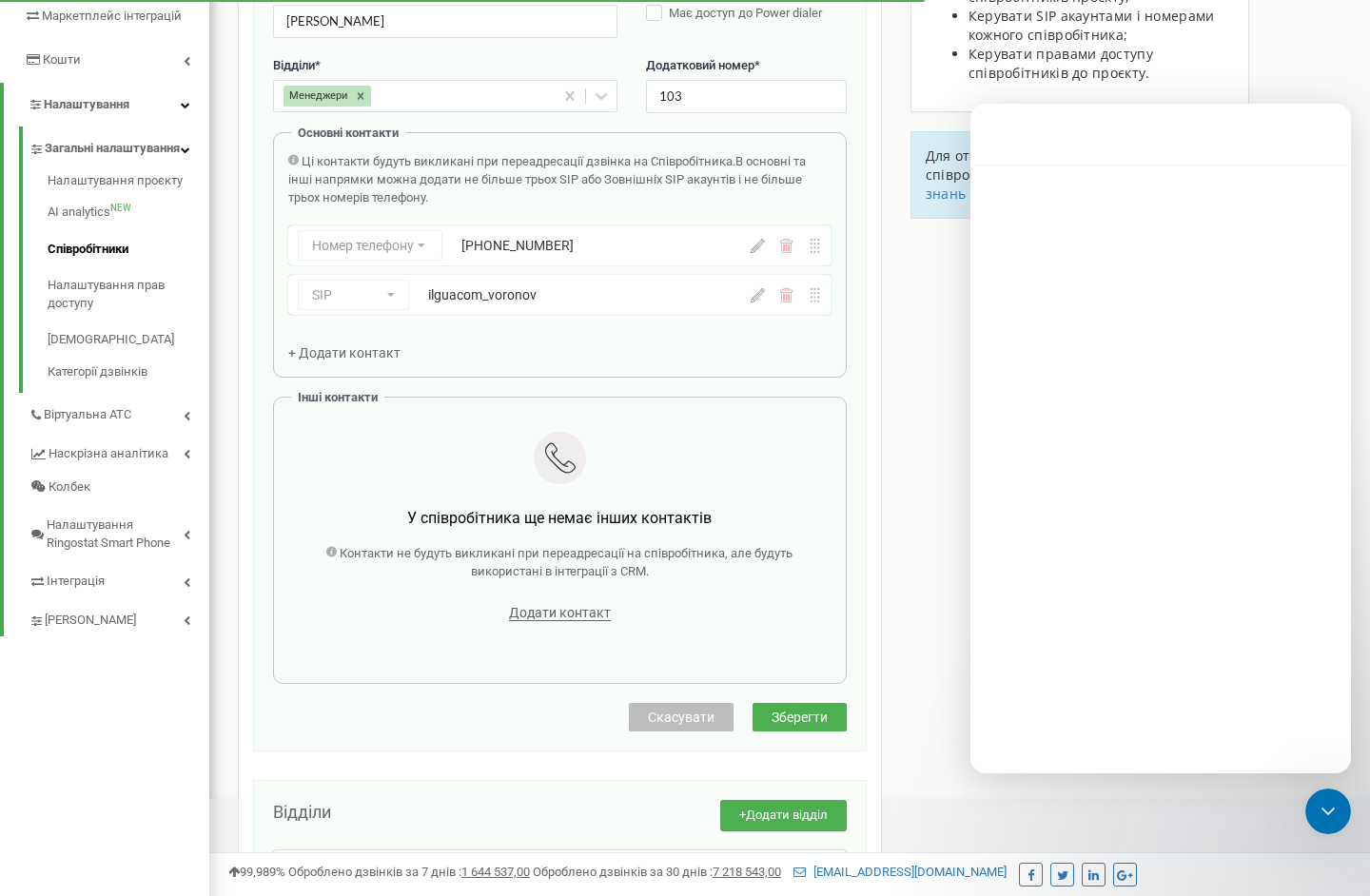 scroll, scrollTop: 10, scrollLeft: 0, axis: vertical 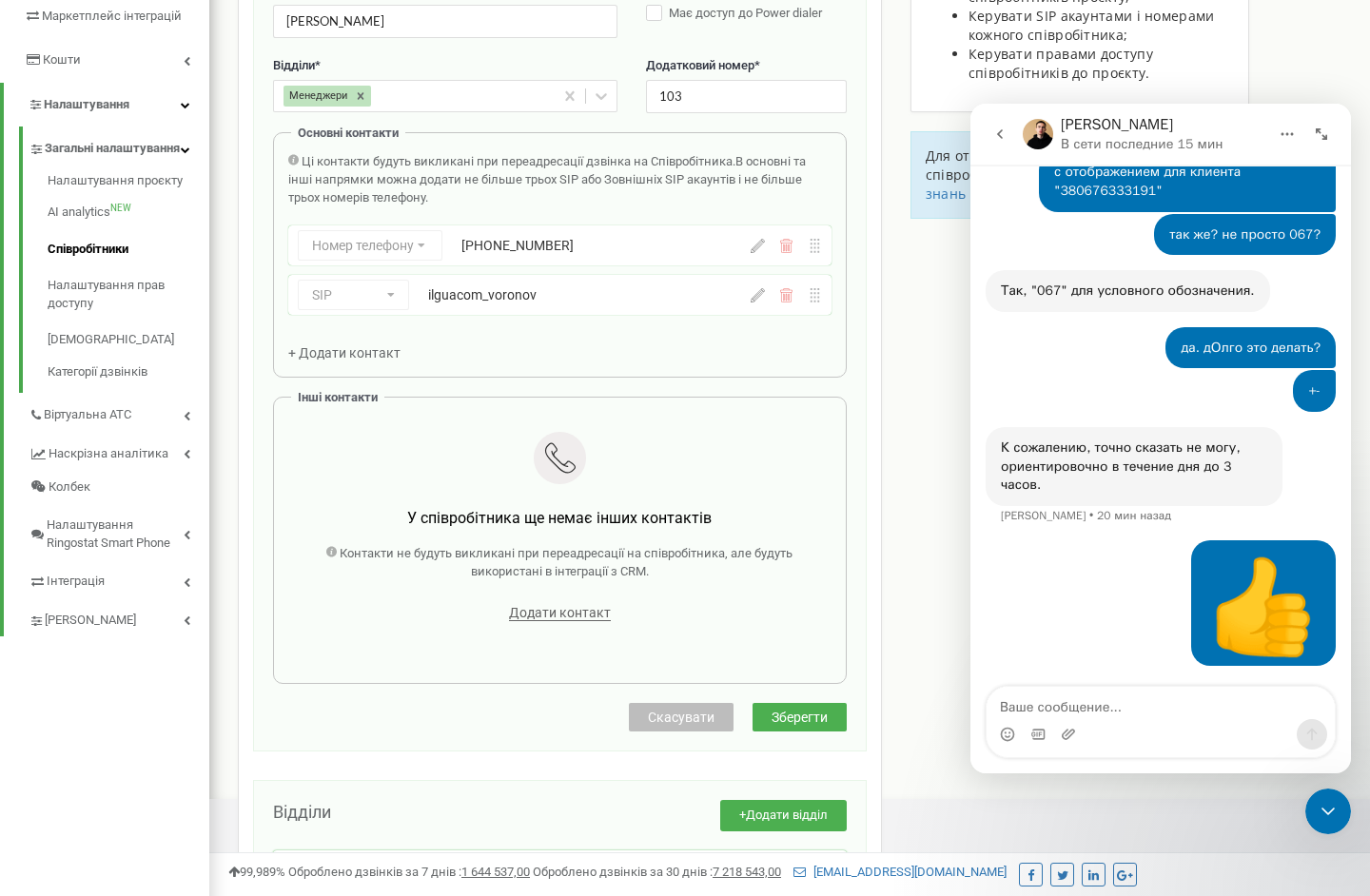 click on "Співробітники проєкту    ilg-ua.com Редагування співробітника Email * sm2@wissen.com.ua Email недоступний для редагування. Ви можете створити нового співробітника і переприв'язати до нього SIP акаунти в розділі "SIP акаунти". Рівень доступу * Співробітники ПІБ * Іван Воронов   Має доступ до Power dialer Відділи * Менеджери Додатковий номер * 103 Основні контакти Ці контакти будуть викликані при переадресації дзвінка на Співробітника.  В основні та інші напрямки можна додати не більше трьох SIP або Зовнішніх SIP акаунтів і не більше трьох номерів телефону. Номер телефону Номер телефону SIP" at bounding box center (790, 420) 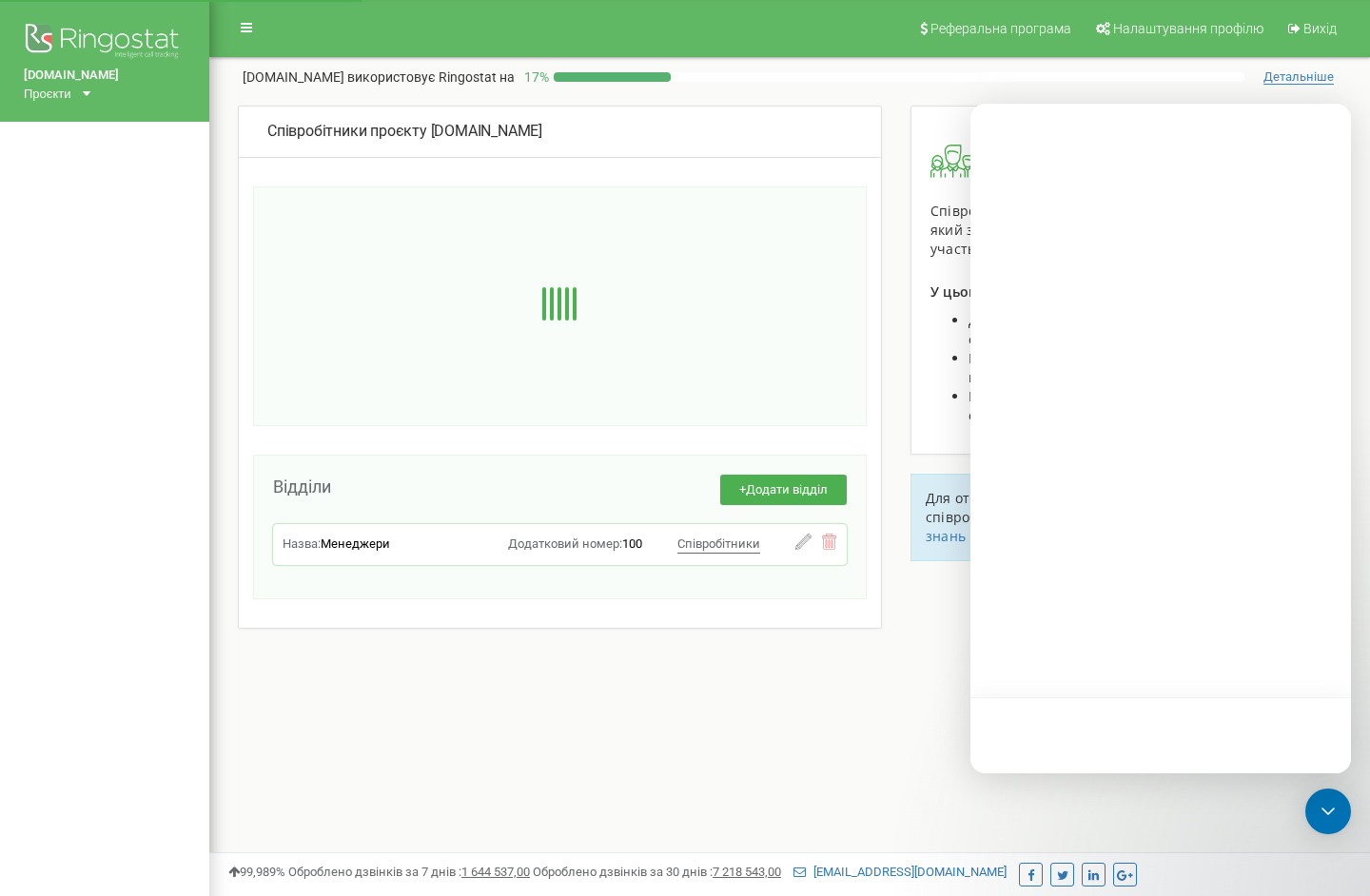 scroll, scrollTop: 244, scrollLeft: 0, axis: vertical 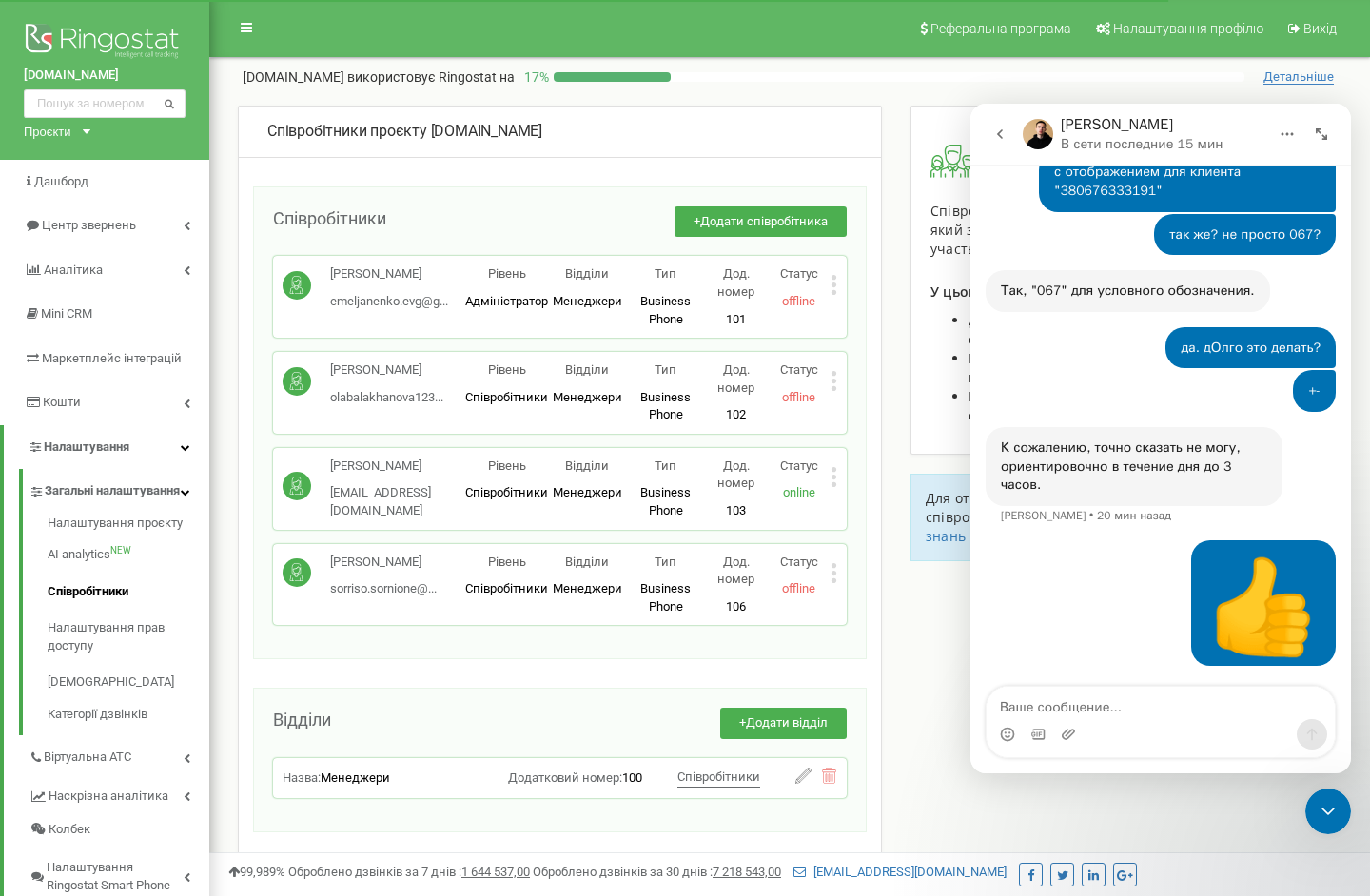 click 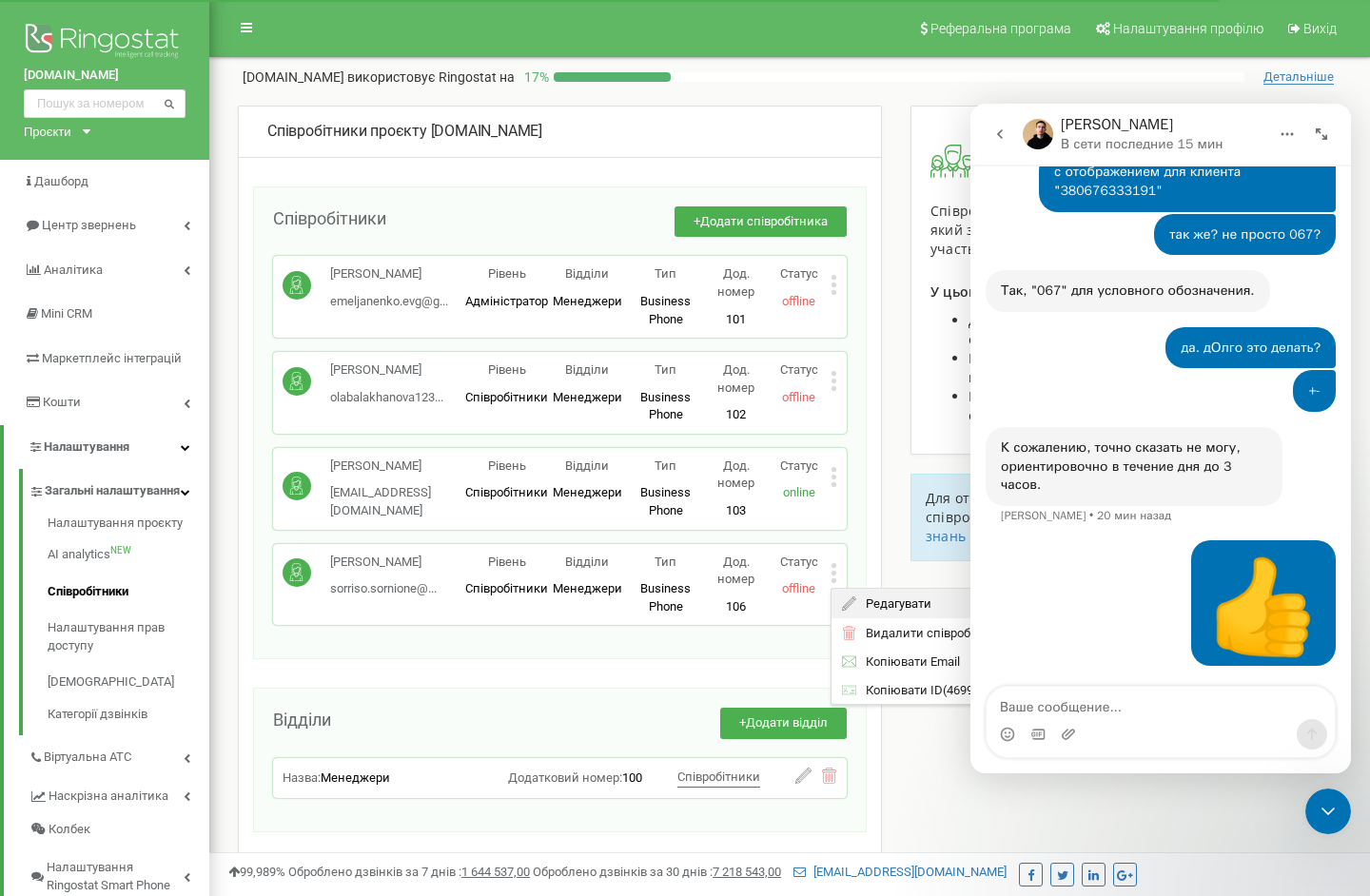 click on "Редагувати" at bounding box center (893, 603) 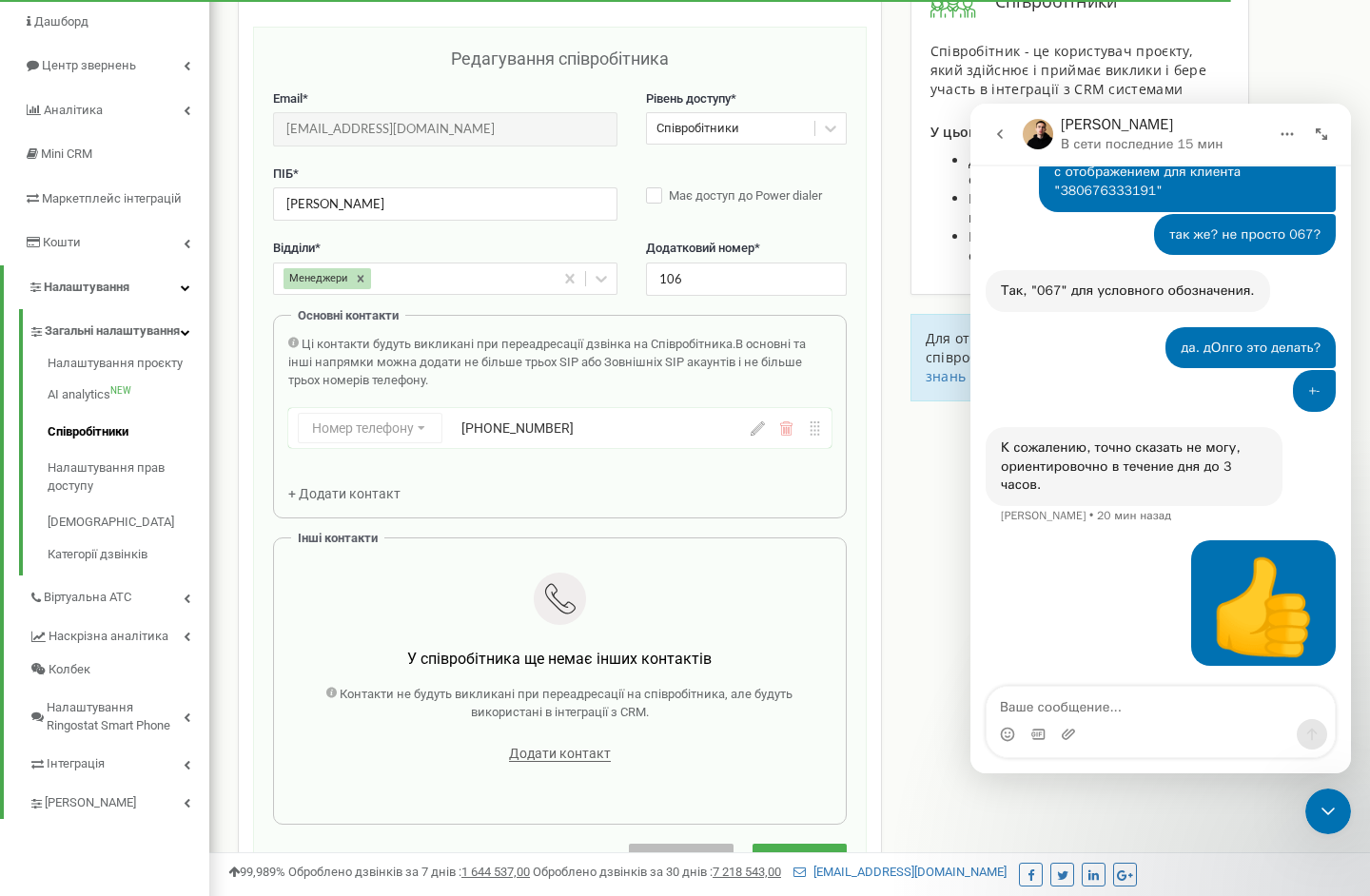 scroll, scrollTop: 190, scrollLeft: 0, axis: vertical 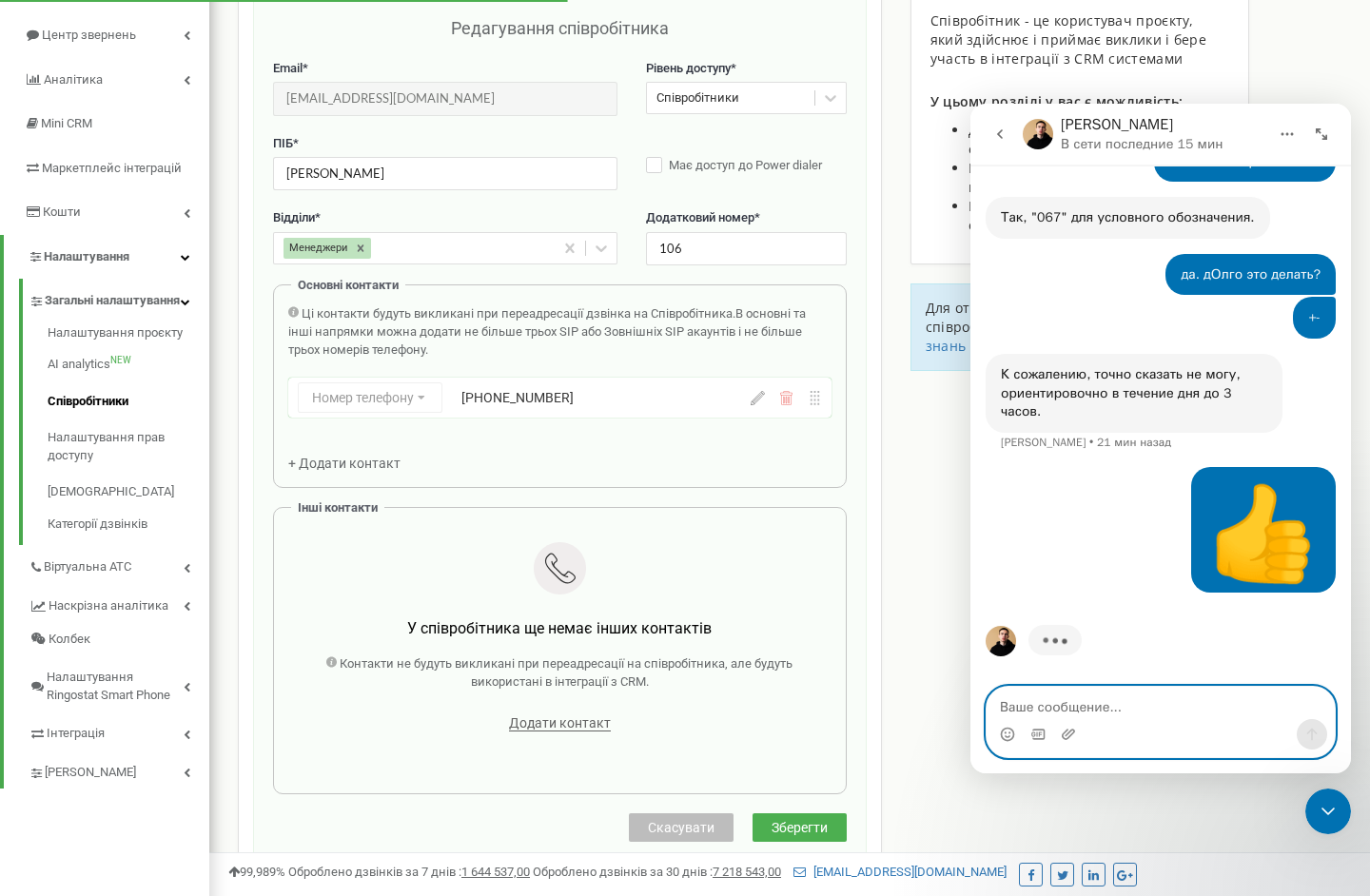 click at bounding box center (1161, 703) 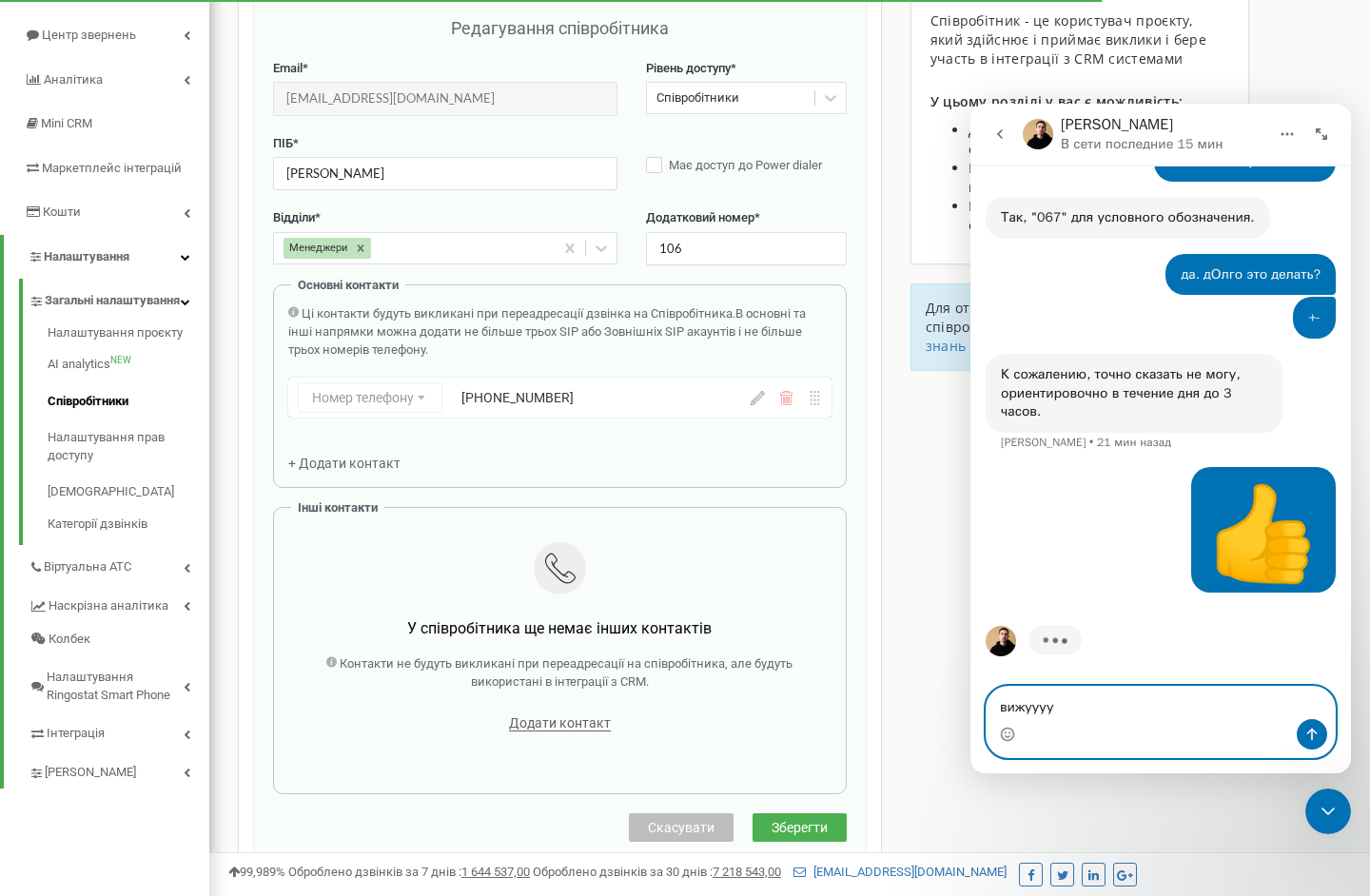 type on "вижууууу" 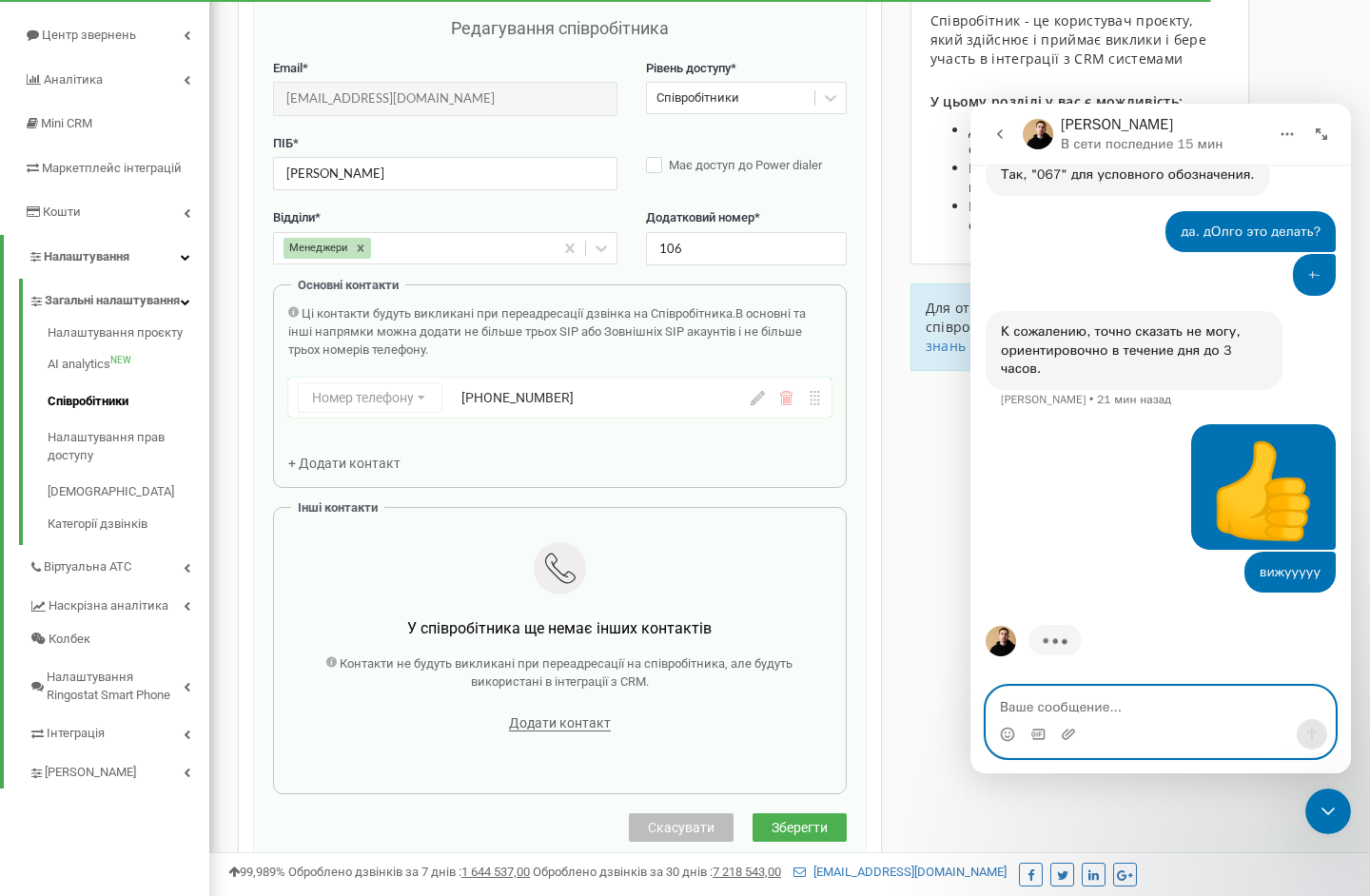 scroll, scrollTop: 15988, scrollLeft: 0, axis: vertical 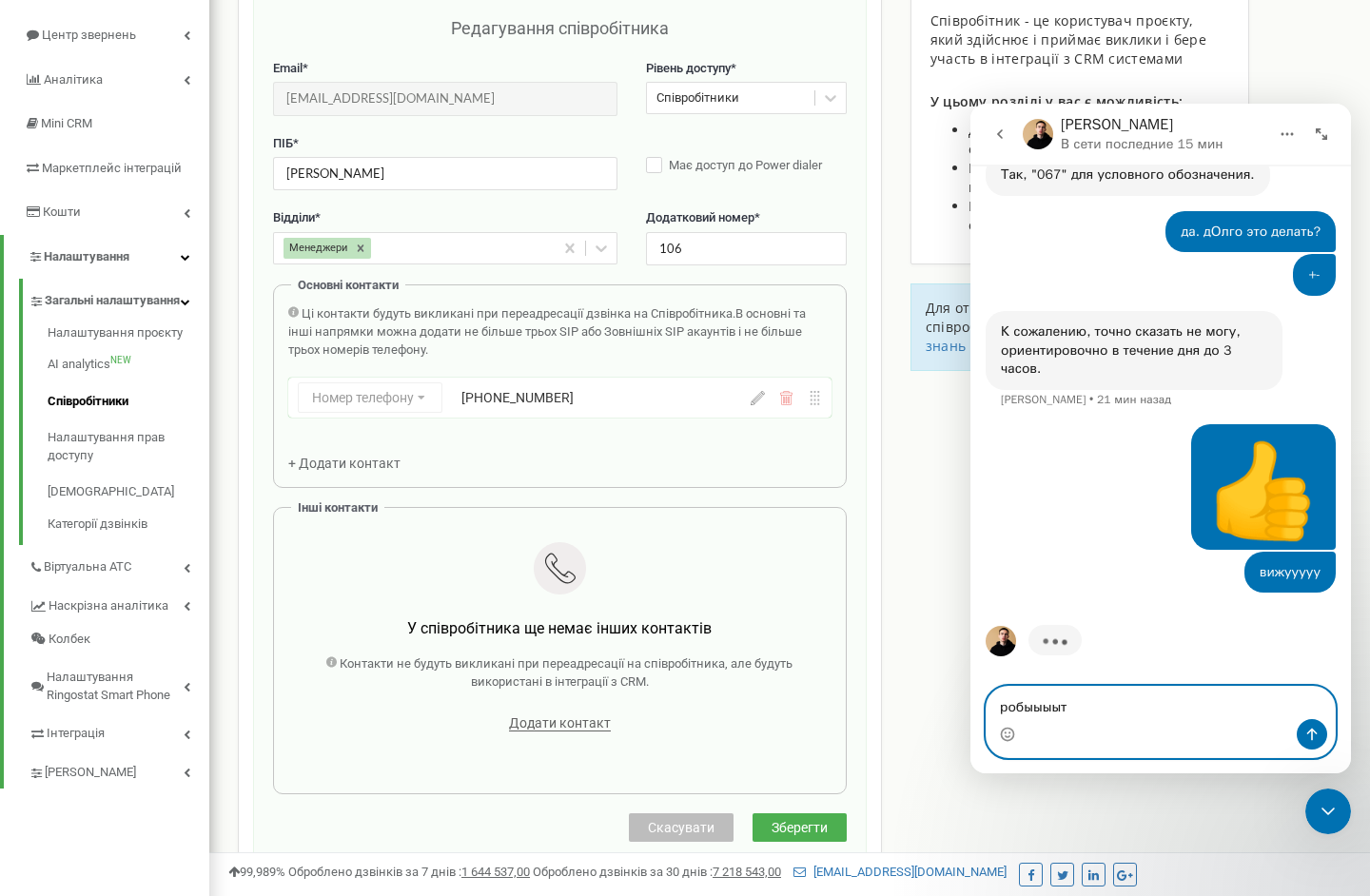 type on "робыыыыть" 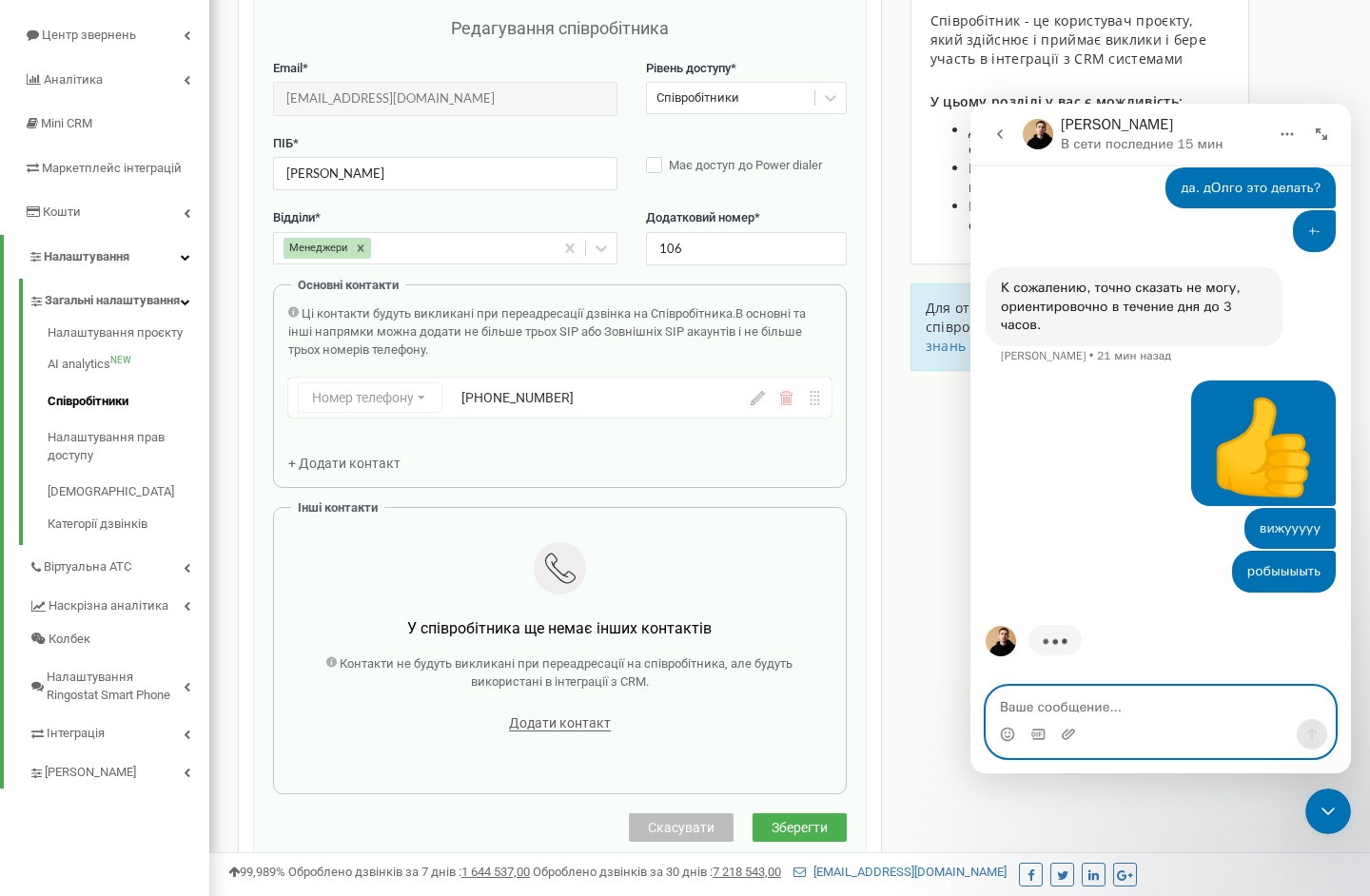 scroll, scrollTop: 16032, scrollLeft: 0, axis: vertical 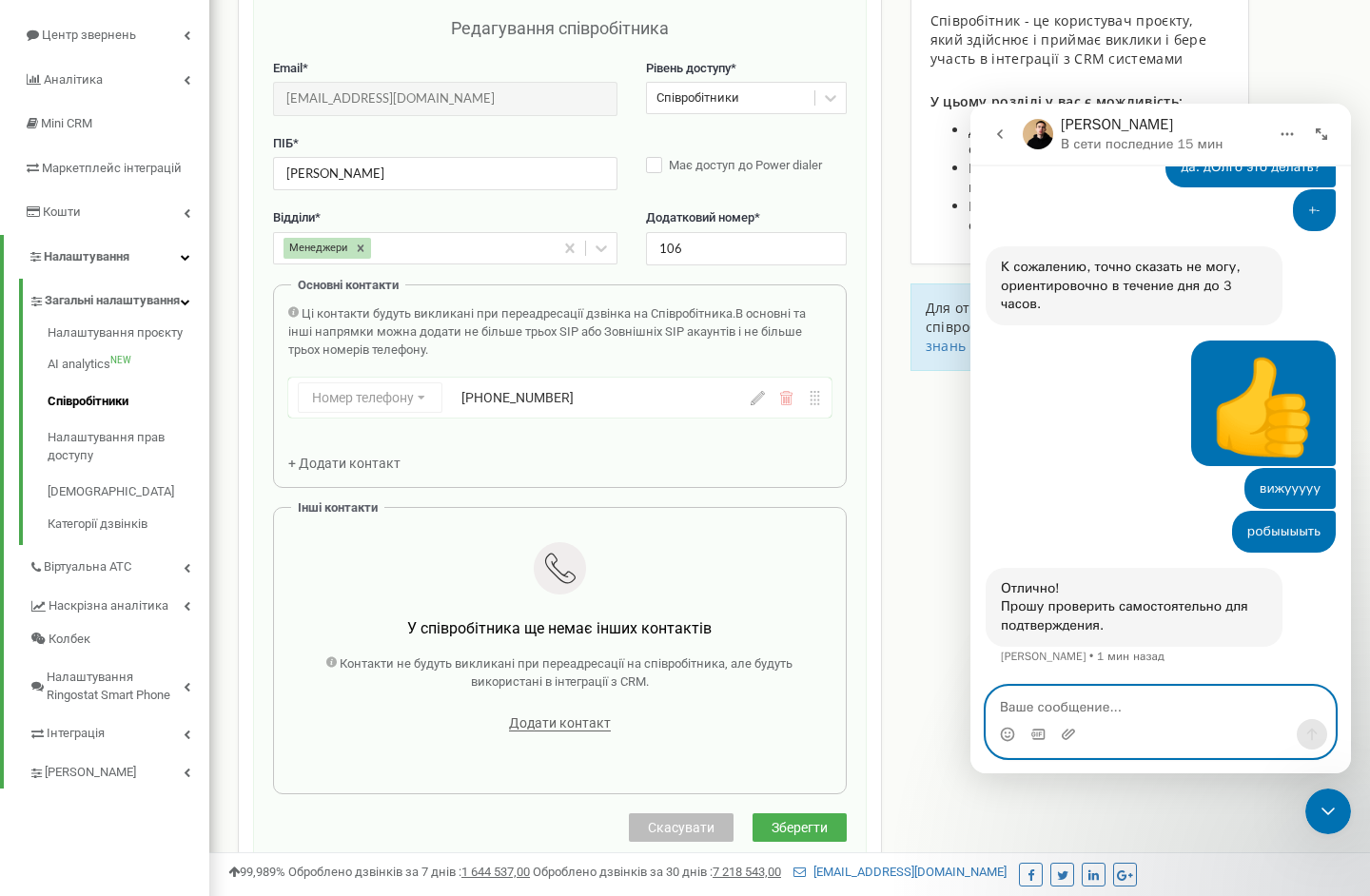 click at bounding box center [1161, 703] 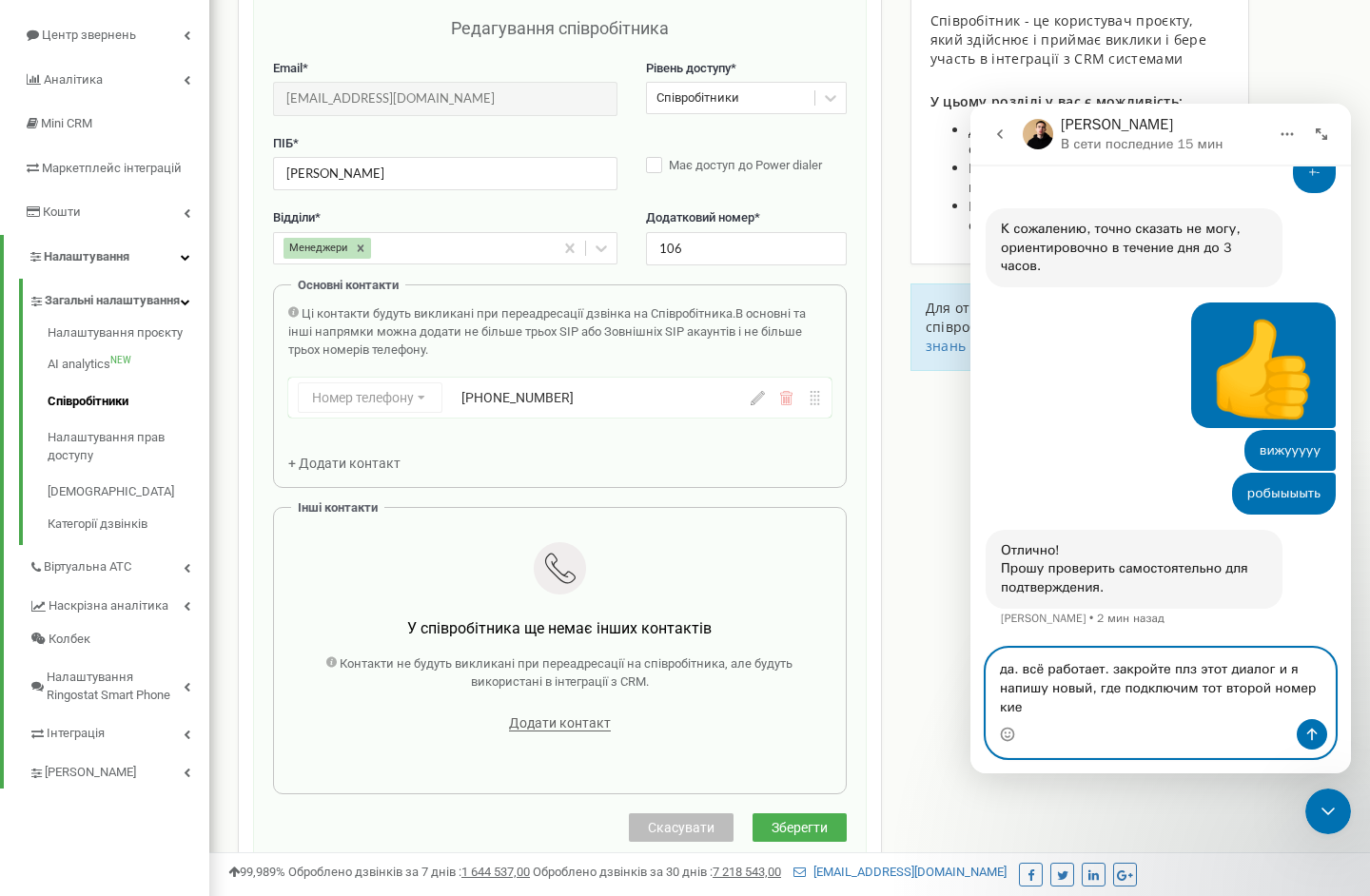 scroll, scrollTop: 16090, scrollLeft: 0, axis: vertical 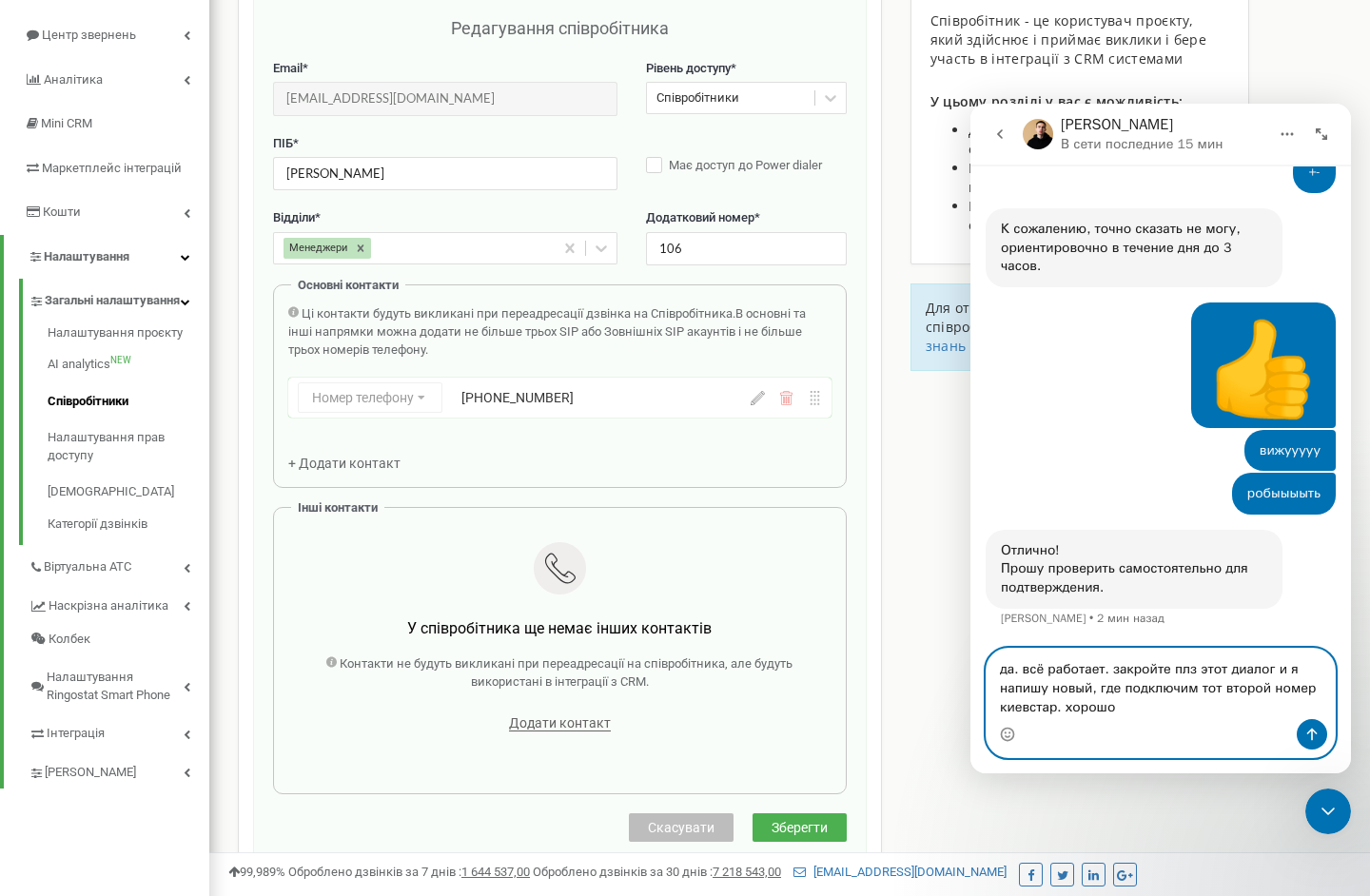 type on "да. всё работает. закройте плз этот диалог и я напишу новый, где подключим тот второй номер киевстар. хорошо?" 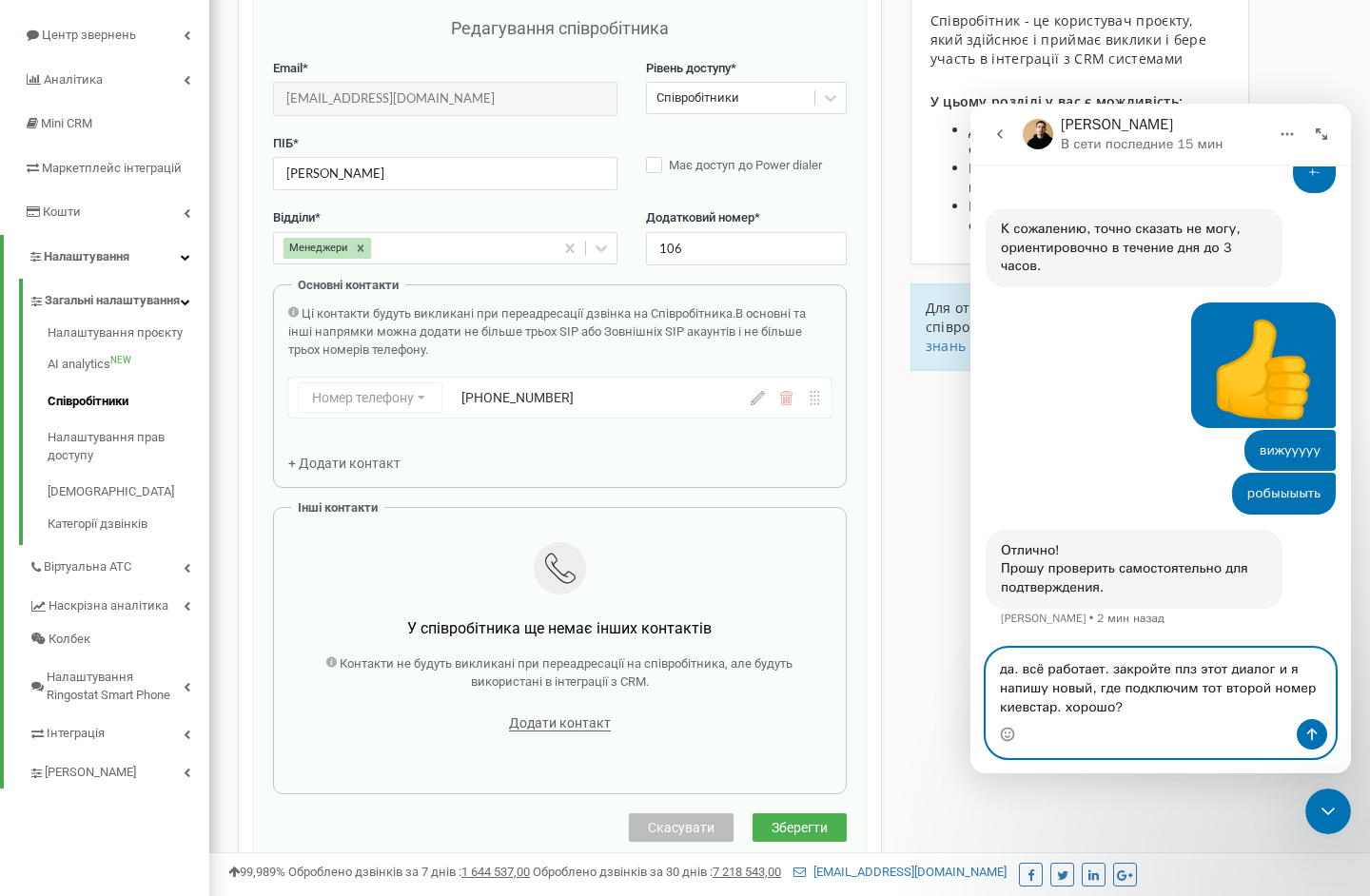 type 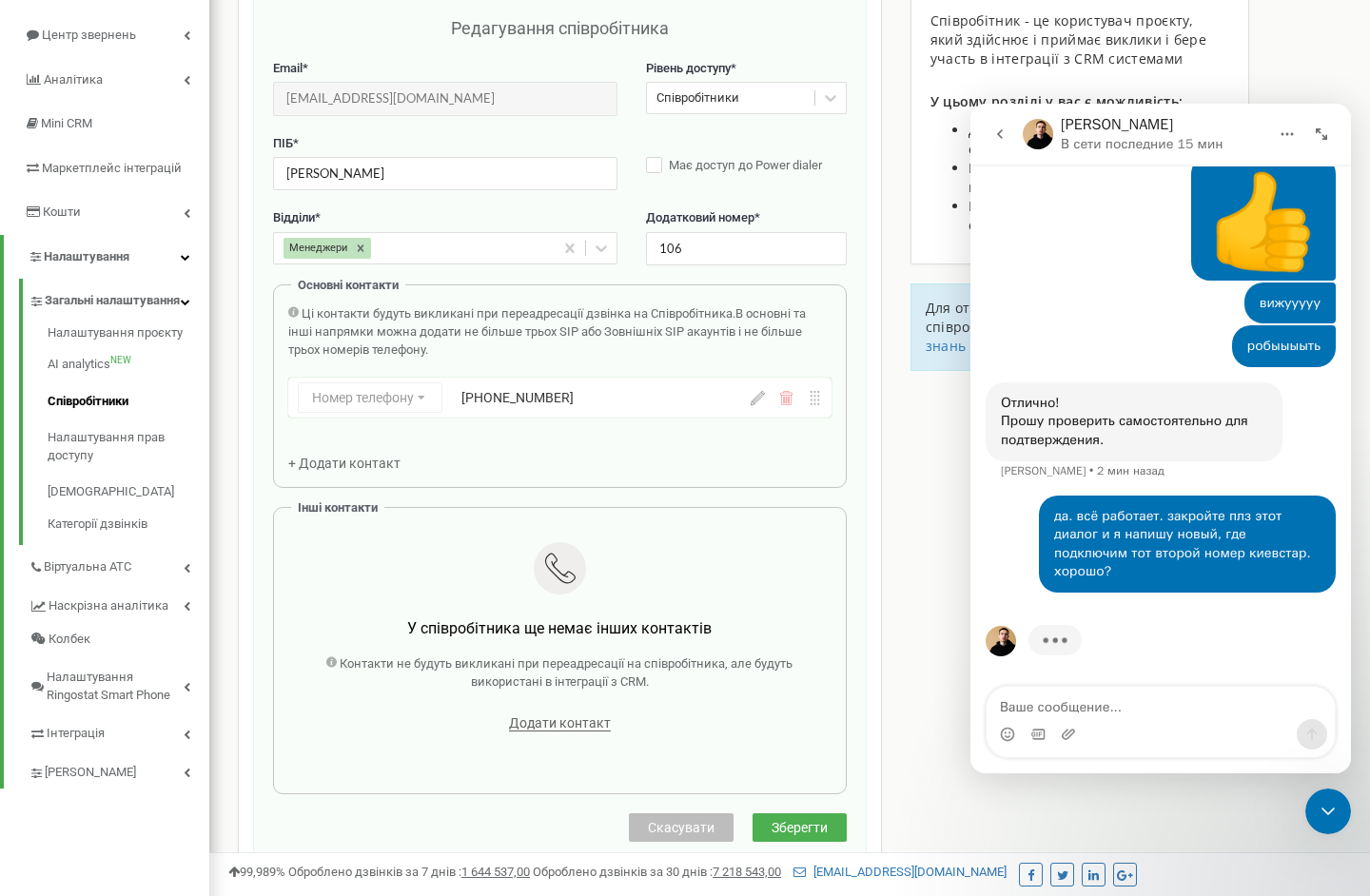 scroll, scrollTop: 16238, scrollLeft: 0, axis: vertical 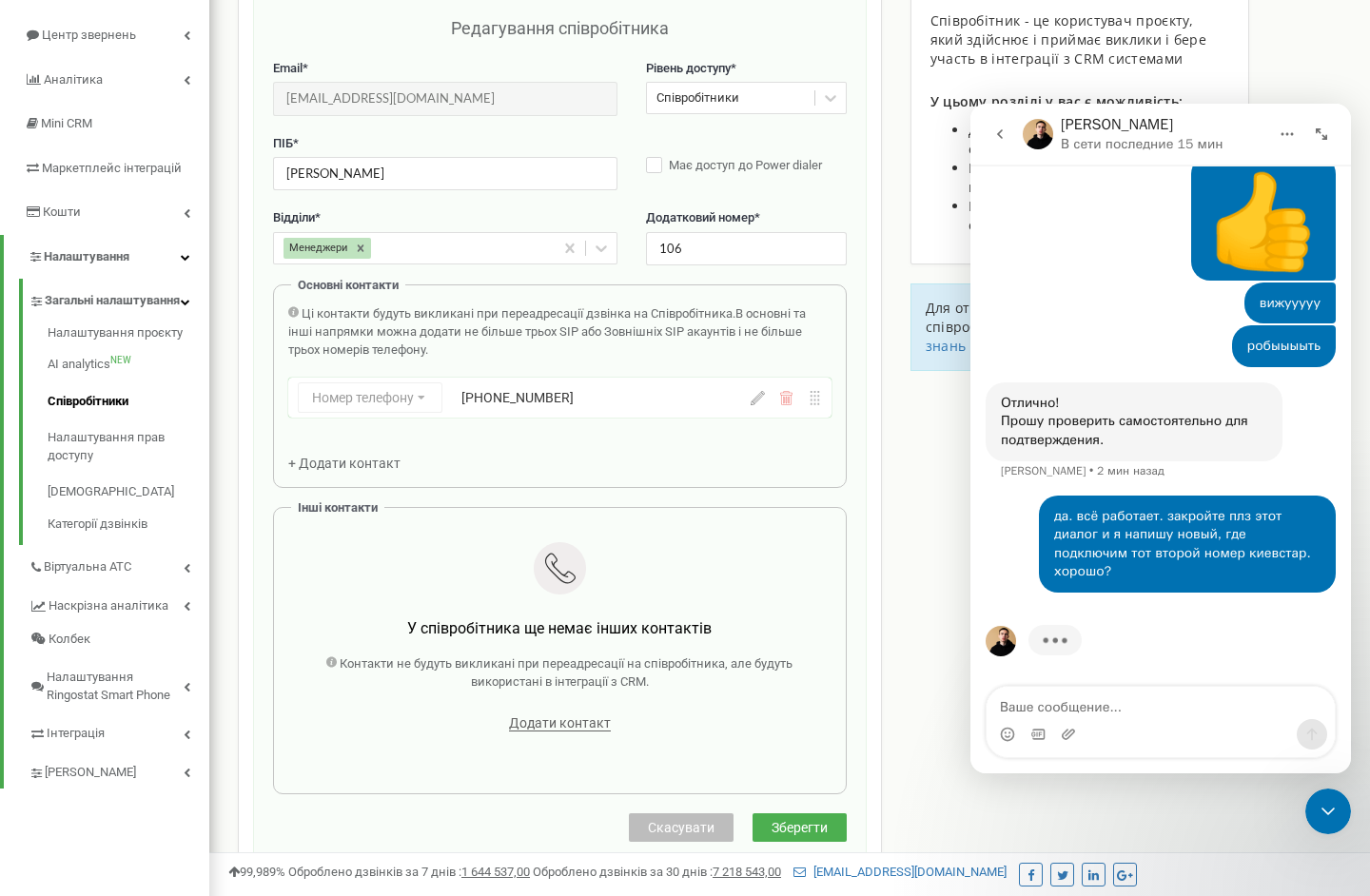 click 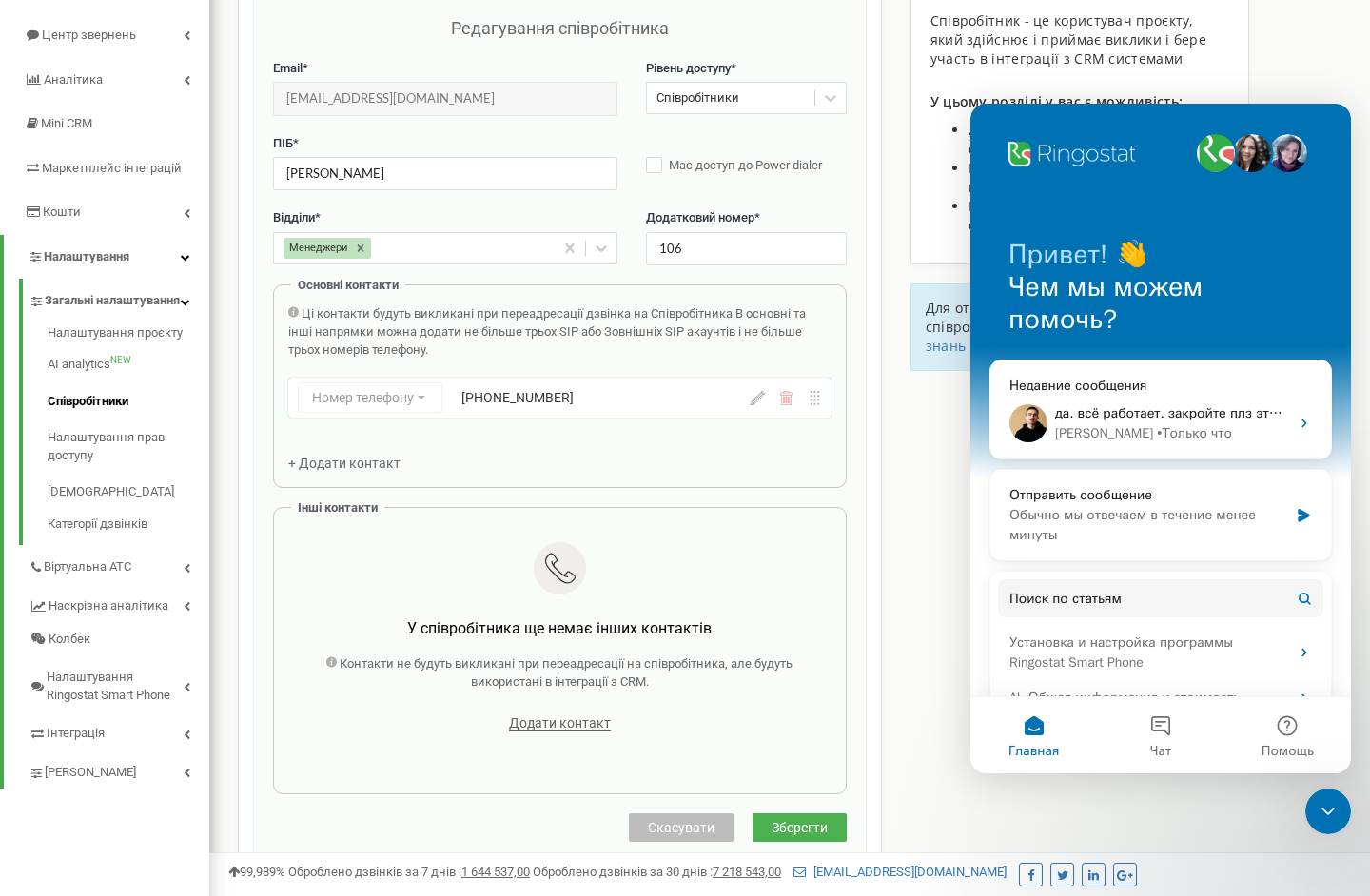 scroll, scrollTop: 0, scrollLeft: 0, axis: both 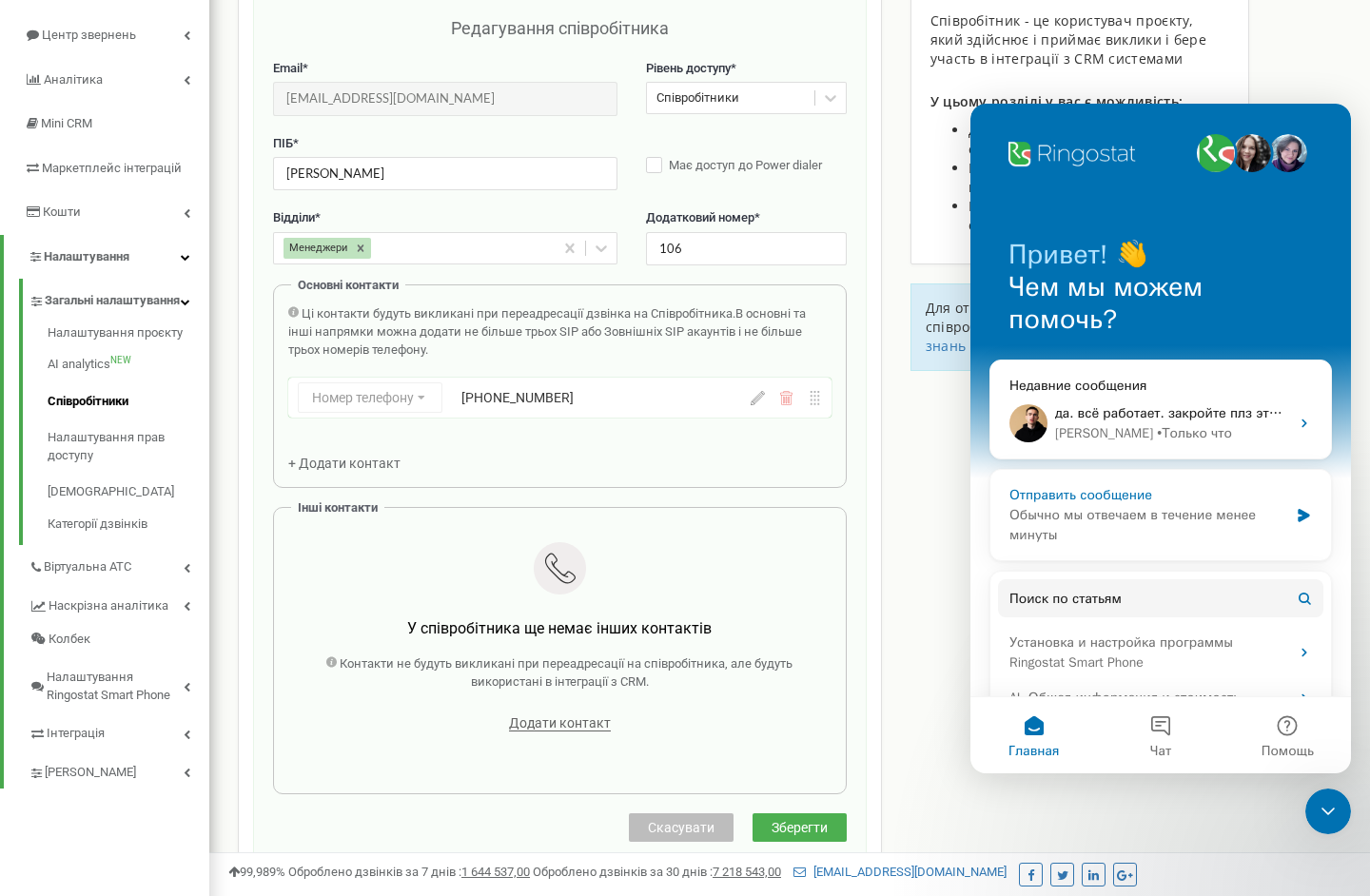 click on "Обычно мы отвечаем в течение менее минуты" at bounding box center (1148, 525) 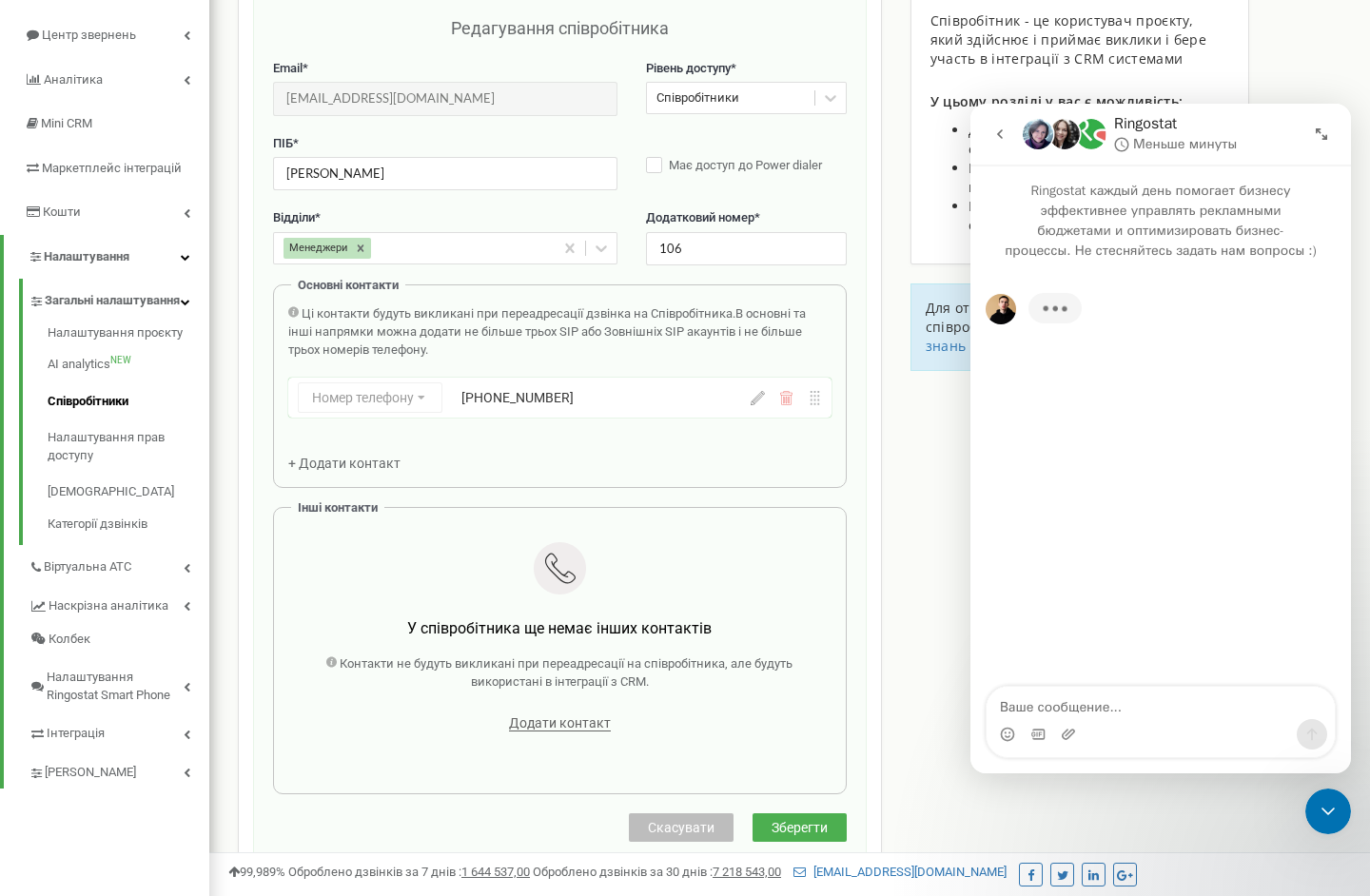 click on "Ringostat Меньше минуты" at bounding box center (1161, 134) 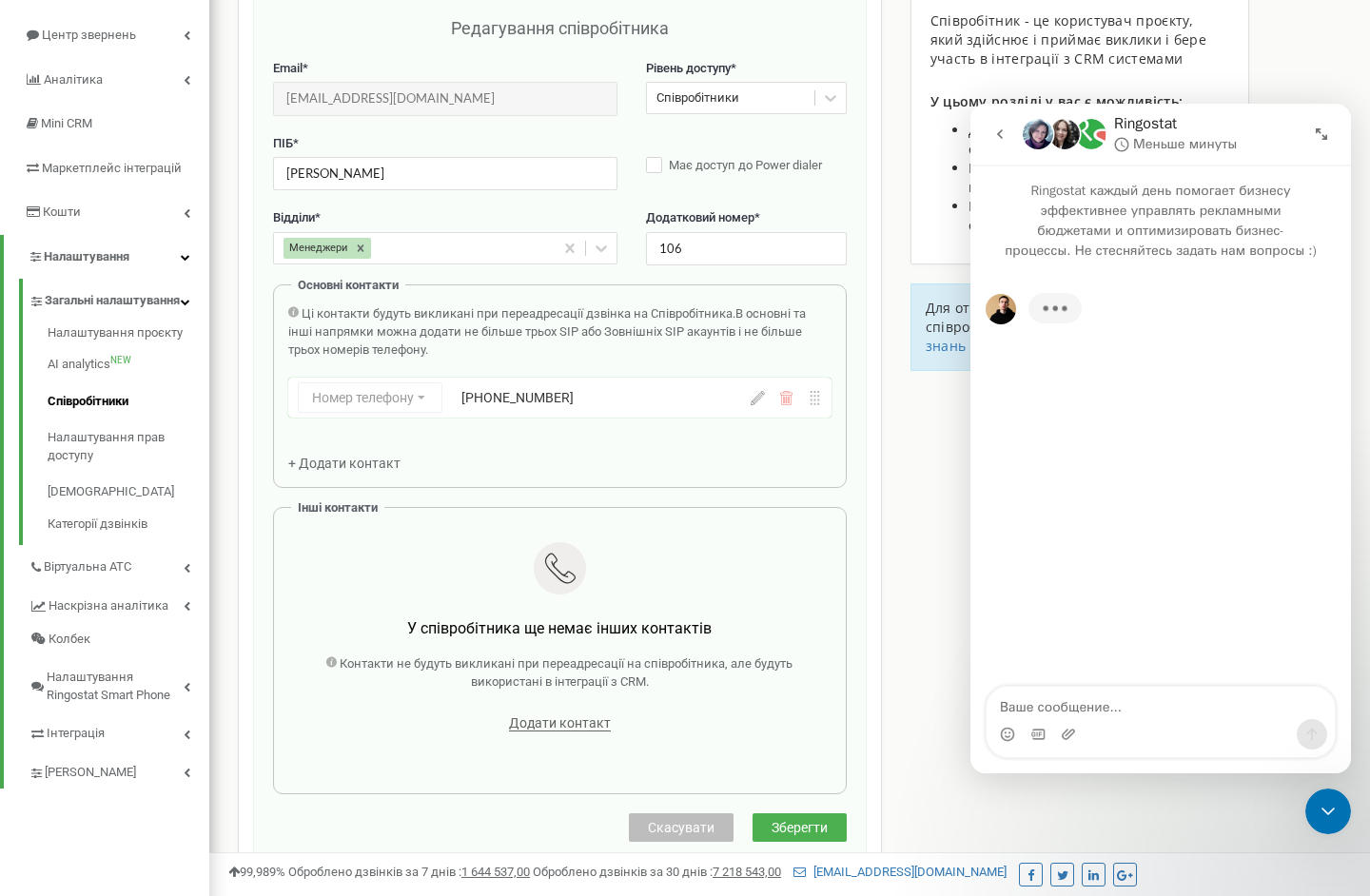 click 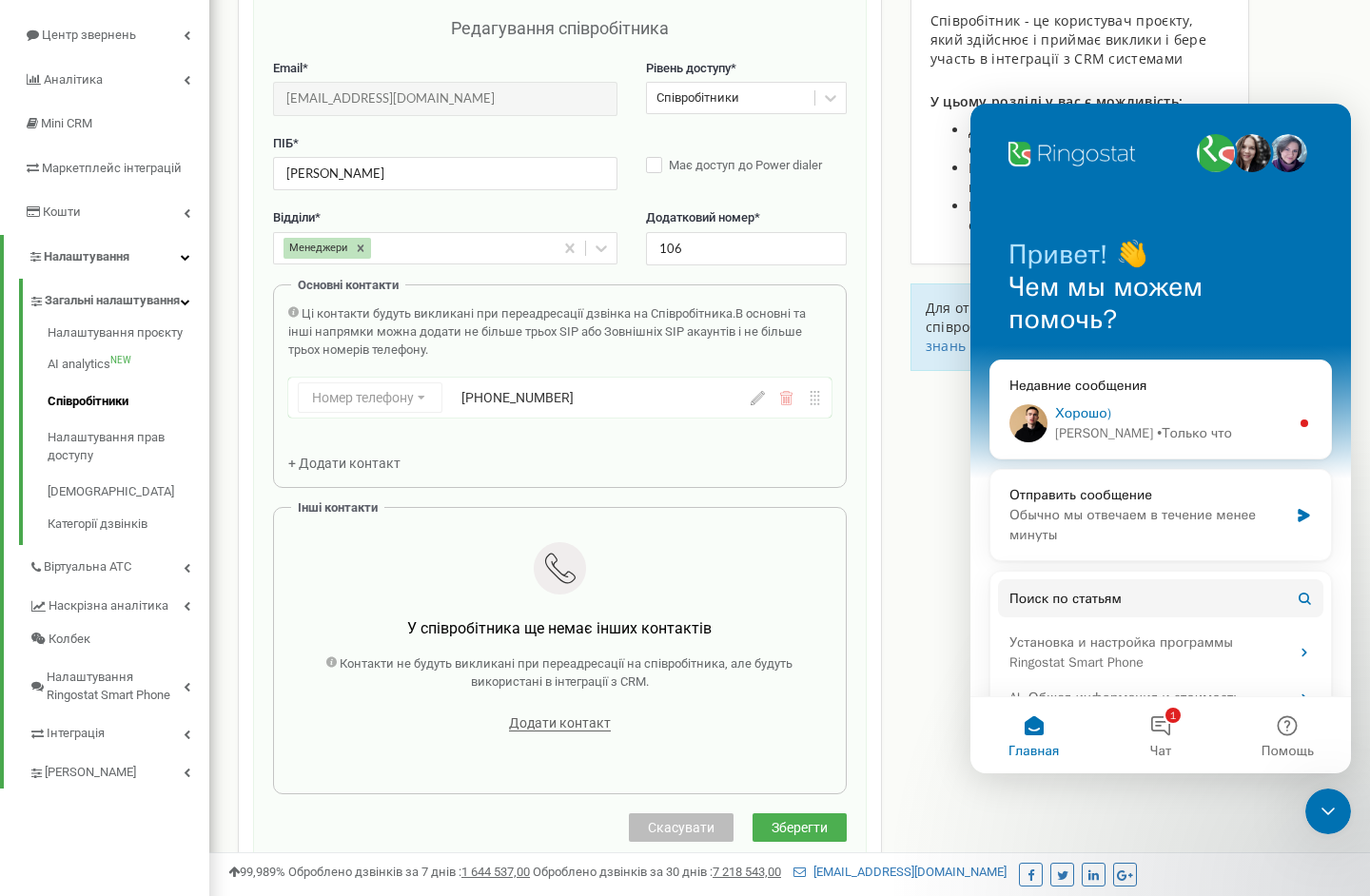 click on "[PERSON_NAME]" at bounding box center [1104, 433] 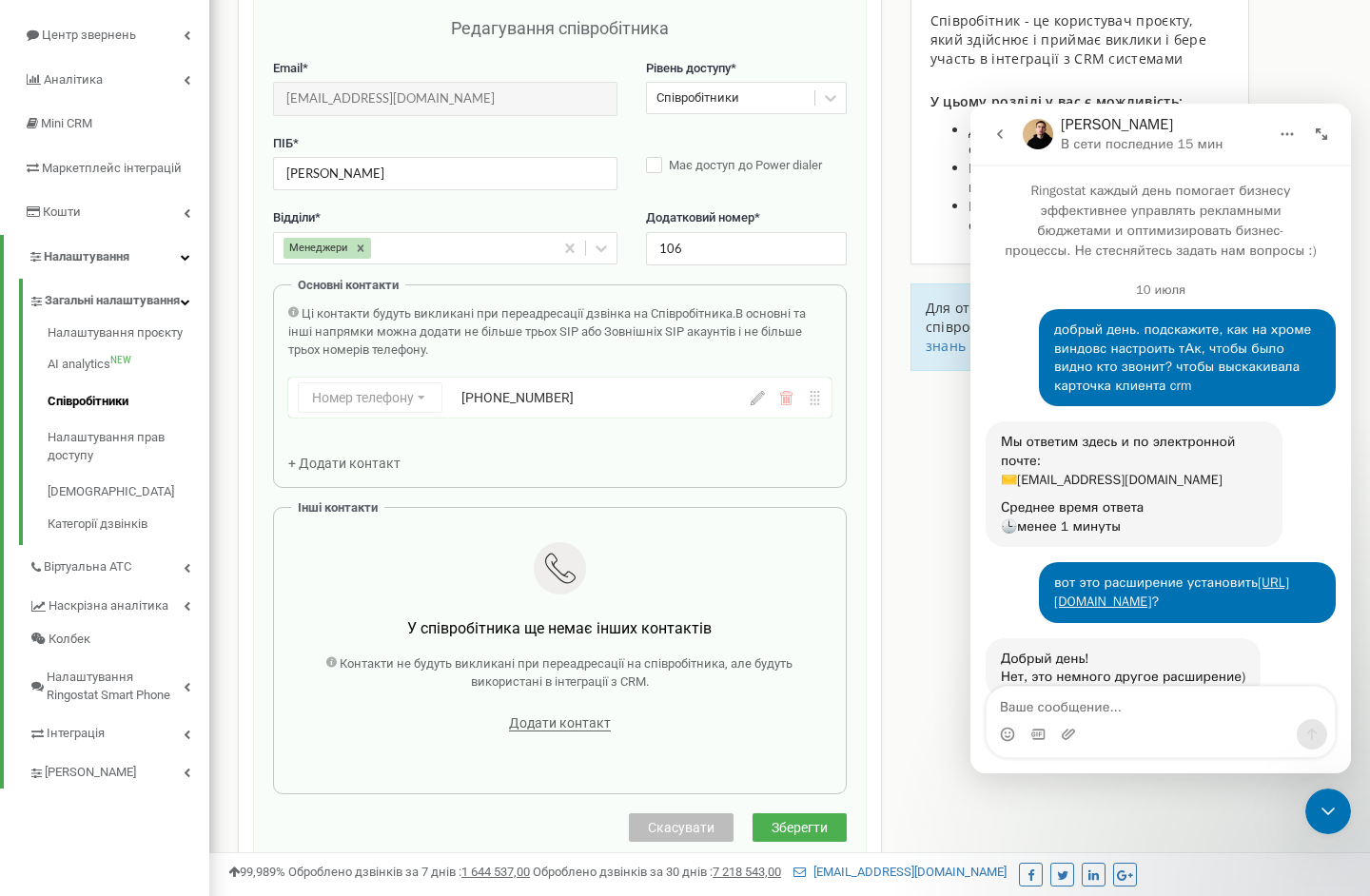 scroll, scrollTop: 3876, scrollLeft: 0, axis: vertical 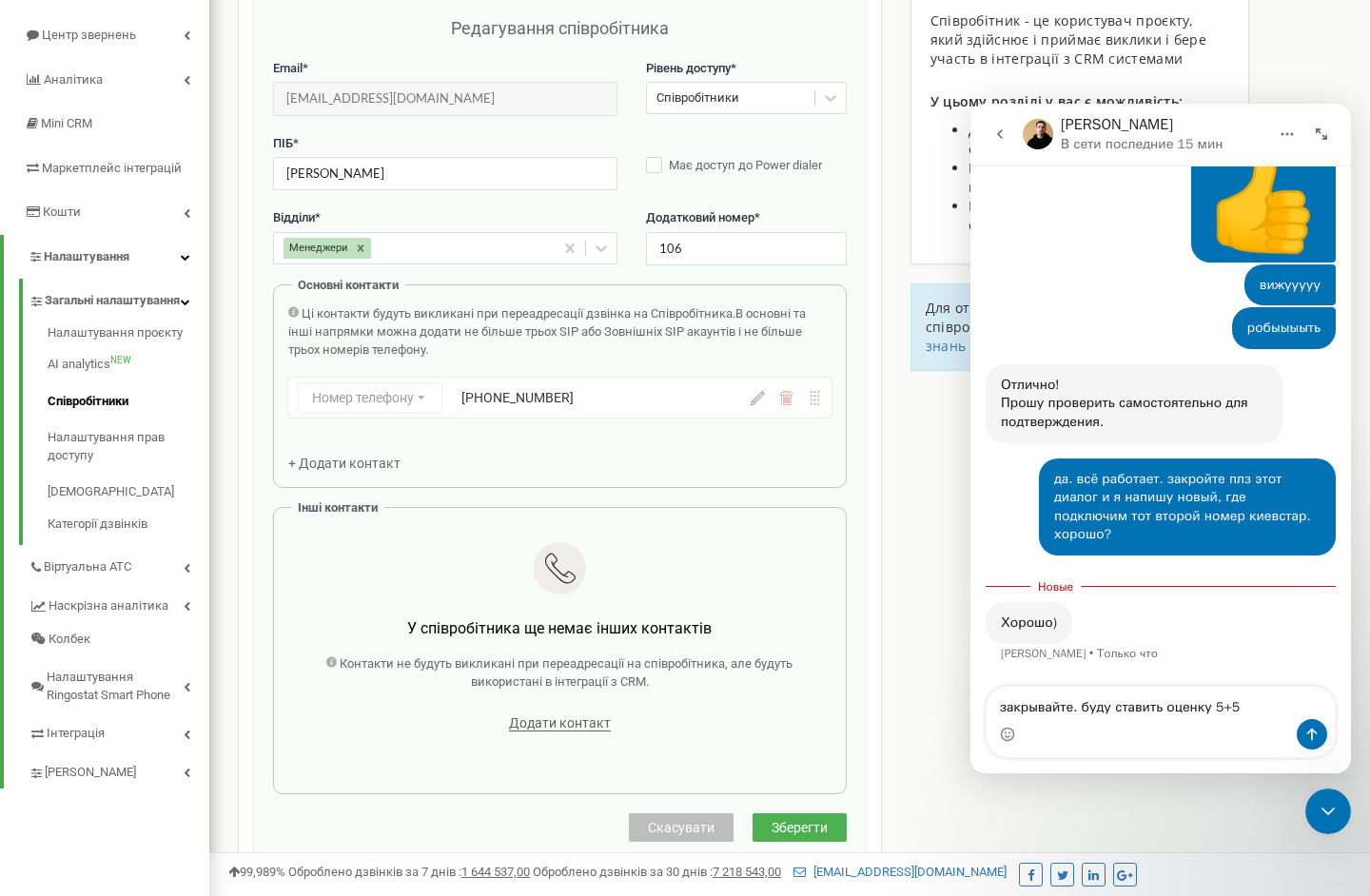 type on "закрывайте. буду ставить оценку 5+5)" 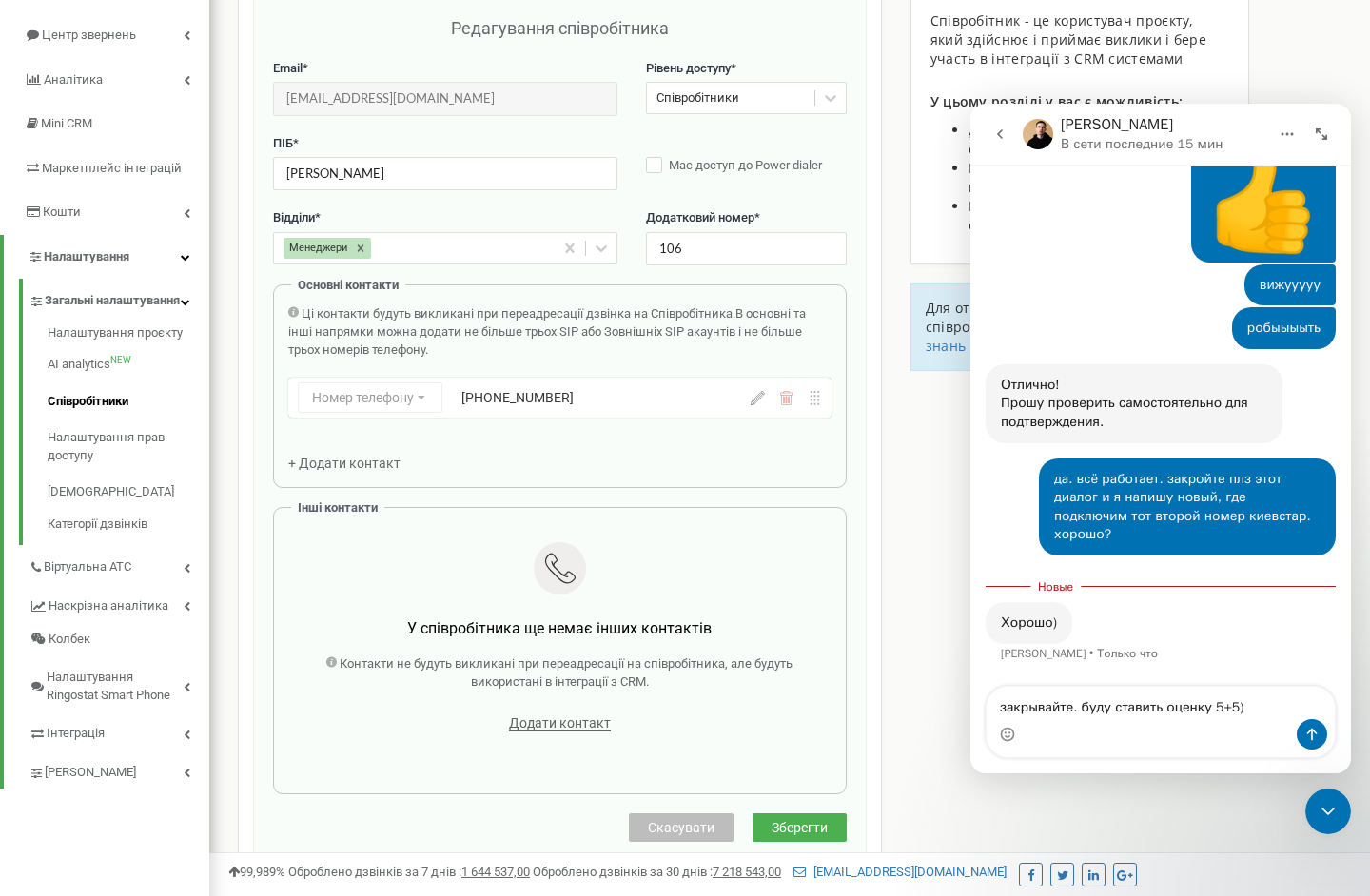 type 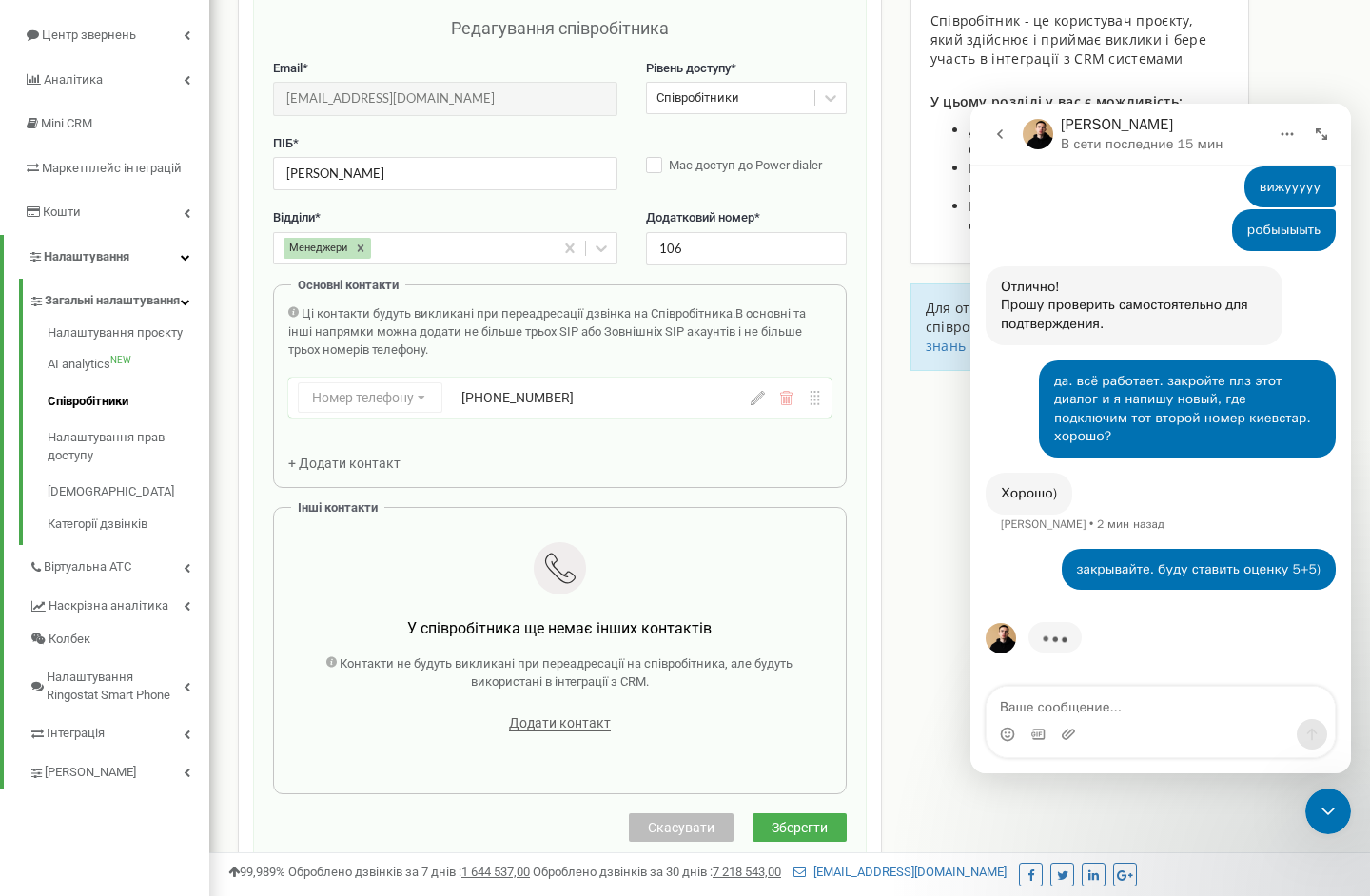 scroll, scrollTop: 16352, scrollLeft: 0, axis: vertical 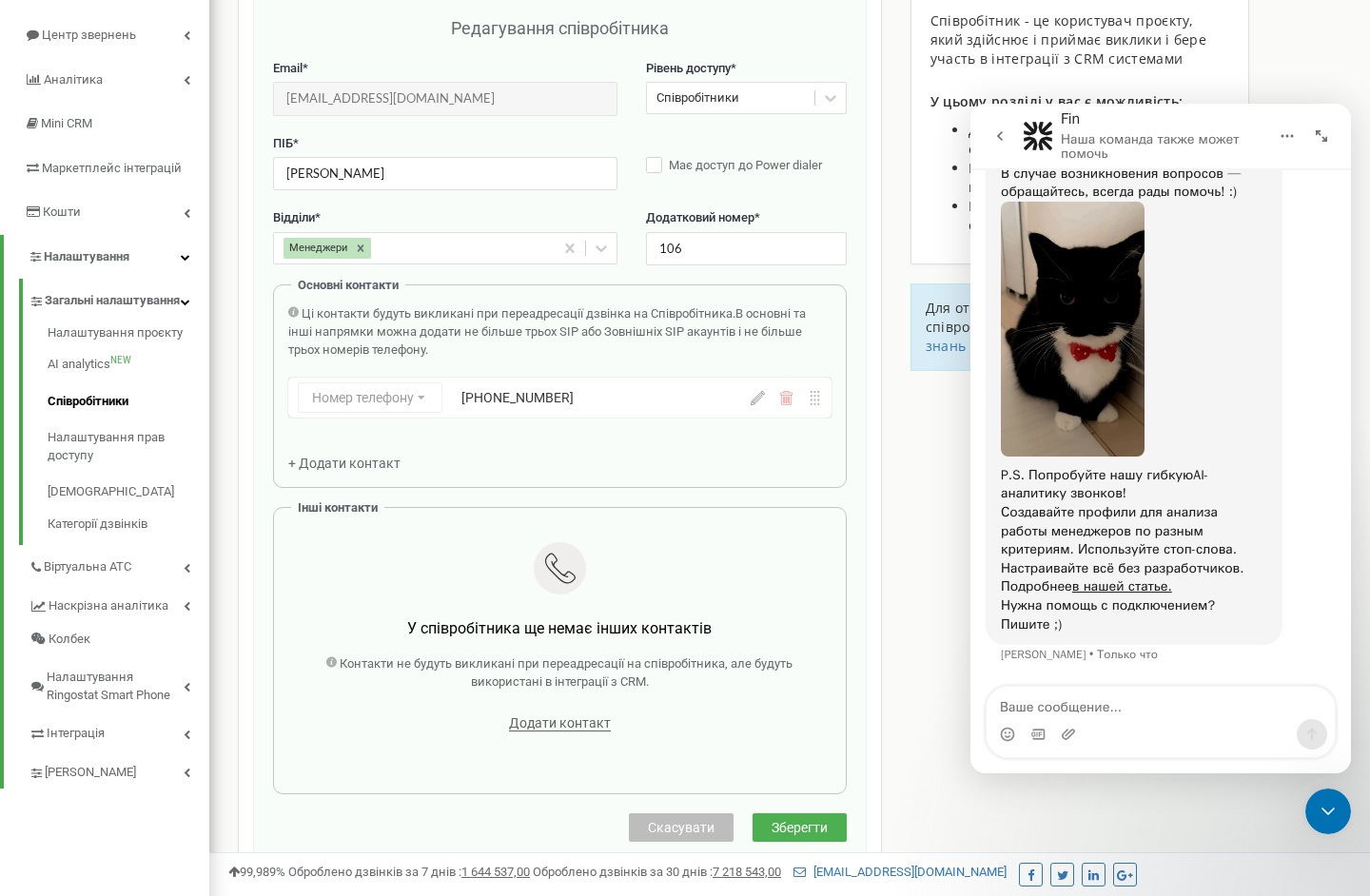click 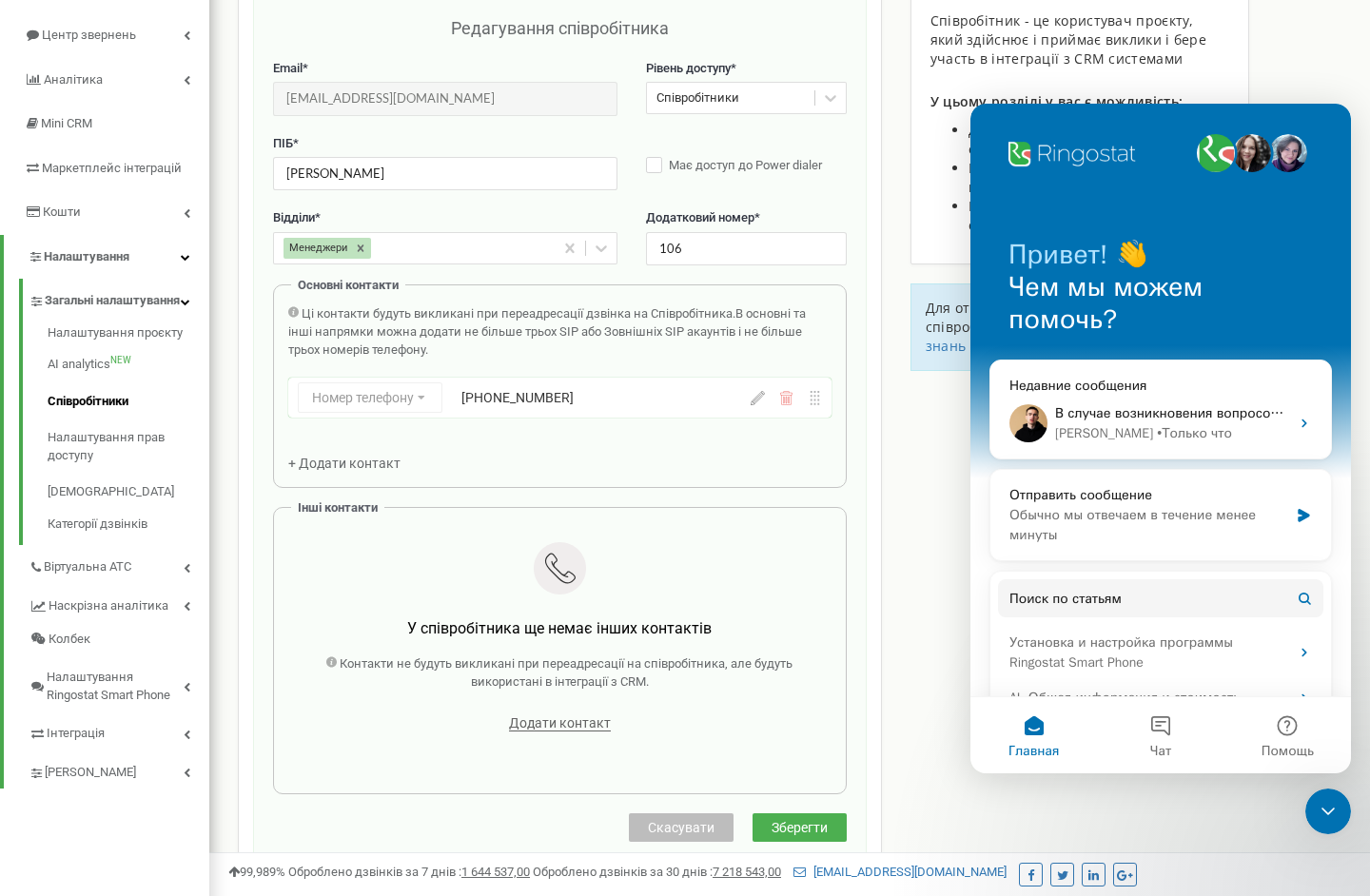scroll, scrollTop: 0, scrollLeft: 0, axis: both 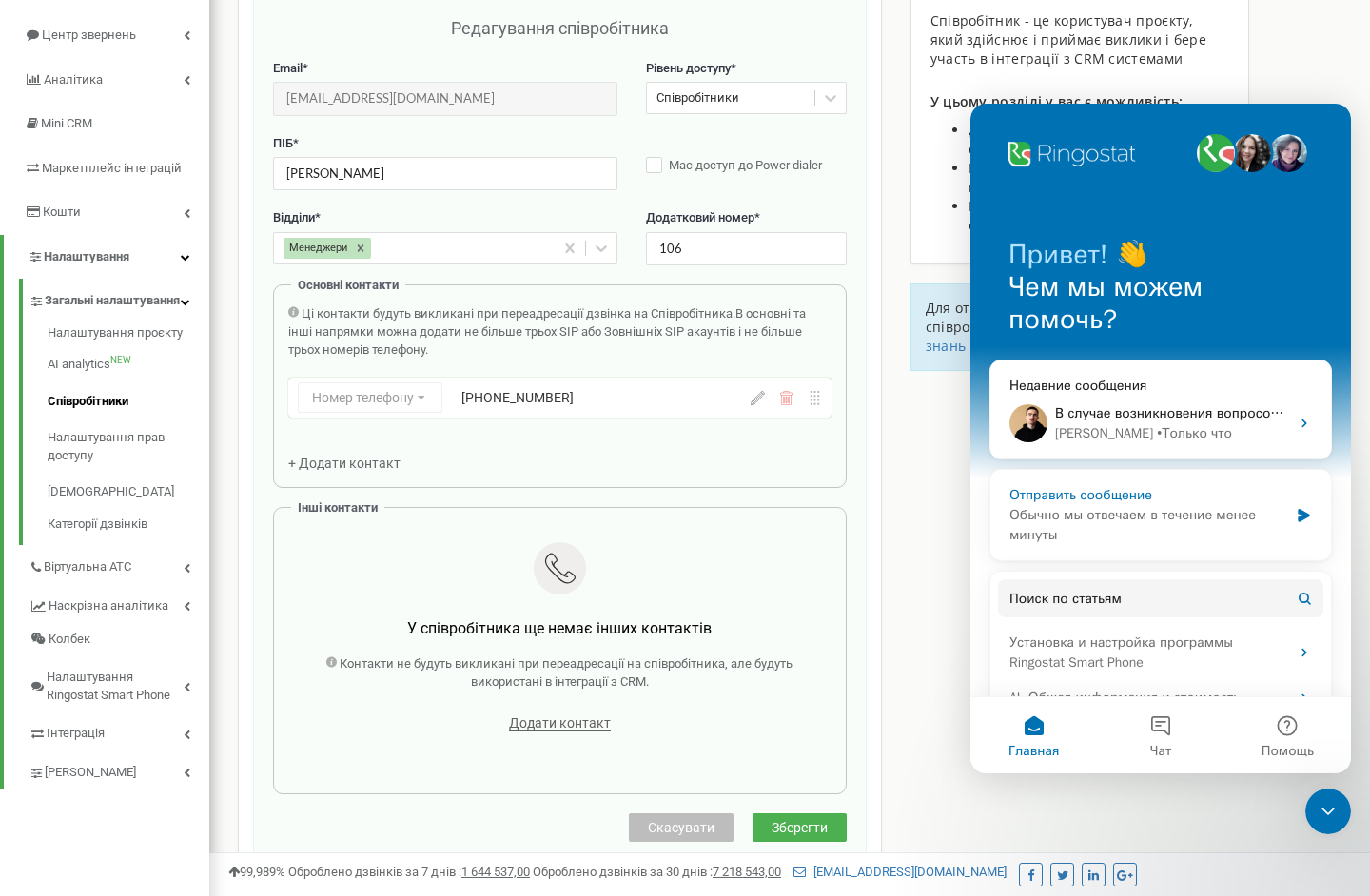 click on "Обычно мы отвечаем в течение менее минуты" at bounding box center (1148, 525) 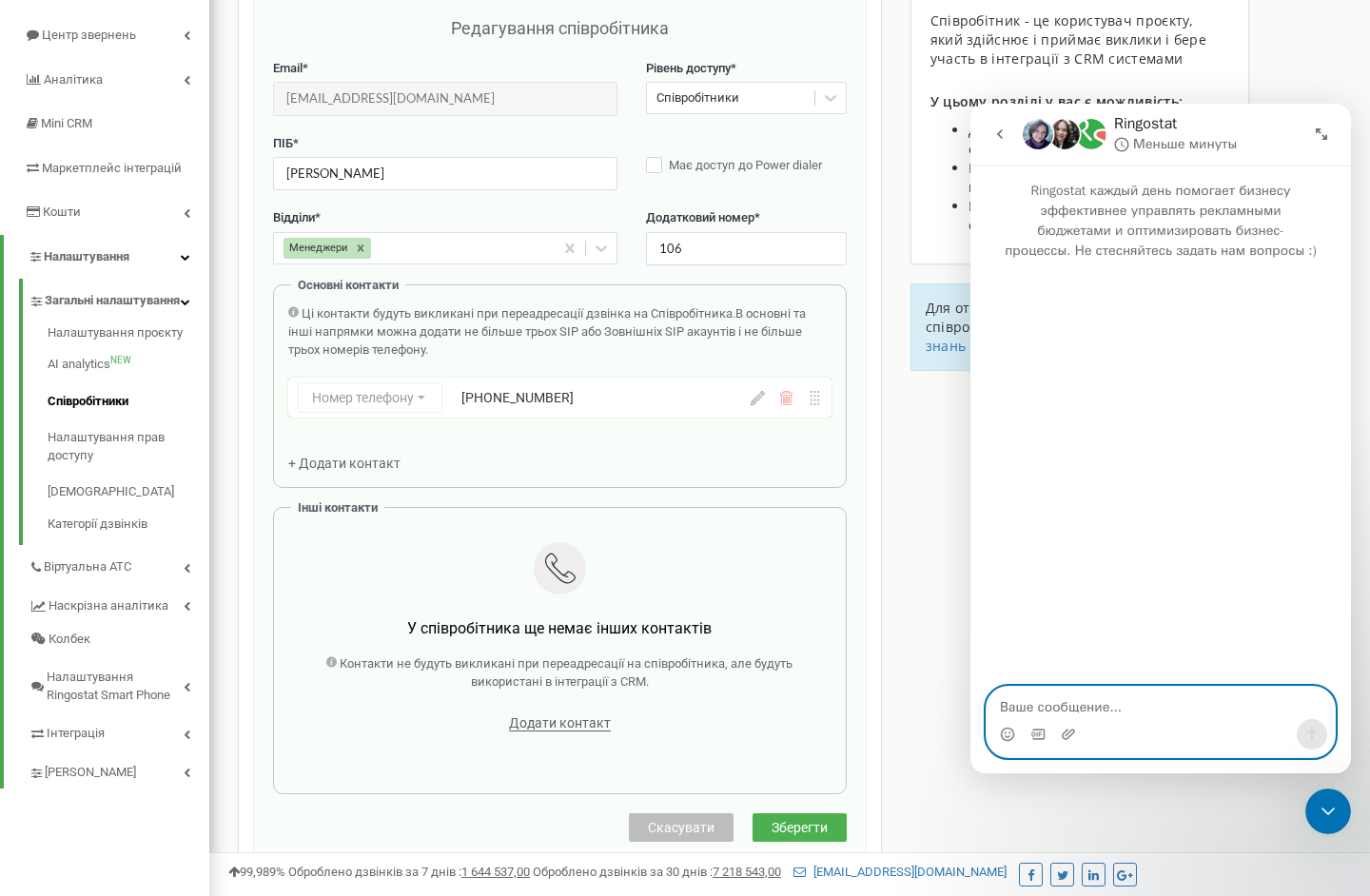 paste on "380671356454" 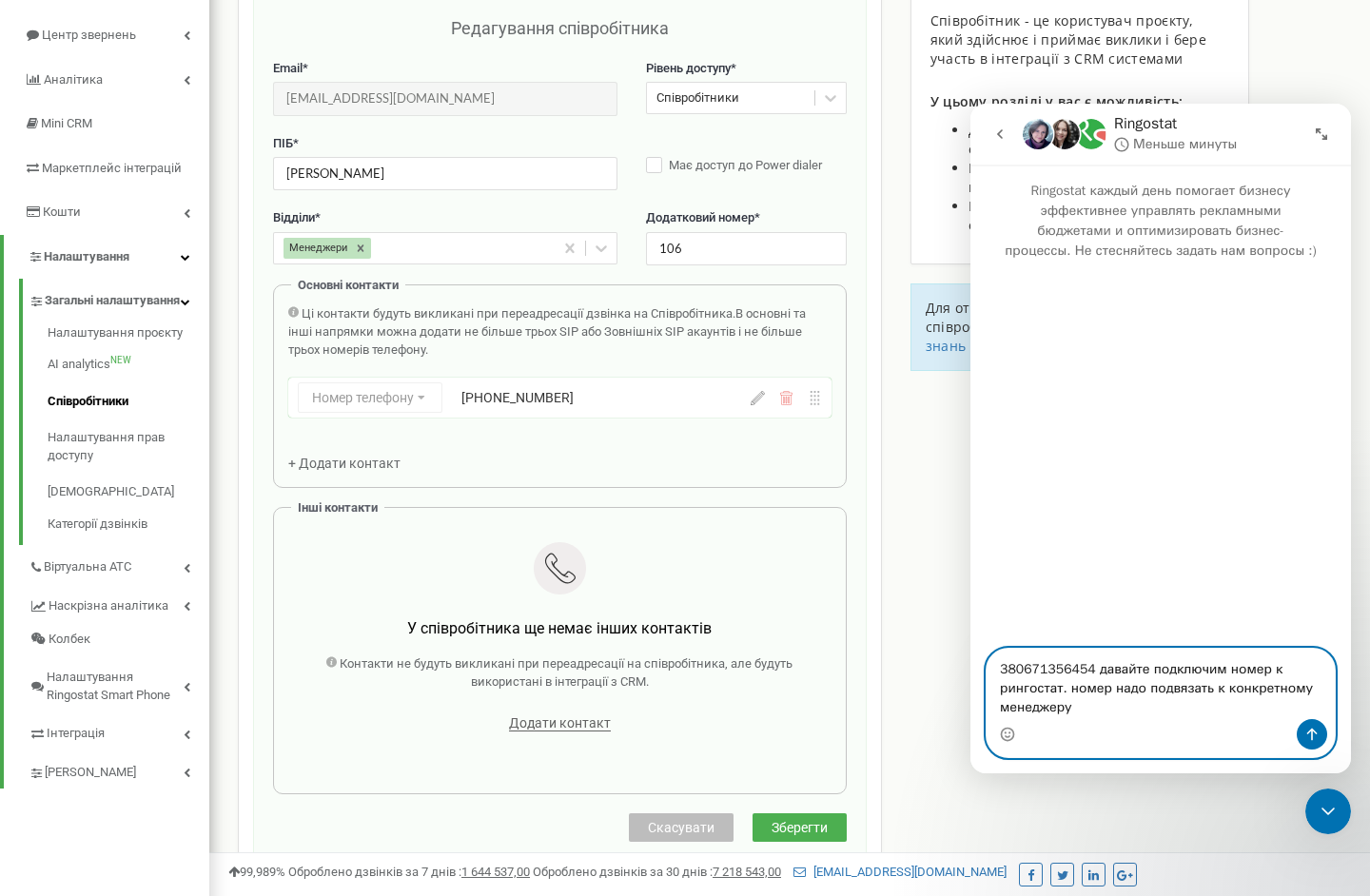 click on "380671356454 давайте подключим номер к рингостат. номер надо подвязать к конкретному менеджеру" at bounding box center [1161, 684] 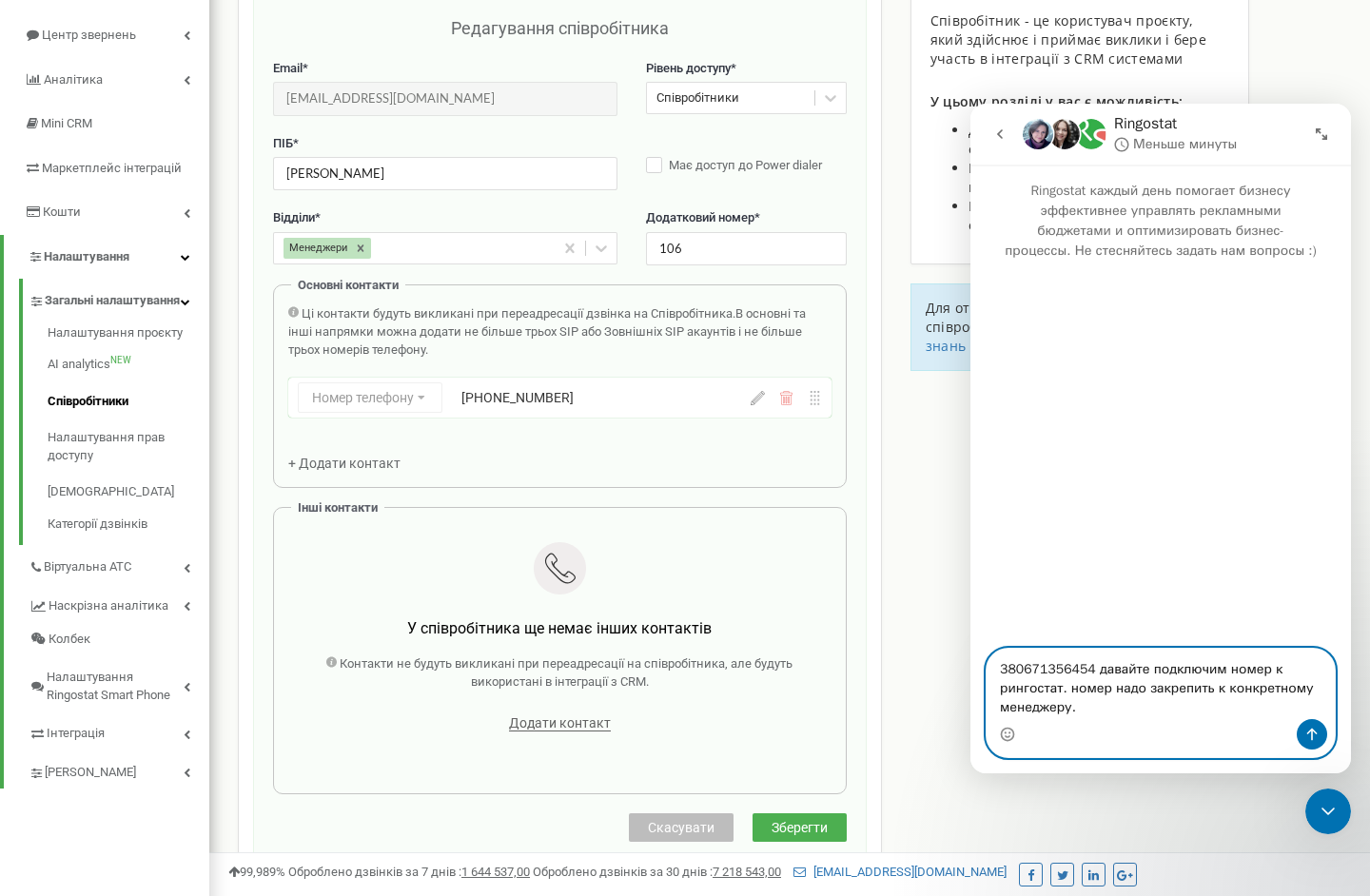 click on "380671356454 давайте подключим номер к рингостат. номер надо закрепить к конкретному менеджеру." at bounding box center (1161, 684) 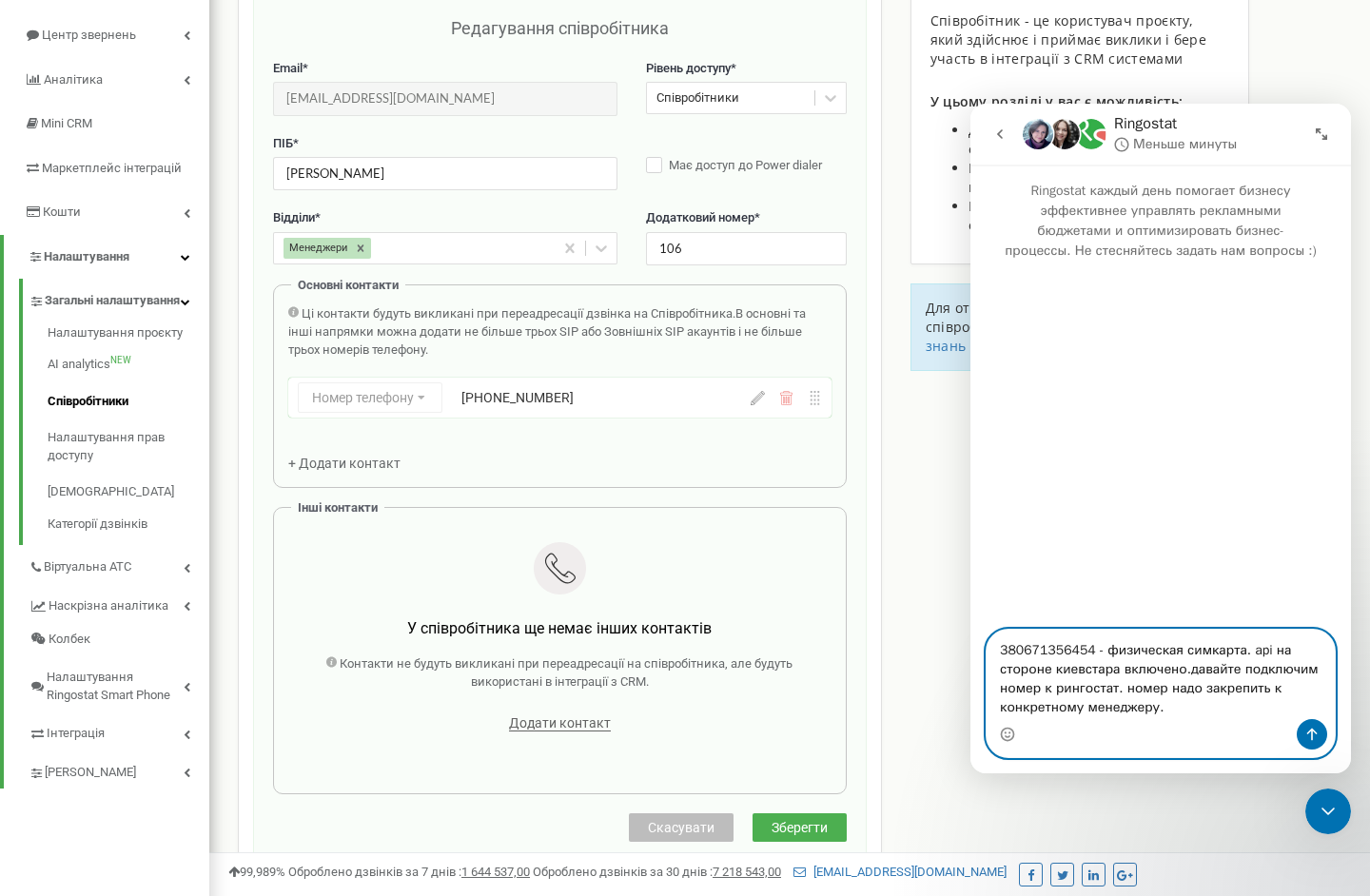 type on "380671356454 - физическая симкарта. api на стороне киевстара включено. давайте подключим номер к рингостат. номер надо закрепить к конкретному менеджеру." 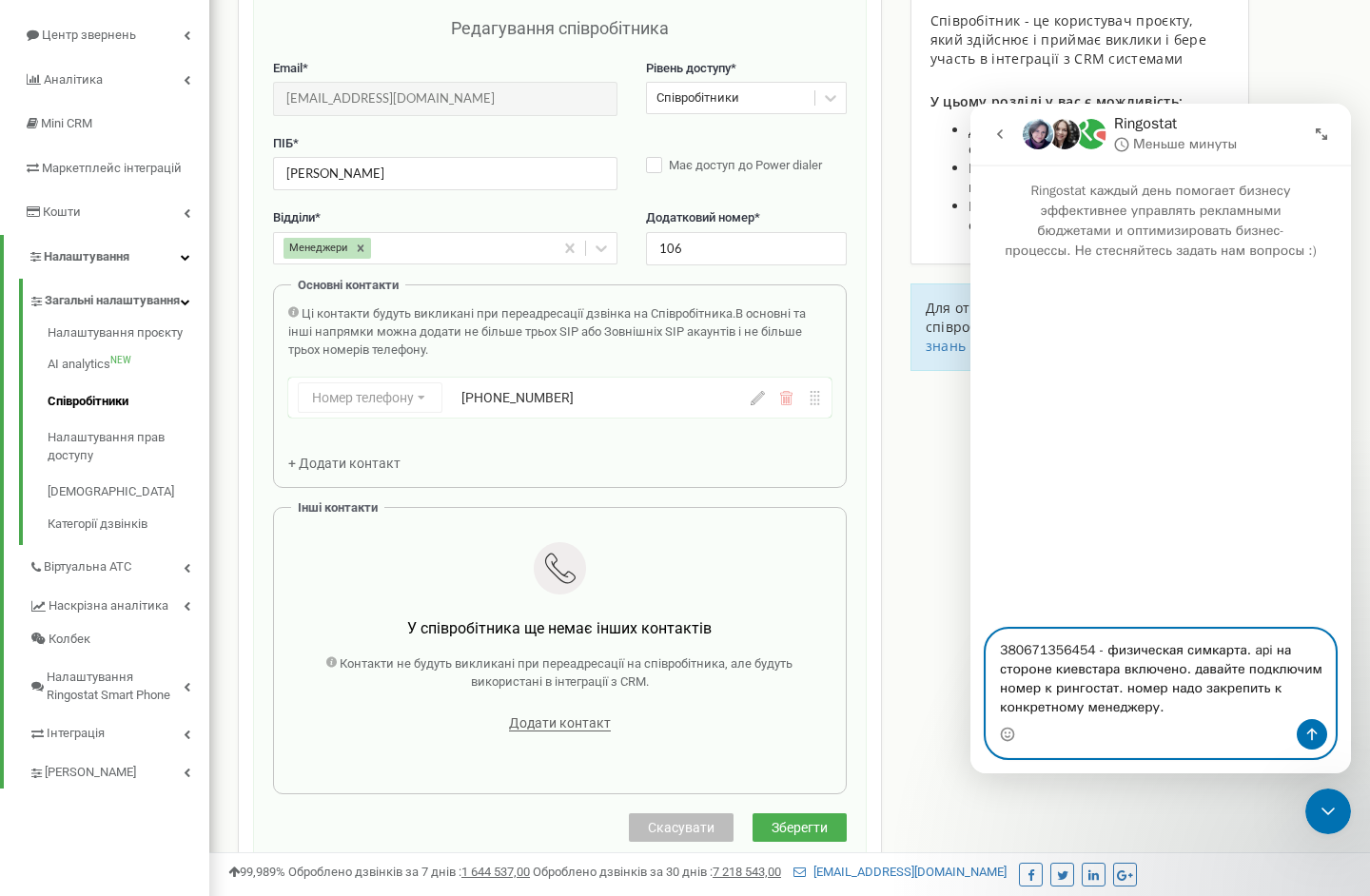 type 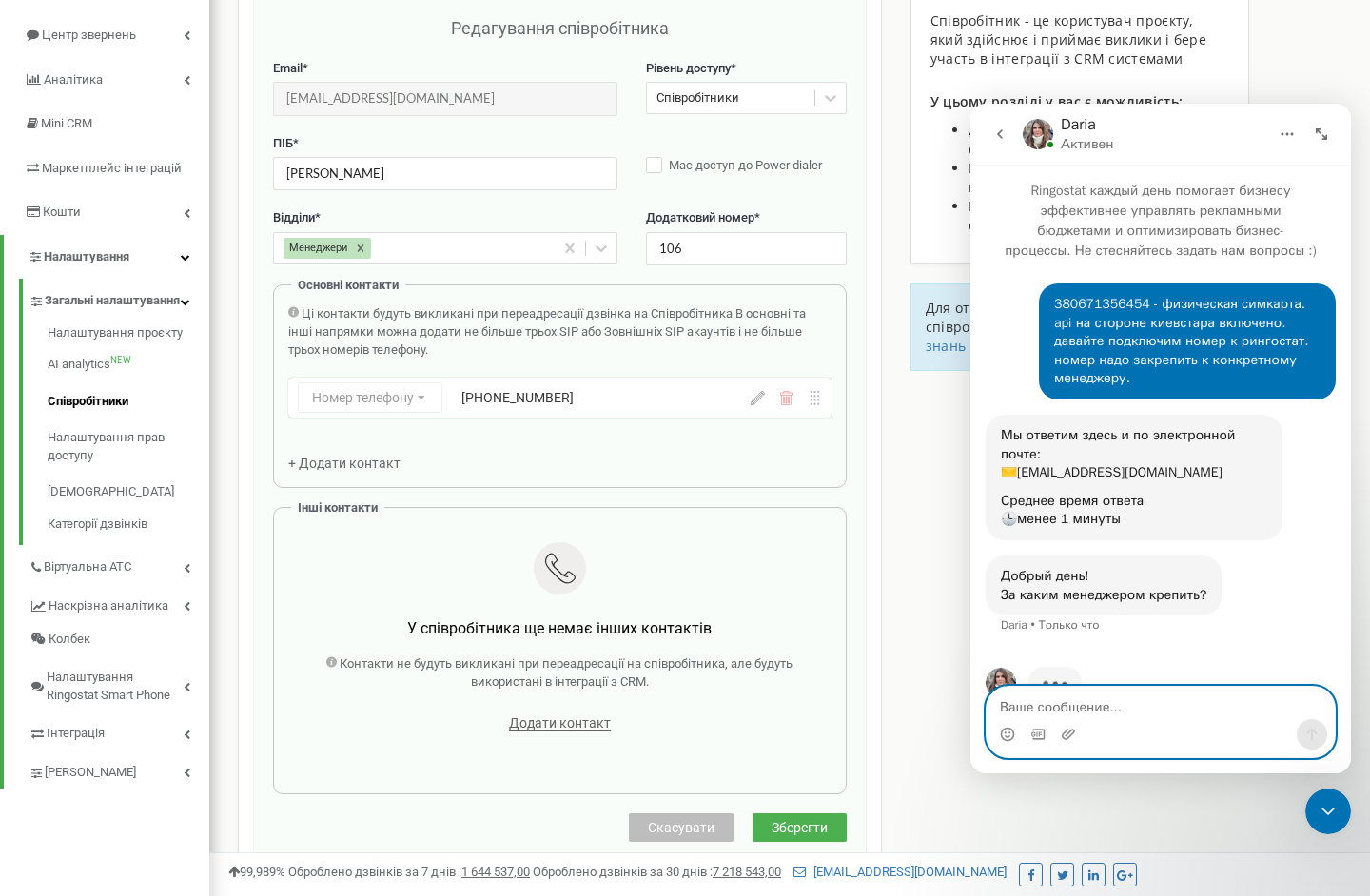 scroll, scrollTop: 41, scrollLeft: 0, axis: vertical 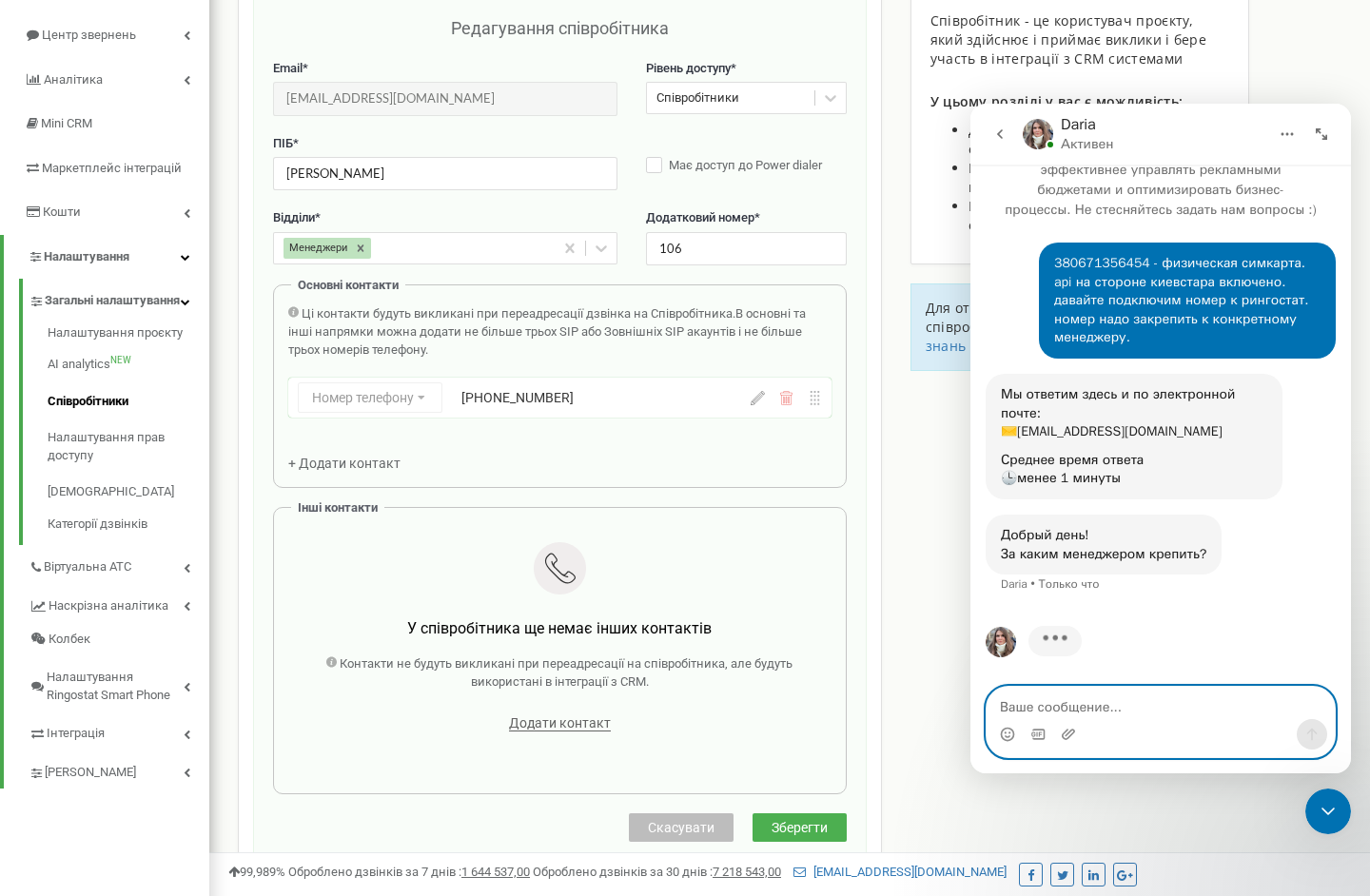 click at bounding box center (1161, 703) 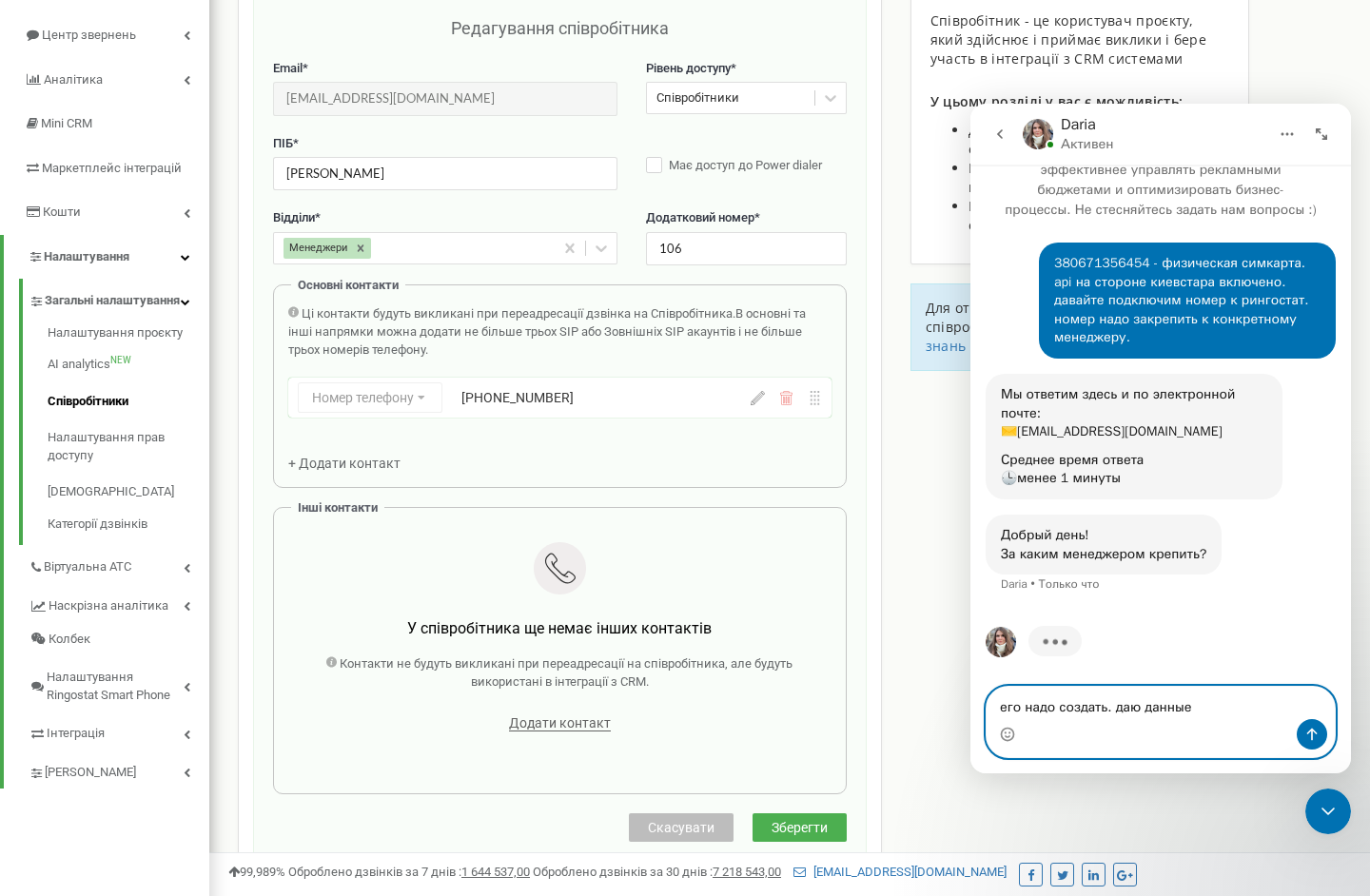 paste on "[PERSON_NAME]" 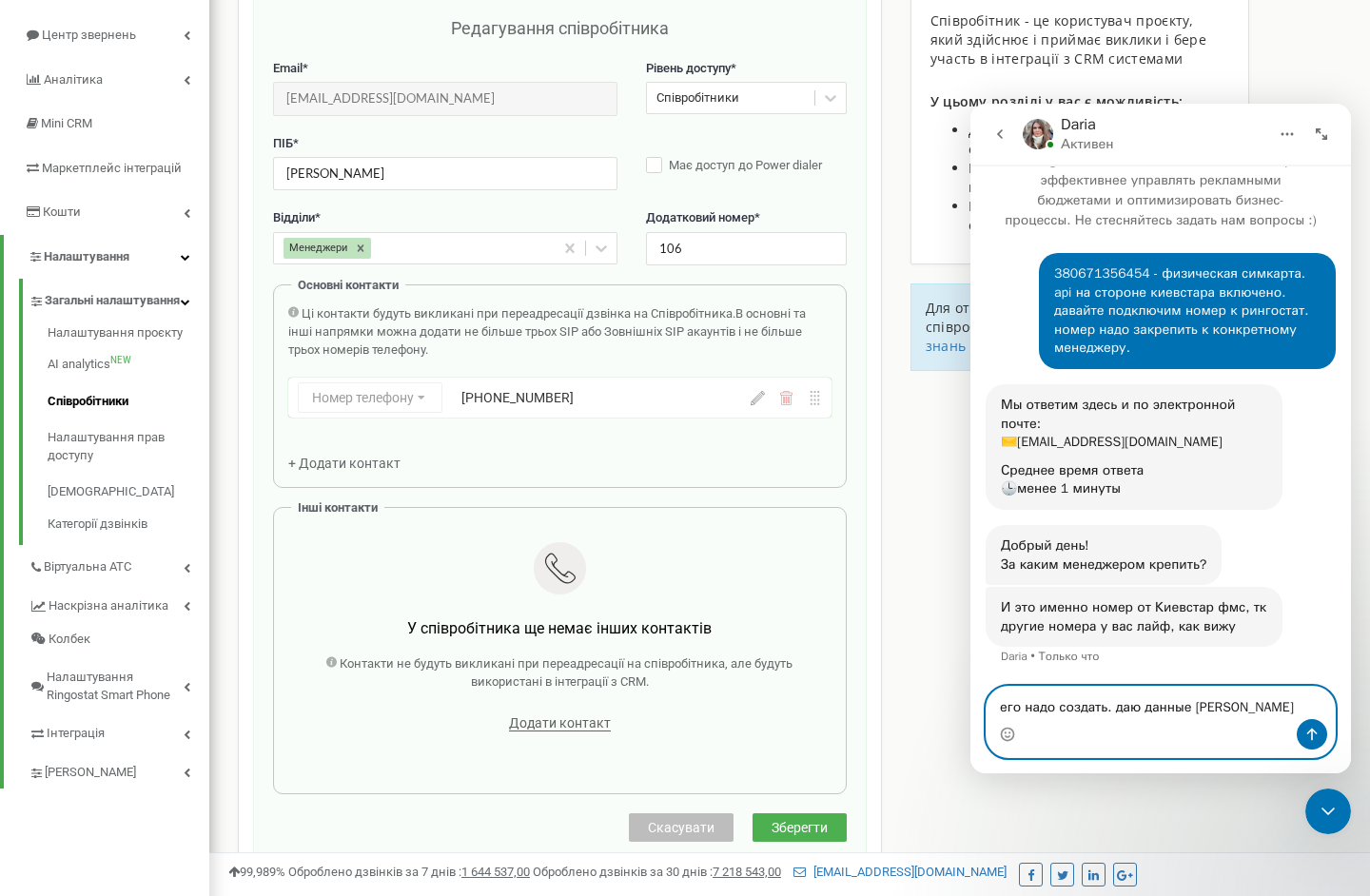 scroll, scrollTop: 29, scrollLeft: 0, axis: vertical 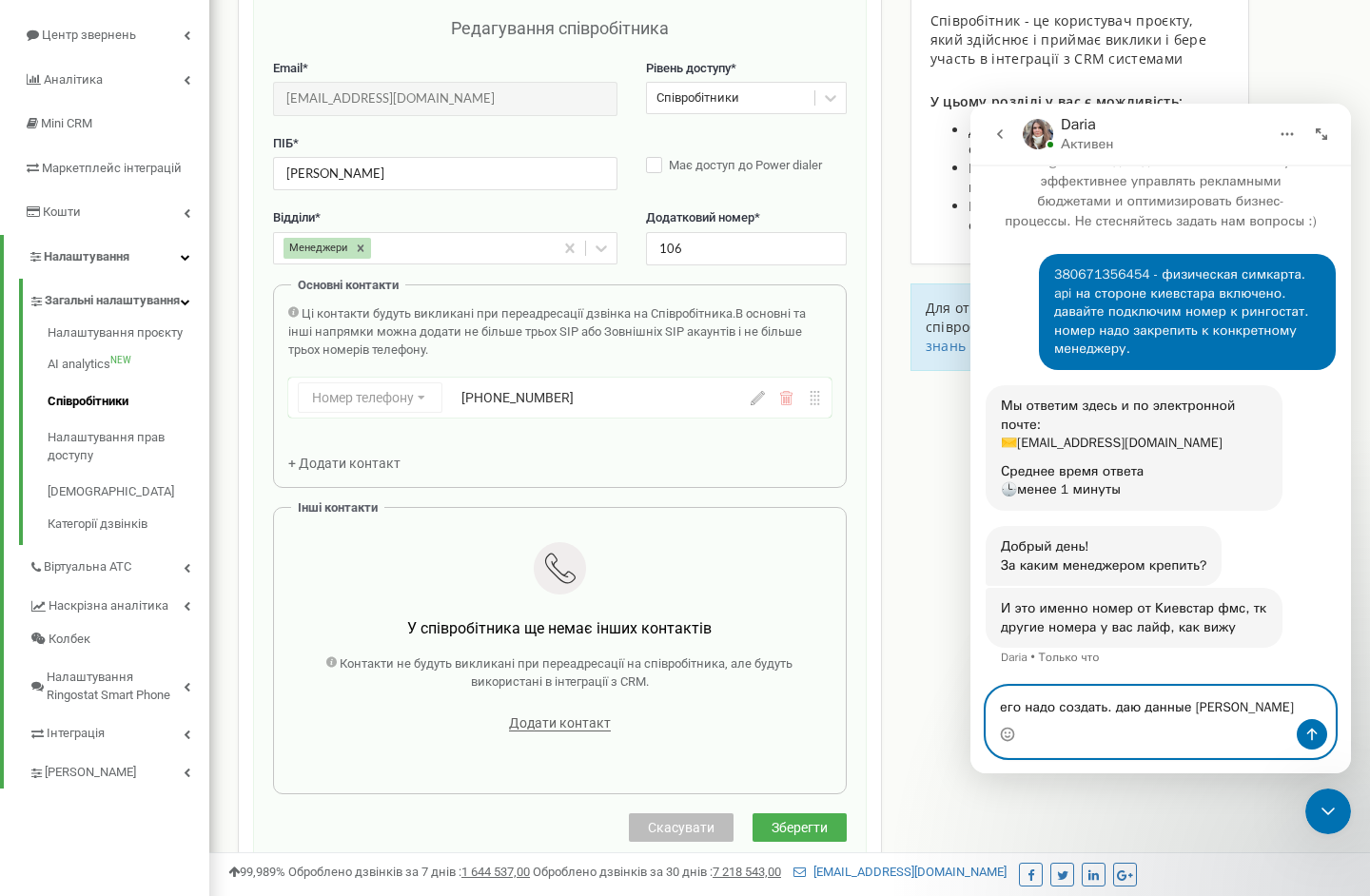 paste on "[EMAIL_ADDRESS][DOMAIN_NAME]" 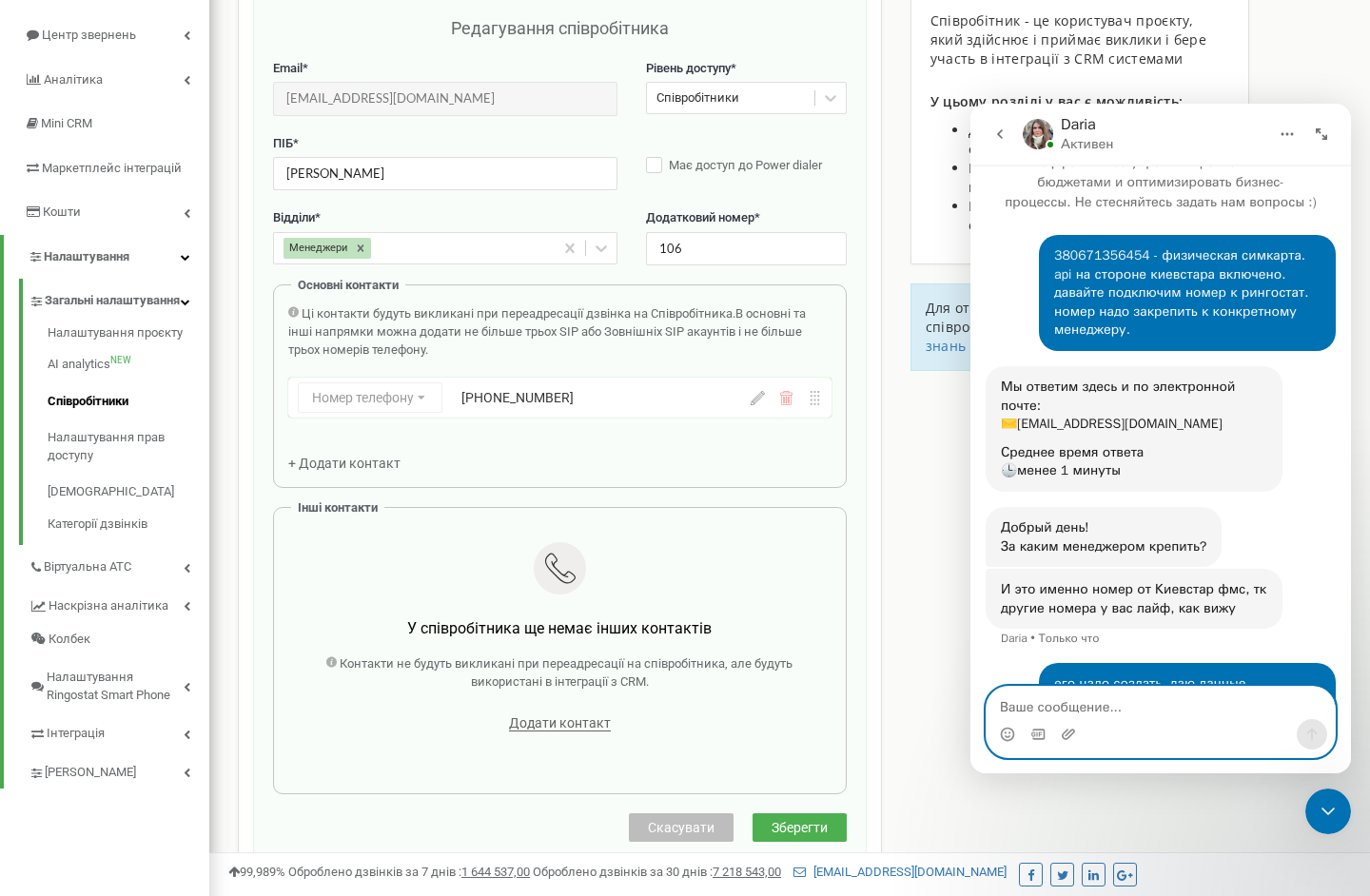 scroll, scrollTop: 105, scrollLeft: 0, axis: vertical 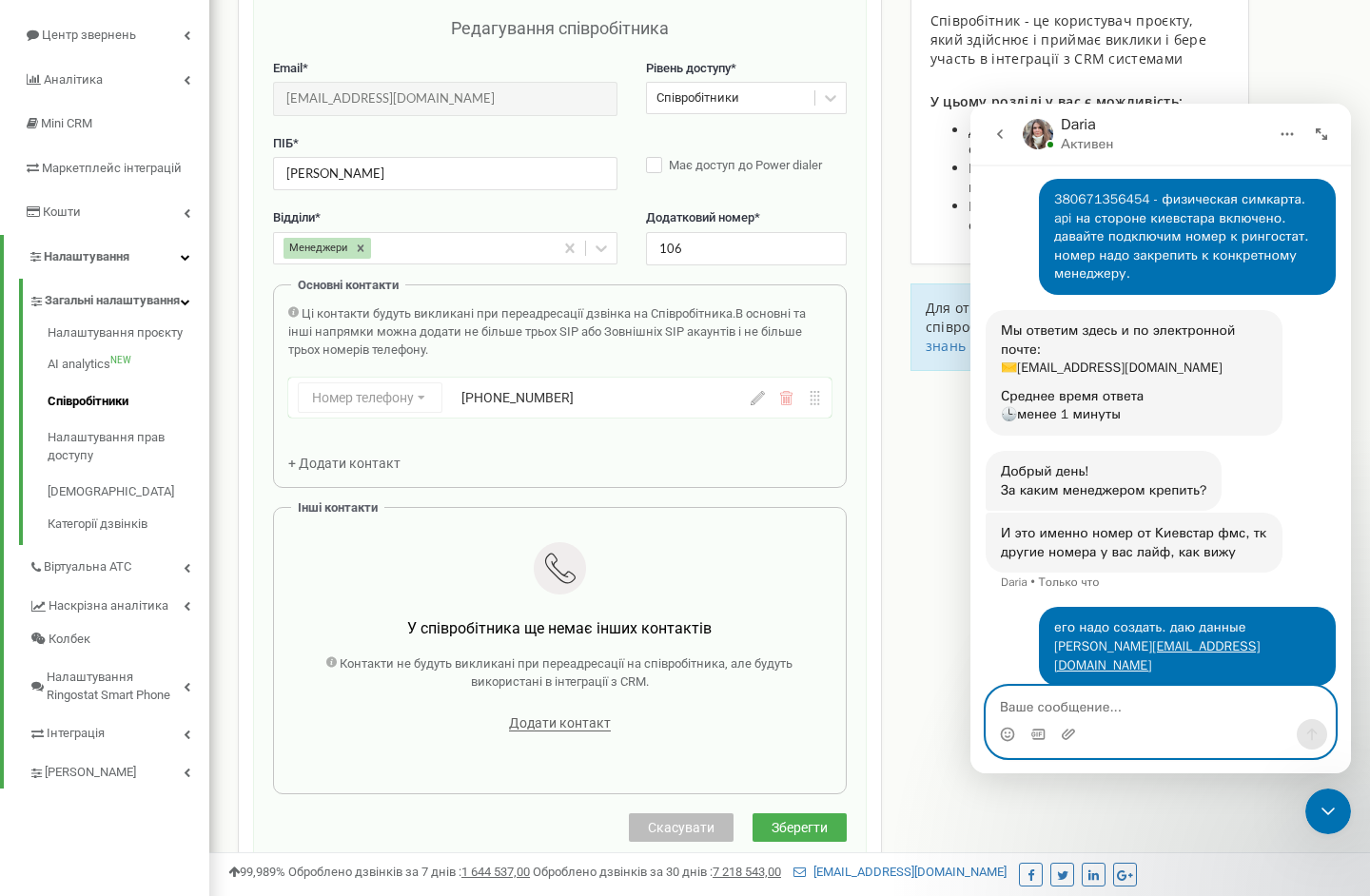 type 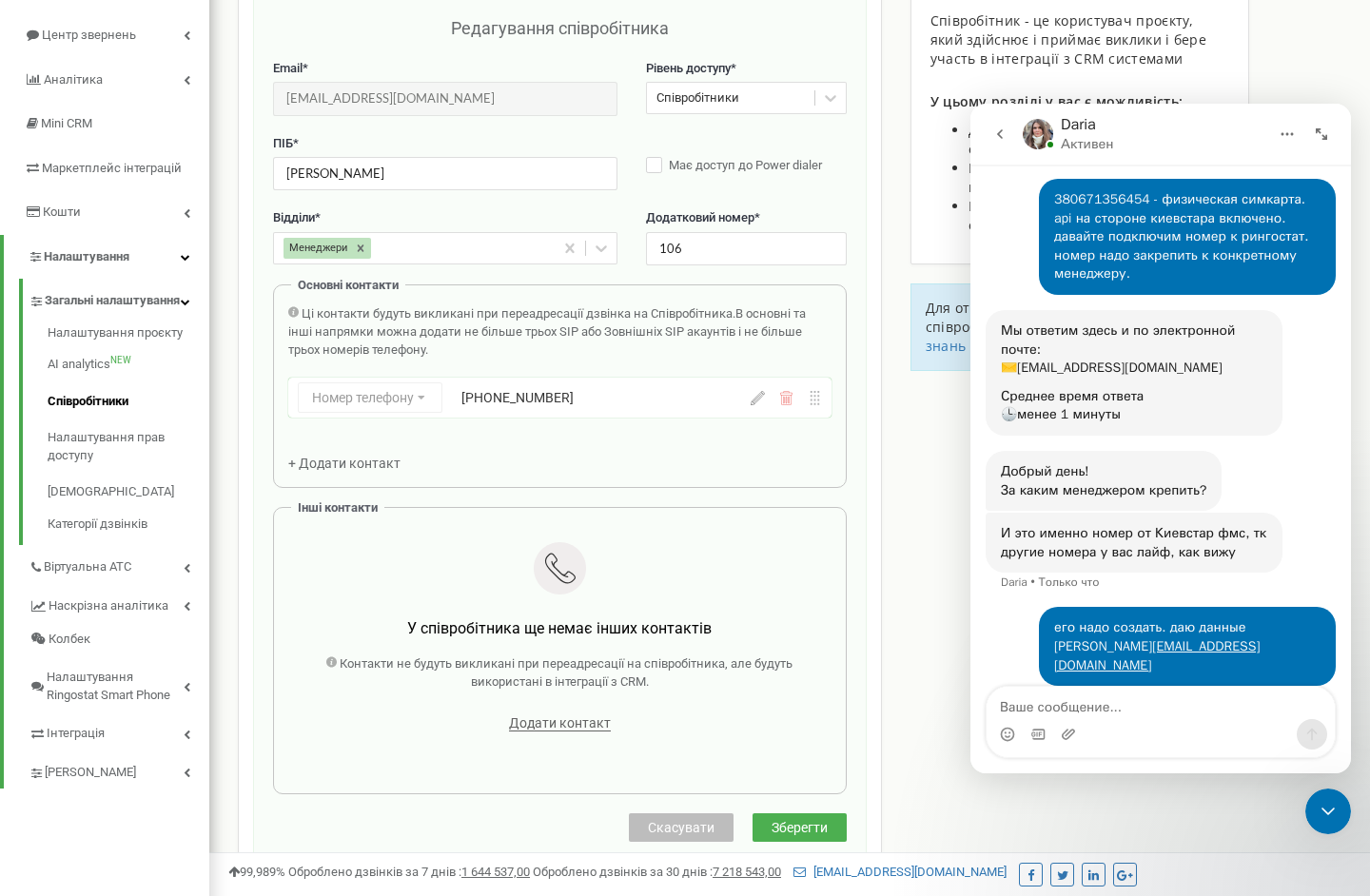 click on "380671356454 - физическая симкарта. api на стороне киевстара включено. давайте подключим номер к рингостат. номер надо закрепить к конкретному менеджеру.     •   2 мин назад Мы ответим здесь и по электронной почте: ✉️  emeljanenko.evg@gmail.com Среднее время ответа 🕒  менее 1 минуты Fin    •   2 мин назад Добрый день! За каким менеджером крепить? Daria    •   1 мин назад И это именно номер от Киевстар фмс, тк другие номера у вас лайф, как вижу Daria    •   Только что его надо создать. даю данные Вадим Цеханский  sm3@wissen.com.ua    •   Только что" at bounding box center [1161, 432] 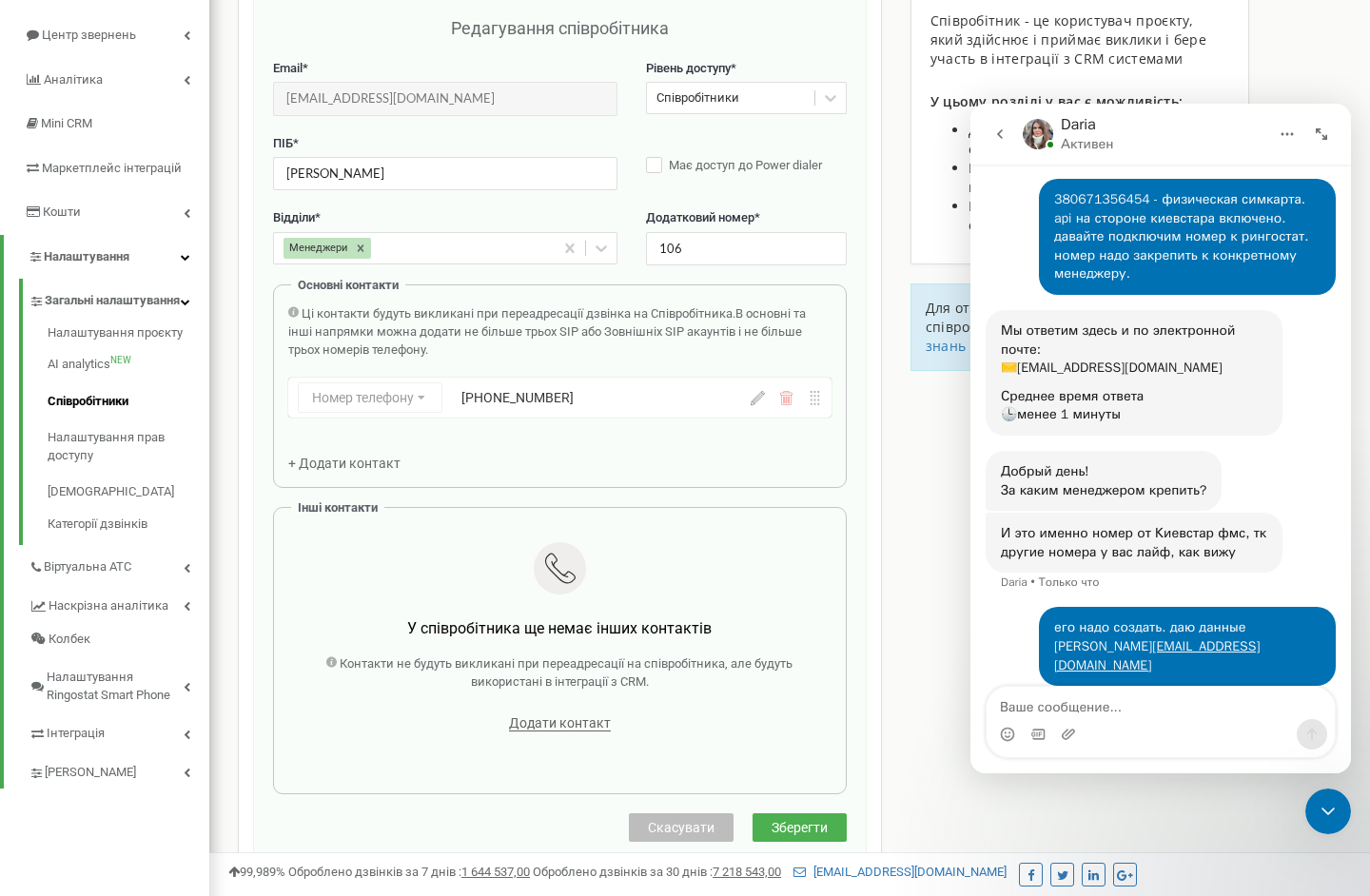 click on "Співробітники проєкту    ilg-ua.com Редагування співробітника Email * sorriso.sornione@gmail.com Email недоступний для редагування. Ви можете створити нового співробітника і переприв'язати до нього SIP акаунти в розділі "SIP акаунти". Рівень доступу * Співробітники ПІБ * Дмитрий Грунь   Має доступ до Power dialer Відділи * Менеджери Додатковий номер * 106 Основні контакти Ці контакти будуть викликані при переадресації дзвінка на Співробітника.  В основні та інші напрямки можна додати не більше трьох SIP або Зовнішніх SIP акаунтів і не більше трьох номерів телефону. Номер телефону SIP +380676333191" at bounding box center [790, 552] 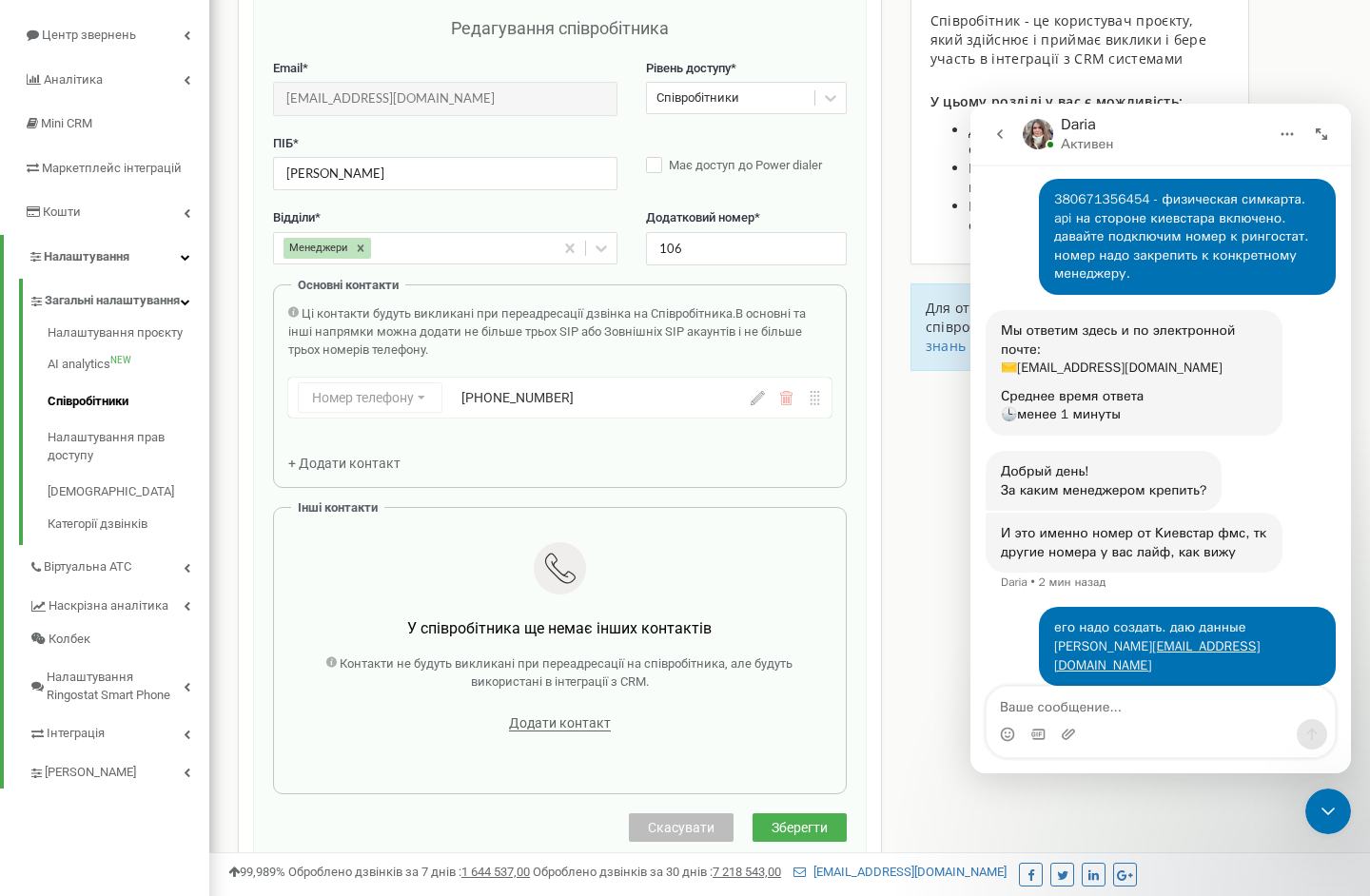click on "380671356454 - физическая симкарта. api на стороне киевстара включено. давайте подключим номер к рингостат. номер надо закрепить к конкретному менеджеру.     •   4 мин назад" at bounding box center [1161, 244] 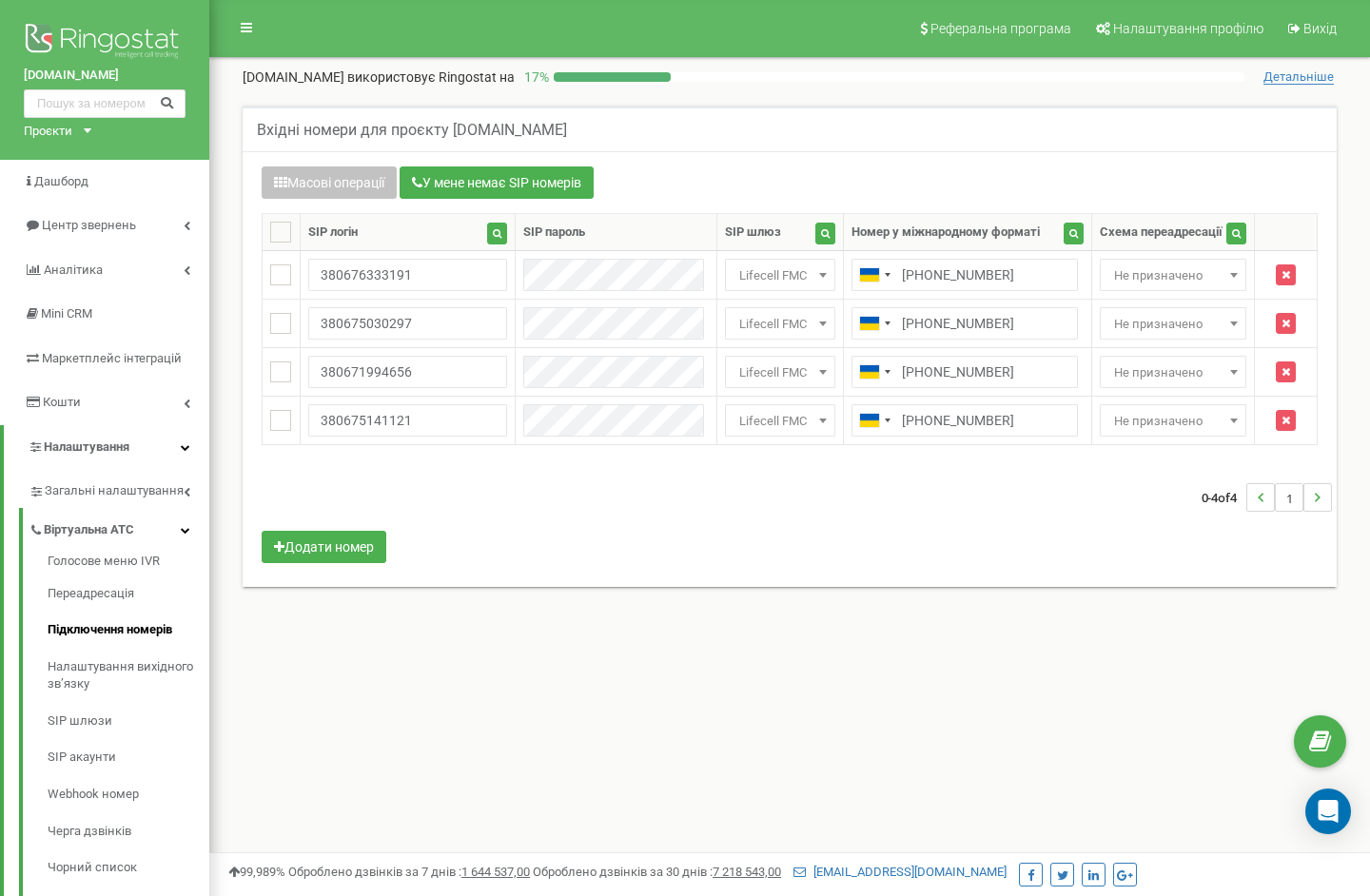scroll, scrollTop: 0, scrollLeft: 0, axis: both 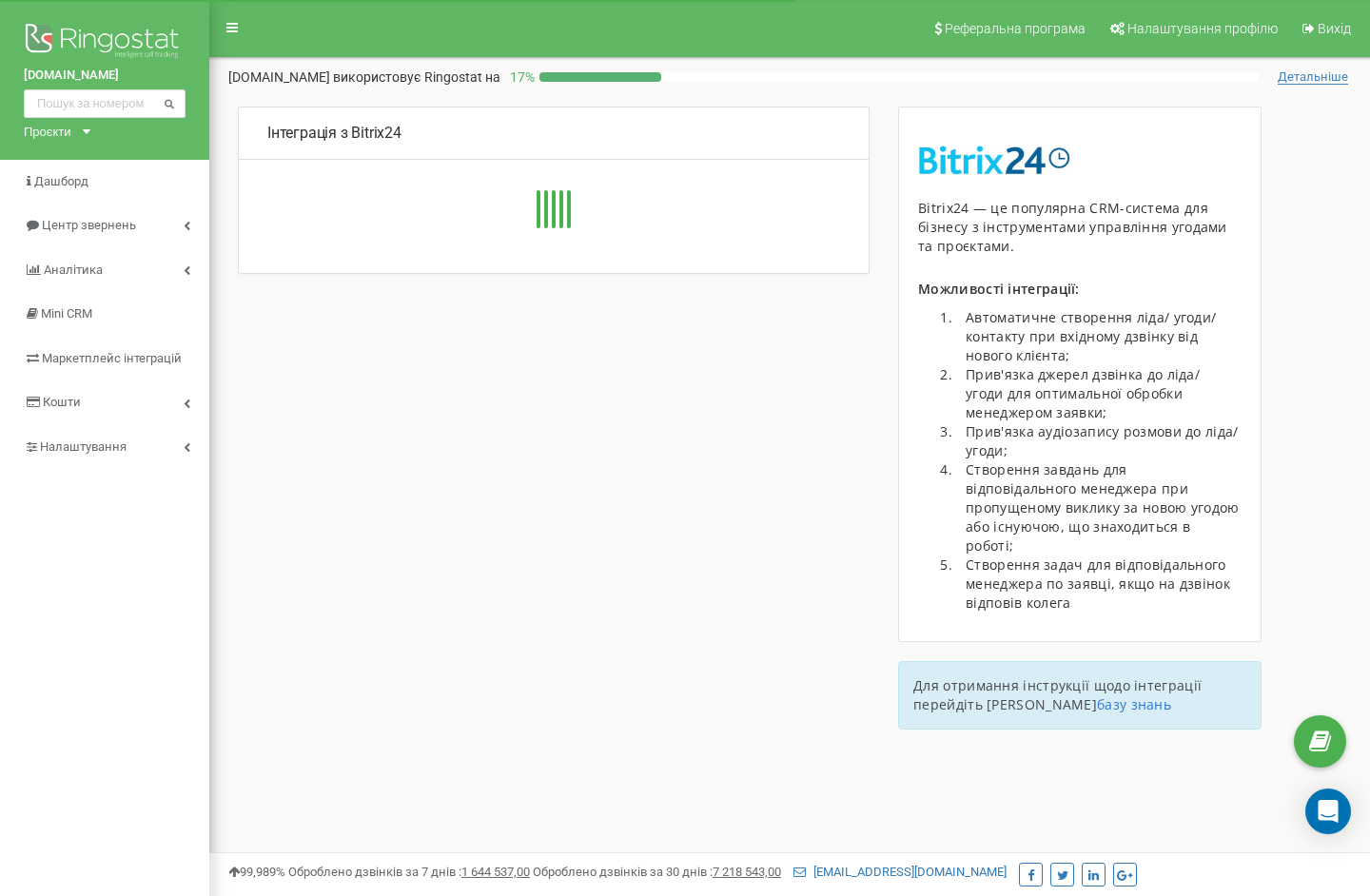 type on "[URL][DOMAIN_NAME]" 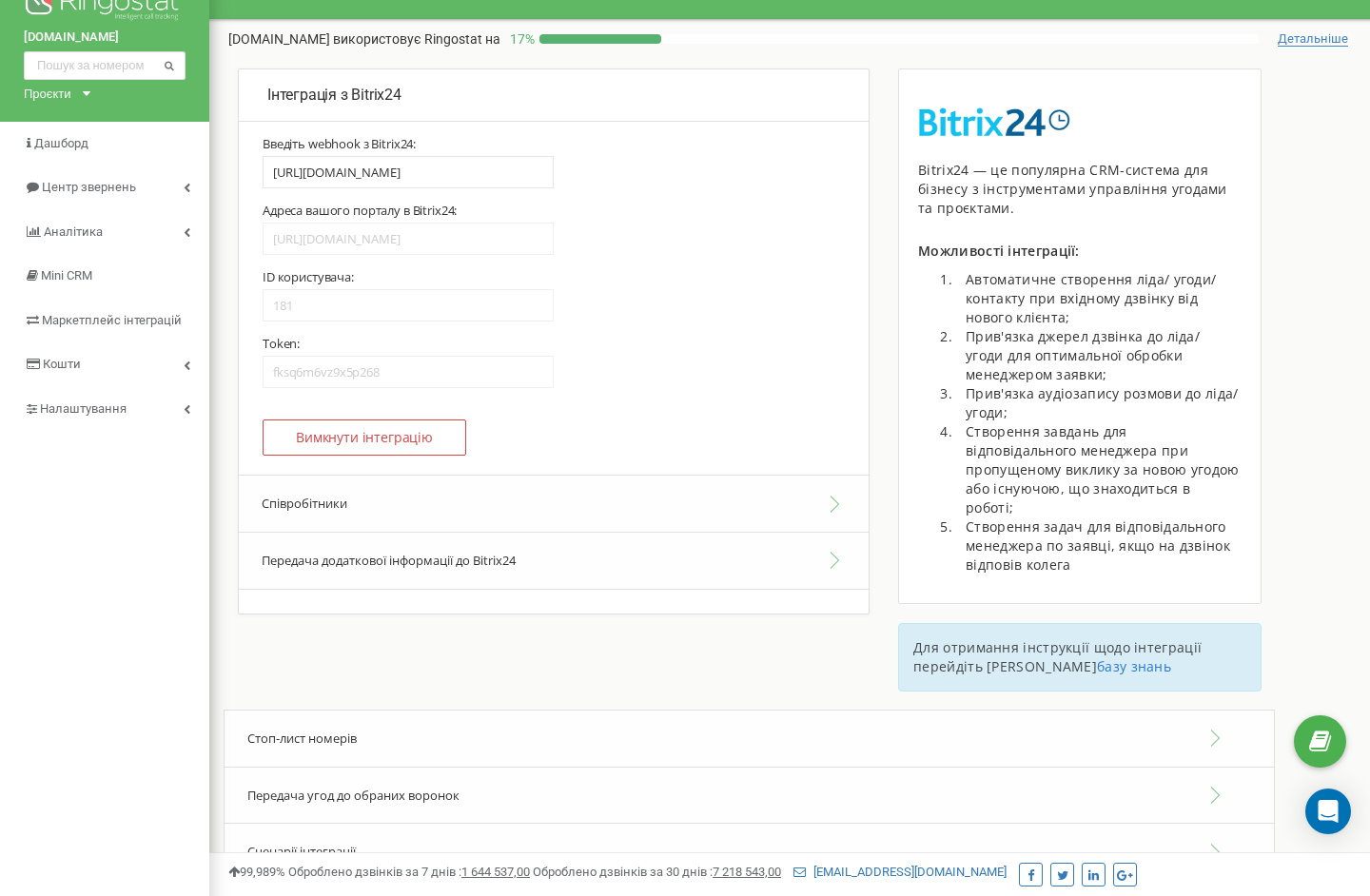 scroll, scrollTop: 31, scrollLeft: 0, axis: vertical 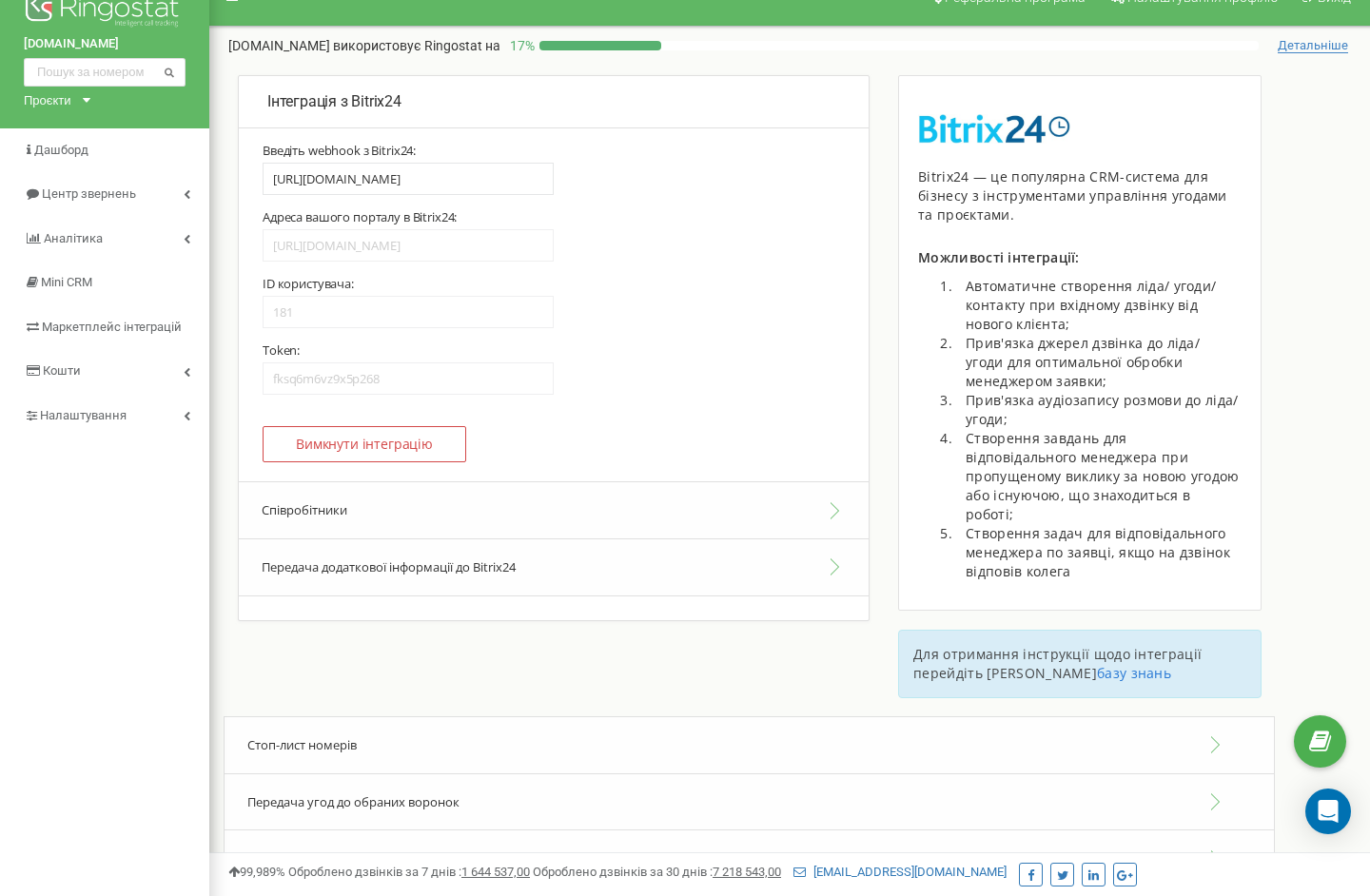 click on "Співробітники" at bounding box center [554, 510] 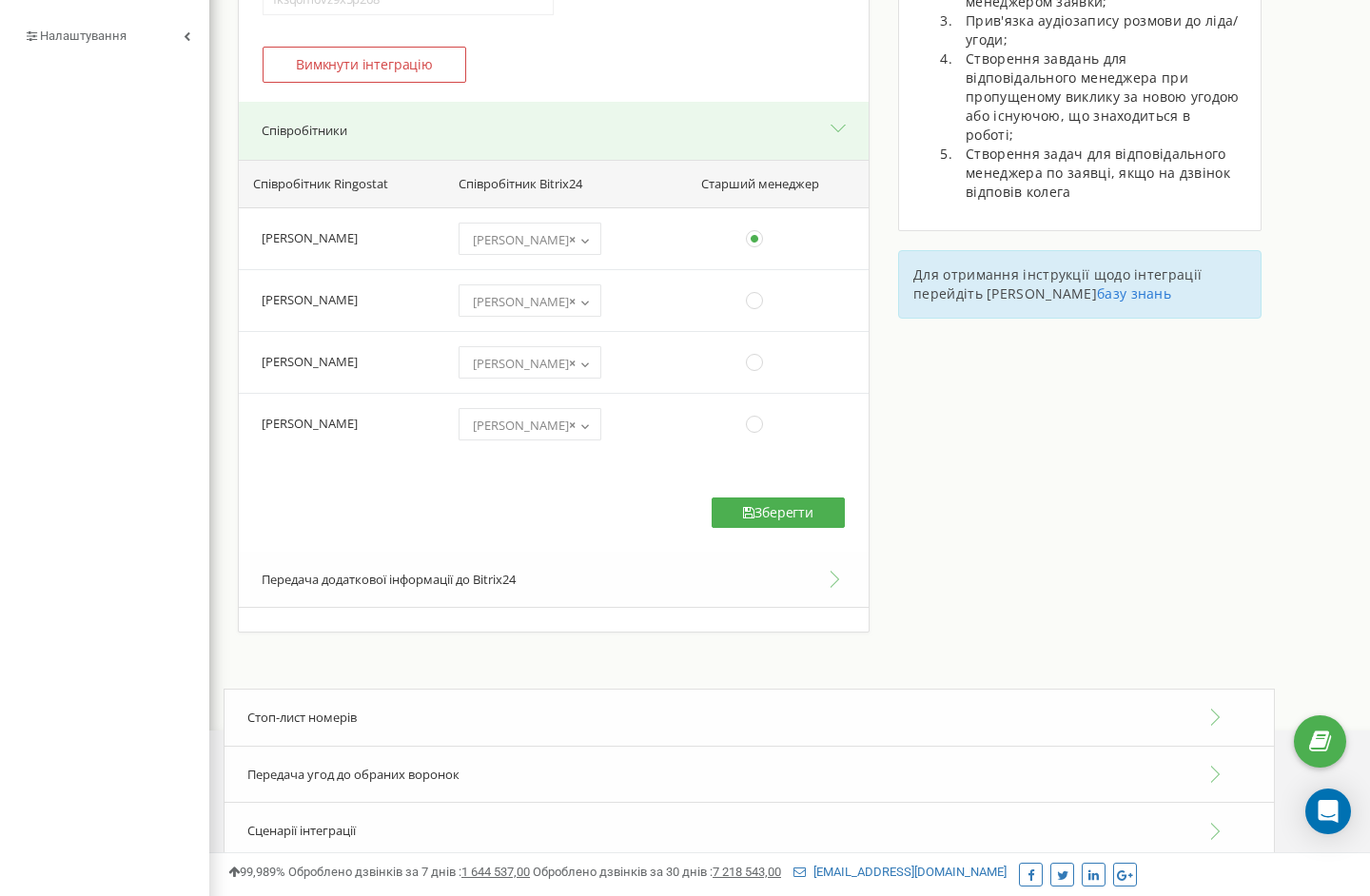scroll, scrollTop: 461, scrollLeft: 0, axis: vertical 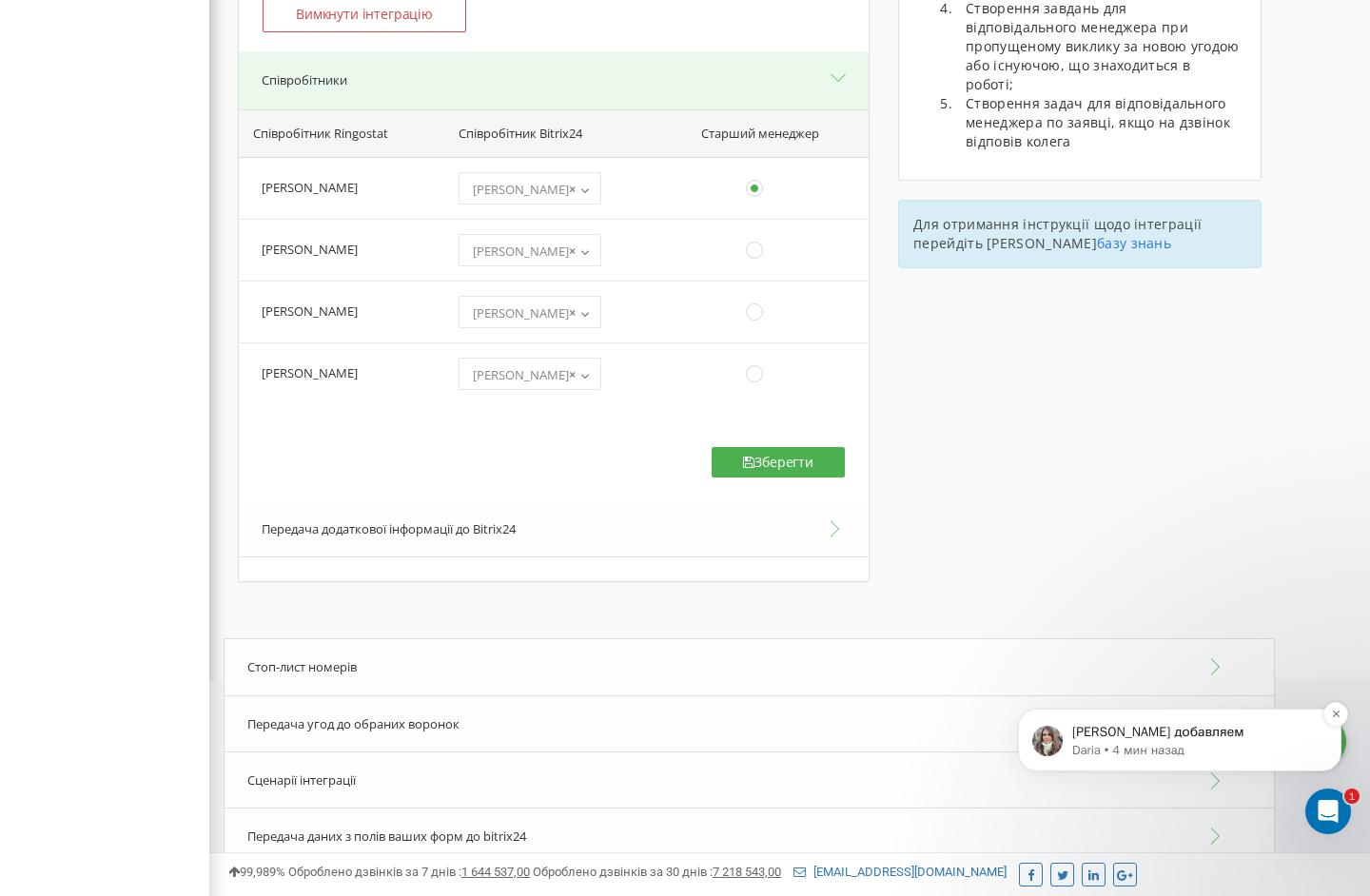 click on "Daria • 4 мин назад" at bounding box center (1195, 750) 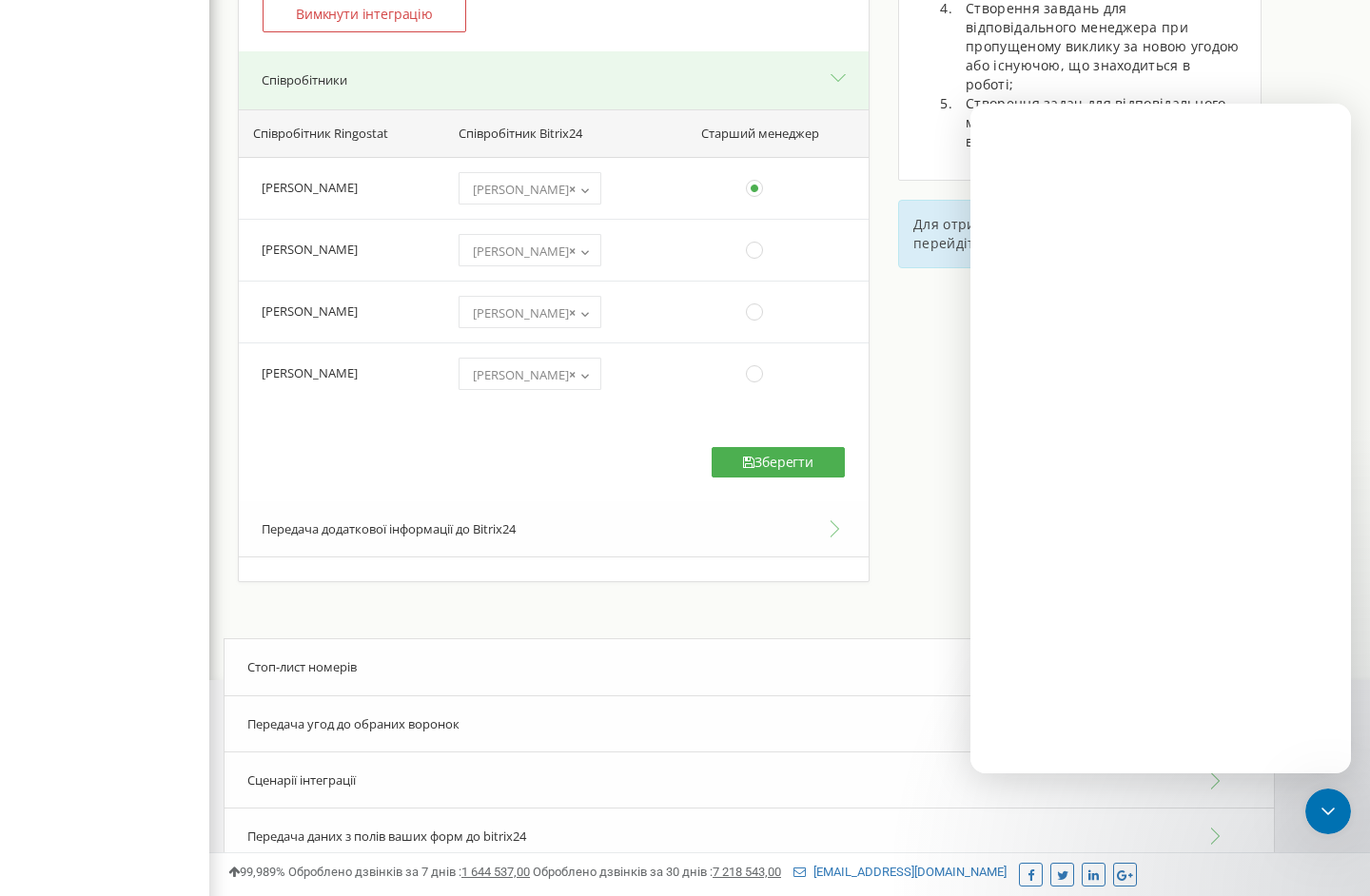 scroll, scrollTop: 0, scrollLeft: 0, axis: both 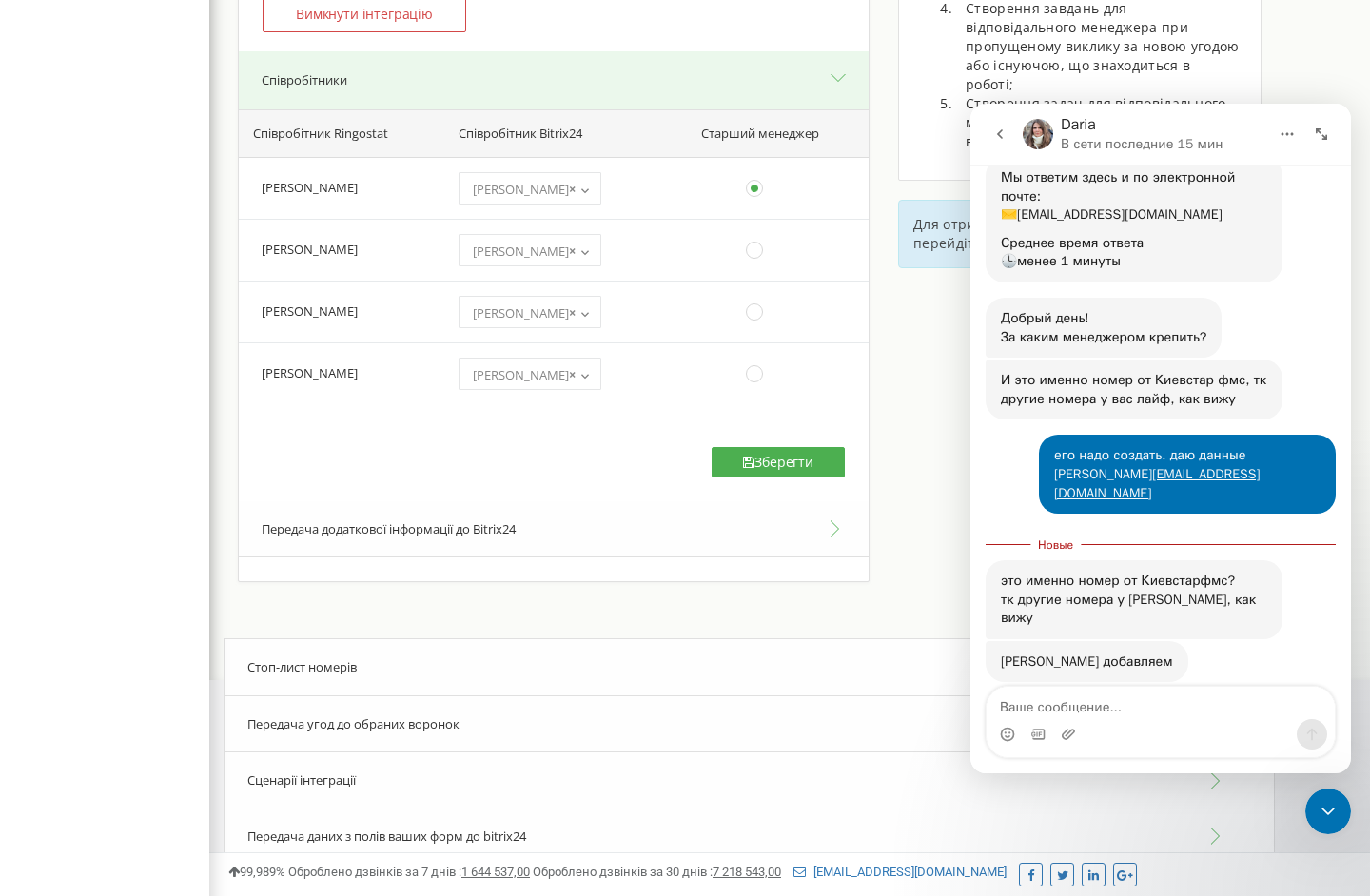 click at bounding box center [1161, 703] 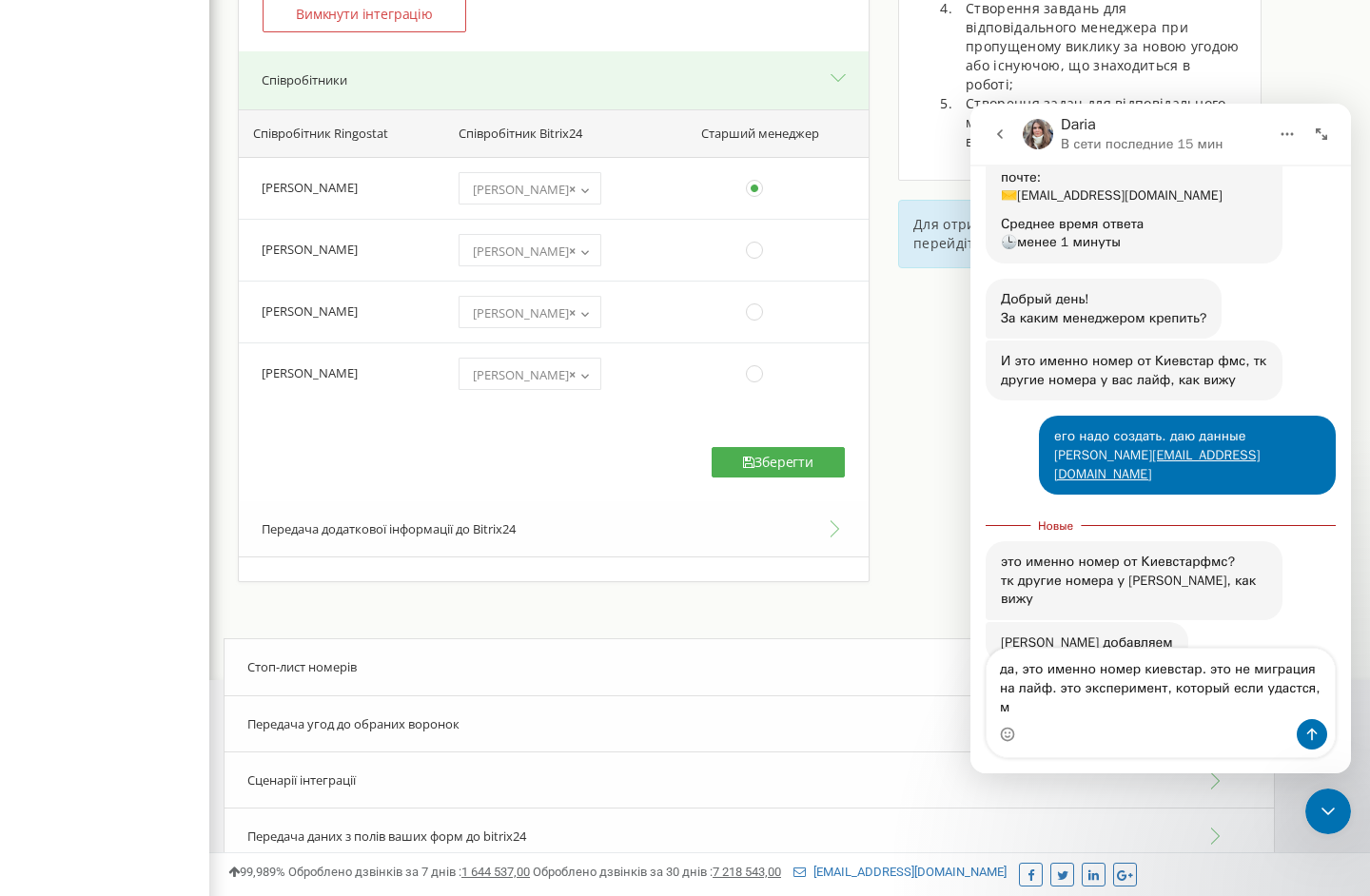 scroll, scrollTop: 293, scrollLeft: 0, axis: vertical 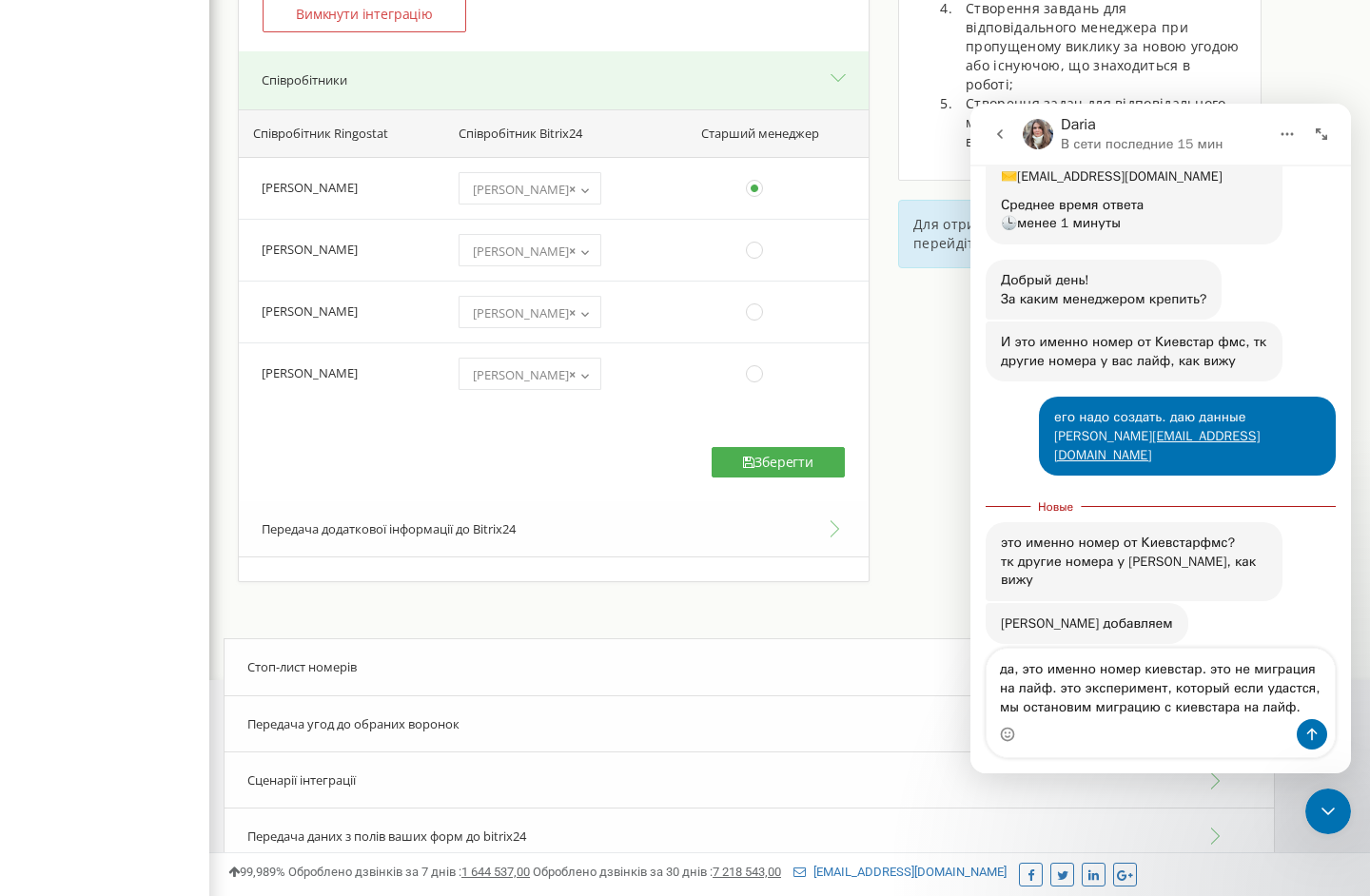type on "да, это именно номер киевстар. это не миграция на лайф. это эксперимент, который если удастся, мы остановим миграцию с киевстара на лайф." 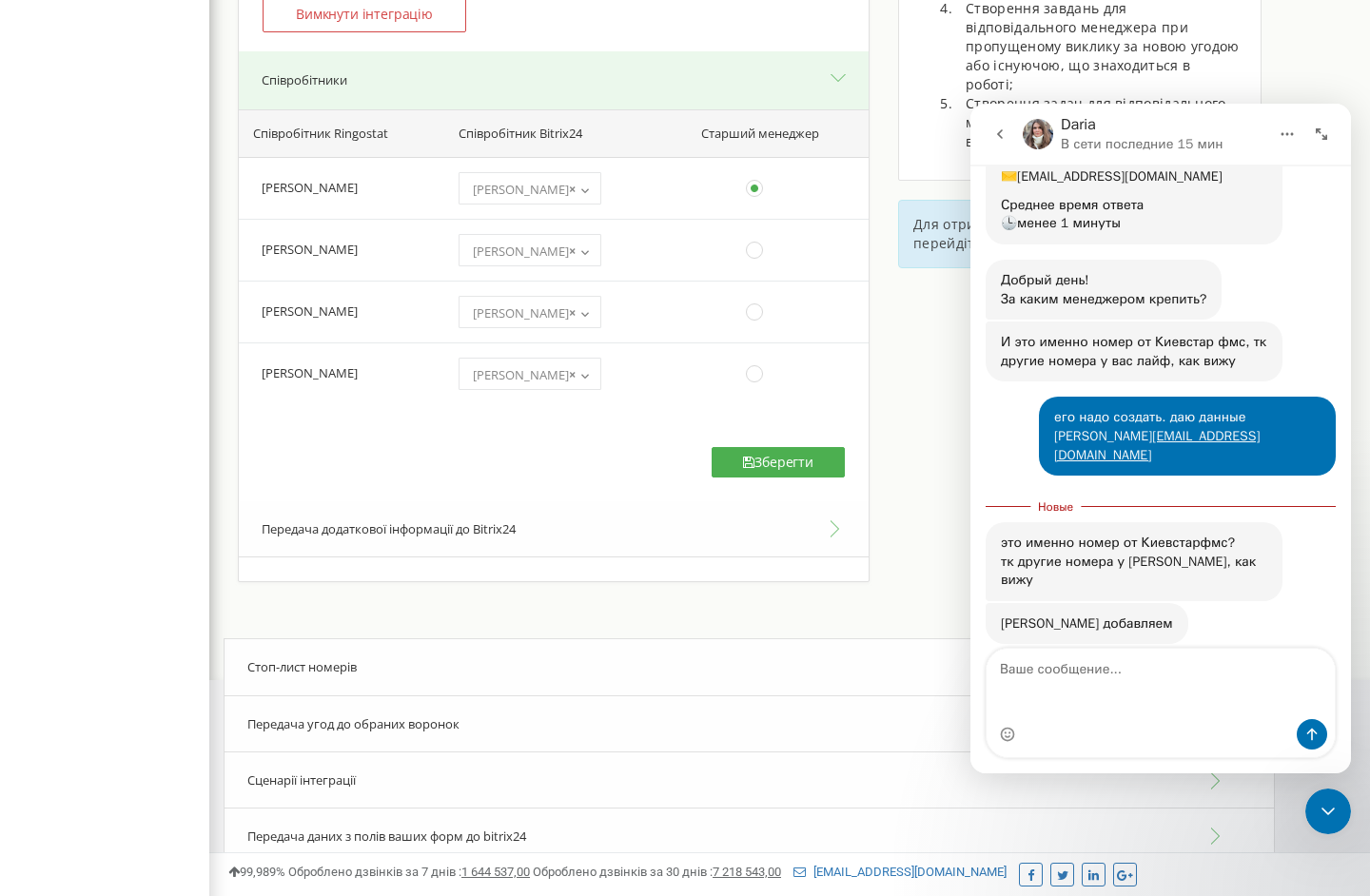 scroll, scrollTop: 2, scrollLeft: 0, axis: vertical 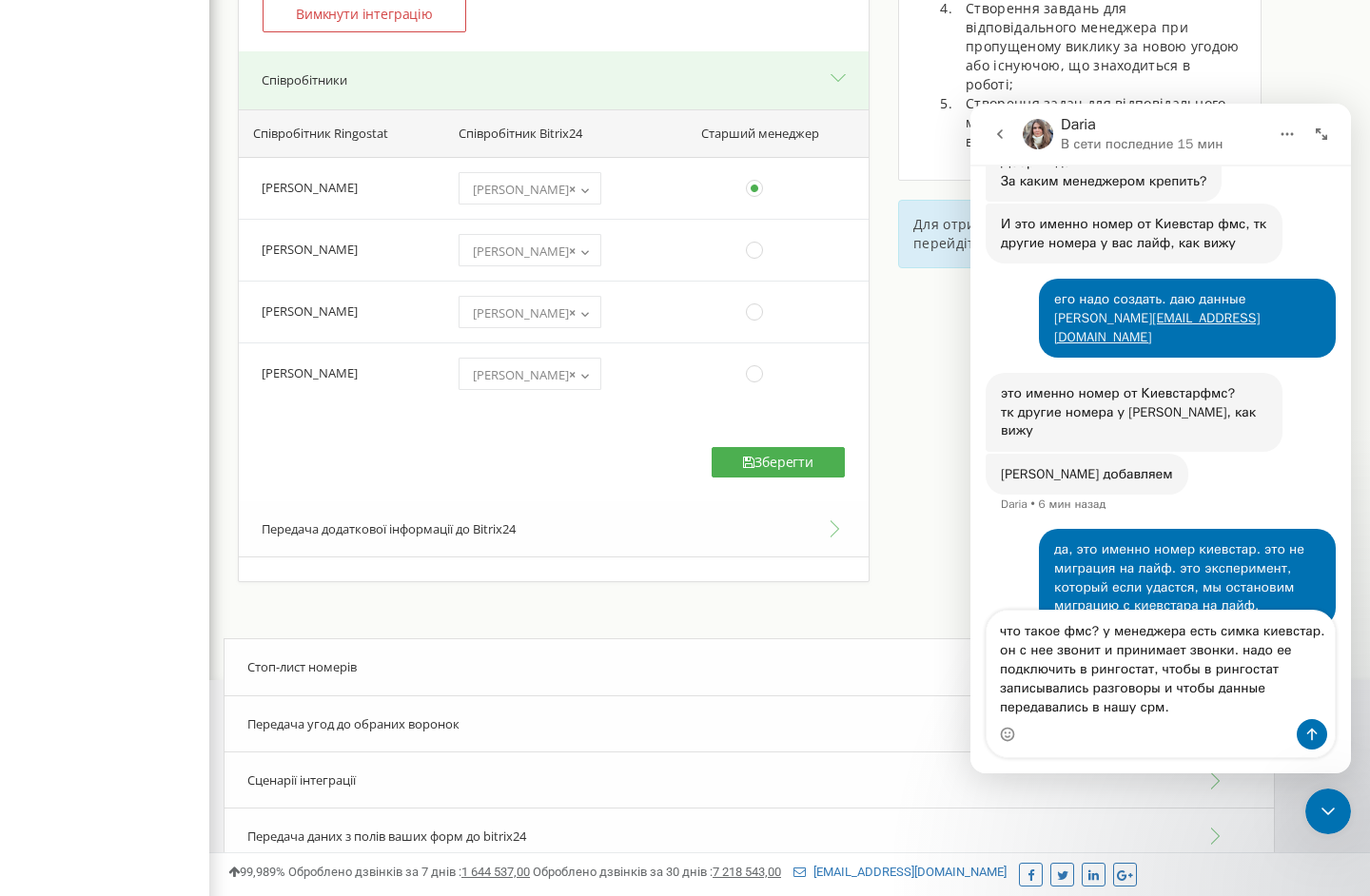type on "что такое фмс? у менеджера есть симка киевстар. он с нее звонит и принимает звонки. надо ее подключить в рингостат, чтобы в рингостат записывались разговоры и чтобы данные передавались в нашу срм." 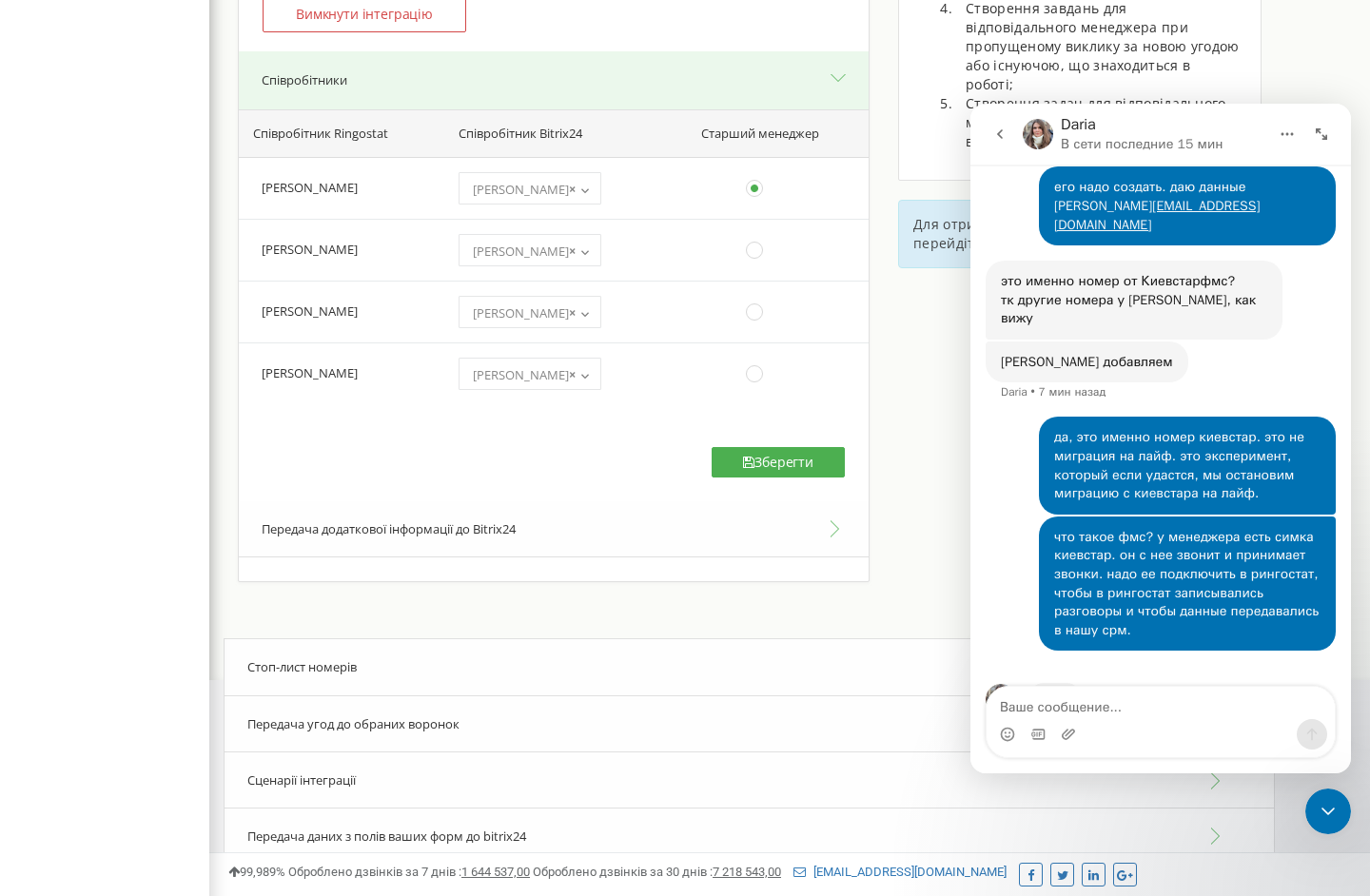 scroll, scrollTop: 545, scrollLeft: 0, axis: vertical 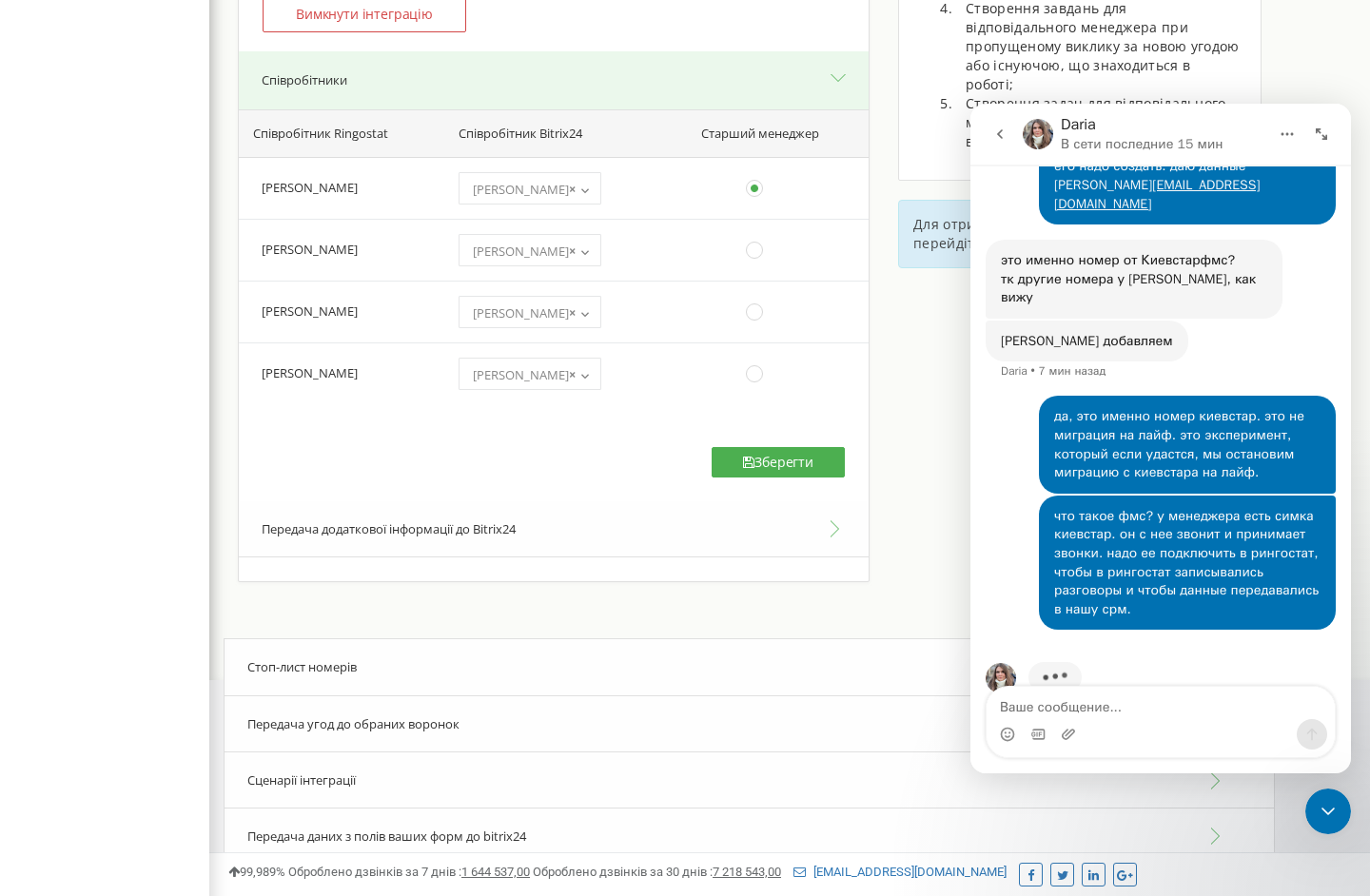 click on "да, это именно номер киевстар. это не миграция на лайф. это эксперимент, который если удастся, мы остановим миграцию с киевстара на лайф.     •   2 мин назад" at bounding box center [1161, 445] 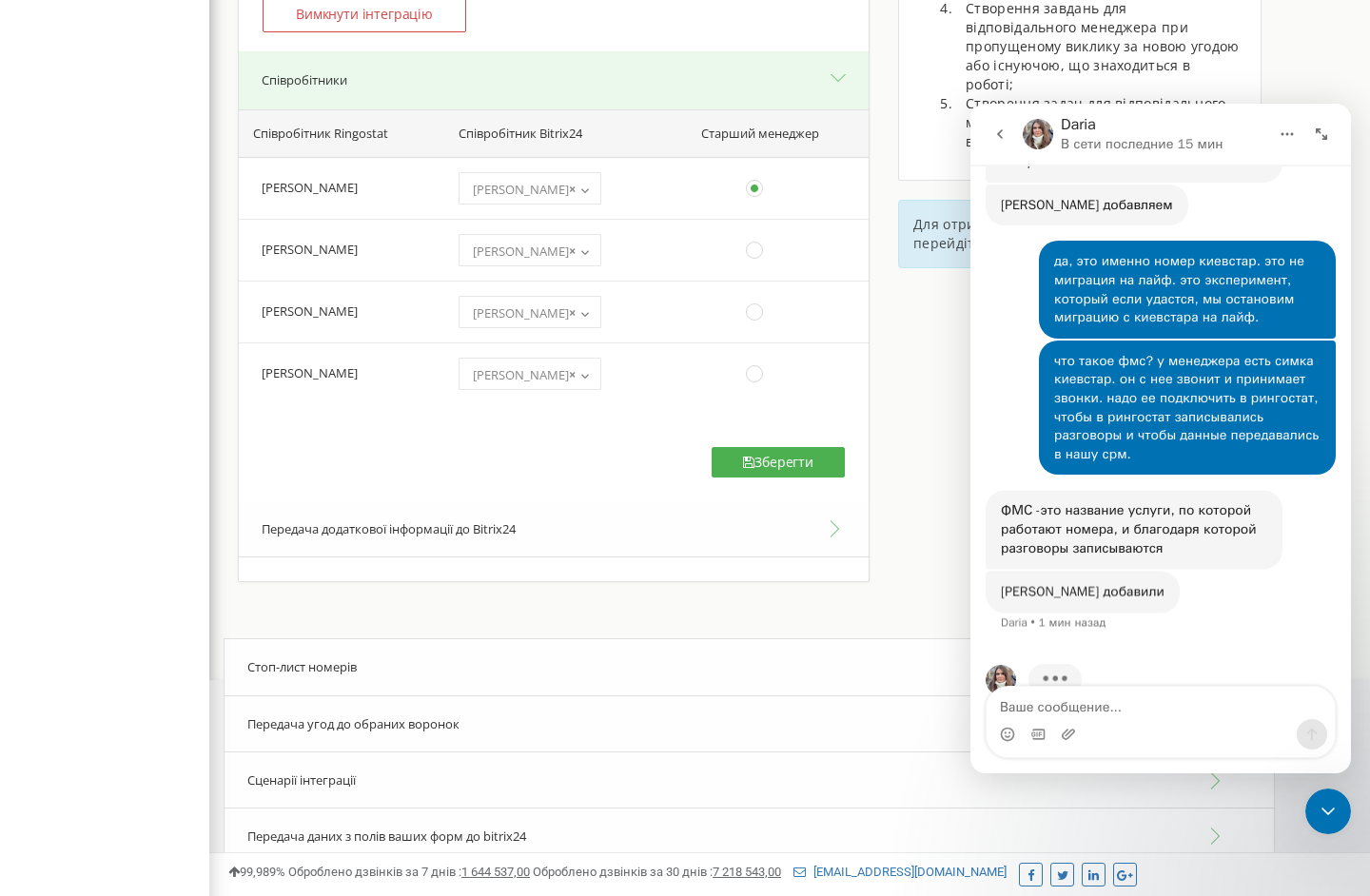 scroll, scrollTop: 683, scrollLeft: 0, axis: vertical 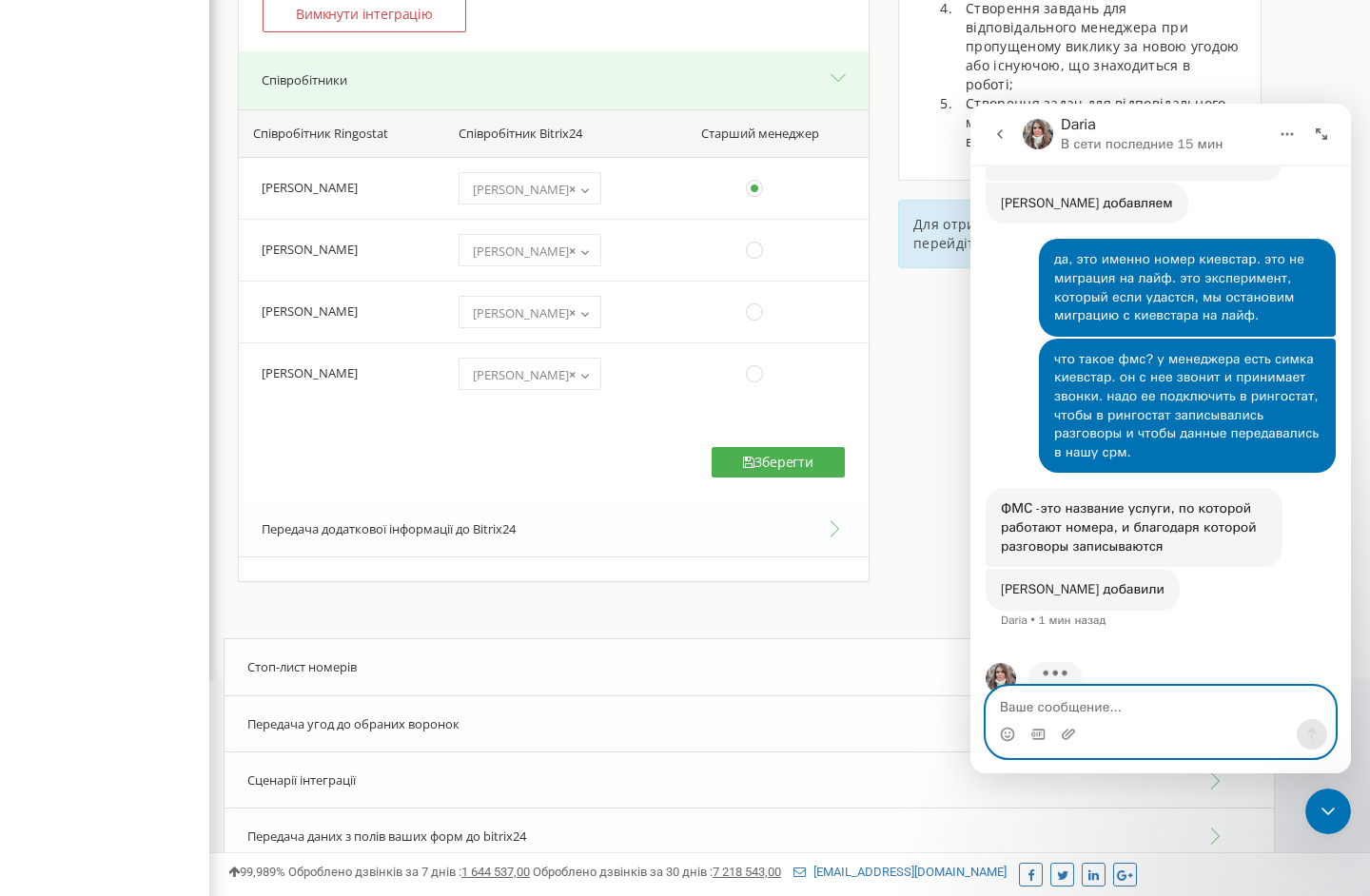 click at bounding box center (1161, 703) 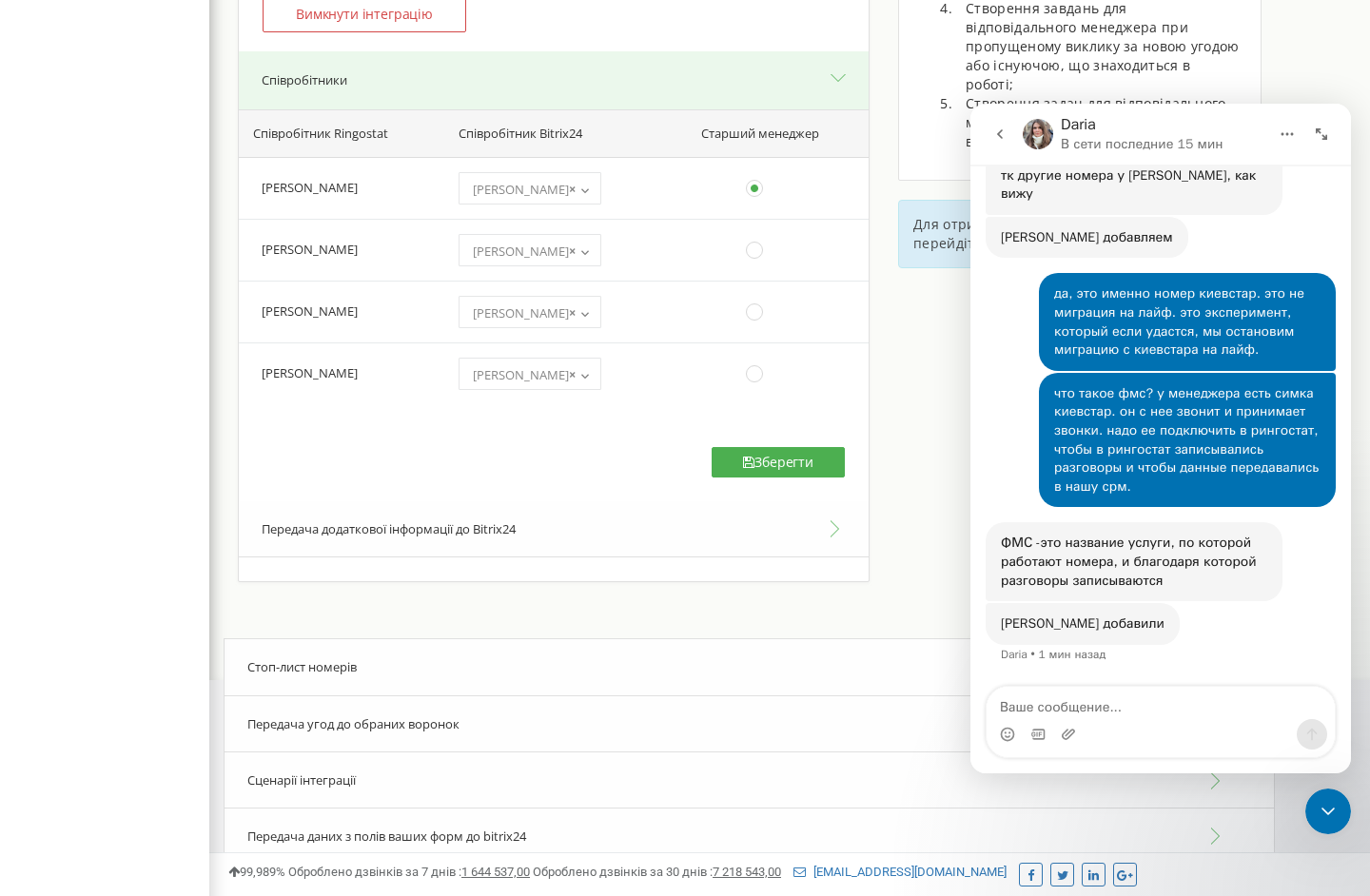 click on "ilg-ua.com Проєкти ilg-ua.com Дашборд Центр звернень Аналiтика Mini CRM Маркетплейс інтеграцій Кошти Налаштування" at bounding box center [105, 259] 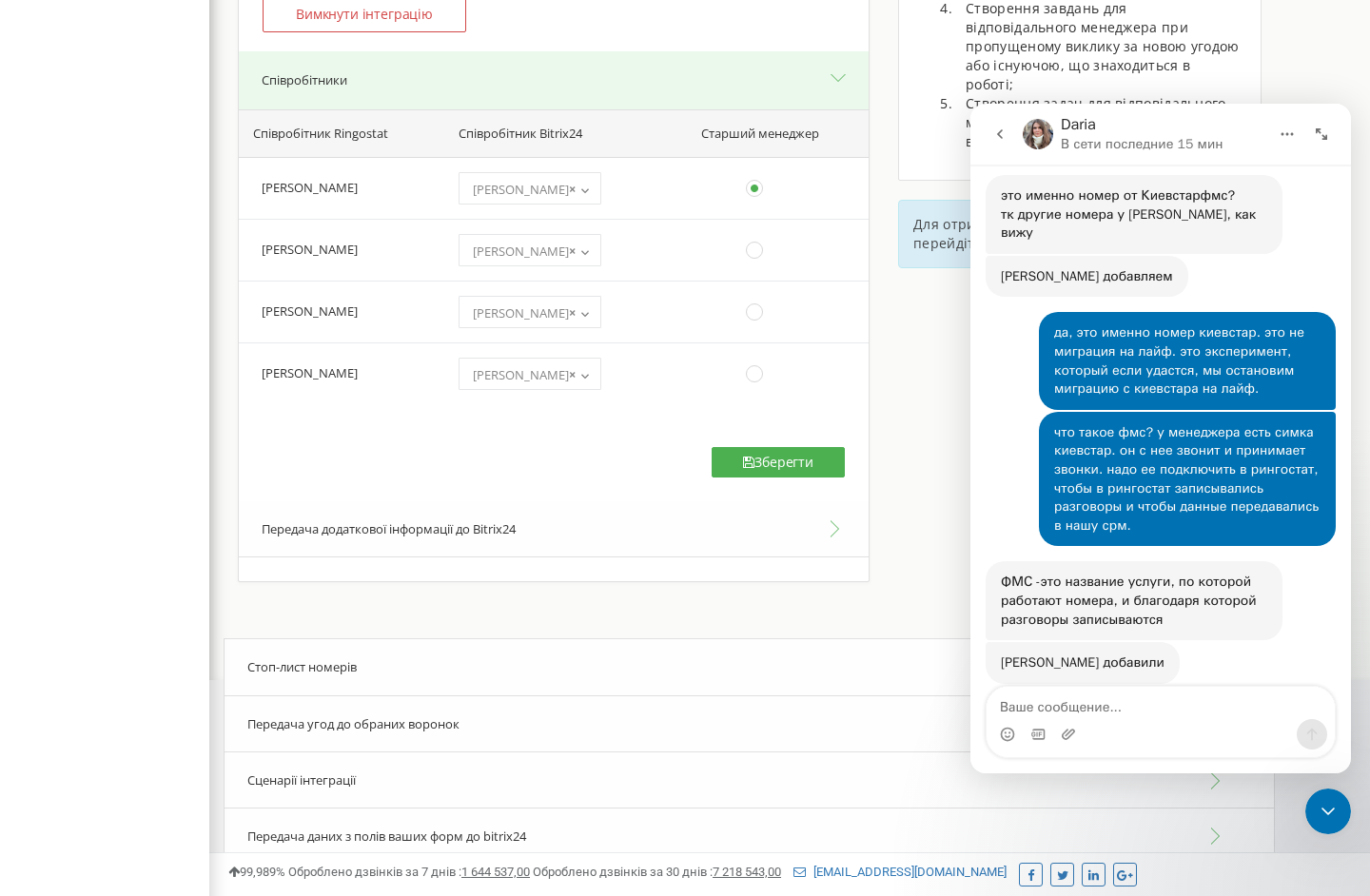 scroll, scrollTop: 404, scrollLeft: 0, axis: vertical 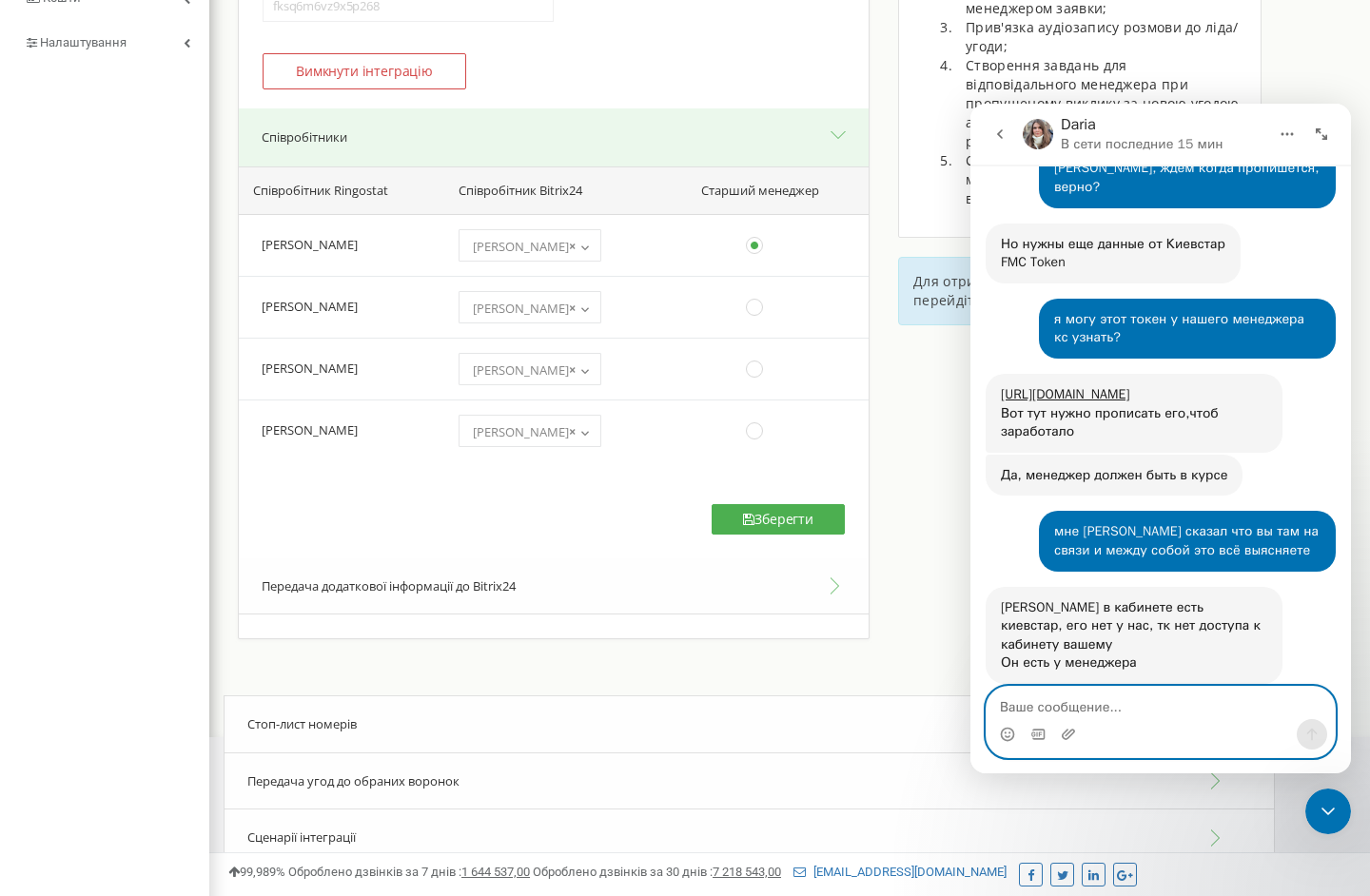 click at bounding box center [1161, 703] 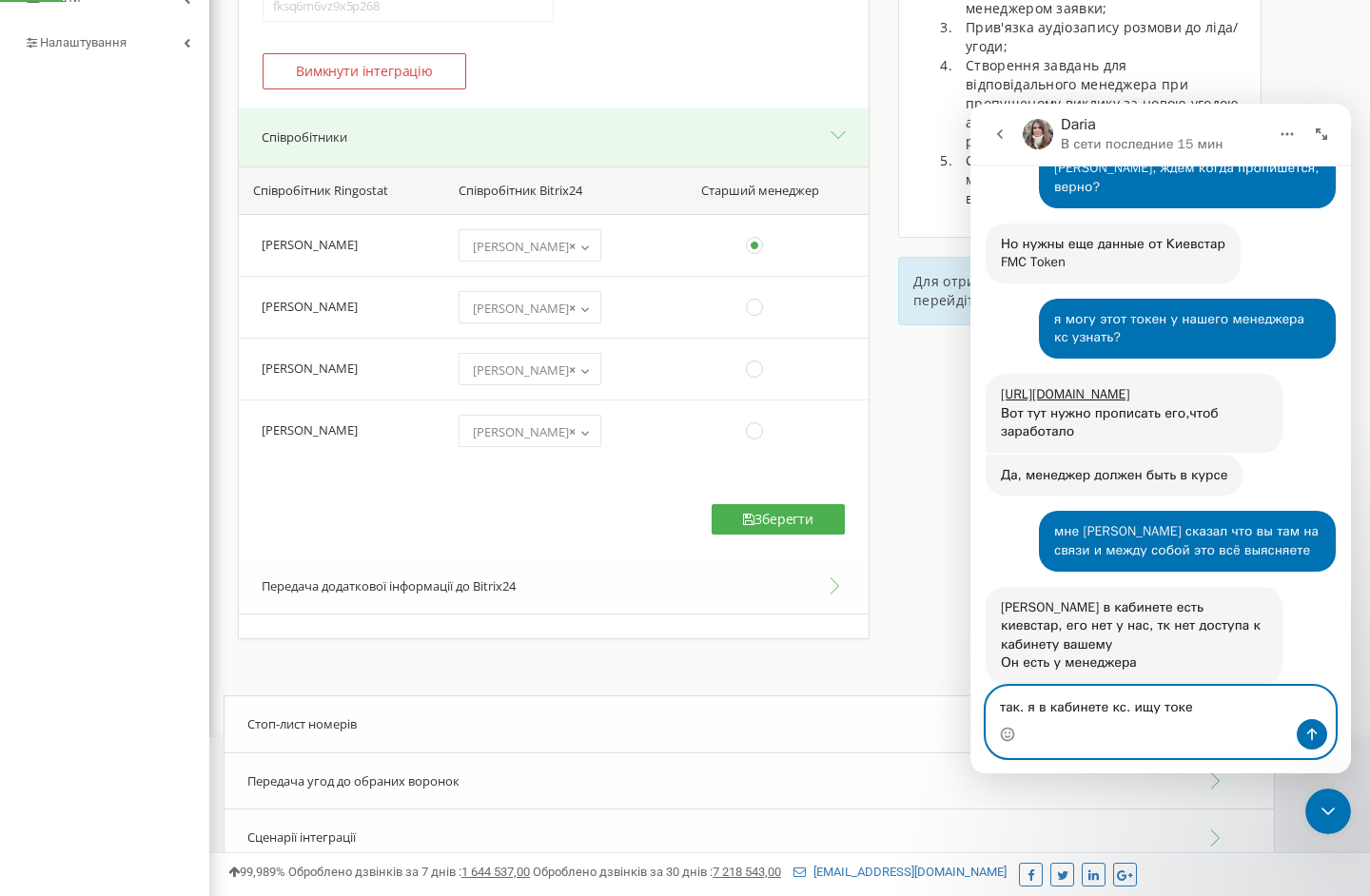type on "так. я в кабинете кс. ищу токен" 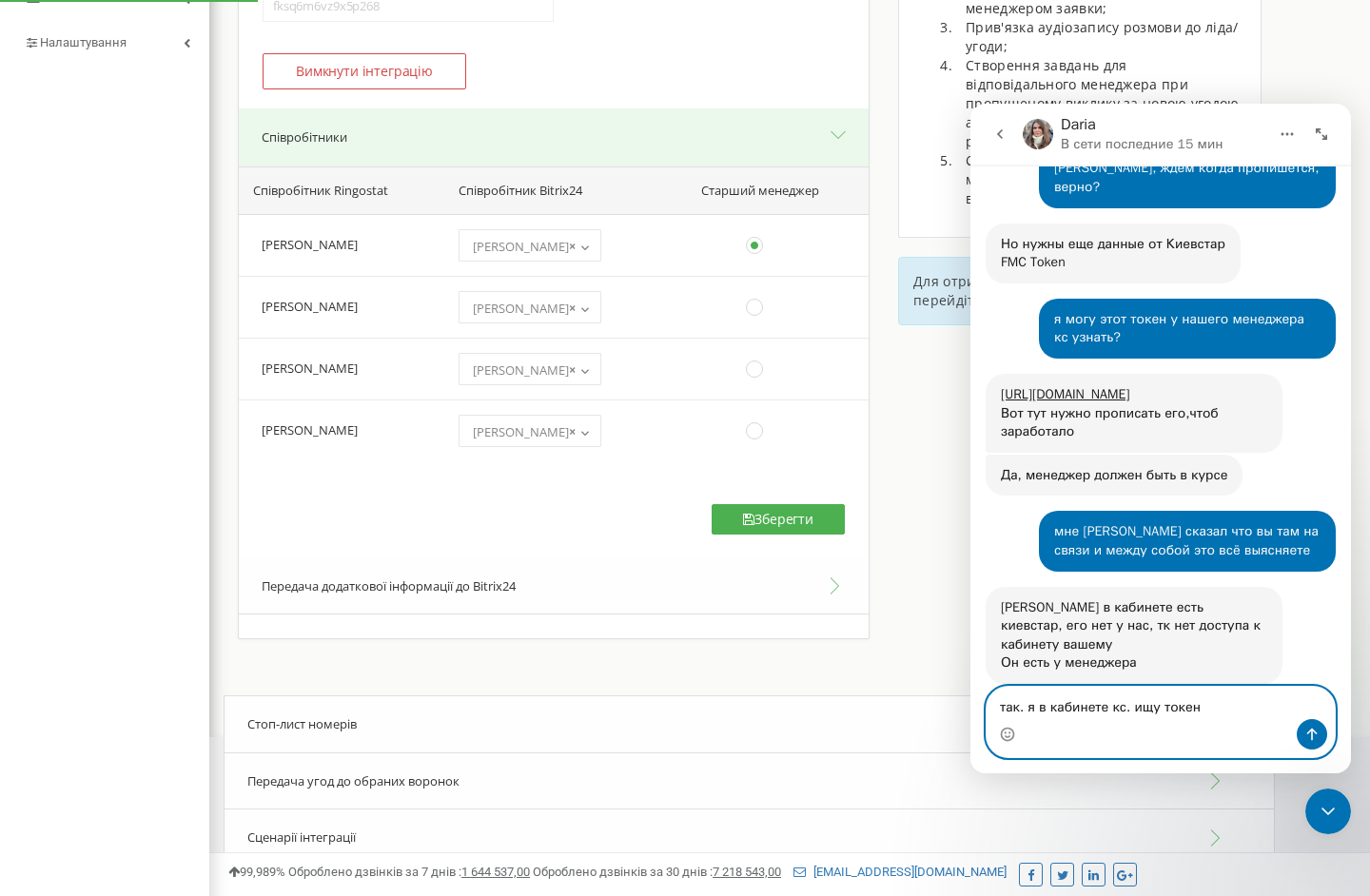 type 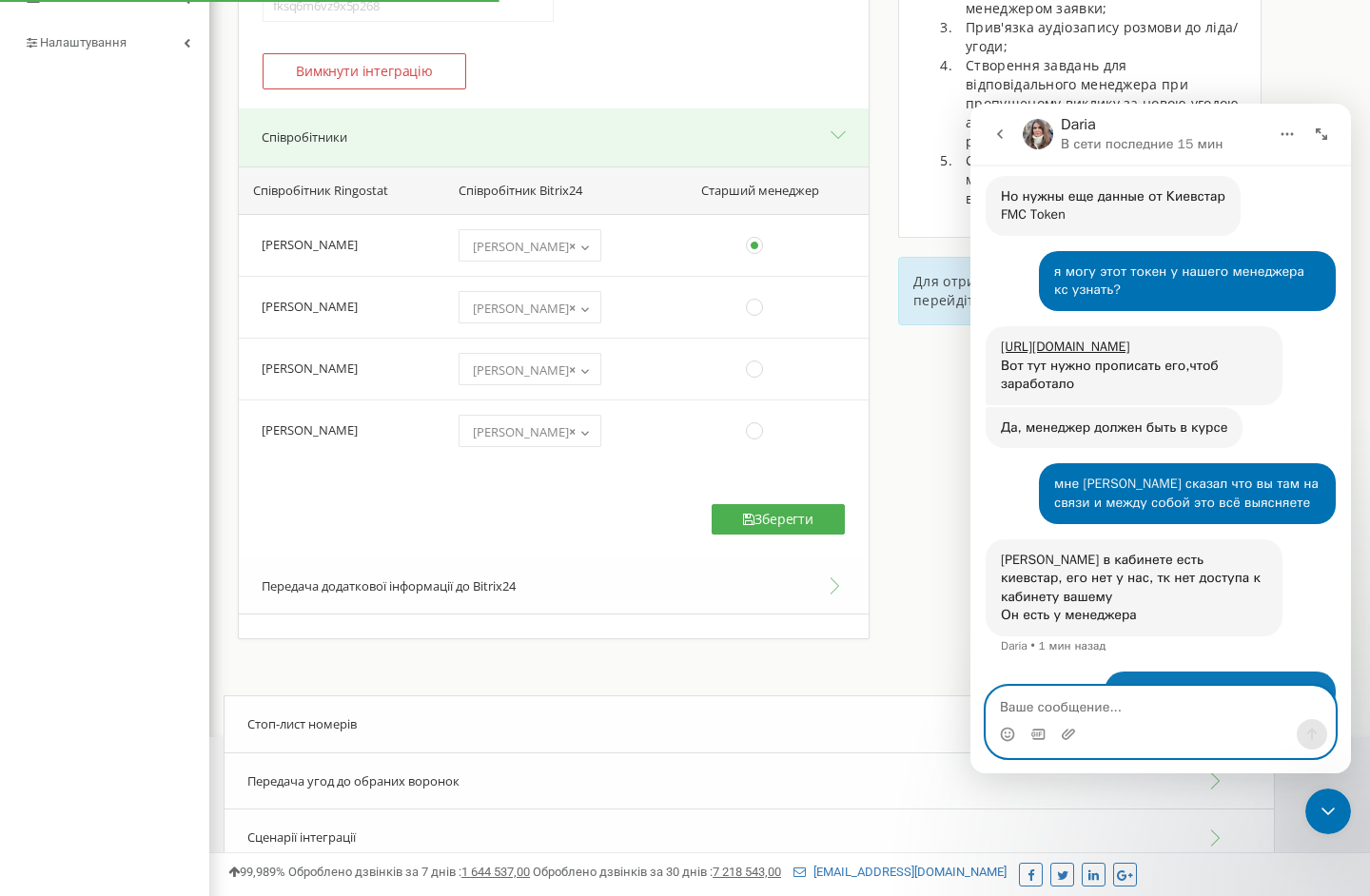 scroll, scrollTop: 1237, scrollLeft: 0, axis: vertical 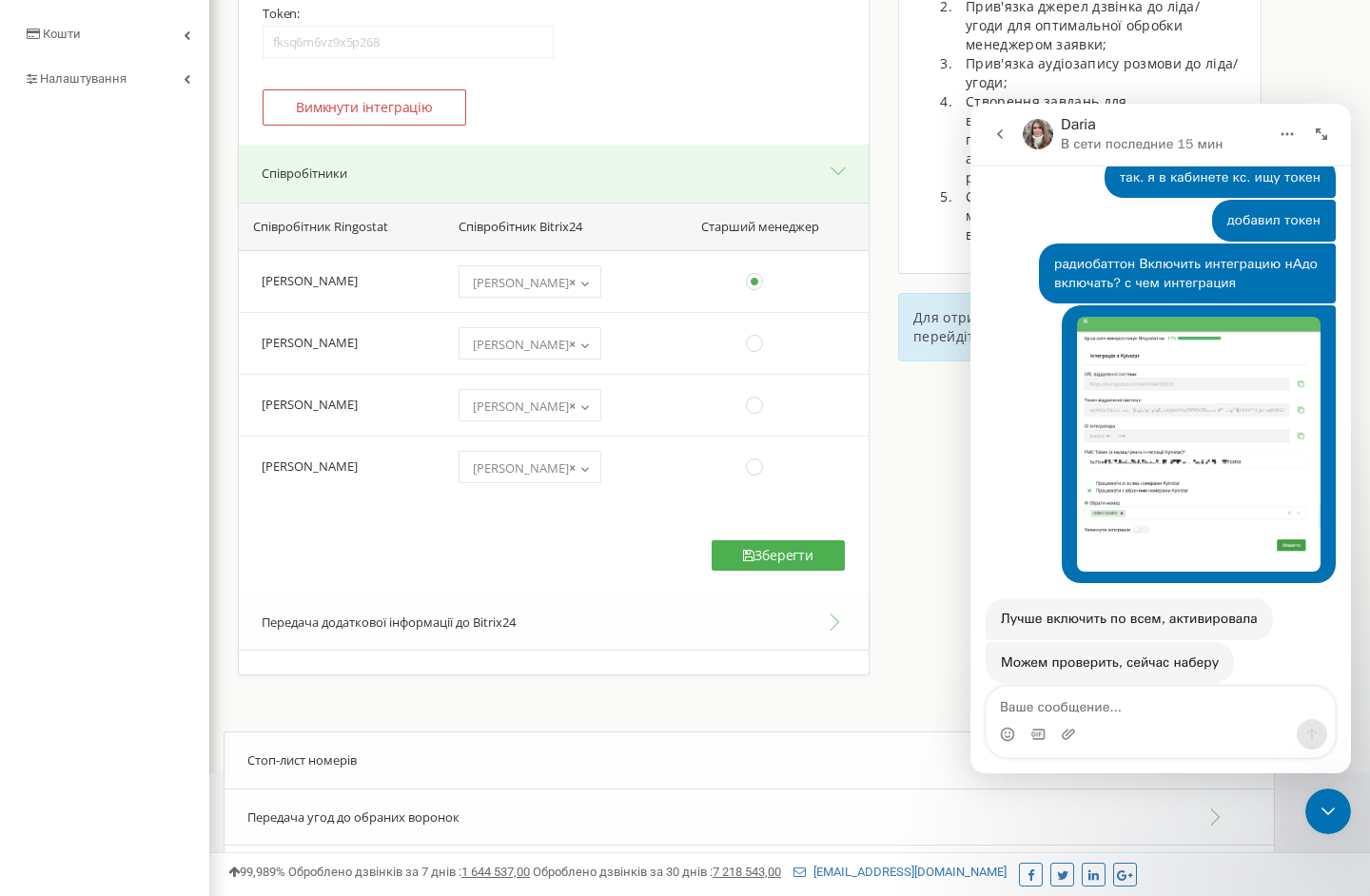 click on "Інтеграція з Bitrix24
Для активації інтеграції з Bitrix24:
181" at bounding box center [790, 235] 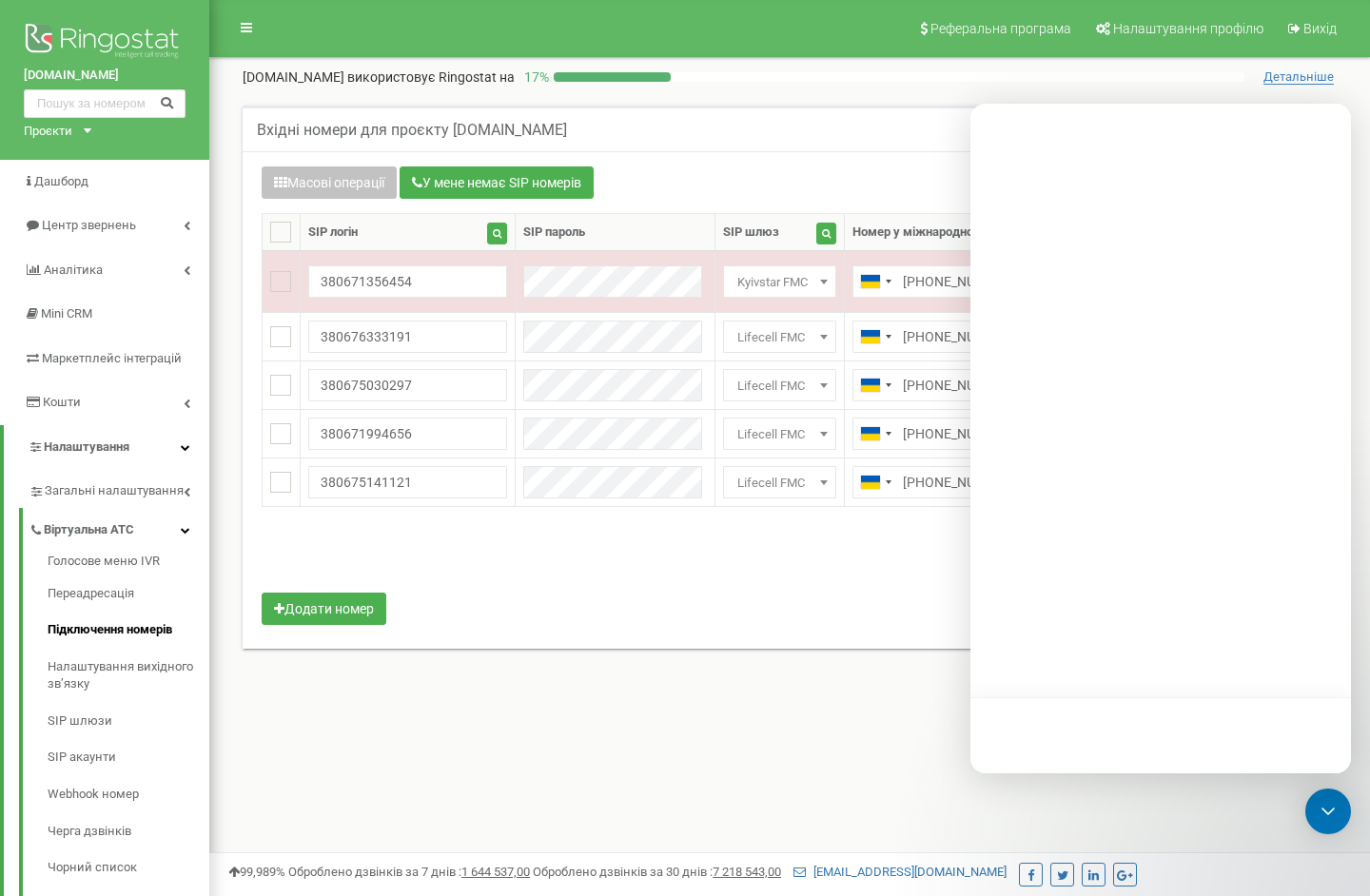scroll, scrollTop: 0, scrollLeft: 0, axis: both 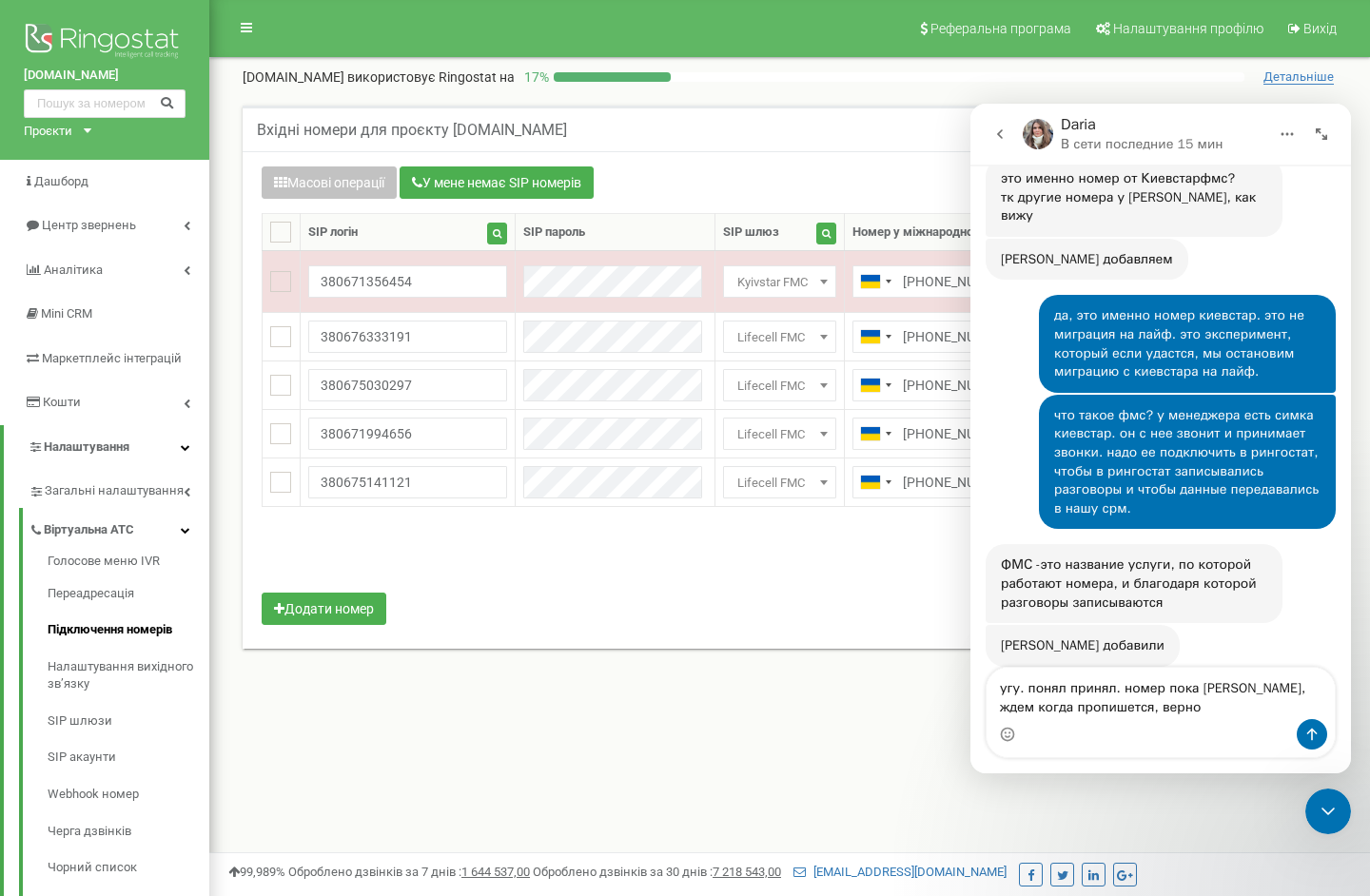 type on "угу. понял принял. номер пока [PERSON_NAME], ждем когда пропишется, верно?" 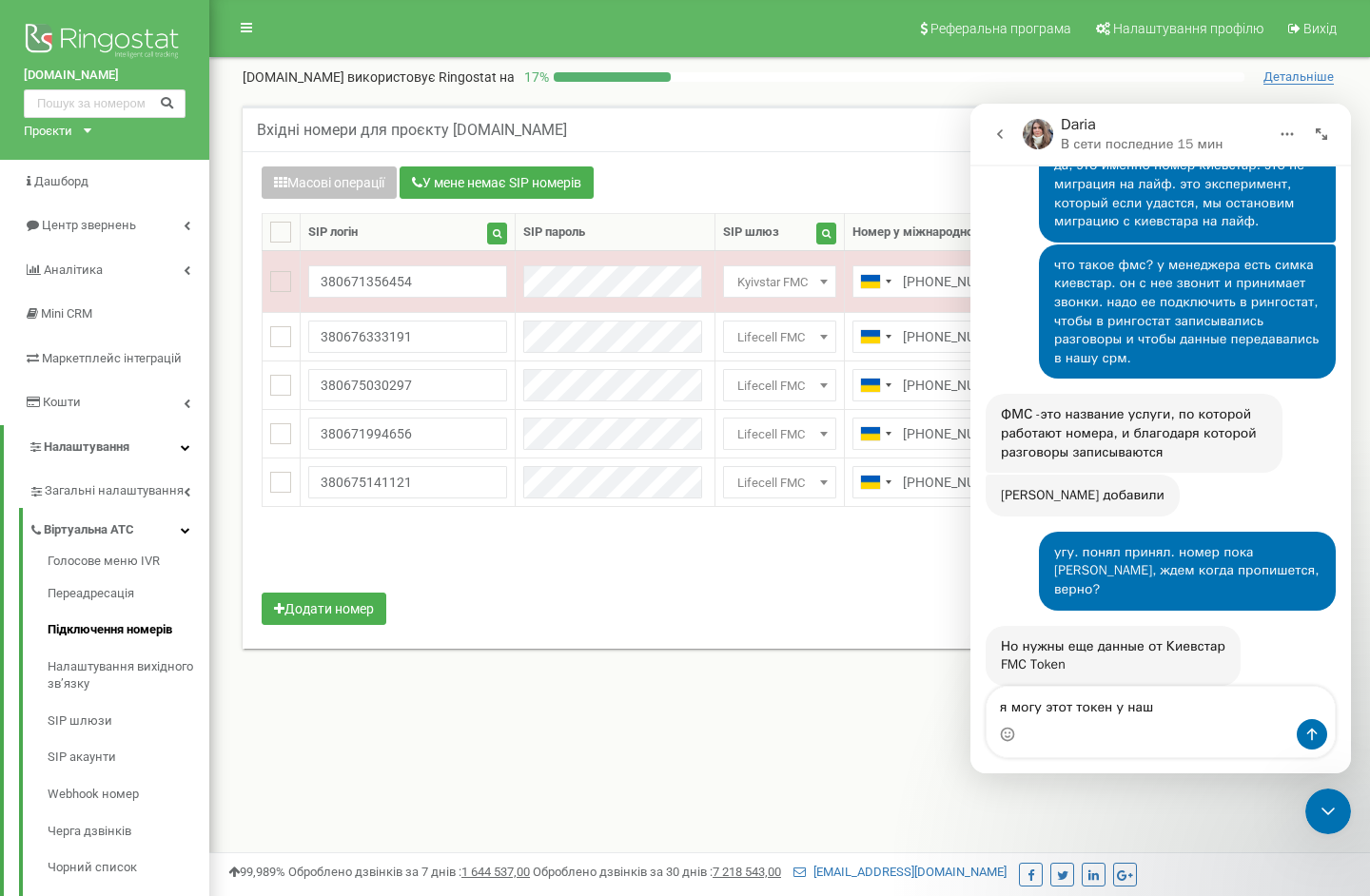 scroll, scrollTop: 852, scrollLeft: 0, axis: vertical 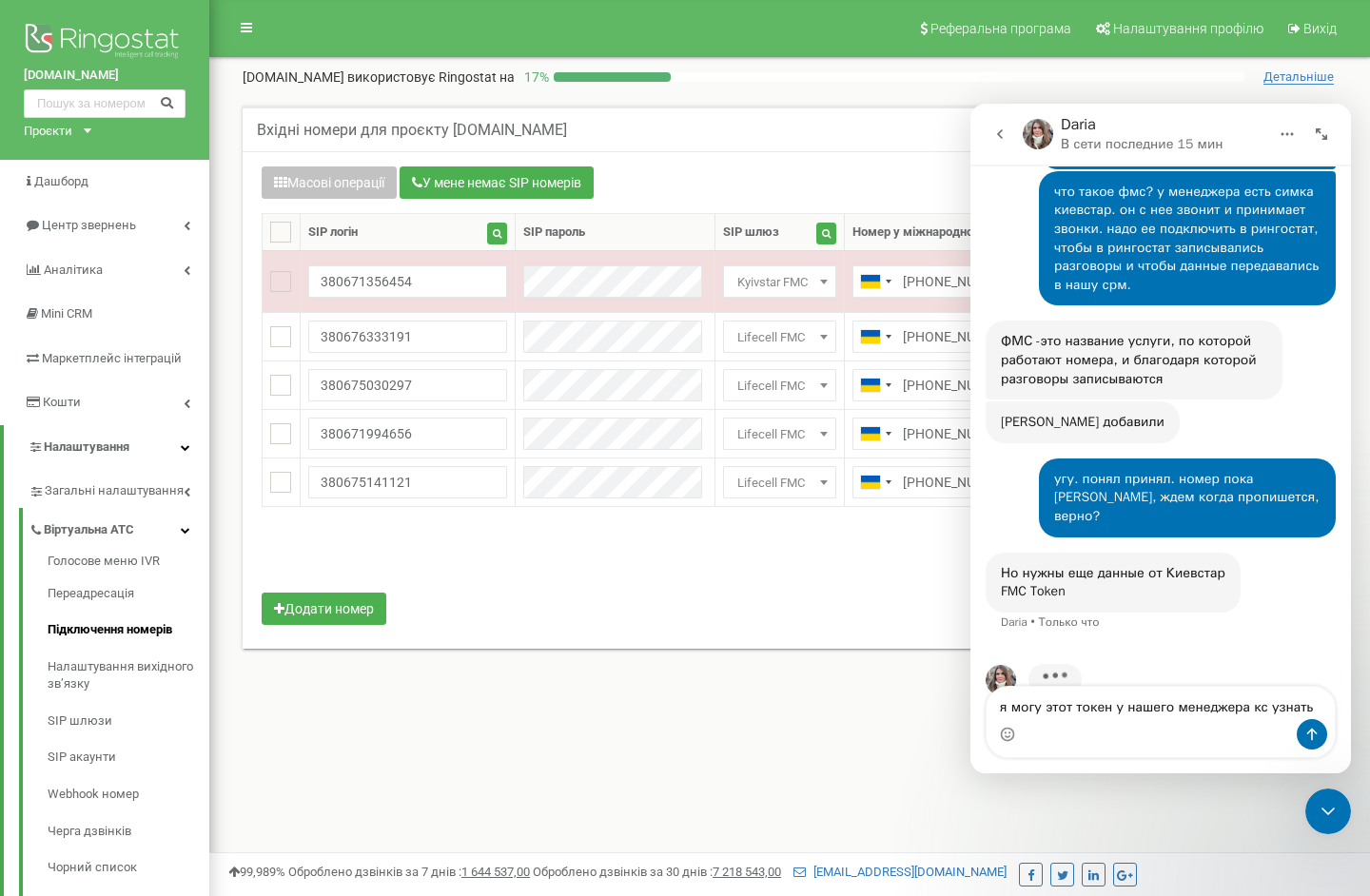 type on "я могу этот токен у нашего менеджера кс узнать?" 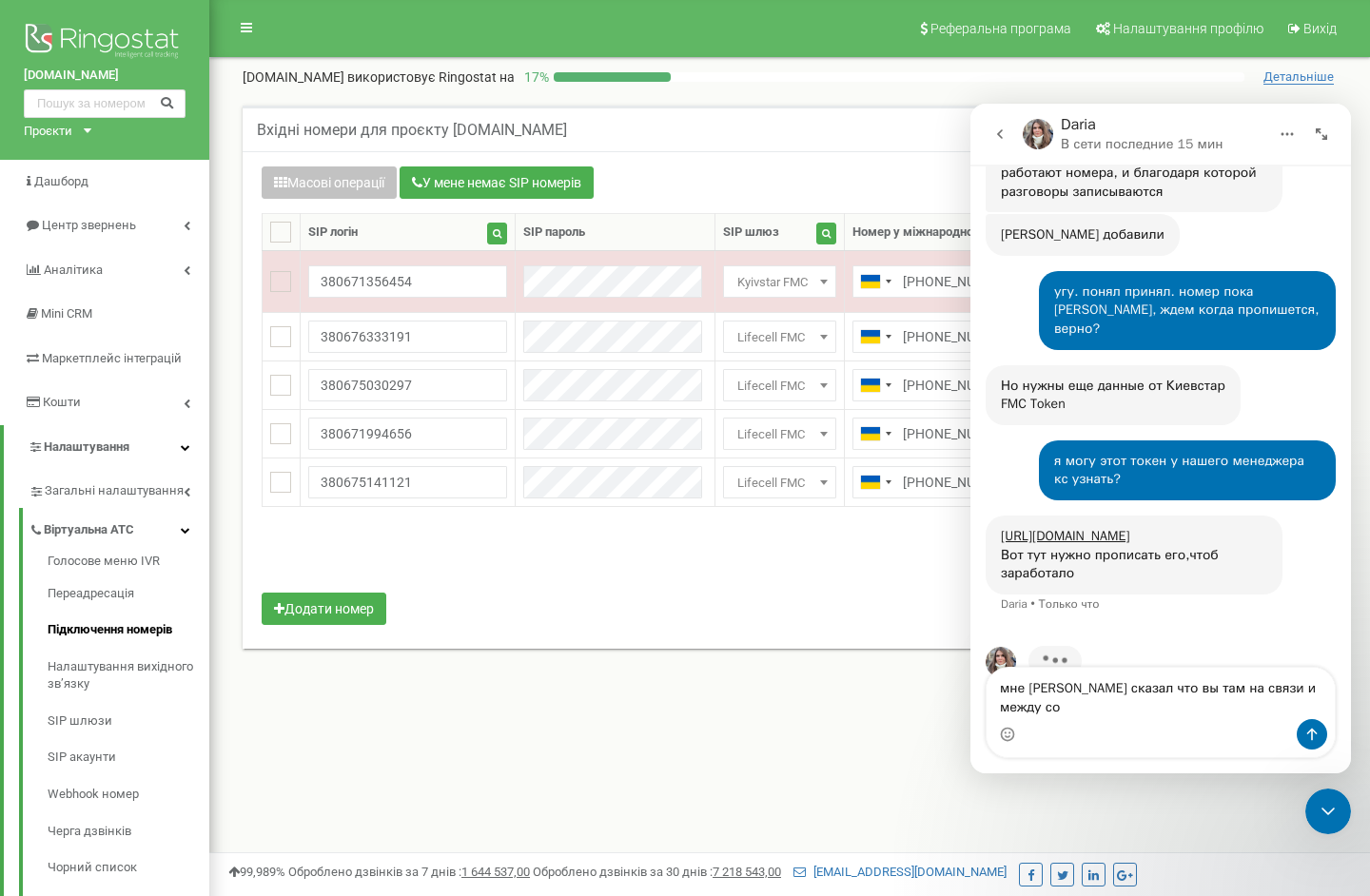 scroll, scrollTop: 1059, scrollLeft: 0, axis: vertical 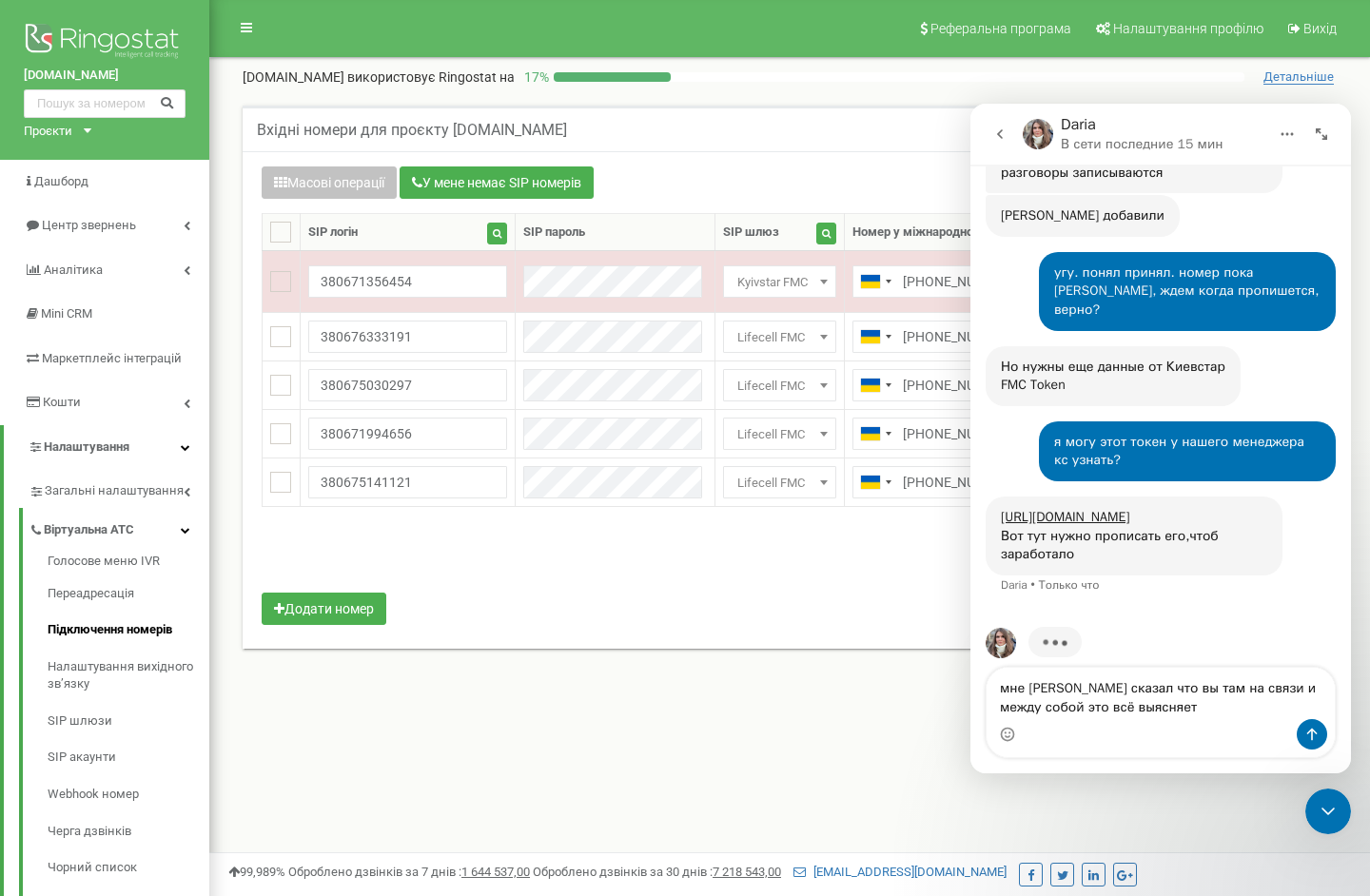 type on "мне [PERSON_NAME] сказал что вы там на связи и между собой это всё выясняете" 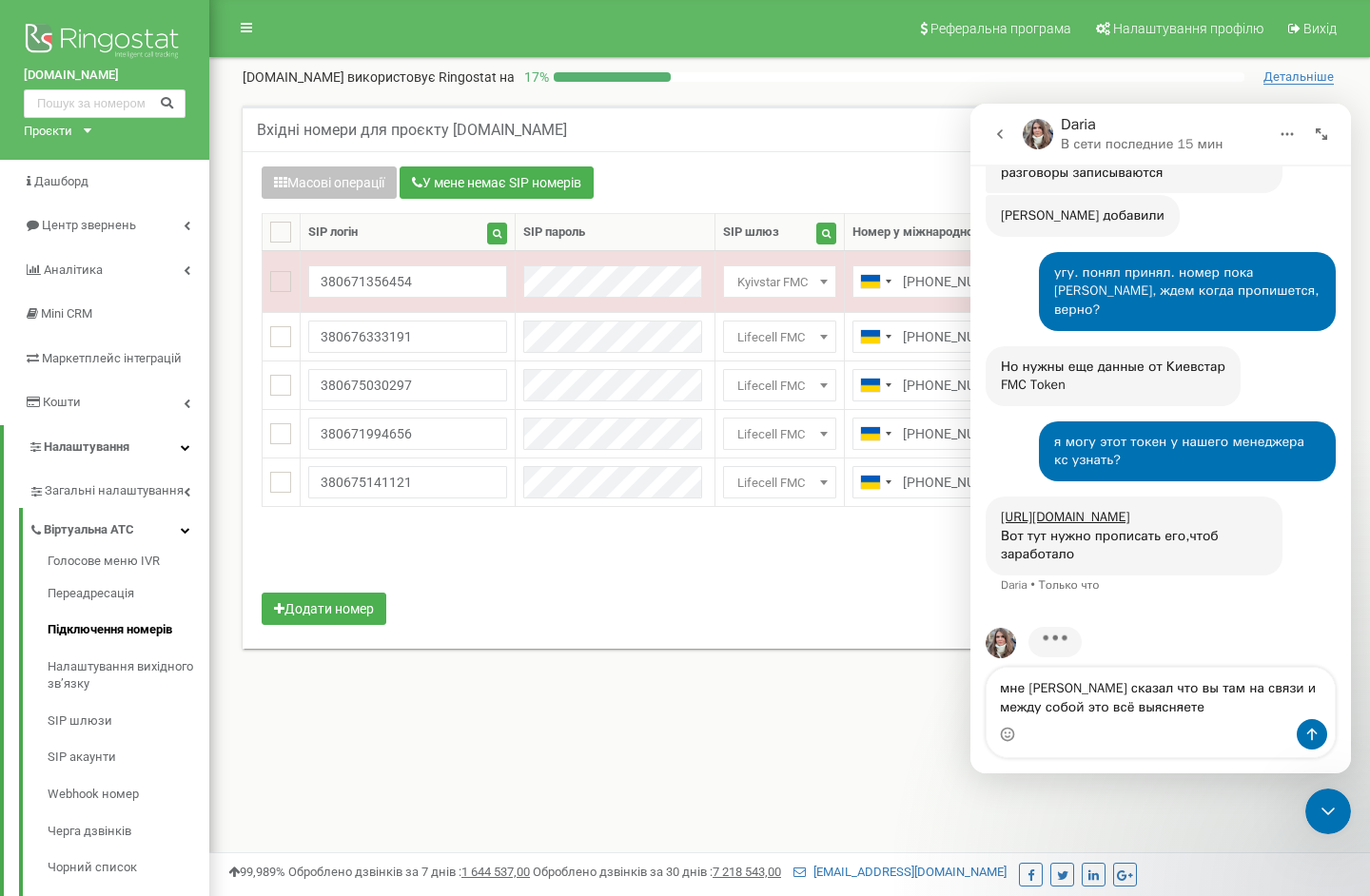 type 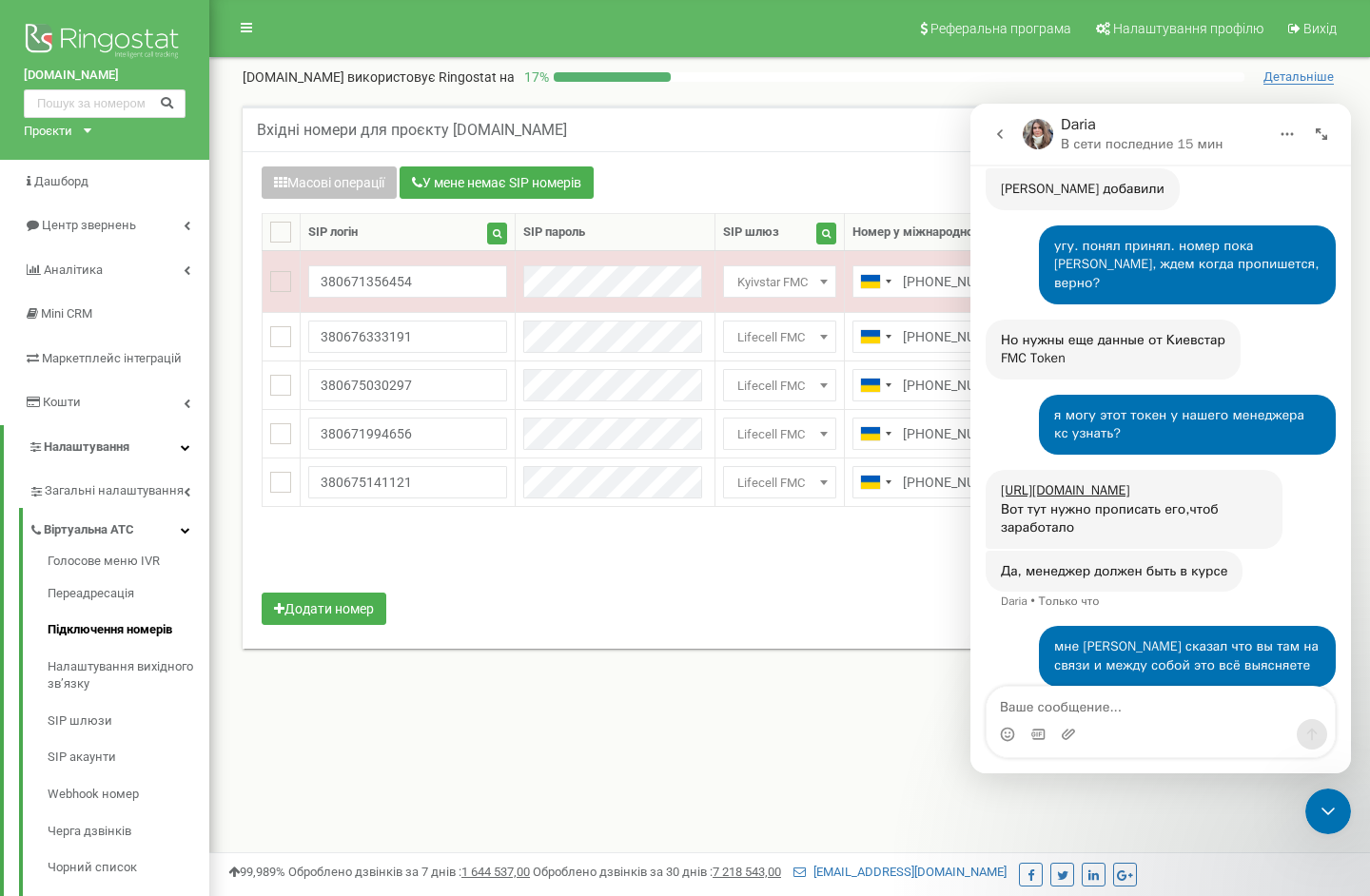 scroll, scrollTop: 1159, scrollLeft: 0, axis: vertical 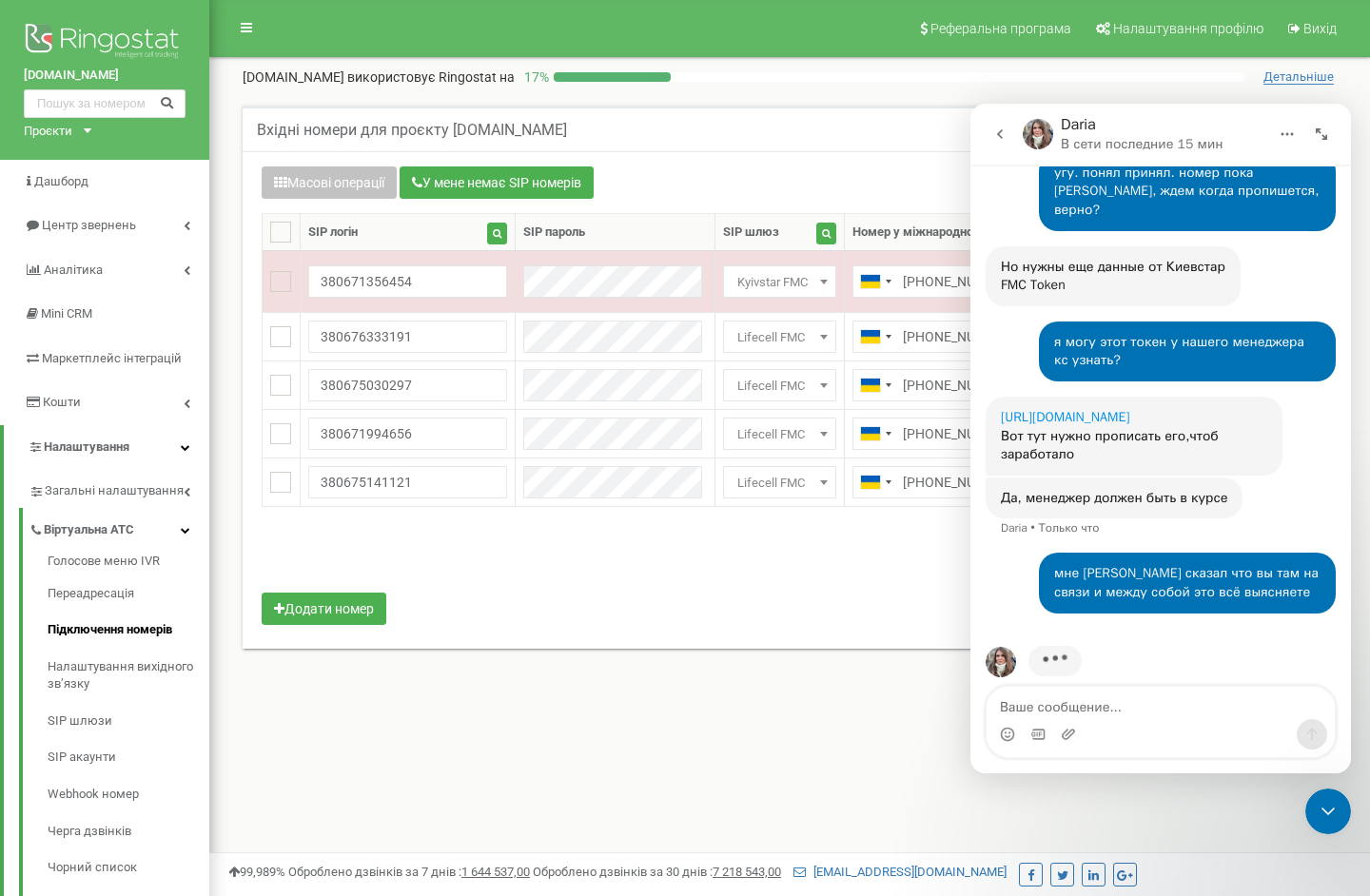 click on "[URL][DOMAIN_NAME]" at bounding box center [1065, 417] 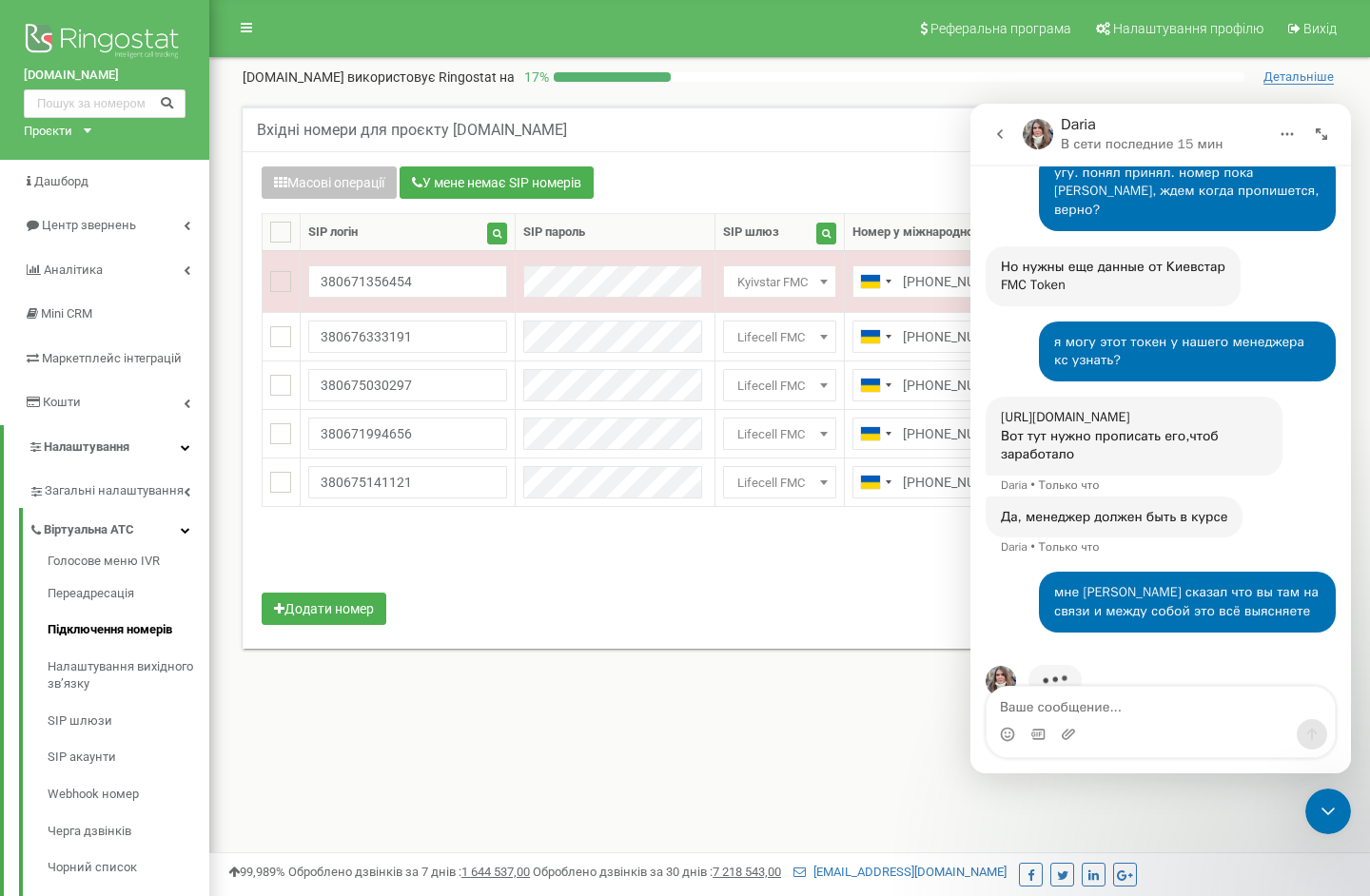 scroll, scrollTop: 1178, scrollLeft: 0, axis: vertical 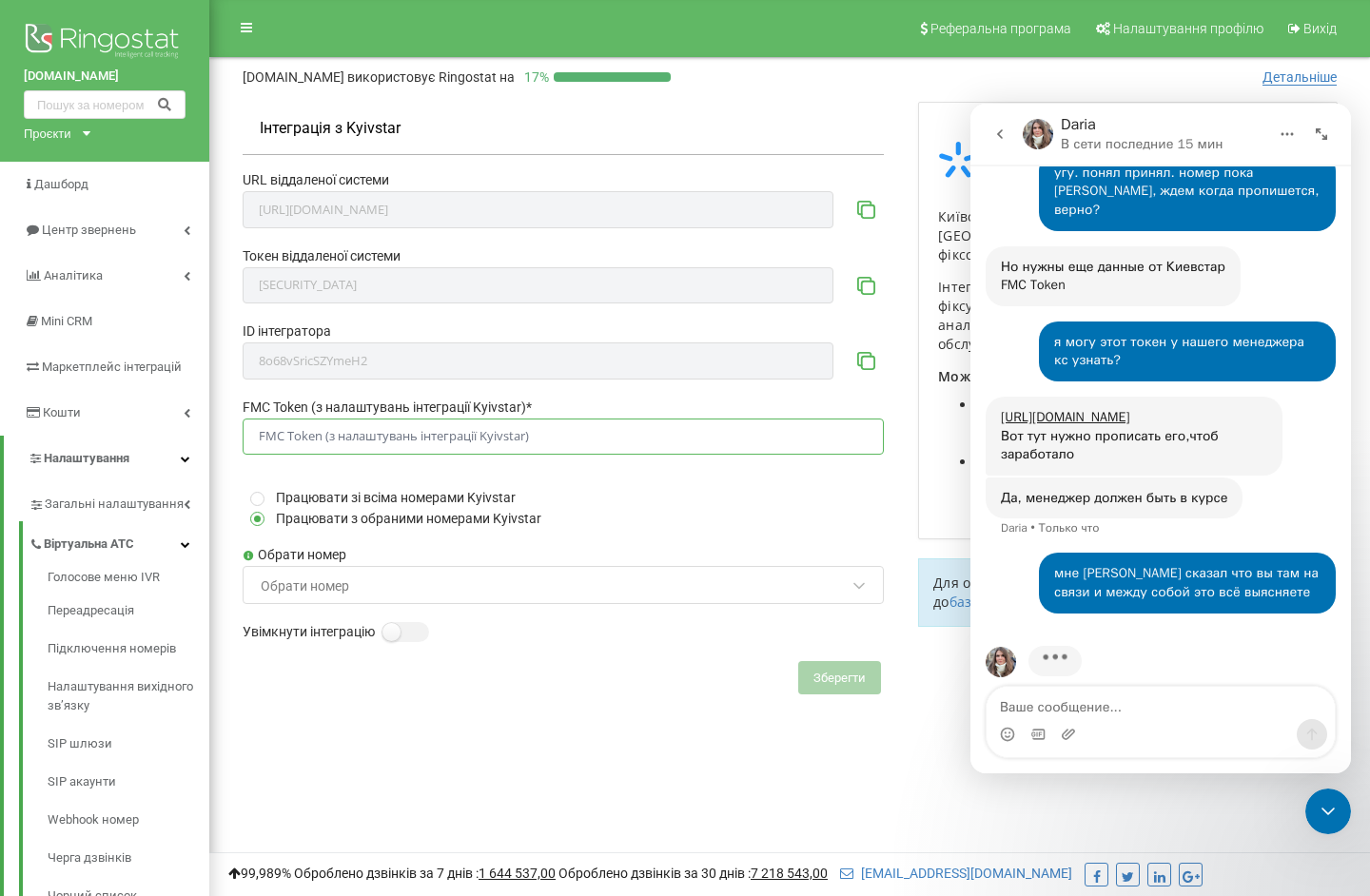 click on "FMC Token (з налаштувань інтеграції Kyivstar) *" at bounding box center [563, 437] 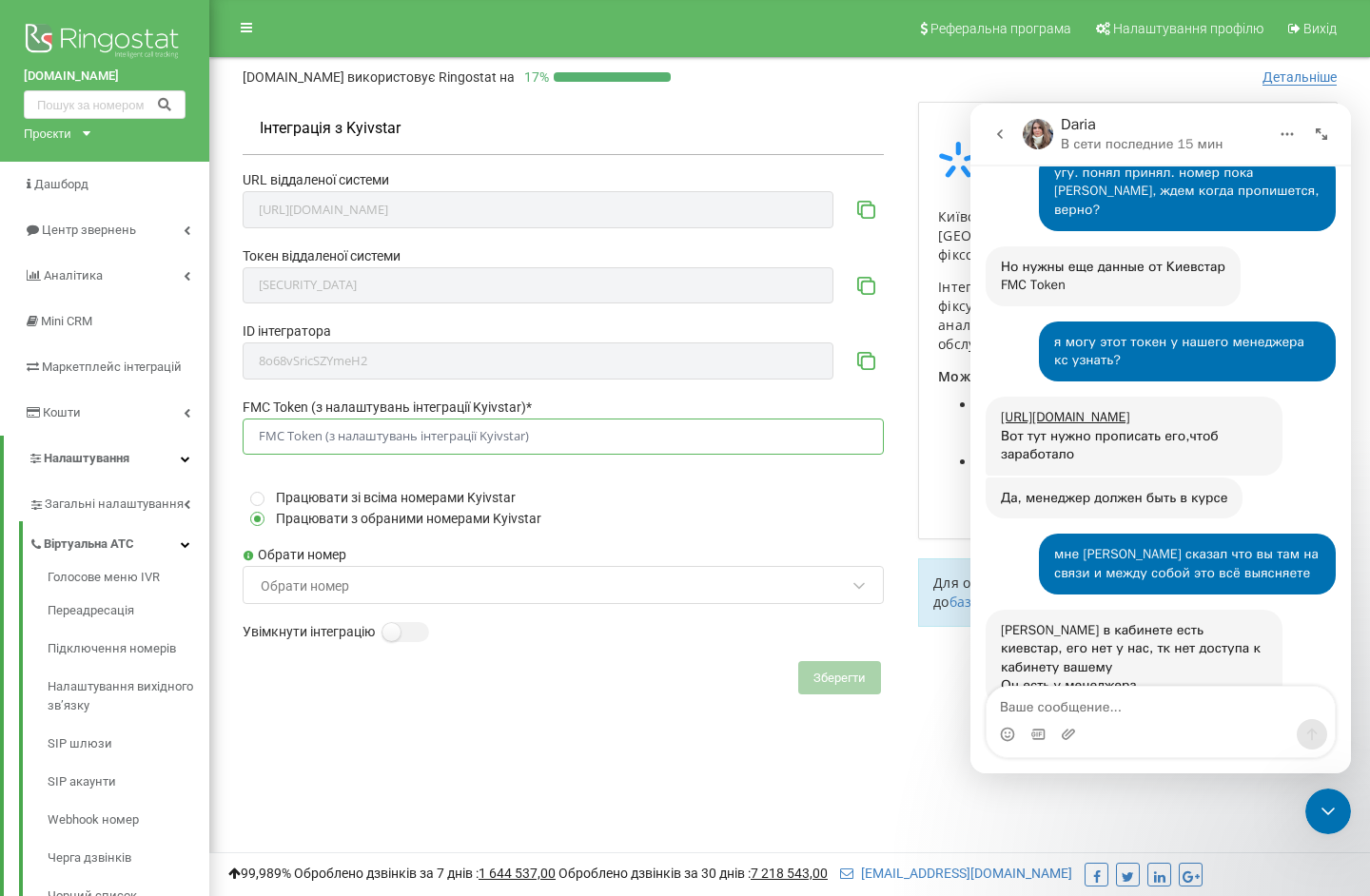 scroll, scrollTop: 1179, scrollLeft: 0, axis: vertical 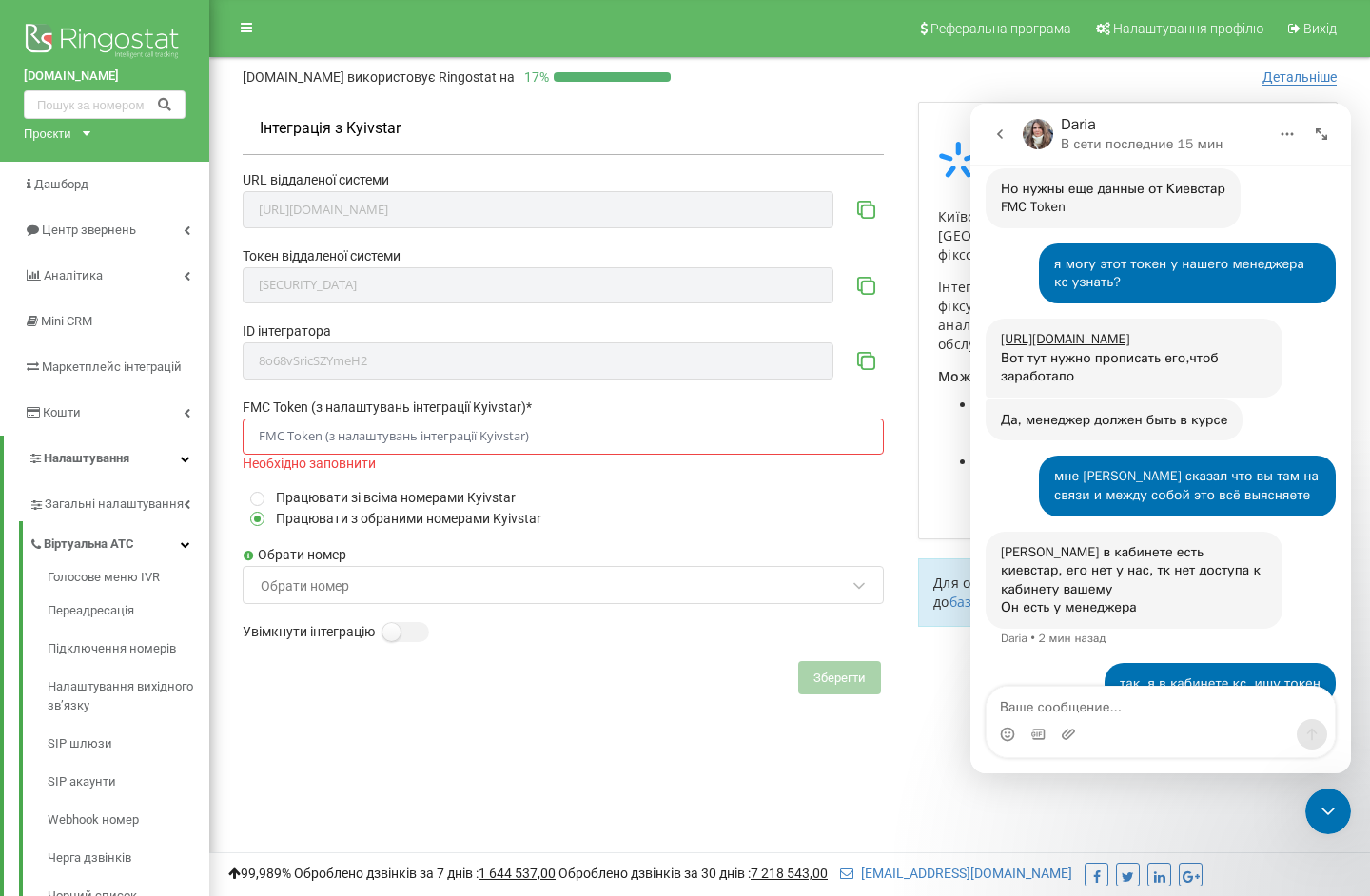 paste on "5a73ce4f3cf7b2edba50db06abcbfcd729093f3d41ea6a66b49f8b1d18729f59" 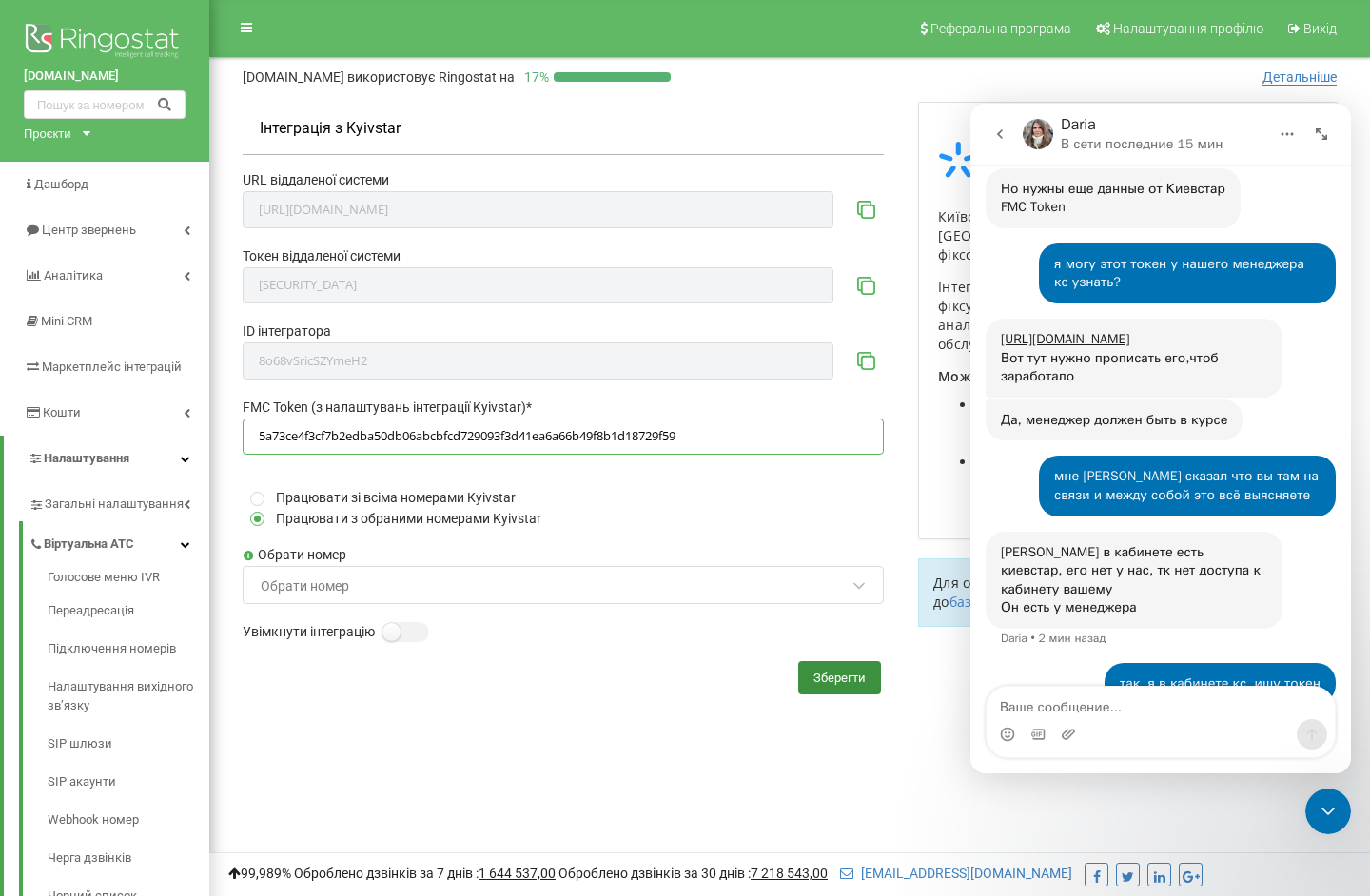 type on "5a73ce4f3cf7b2edba50db06abcbfcd729093f3d41ea6a66b49f8b1d18729f59" 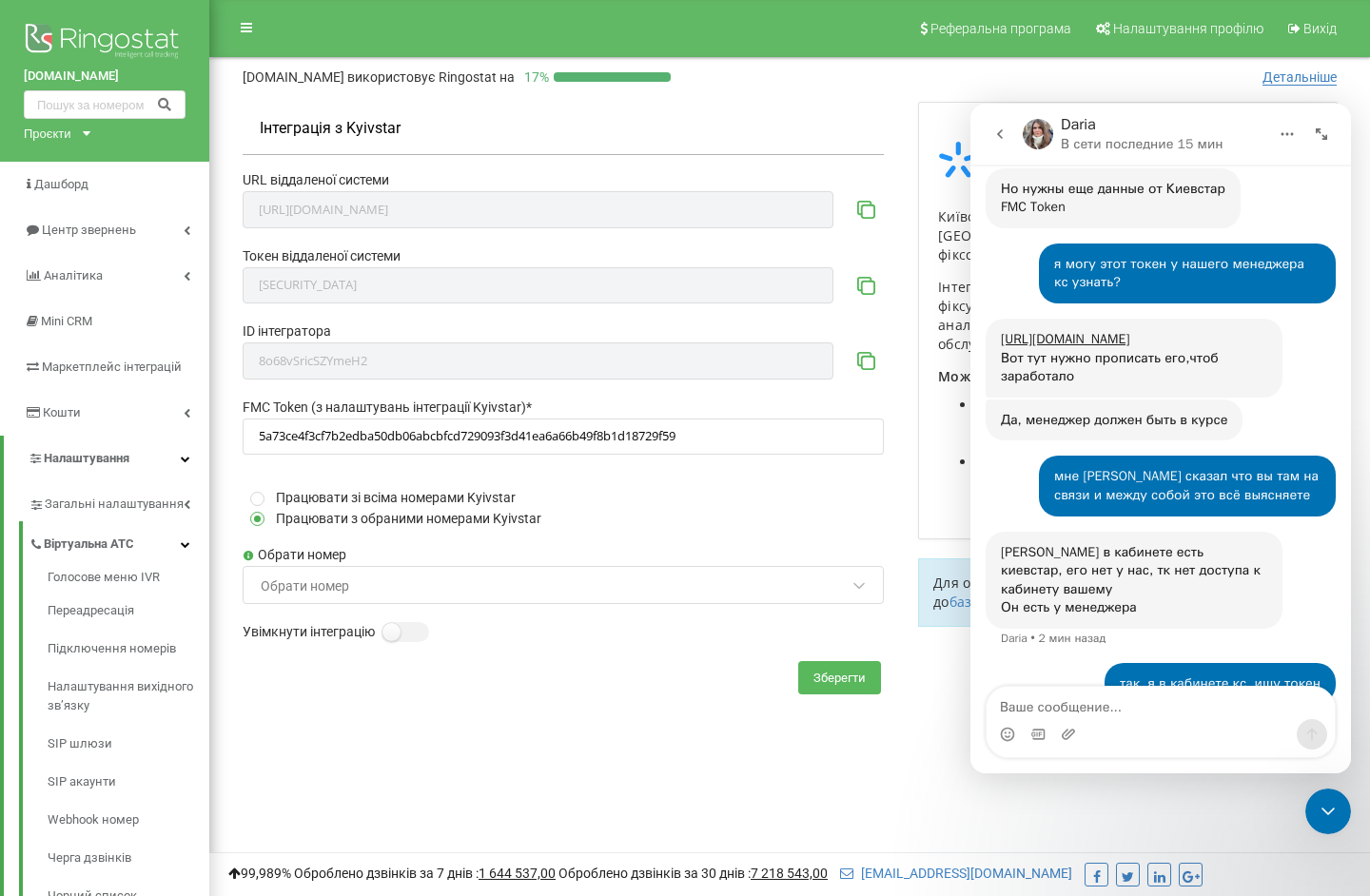 click on "Зберегти" at bounding box center (839, 677) 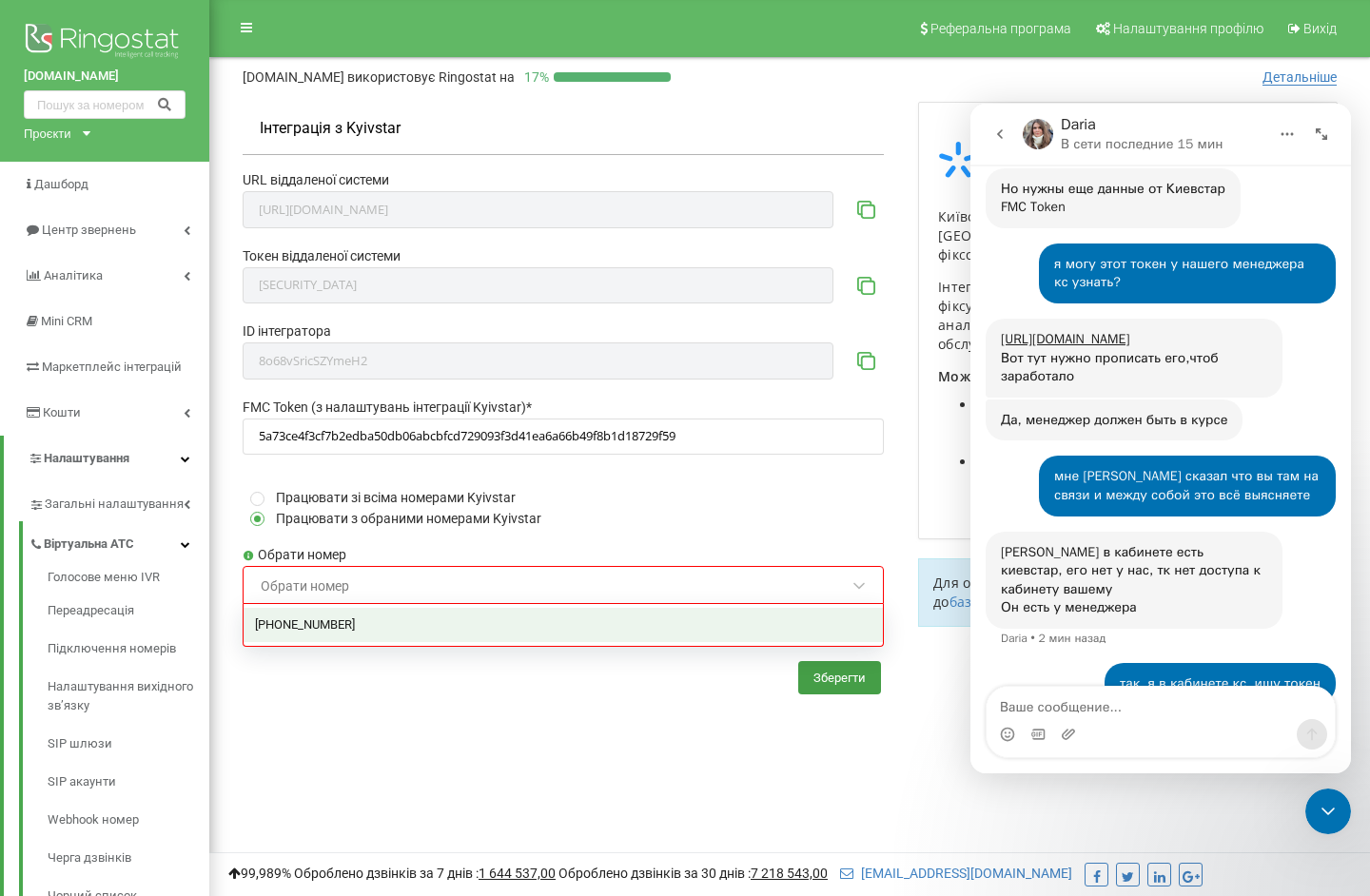 click on "Обрати номер" at bounding box center (555, 586) 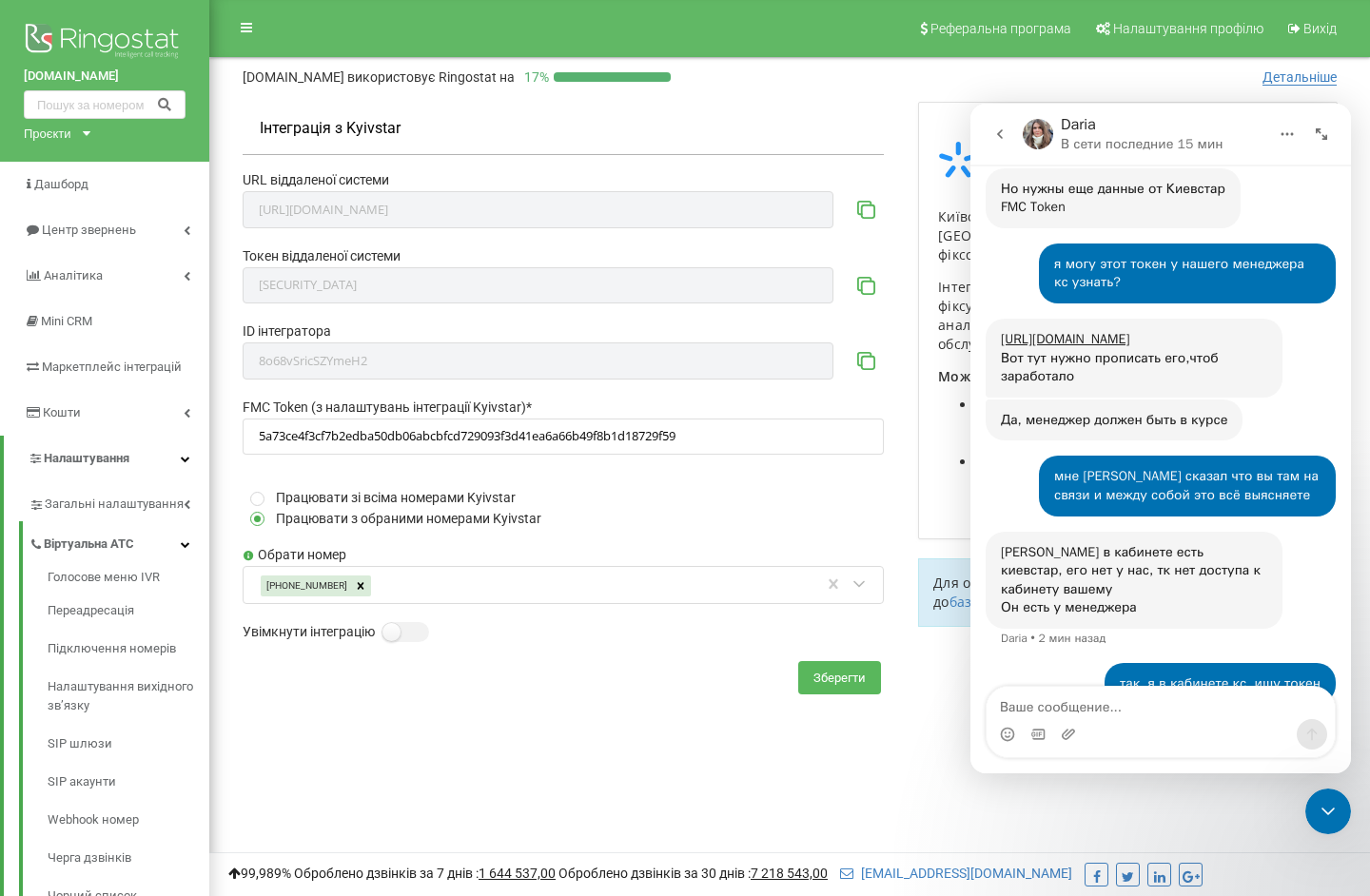 click on "Зберегти" at bounding box center [839, 677] 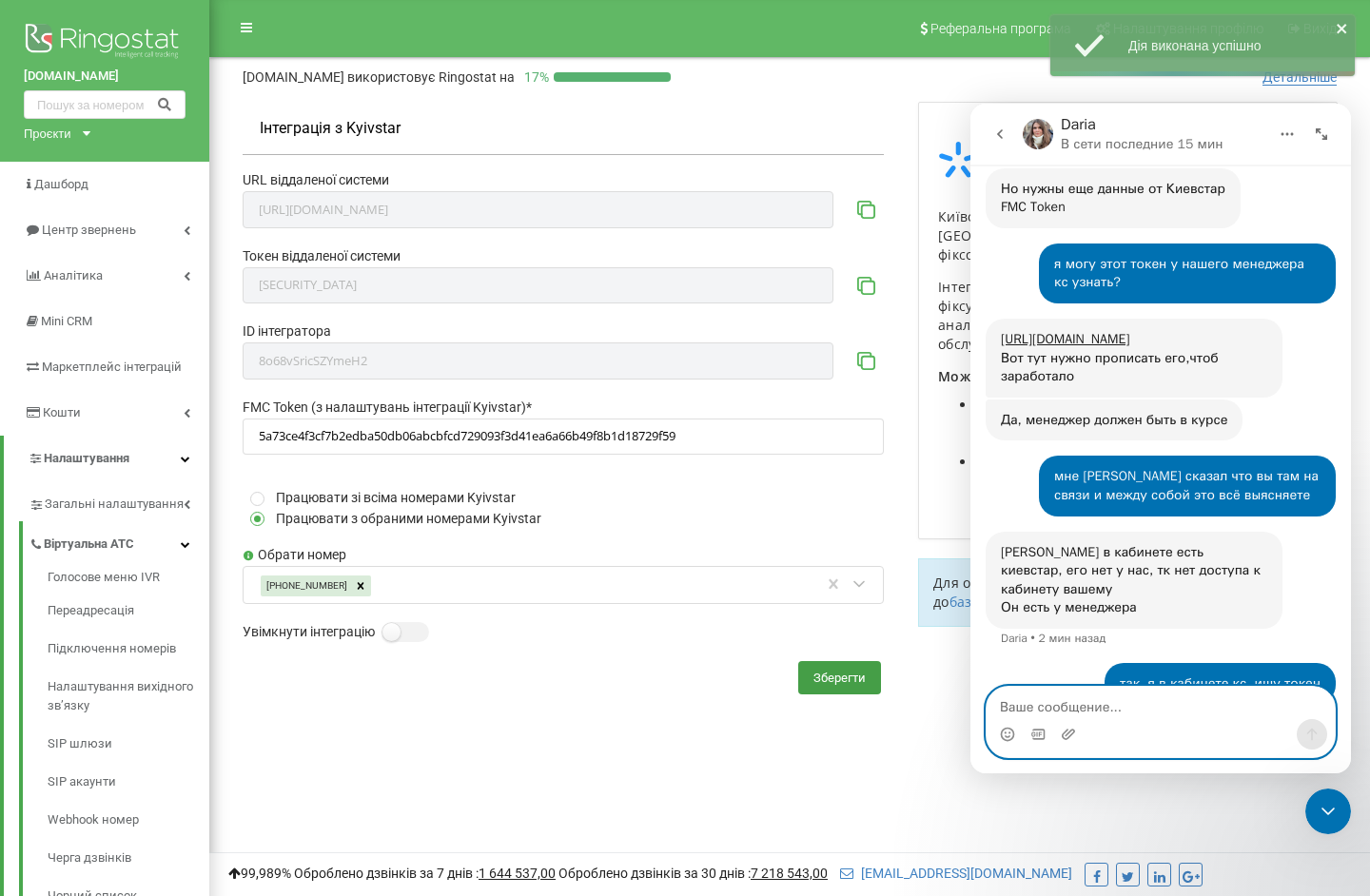 click at bounding box center (1161, 703) 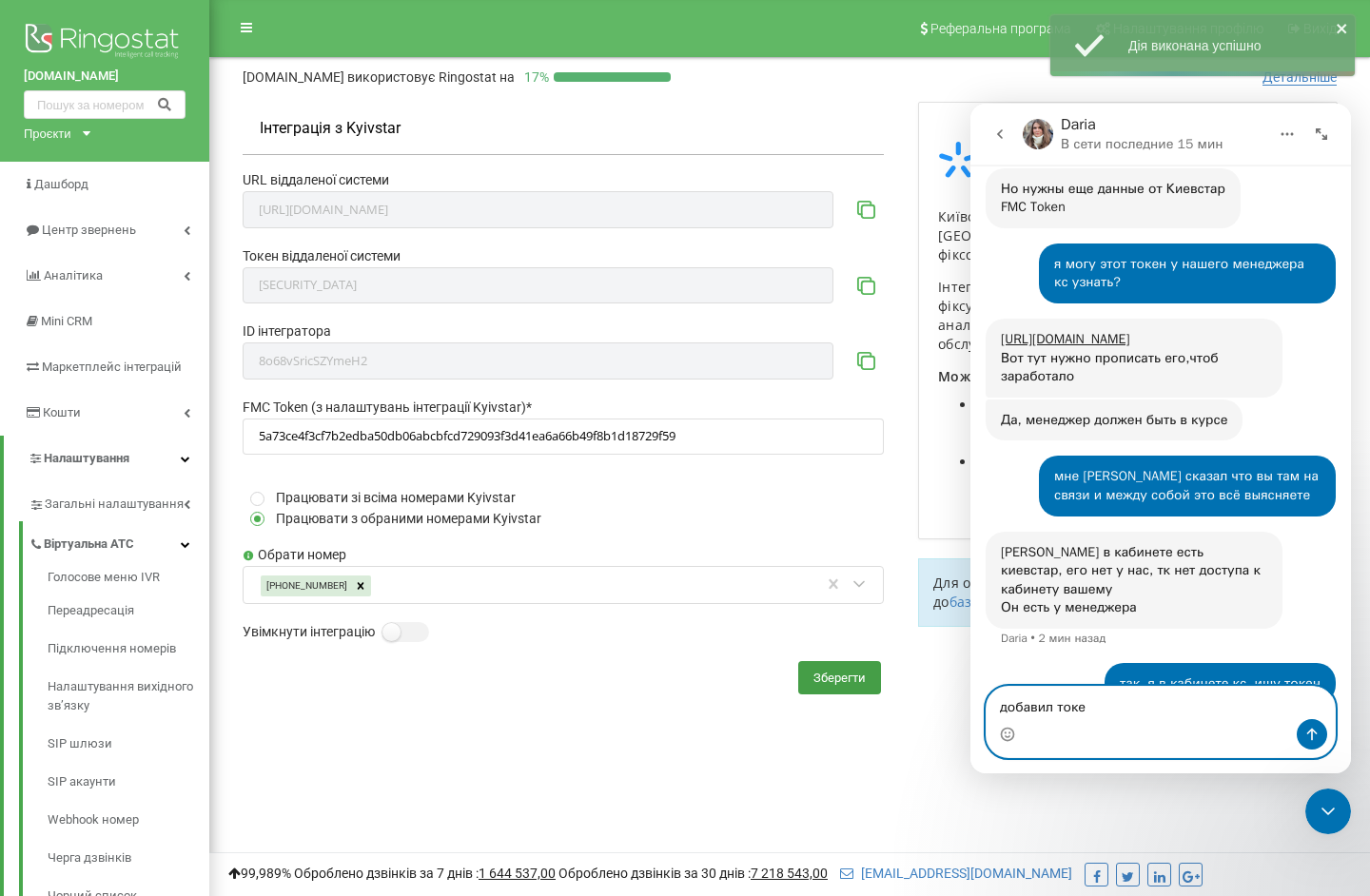 type on "добавил токен" 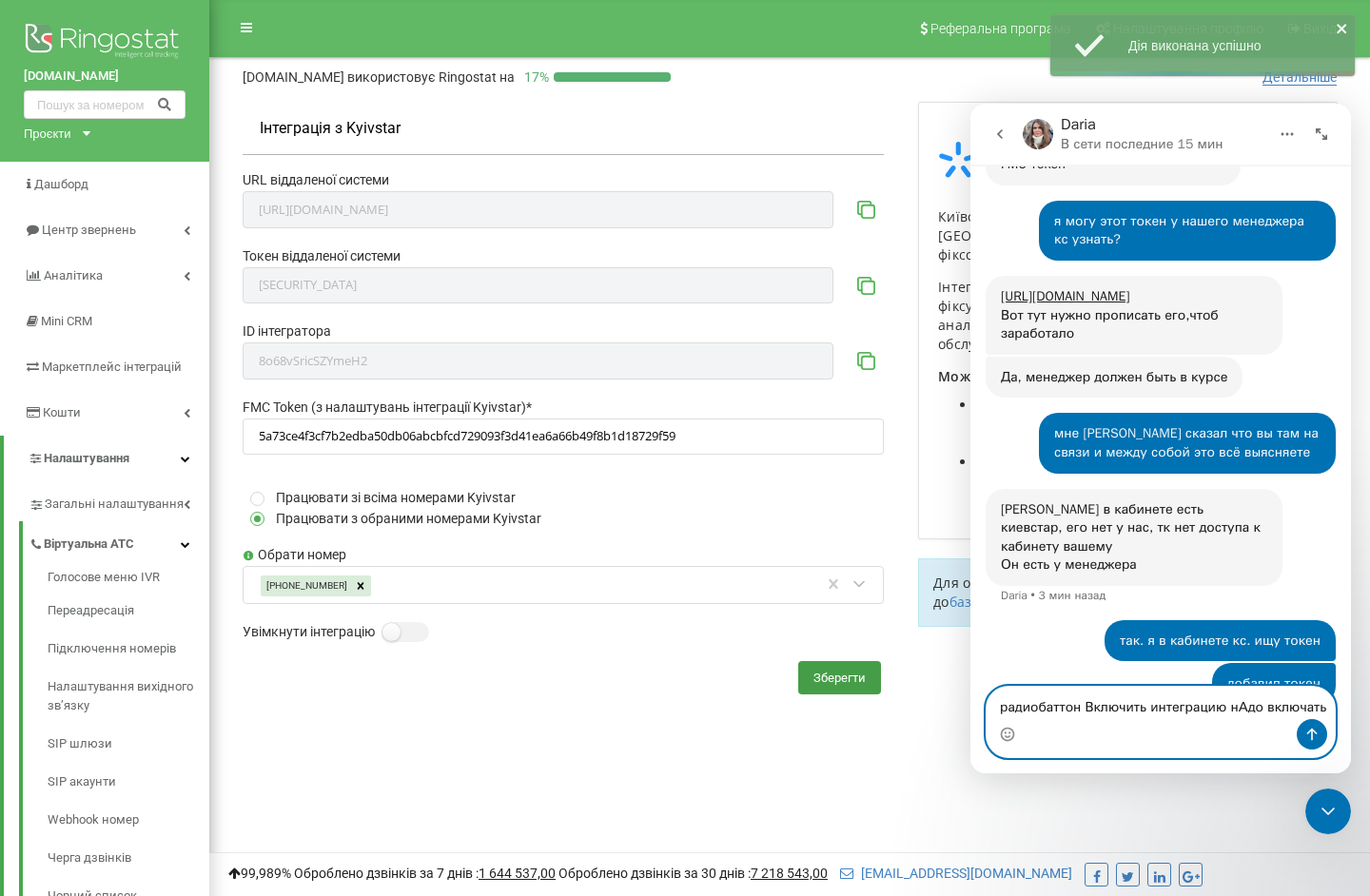 scroll, scrollTop: 1298, scrollLeft: 0, axis: vertical 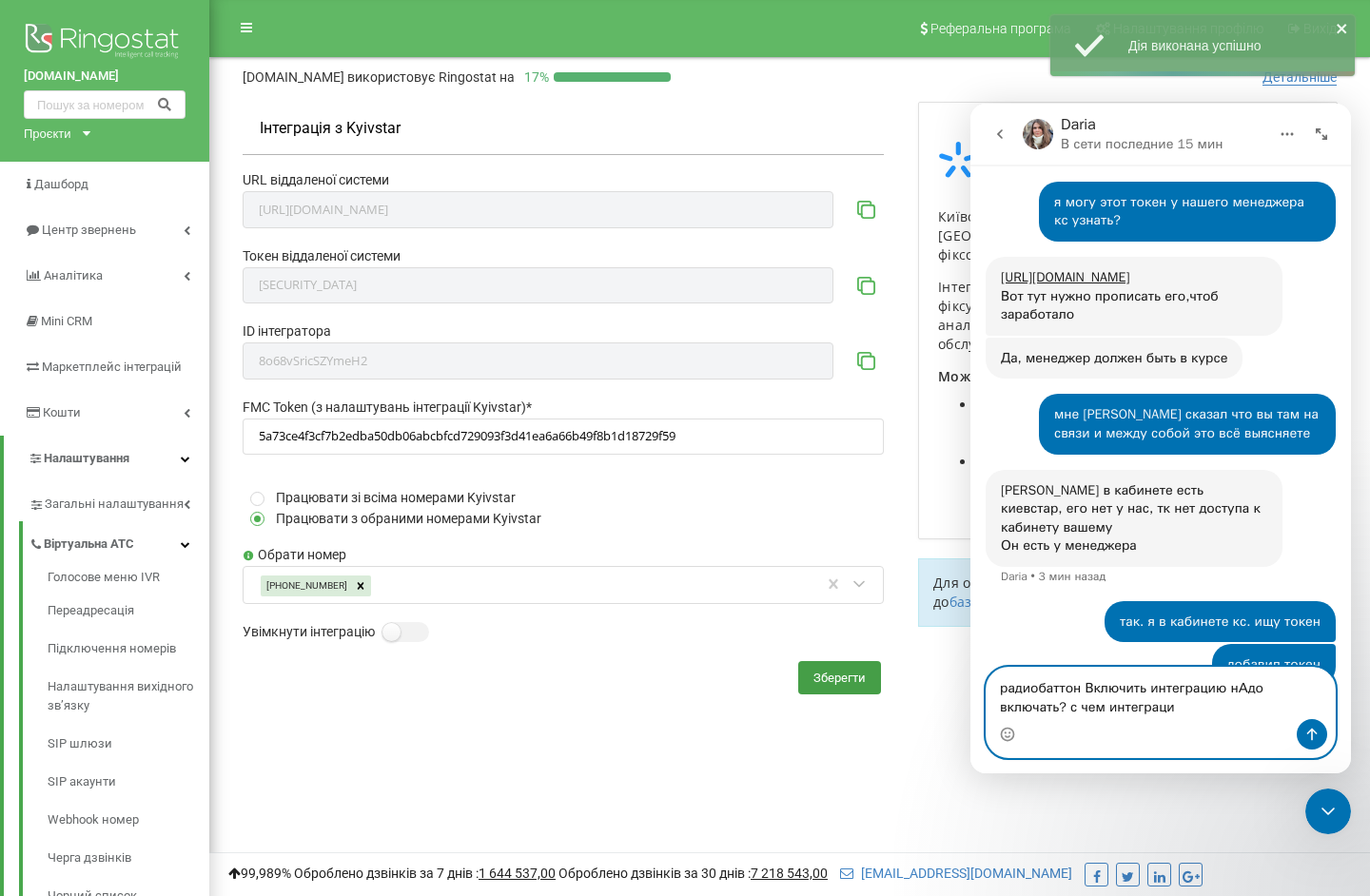 type on "радиобаттон Включить интеграцию нАдо включать? с чем интеграция" 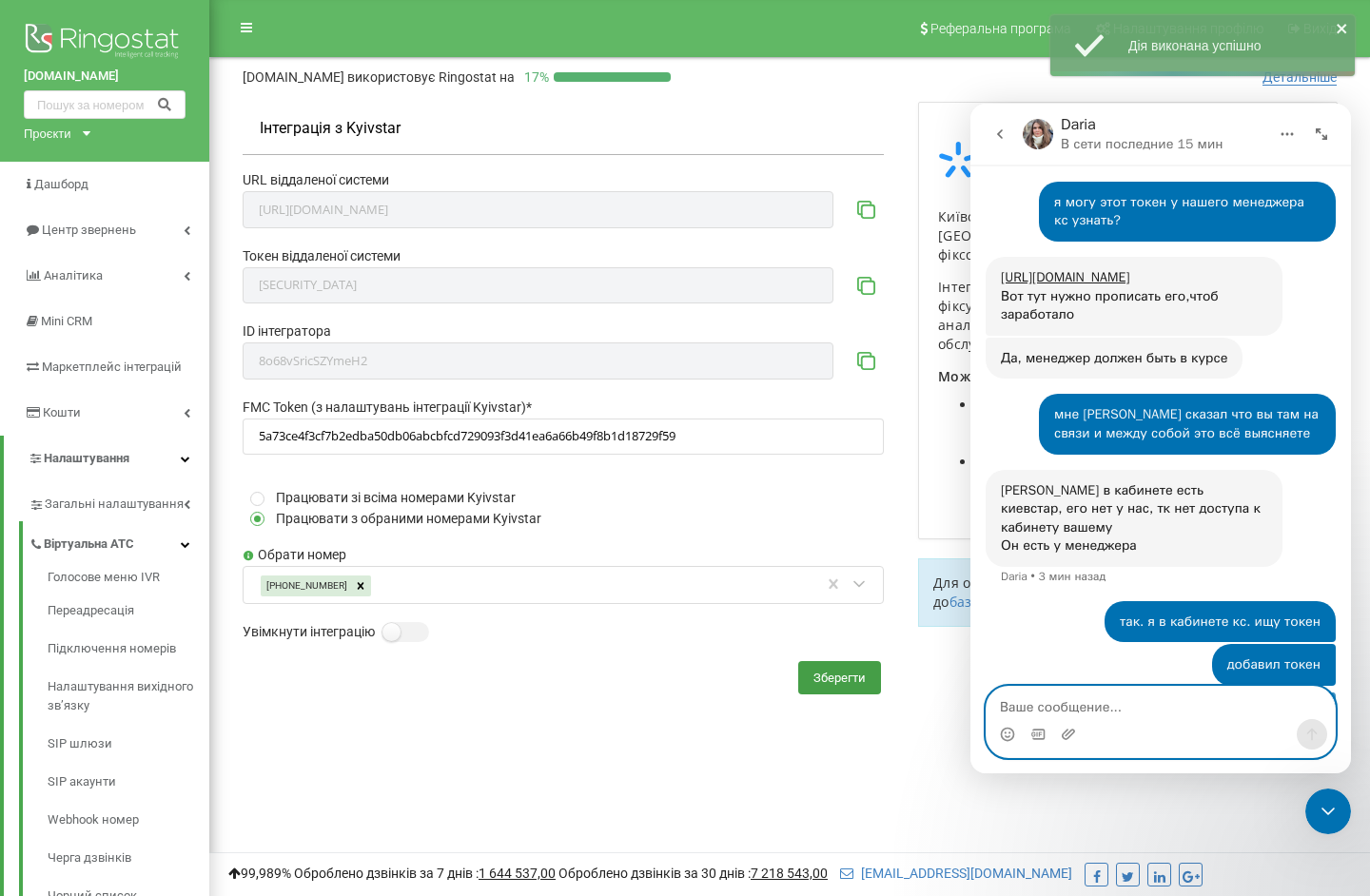 scroll, scrollTop: 1341, scrollLeft: 0, axis: vertical 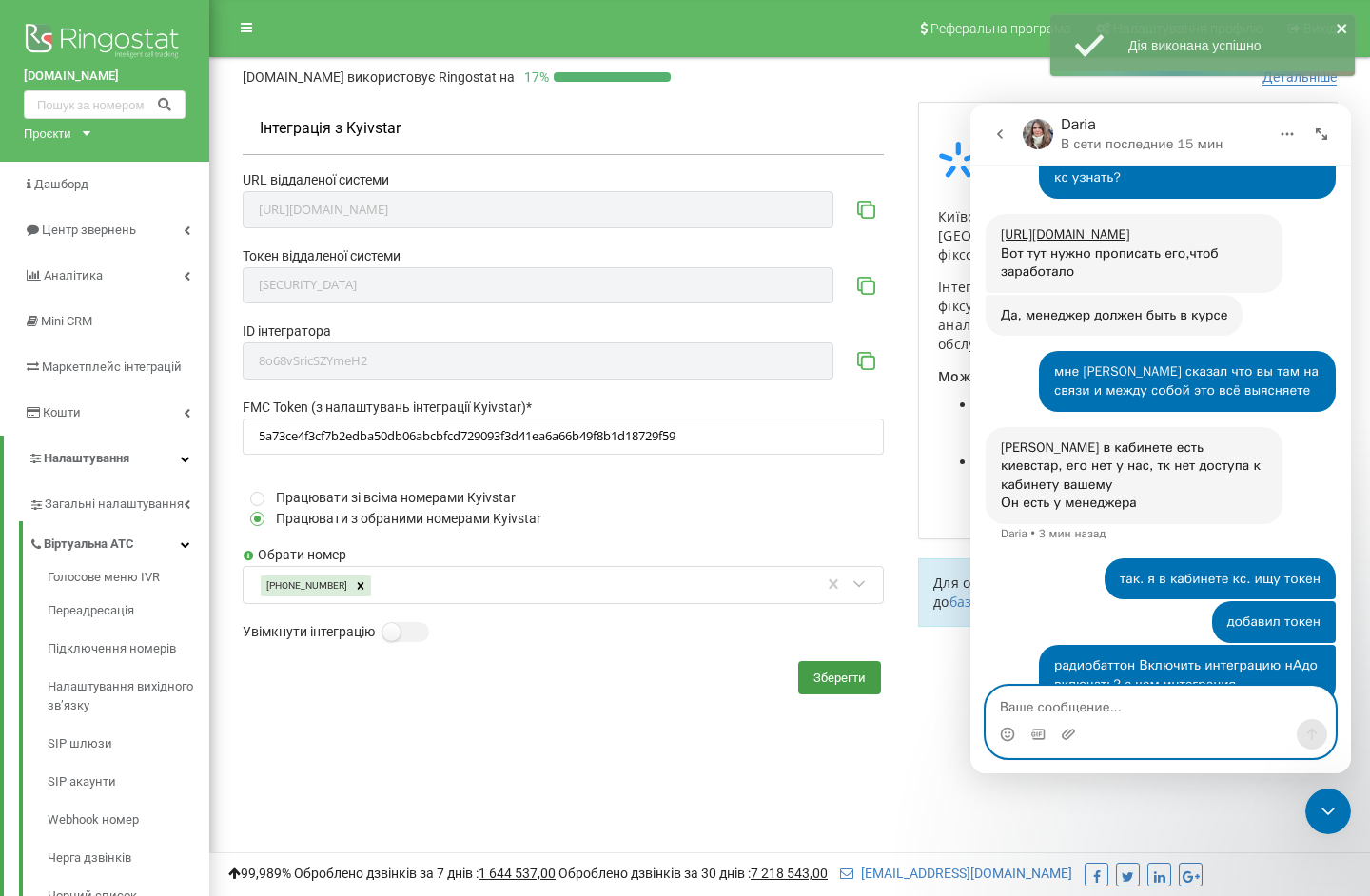 paste 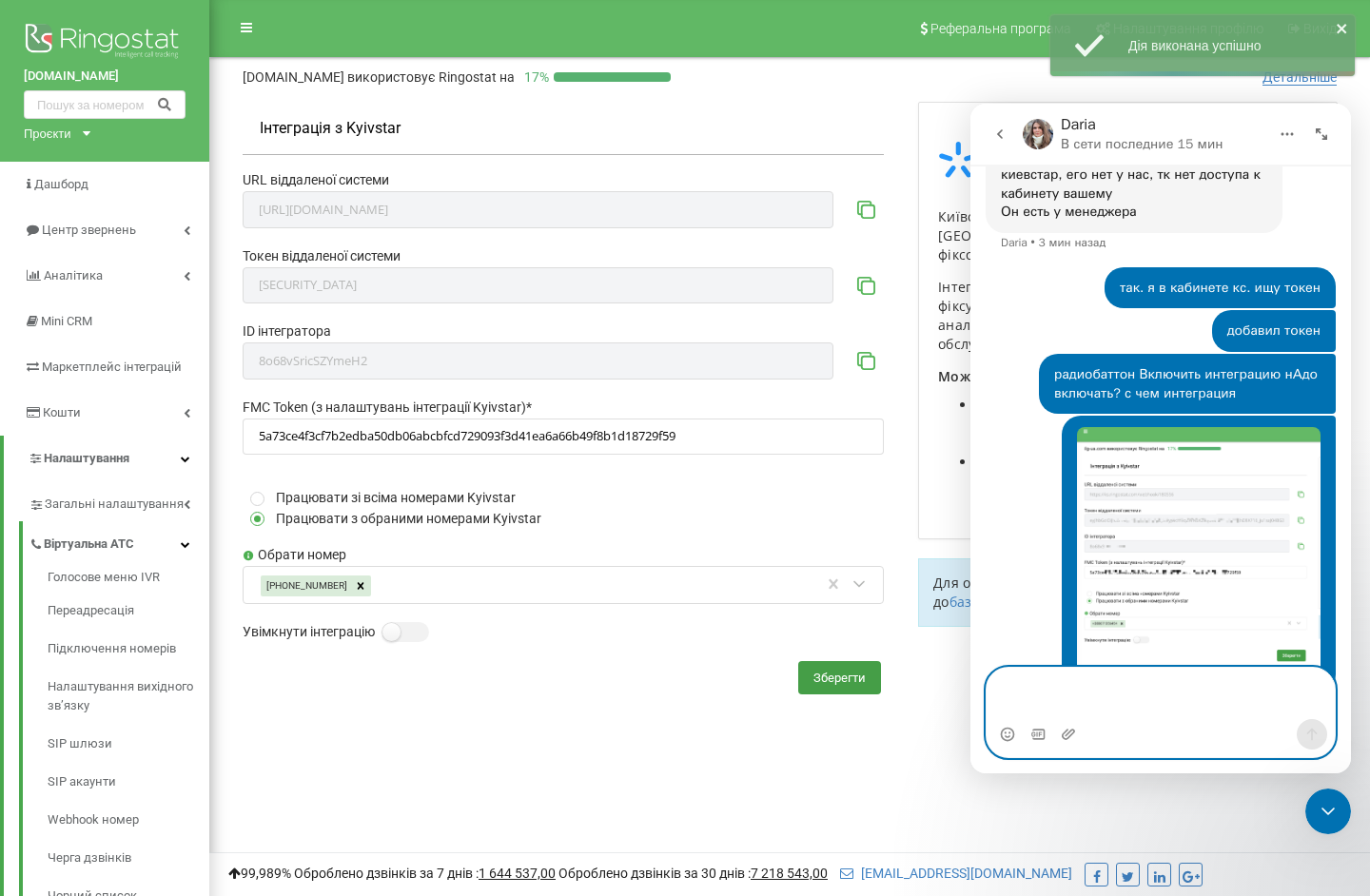scroll, scrollTop: 1641, scrollLeft: 0, axis: vertical 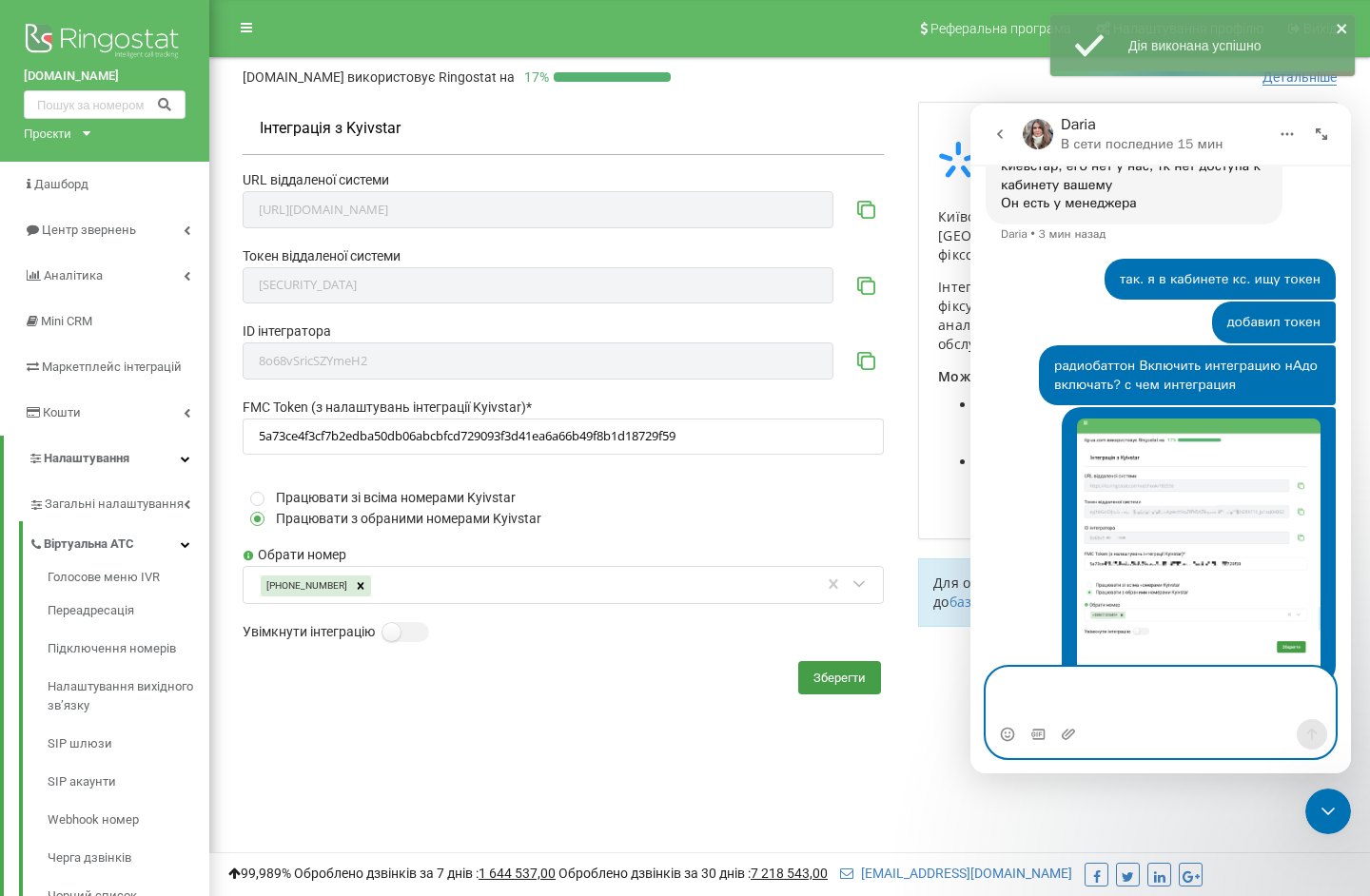type 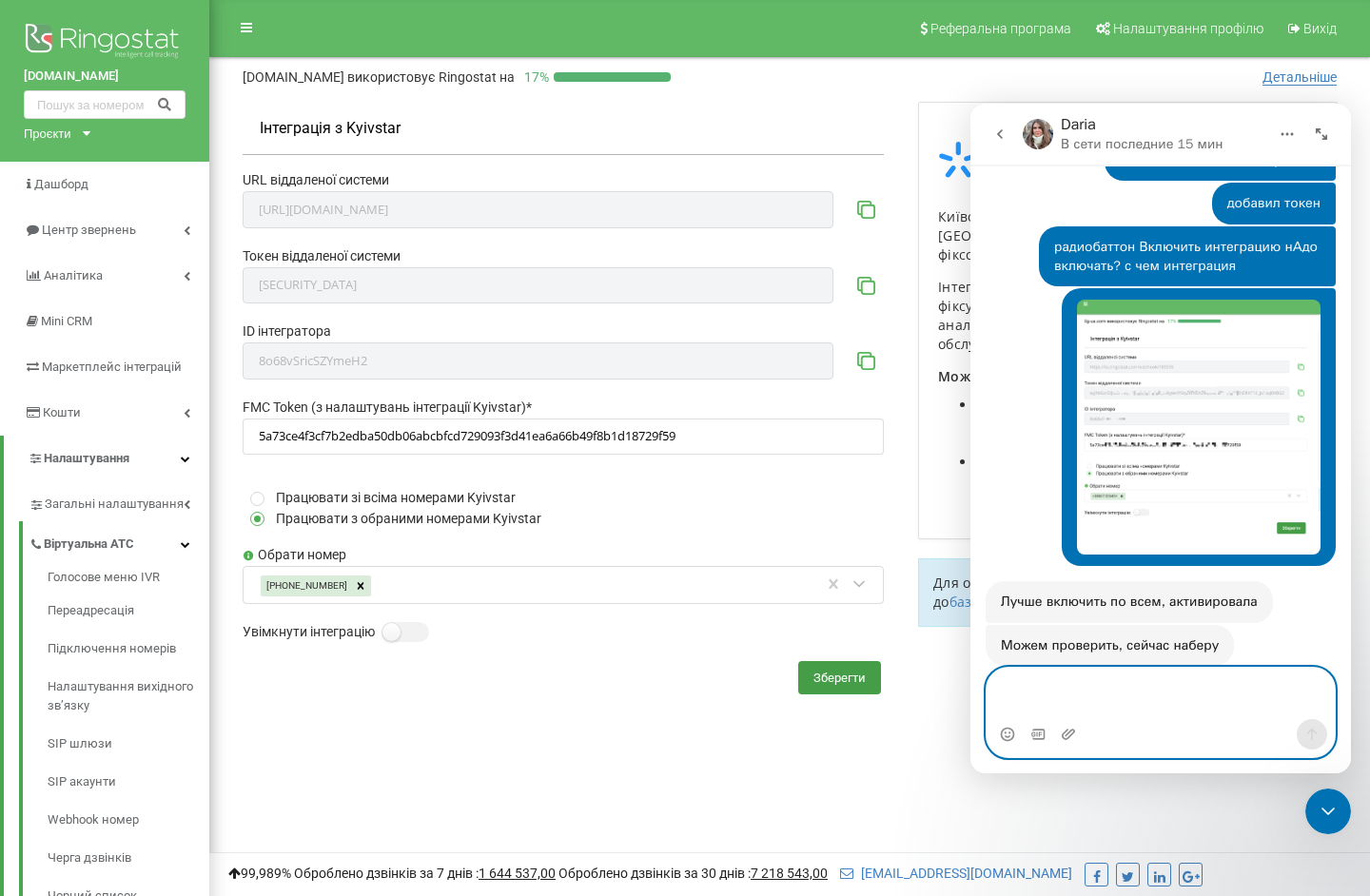 scroll, scrollTop: 1797, scrollLeft: 0, axis: vertical 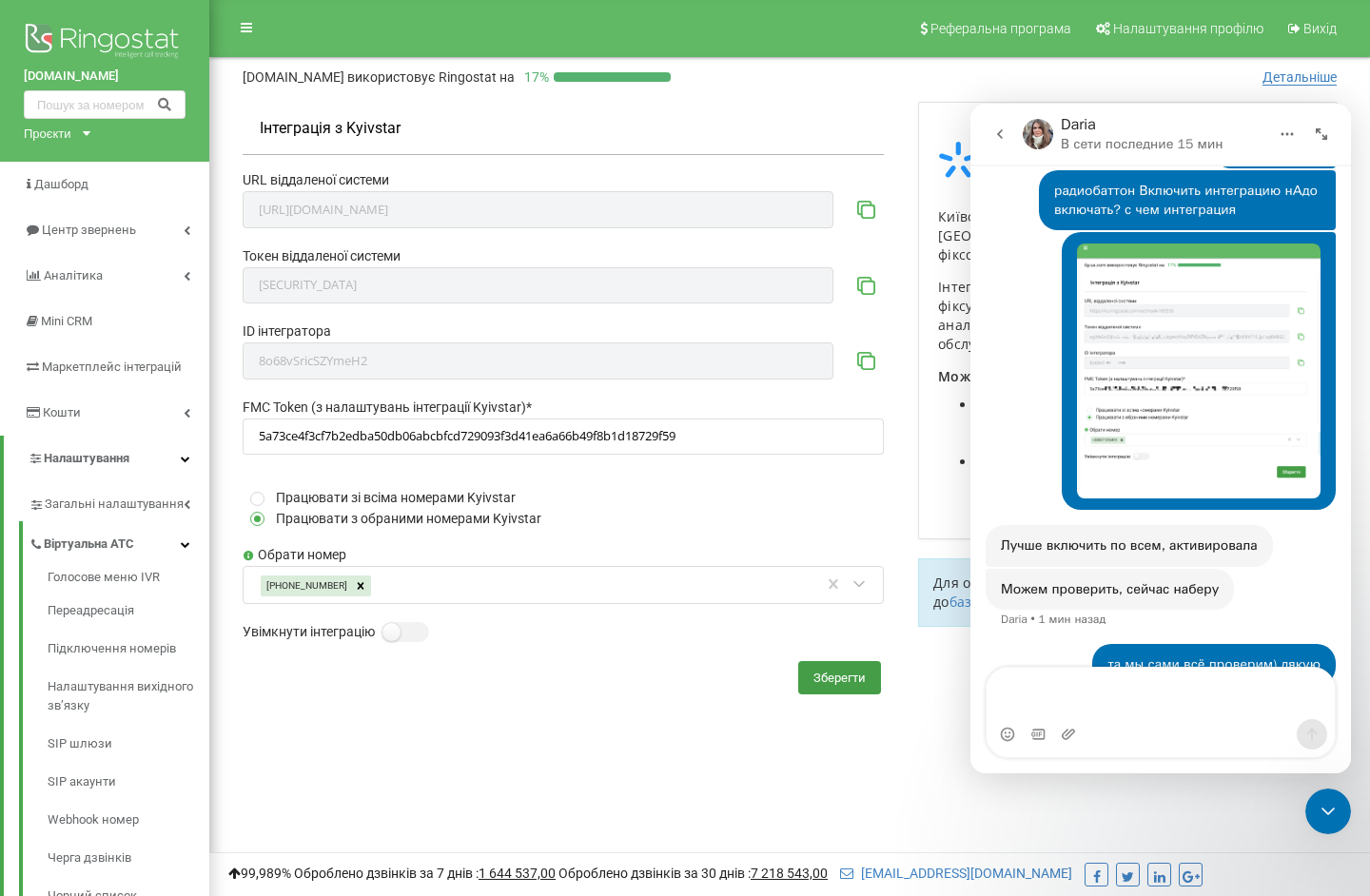 click 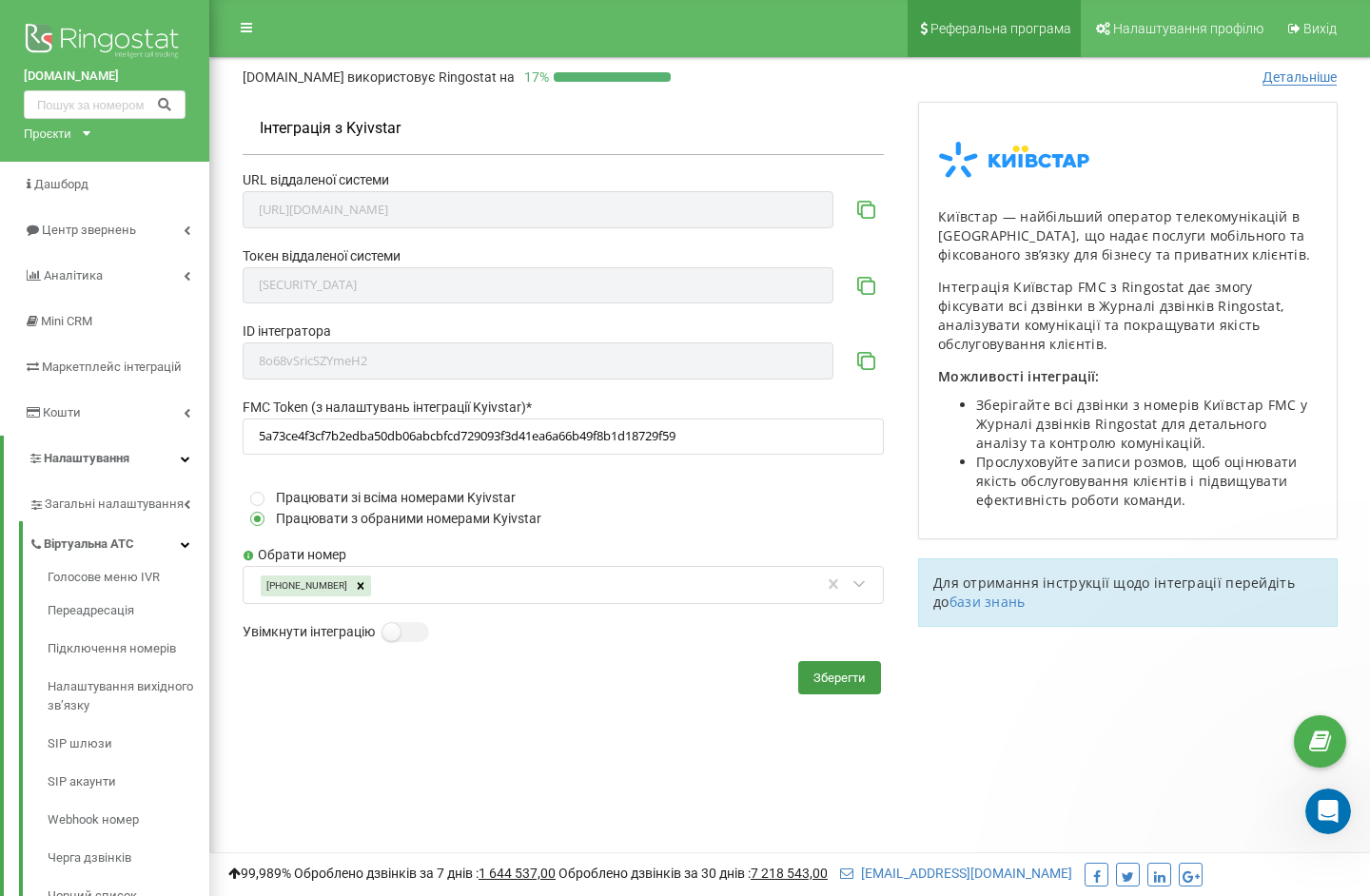 scroll, scrollTop: 0, scrollLeft: 0, axis: both 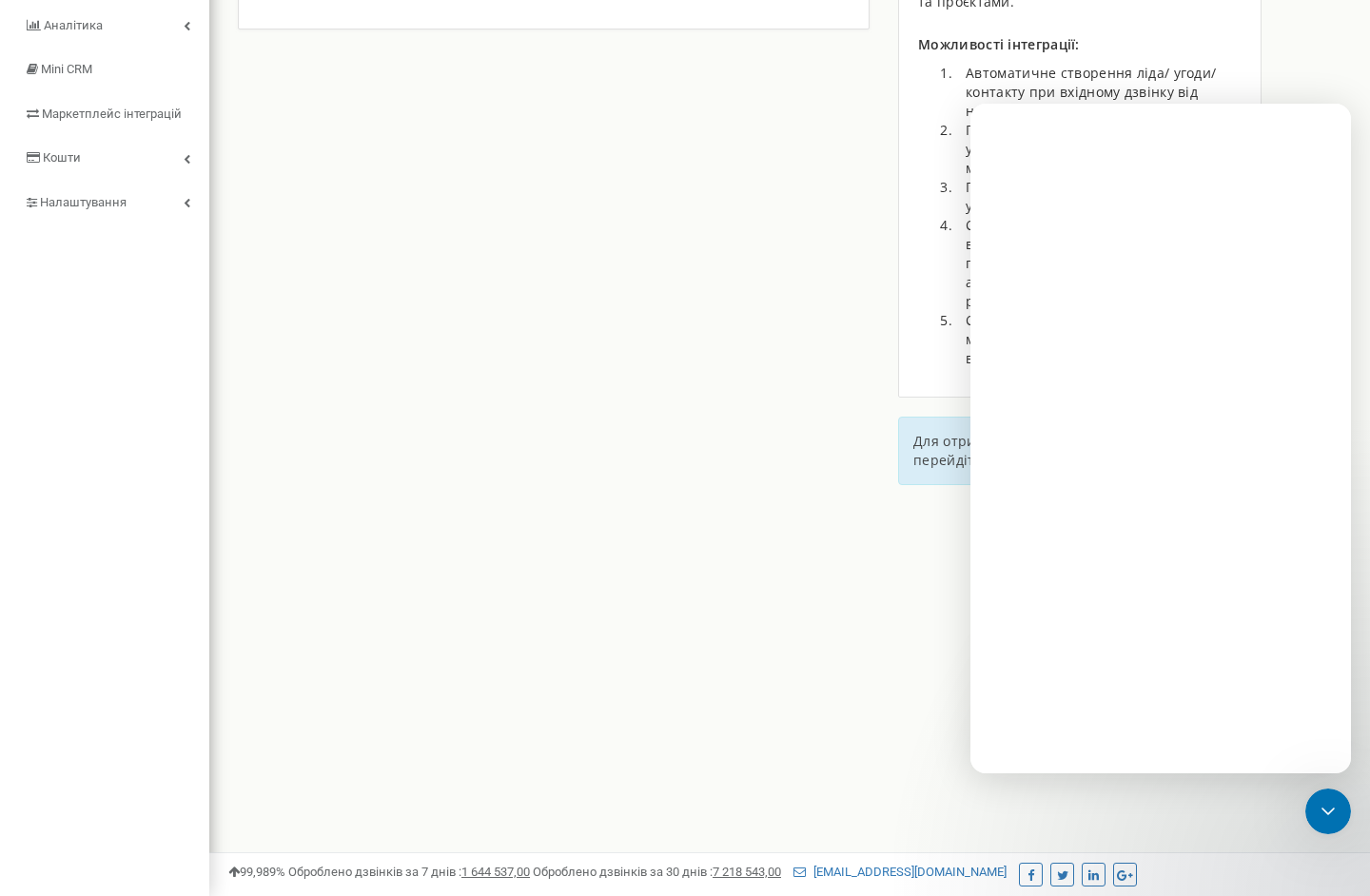 type on "[URL][DOMAIN_NAME]" 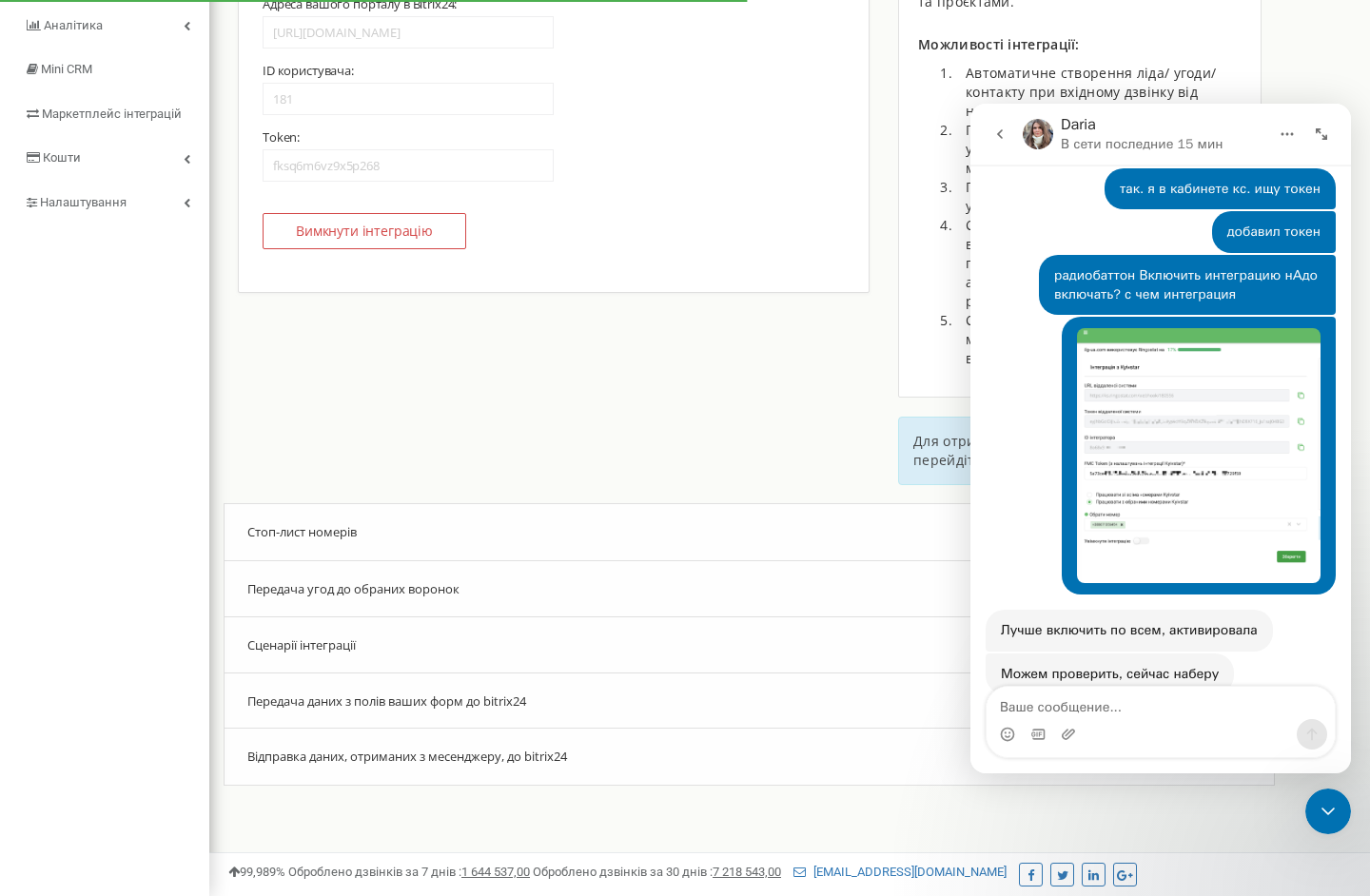 scroll, scrollTop: 1722, scrollLeft: 0, axis: vertical 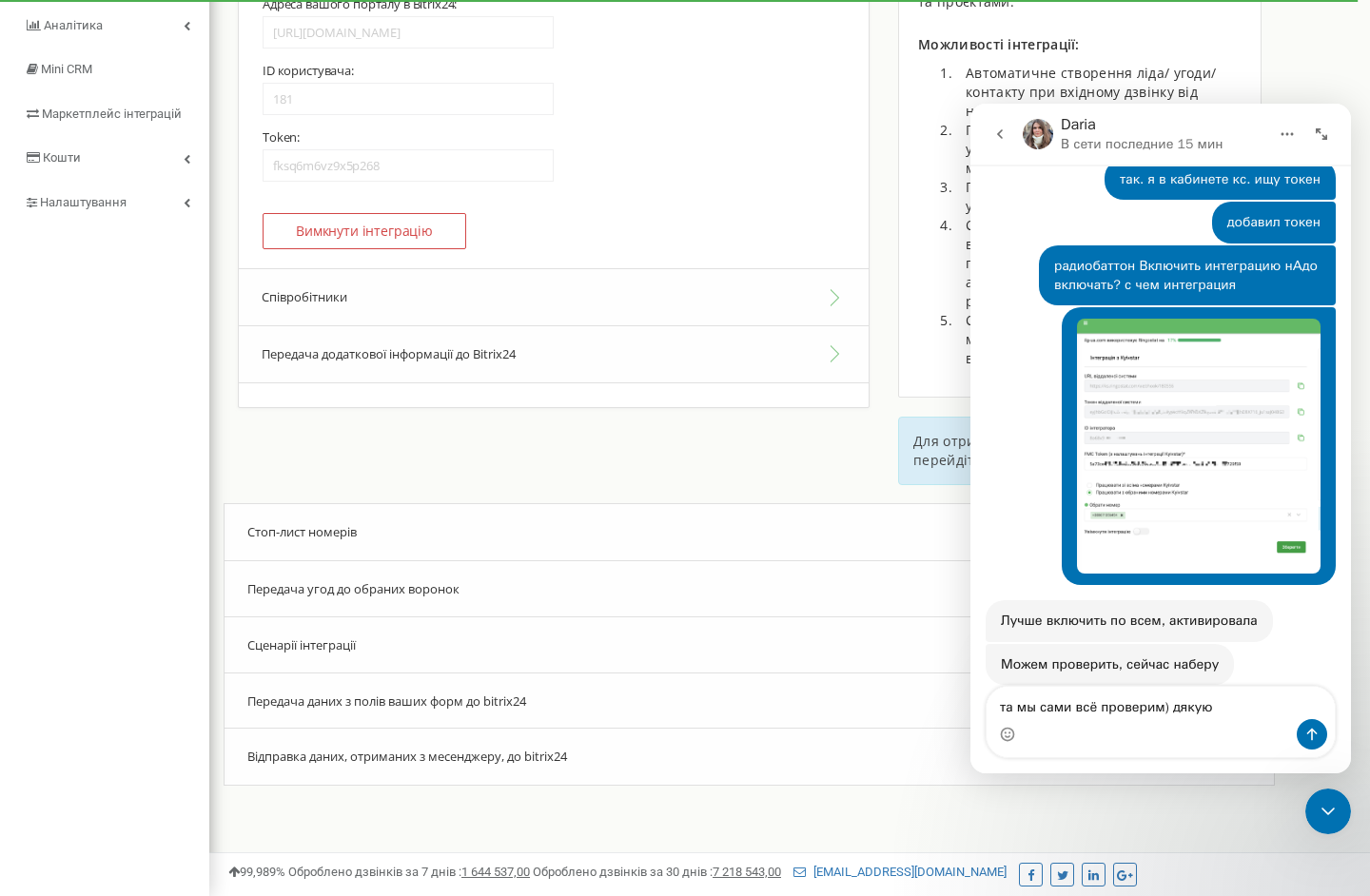 type on "та мы сами всё проверим) дякую" 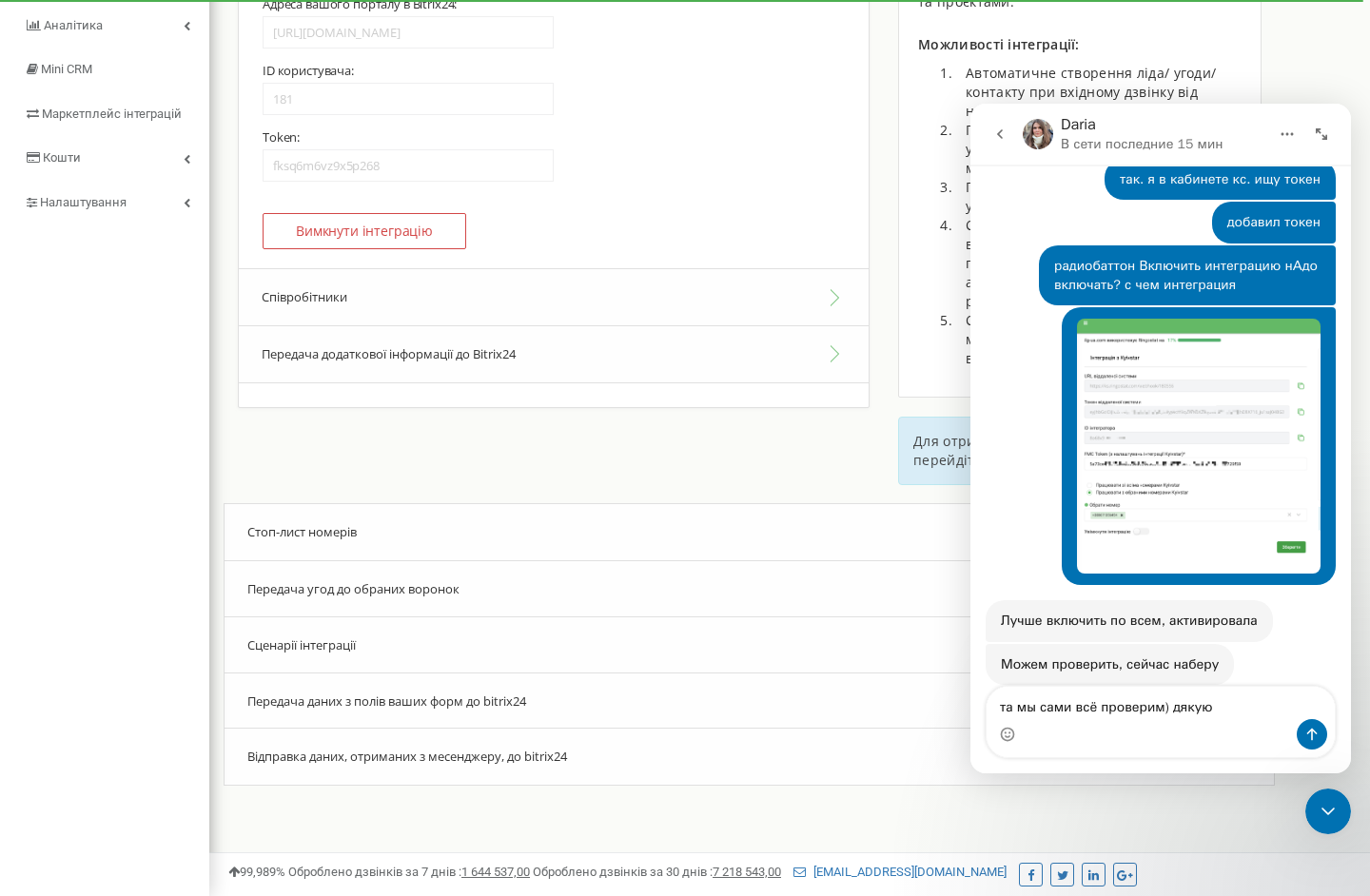 type 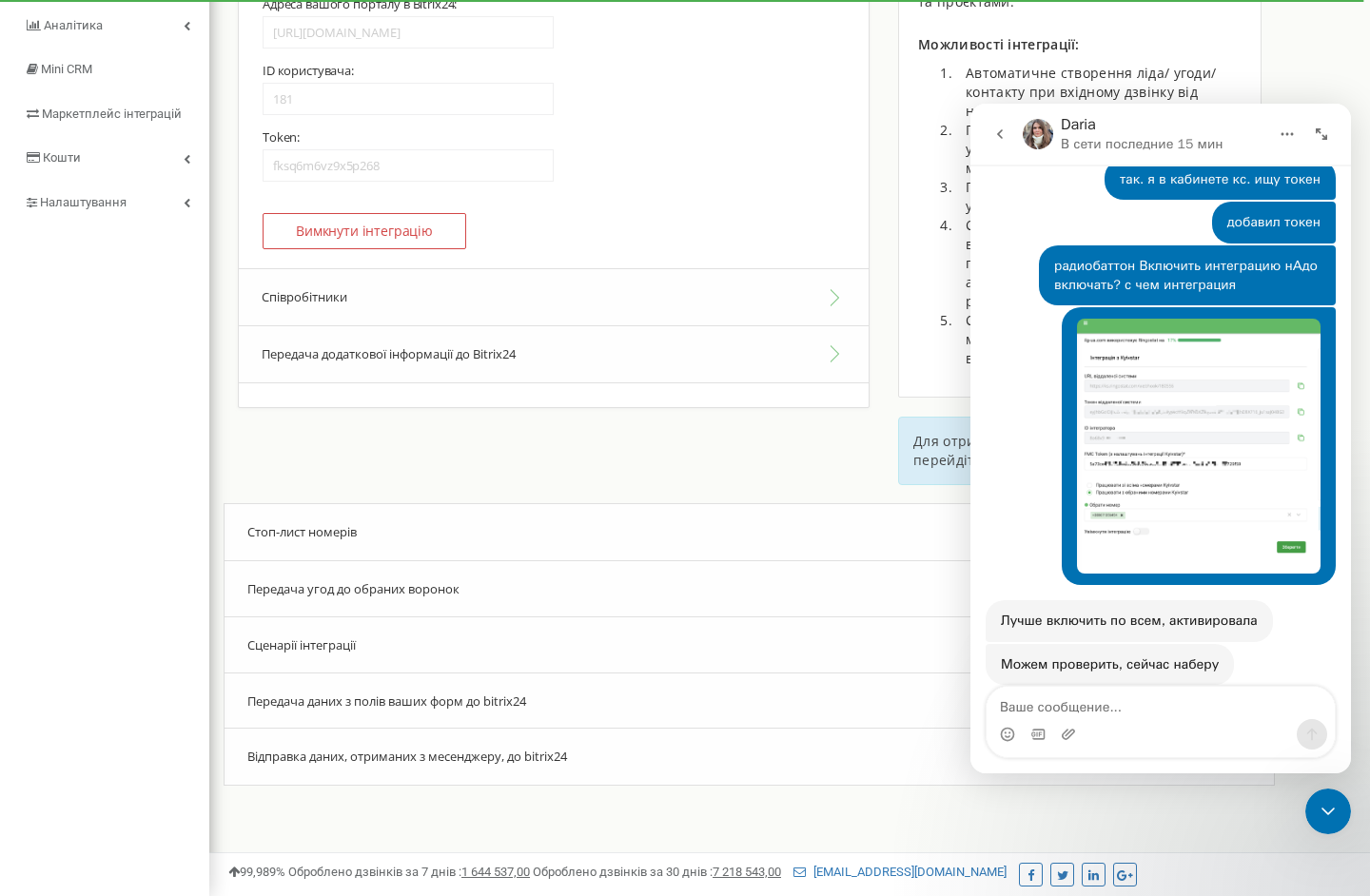 scroll, scrollTop: 1778, scrollLeft: 0, axis: vertical 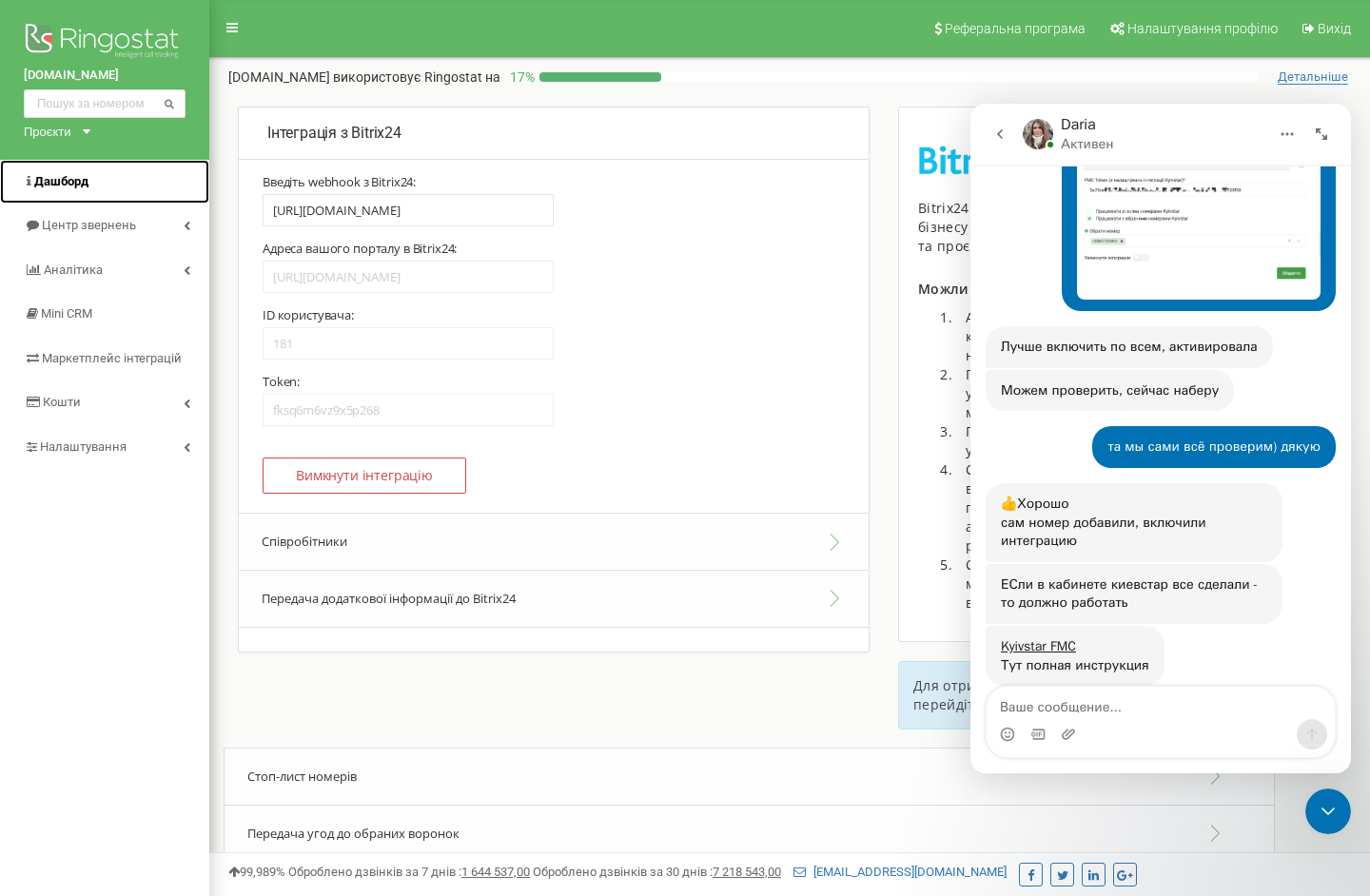 click on "Дашборд" at bounding box center [61, 181] 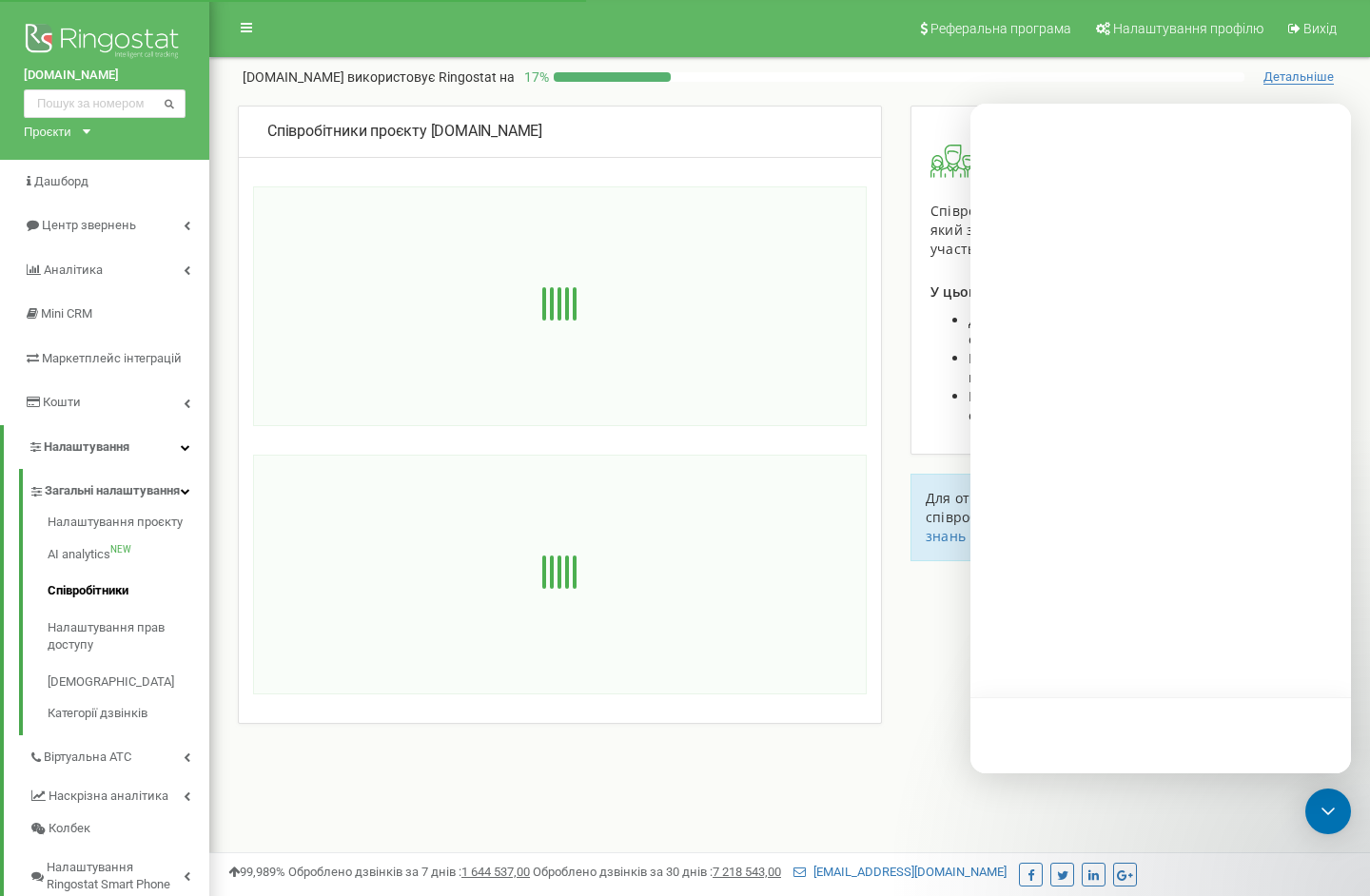 scroll, scrollTop: 0, scrollLeft: 0, axis: both 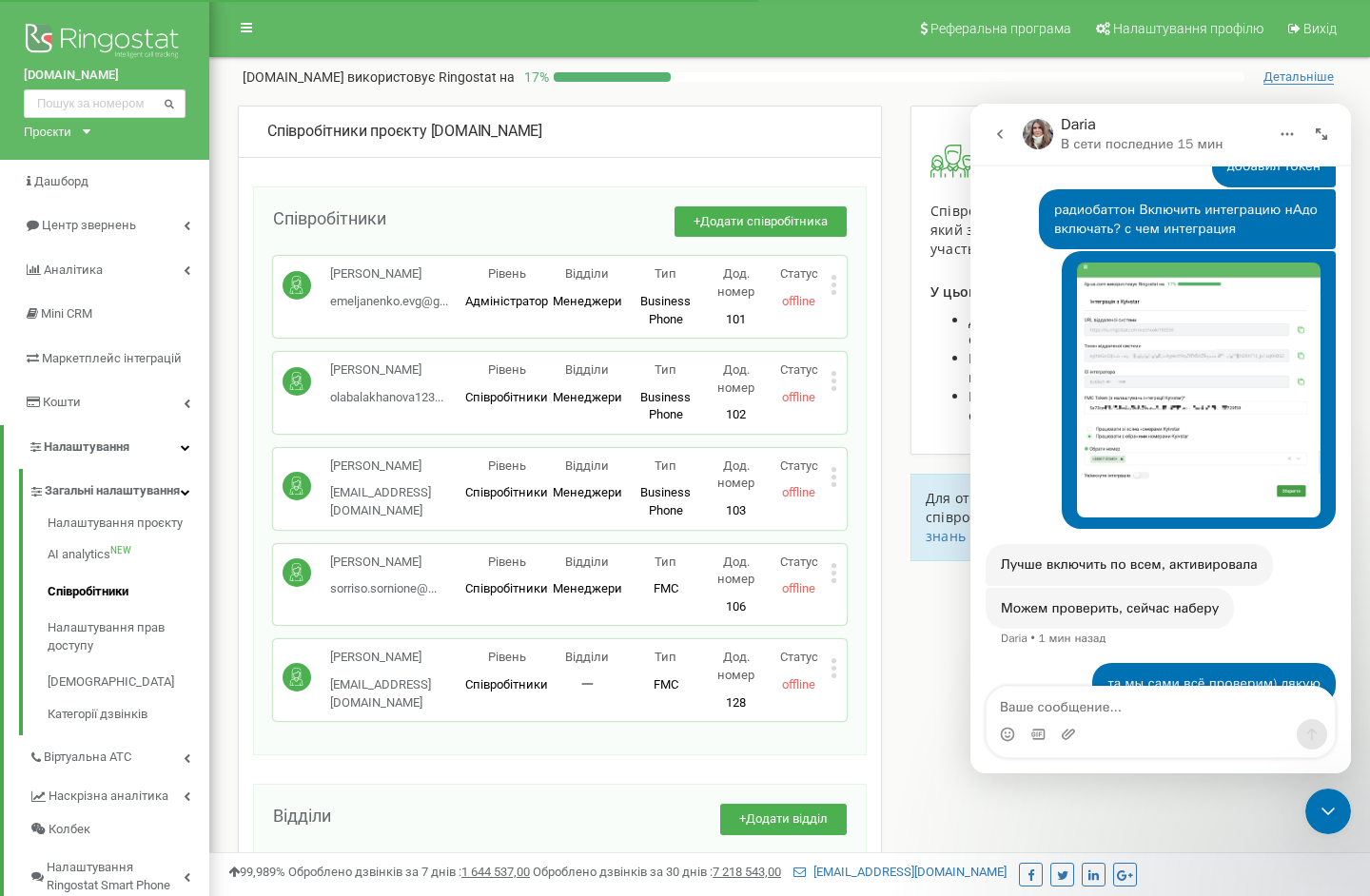 click 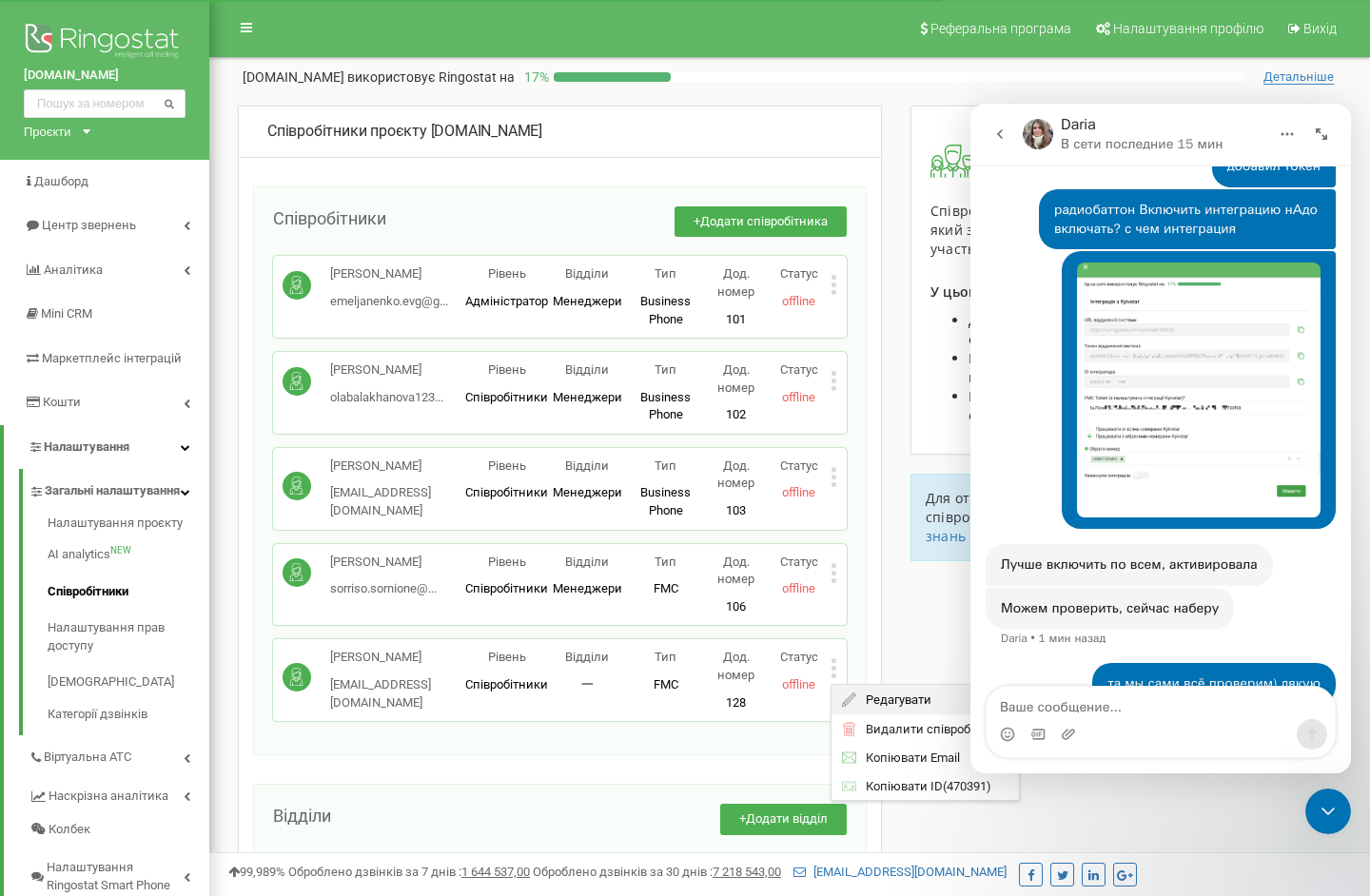 click on "Редагувати" at bounding box center (893, 699) 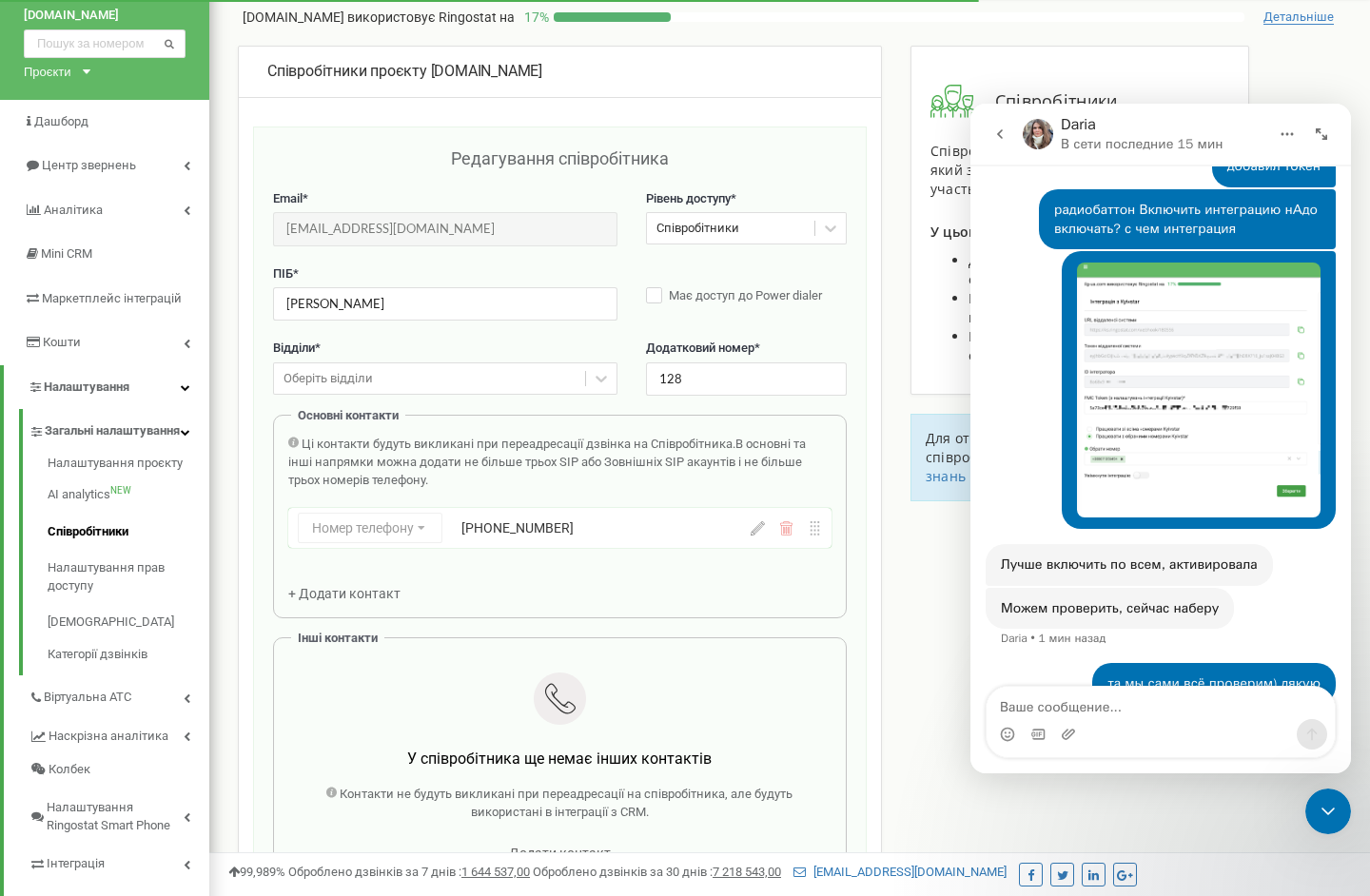 scroll, scrollTop: 190, scrollLeft: 0, axis: vertical 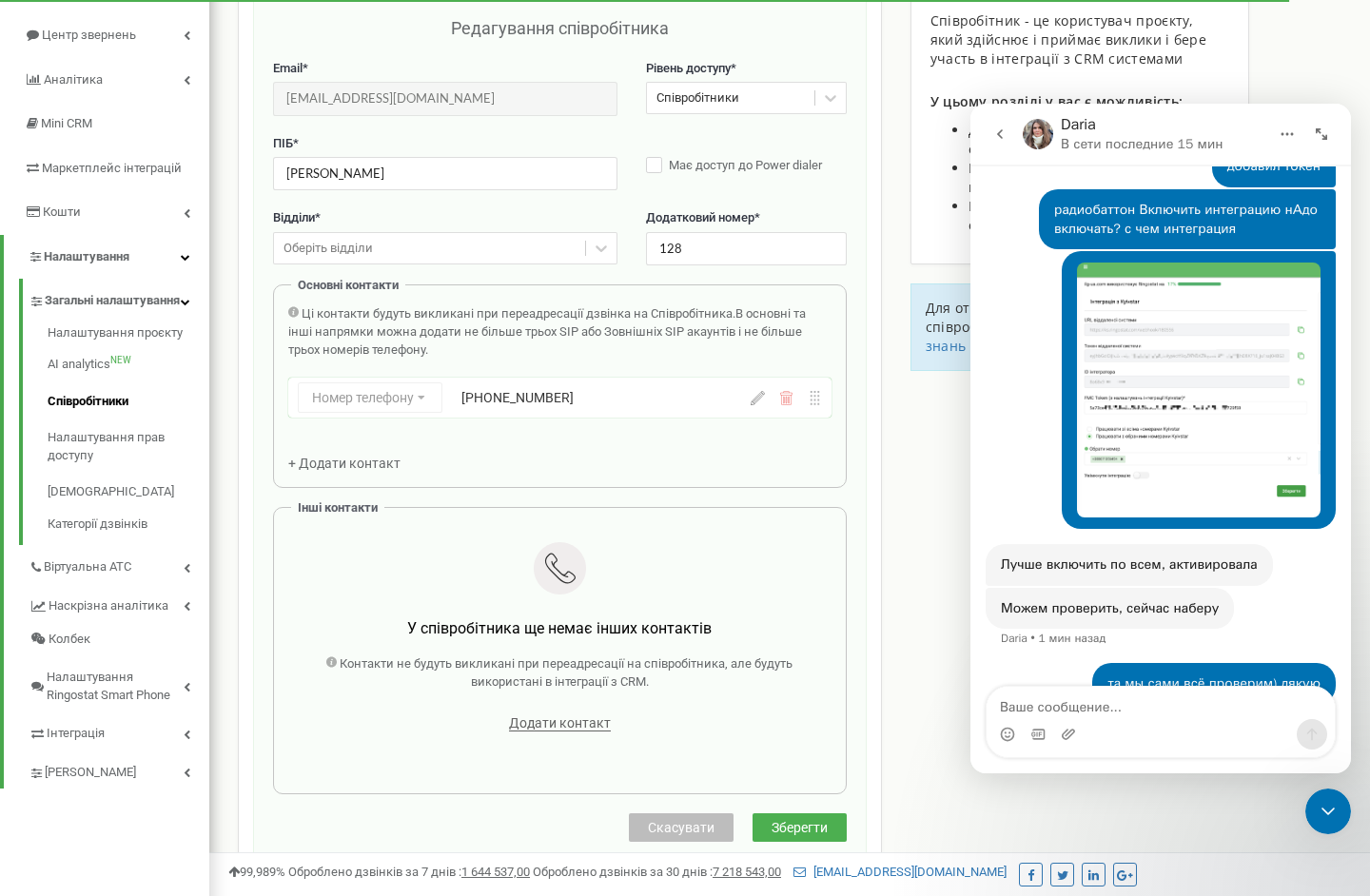 click on "Співробітники проєкту    [DOMAIN_NAME] Редагування співробітника Email * [EMAIL_ADDRESS][DOMAIN_NAME] Email недоступний для редагування. Ви можете створити нового співробітника і переприв'язати до нього SIP акаунти в розділі "SIP акаунти". Рівень доступу * Співробітники ПІБ * [PERSON_NAME]   Має доступ до Power dialer Відділи * Оберіть відділи Додатковий номер * 128 Основні контакти Ці контакти будуть викликані при переадресації дзвінка на Співробітника.  В основні та інші напрямки можна додати не більше трьох SIP або Зовнішніх SIP акаунтів і не більше трьох номерів телефону. Номер телефону SIP" at bounding box center [790, 552] 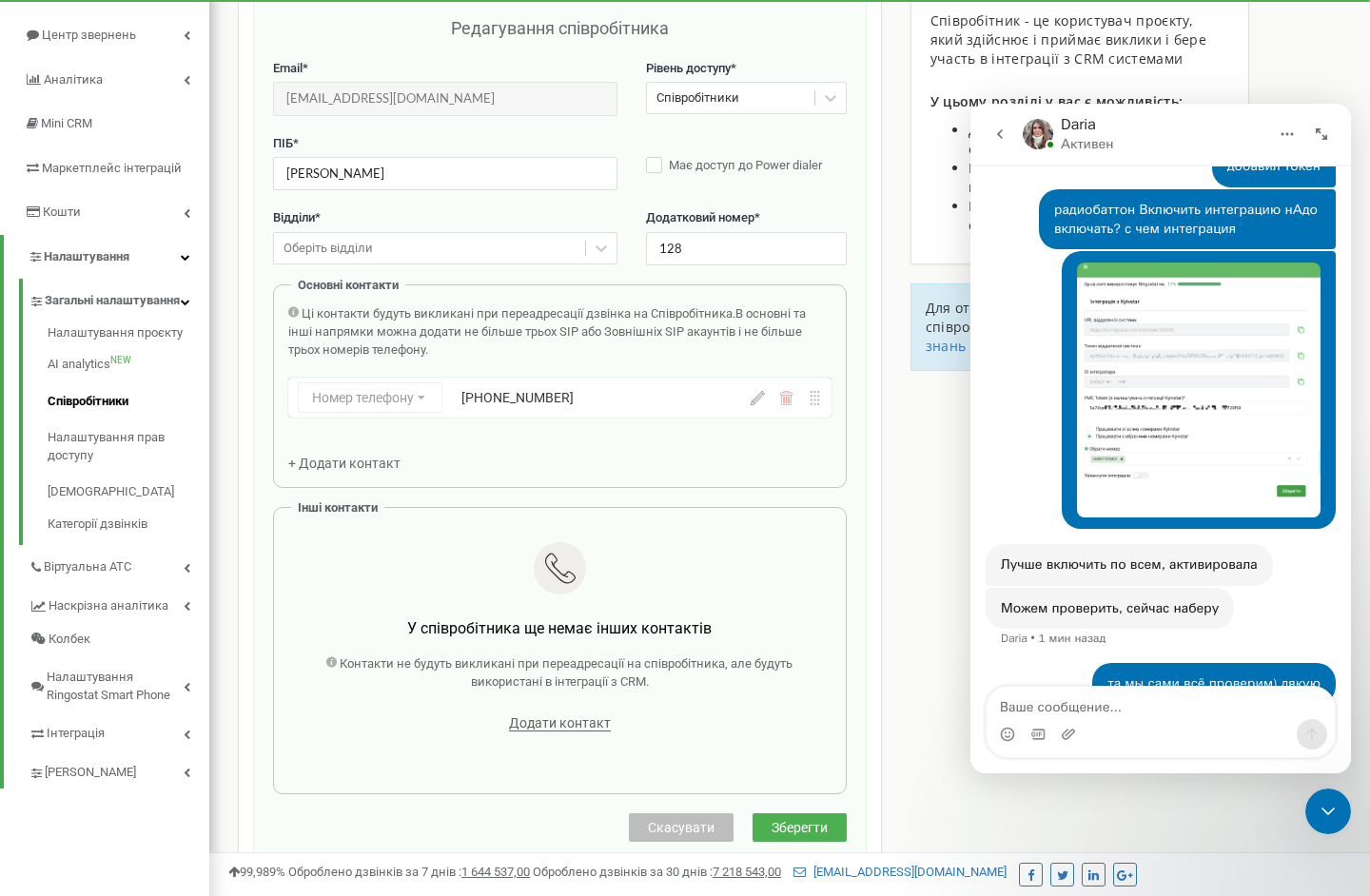 scroll, scrollTop: 1851, scrollLeft: 0, axis: vertical 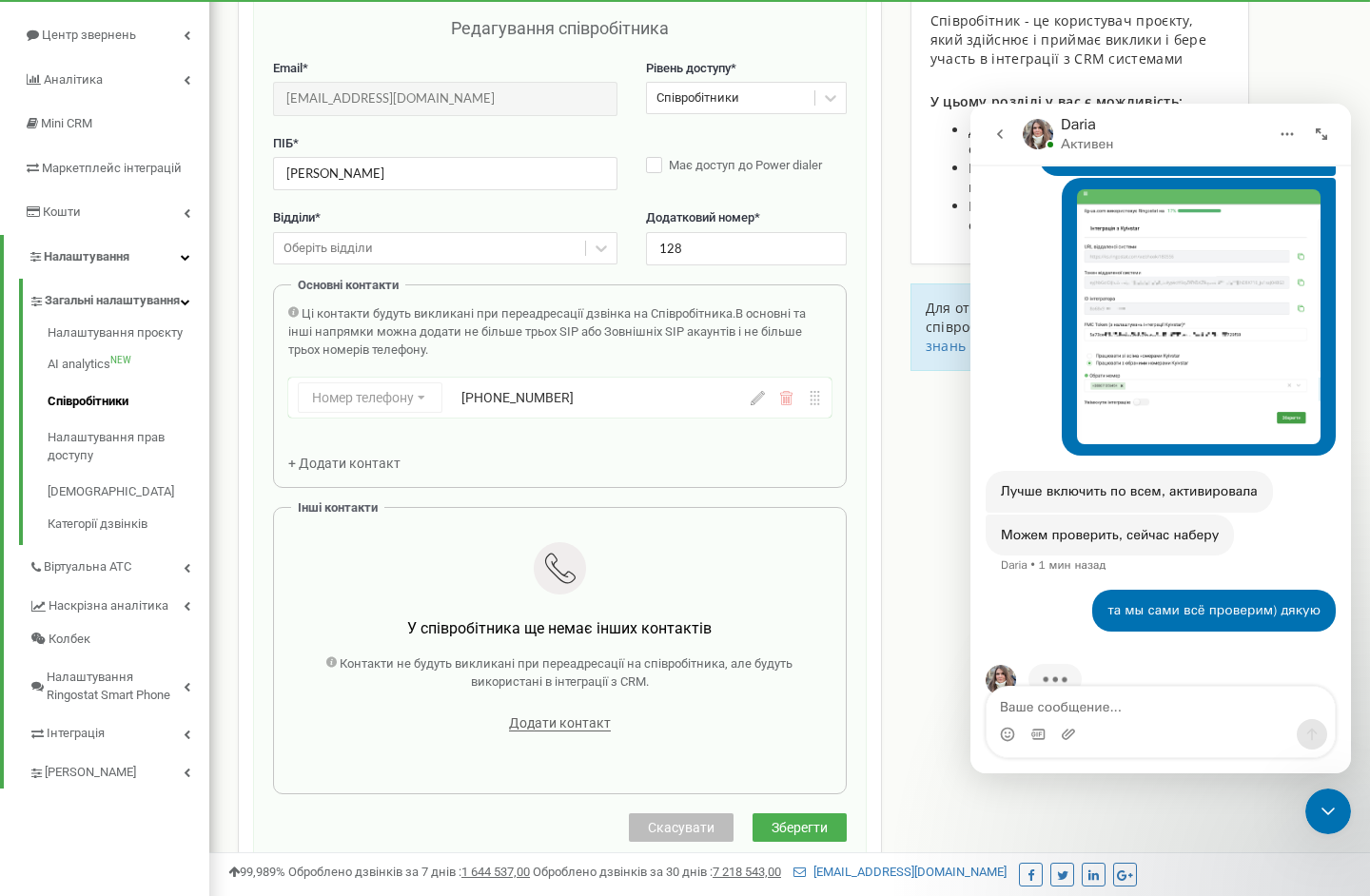 click on "Співробітники проєкту    [DOMAIN_NAME] Редагування співробітника Email * [EMAIL_ADDRESS][DOMAIN_NAME] Email недоступний для редагування. Ви можете створити нового співробітника і переприв'язати до нього SIP акаунти в розділі "SIP акаунти". Рівень доступу * Співробітники ПІБ * [PERSON_NAME]   Має доступ до Power dialer Відділи * Оберіть відділи Додатковий номер * 128 Основні контакти Ці контакти будуть викликані при переадресації дзвінка на Співробітника.  В основні та інші напрямки можна додати не більше трьох SIP або Зовнішніх SIP акаунтів і не більше трьох номерів телефону. Номер телефону SIP" at bounding box center [790, 552] 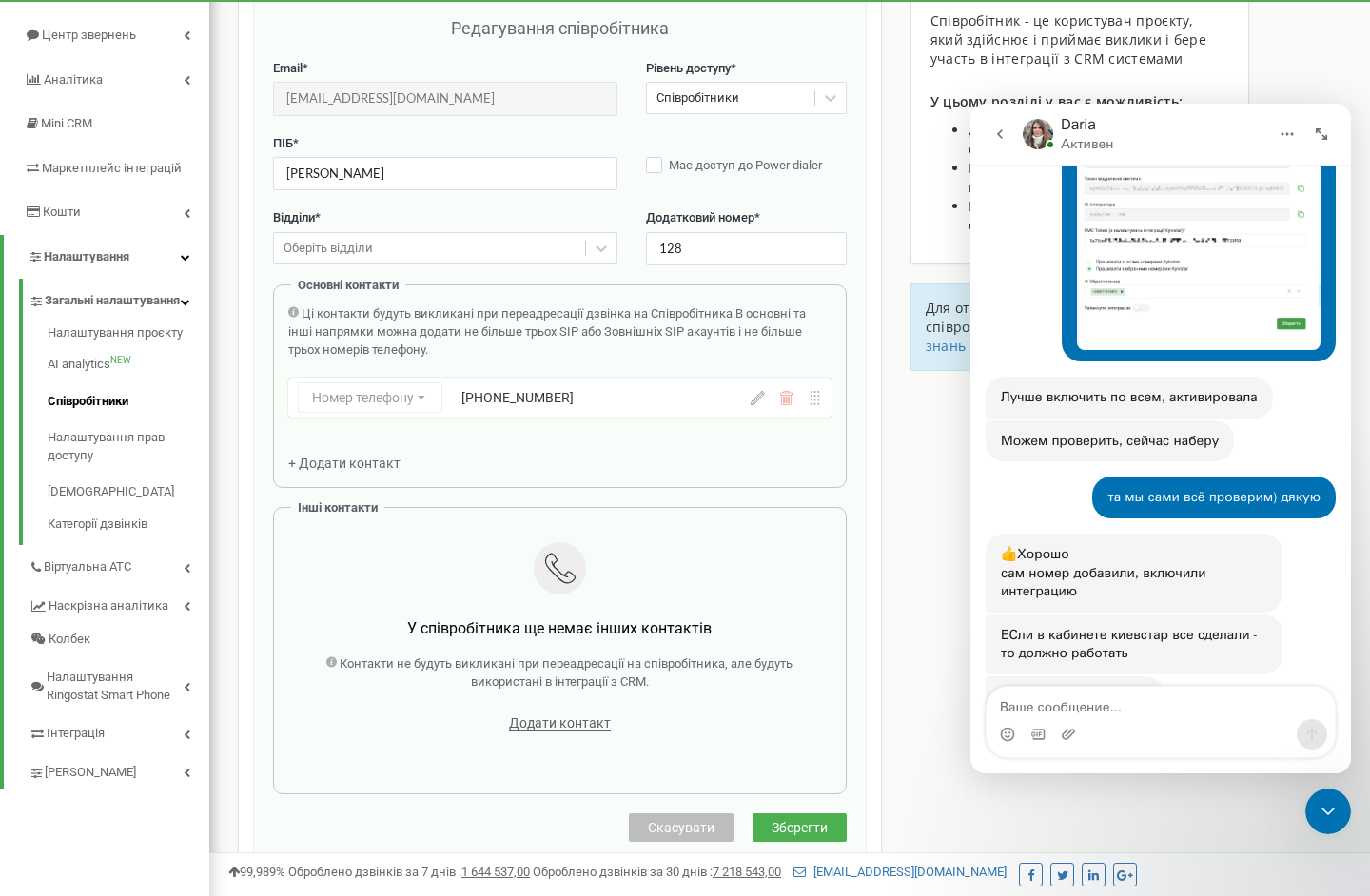 scroll, scrollTop: 1996, scrollLeft: 0, axis: vertical 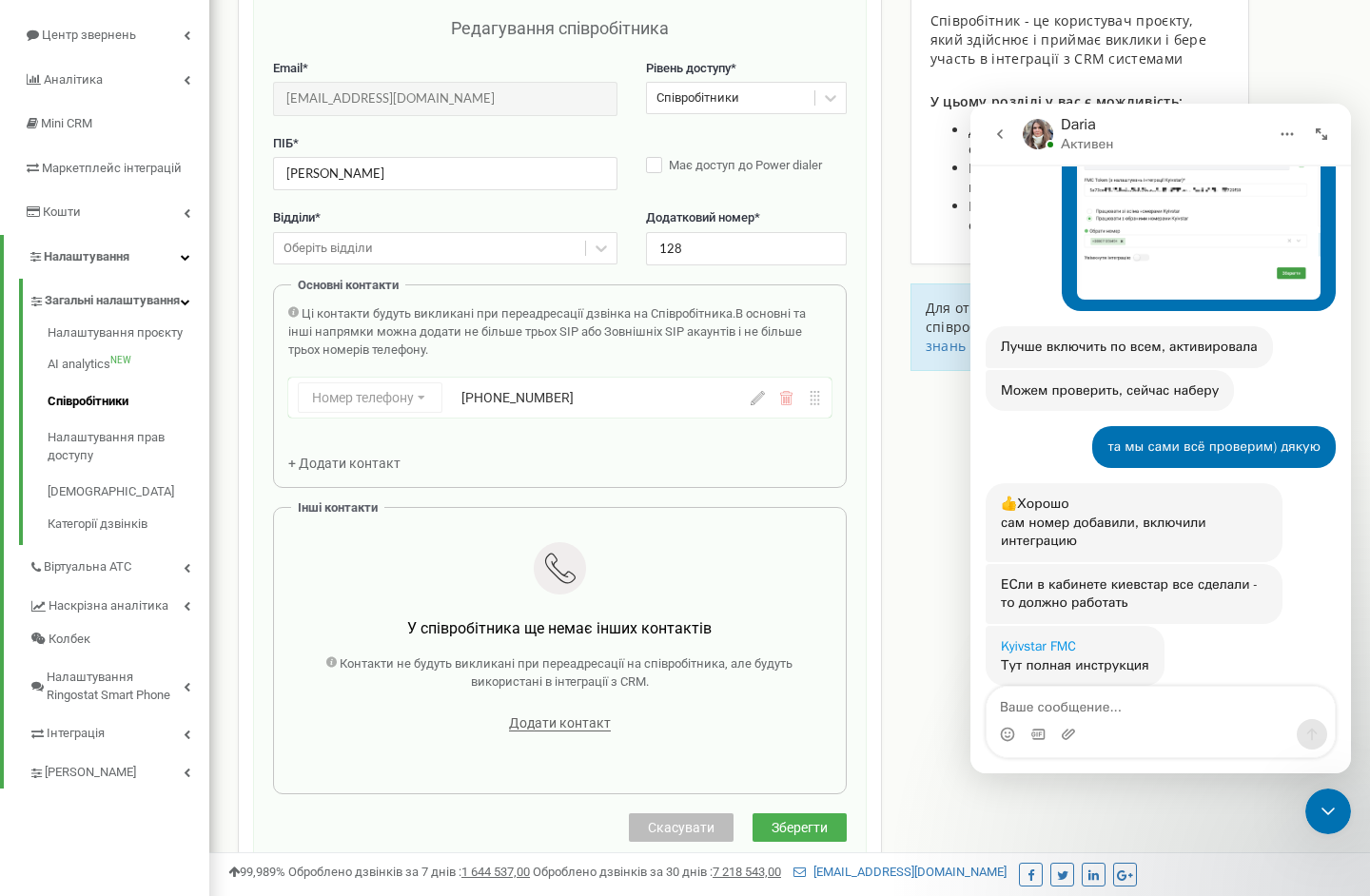 click on "Kyivstar FMC" at bounding box center [1038, 646] 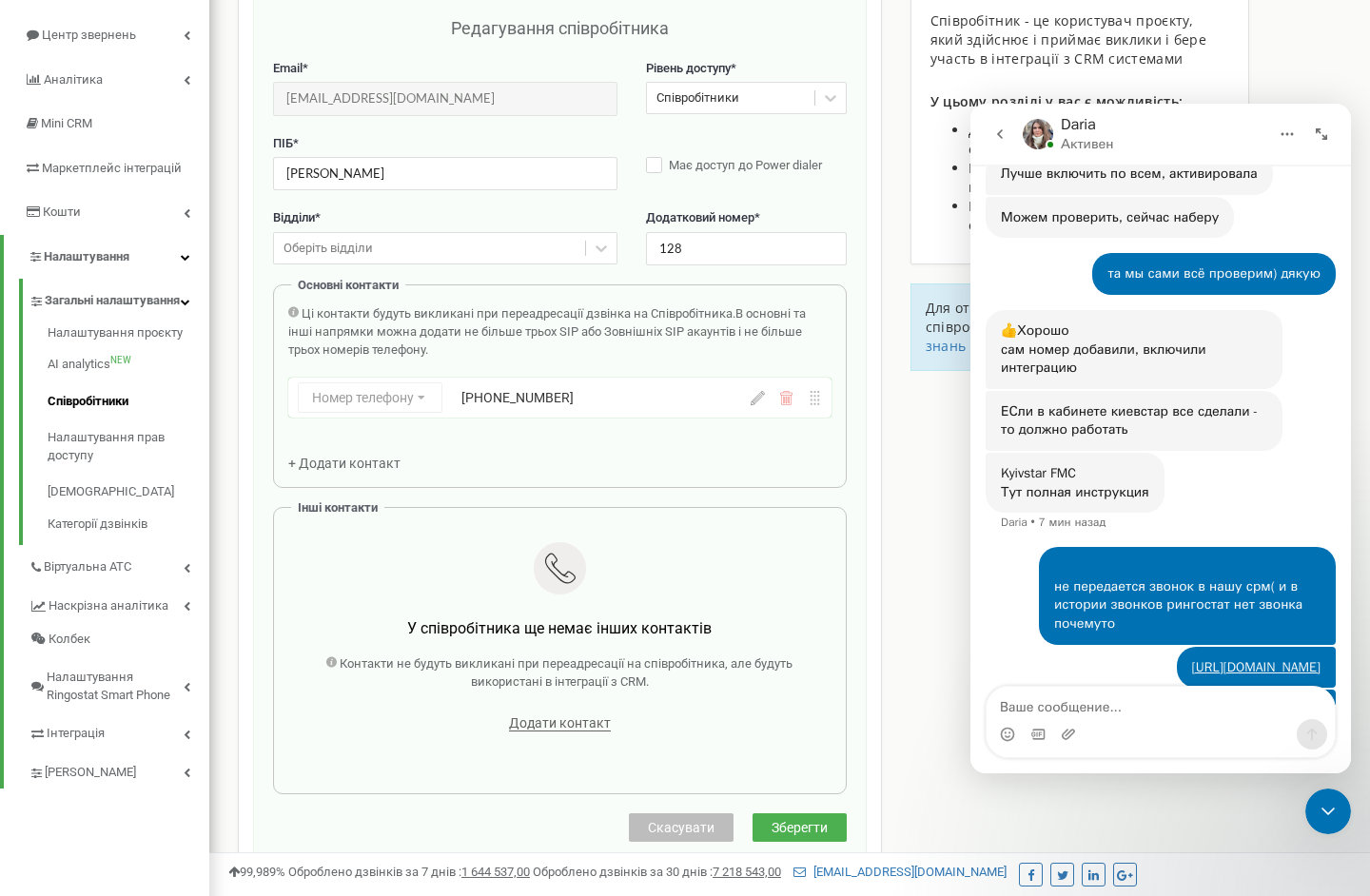 scroll, scrollTop: 2289, scrollLeft: 0, axis: vertical 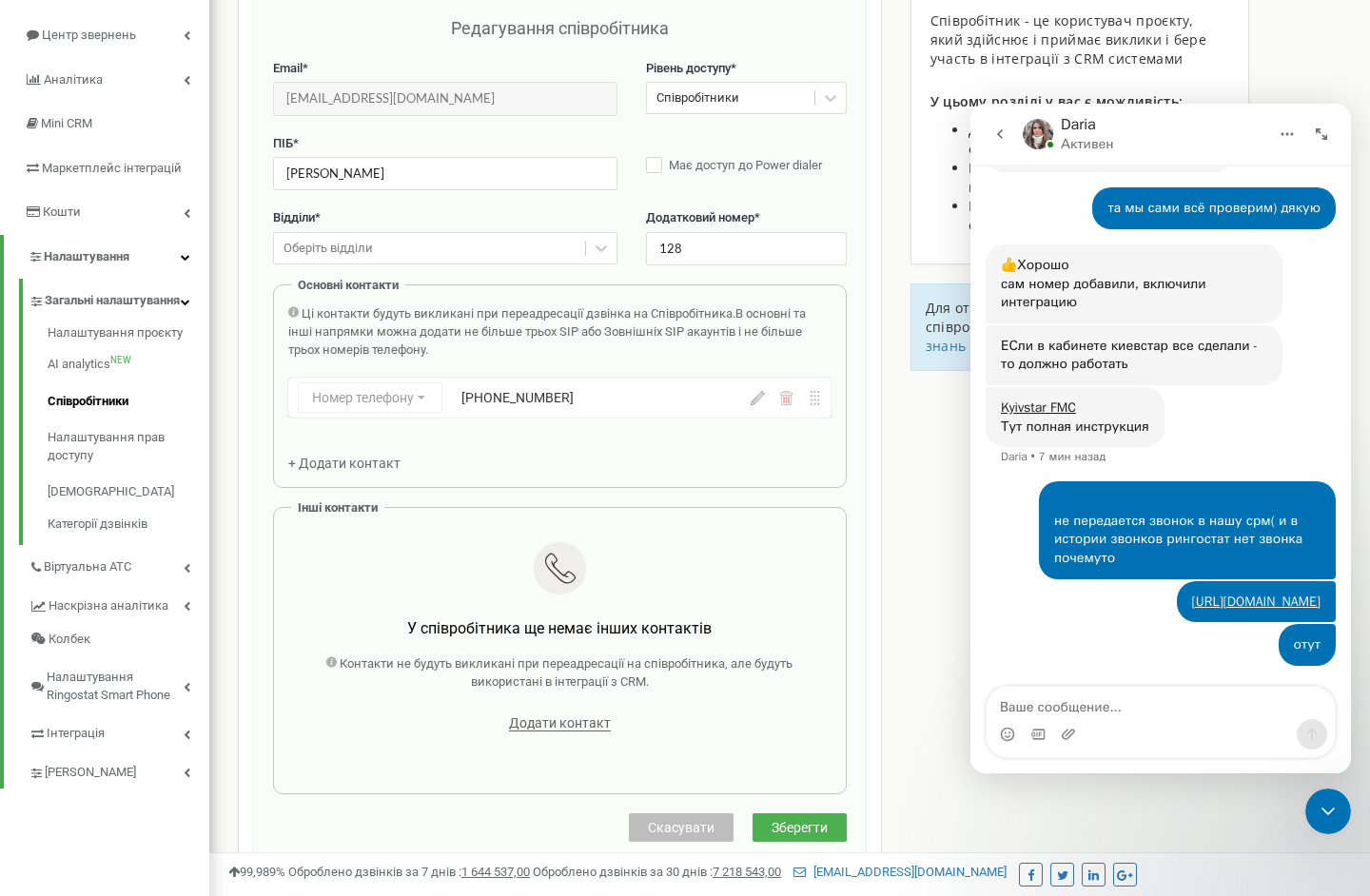 click at bounding box center (1328, 811) 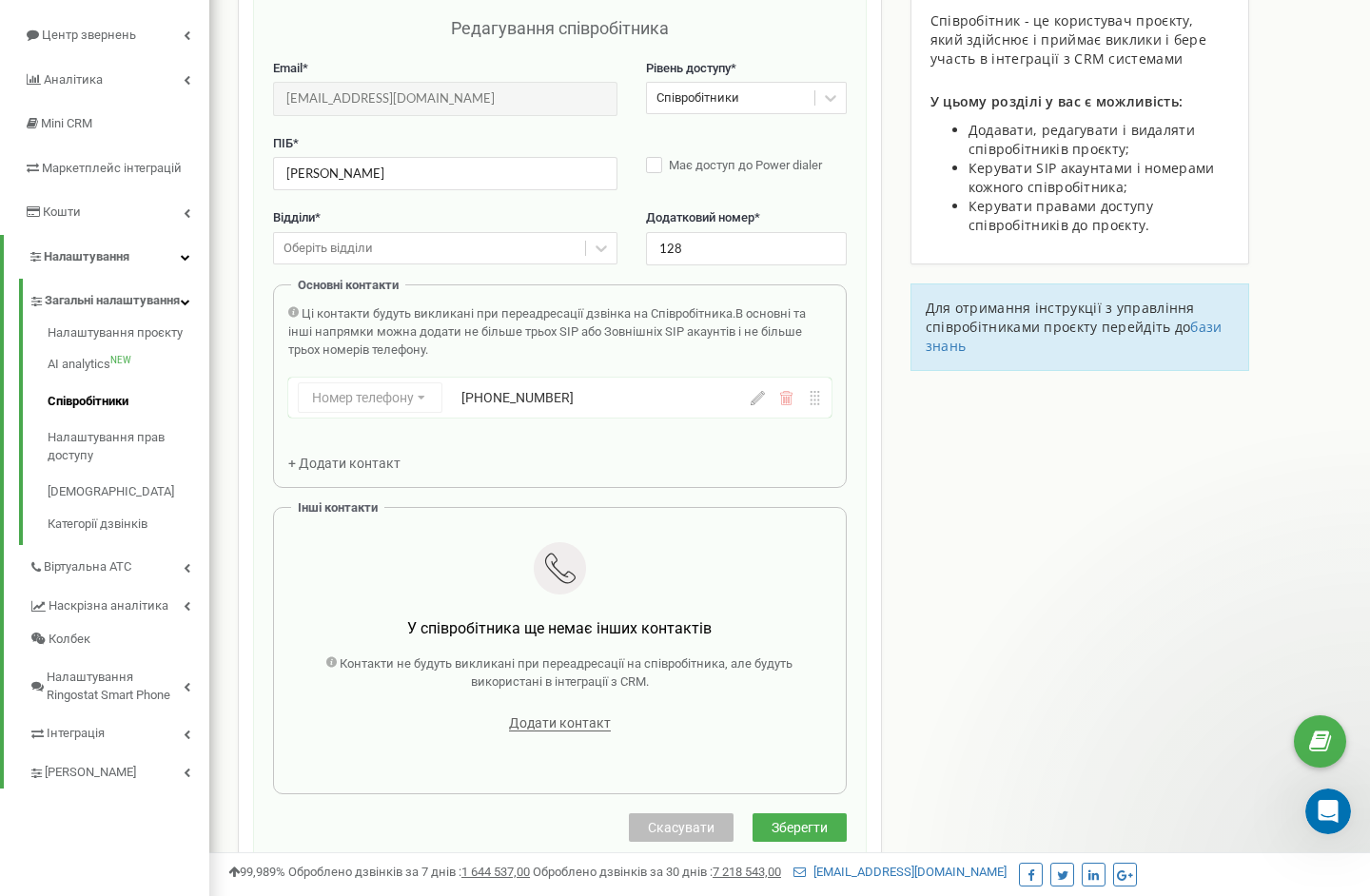 scroll, scrollTop: 0, scrollLeft: 0, axis: both 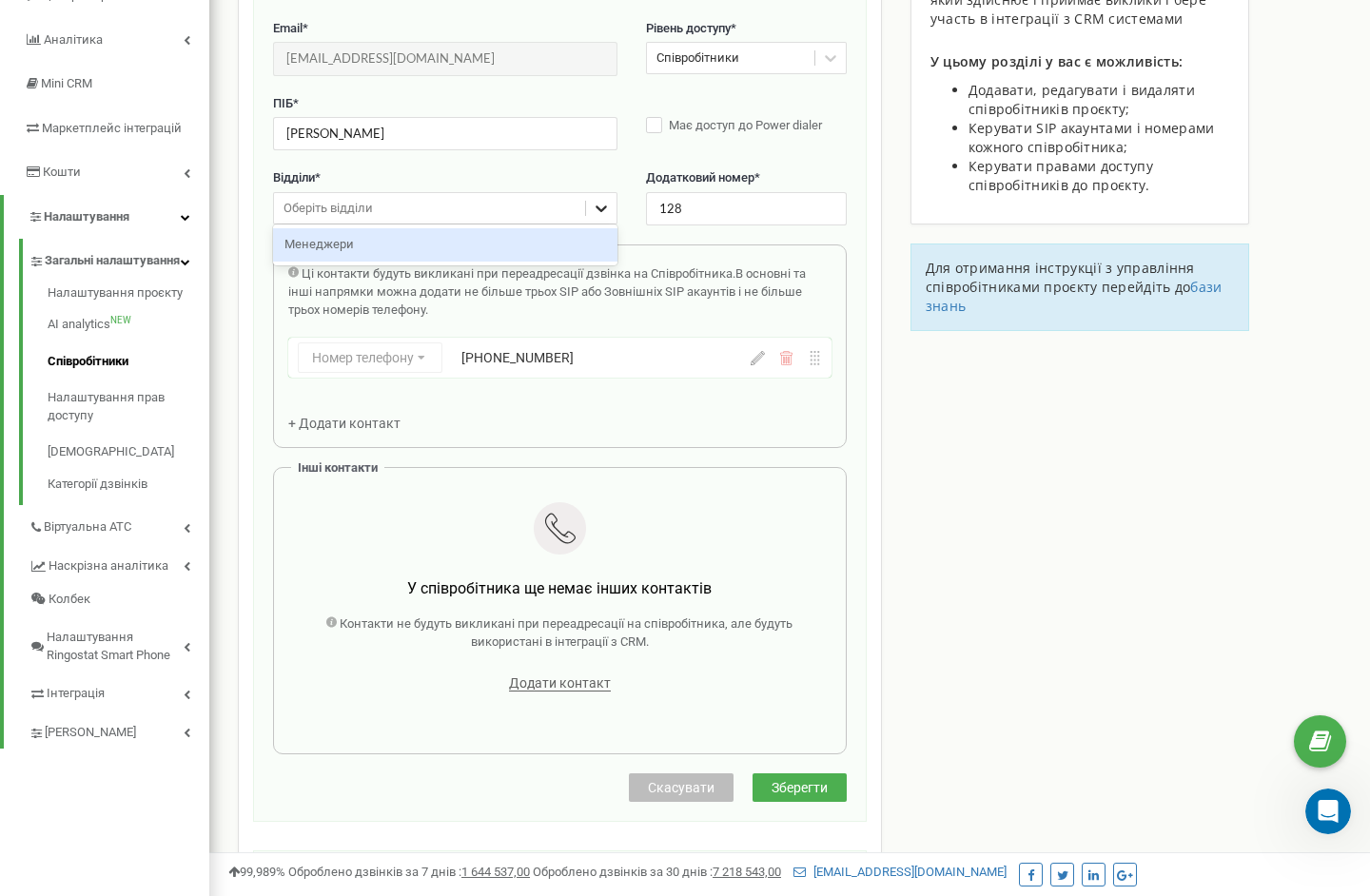 click 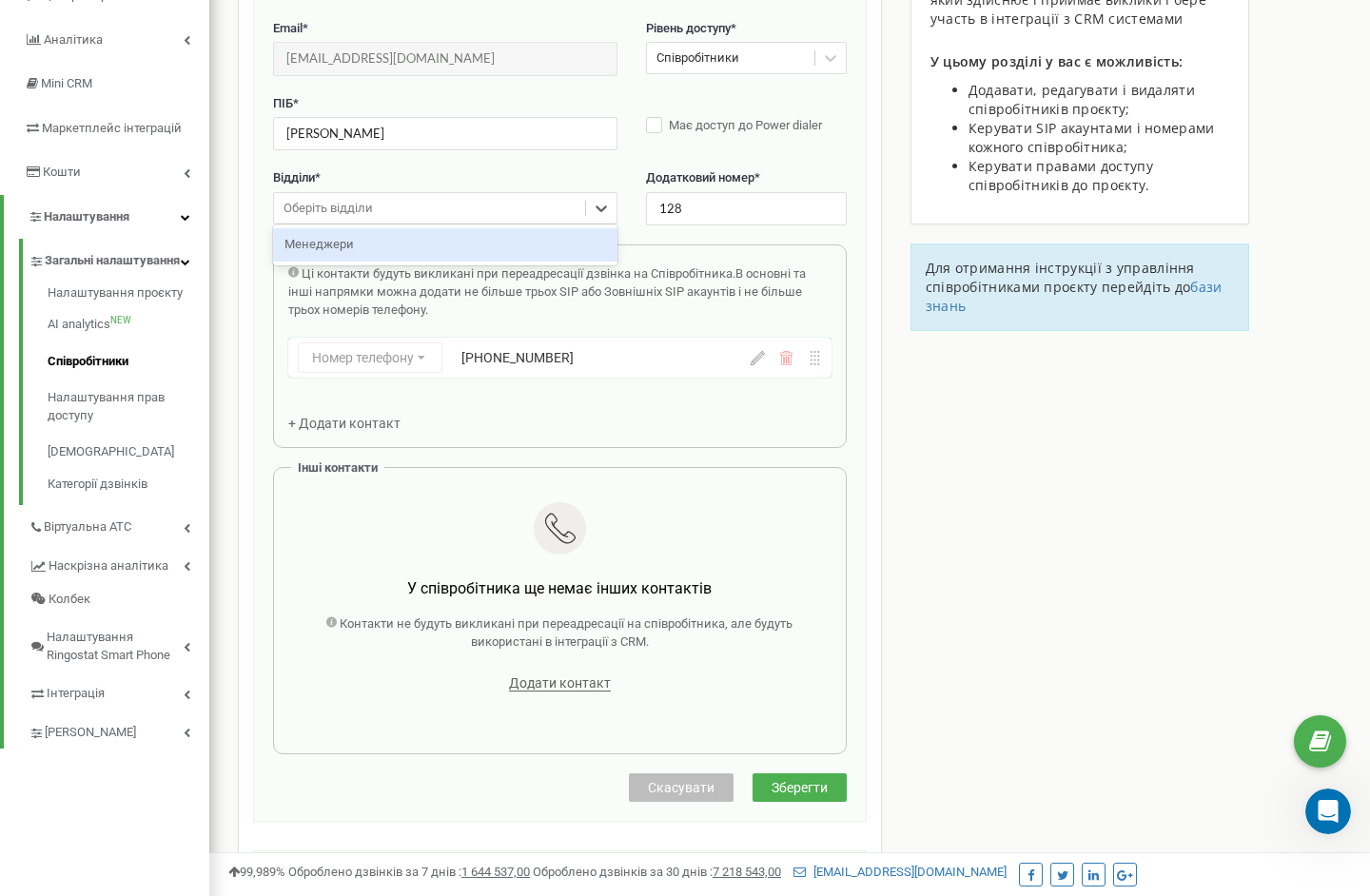 click on "Менеджери" at bounding box center [445, 244] 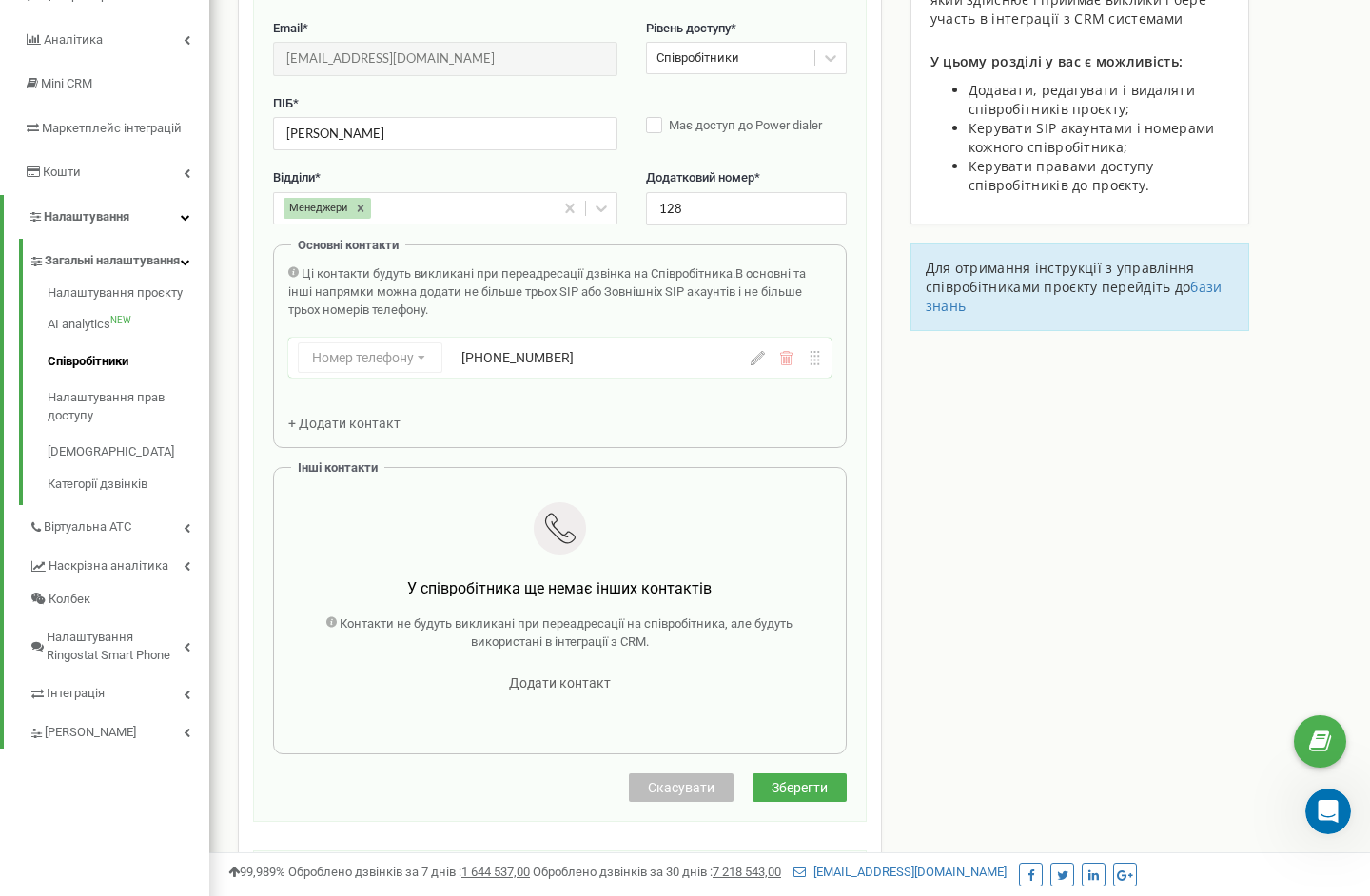 click on "Зберегти" at bounding box center [799, 788] 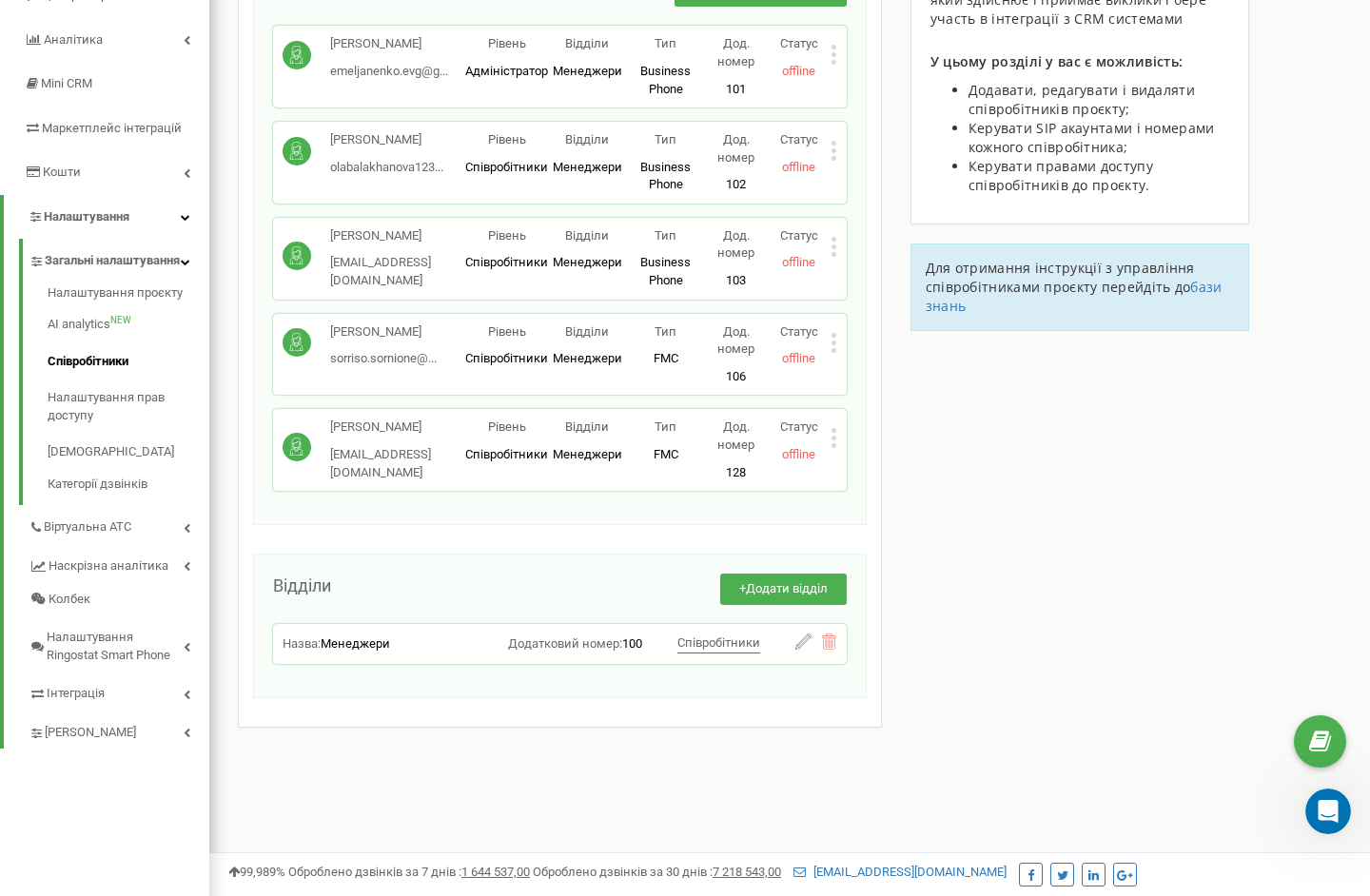 click on "Співробітники проєкту    [DOMAIN_NAME] Співробітники +  Додати співробітника [PERSON_NAME]... [EMAIL_ADDRESS][DOMAIN_NAME] Рівень Адміністратор Відділи Менеджери Менеджери Тип Business Phone Повноцінне робоче місце співробітника з усіма можливостями, дозволяє використовувати Ringostat Smart Phone і прив'язати зовнішні номери співробітника. Дод. номер 101 Статус offline Редагувати   Видалити співробітника Копіювати SIP Копіювати Email Копіювати ID ( 460341 ) [PERSON_NAME] olabalakhanova123... [EMAIL_ADDRESS][DOMAIN_NAME] Рівень Співробітники Відділи Менеджери Менеджери Тип Business Phone Дод. номер 102 Статус offline   ( )" at bounding box center [790, 363] 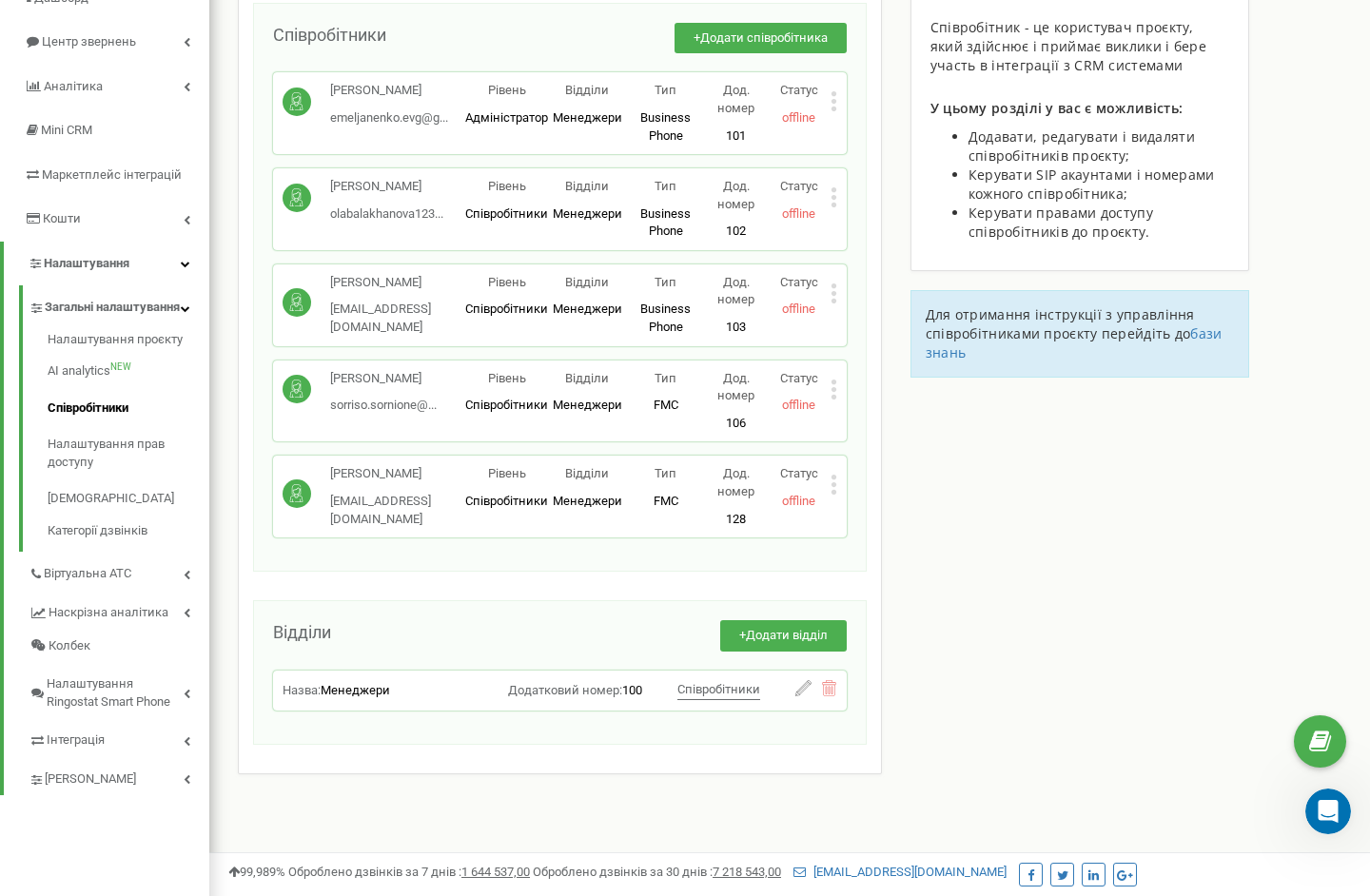 scroll, scrollTop: 178, scrollLeft: 0, axis: vertical 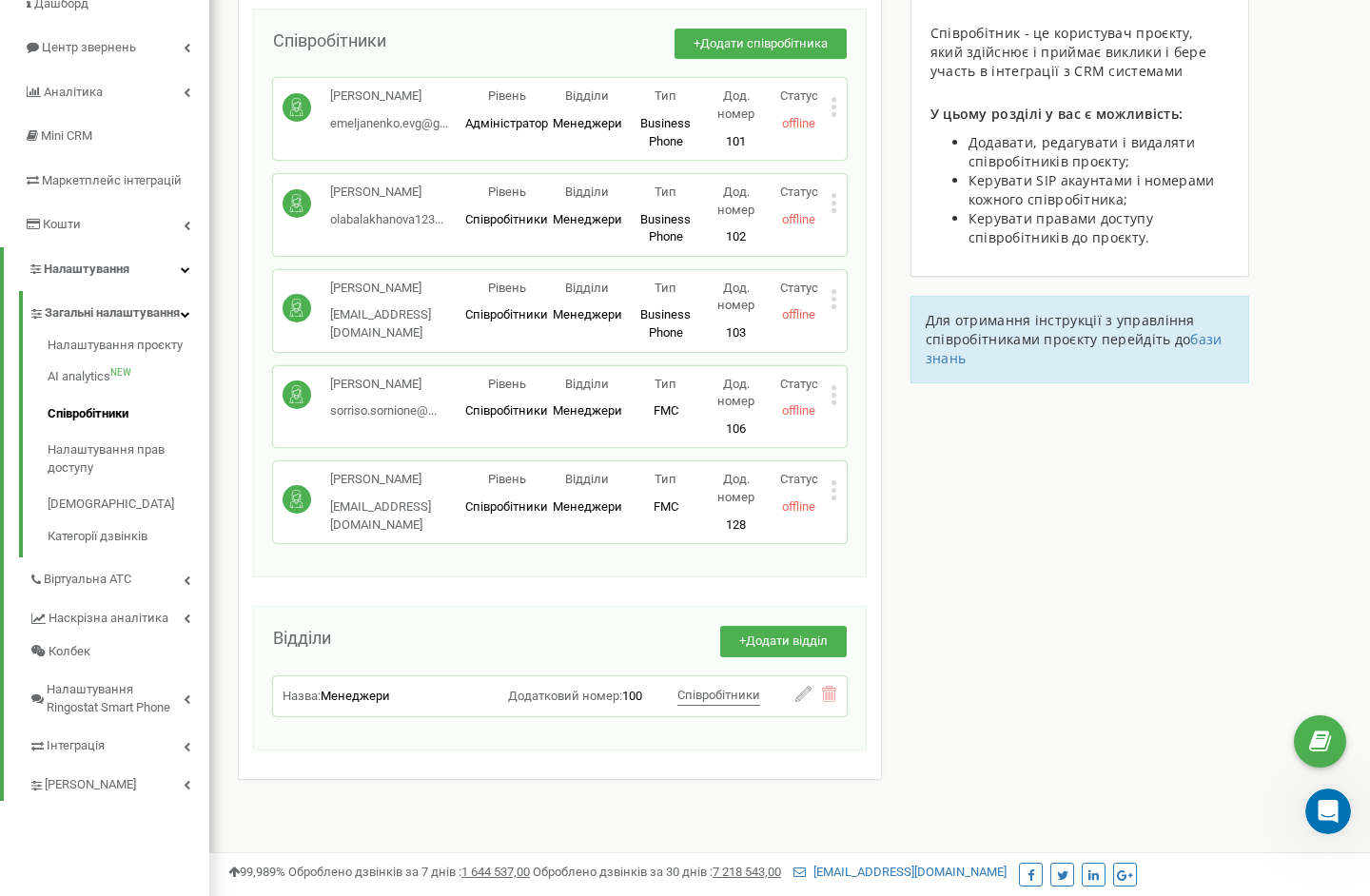 click on "[PERSON_NAME]  [EMAIL_ADDRESS][DOMAIN_NAME] Рівень Співробітники Відділи Менеджери Менеджери Тип FMC Робоче місце дозволяє використовувати співробітнику лише номер FMC. При додаванні SIP-облікового запису або прив'язці зовнішнього номера телефону, це робоче місце буде змінено на стандартний Business phone з усіма можливостями. Дод. номер 128 Статус offline Редагувати   Видалити співробітника Копіювати Email Копіювати ID ( 470391 )" at bounding box center [559, 502] 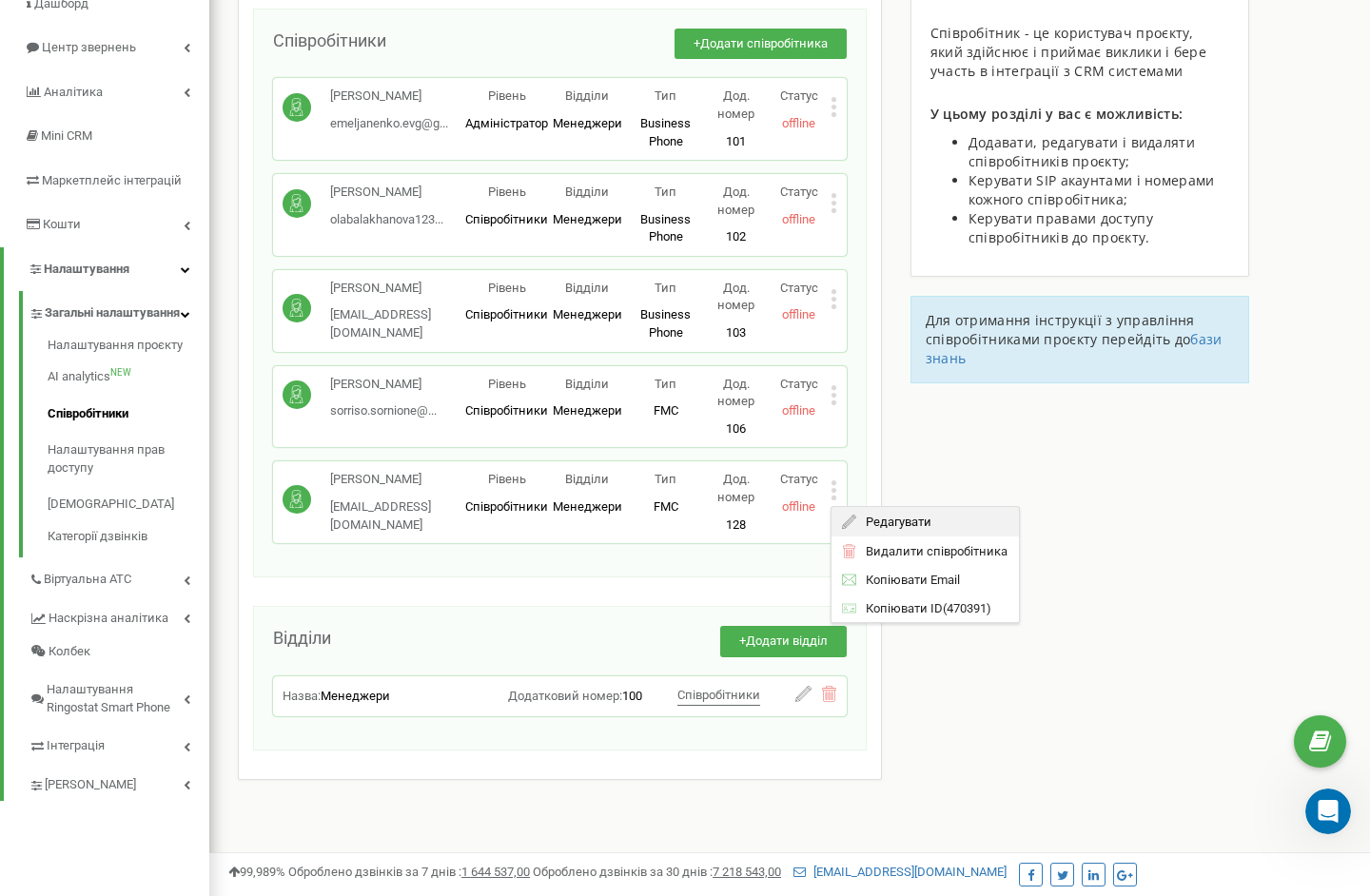 click 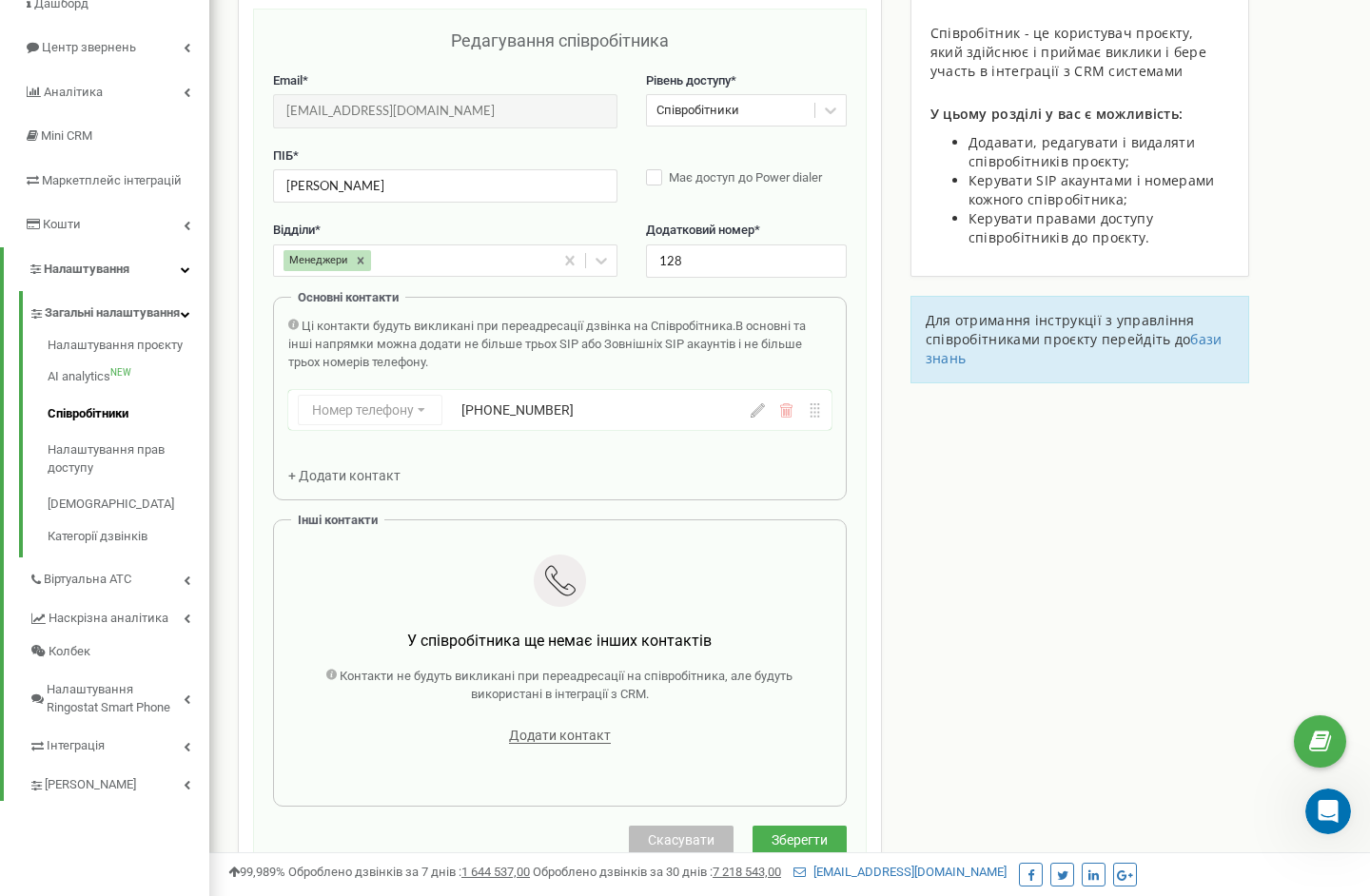 scroll, scrollTop: 190, scrollLeft: 0, axis: vertical 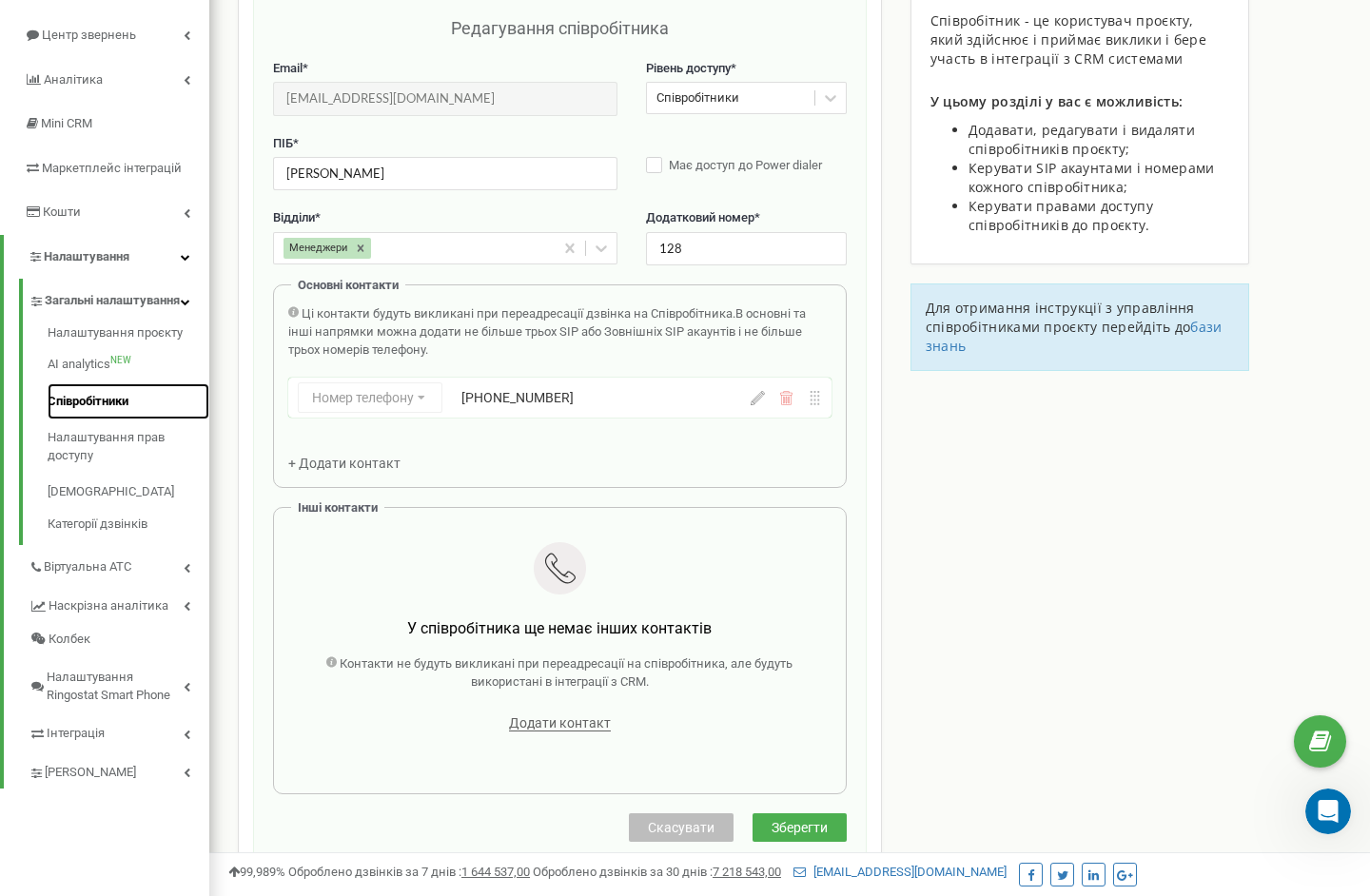 click on "Співробітники" at bounding box center (128, 401) 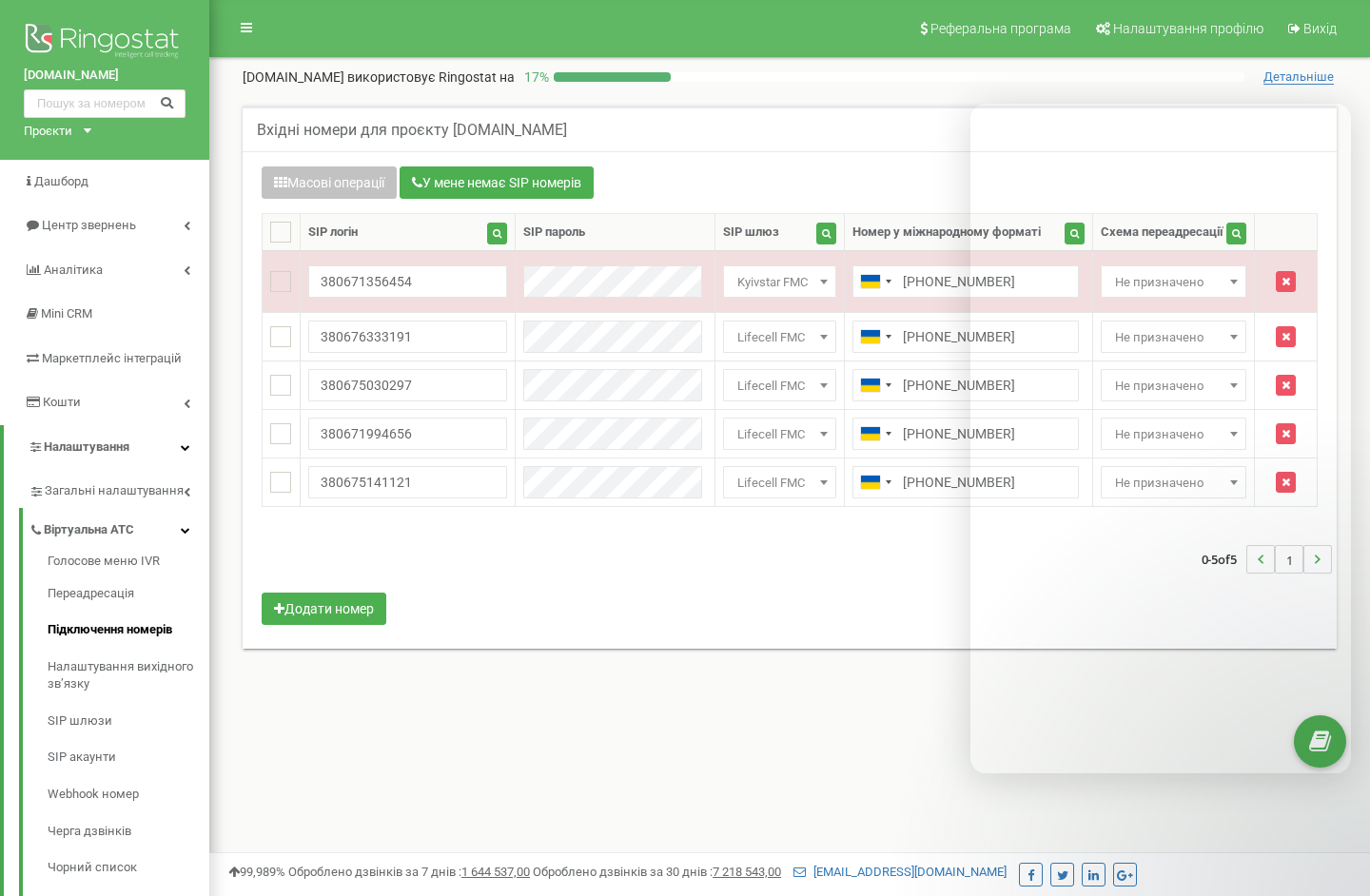 scroll, scrollTop: 0, scrollLeft: 0, axis: both 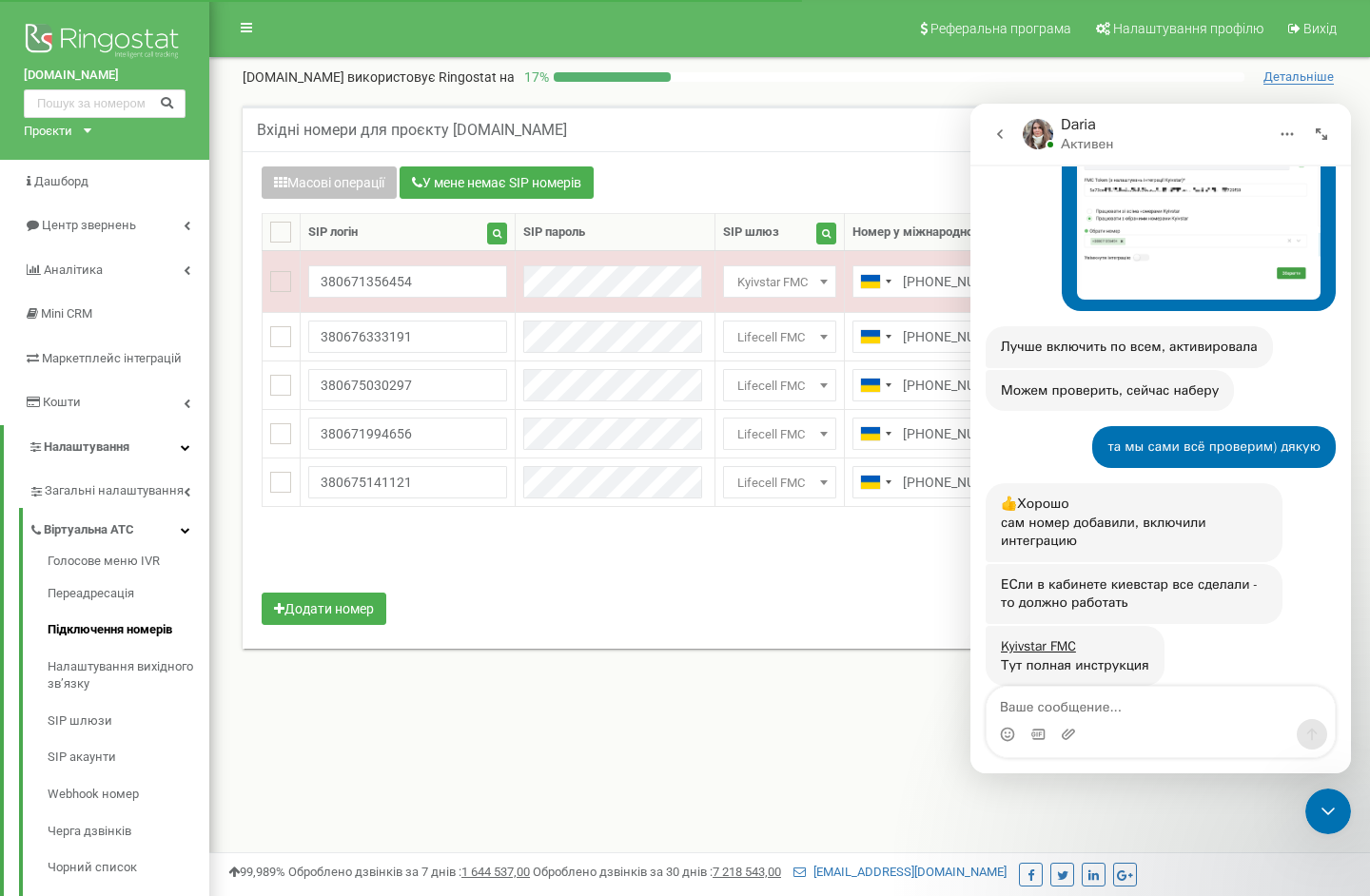click at bounding box center [1161, 703] 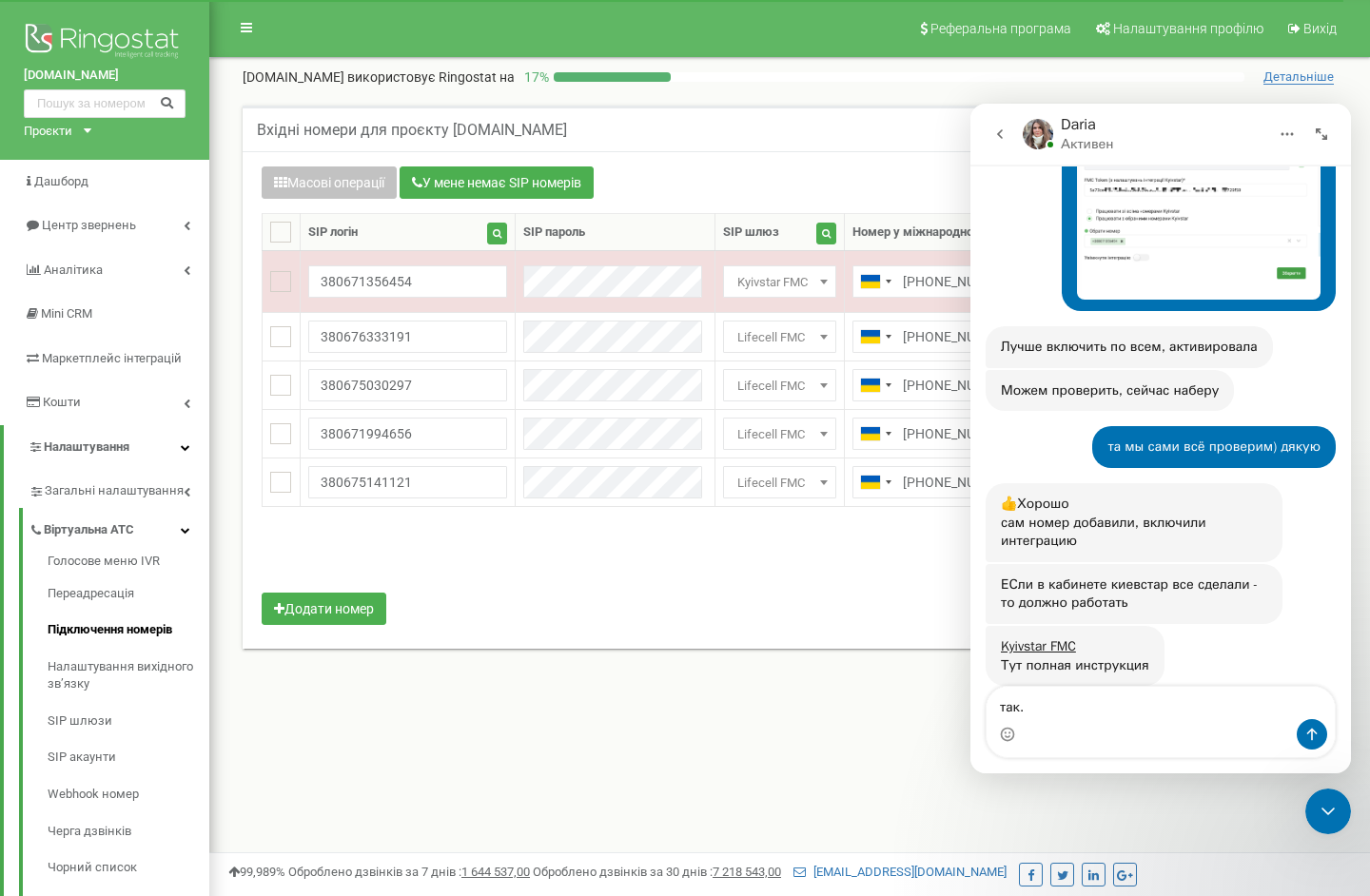 type on "так." 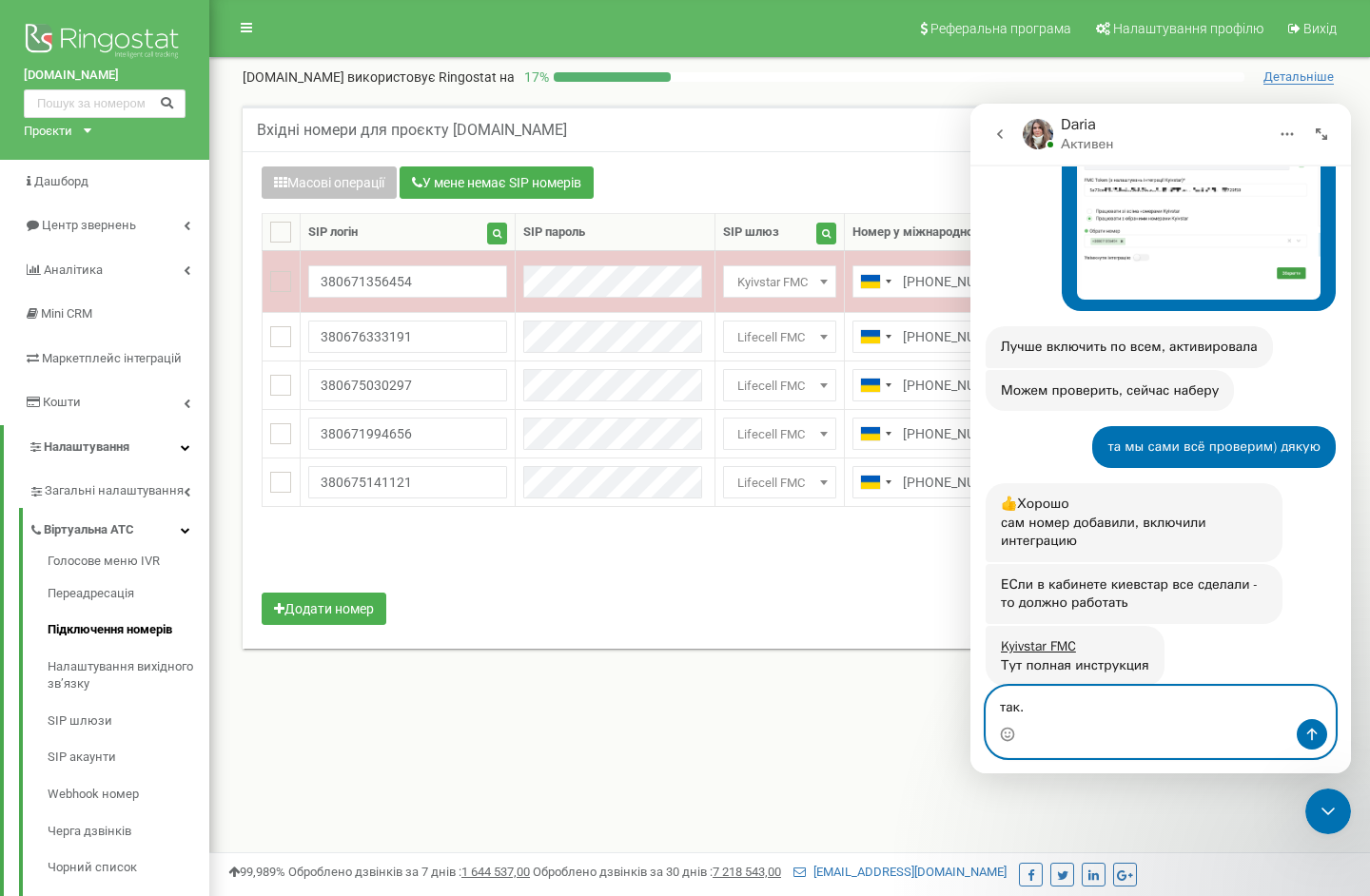 scroll, scrollTop: 2108, scrollLeft: 0, axis: vertical 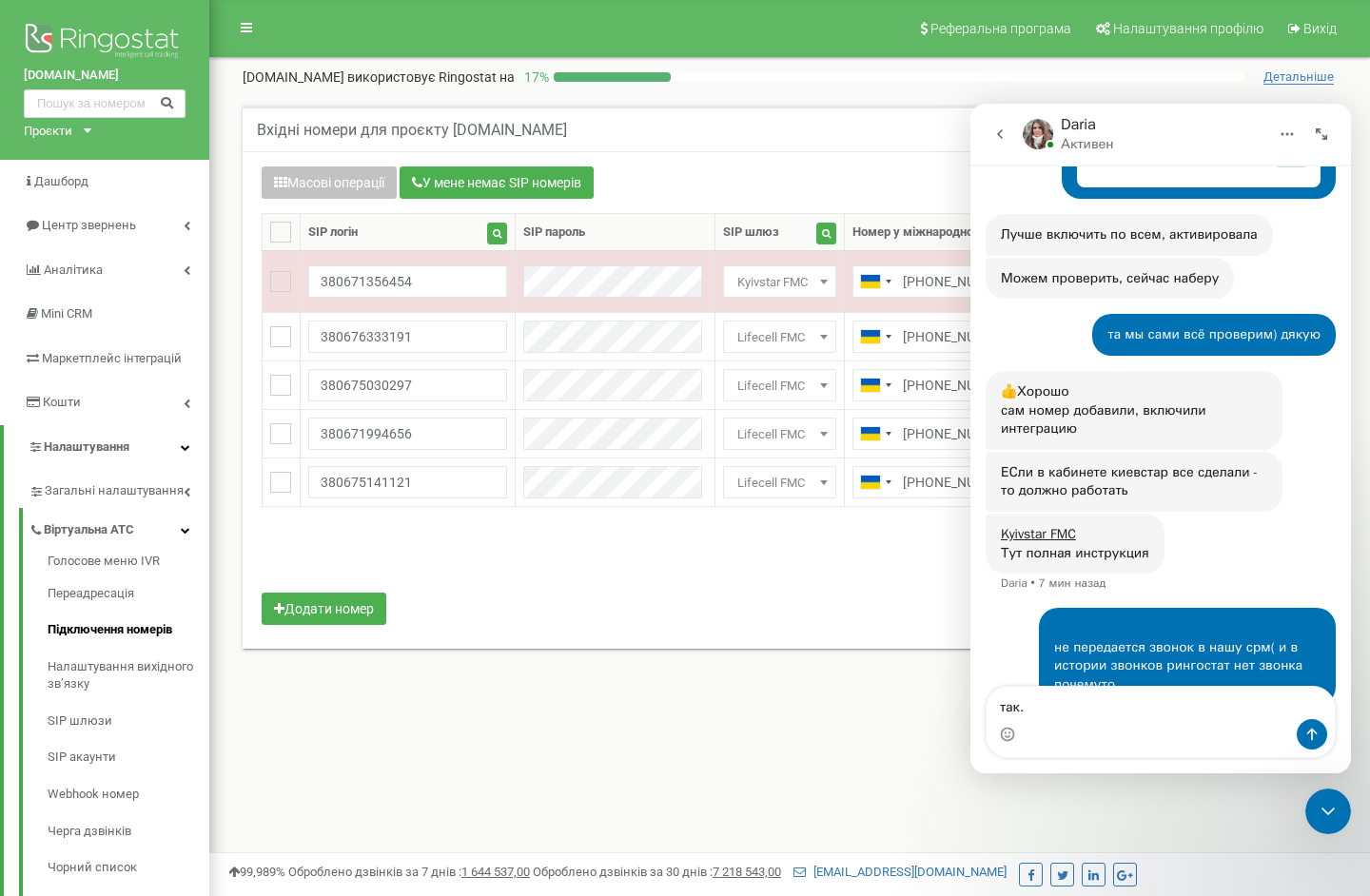 click 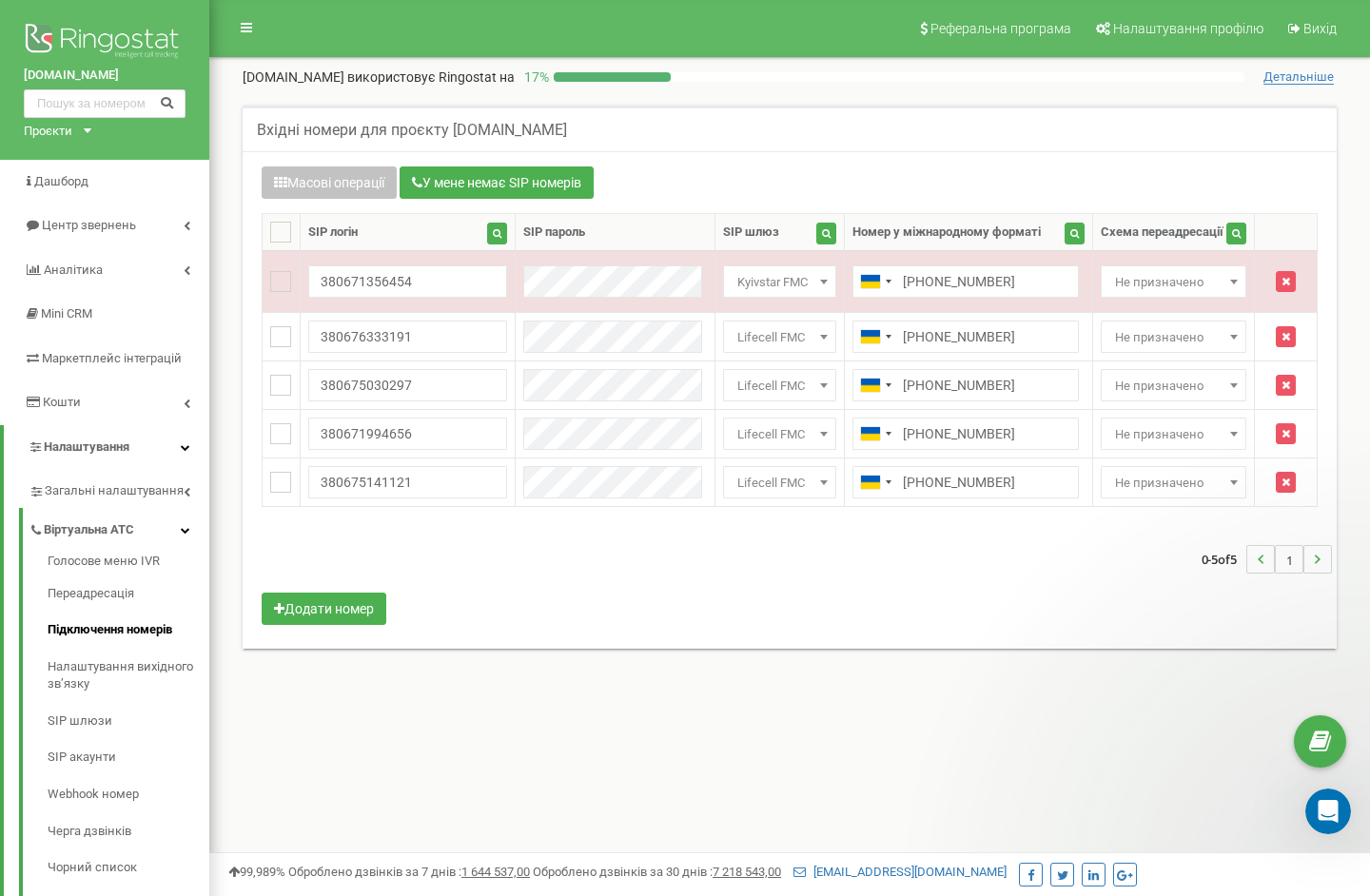 scroll, scrollTop: 0, scrollLeft: 0, axis: both 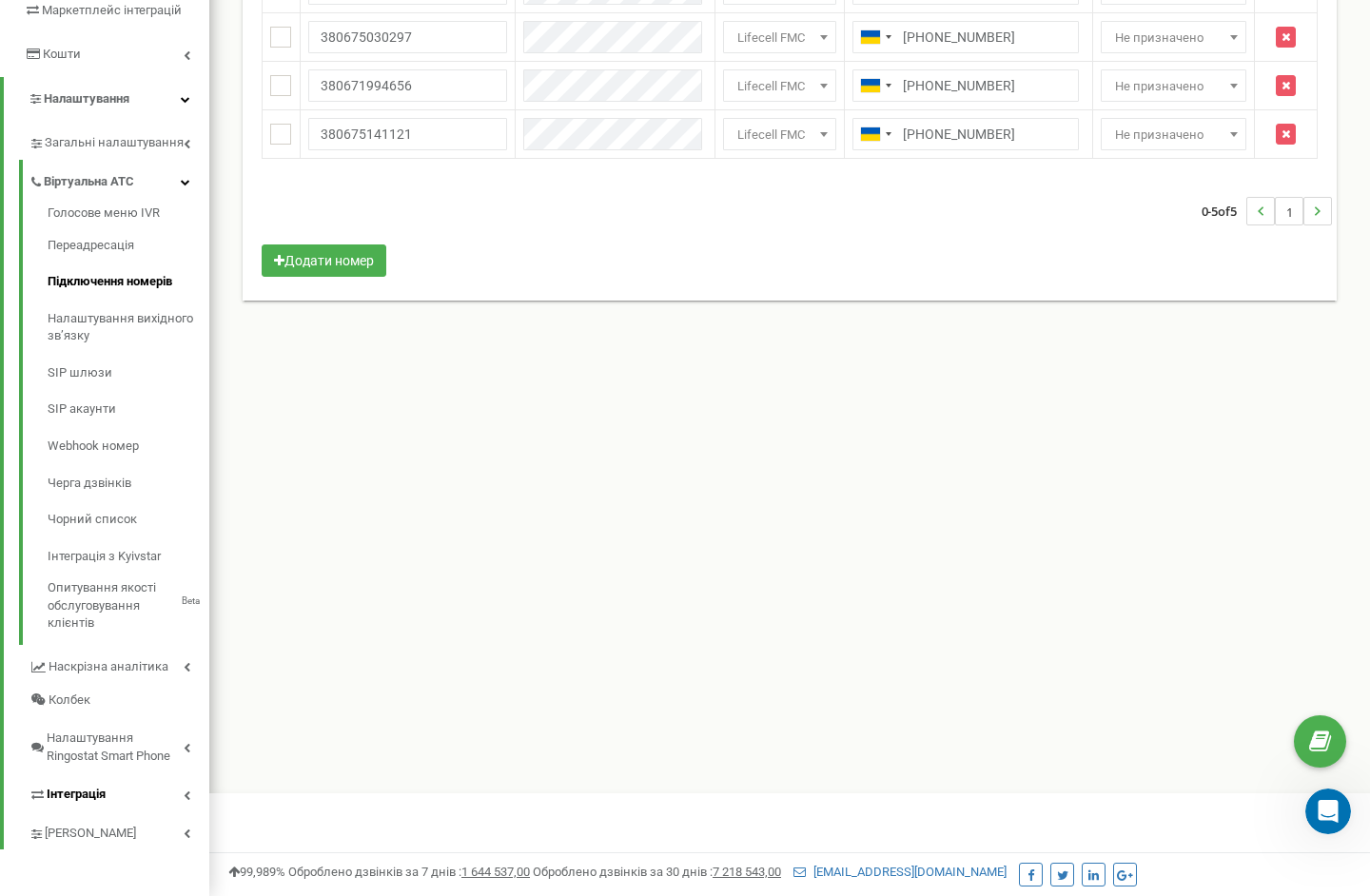 click on "Інтеграція" at bounding box center [76, 794] 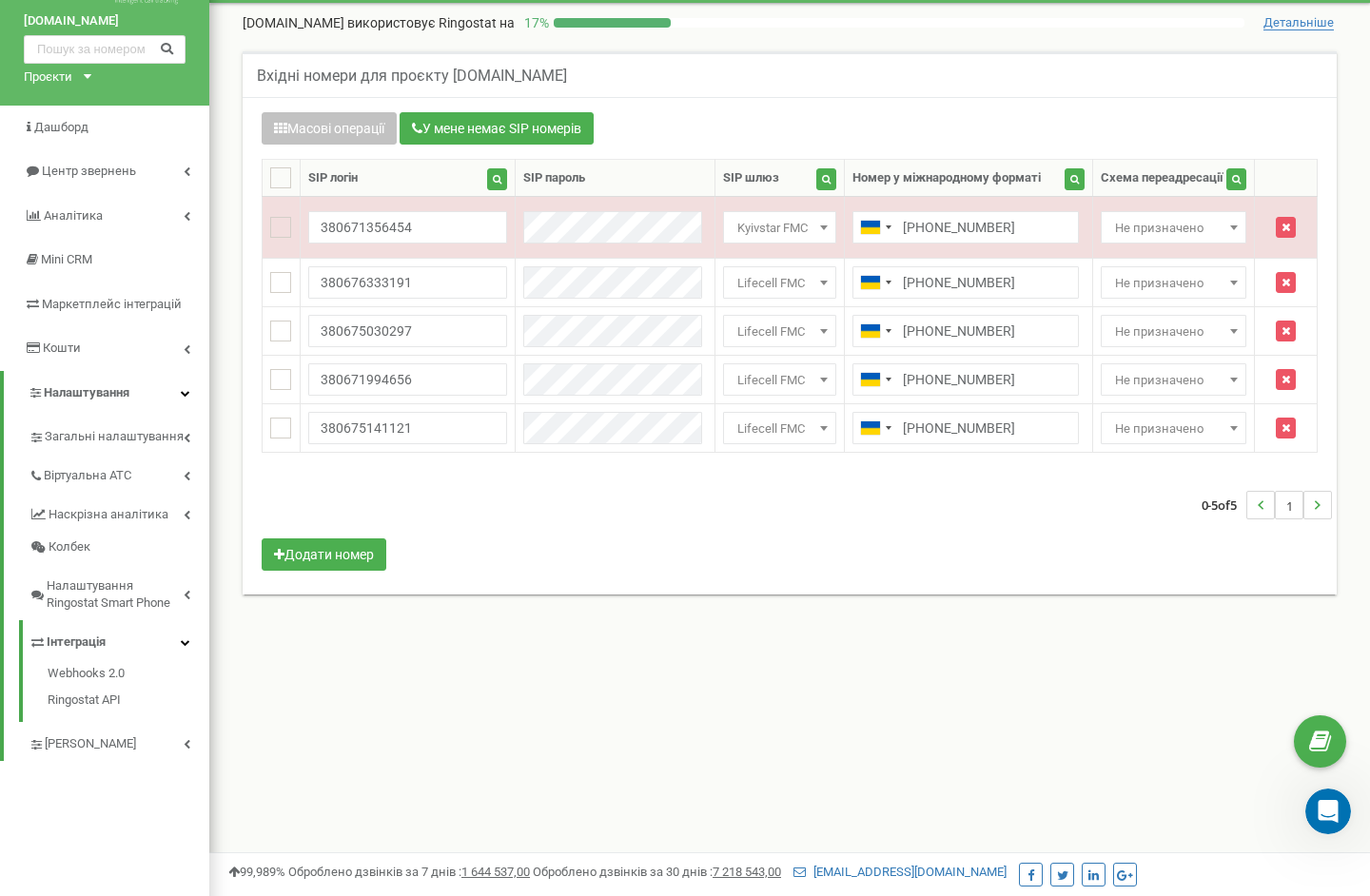 scroll, scrollTop: 0, scrollLeft: 0, axis: both 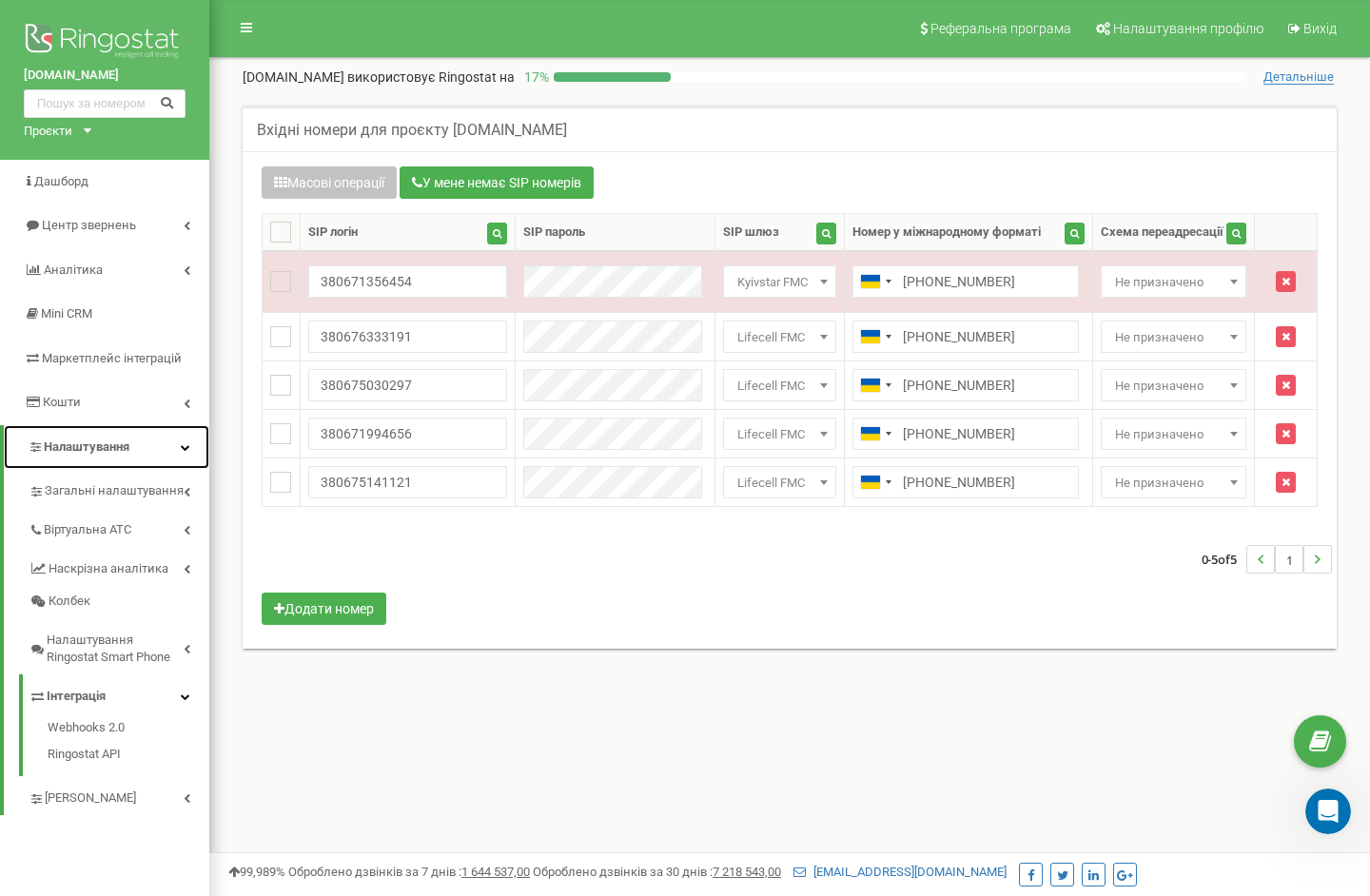 click on "Налаштування" at bounding box center (87, 446) 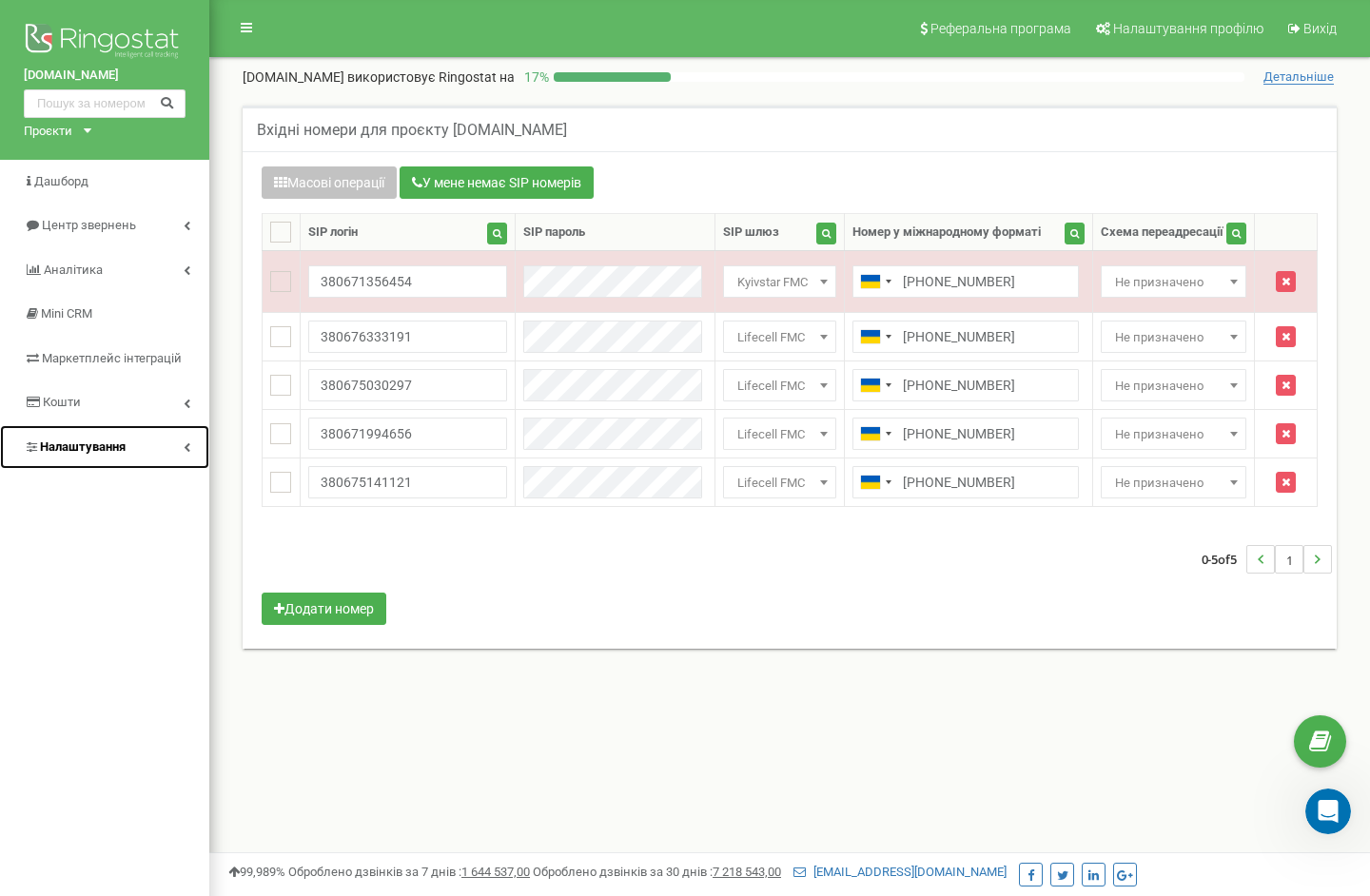 click on "Налаштування" at bounding box center (83, 446) 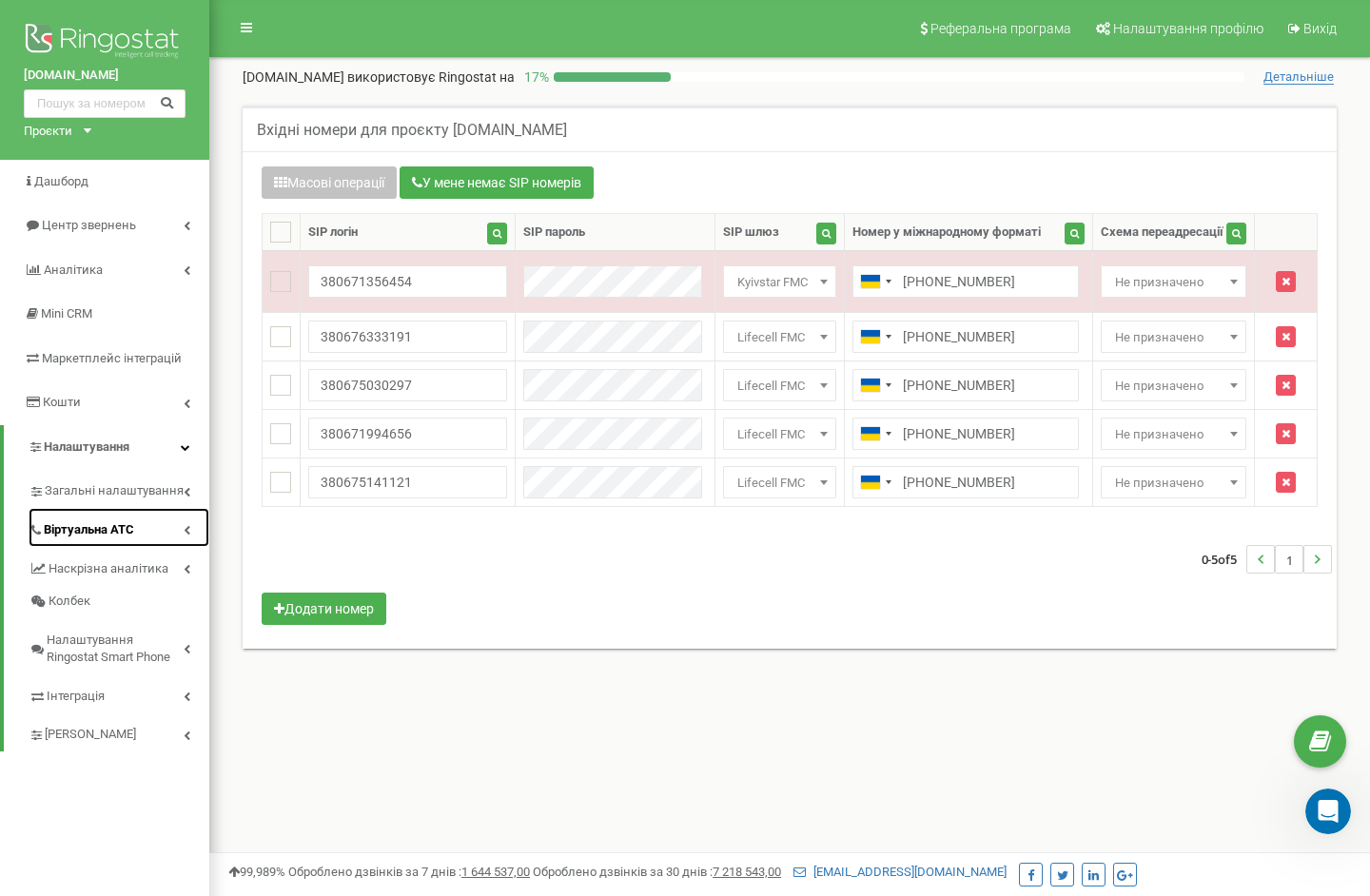 click on "Віртуальна АТС" at bounding box center [88, 530] 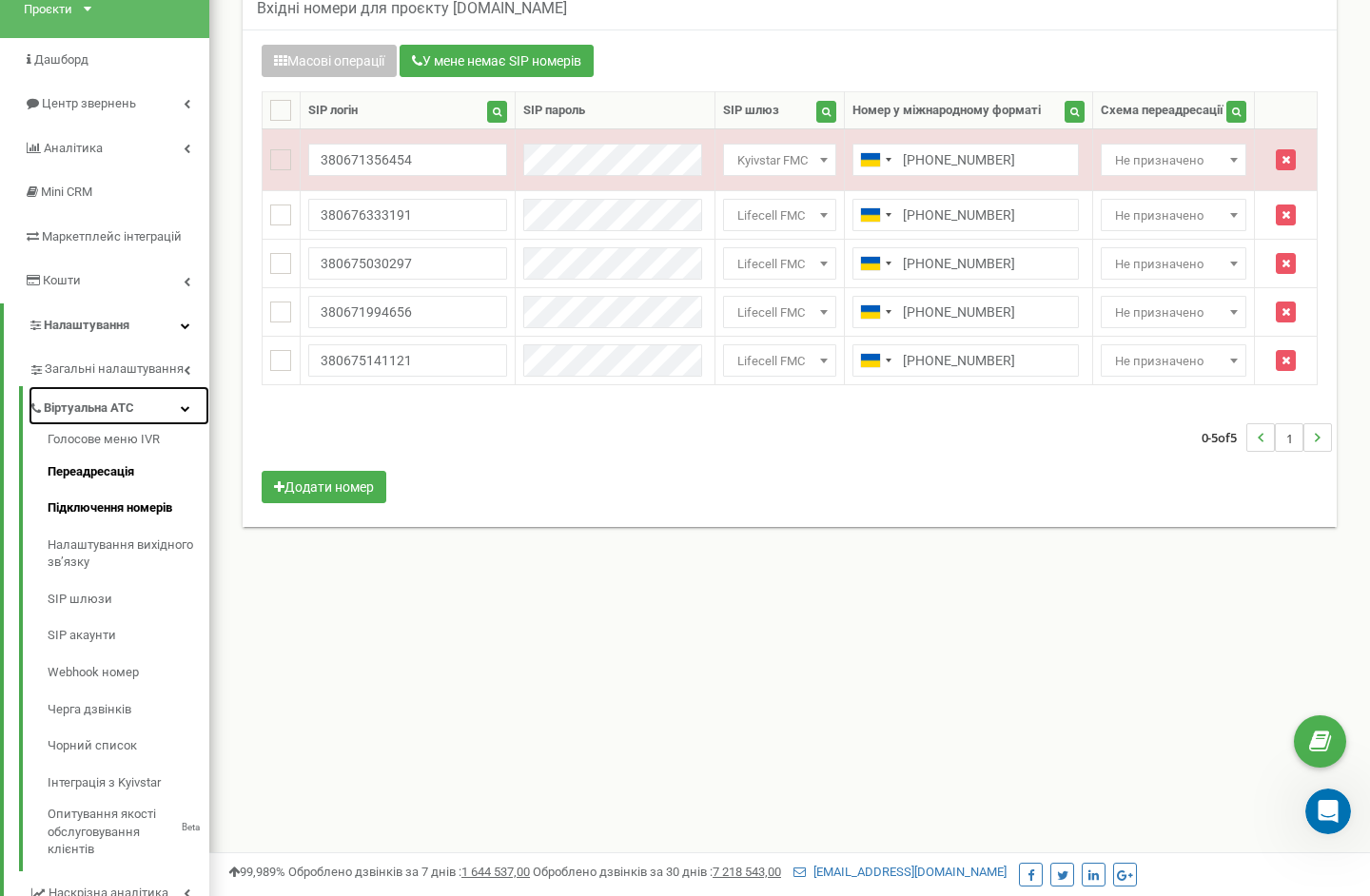 scroll, scrollTop: 193, scrollLeft: 0, axis: vertical 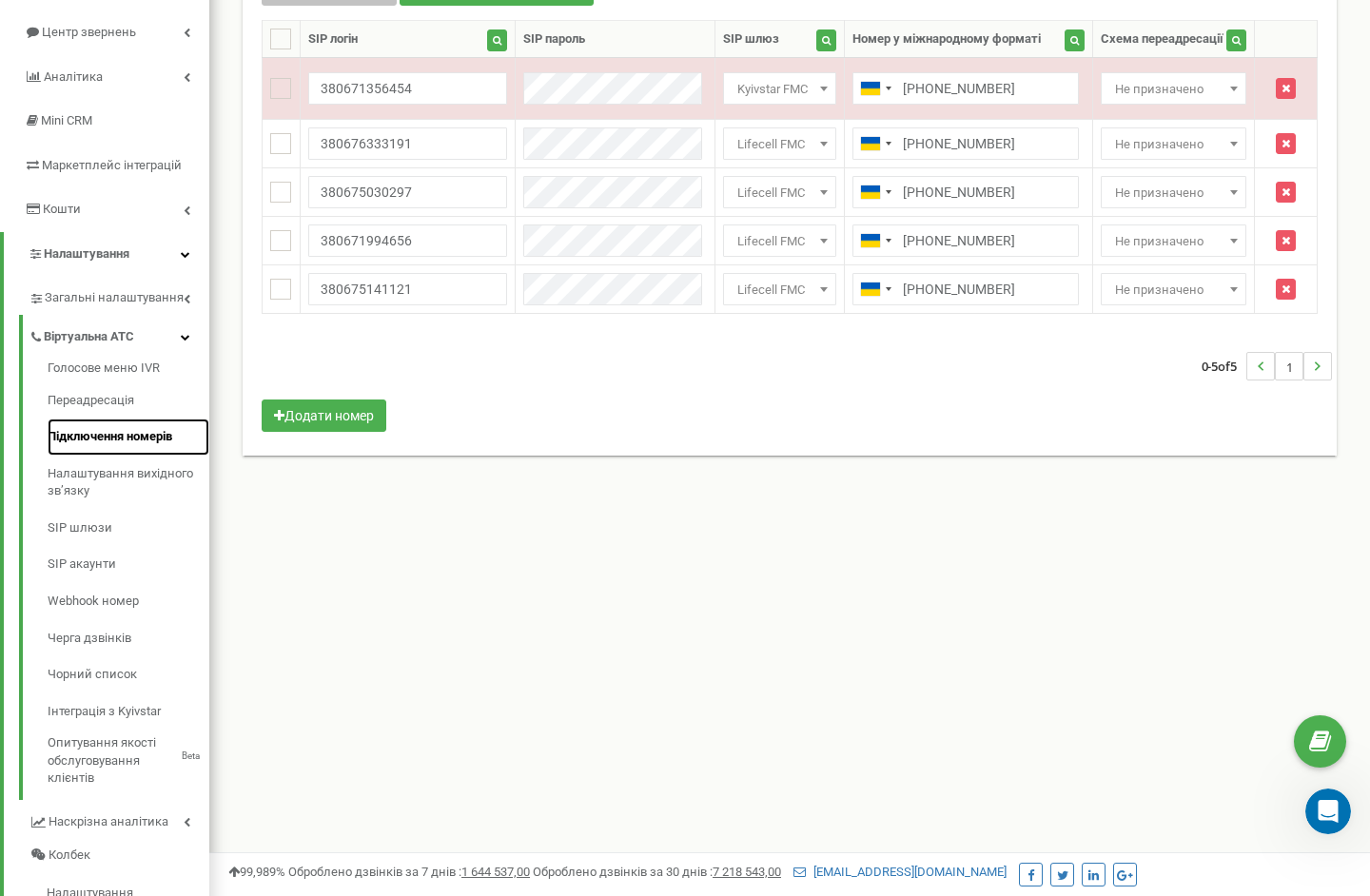 click on "Підключення номерів" at bounding box center (128, 437) 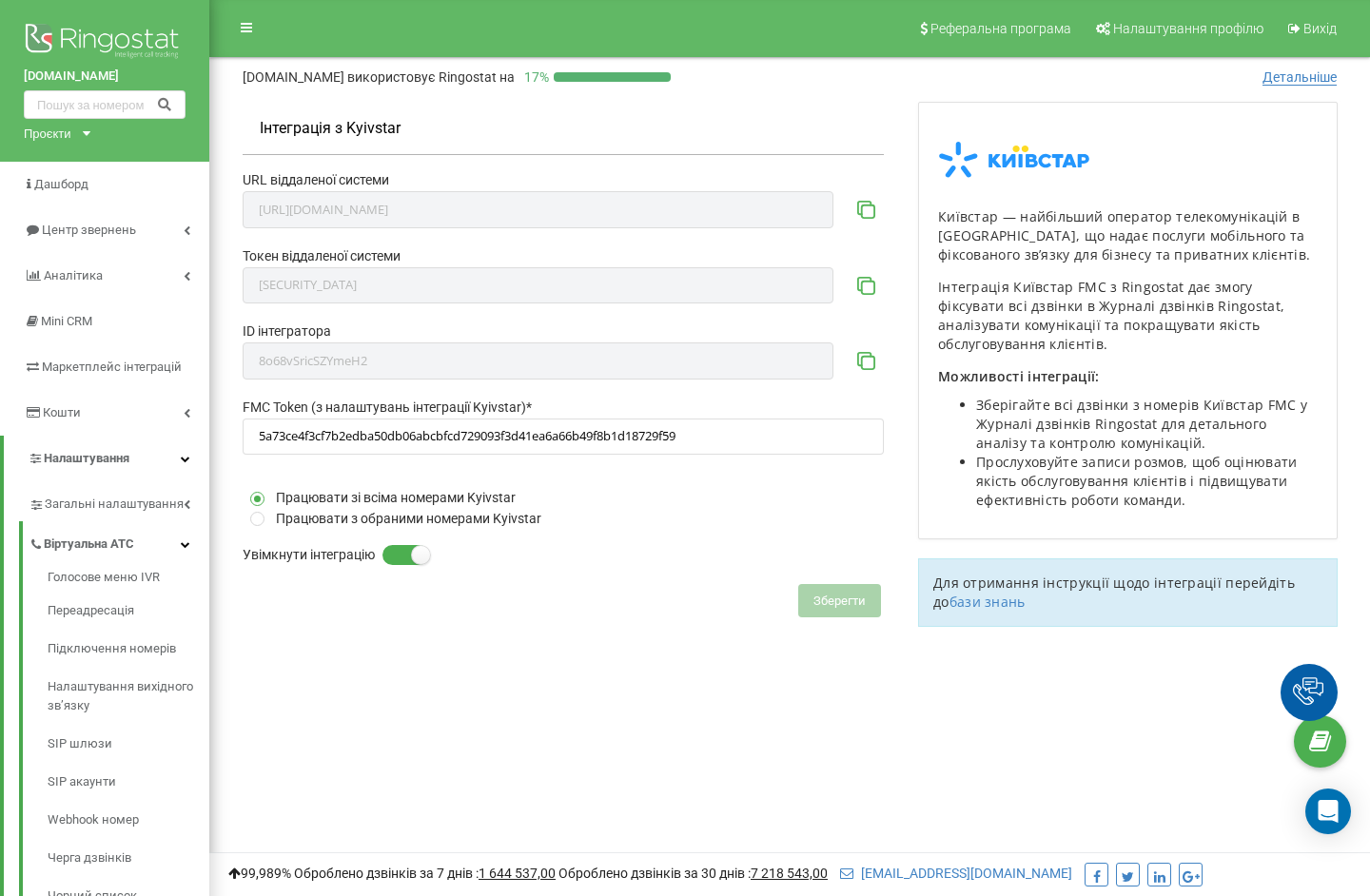 scroll, scrollTop: 0, scrollLeft: 0, axis: both 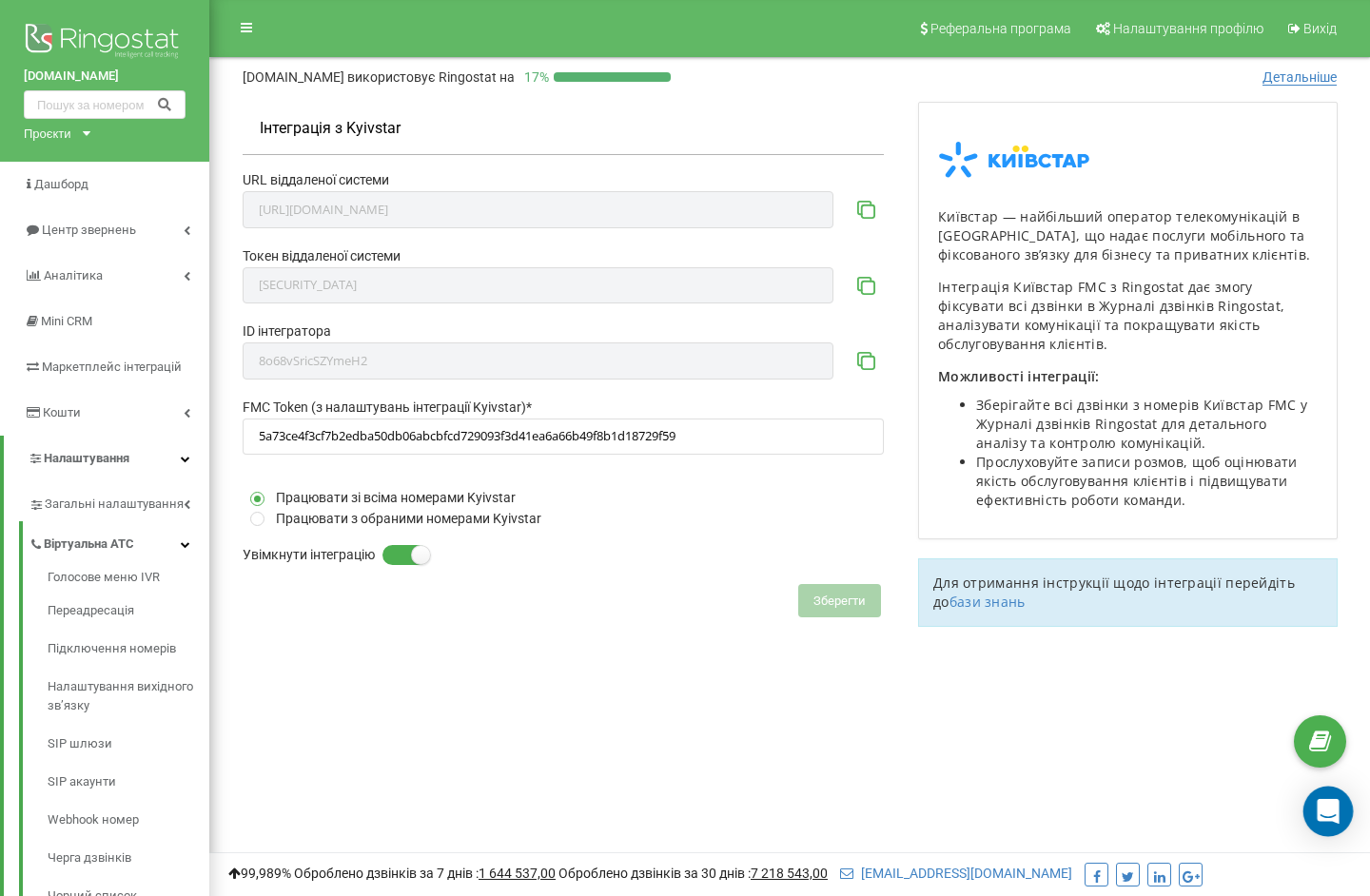 click at bounding box center (685, 571) 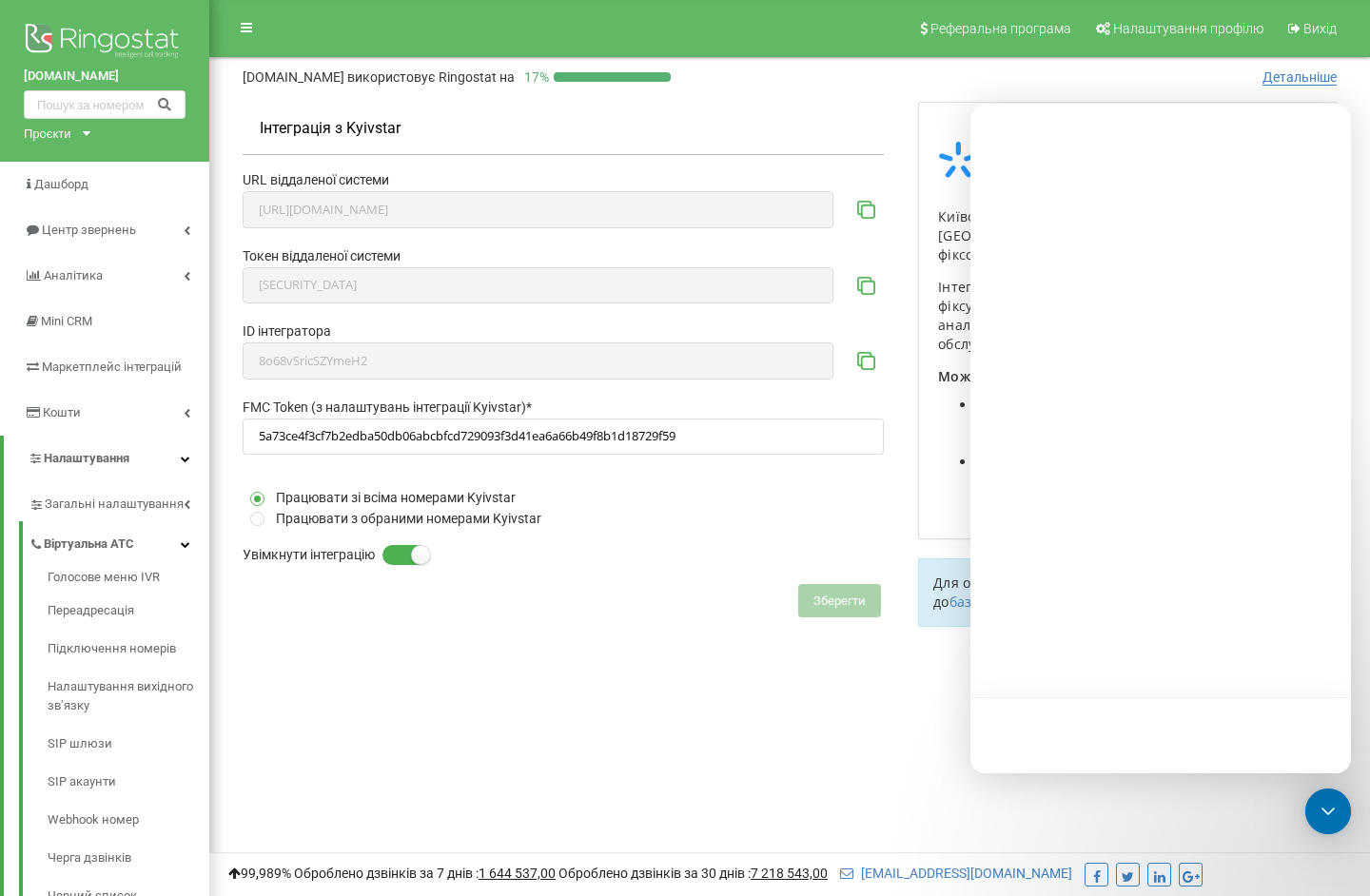 scroll, scrollTop: 0, scrollLeft: 0, axis: both 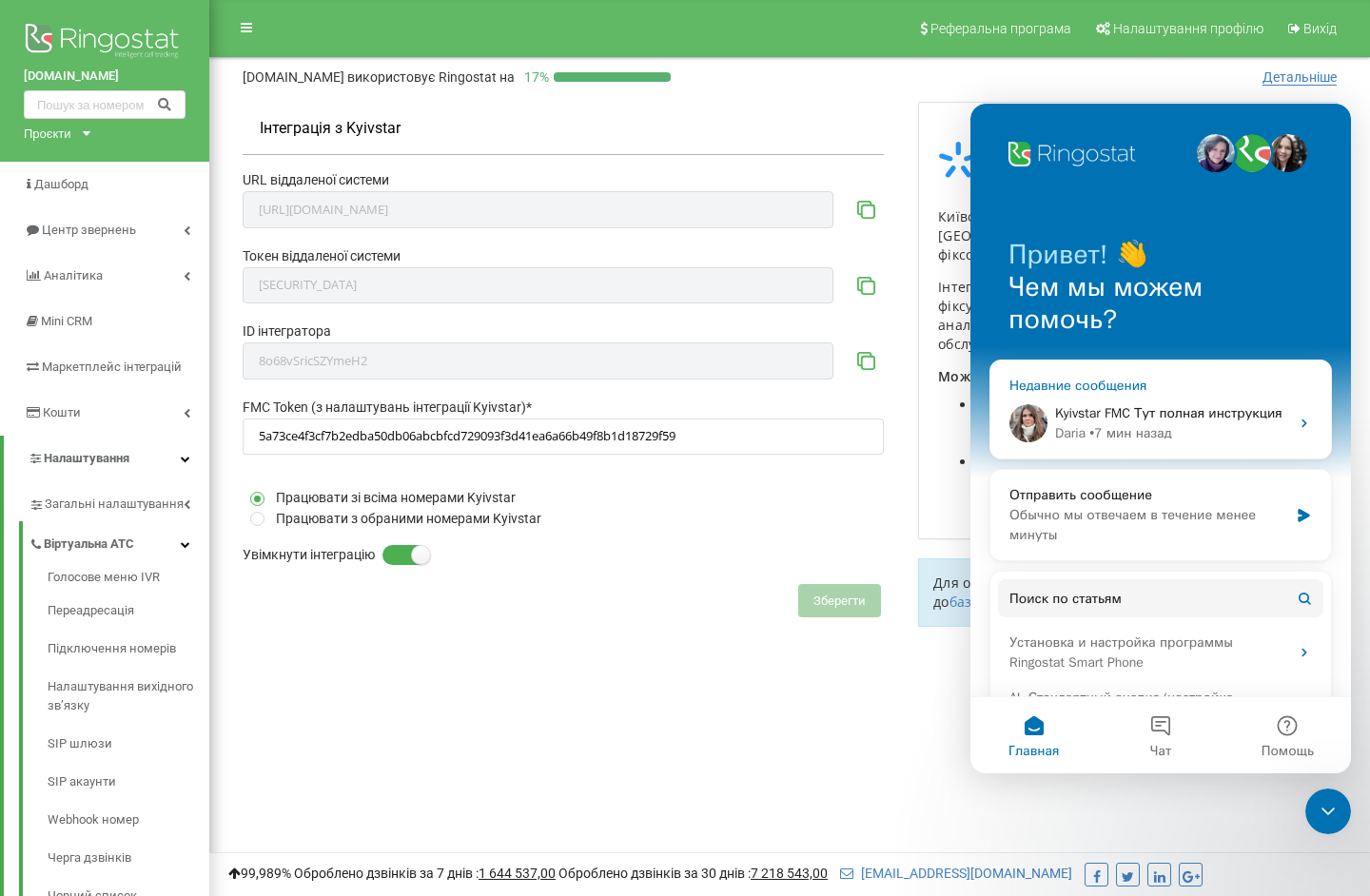 click on "Kyivstar FMC Тут полная инструкция" at bounding box center (1168, 413) 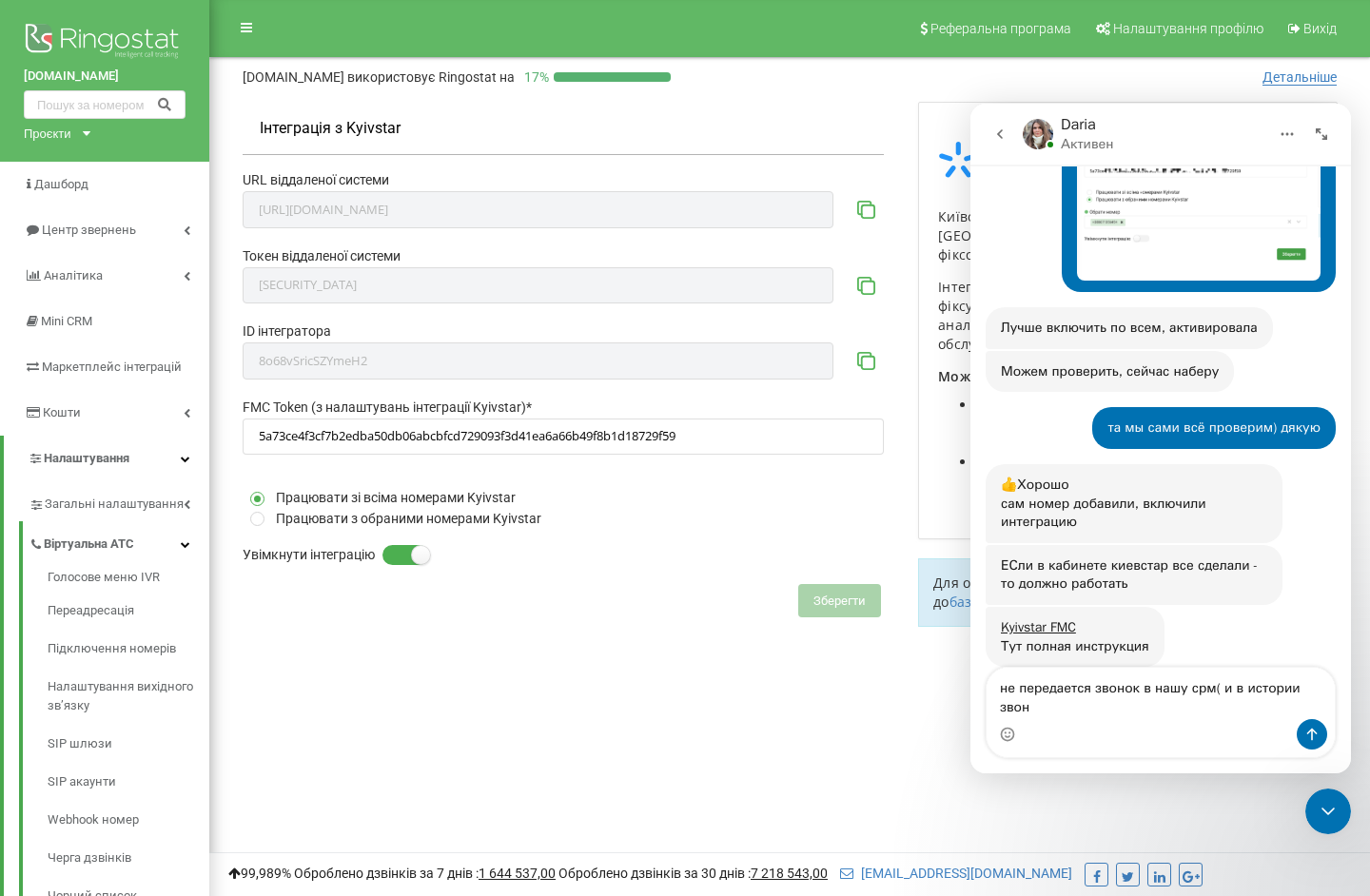 scroll, scrollTop: 2034, scrollLeft: 0, axis: vertical 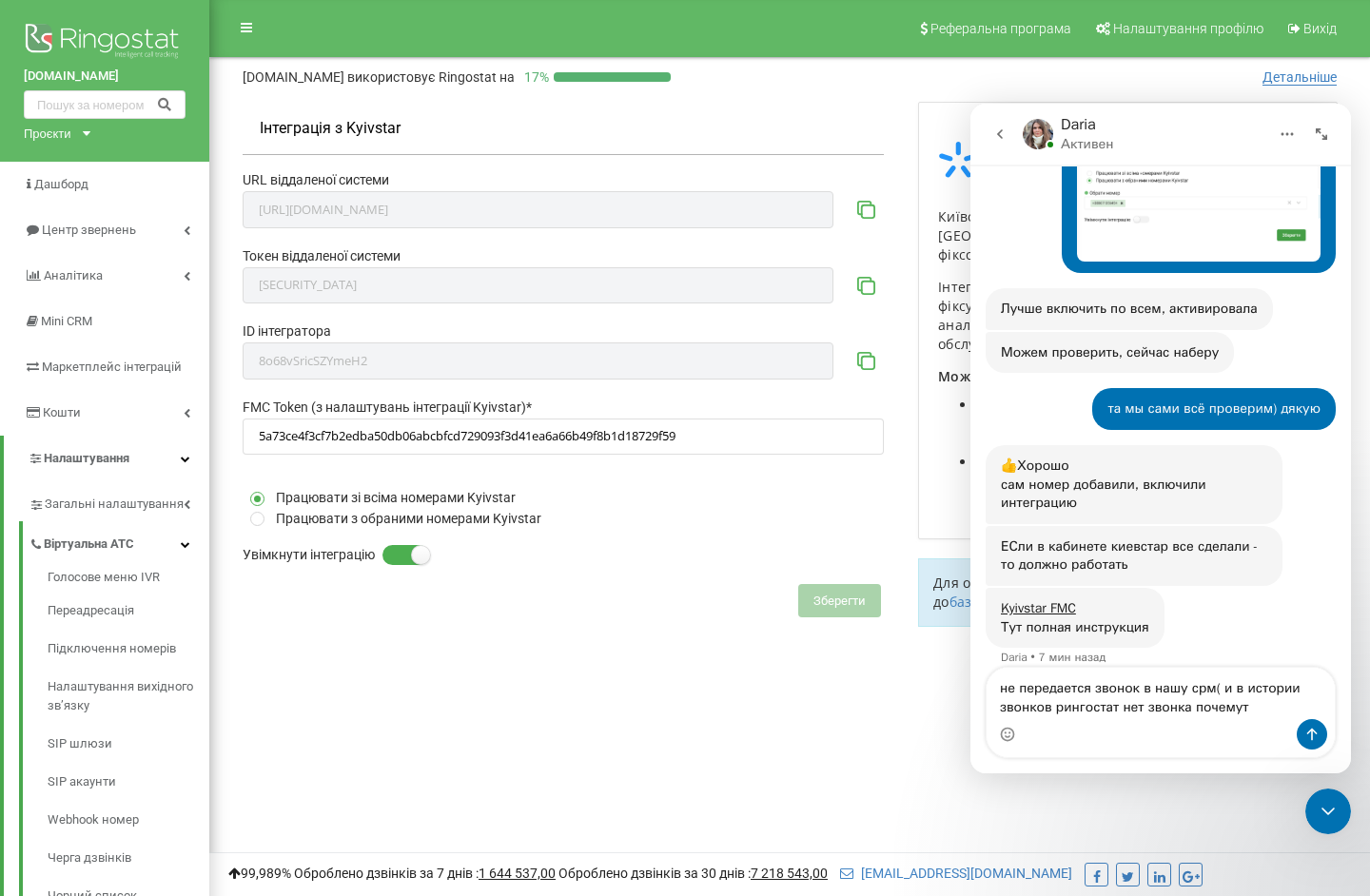 type on "не передается звонок в нашу срм( и в истории звонков рингостат нет звонка почемуто" 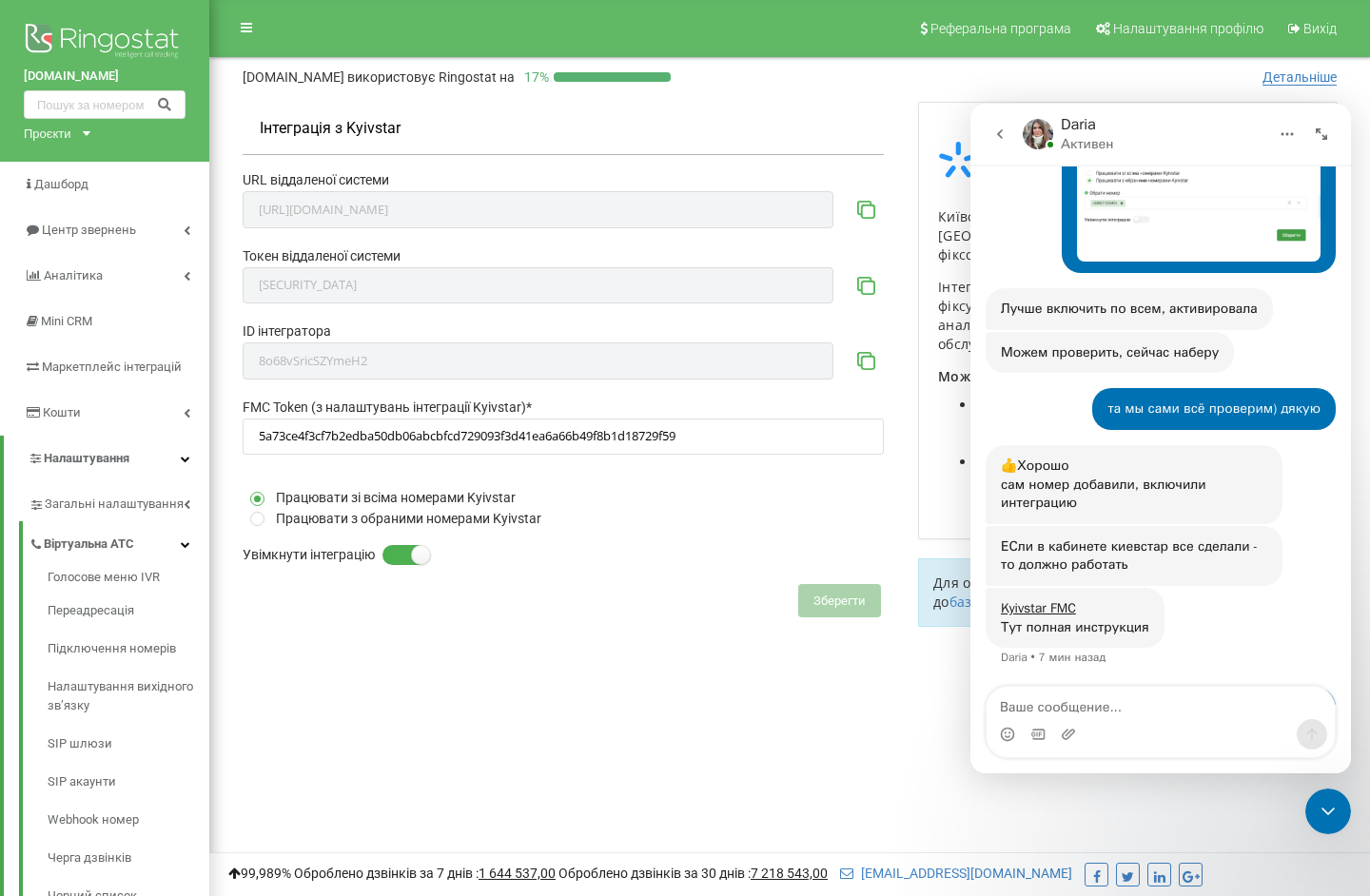 scroll, scrollTop: 2108, scrollLeft: 0, axis: vertical 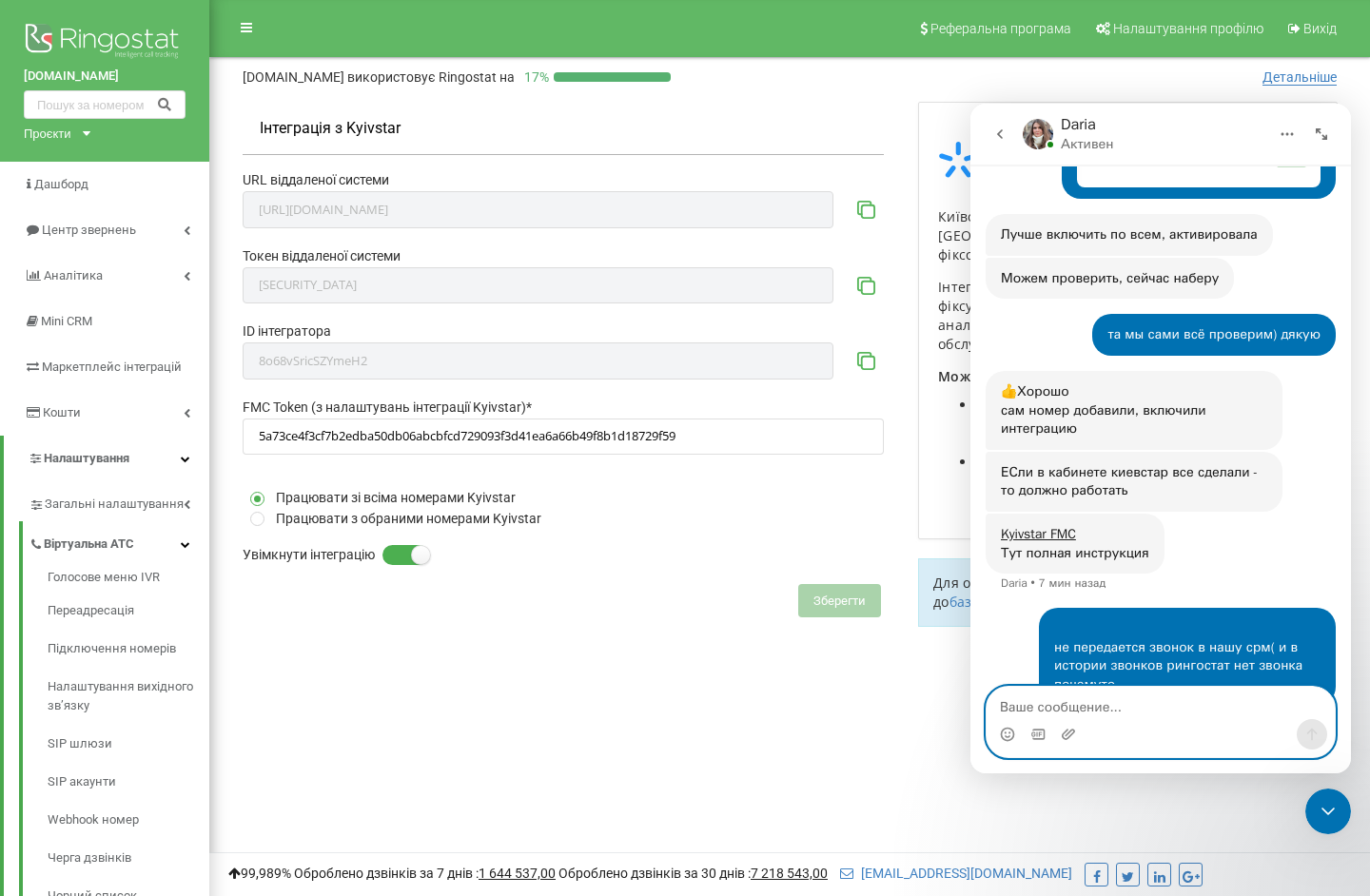 paste on "[URL][DOMAIN_NAME]" 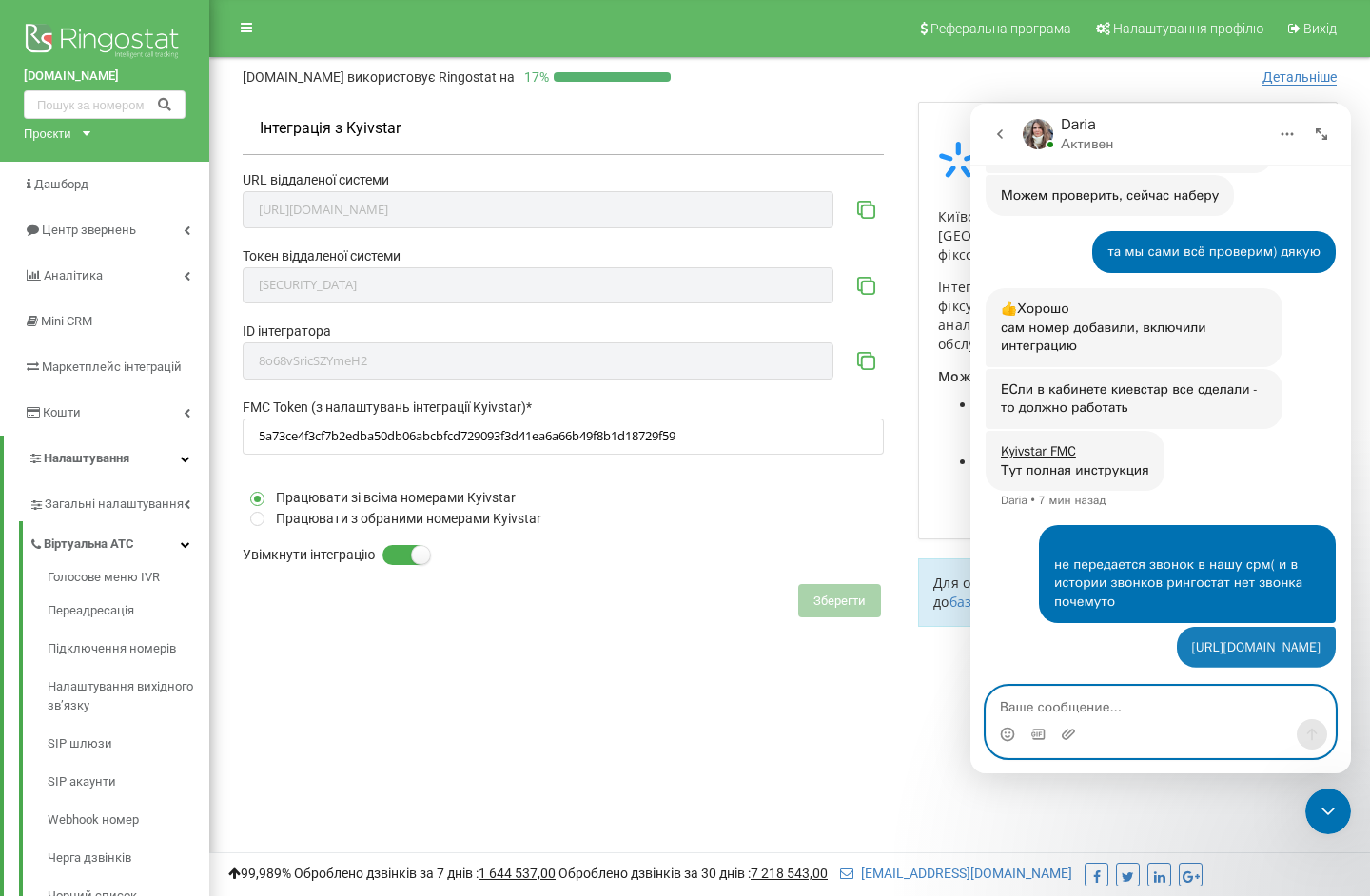 scroll, scrollTop: 2245, scrollLeft: 0, axis: vertical 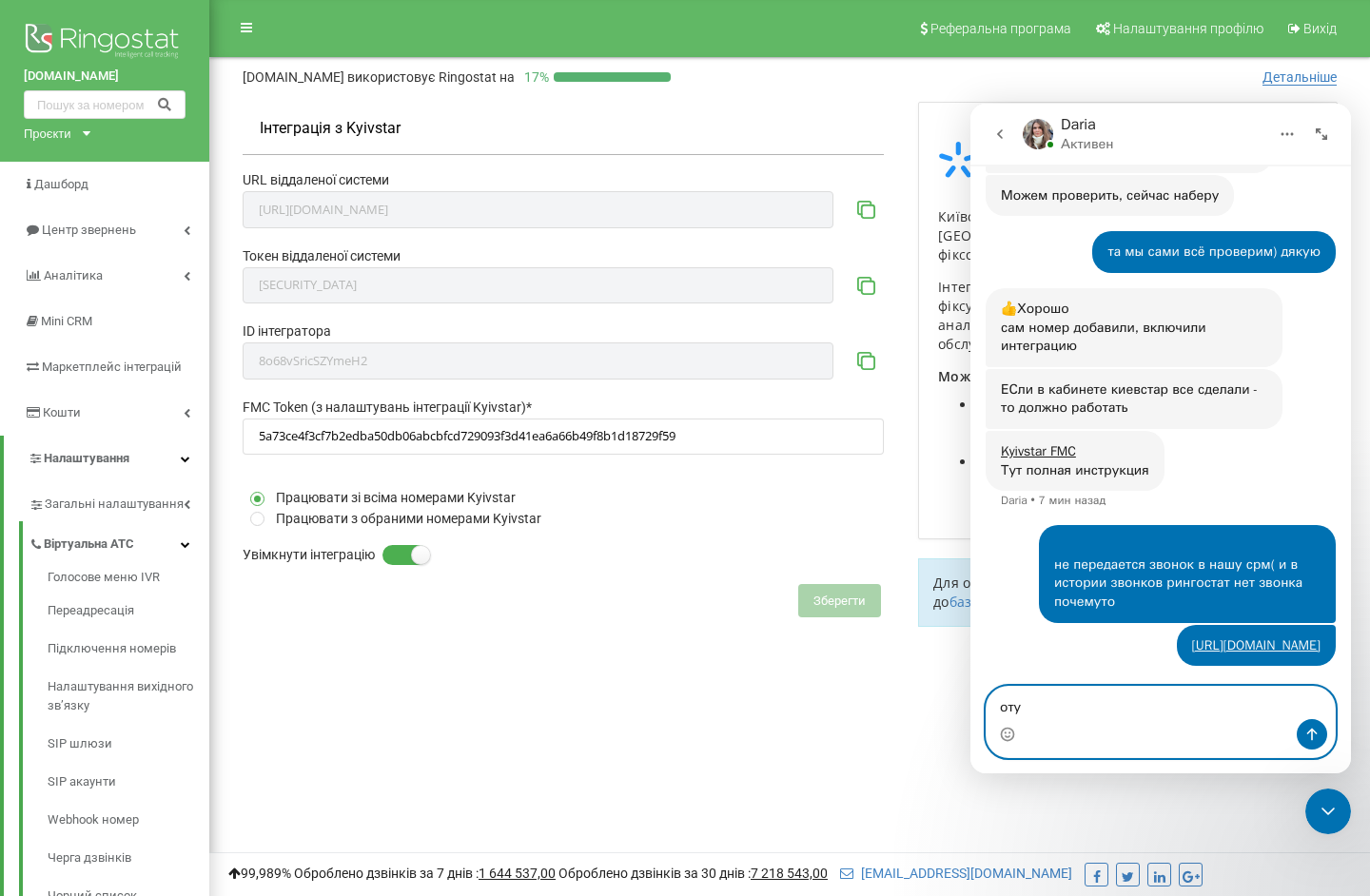 type on "отут" 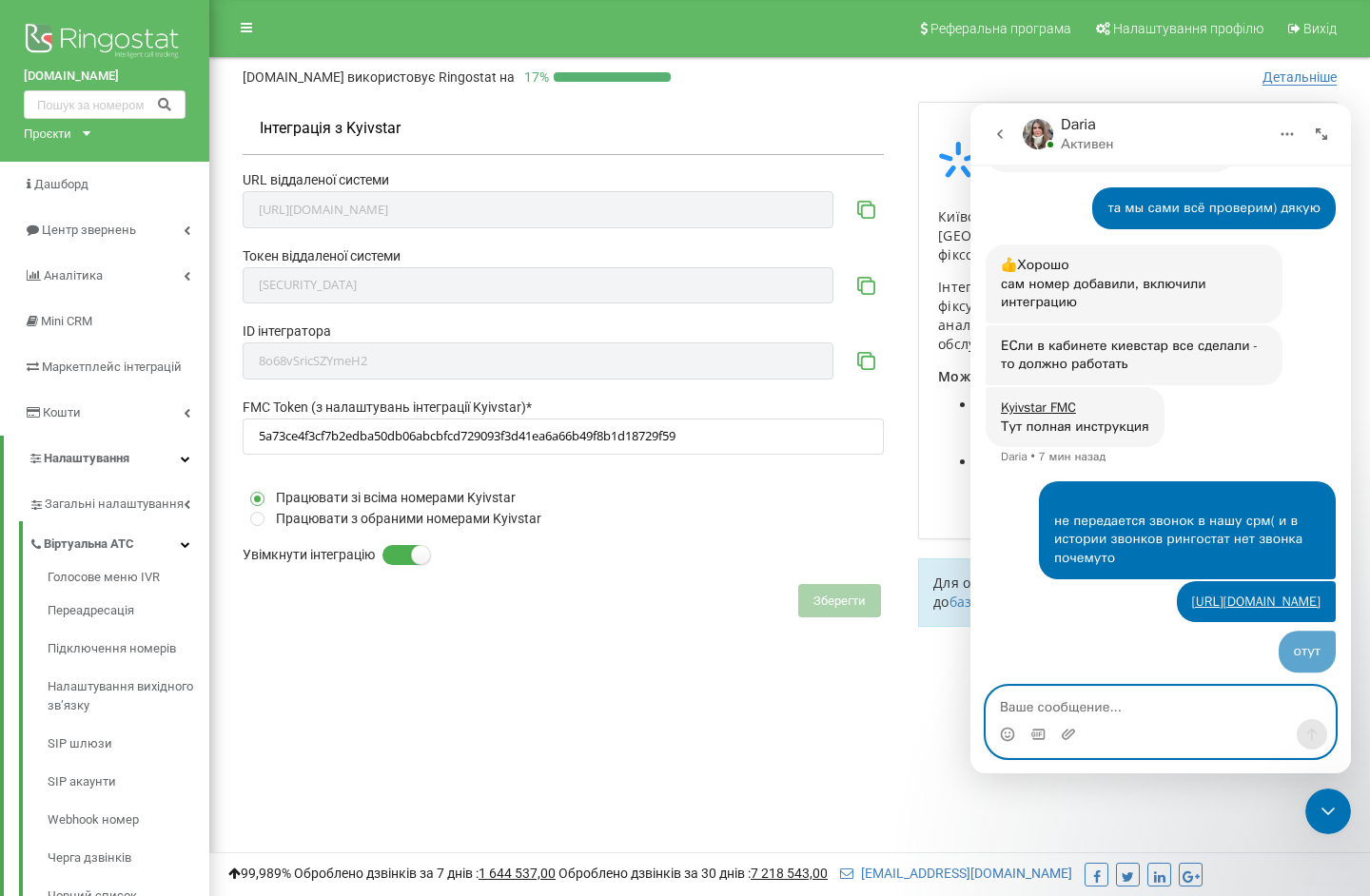 scroll, scrollTop: 2289, scrollLeft: 0, axis: vertical 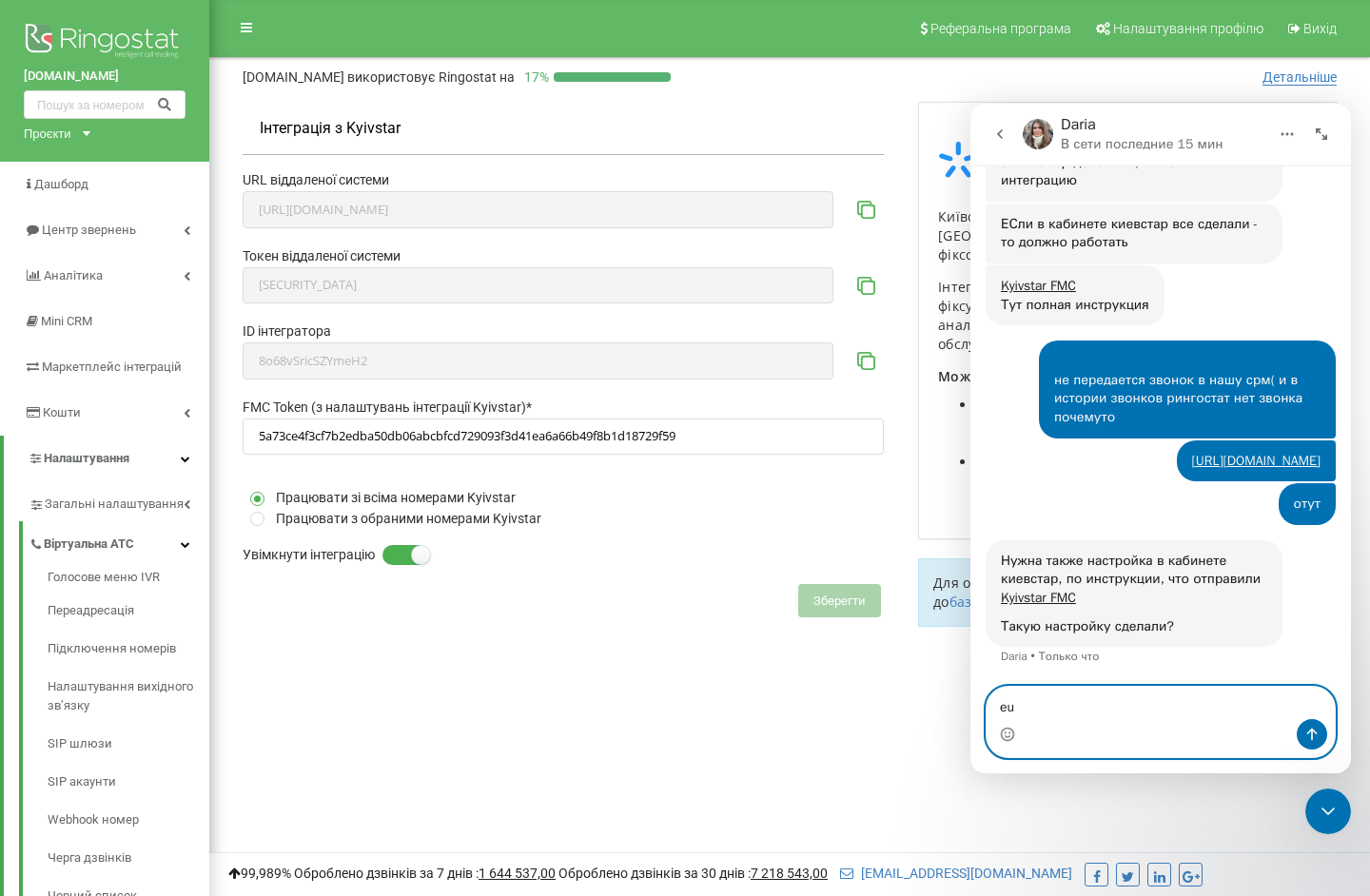 type on "e" 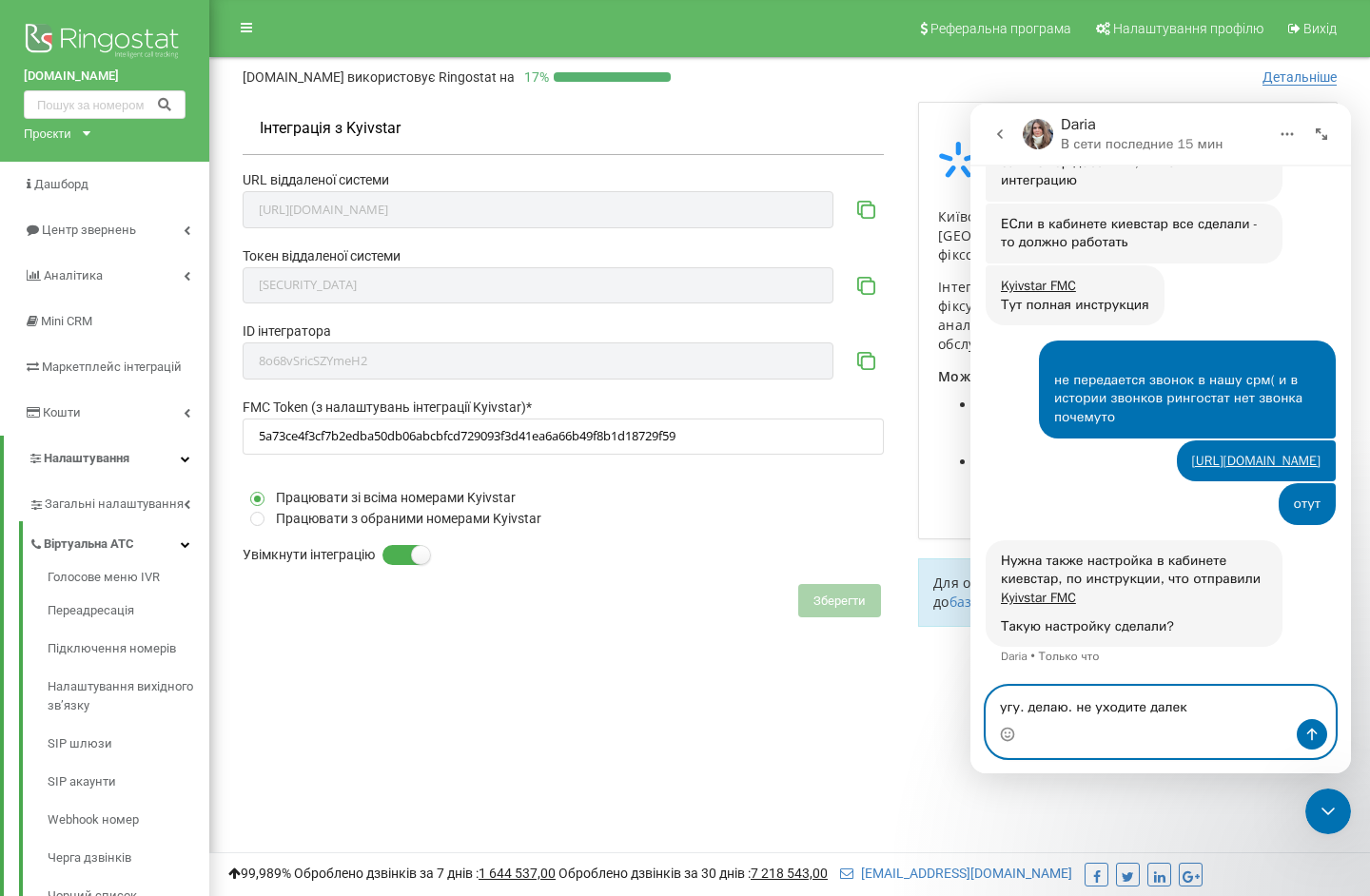 type on "угу. делаю. не уходите далеко" 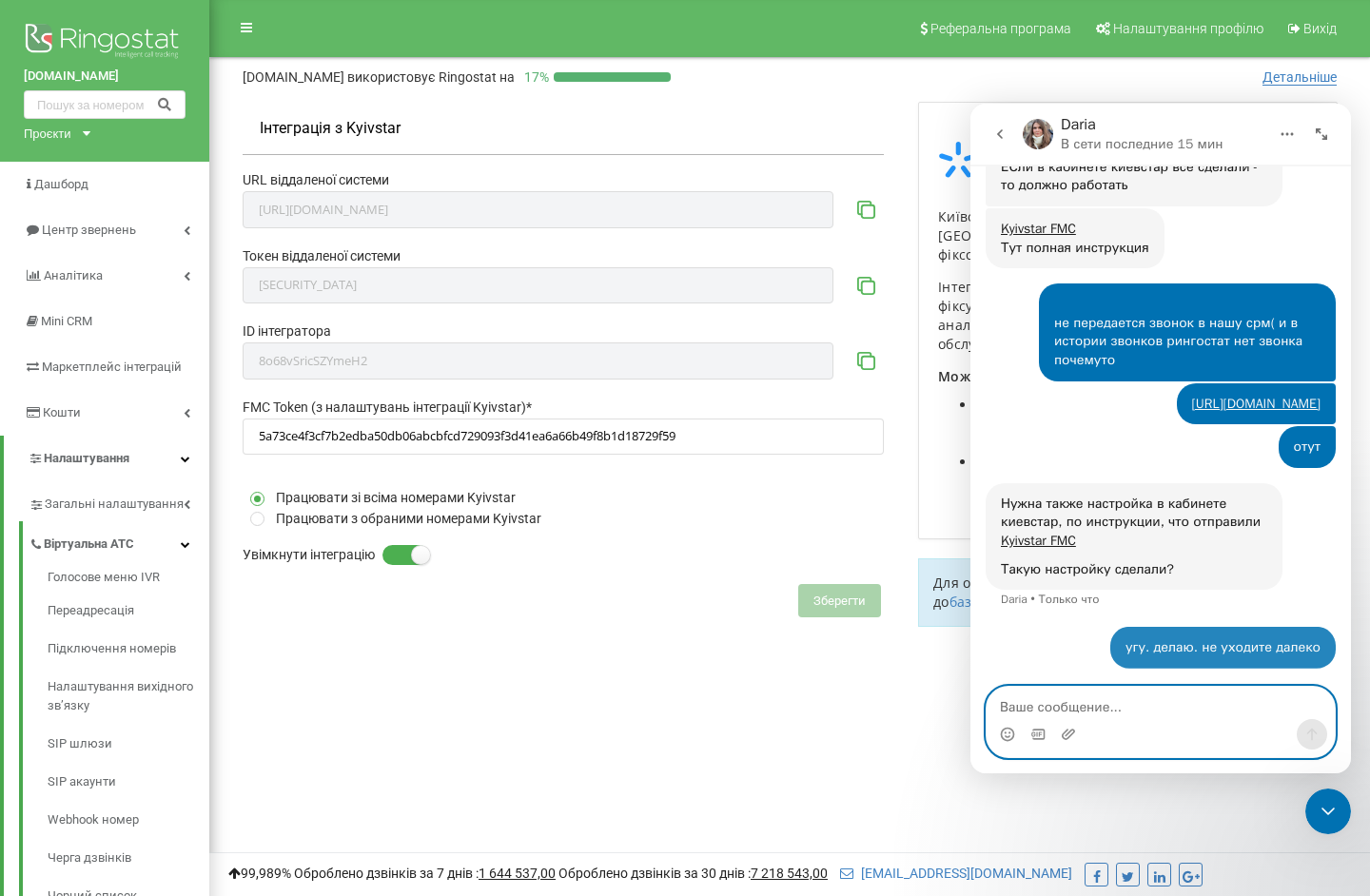 scroll, scrollTop: 2467, scrollLeft: 0, axis: vertical 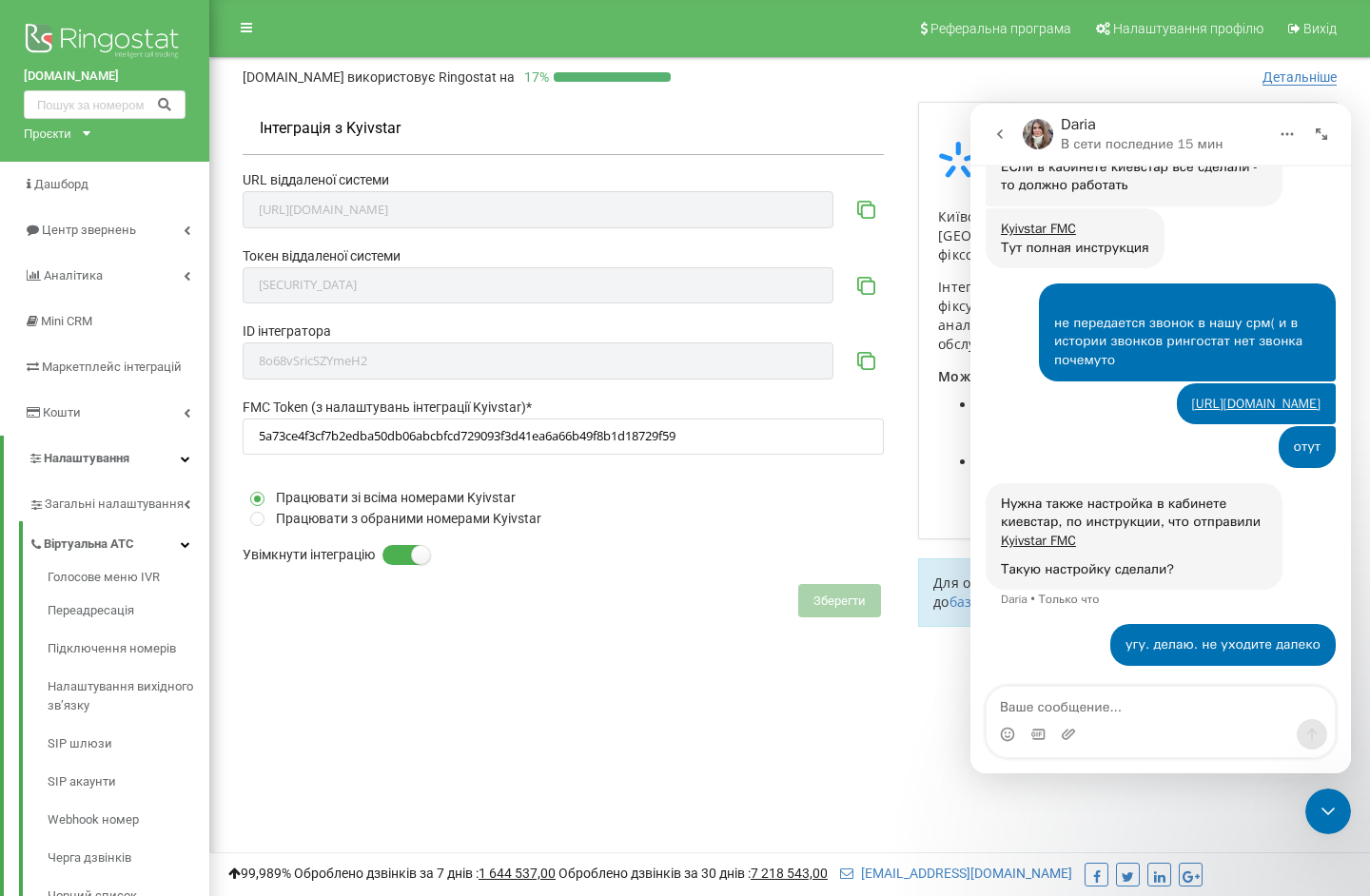 click on "https://ks.ringostat.com/webhook/180556" at bounding box center (538, 209) 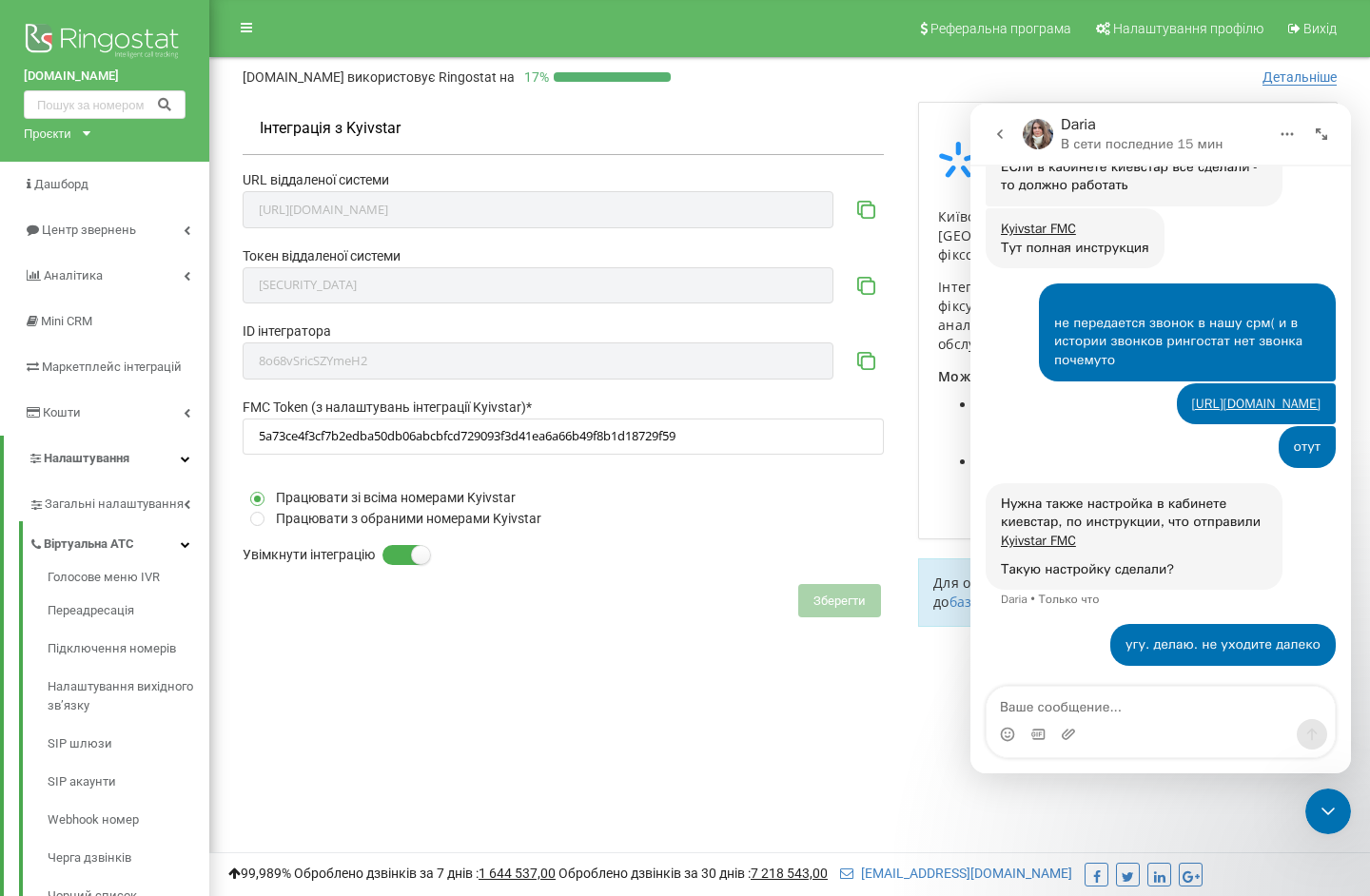 click on "eyJhbGciOiJIUzI1NiIsInR5cCI6IkpXVCJ9.eyJwcm9qZWN0X2lkIjoxODA1NTZ9.PhD8X716_ju1saJ04BG3digAgt-Zi1rVcgQCOx4kHmM" at bounding box center [538, 285] 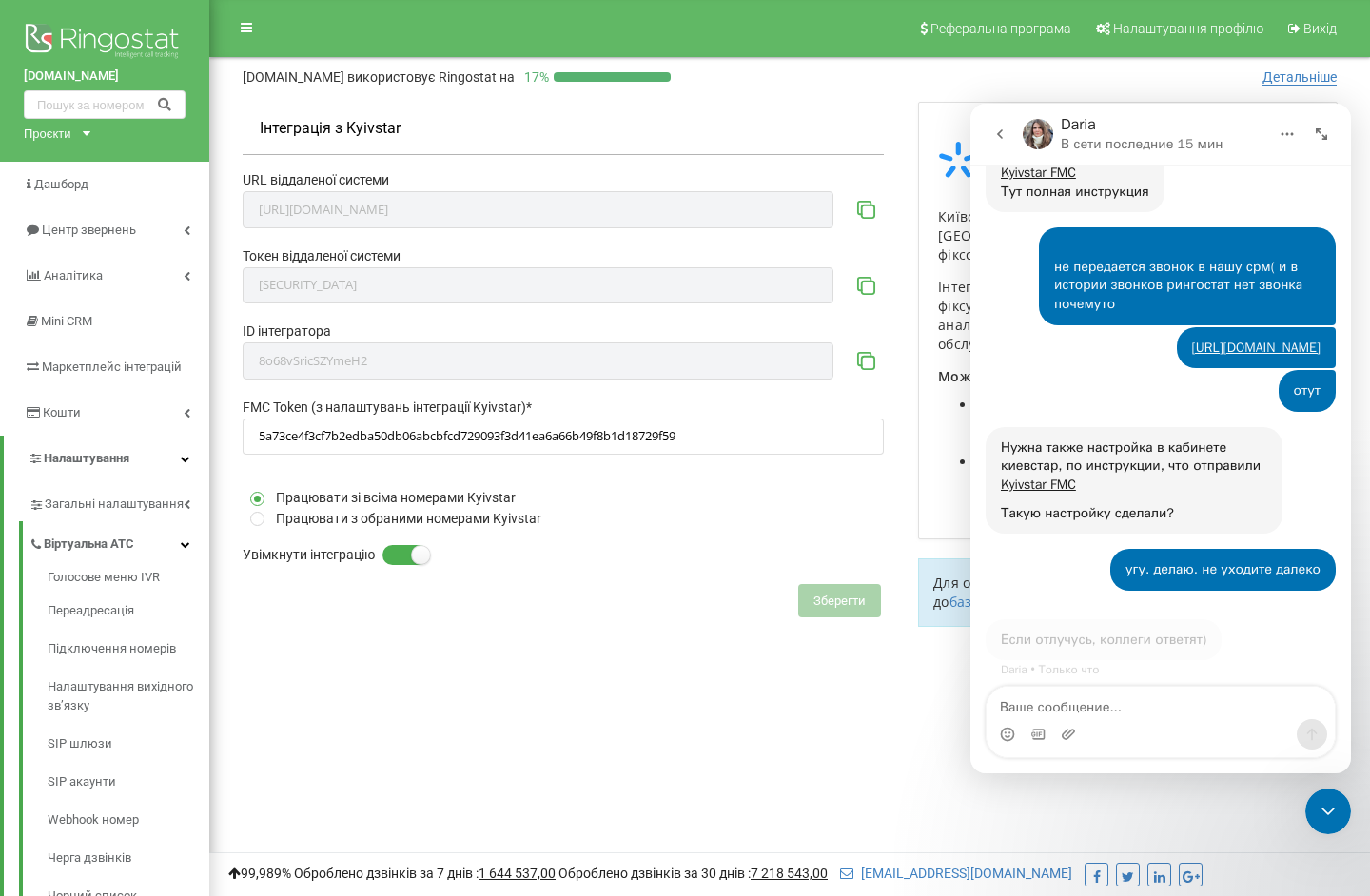 scroll, scrollTop: 2523, scrollLeft: 0, axis: vertical 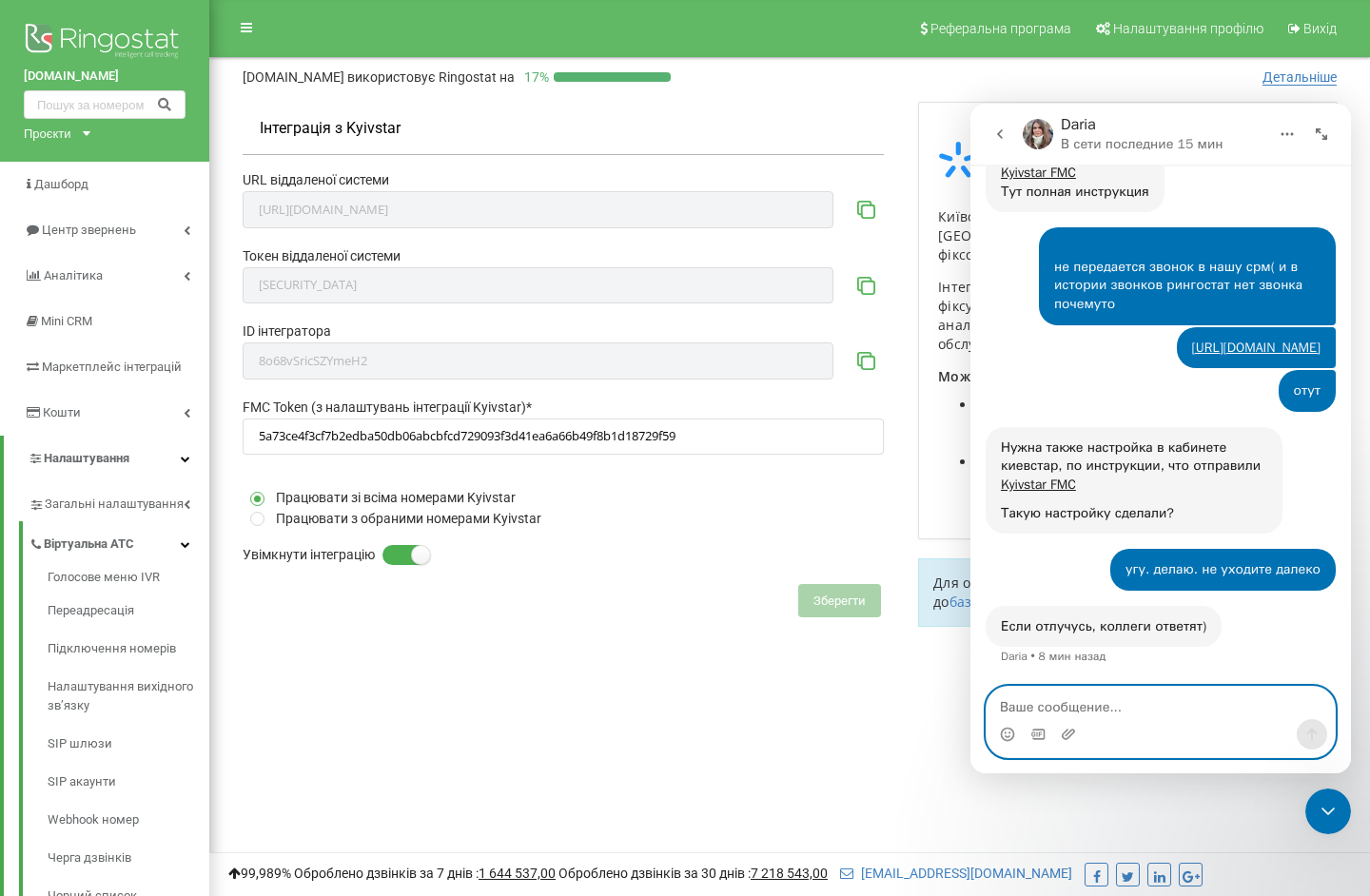 click at bounding box center (1161, 703) 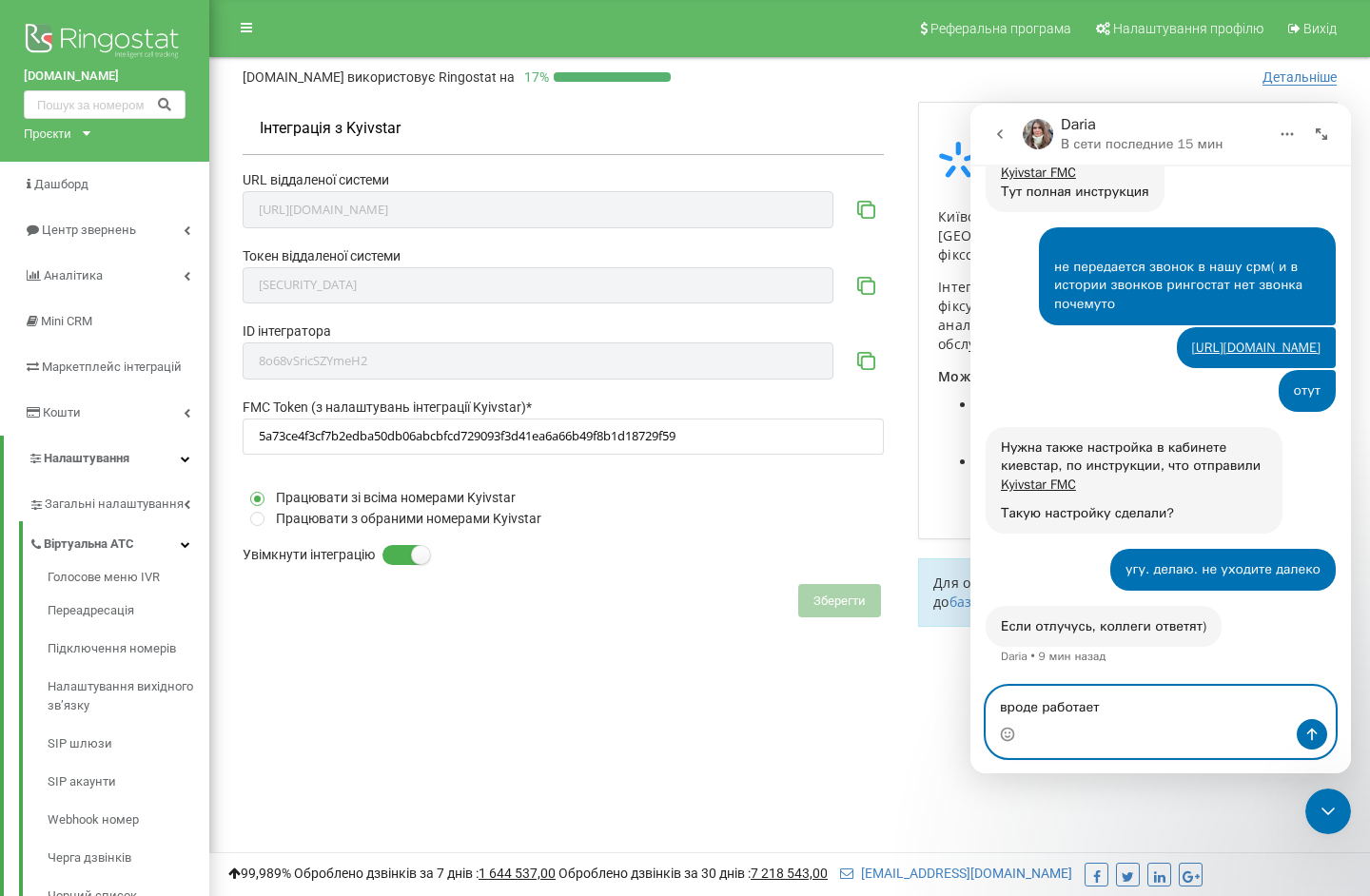 type on "вроде работает)" 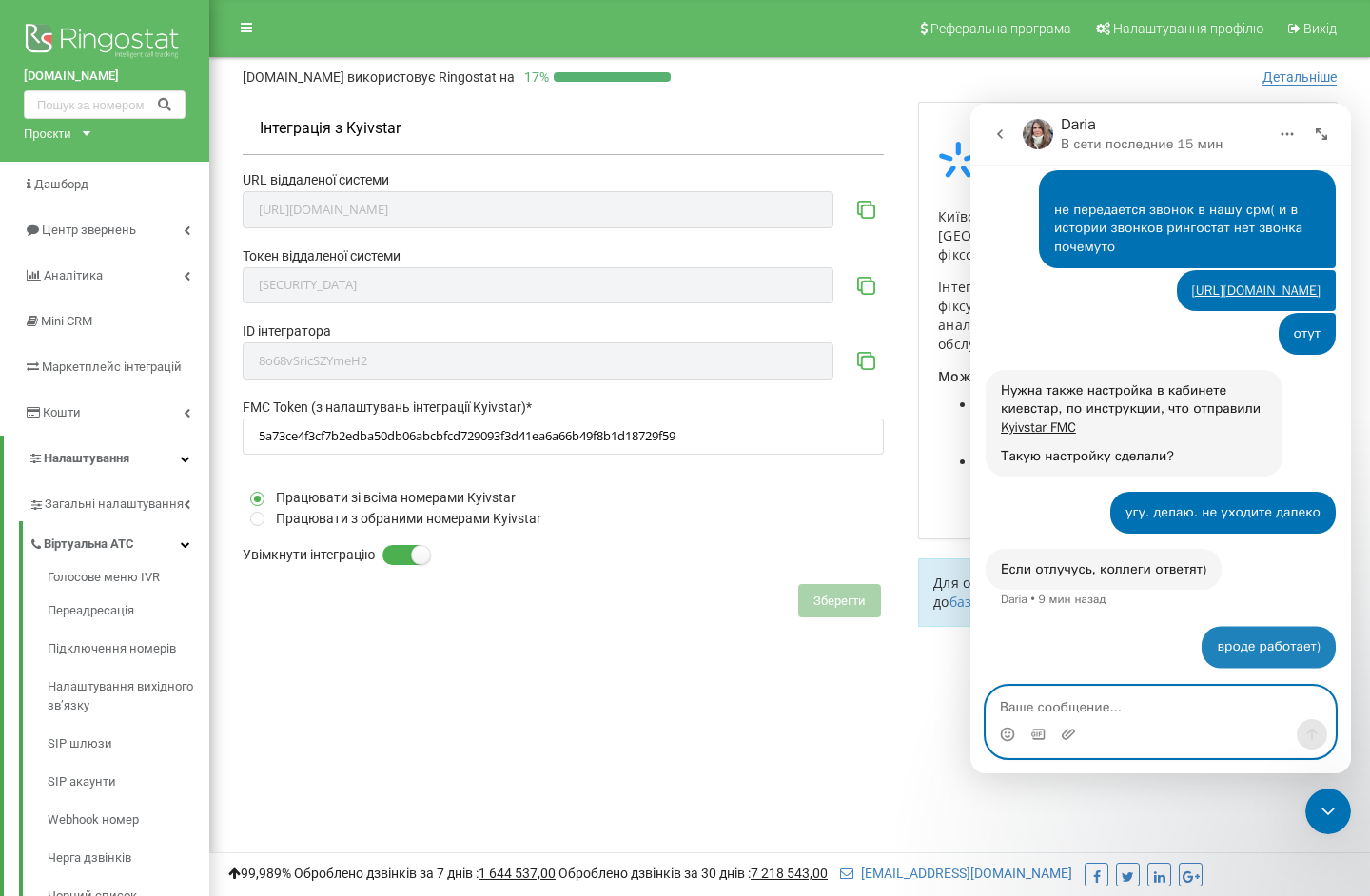 scroll, scrollTop: 2581, scrollLeft: 0, axis: vertical 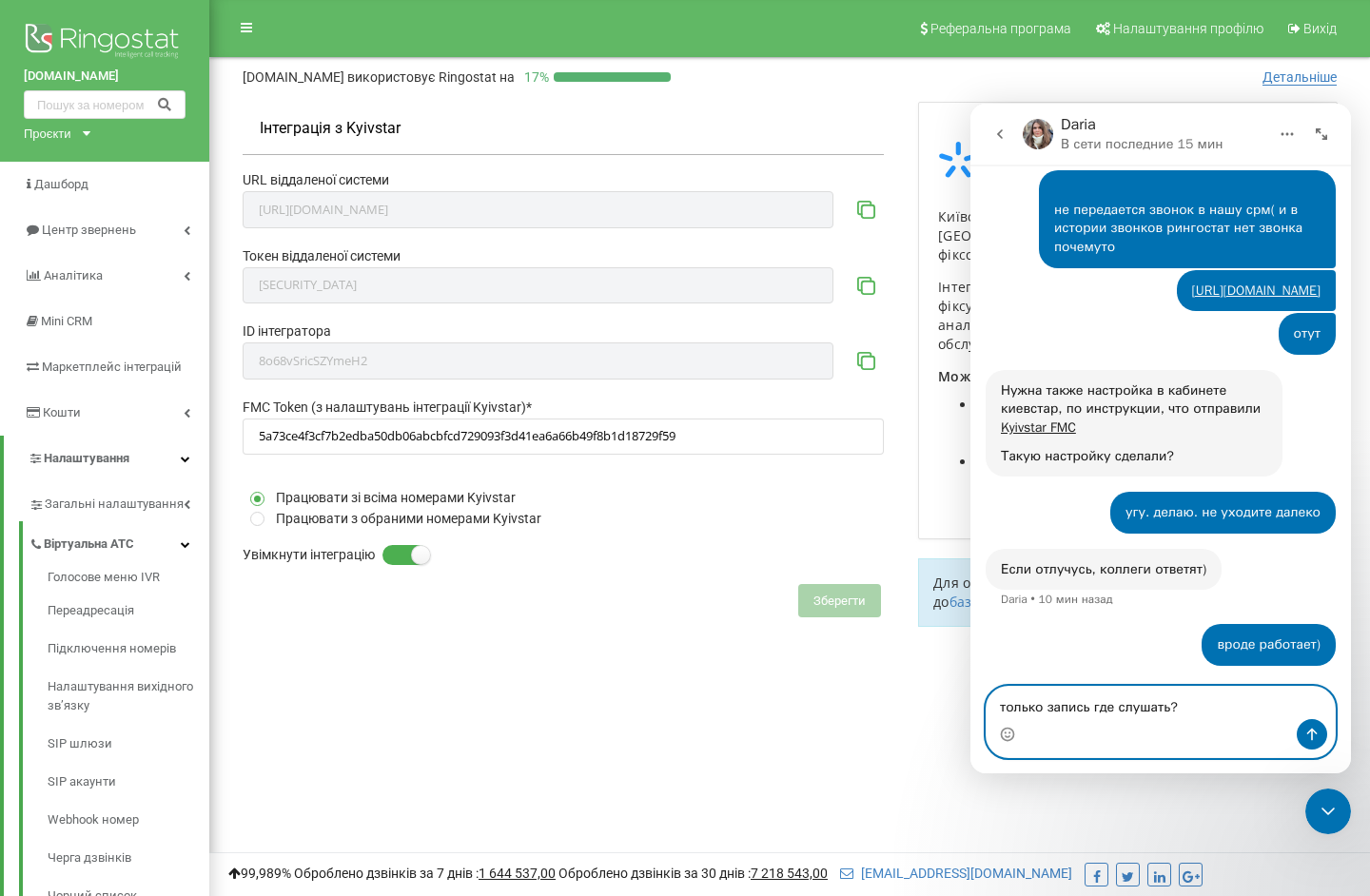type on "только запись где слушать?" 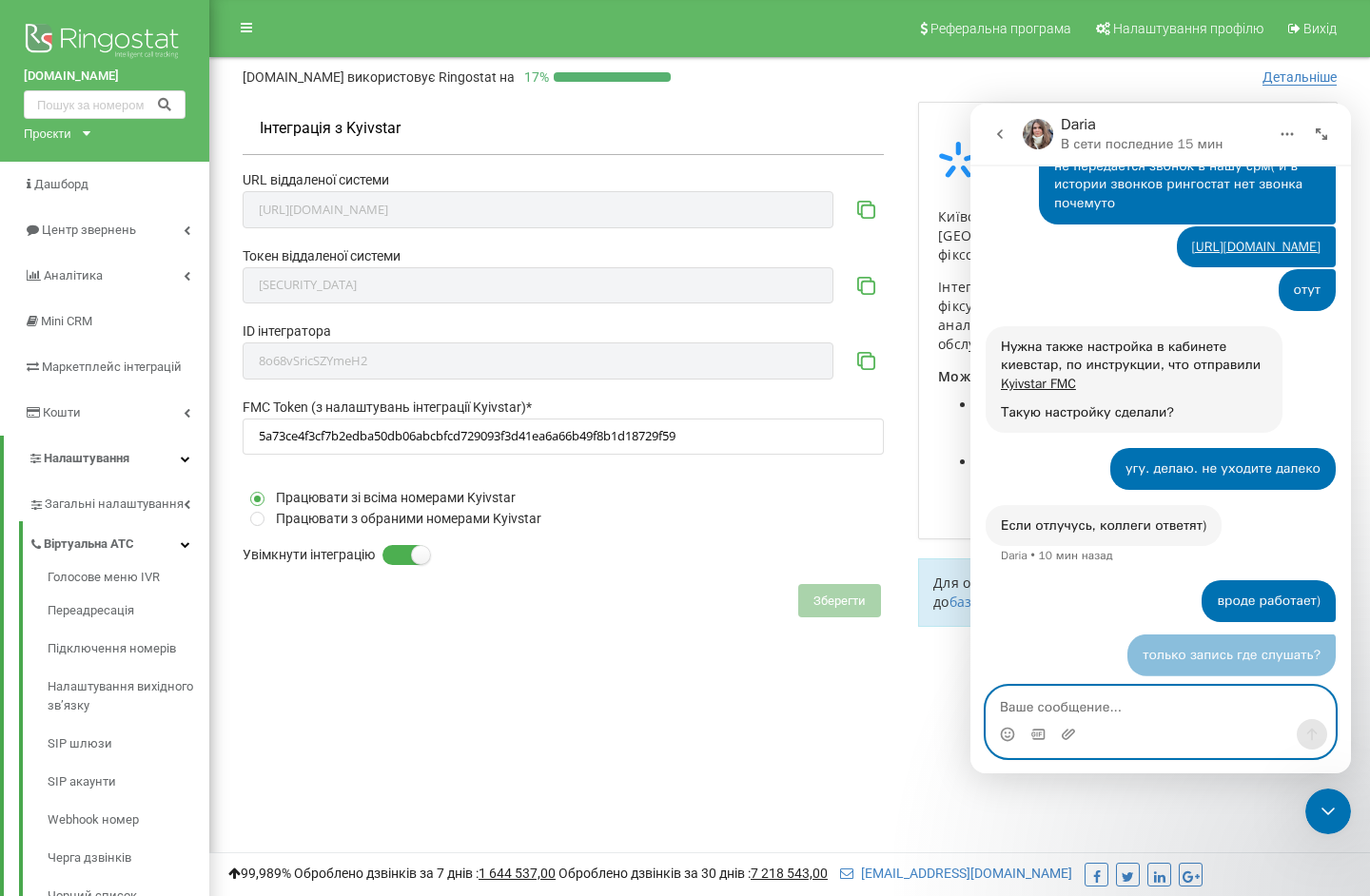 scroll, scrollTop: 2623, scrollLeft: 0, axis: vertical 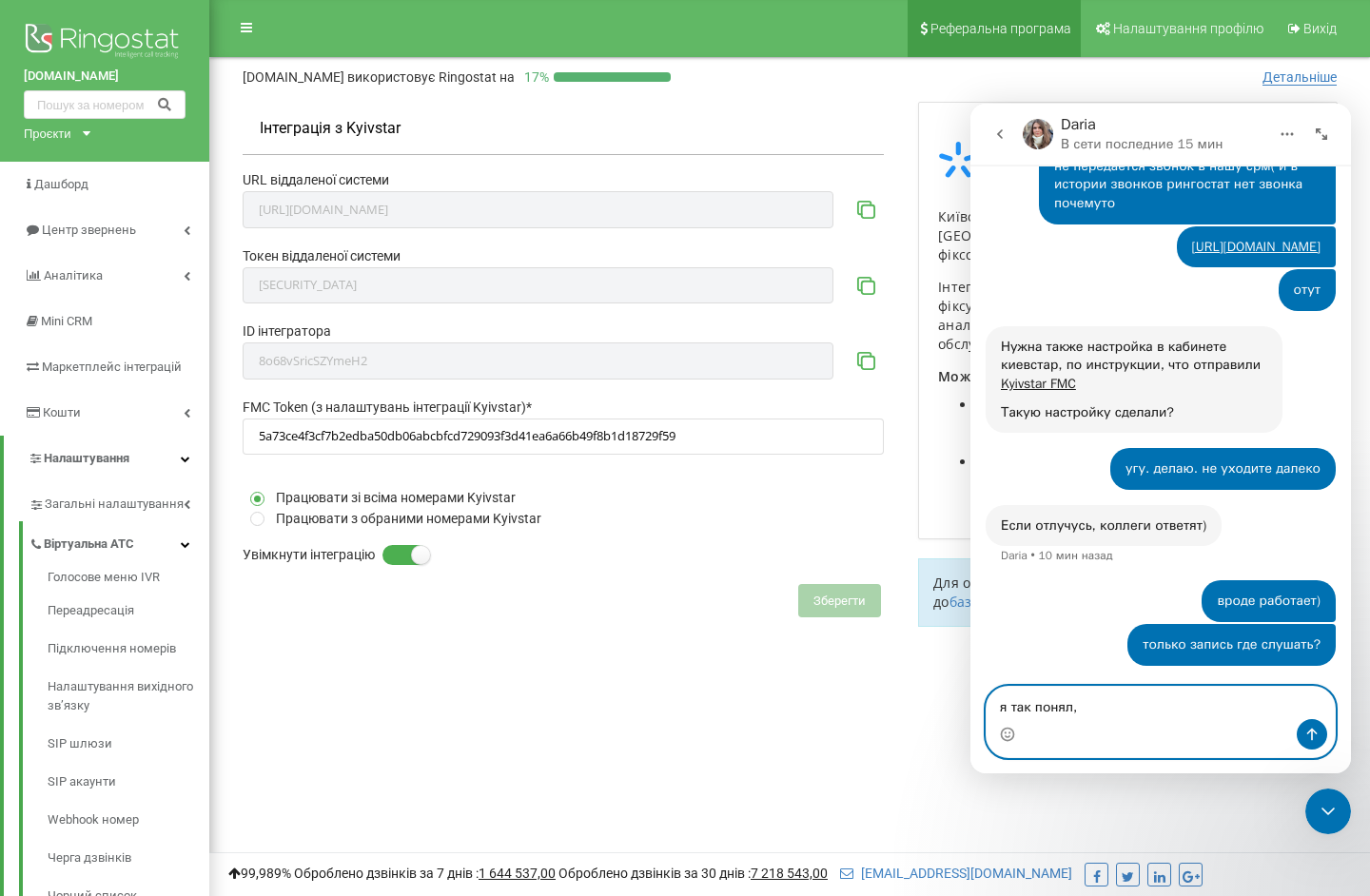 type on "я так понял," 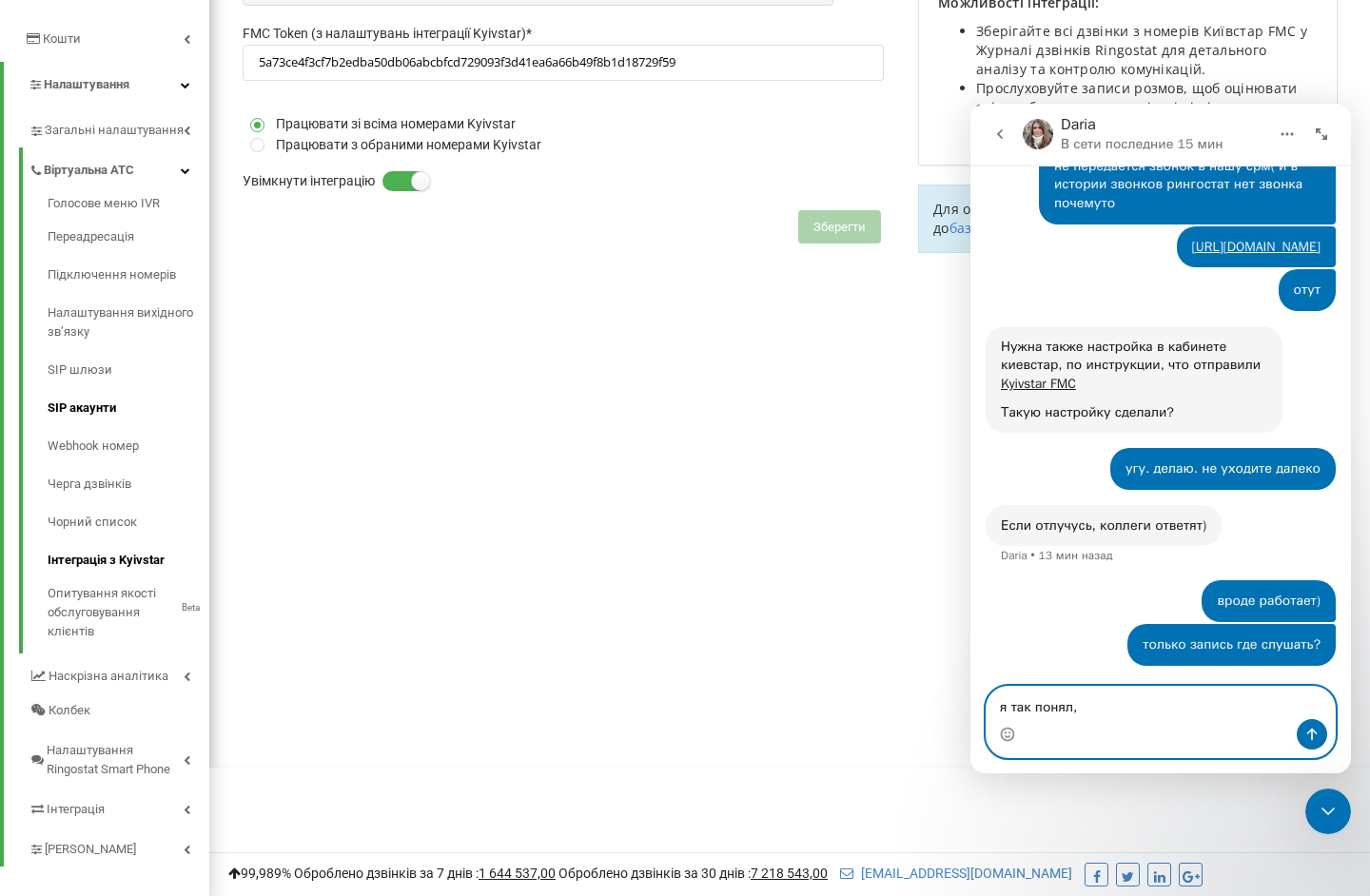 scroll, scrollTop: 391, scrollLeft: 0, axis: vertical 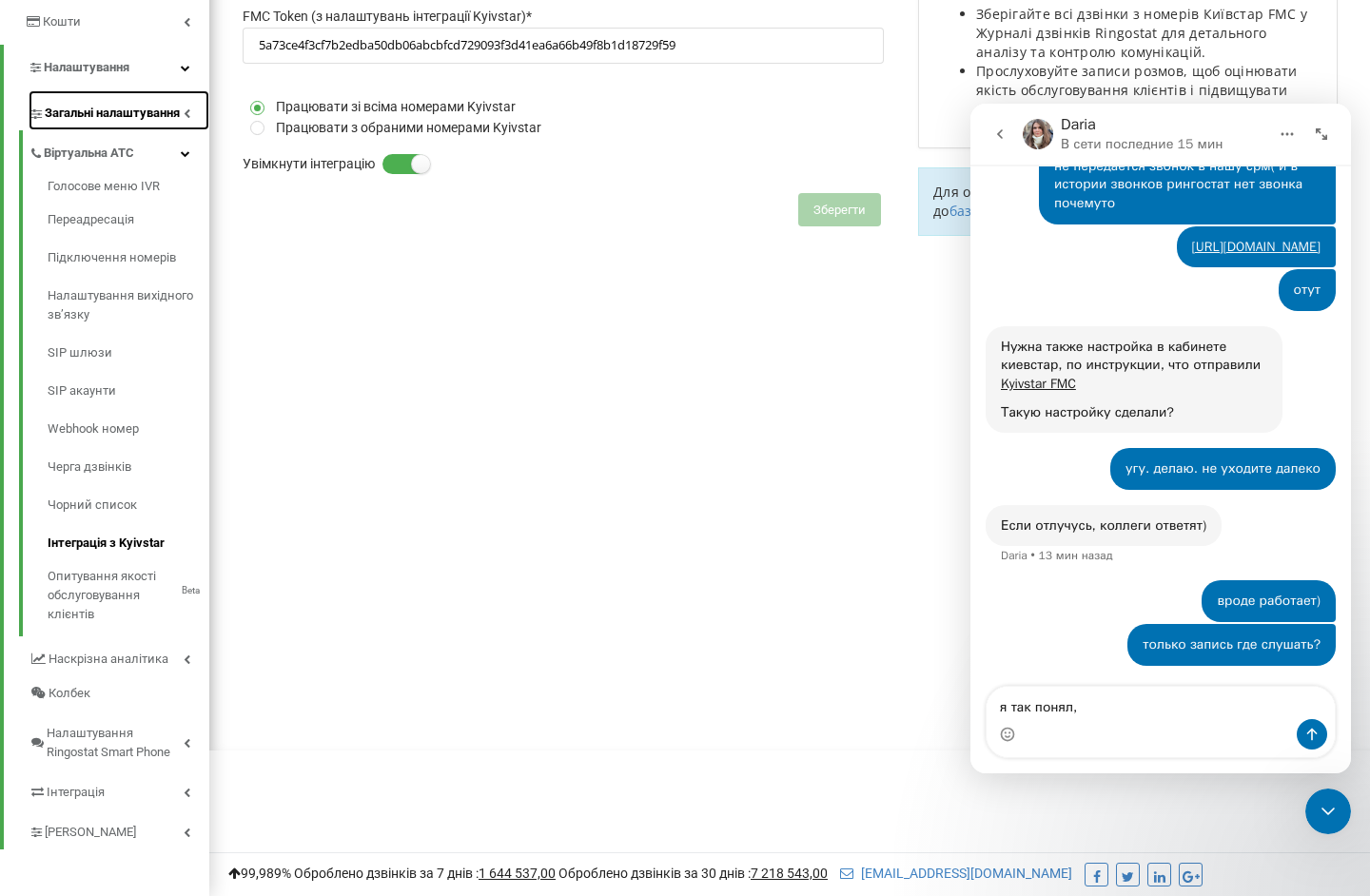 click on "Загальні налаштування" at bounding box center (112, 113) 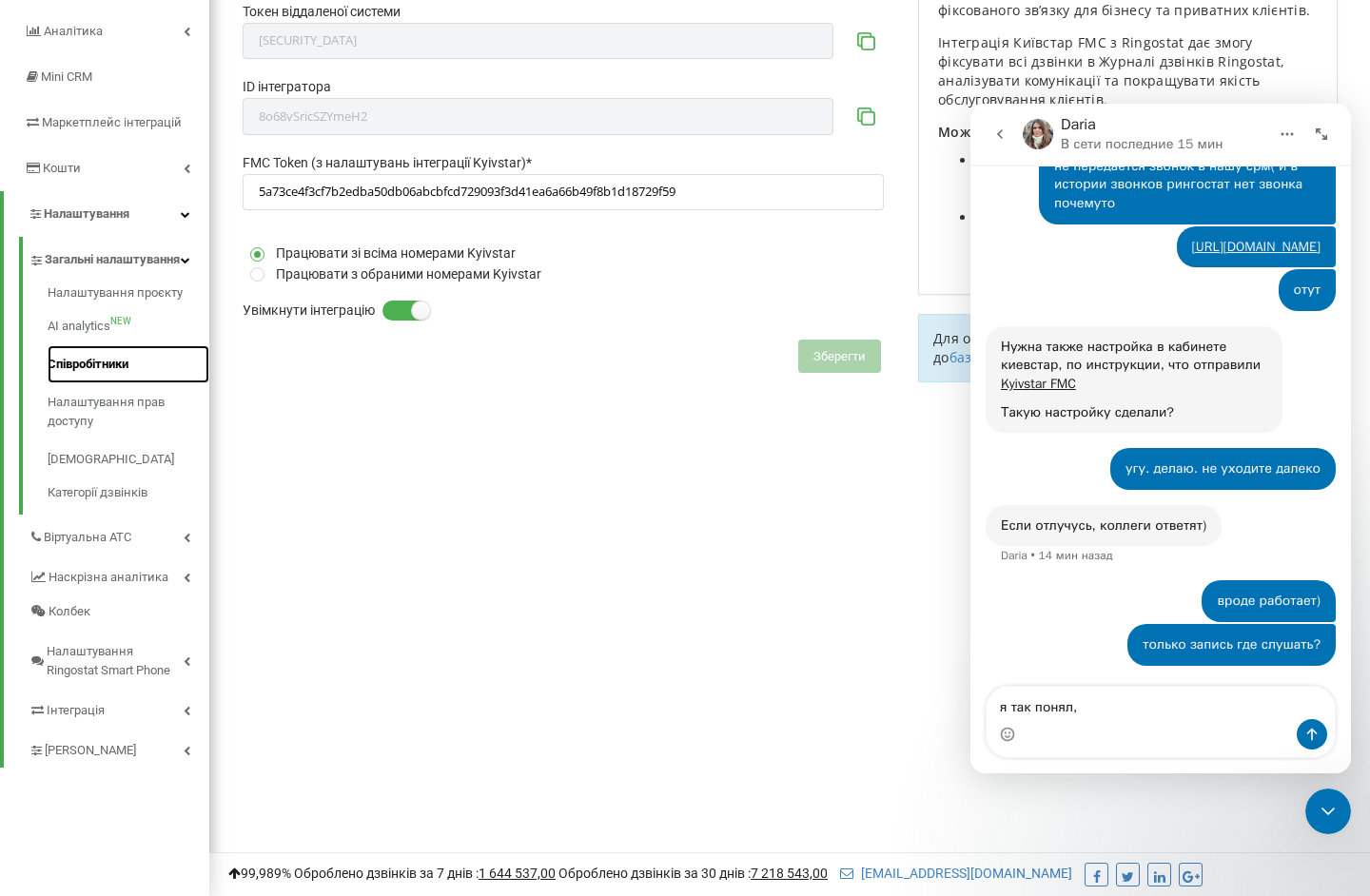 click on "Співробітники" at bounding box center (128, 364) 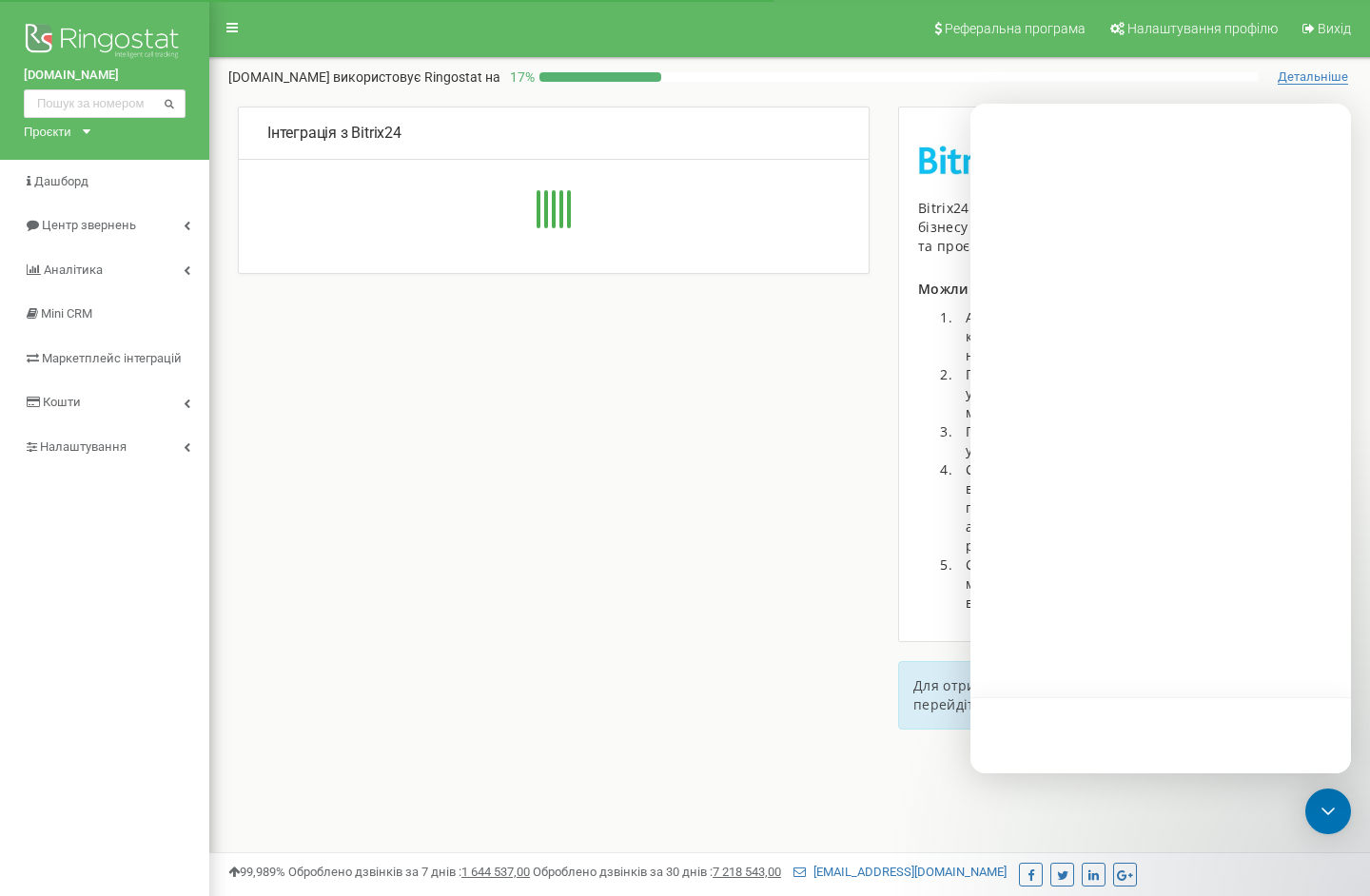 scroll, scrollTop: 244, scrollLeft: 0, axis: vertical 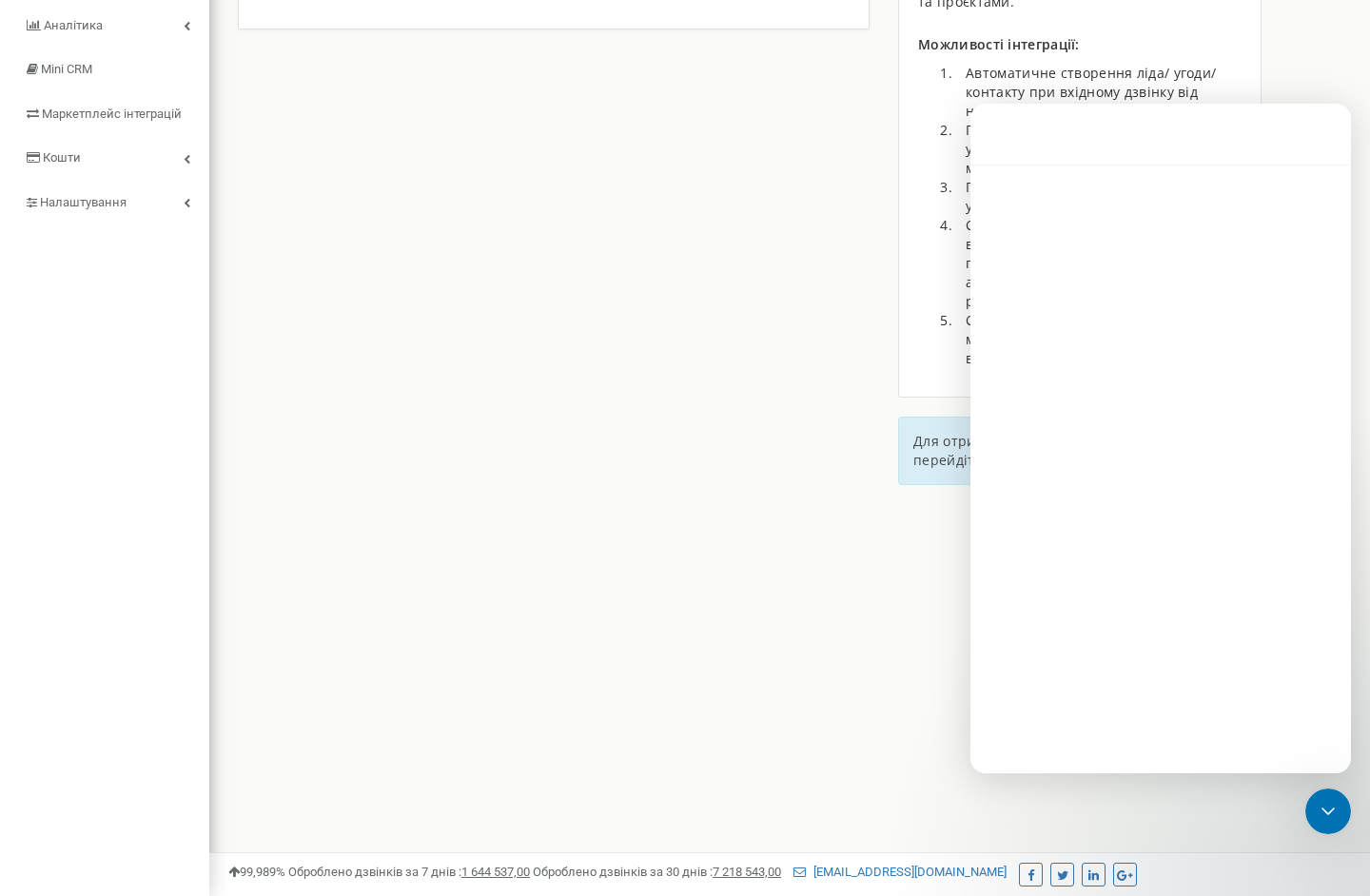type on "[URL][DOMAIN_NAME]" 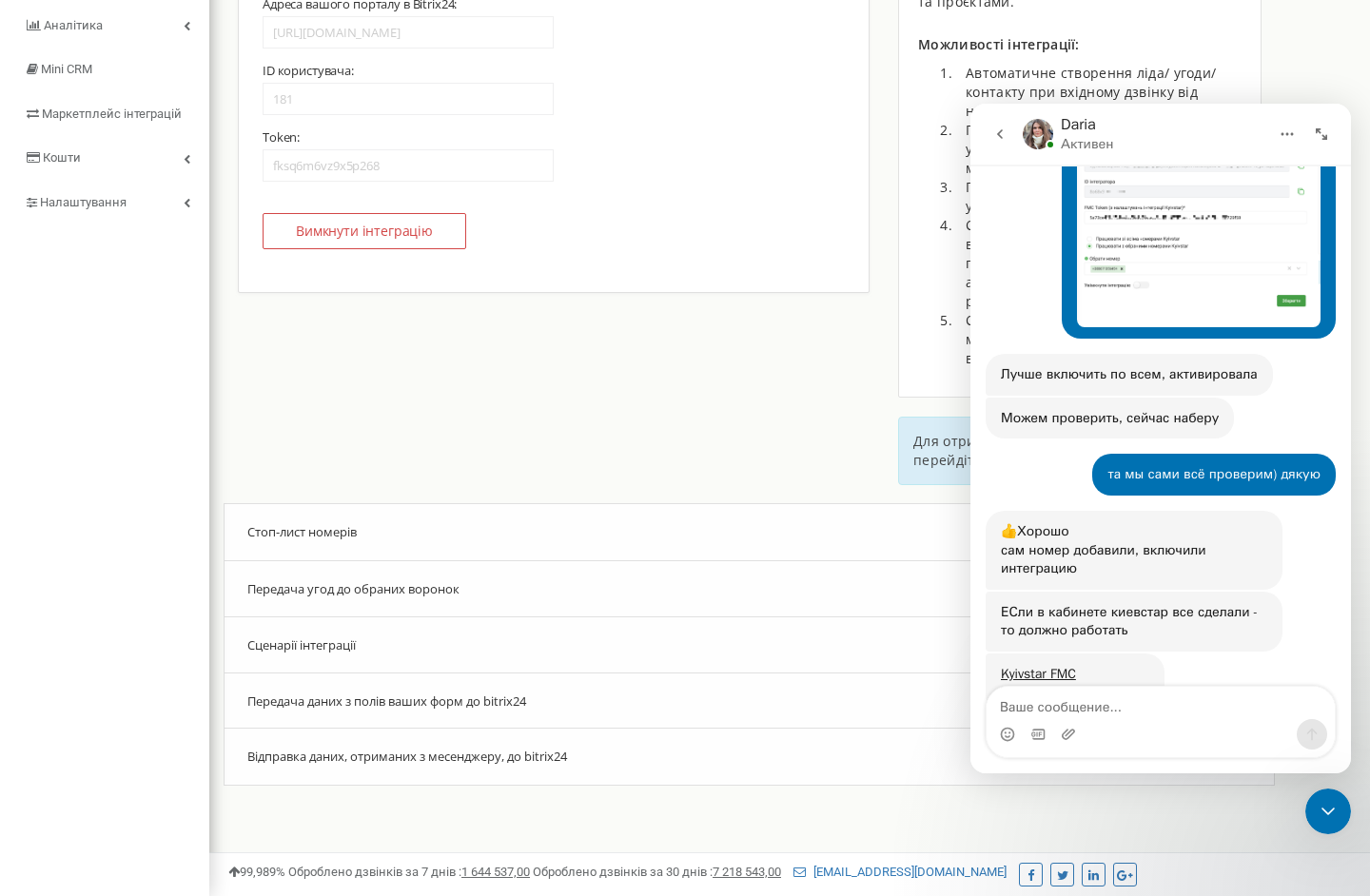 scroll, scrollTop: 1996, scrollLeft: 0, axis: vertical 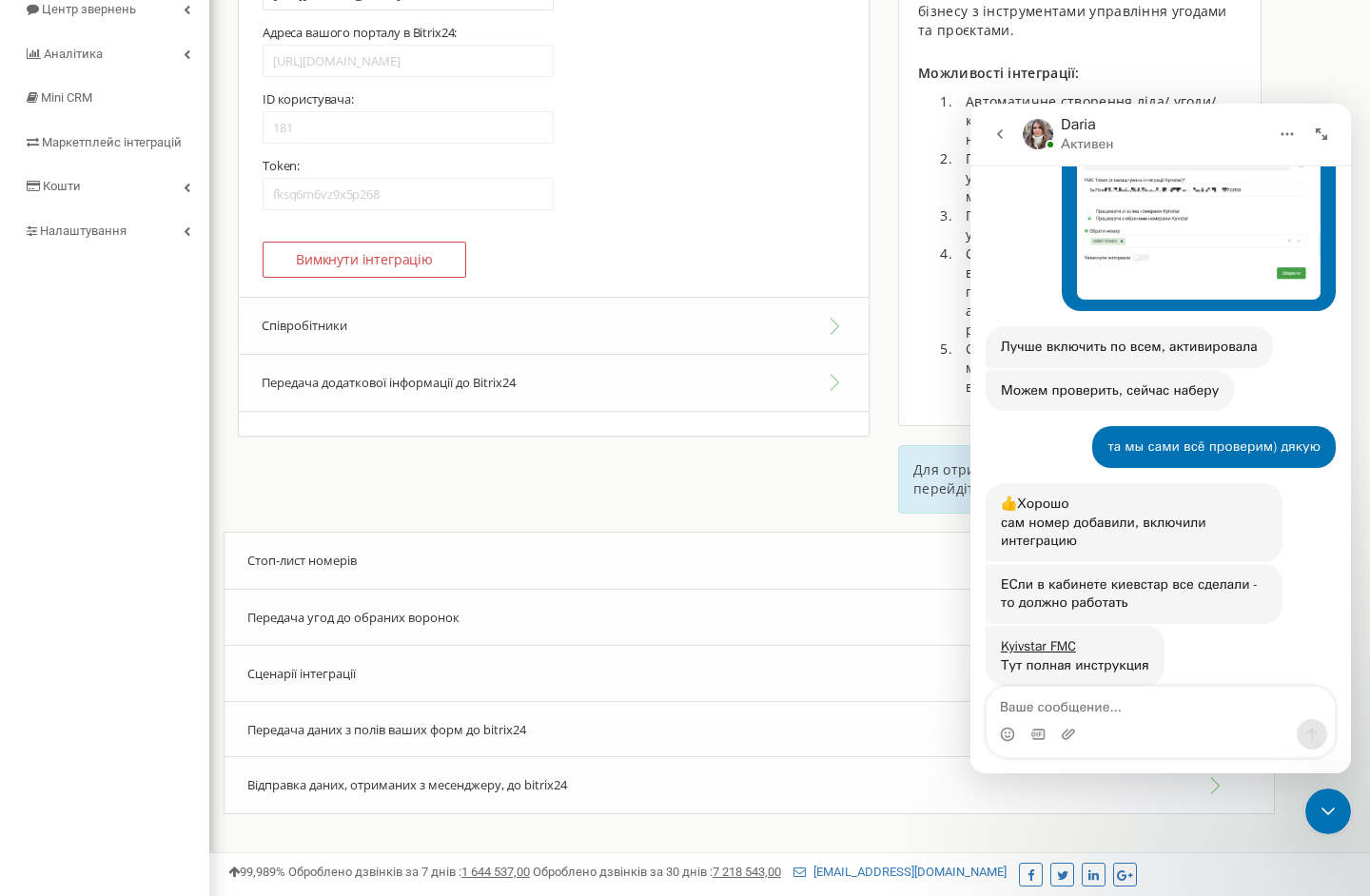 click on "Співробітники" at bounding box center (554, 325) 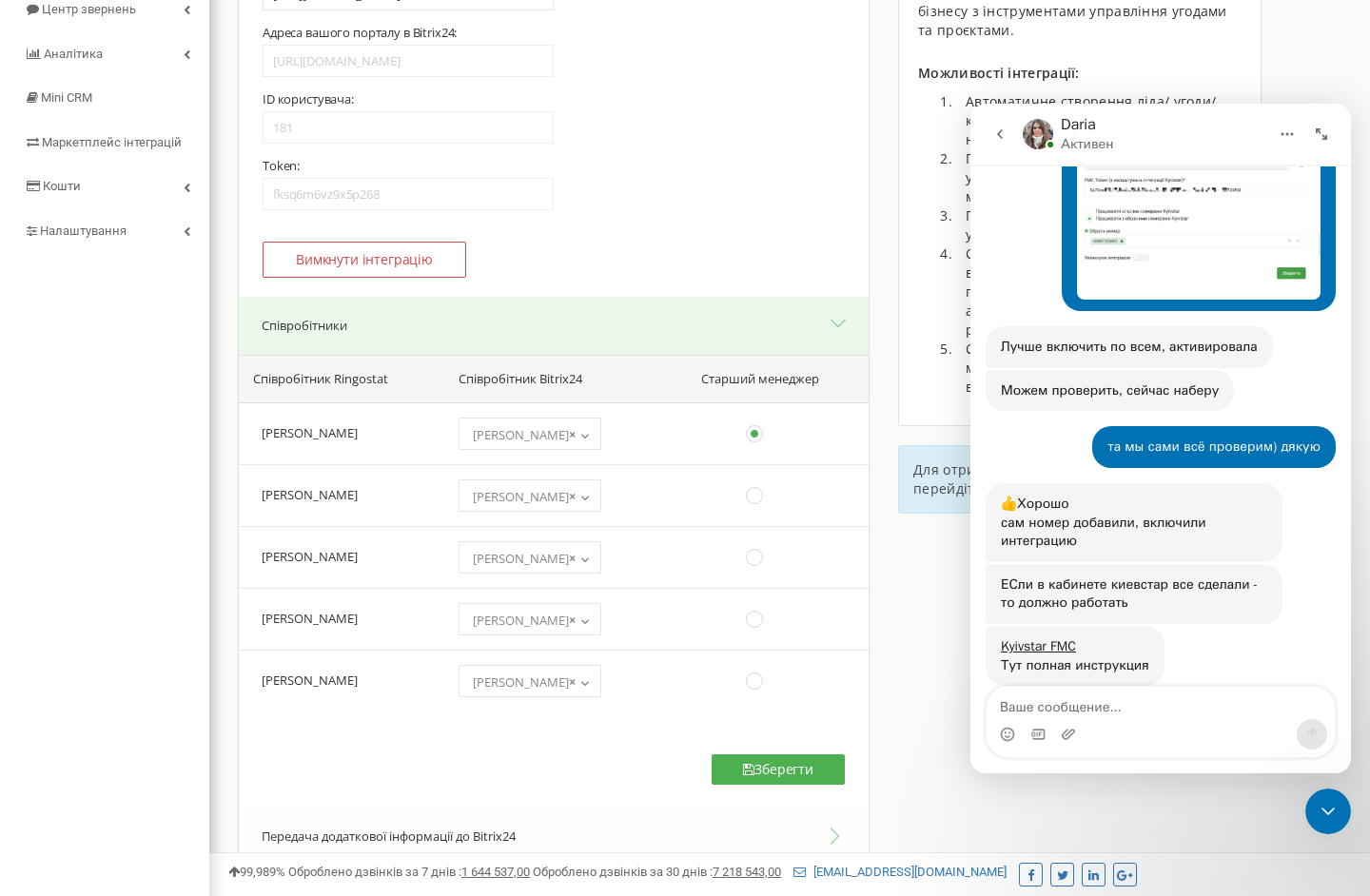 scroll, scrollTop: 0, scrollLeft: 0, axis: both 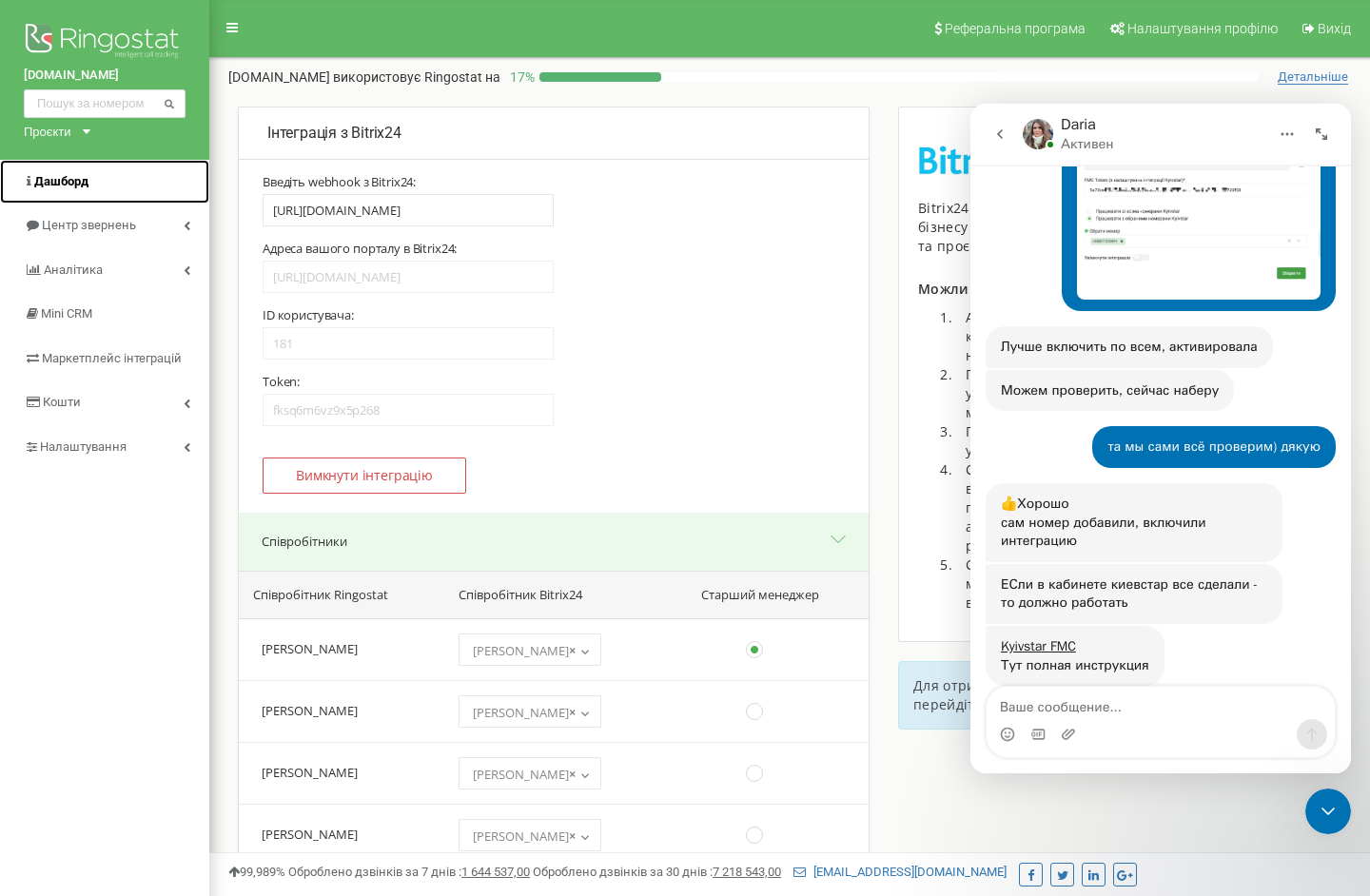 click on "Дашборд" at bounding box center [105, 182] 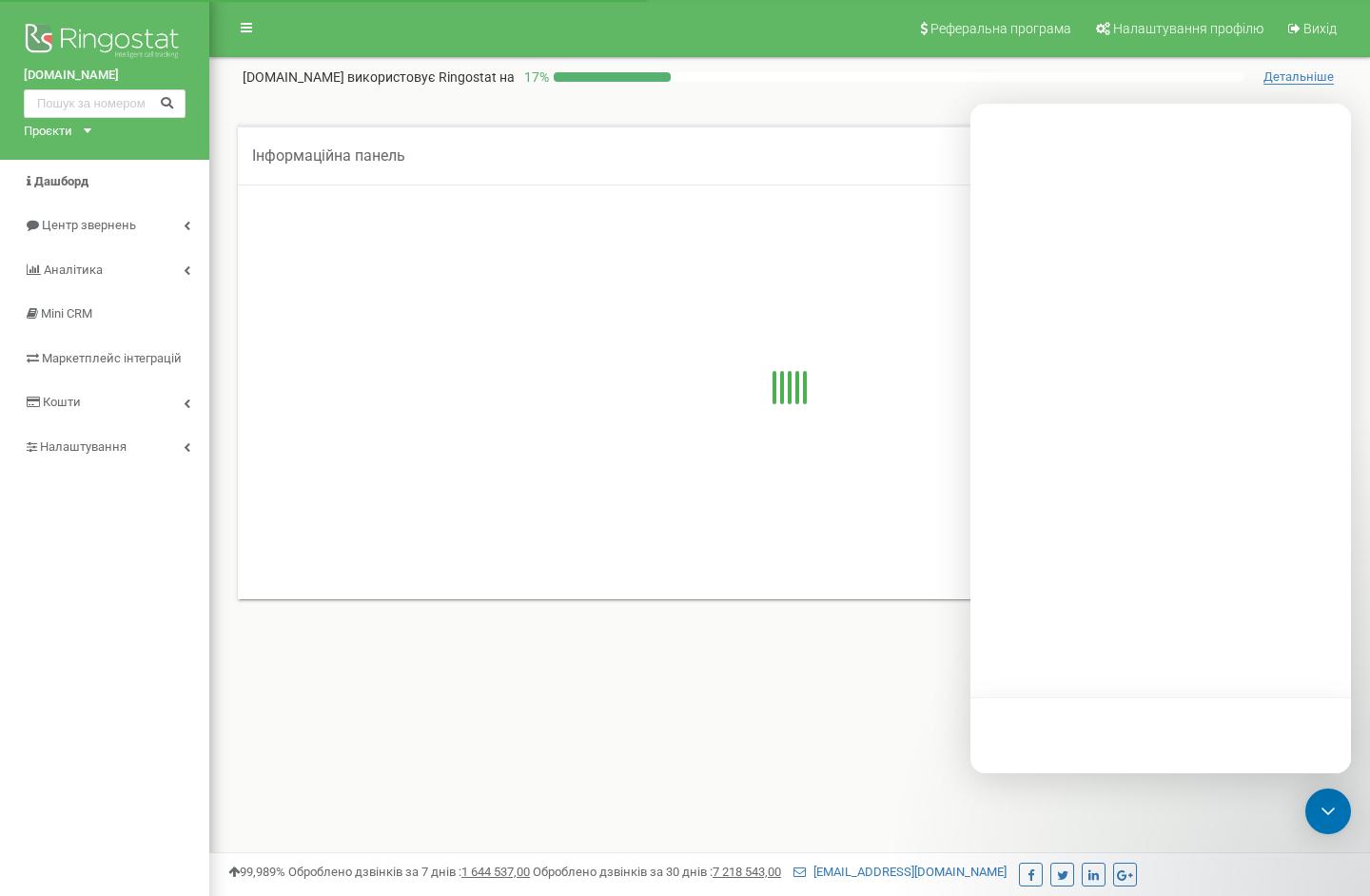 scroll, scrollTop: 0, scrollLeft: 0, axis: both 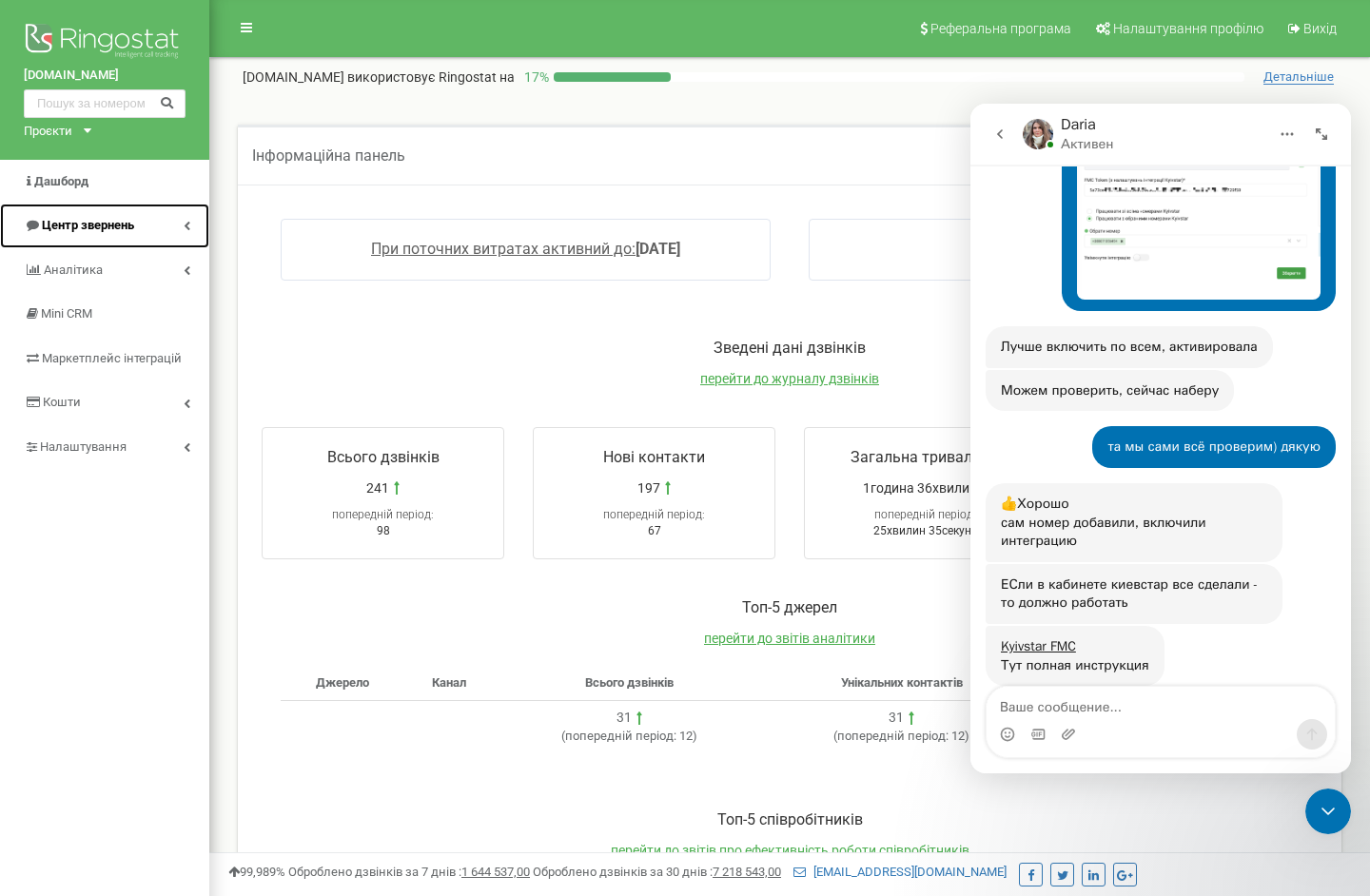 click on "Центр звернень" at bounding box center [88, 224] 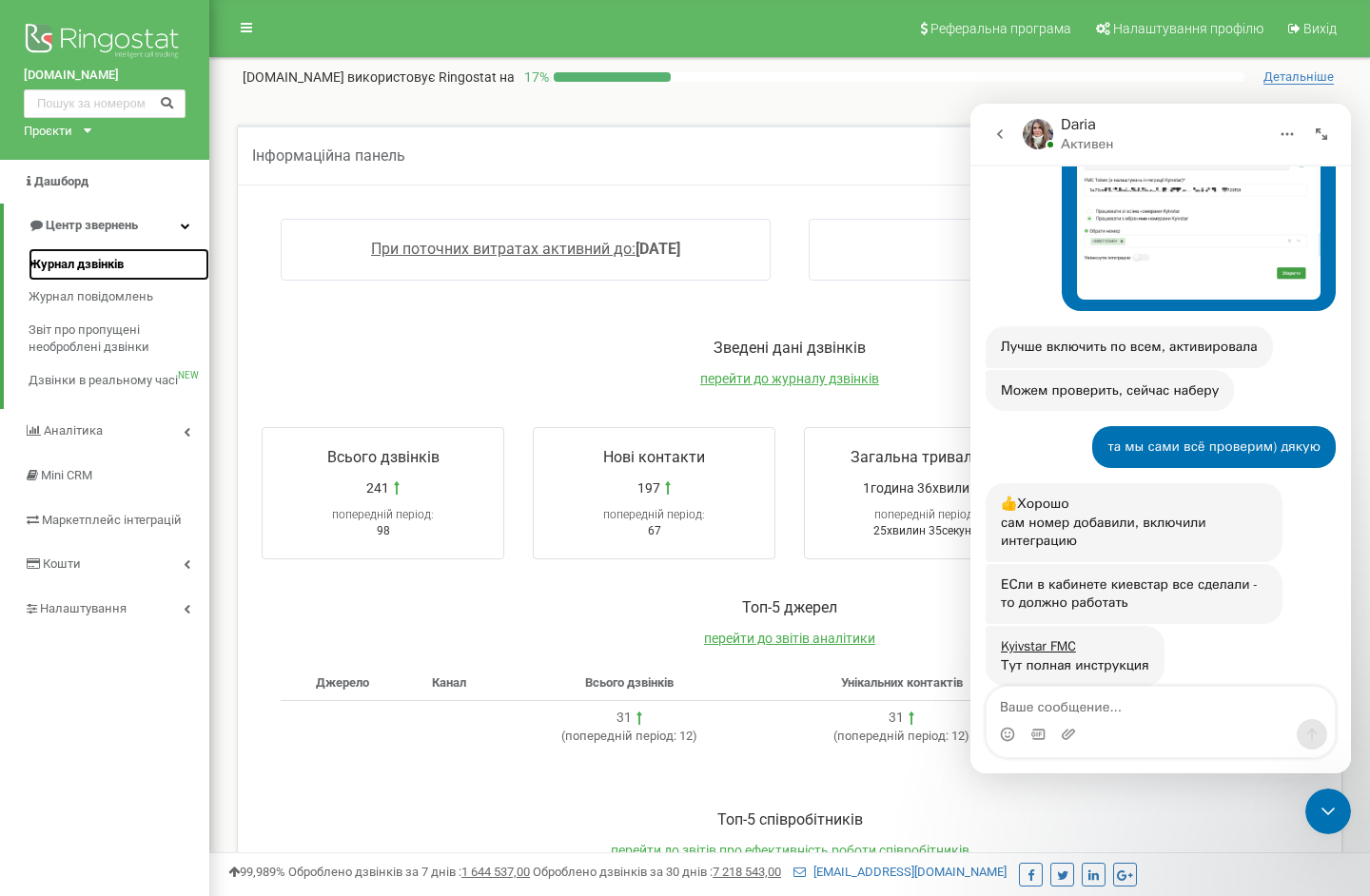 click on "Журнал дзвінків" at bounding box center [76, 264] 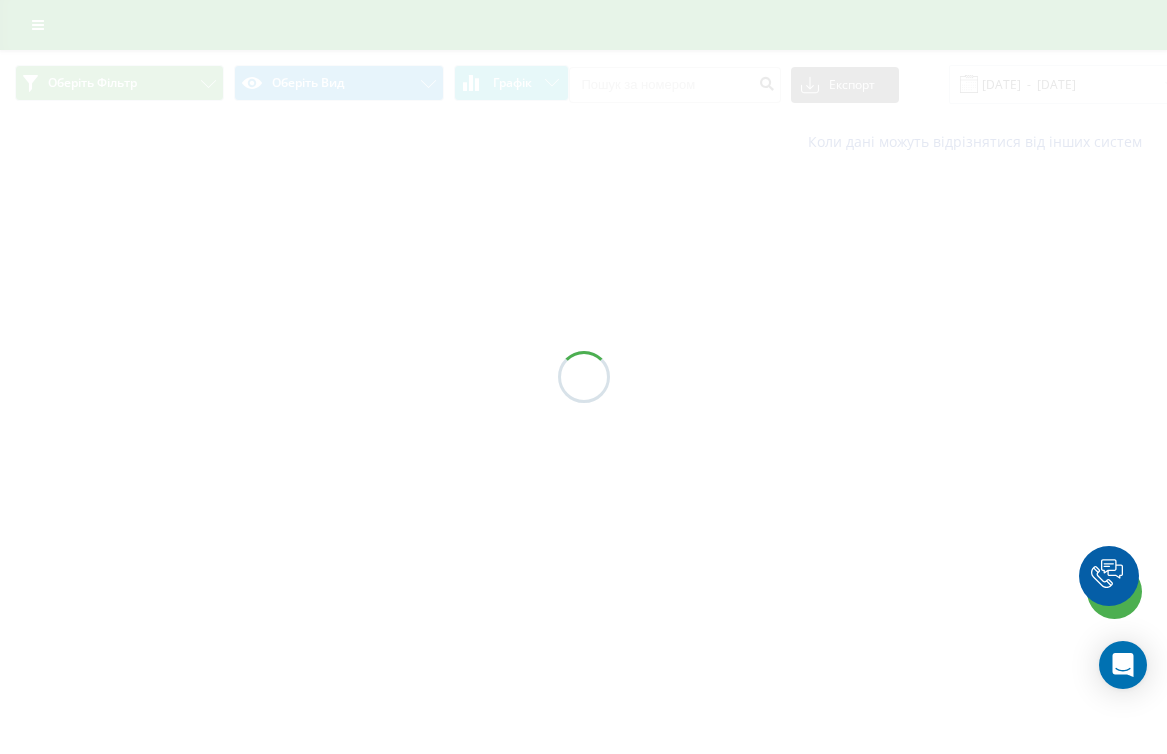 scroll, scrollTop: 0, scrollLeft: 0, axis: both 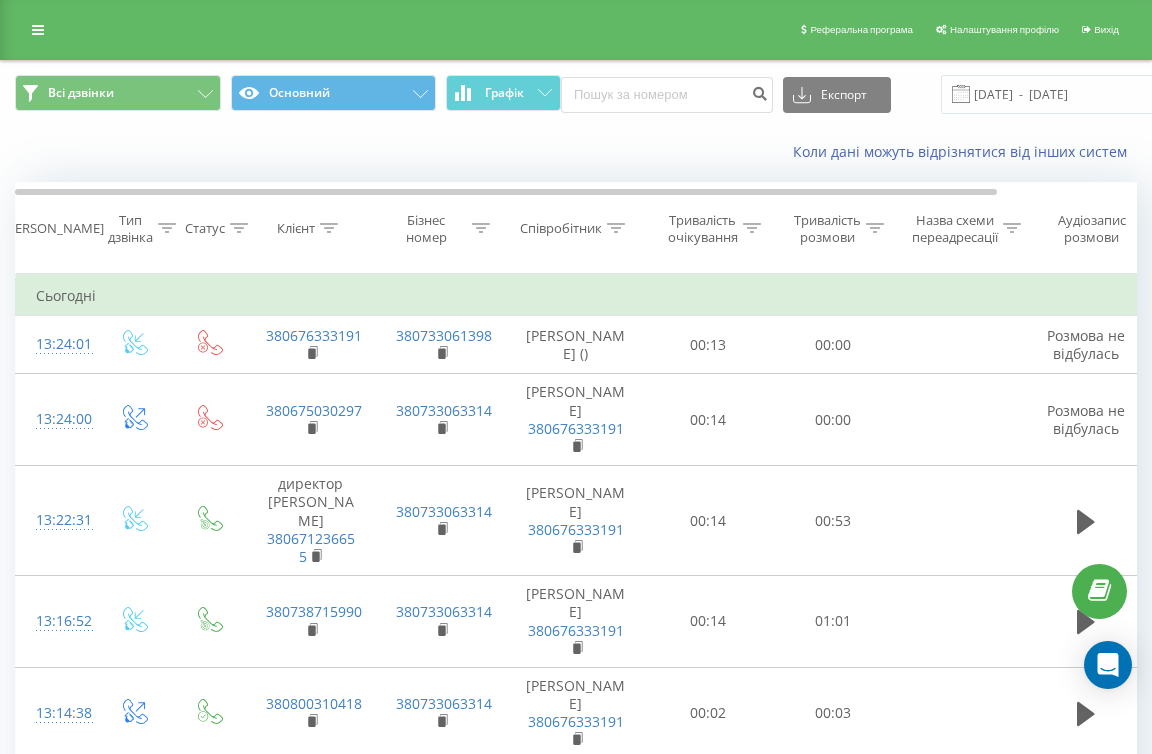 click on "Всі дзвінки Основний Графік Експорт .csv .xls .xlsx [DATE]  -  [DATE]" at bounding box center [576, 94] 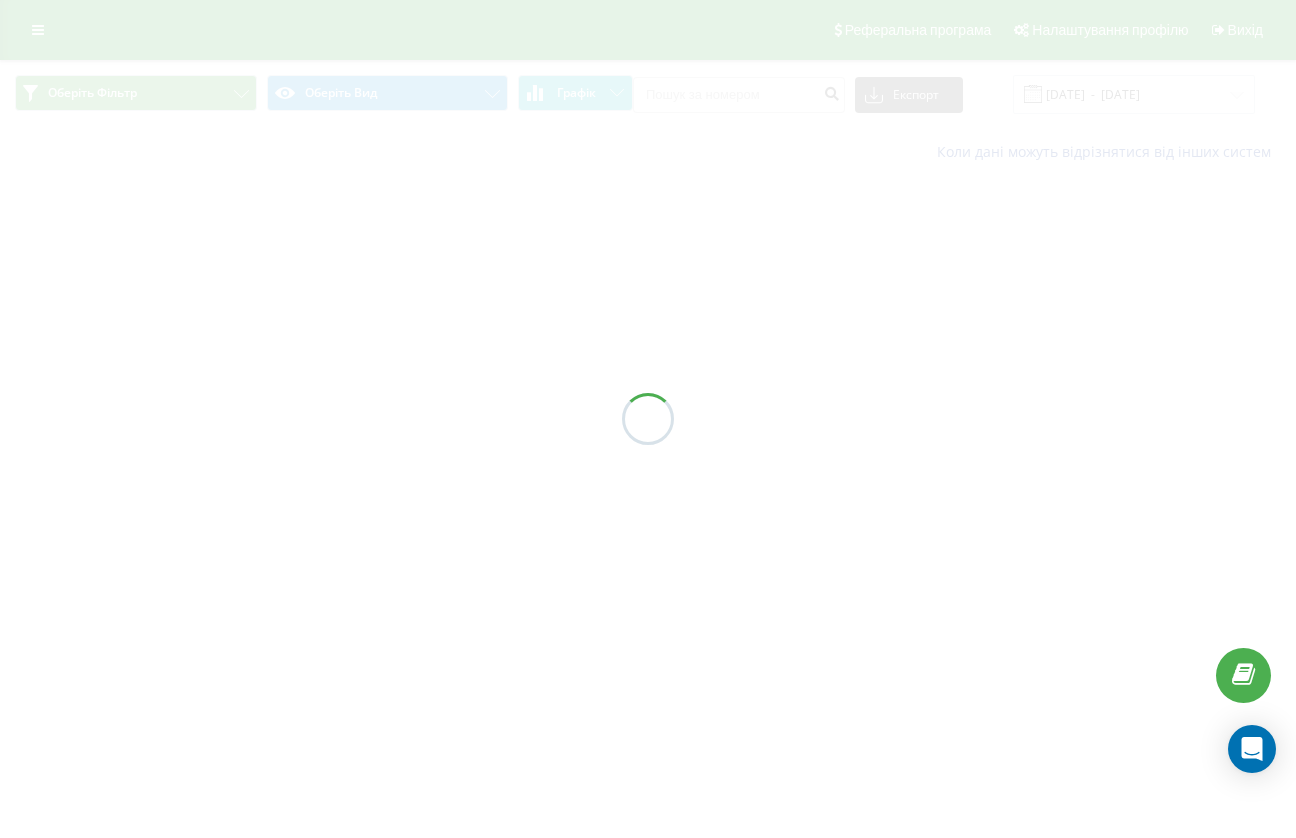 scroll, scrollTop: 0, scrollLeft: 0, axis: both 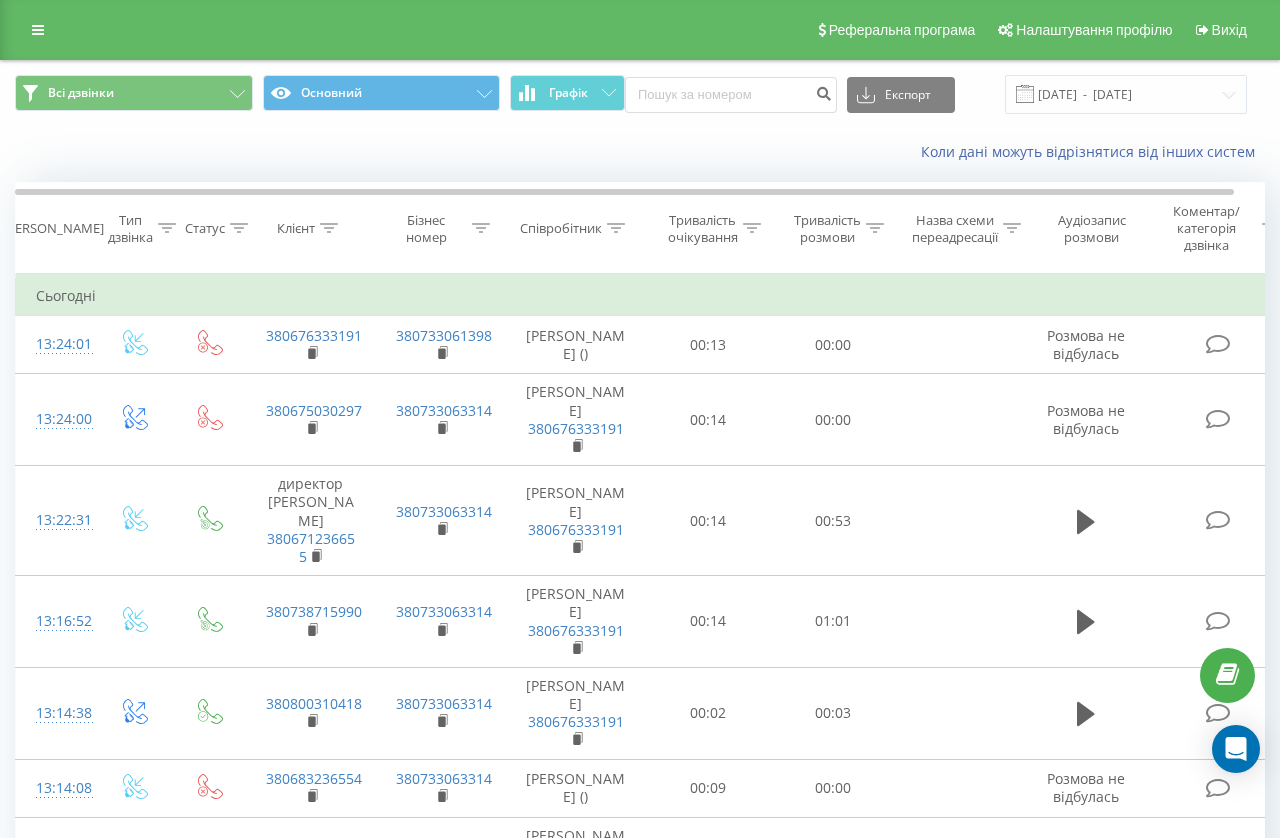 click on "Дата дзвінка" at bounding box center [53, 228] 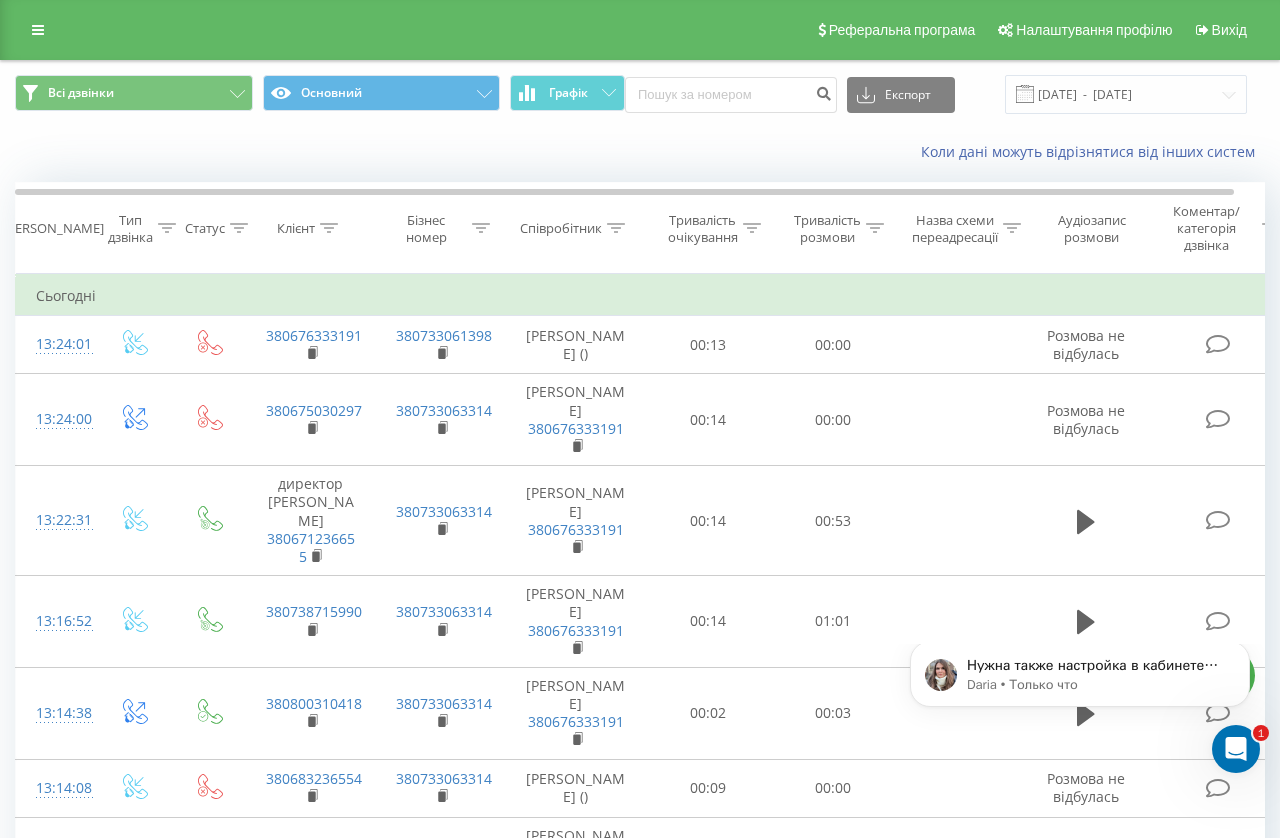 scroll, scrollTop: 0, scrollLeft: 0, axis: both 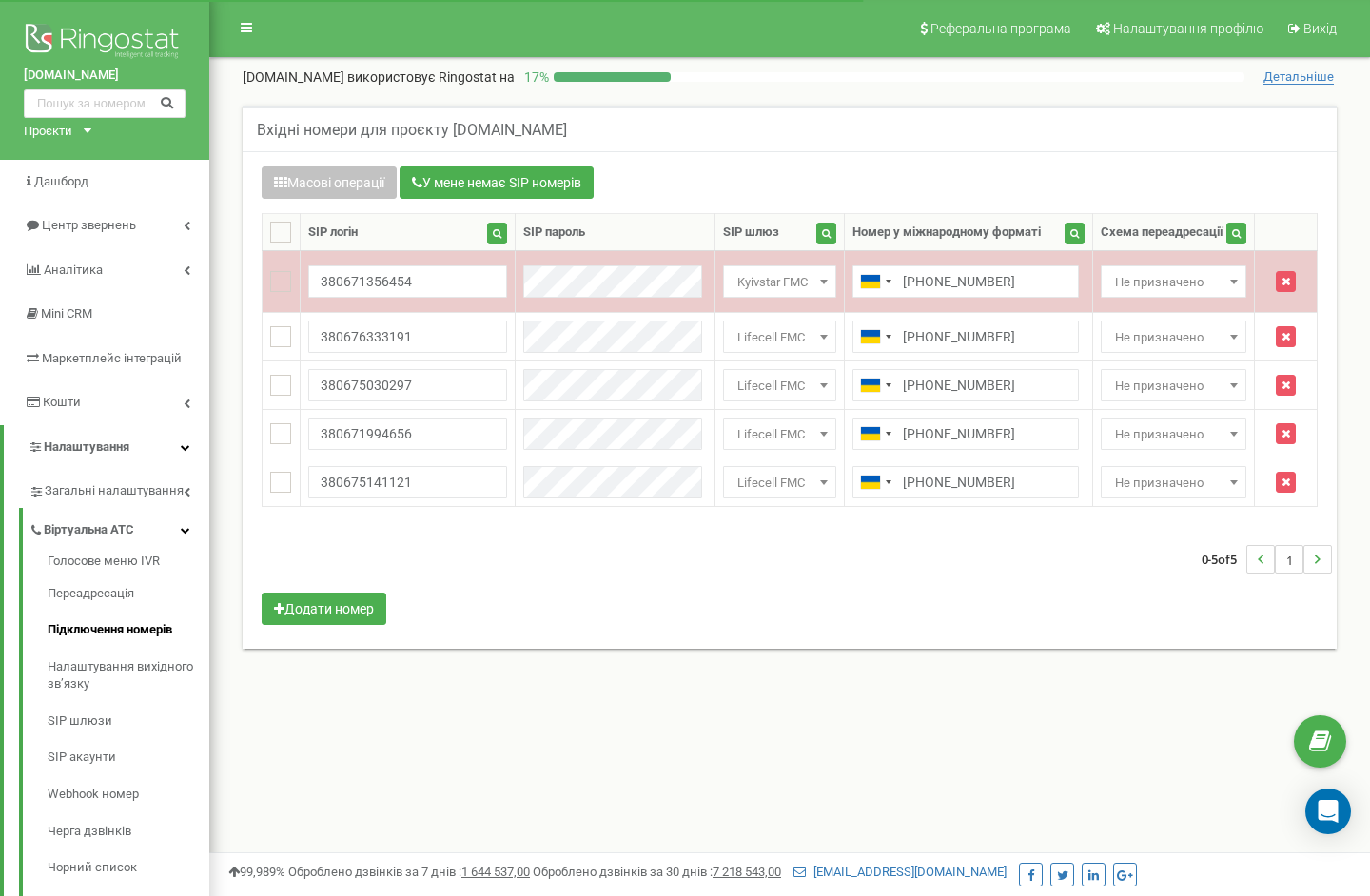 click on "Не призначено" at bounding box center (1174, 282) 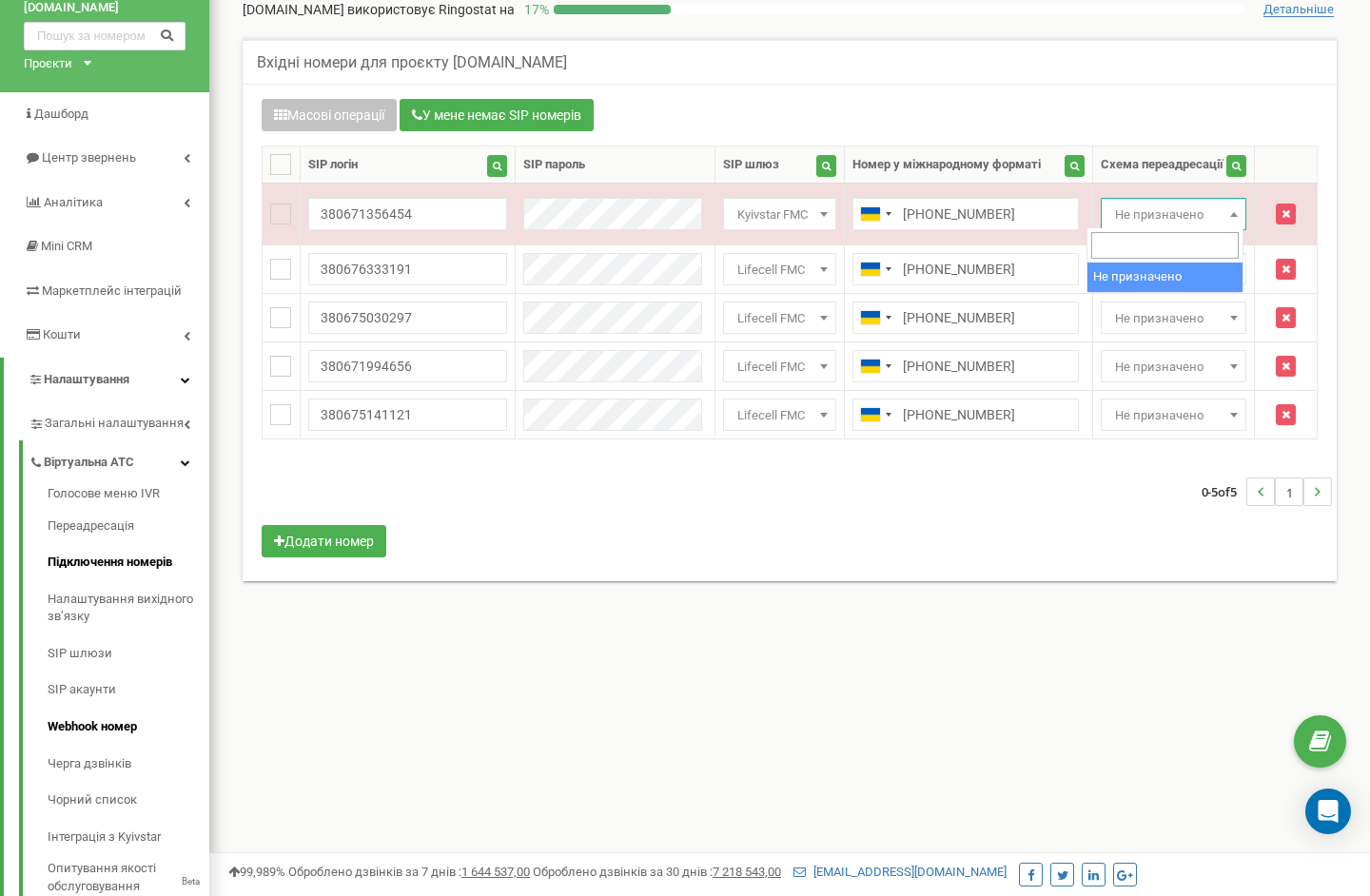 scroll, scrollTop: 88, scrollLeft: 0, axis: vertical 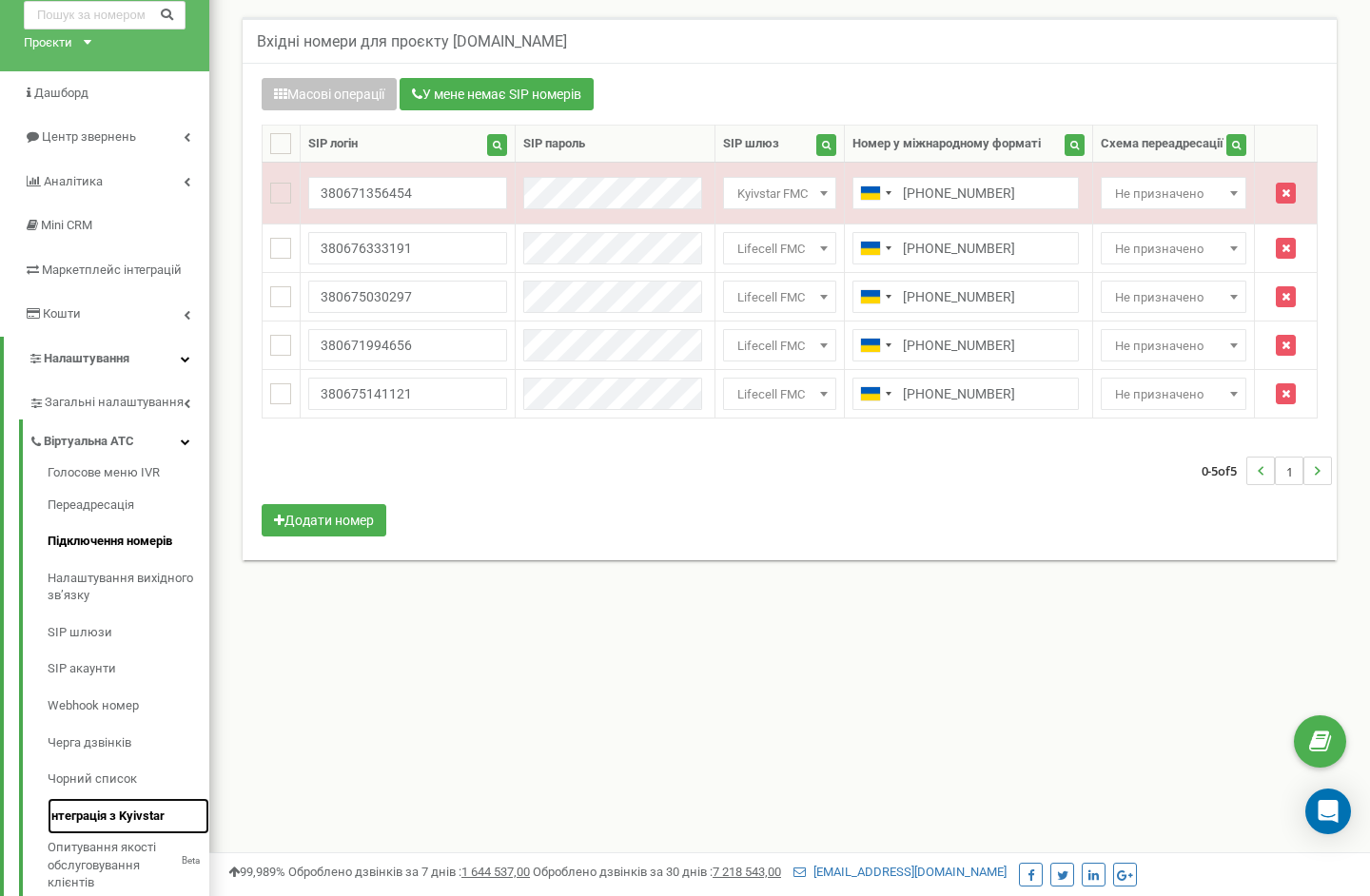 click on "Інтеграція з Kyivstar" at bounding box center [128, 816] 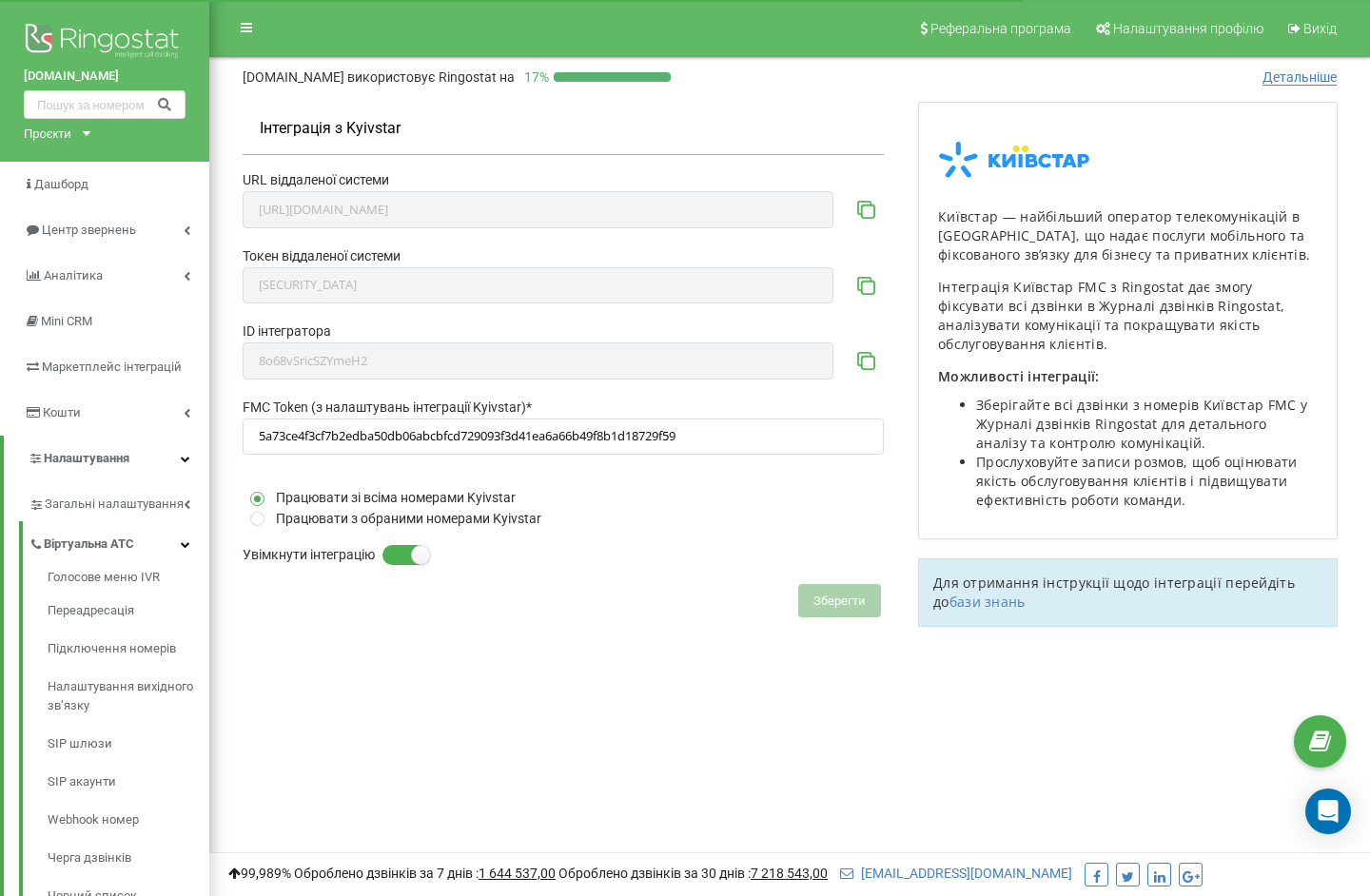 scroll, scrollTop: 0, scrollLeft: 0, axis: both 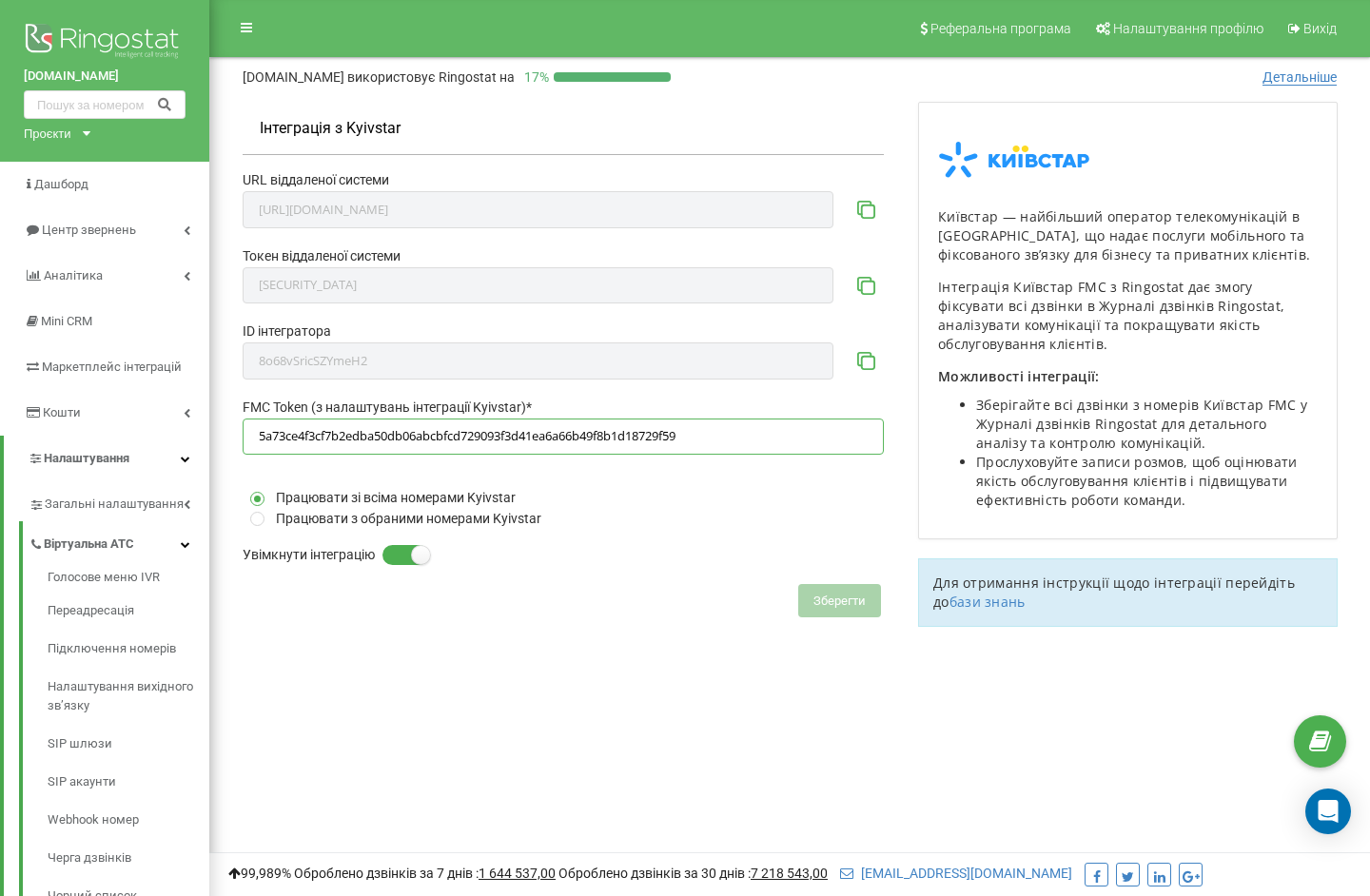 click on "5a73ce4f3cf7b2edba50db06abcbfcd729093f3d41ea6a66b49f8b1d18729f59" at bounding box center (563, 437) 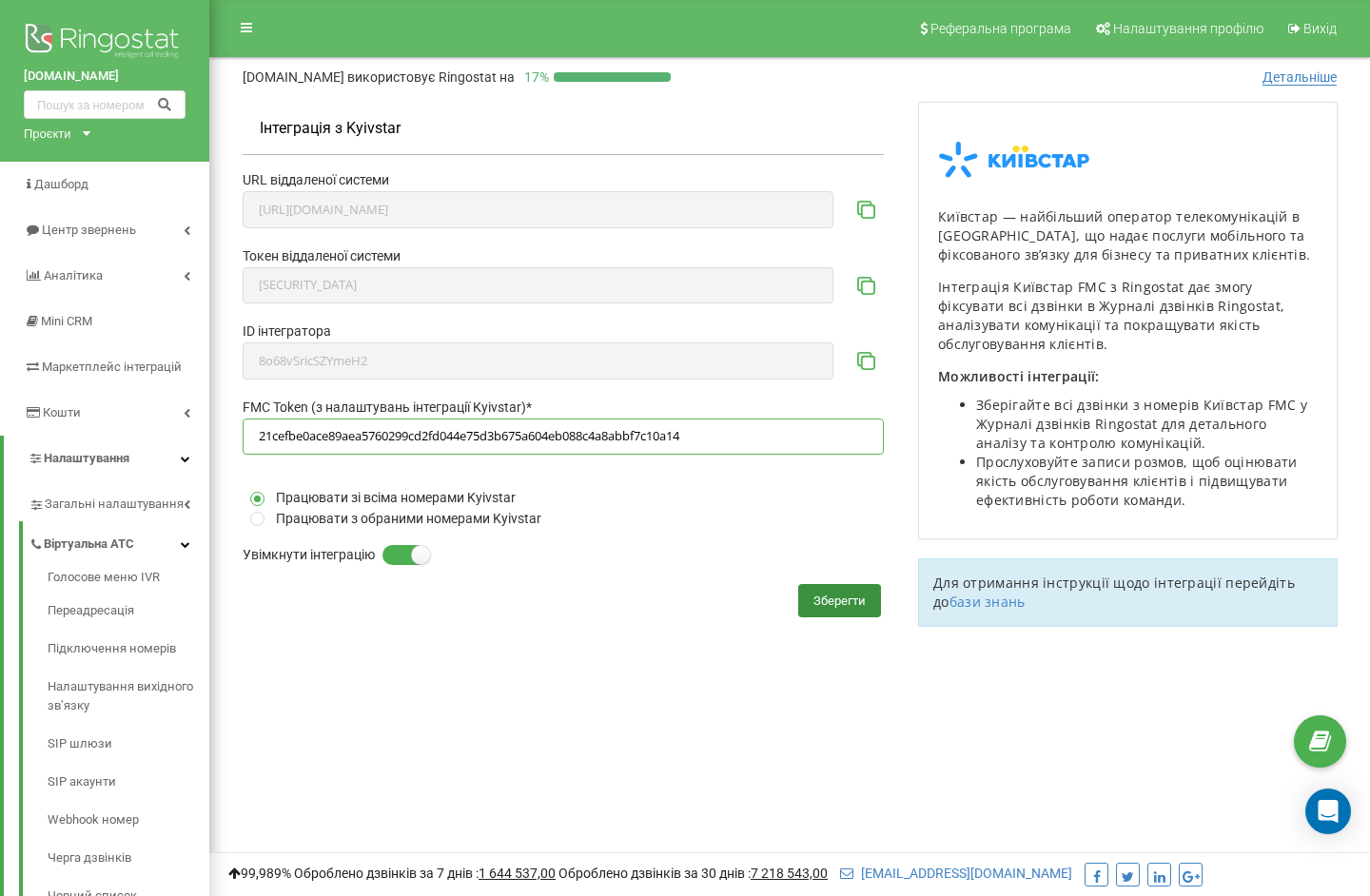 type on "21cefbe0ace89aea5760299cd2fd044e75d3b675a604eb088c4a8abbf7c10a14" 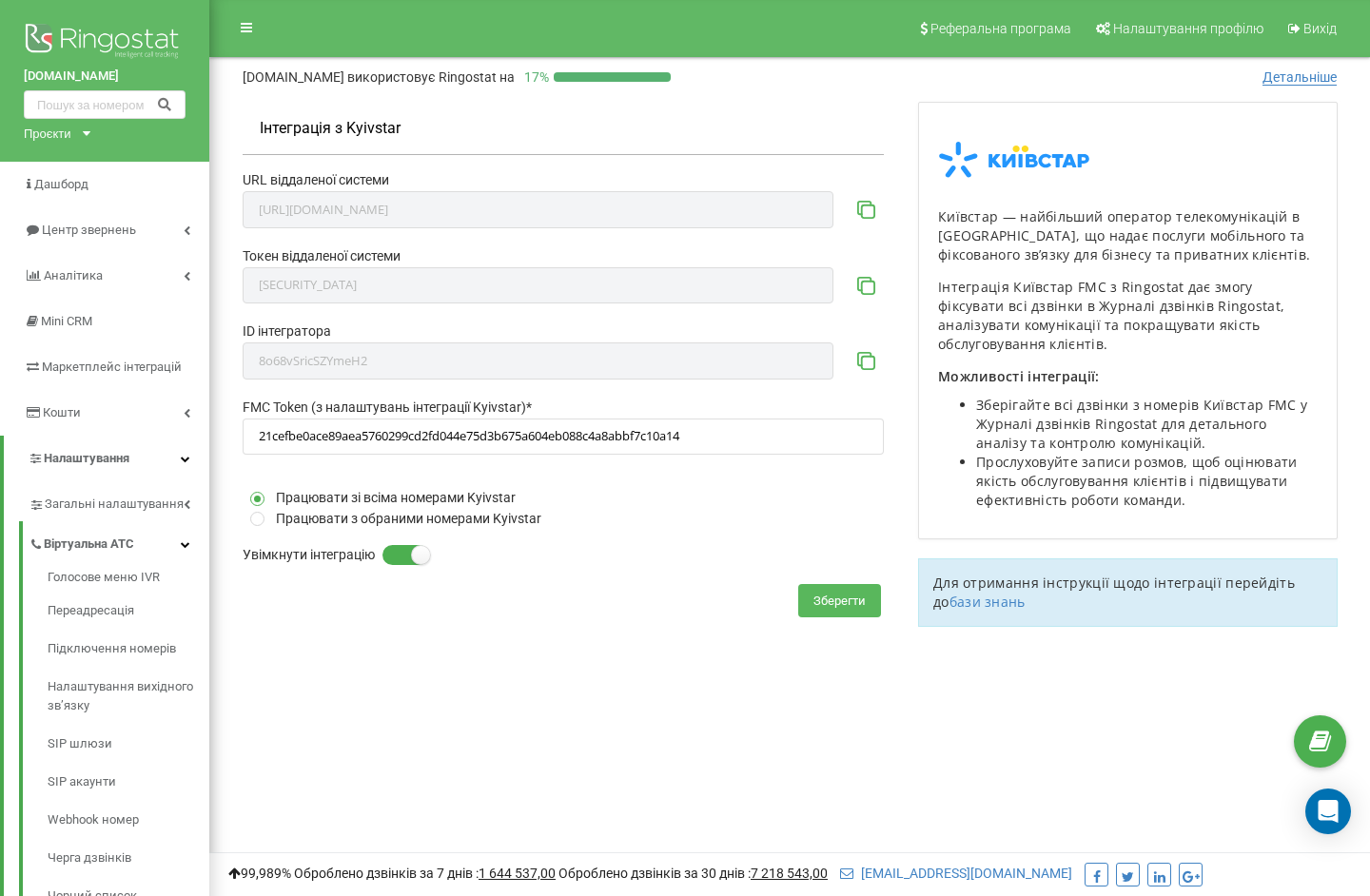 click on "Зберегти" at bounding box center (839, 600) 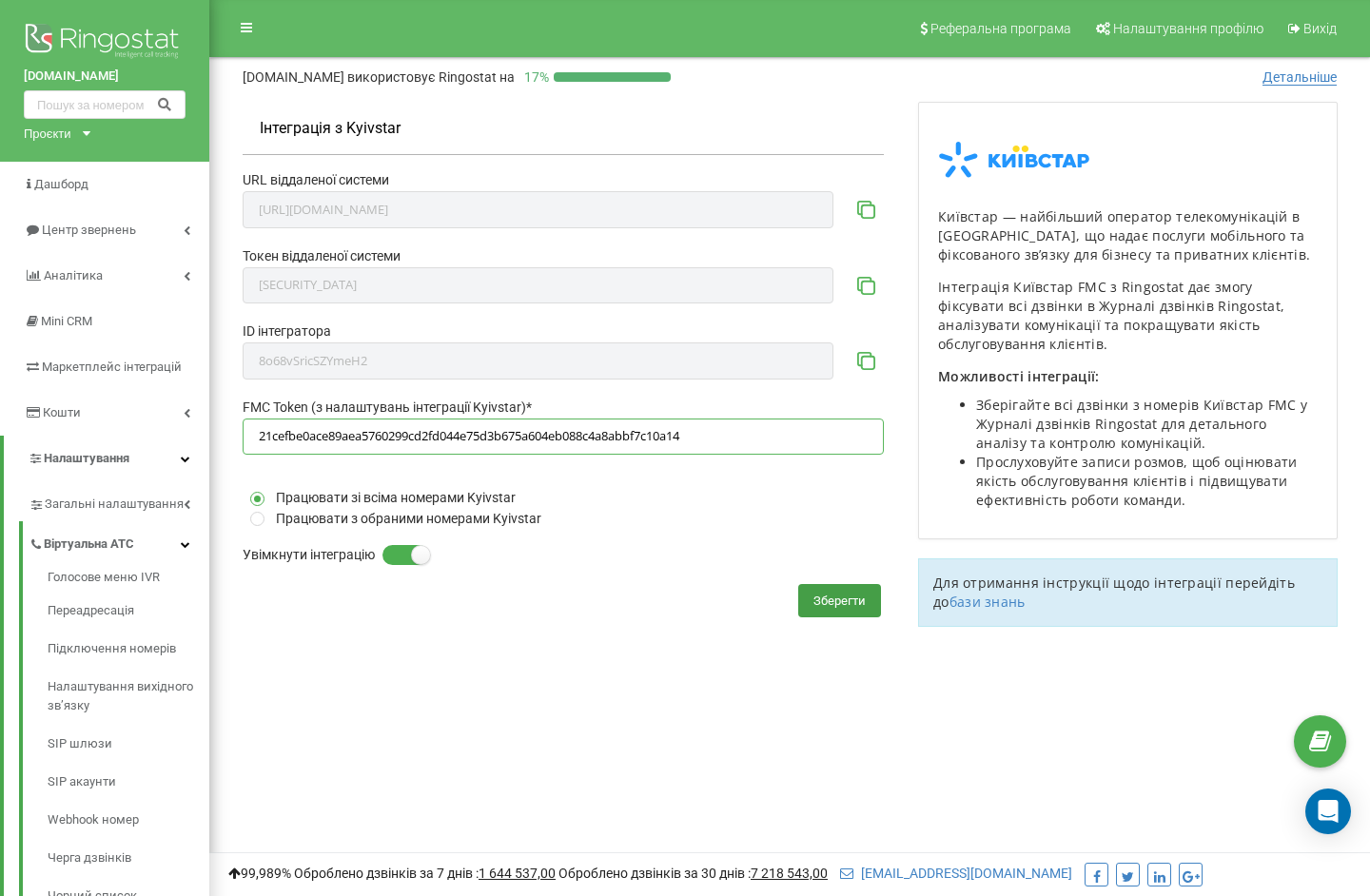 click on "21cefbe0ace89aea5760299cd2fd044e75d3b675a604eb088c4a8abbf7c10a14" at bounding box center (563, 437) 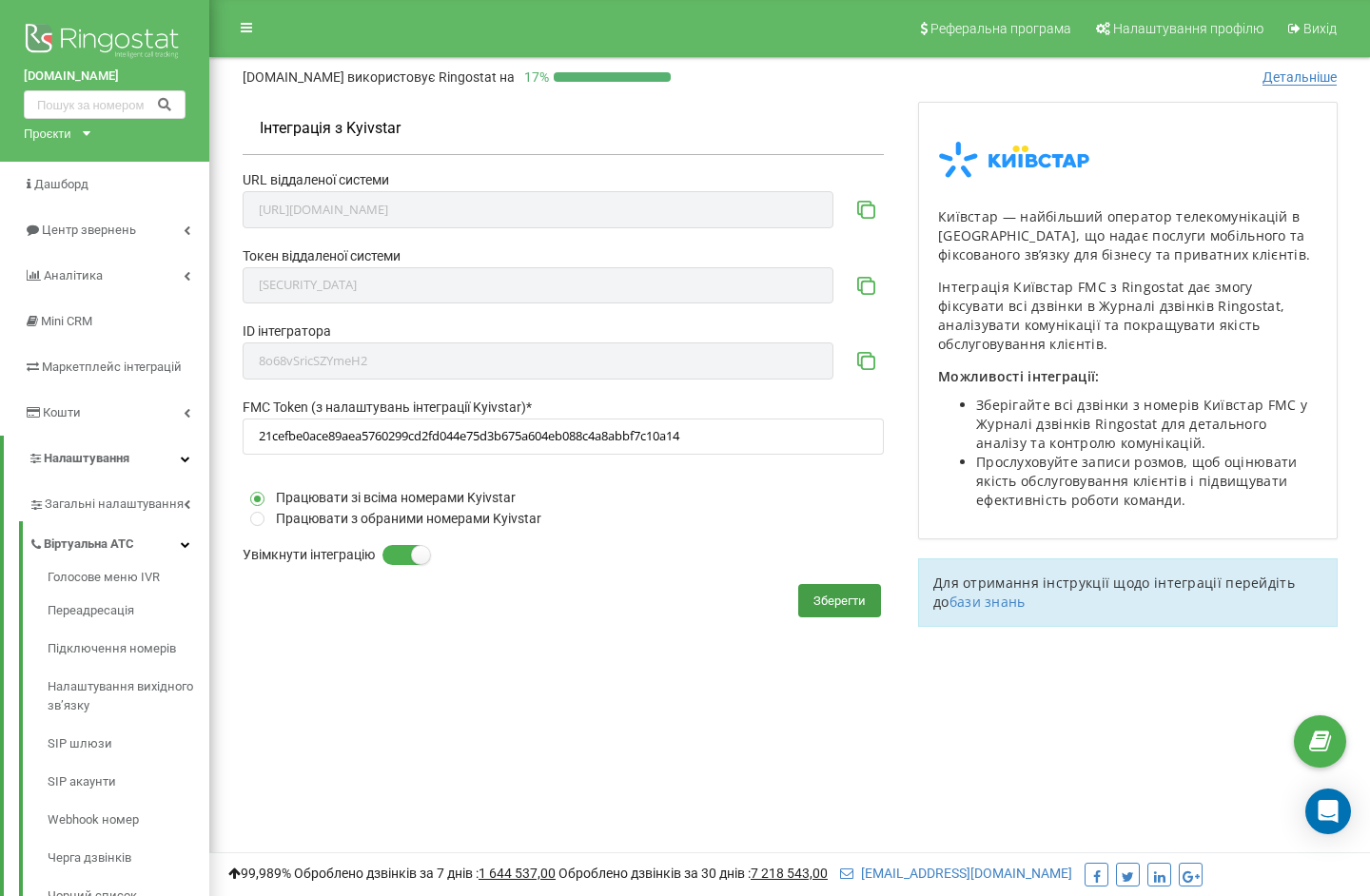 click on "Інтеграція з Kyivstar URL віддаленої системи [URL][DOMAIN_NAME] Токен віддаленої системи [SECURITY_DATA] ID інтегратора 8o68vSricSZYmeH2 FMC Token (з налаштувань інтеграції Kyivstar) * 21cefbe0ace89aea5760299cd2fd044e75d3b675a604eb088c4a8abbf7c10a14 Працювати зі всіма номерами Kyivstar Працювати з обраними номерами Kyivstar Увімкнути інтеграцію Зберегти Київстар — найбільший оператор телекомунікацій в [GEOGRAPHIC_DATA], що надає послуги мобільного та фіксованого зв’язку для бізнесу та приватних клієнтів. Можливості інтеграції: бази знань" at bounding box center [790, 392] 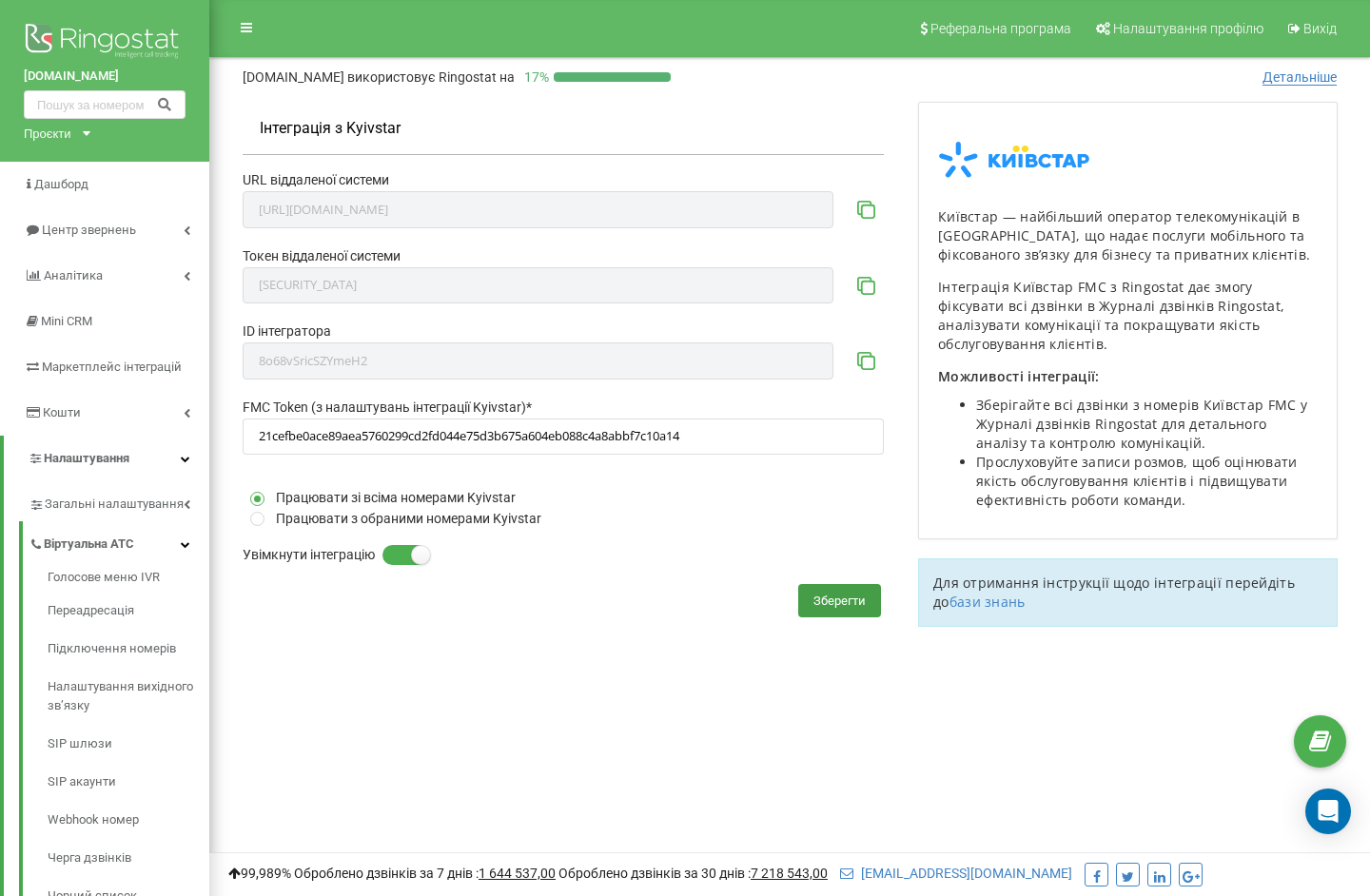 click on "[URL][DOMAIN_NAME]" at bounding box center (538, 209) 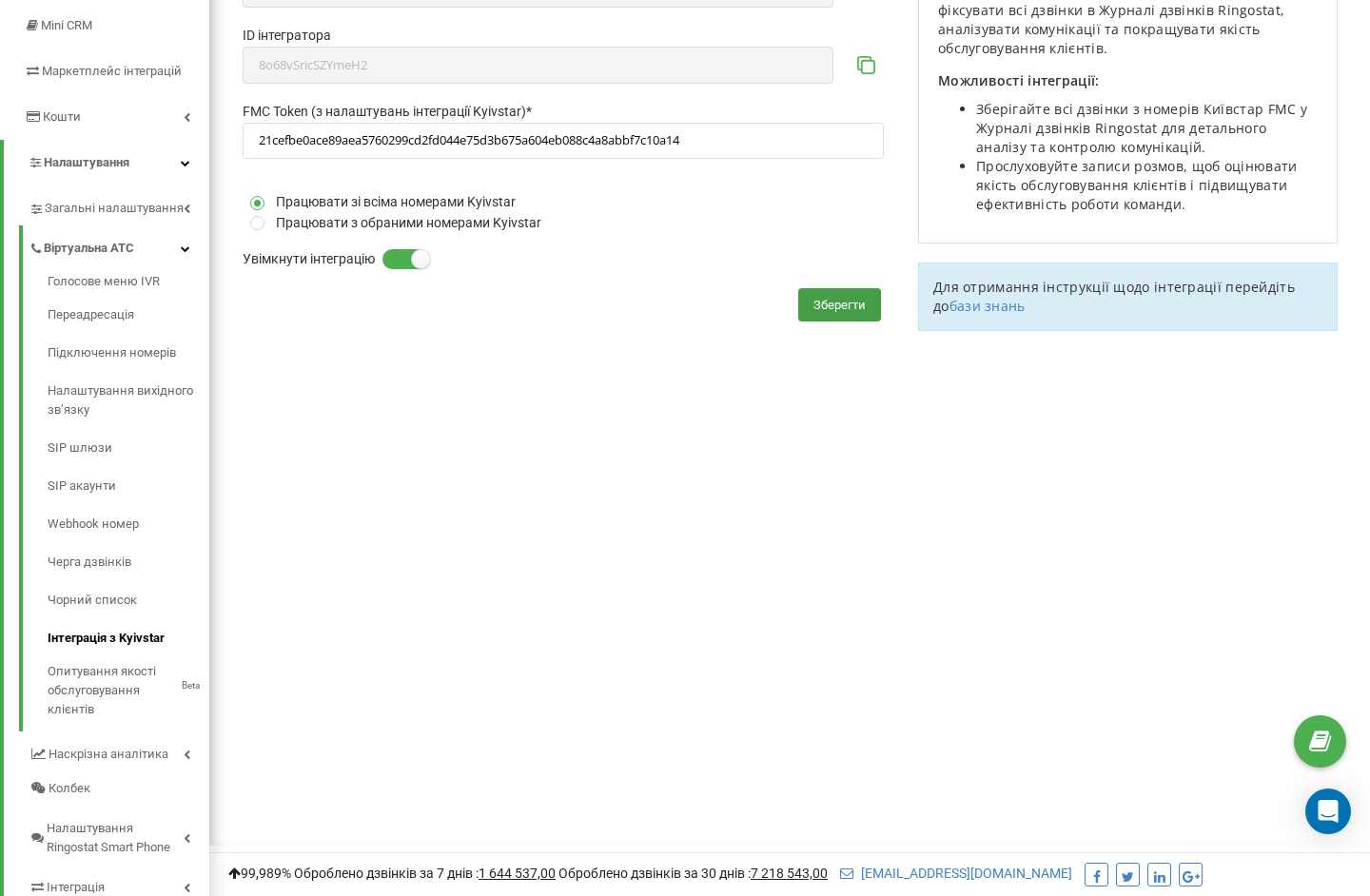 scroll, scrollTop: 0, scrollLeft: 0, axis: both 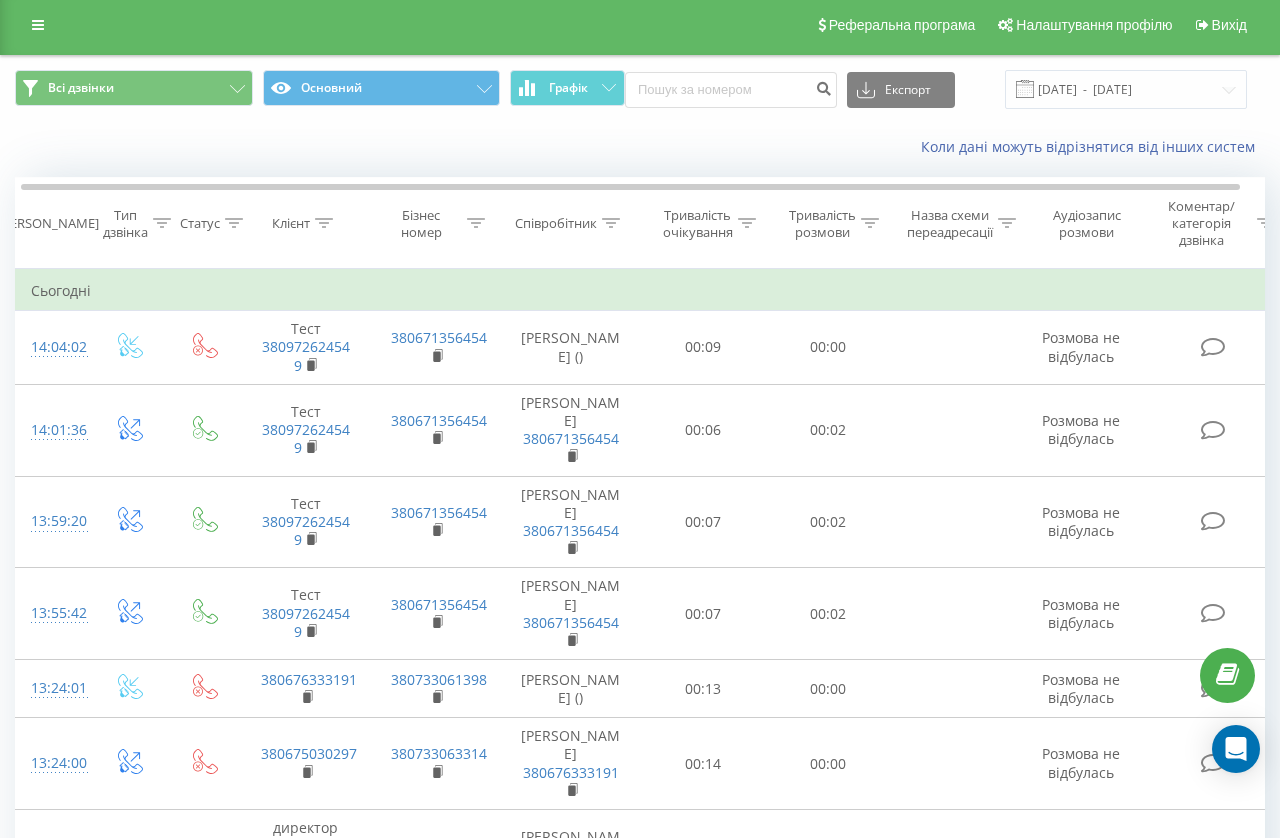 click on "Коли дані можуть відрізнятися вiд інших систем" at bounding box center [879, 147] 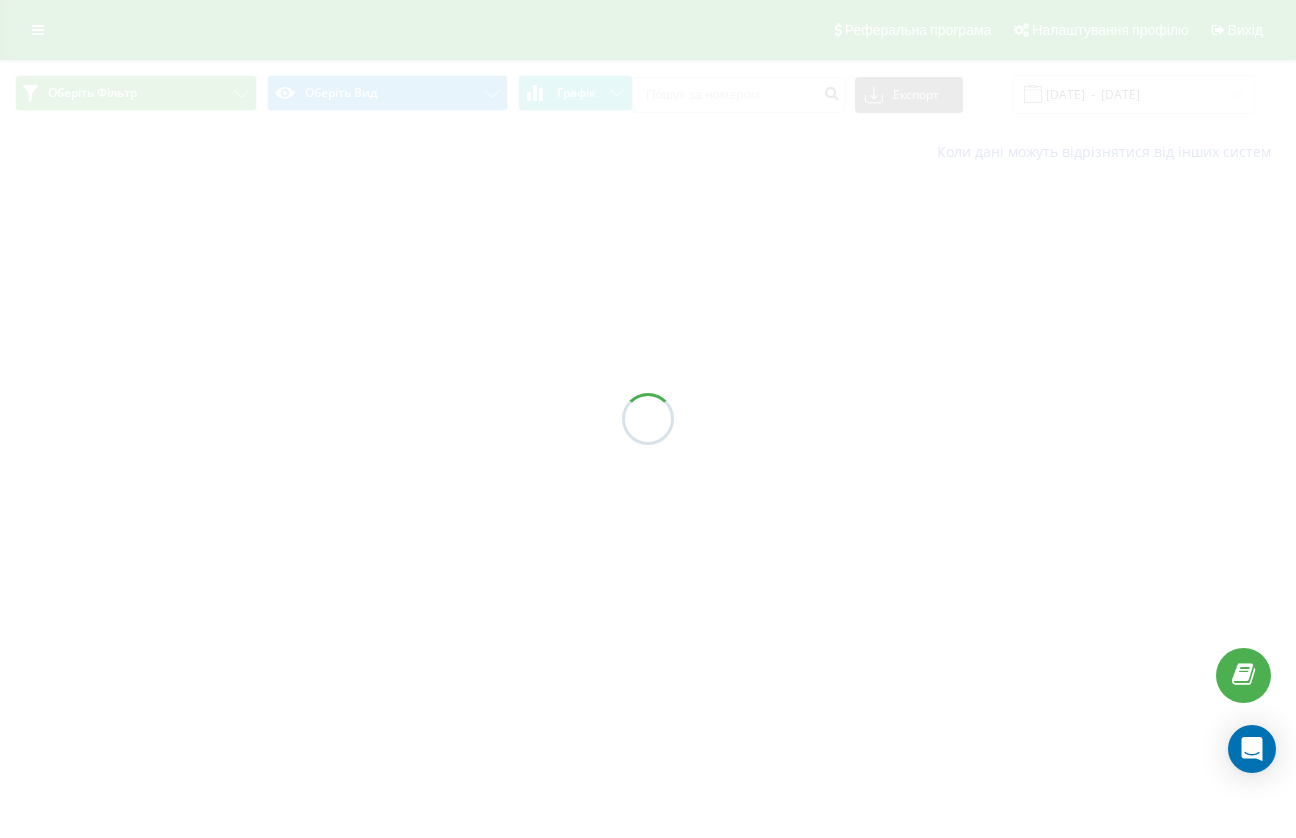 scroll, scrollTop: 0, scrollLeft: 0, axis: both 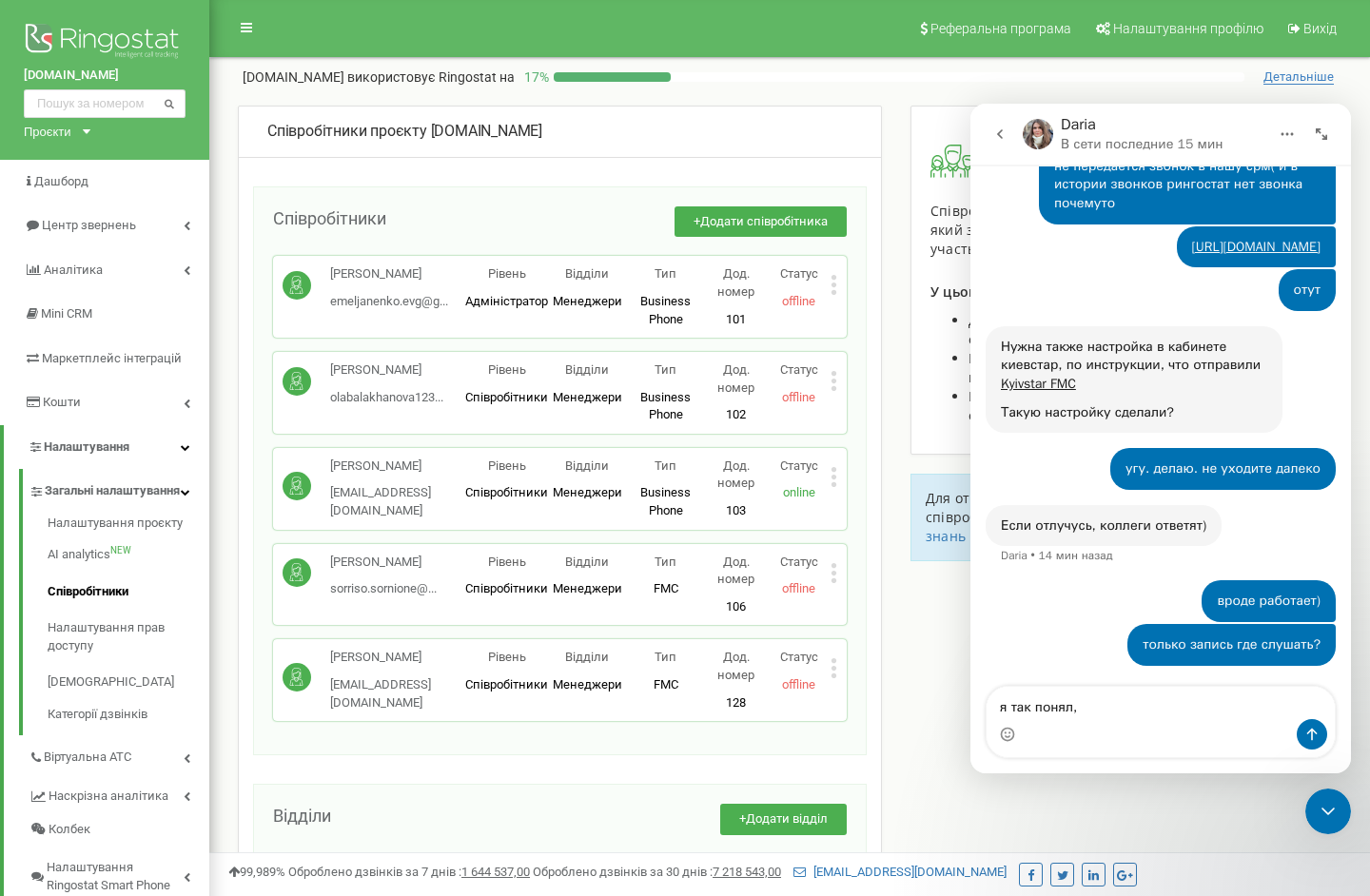 click 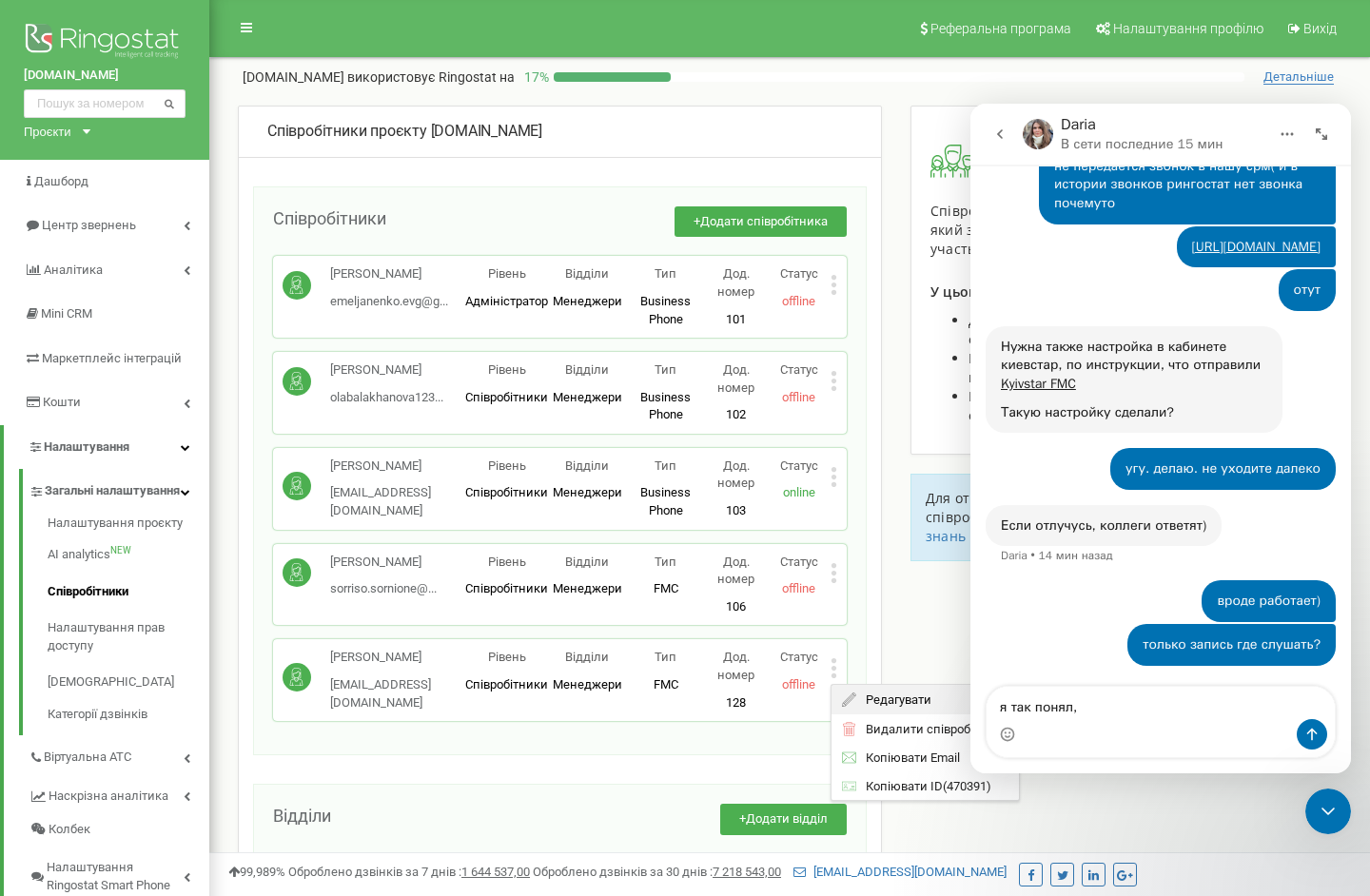 click on "Редагувати" at bounding box center [893, 699] 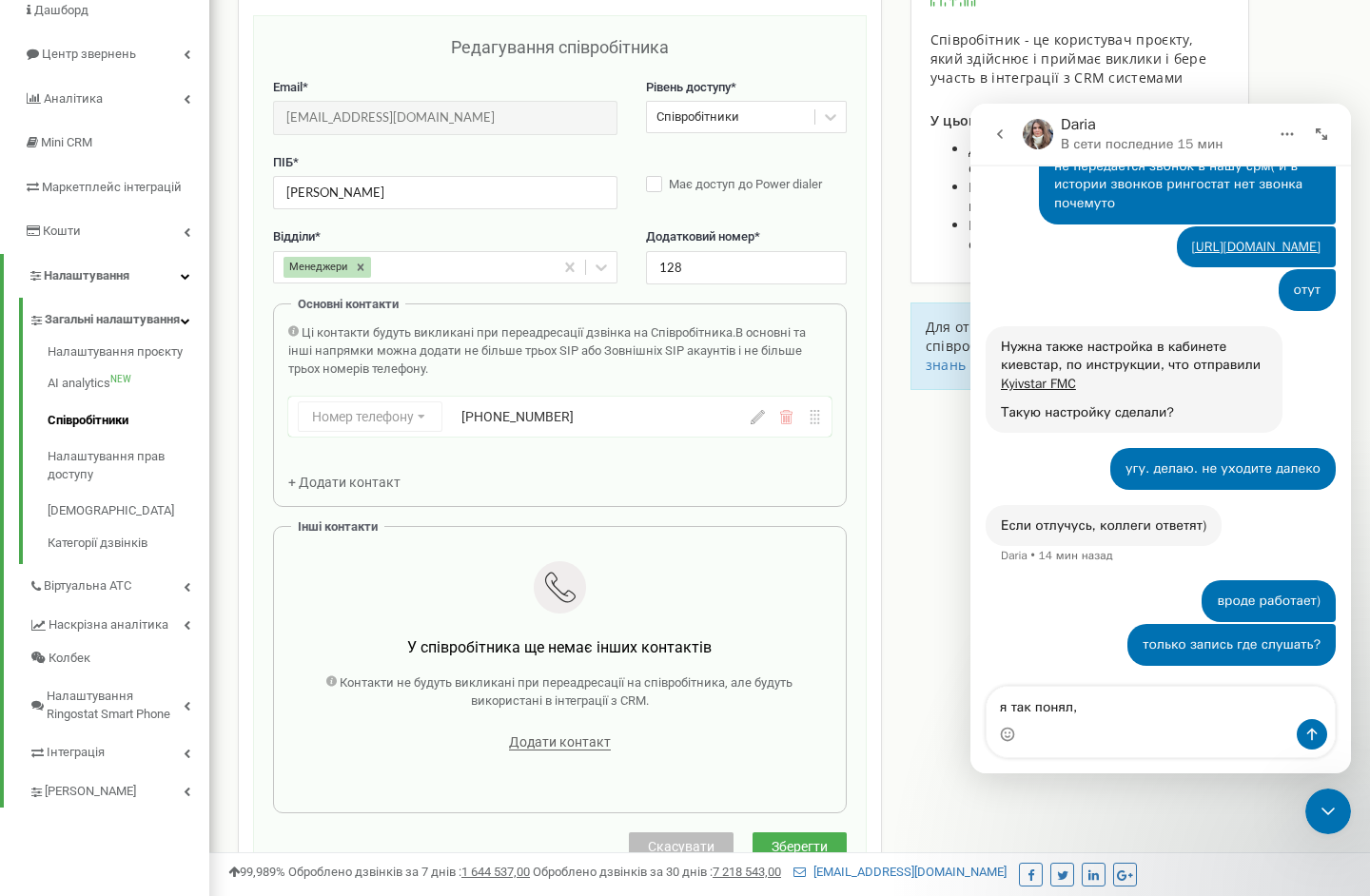 scroll, scrollTop: 190, scrollLeft: 0, axis: vertical 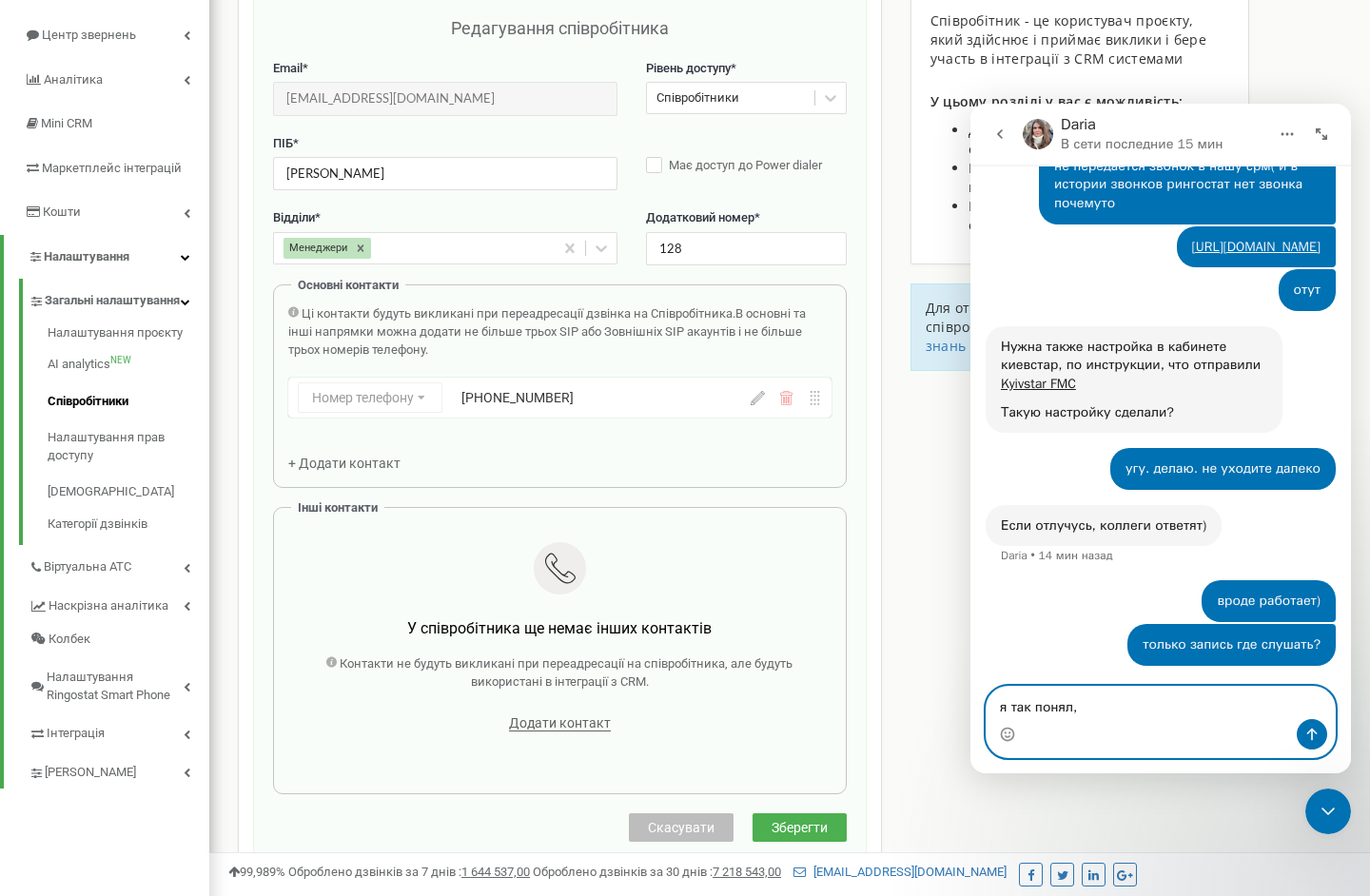 click on "я так понял," at bounding box center (1161, 703) 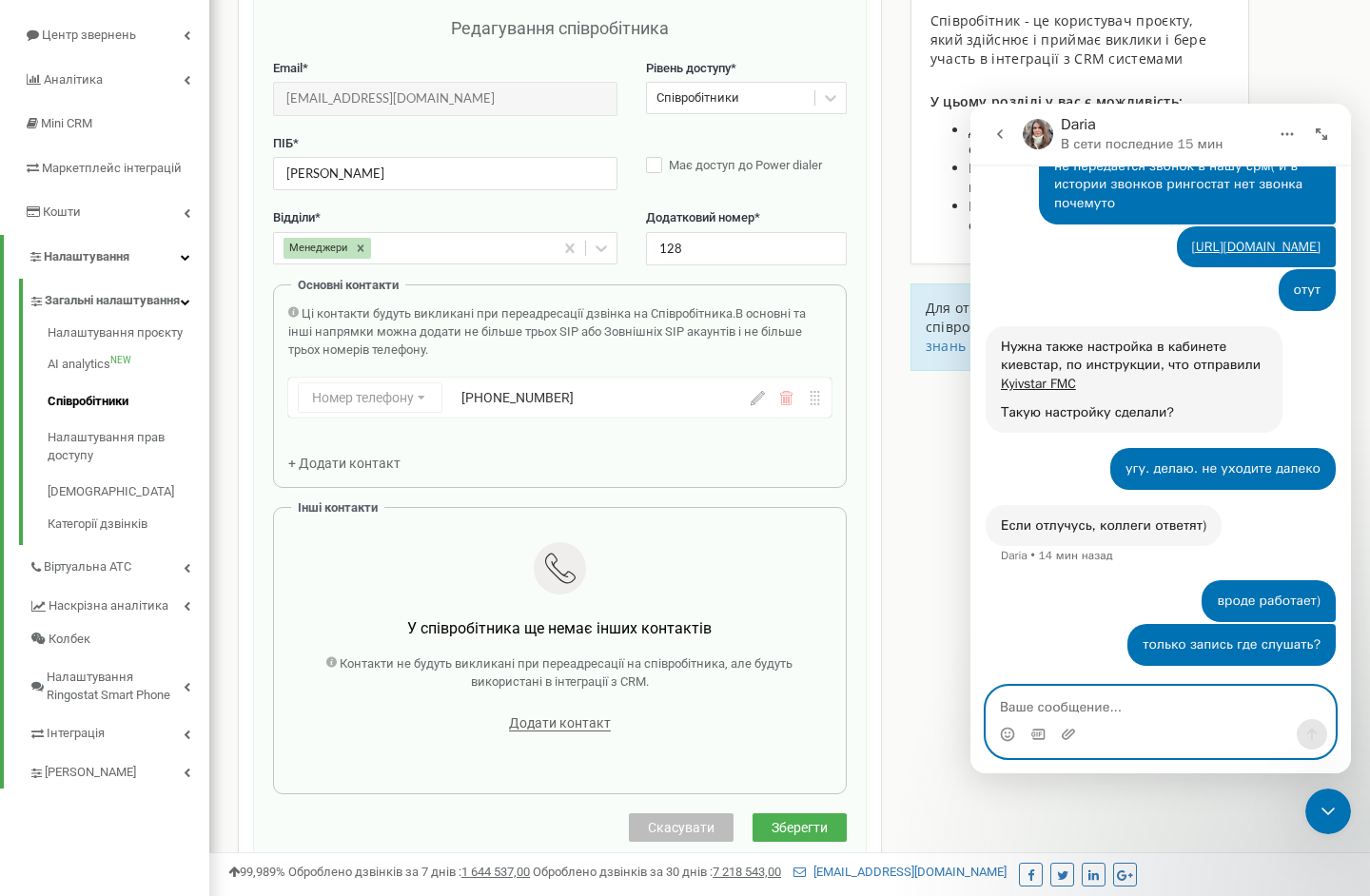 type 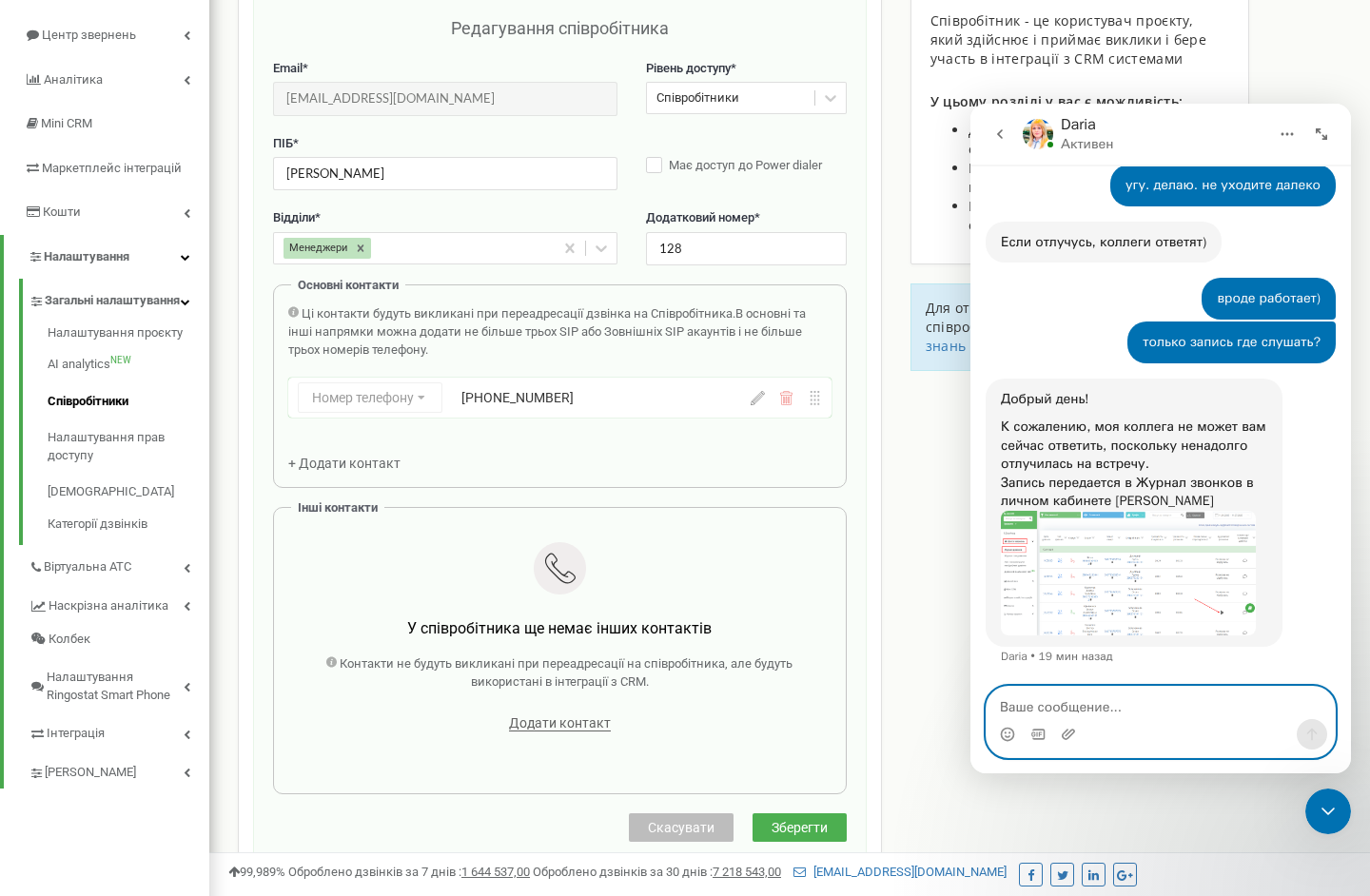 scroll, scrollTop: 2907, scrollLeft: 0, axis: vertical 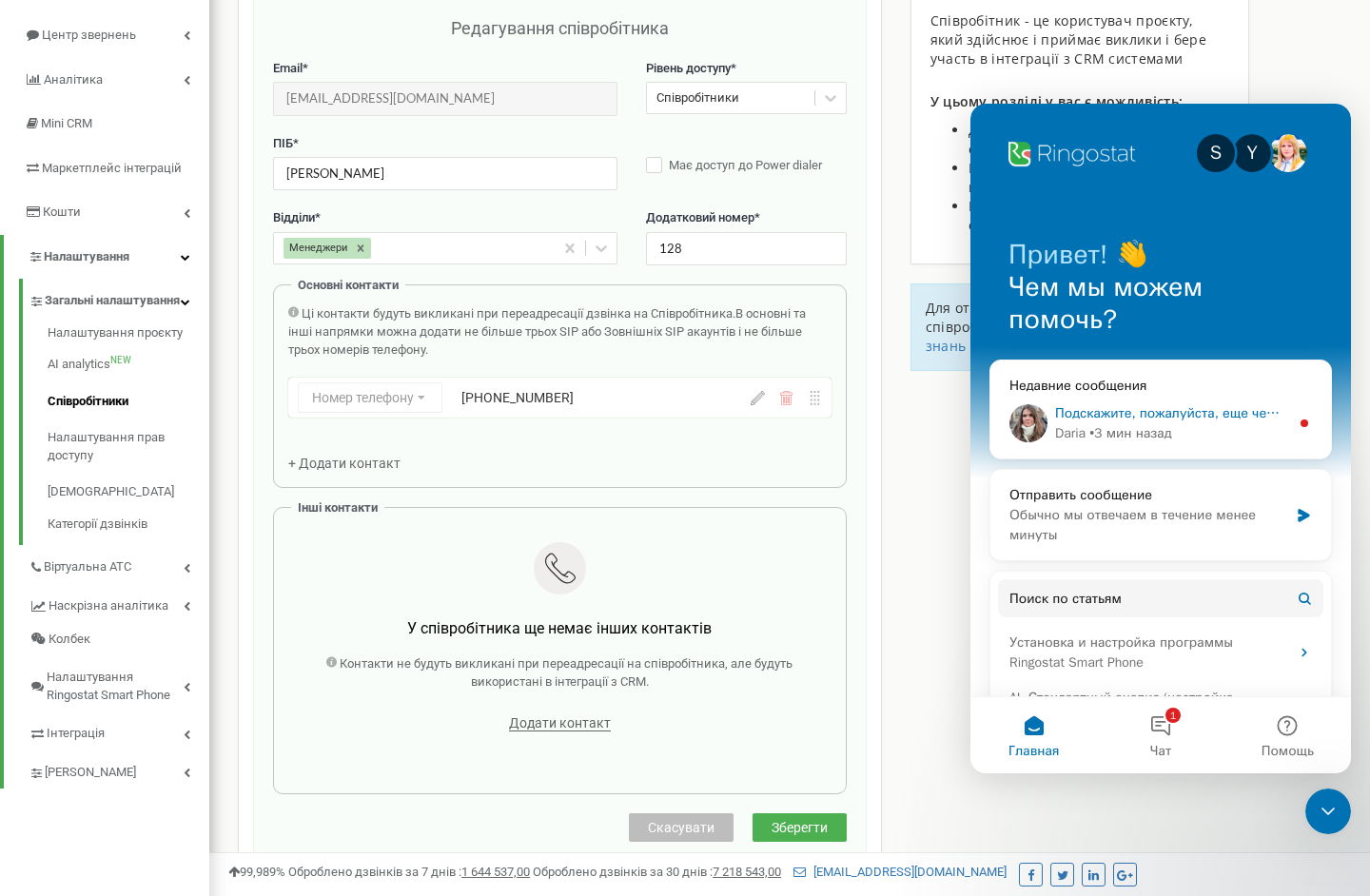 click on "Daria •  3 мин назад" at bounding box center (1172, 433) 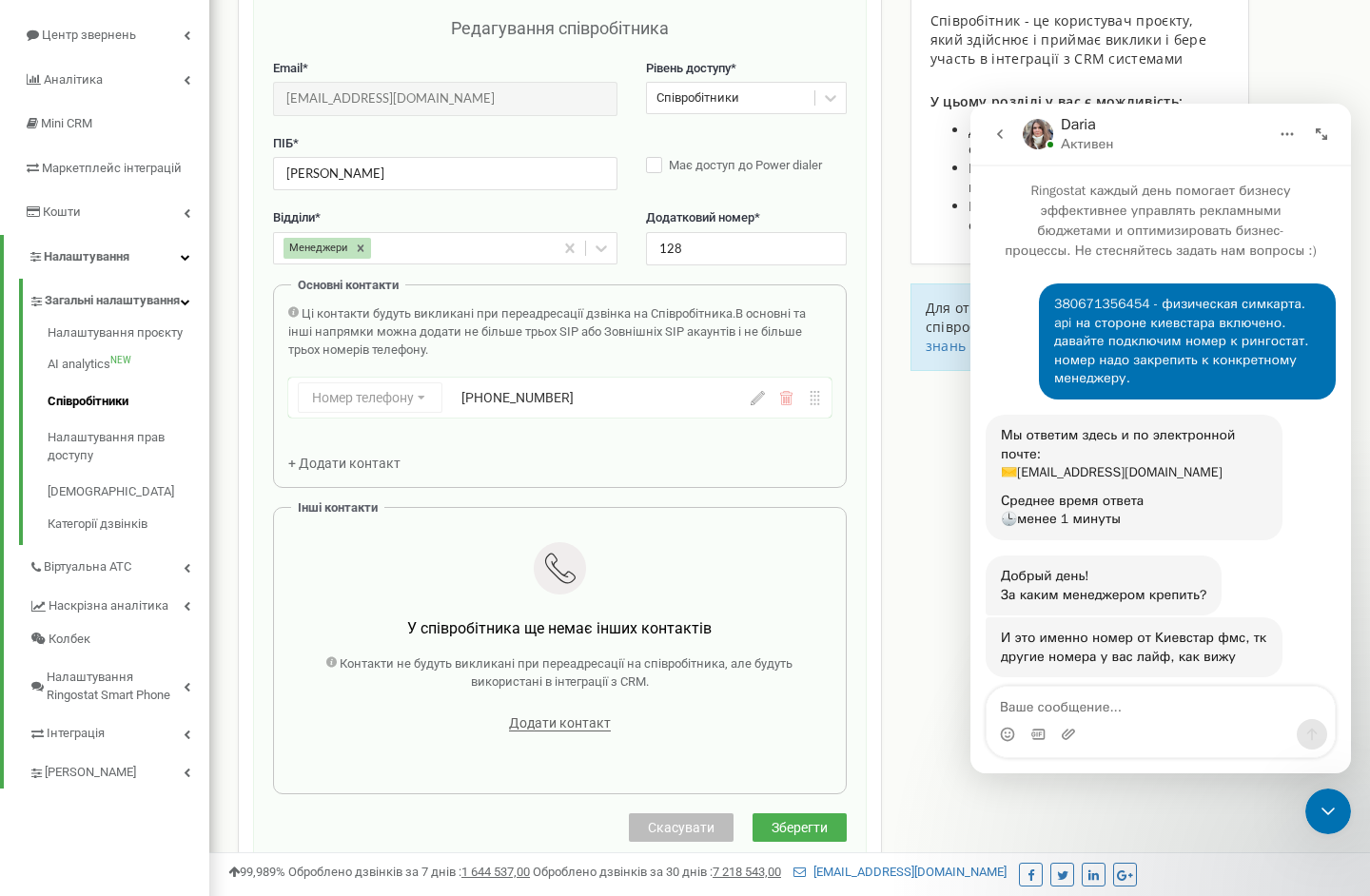 scroll, scrollTop: 3, scrollLeft: 0, axis: vertical 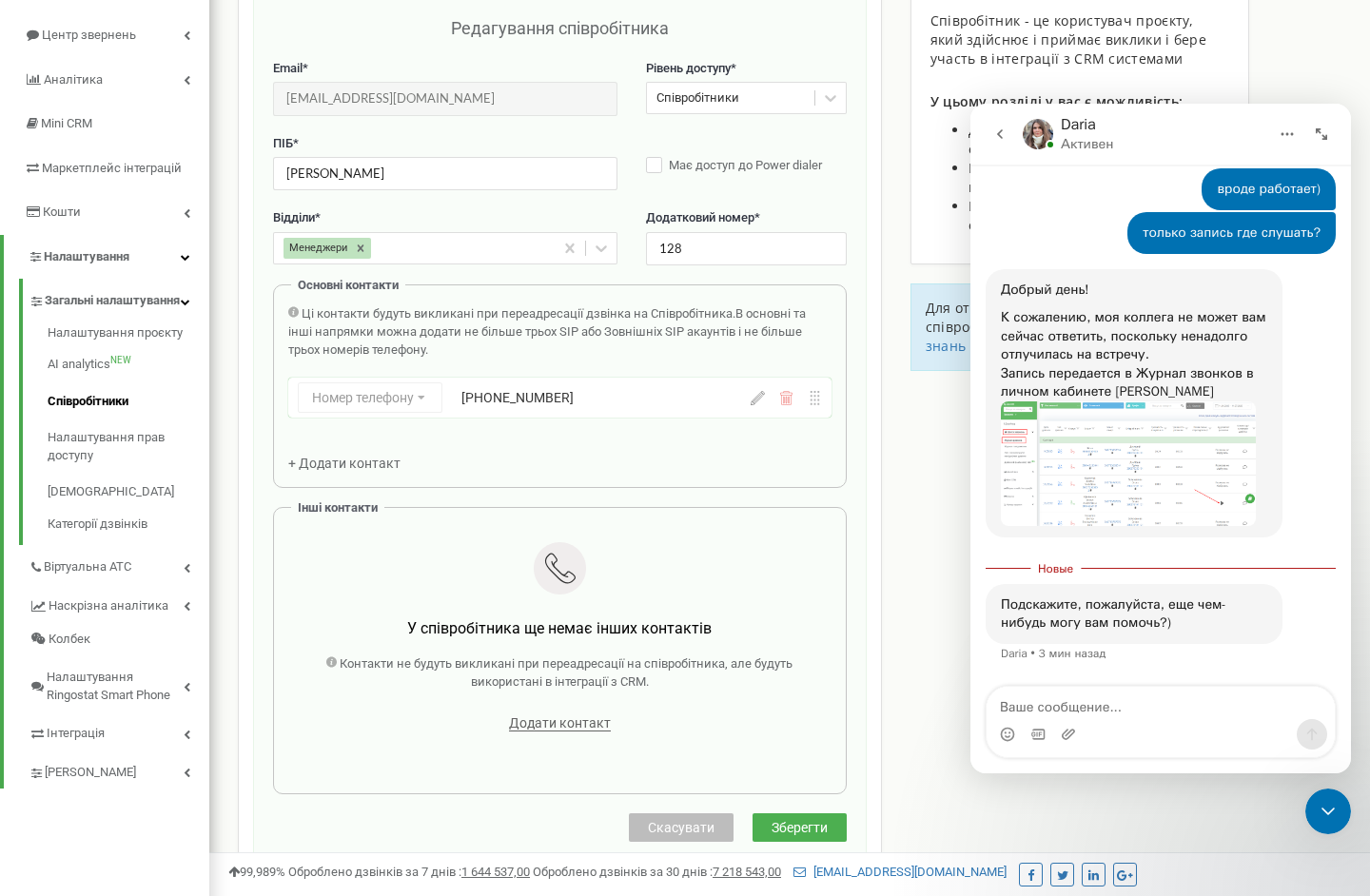 click at bounding box center (1161, 703) 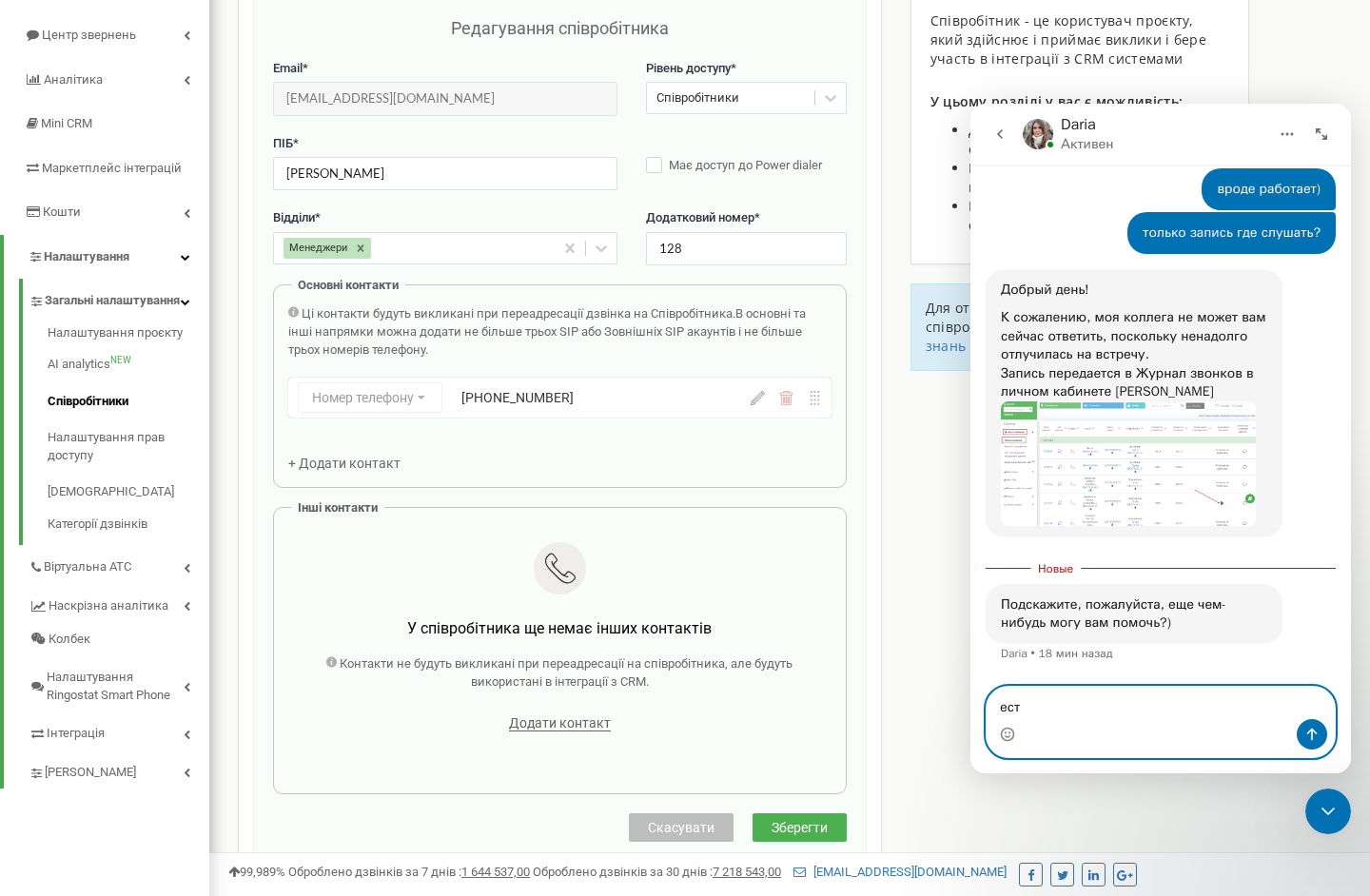type on "есть" 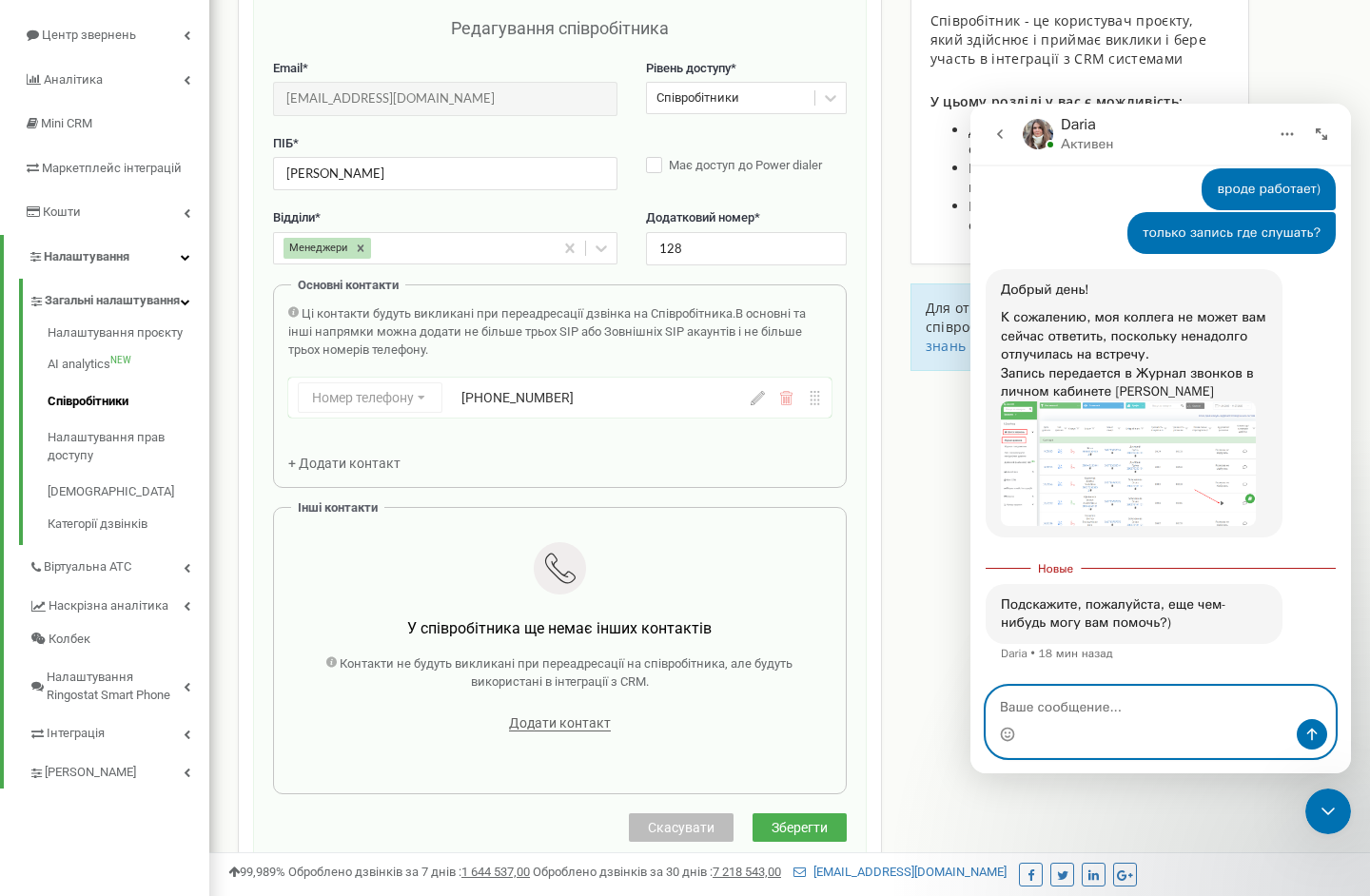 scroll, scrollTop: 3039, scrollLeft: 0, axis: vertical 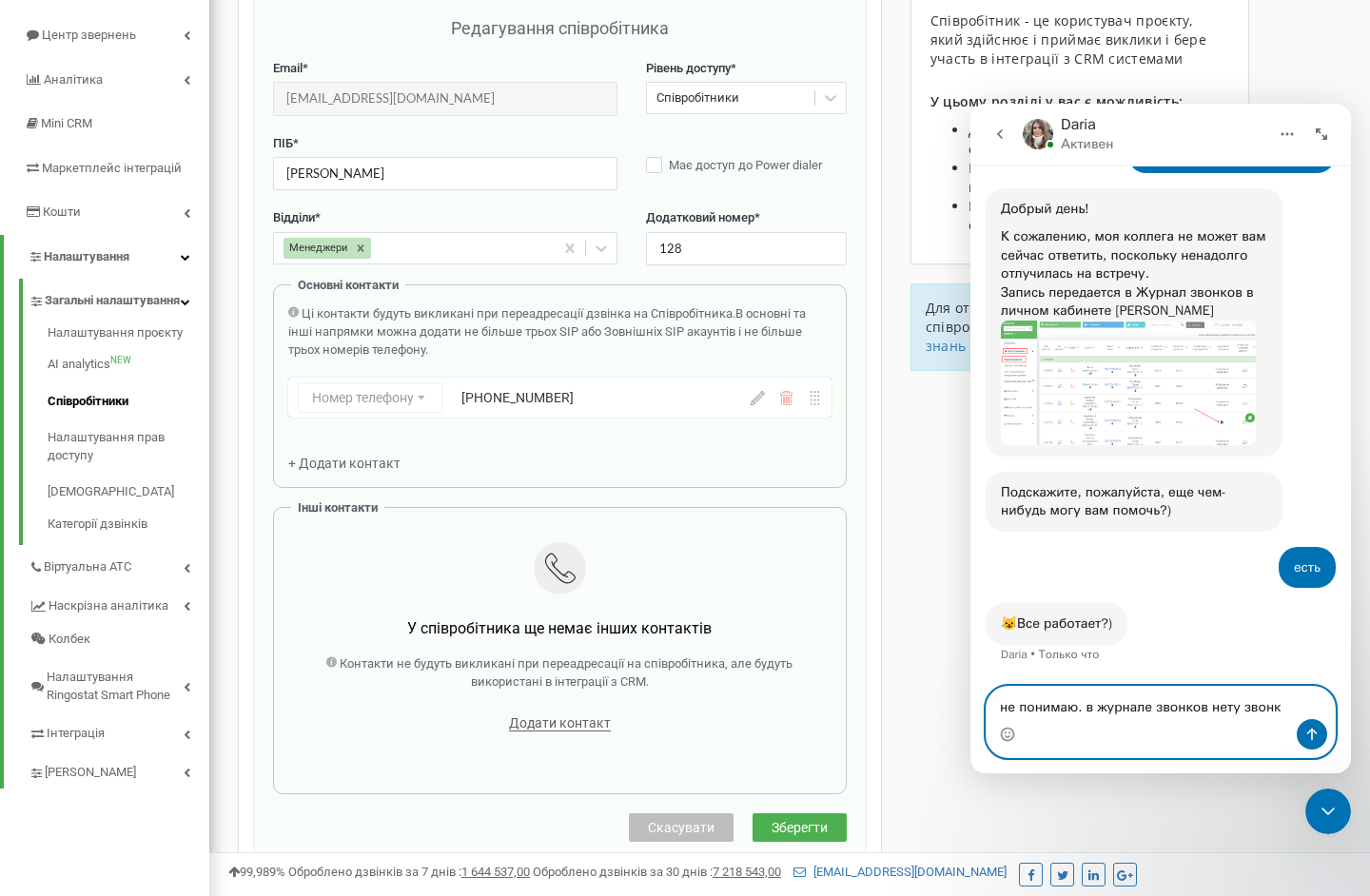 type on "не понимаю. в журнале звонков нету звонка" 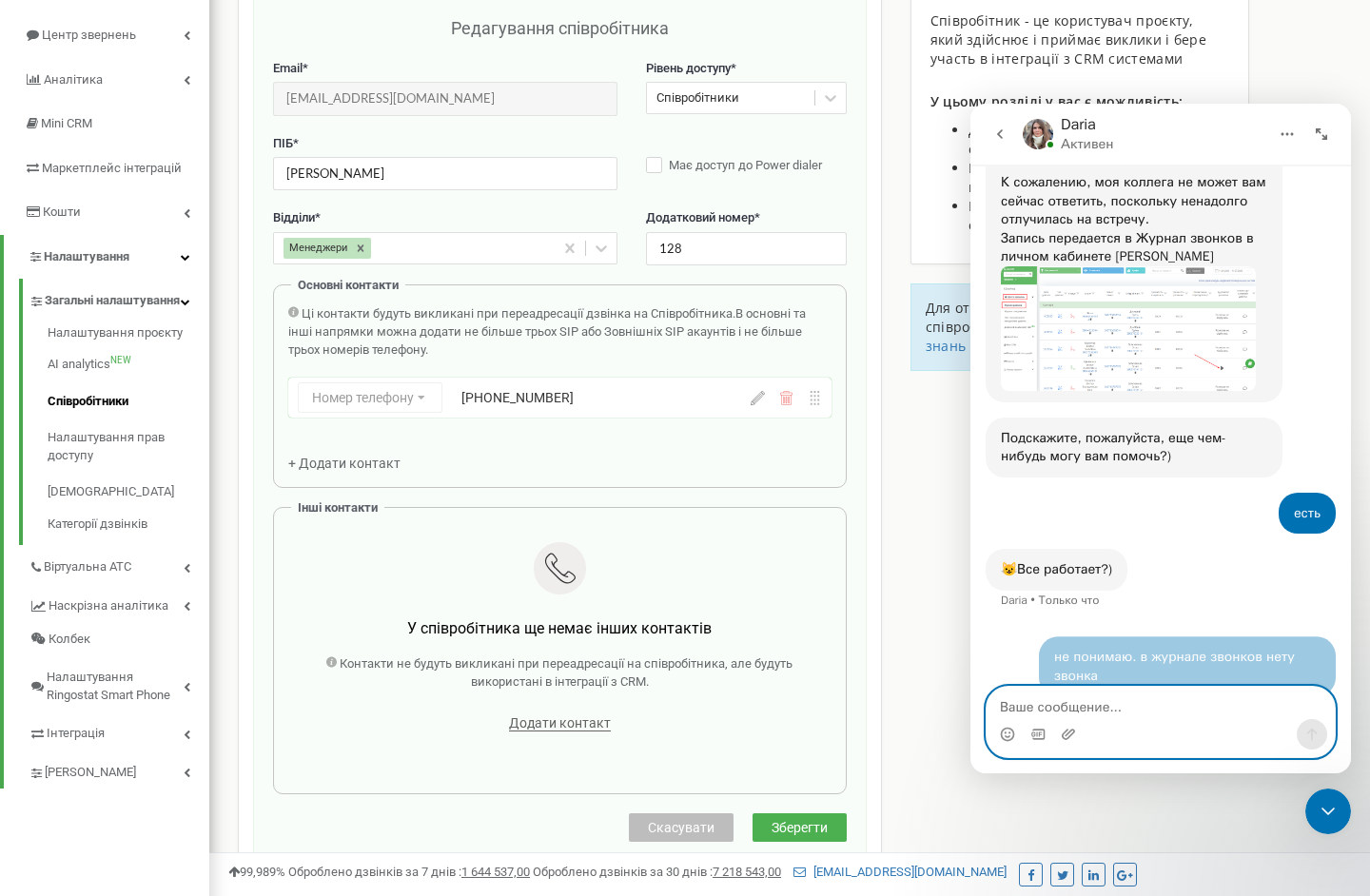 scroll, scrollTop: 3171, scrollLeft: 0, axis: vertical 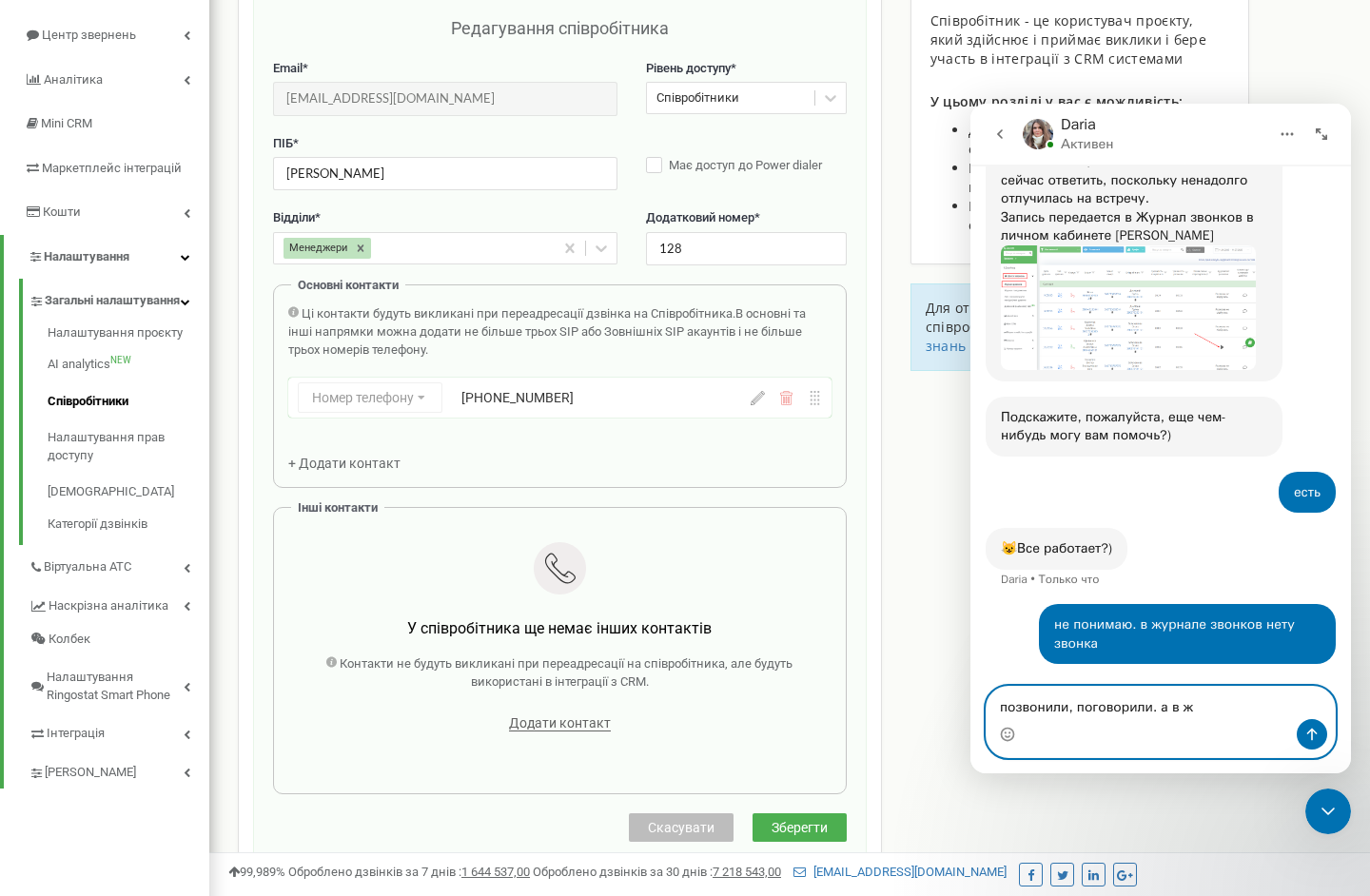paste 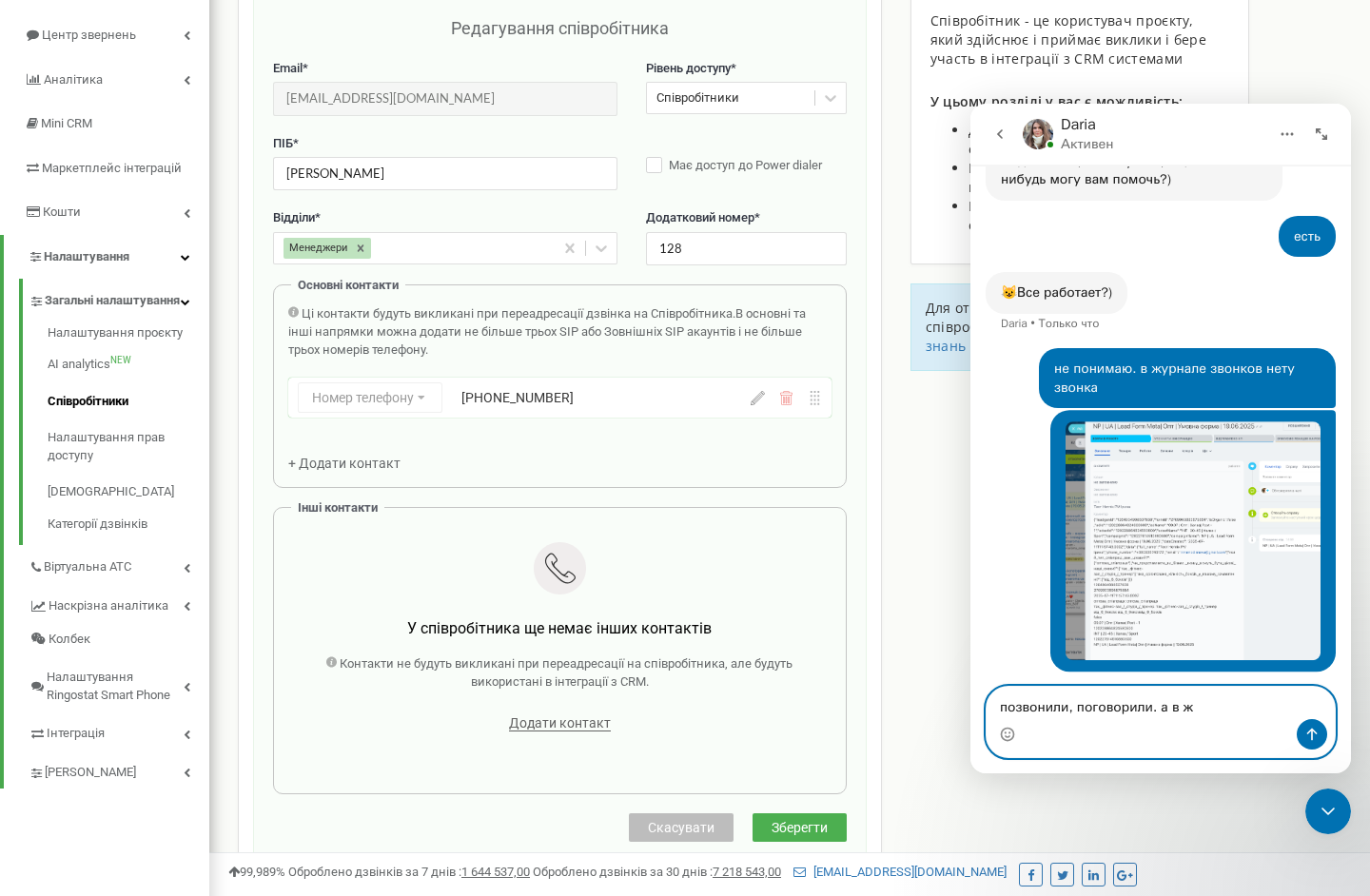 scroll, scrollTop: 3434, scrollLeft: 0, axis: vertical 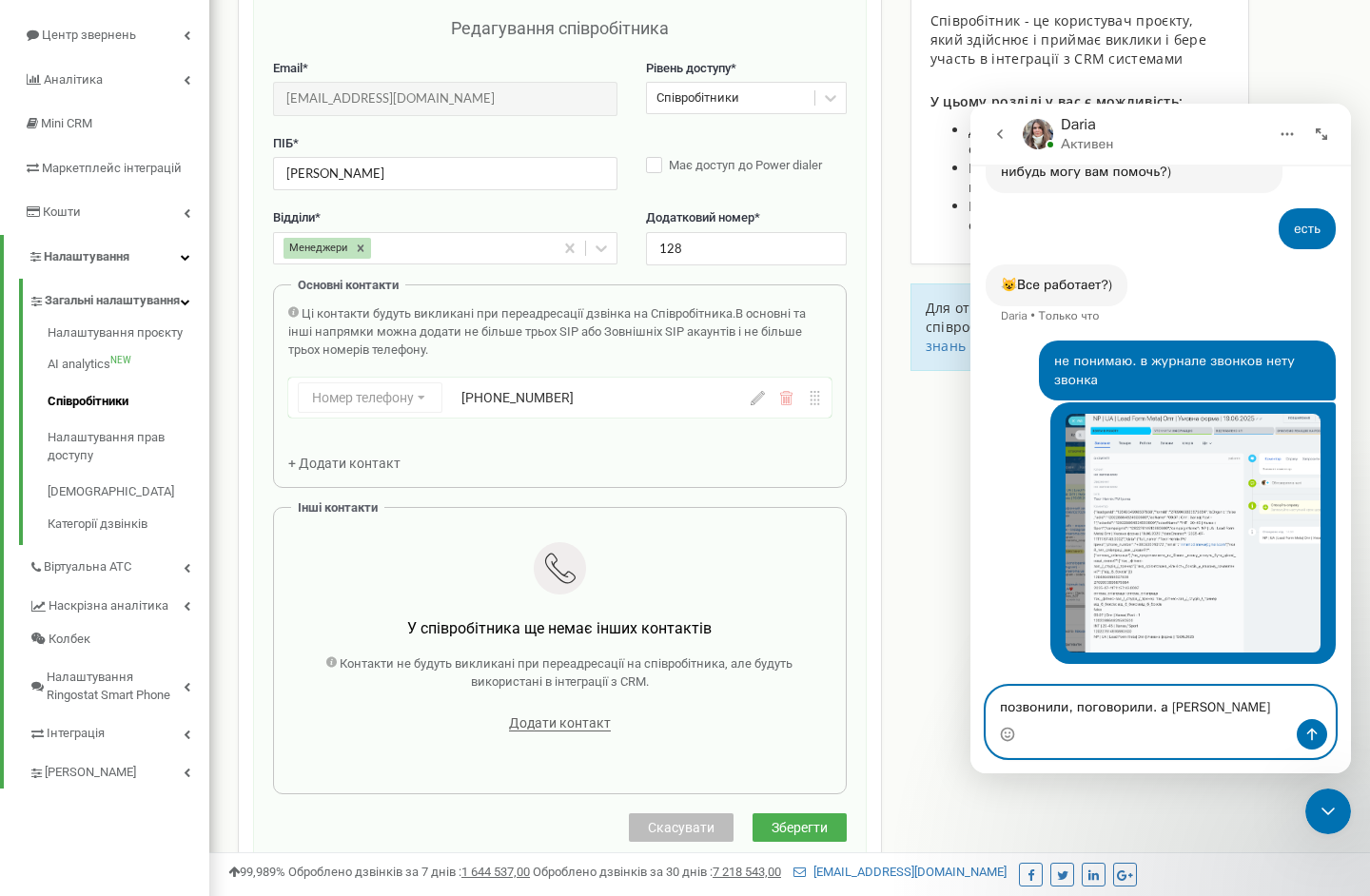paste 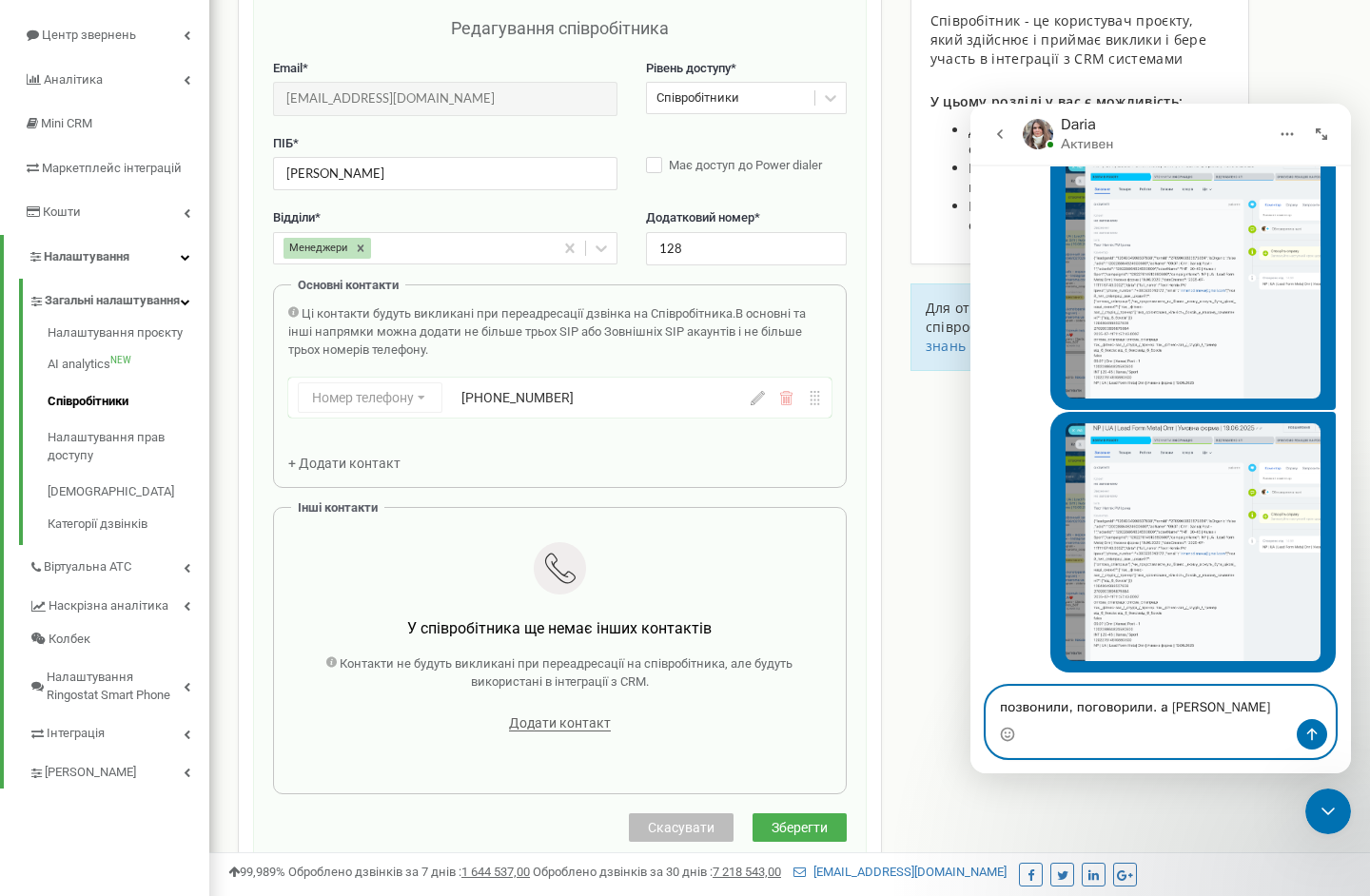 scroll, scrollTop: 3697, scrollLeft: 0, axis: vertical 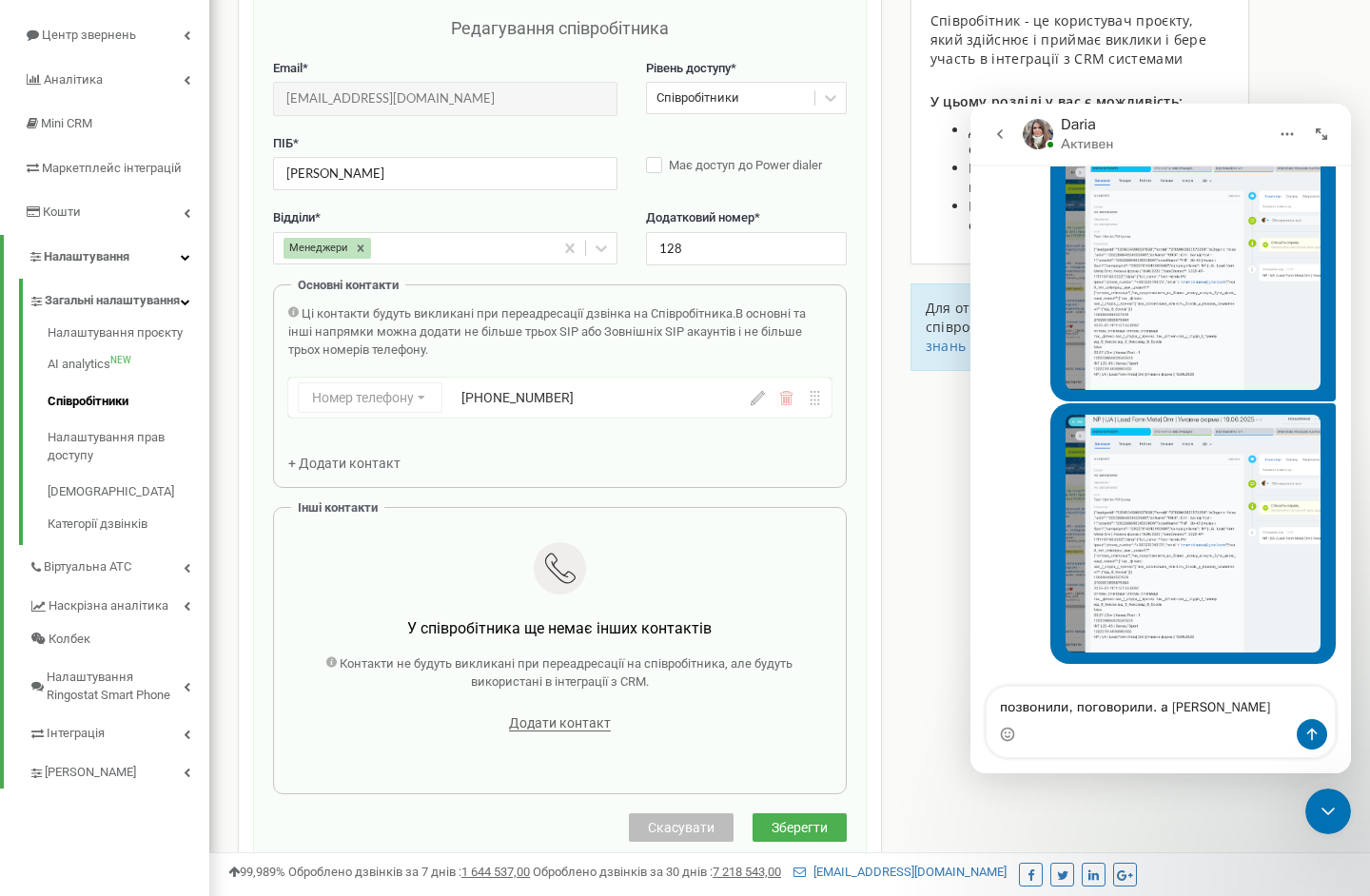 click at bounding box center [1161, 734] 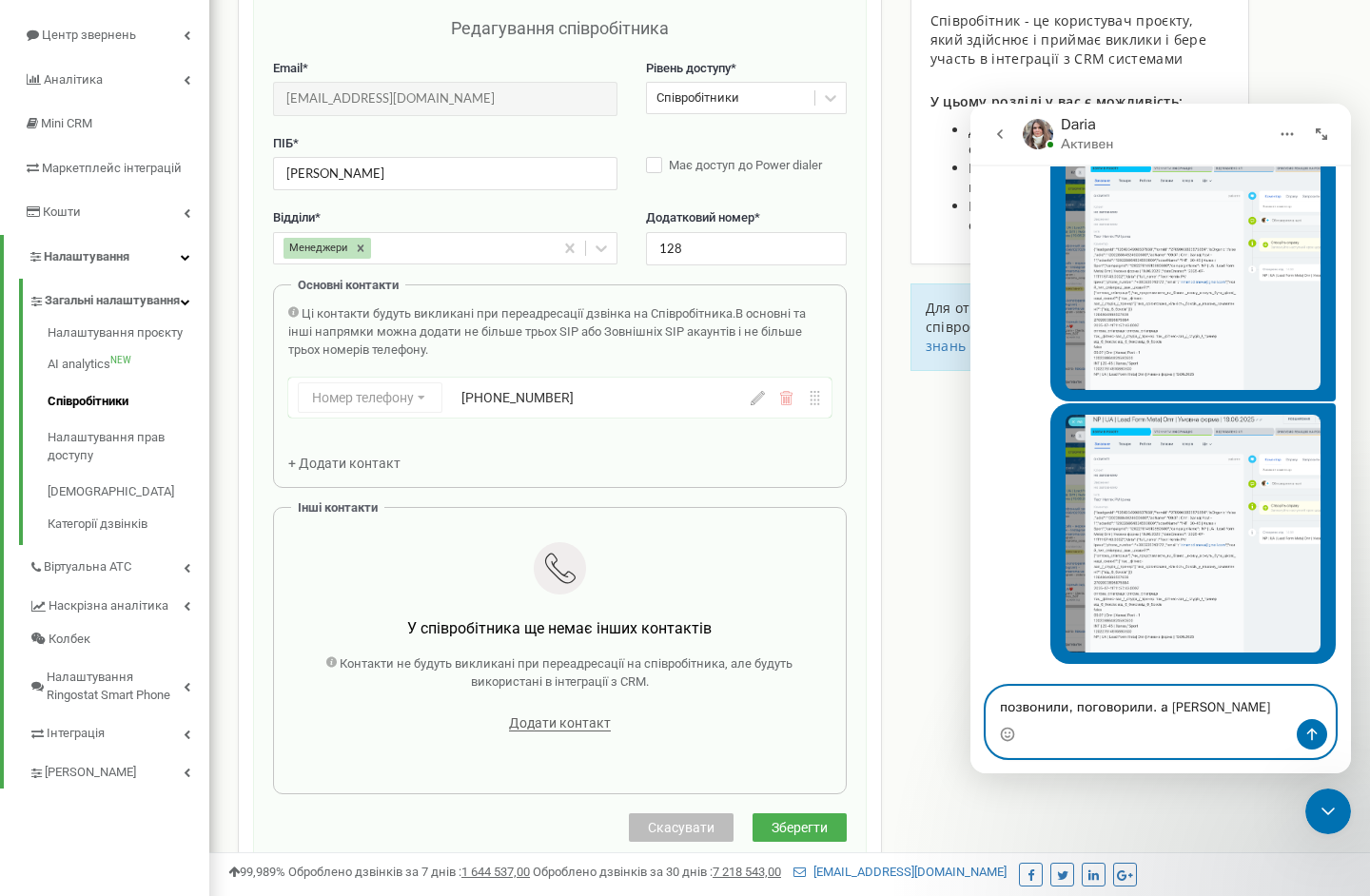 click on "позвонили, поговорили. а в" at bounding box center (1161, 703) 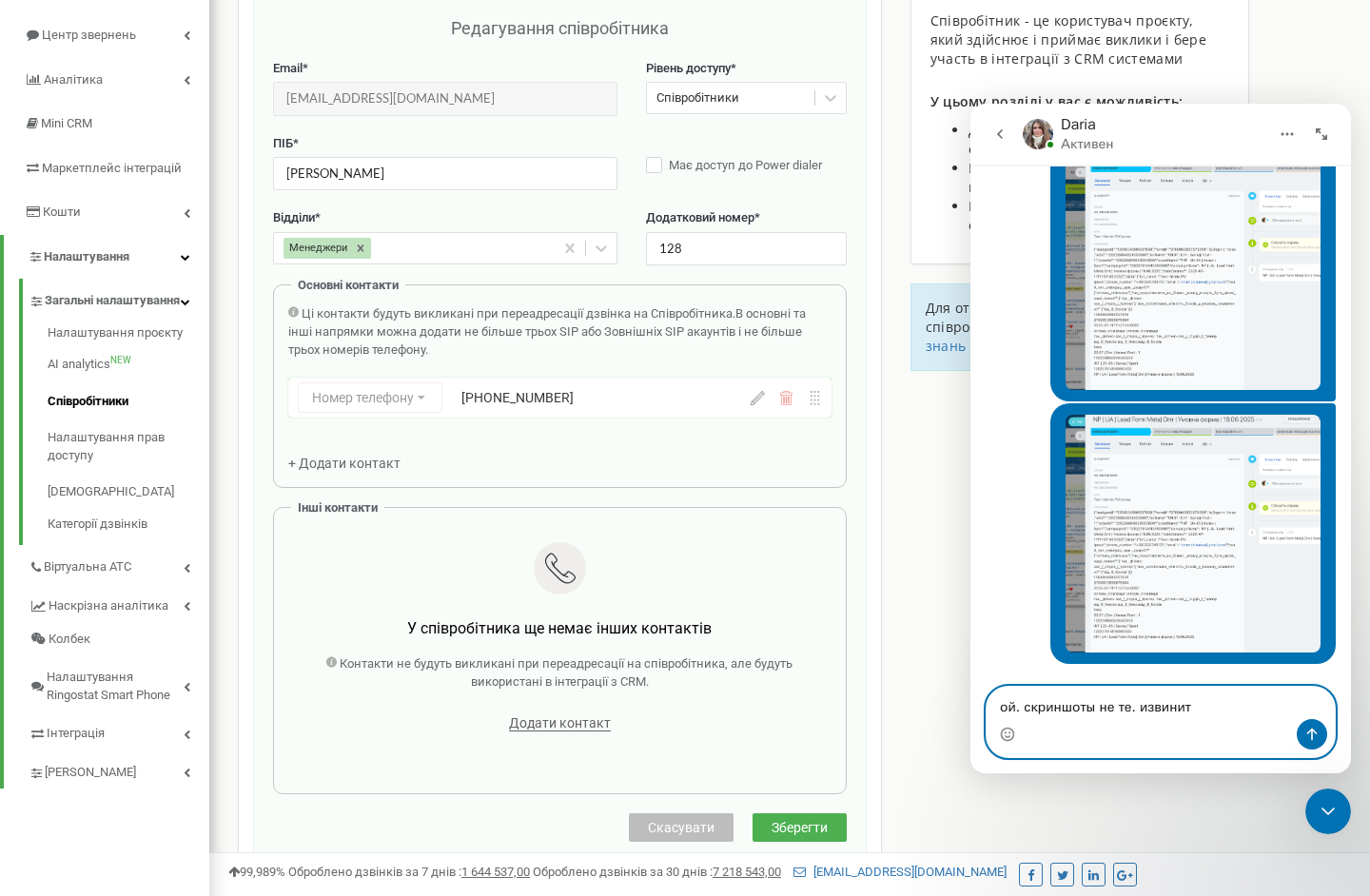 type on "ой. скриншоты не те. извините" 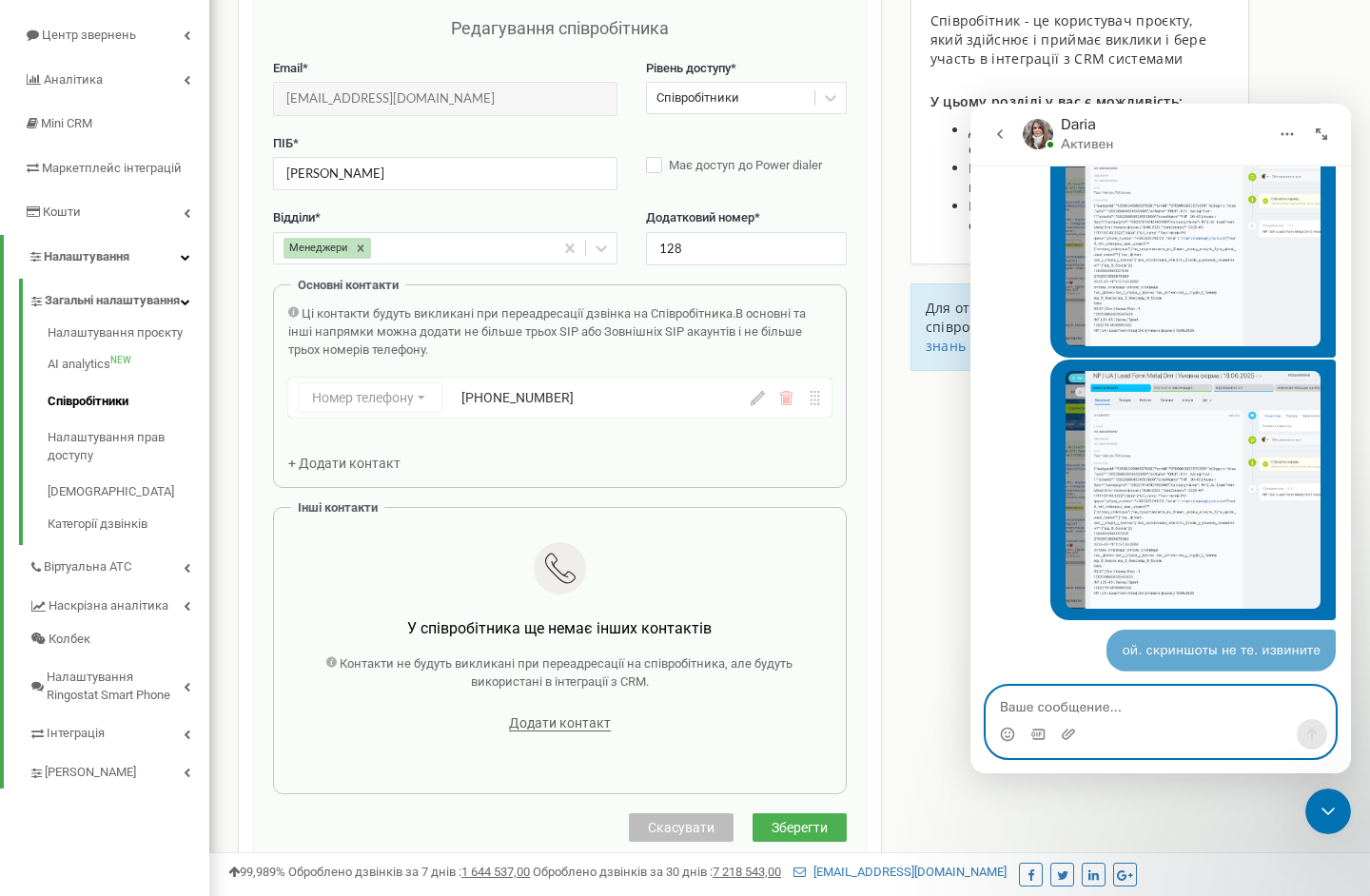scroll, scrollTop: 3741, scrollLeft: 0, axis: vertical 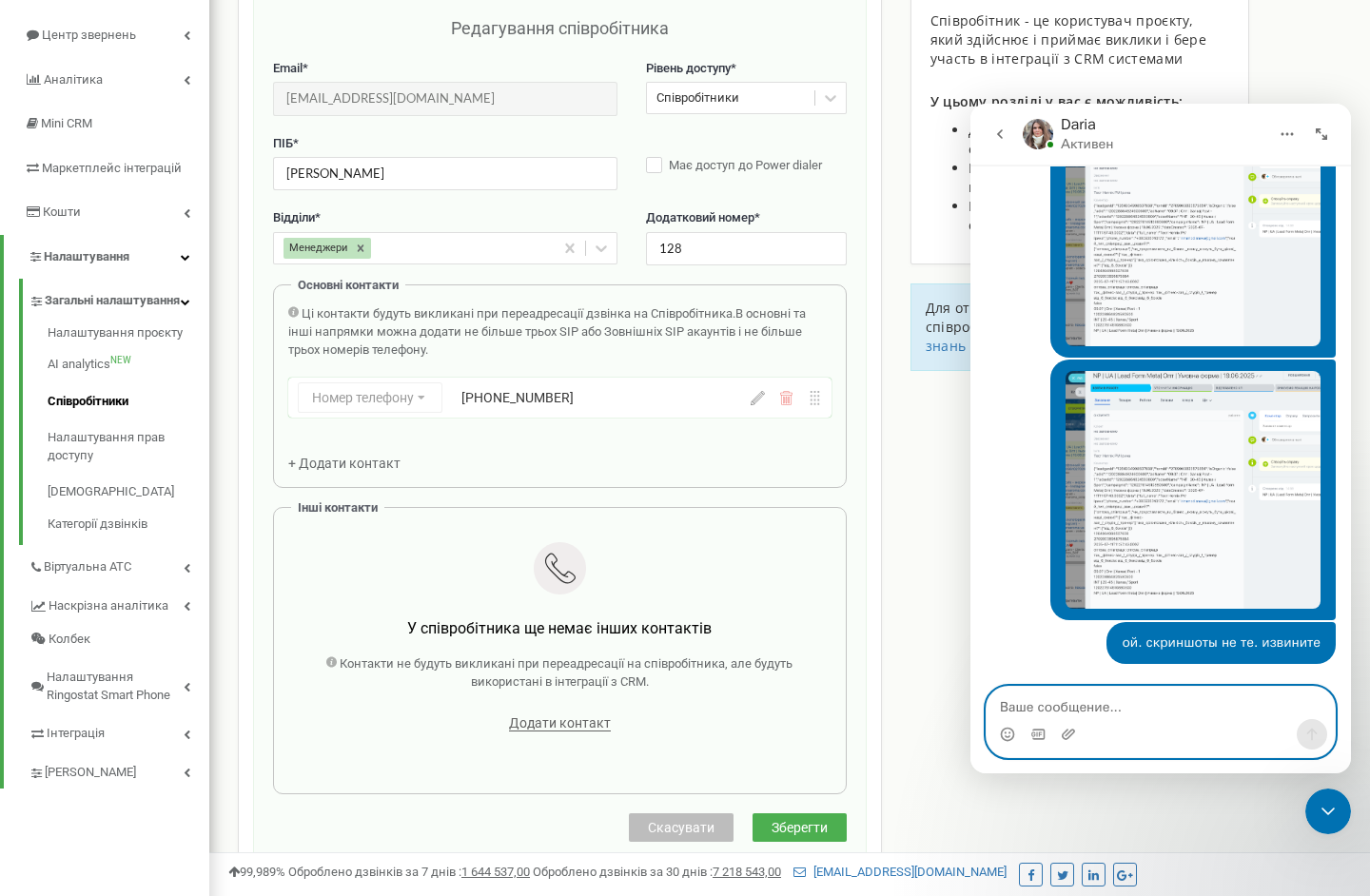 type 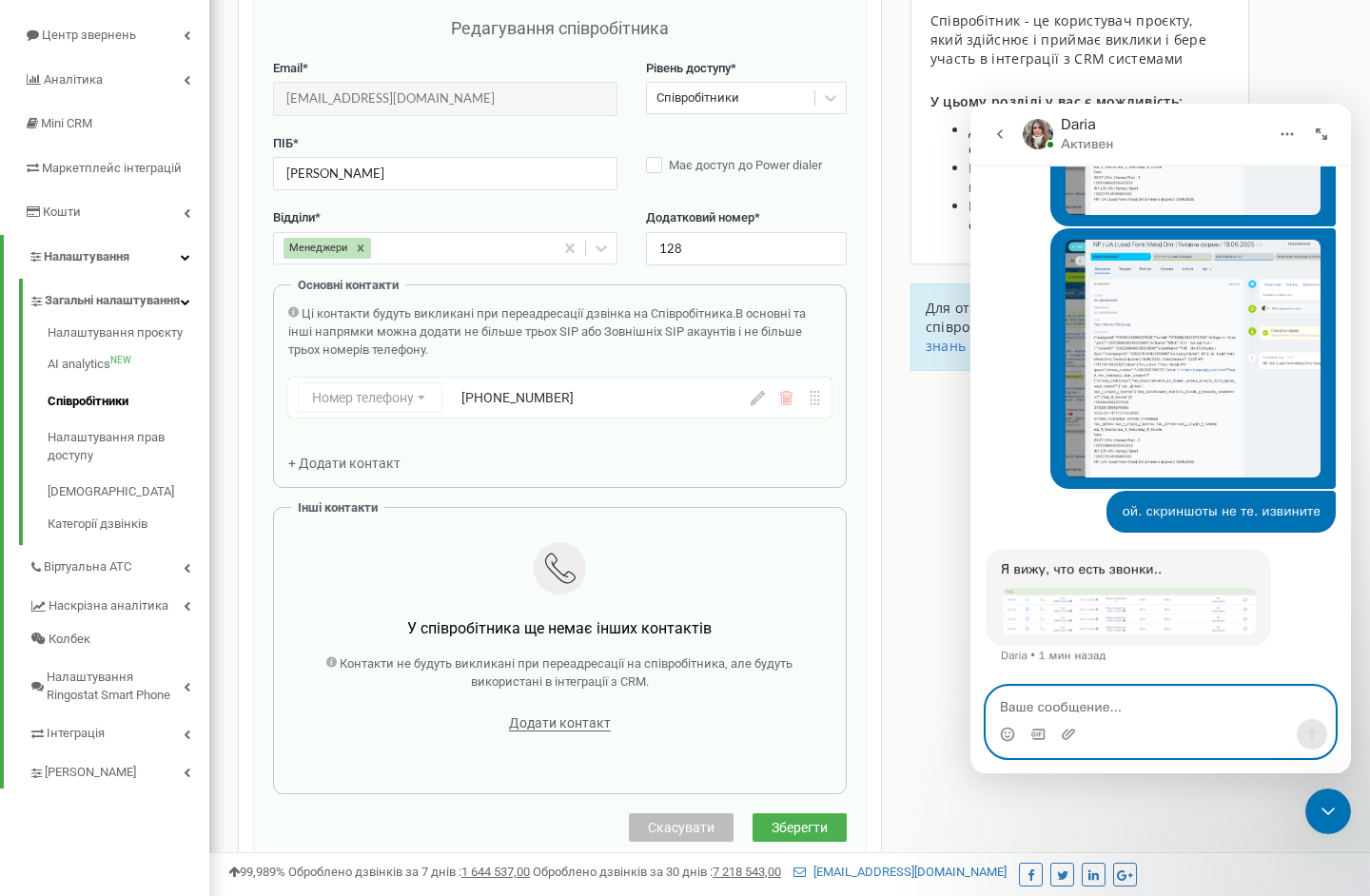scroll, scrollTop: 3853, scrollLeft: 0, axis: vertical 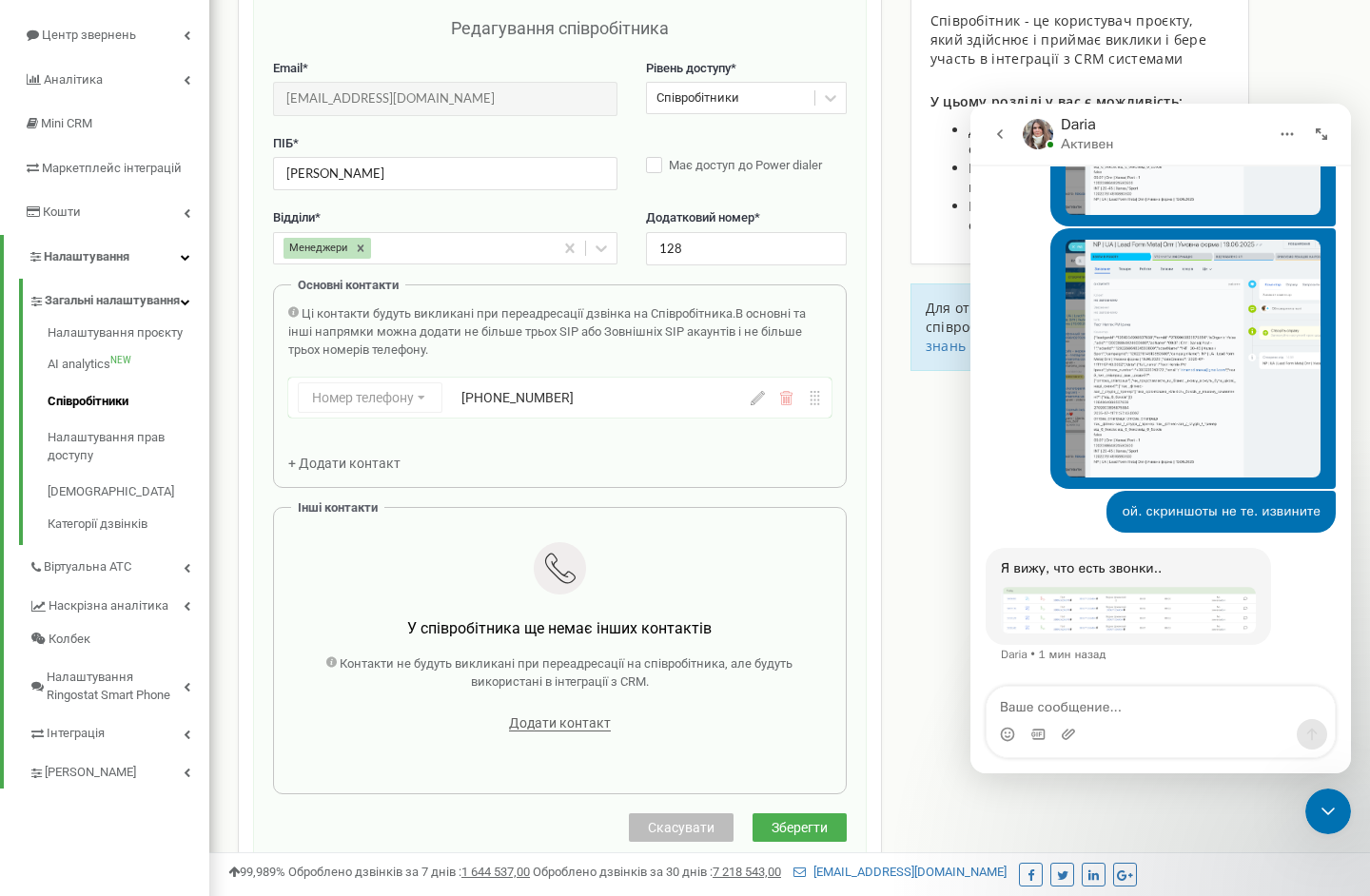 click at bounding box center [1128, 610] 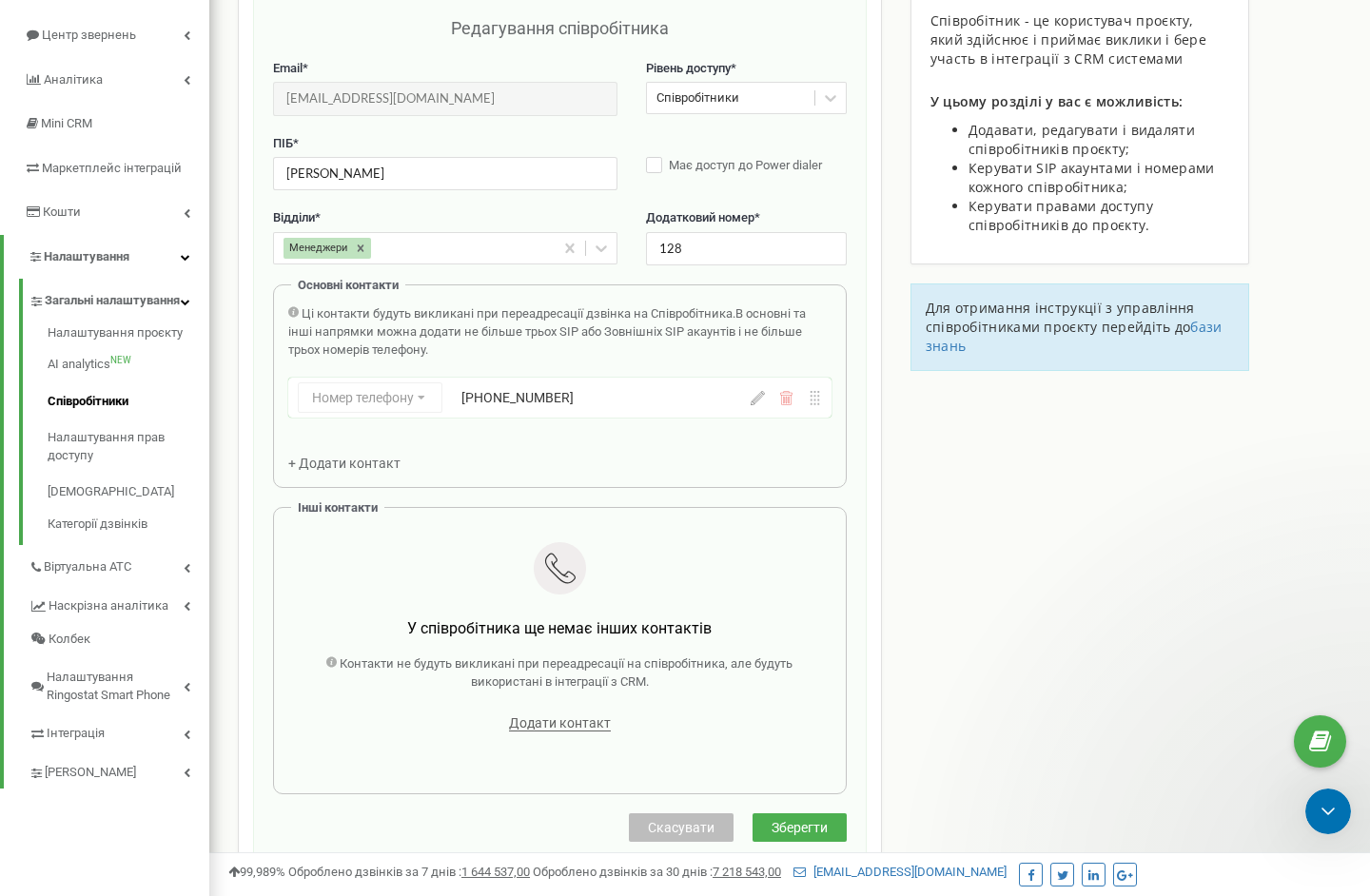 scroll, scrollTop: 0, scrollLeft: 0, axis: both 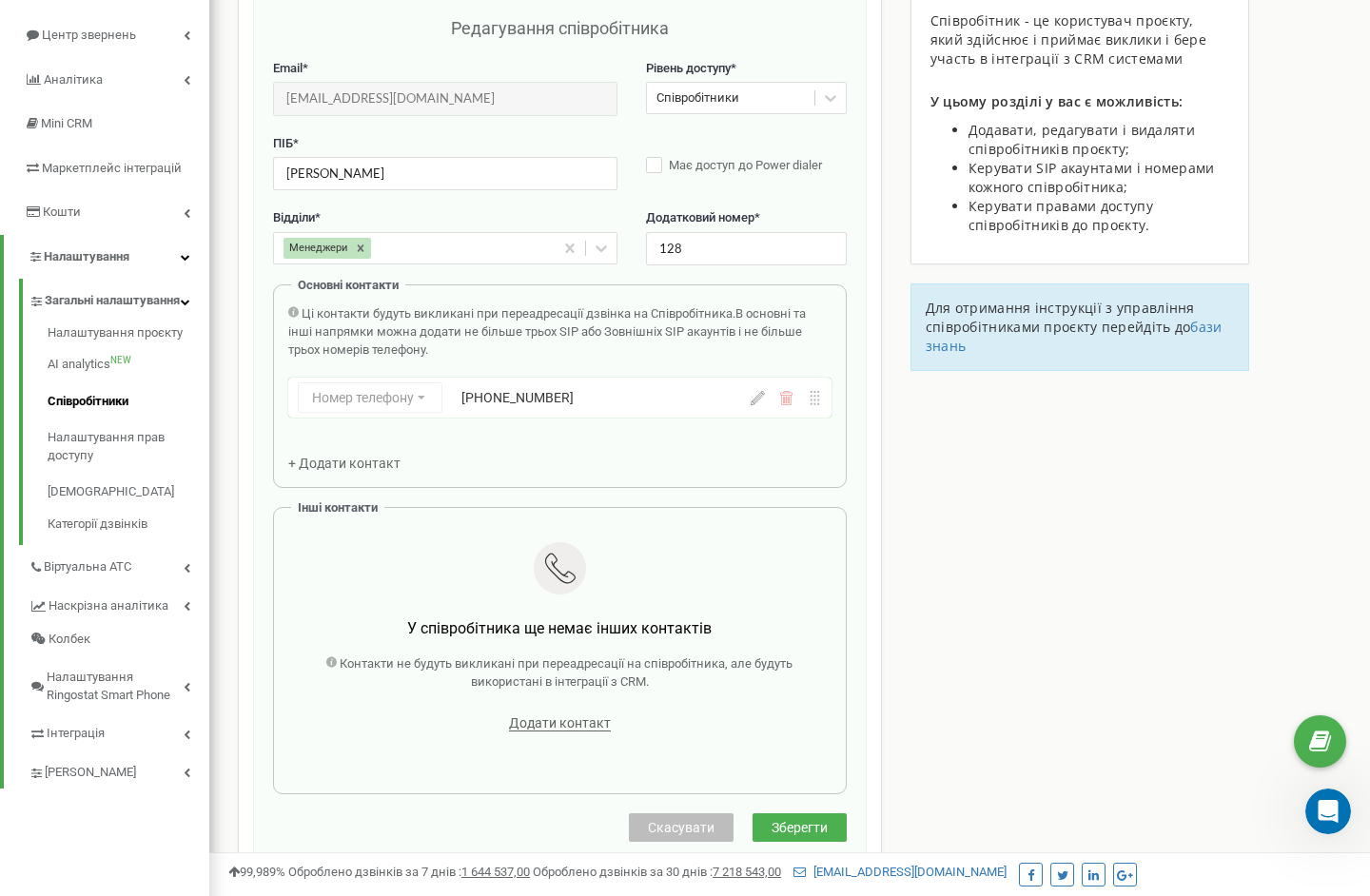 click 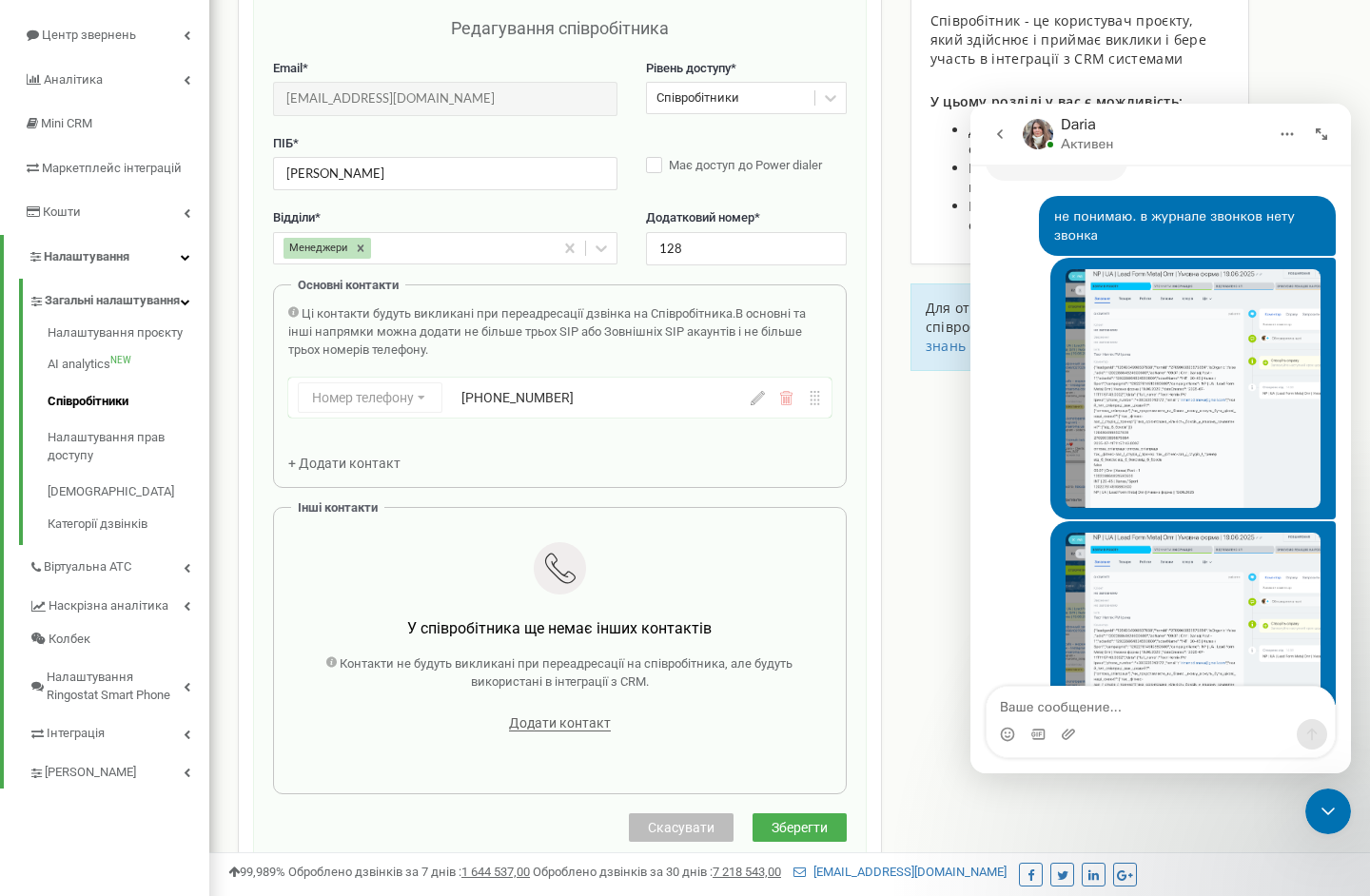 click at bounding box center (1161, 703) 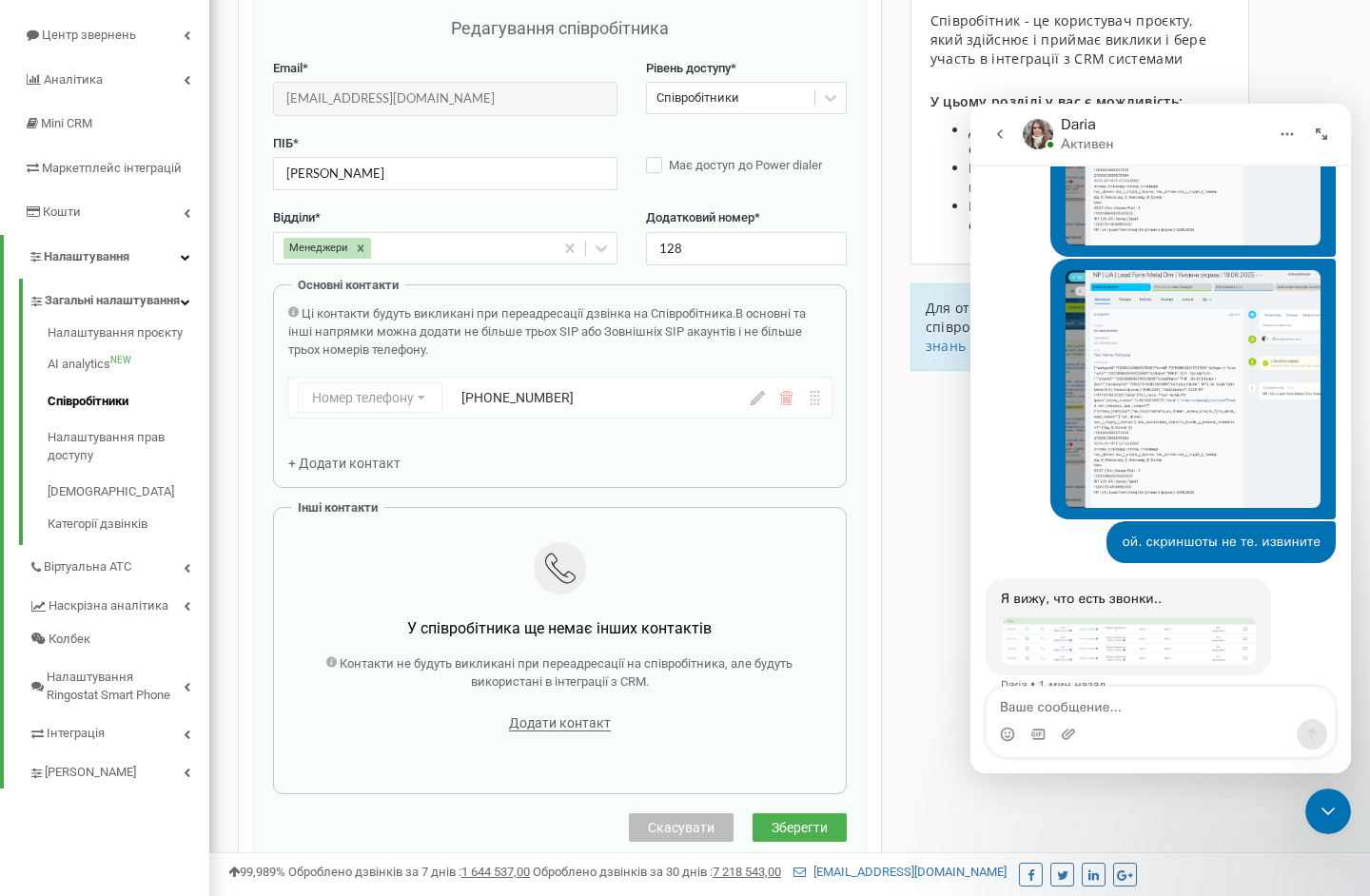 scroll, scrollTop: 3853, scrollLeft: 0, axis: vertical 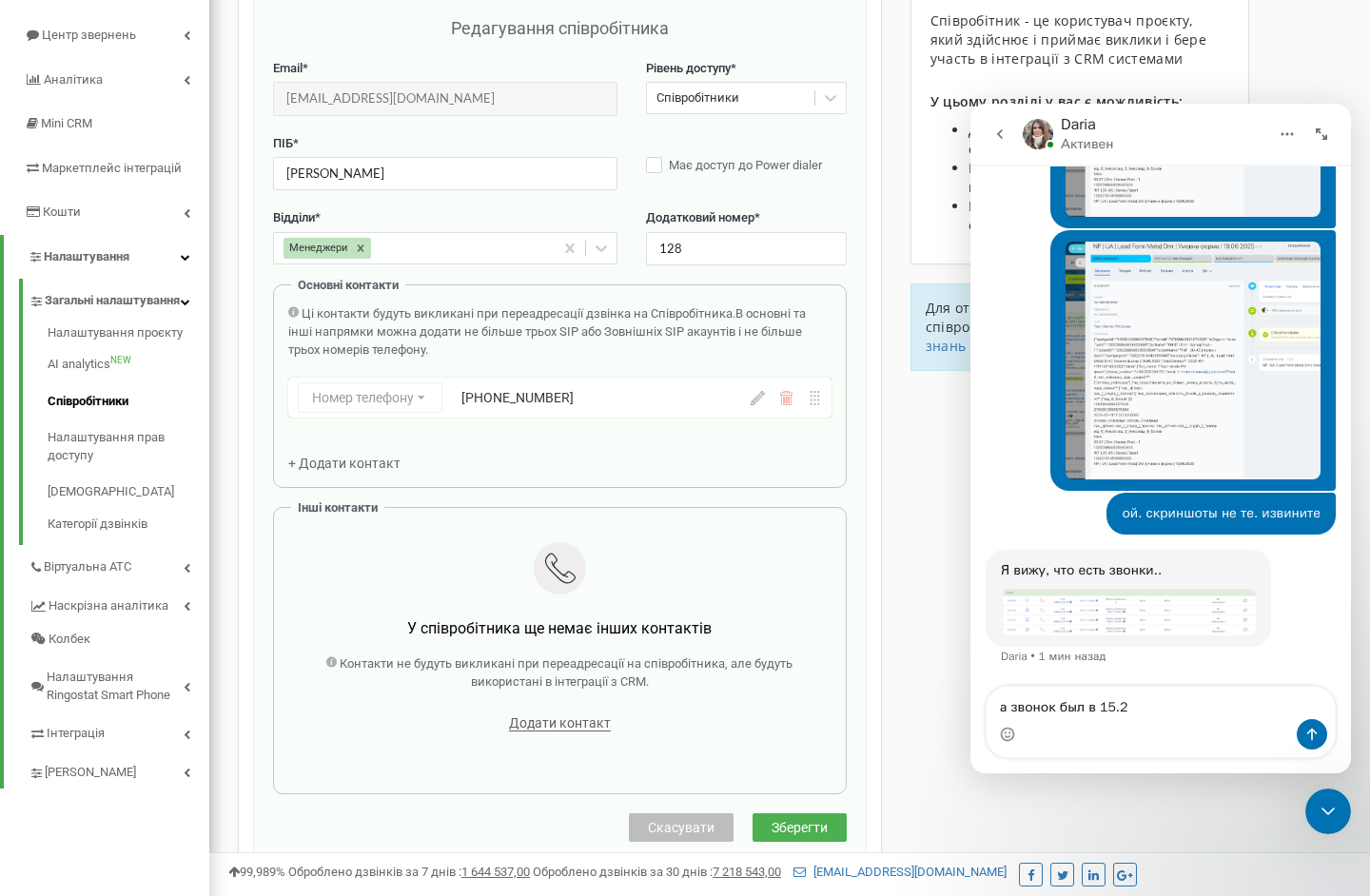 type on "а звонок был в 15.20" 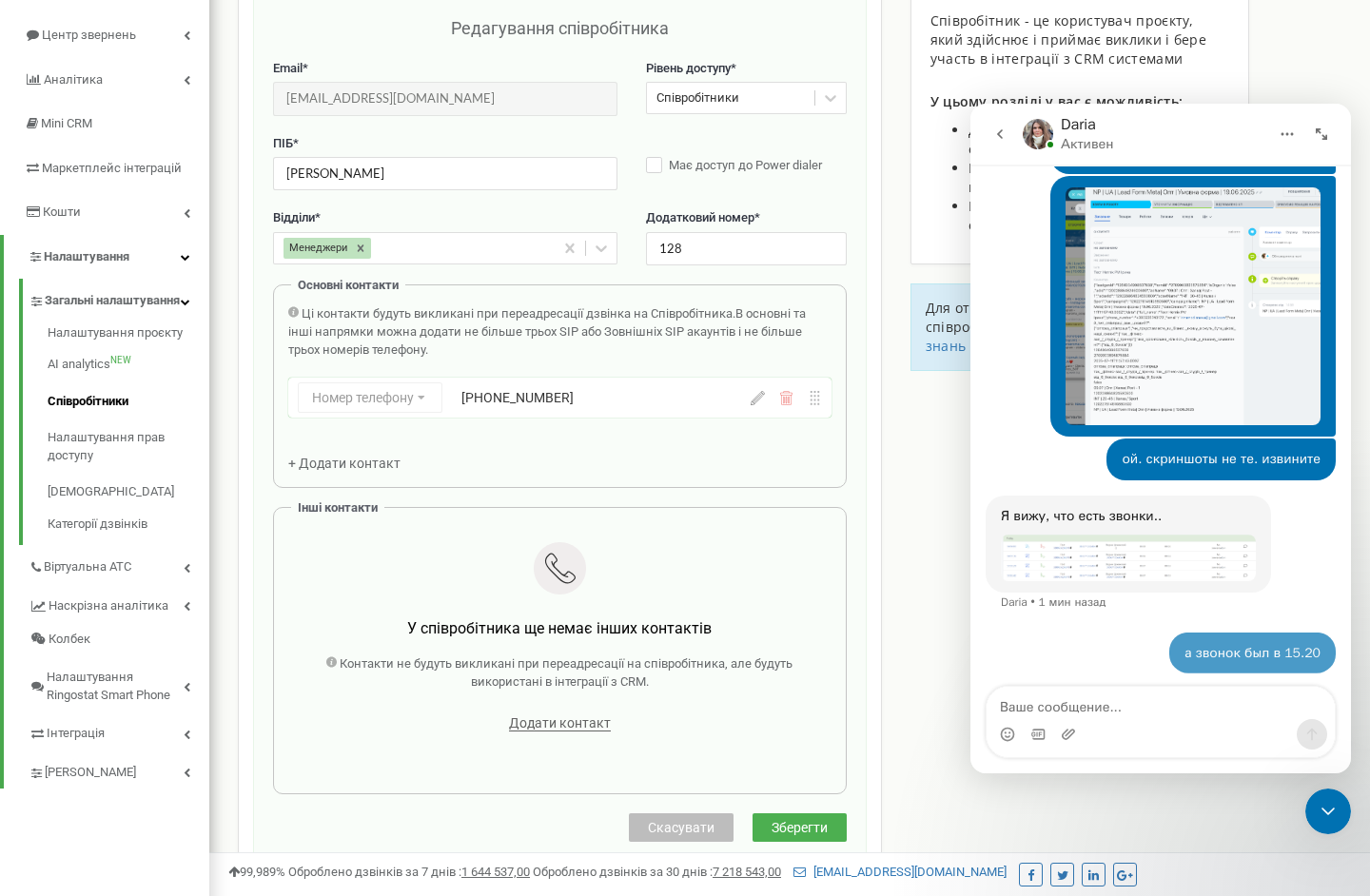 scroll, scrollTop: 3909, scrollLeft: 0, axis: vertical 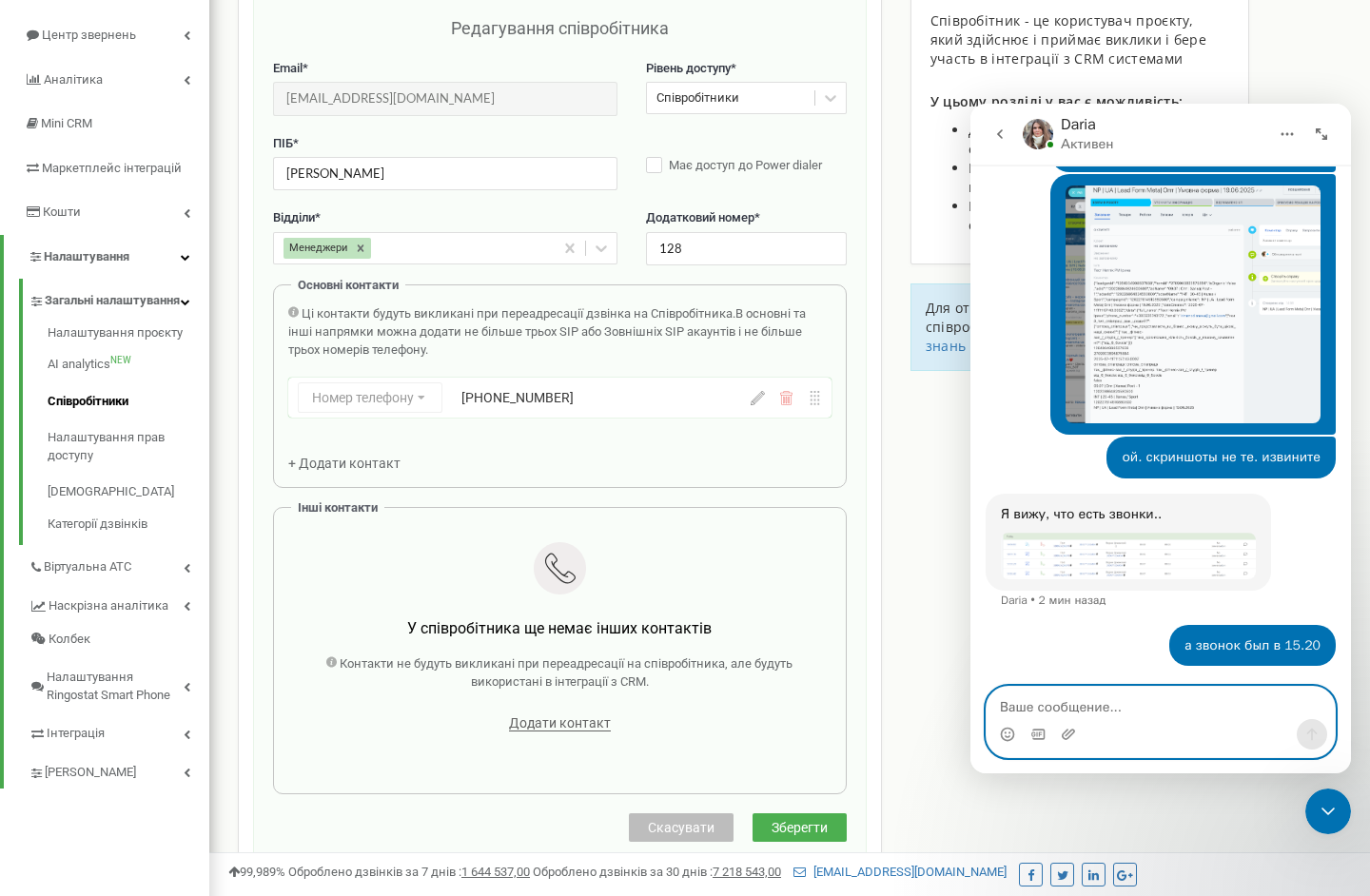 paste on "н" 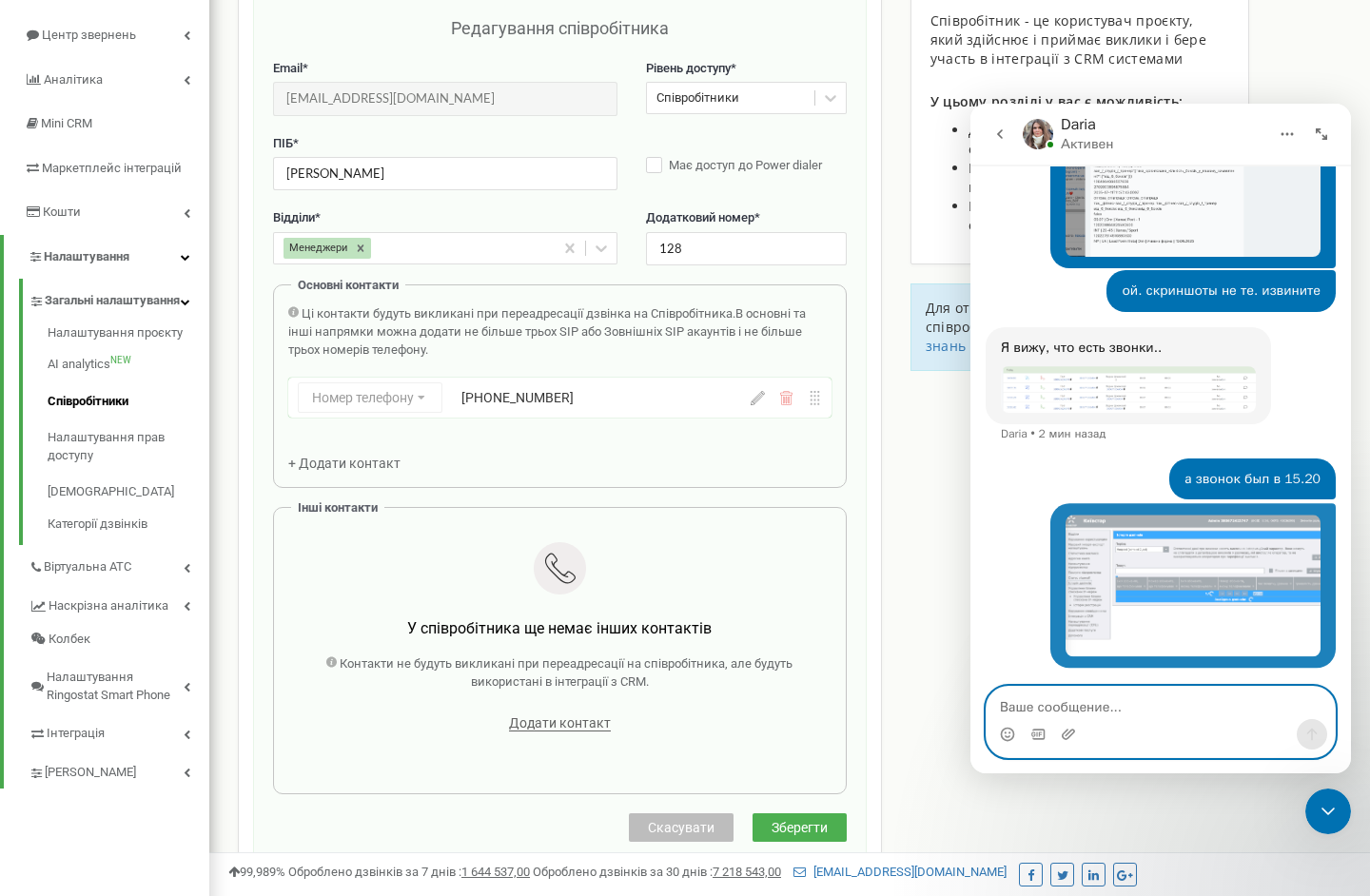 scroll, scrollTop: 4076, scrollLeft: 0, axis: vertical 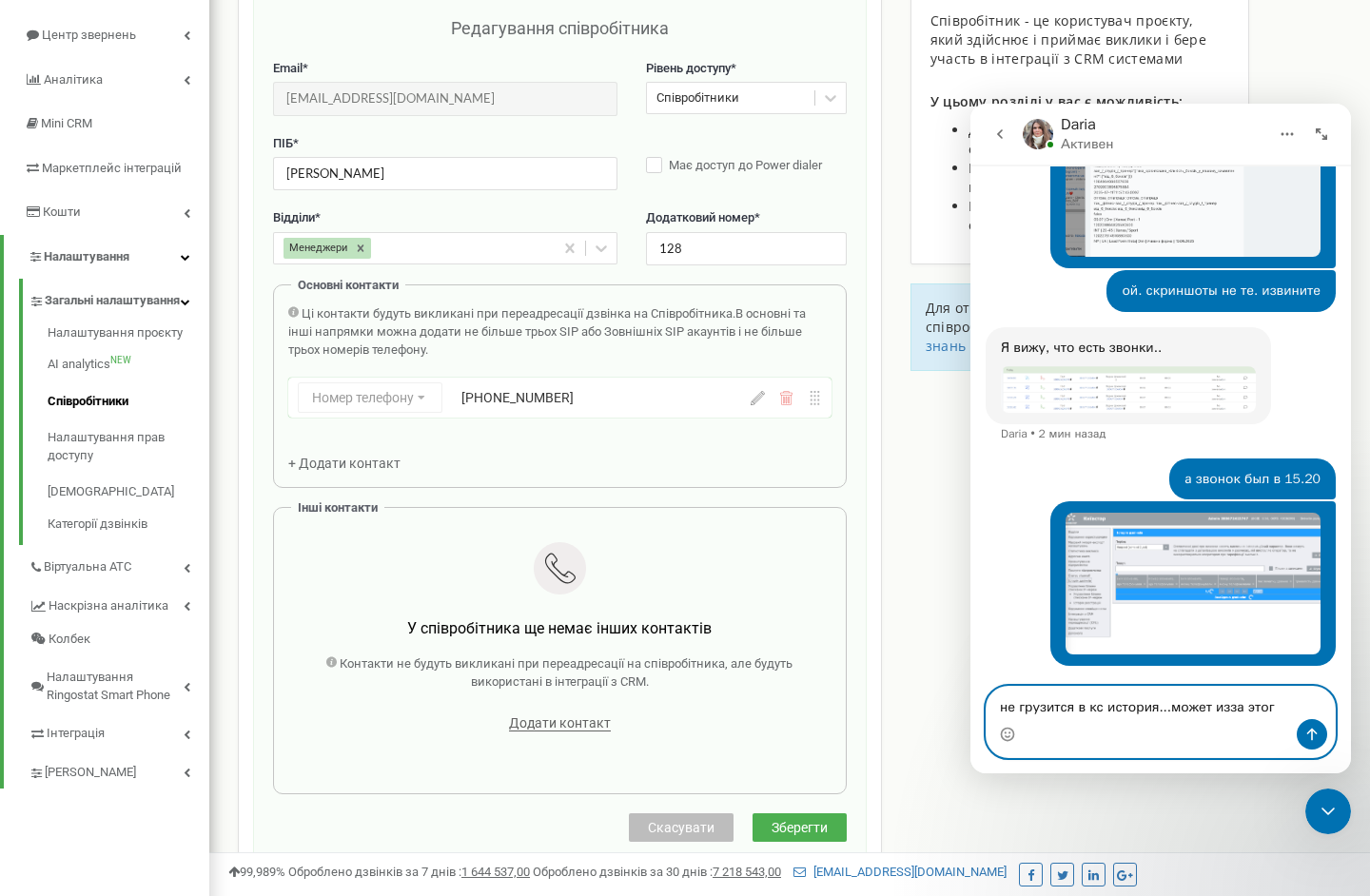 type on "не грузится в кс история...может изза этого" 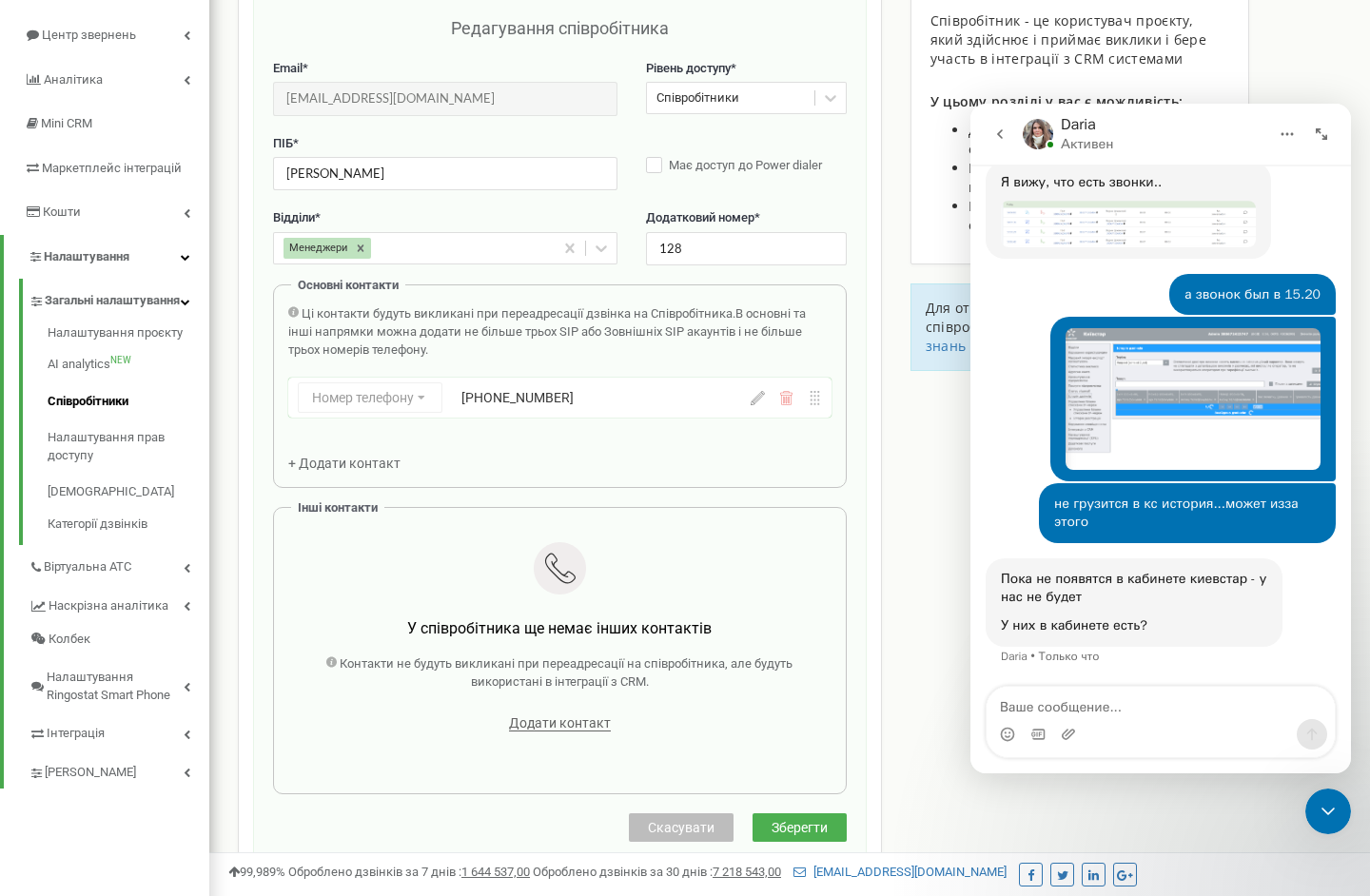 scroll, scrollTop: 4240, scrollLeft: 0, axis: vertical 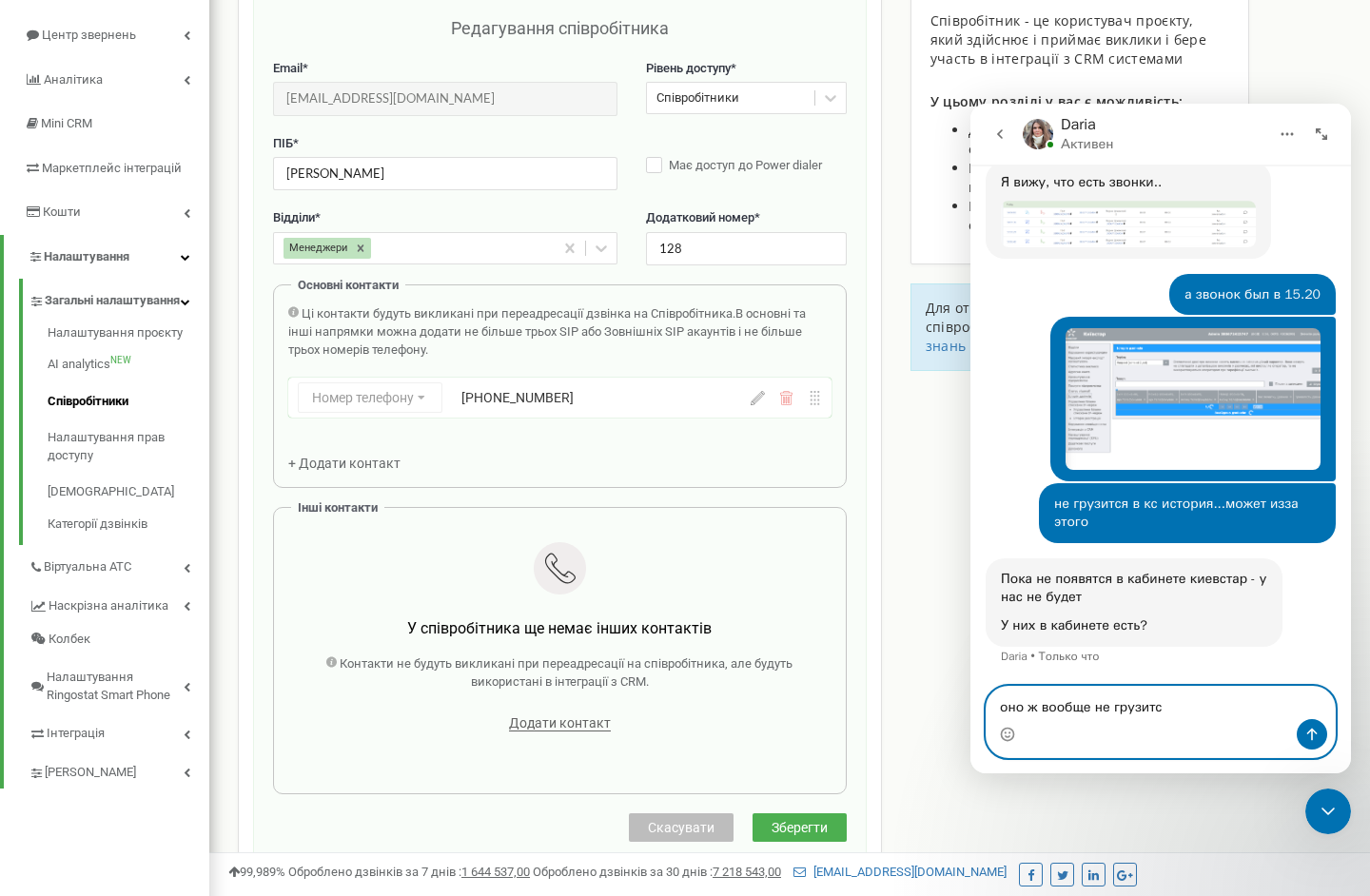 type on "оно ж вообще не грузится" 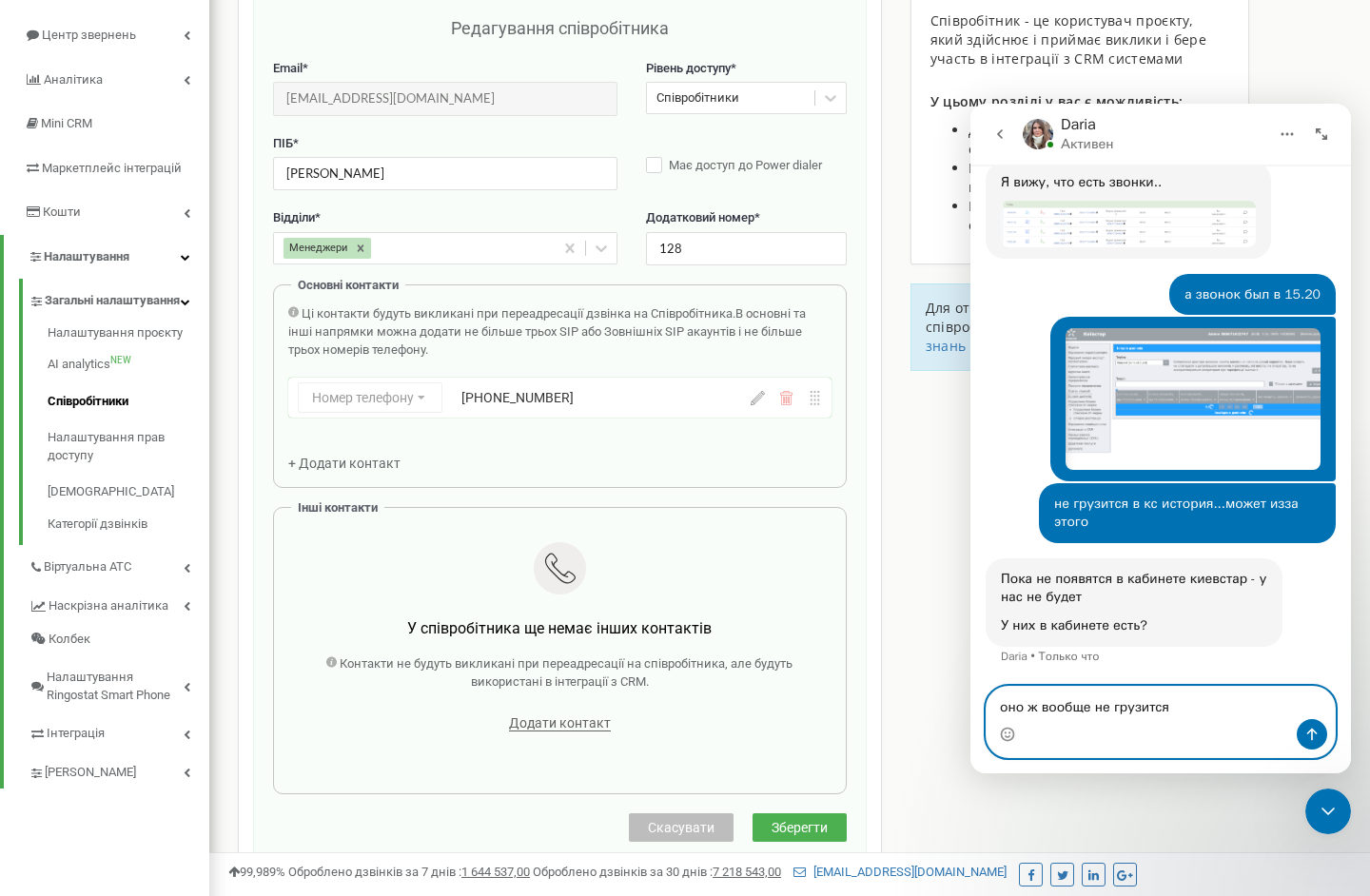 type 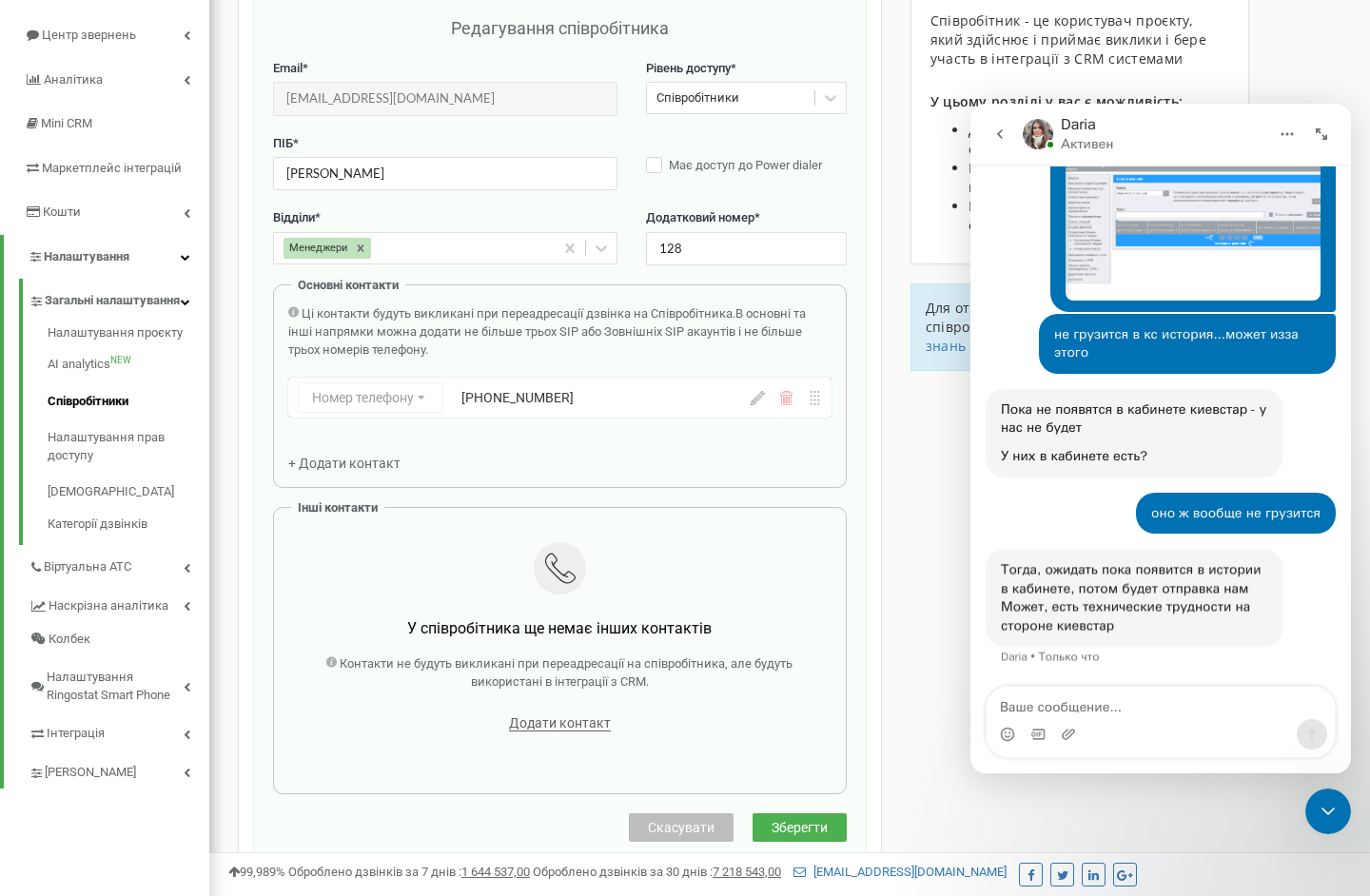 scroll, scrollTop: 4410, scrollLeft: 0, axis: vertical 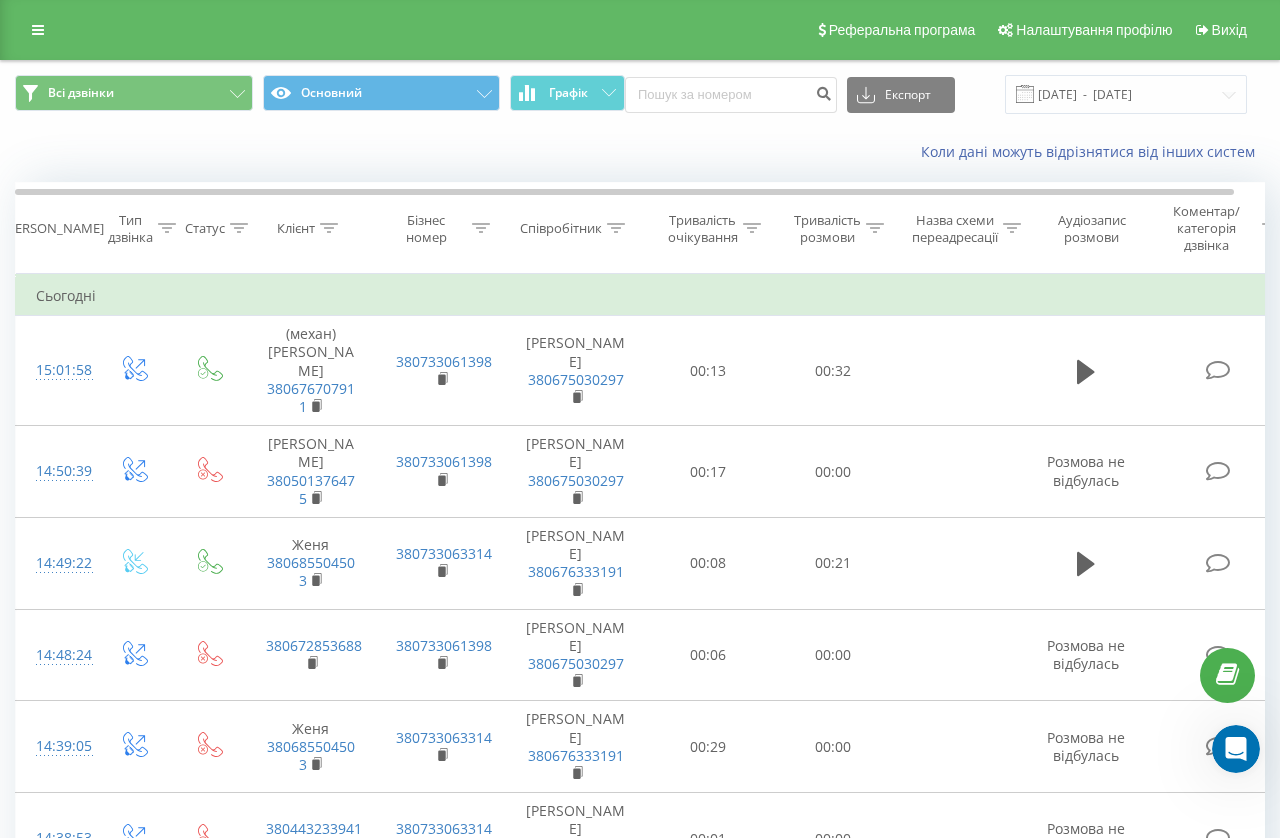 click on "Коли дані можуть відрізнятися вiд інших систем" at bounding box center [640, 152] 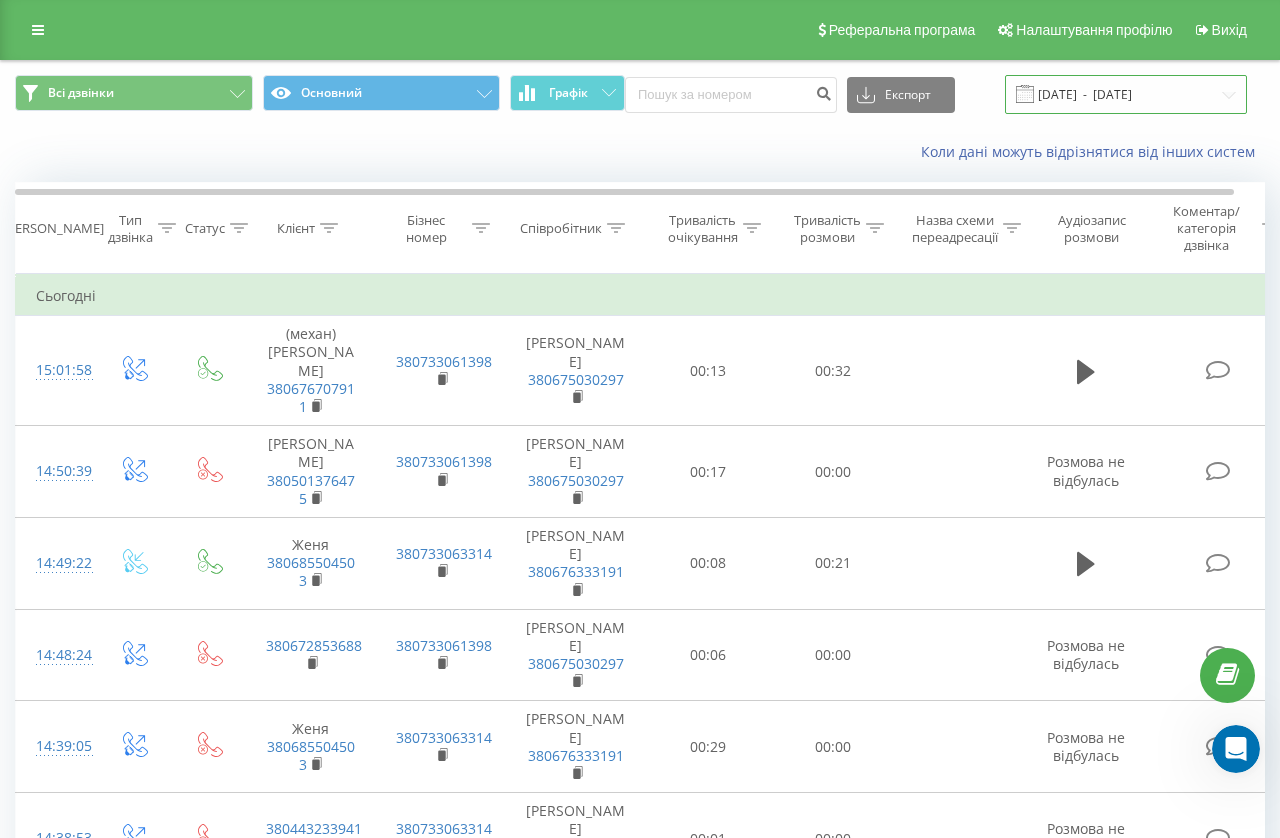 click on "[DATE]  -  [DATE]" at bounding box center (1126, 94) 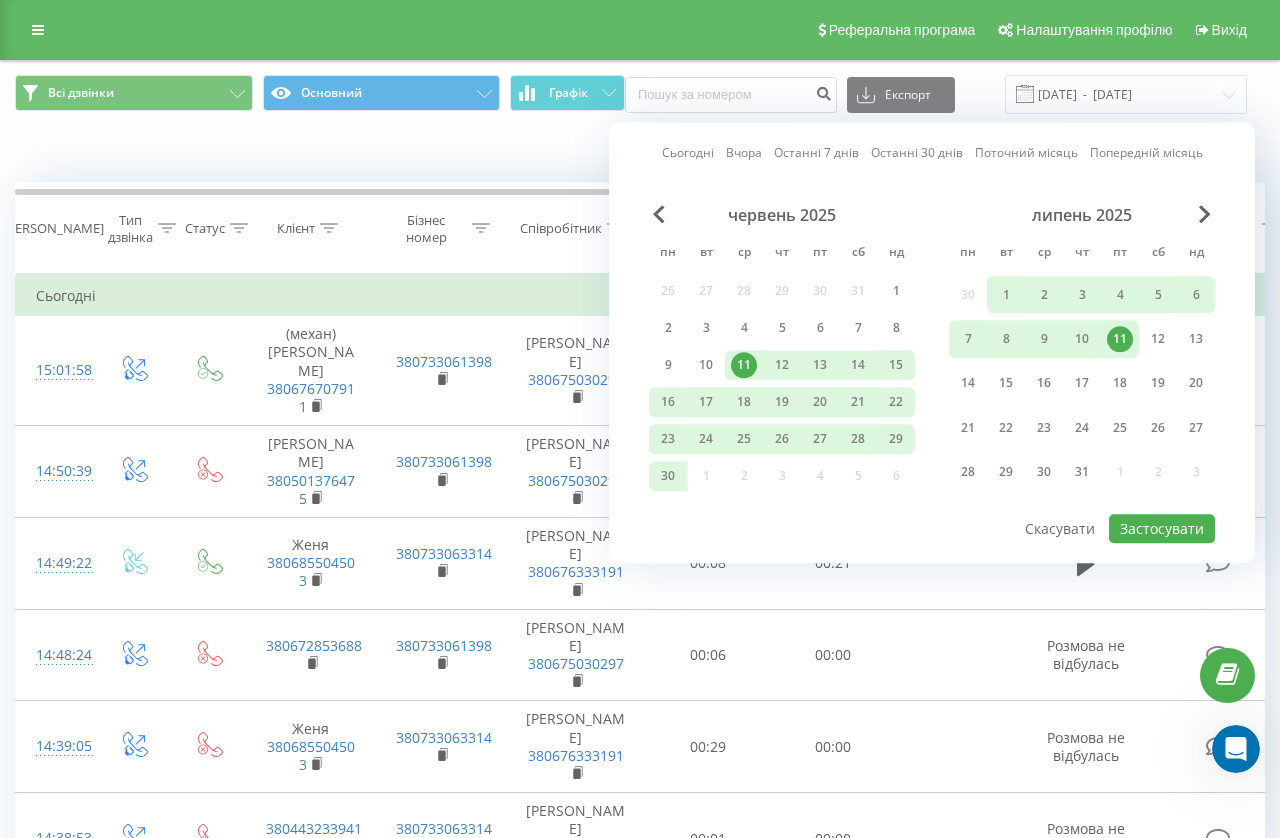 click on "11" at bounding box center (1120, 339) 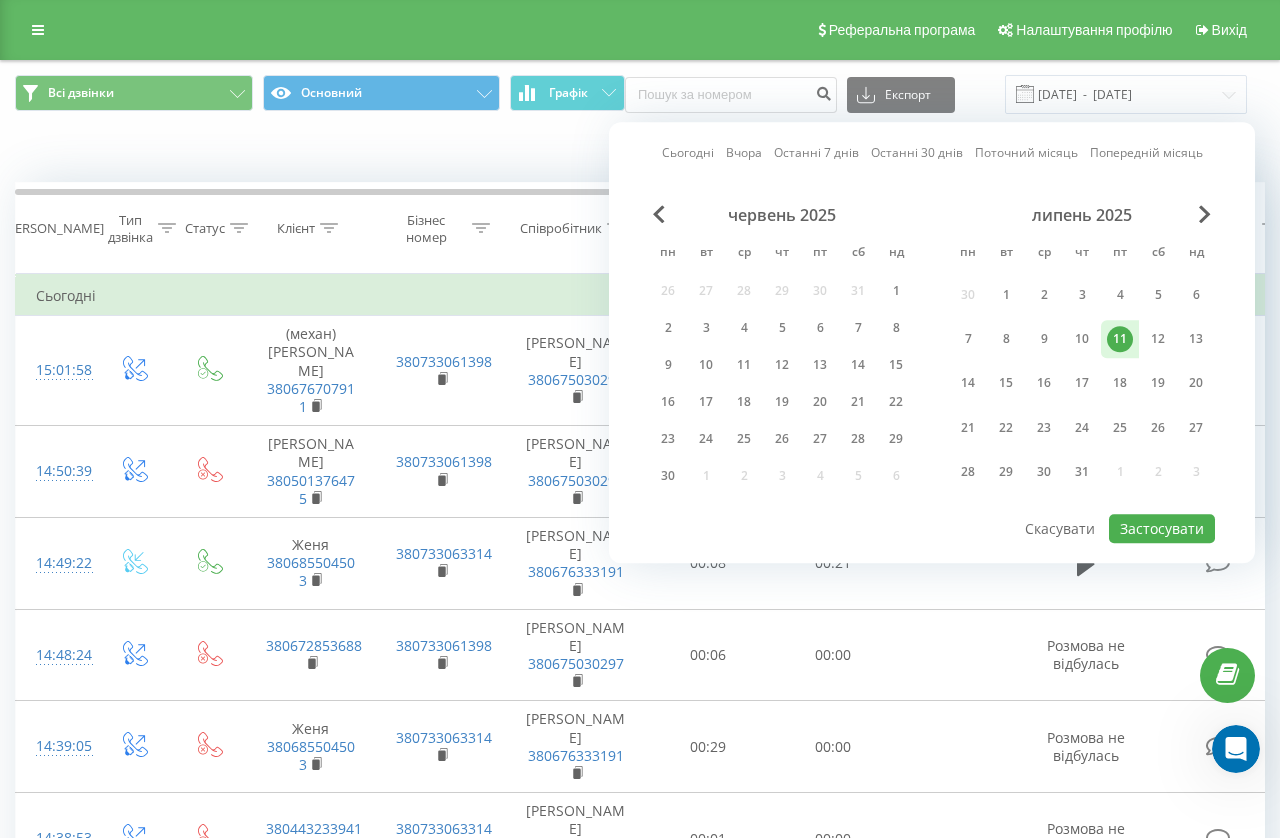 click on "11" at bounding box center (1120, 339) 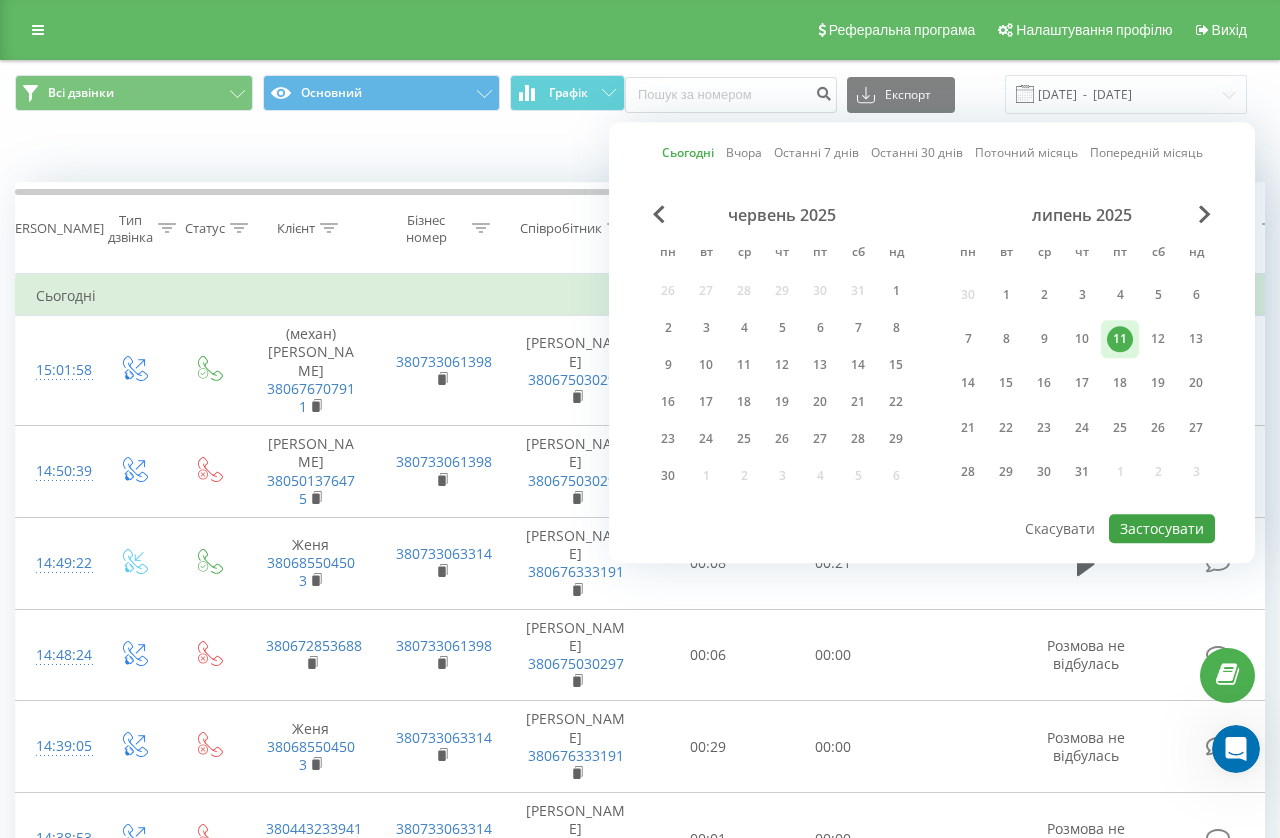 drag, startPoint x: 1146, startPoint y: 539, endPoint x: 1157, endPoint y: 529, distance: 14.866069 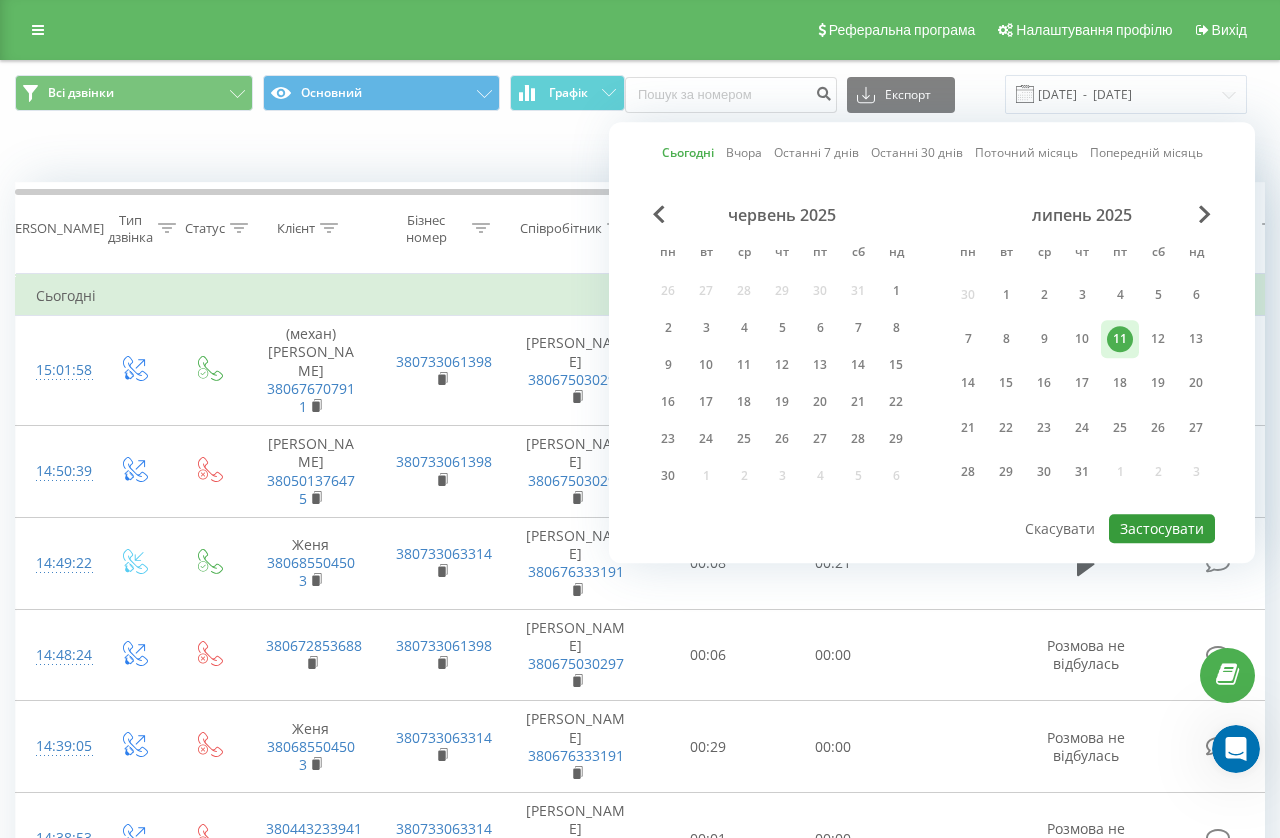 click on "Застосувати" at bounding box center [1162, 528] 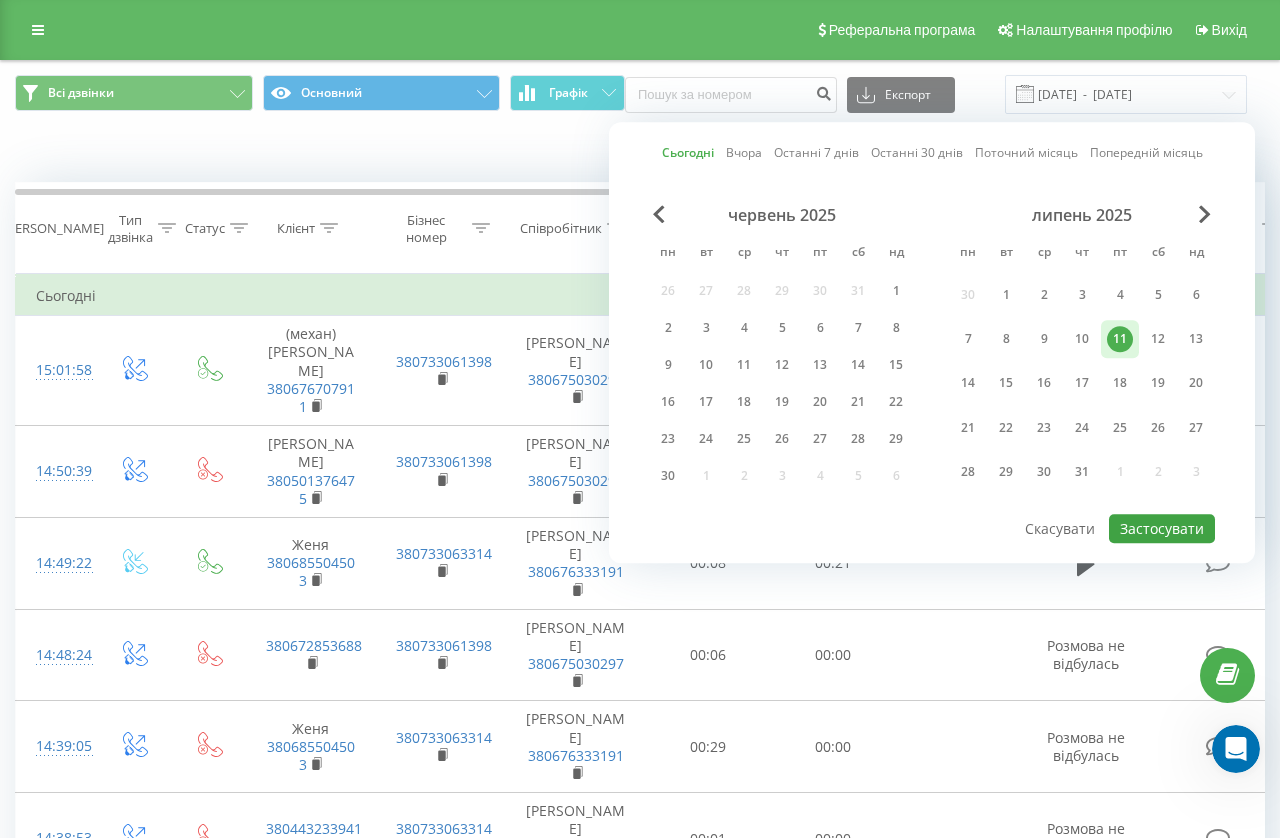 type on "[DATE]  -  [DATE]" 